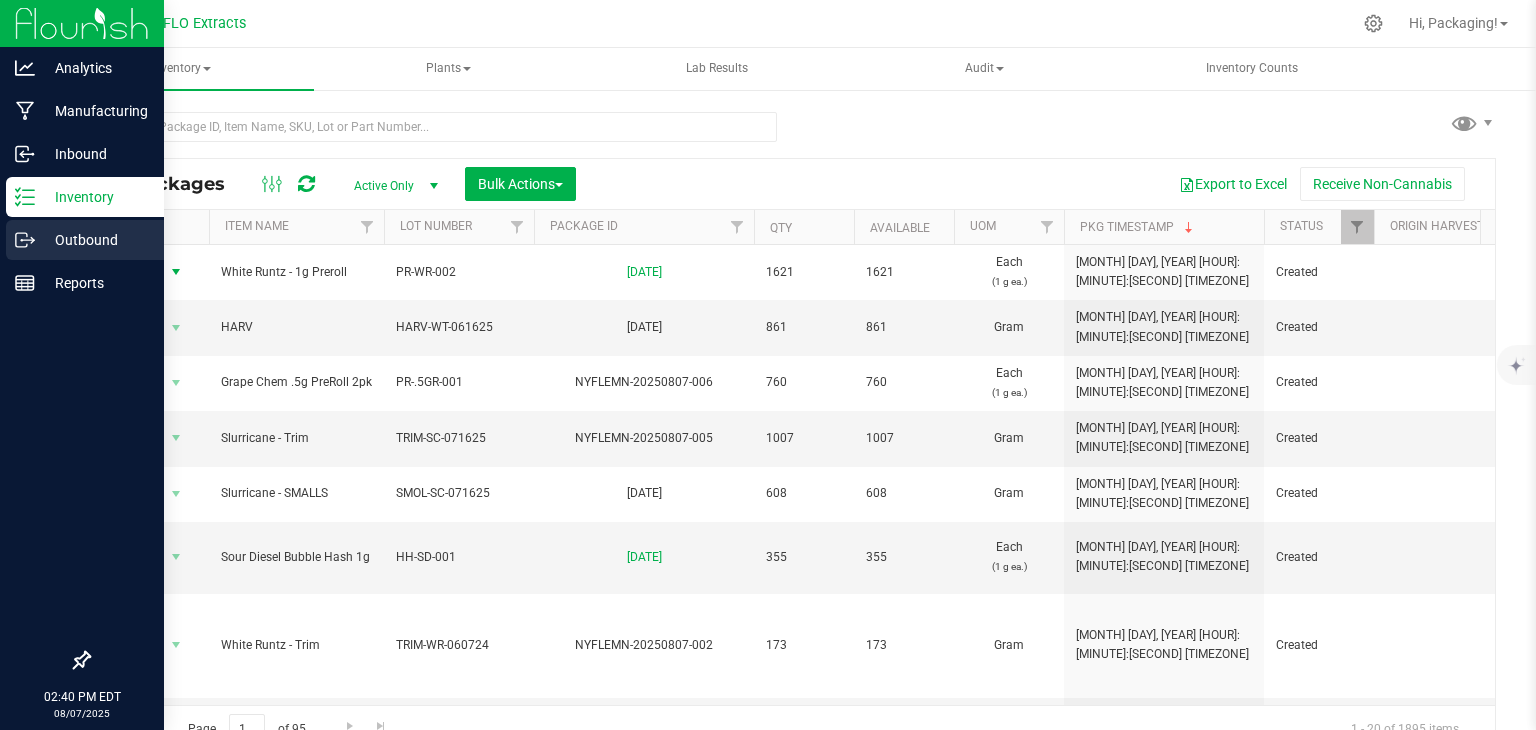 drag, startPoint x: 0, startPoint y: 0, endPoint x: 75, endPoint y: 240, distance: 251.44582 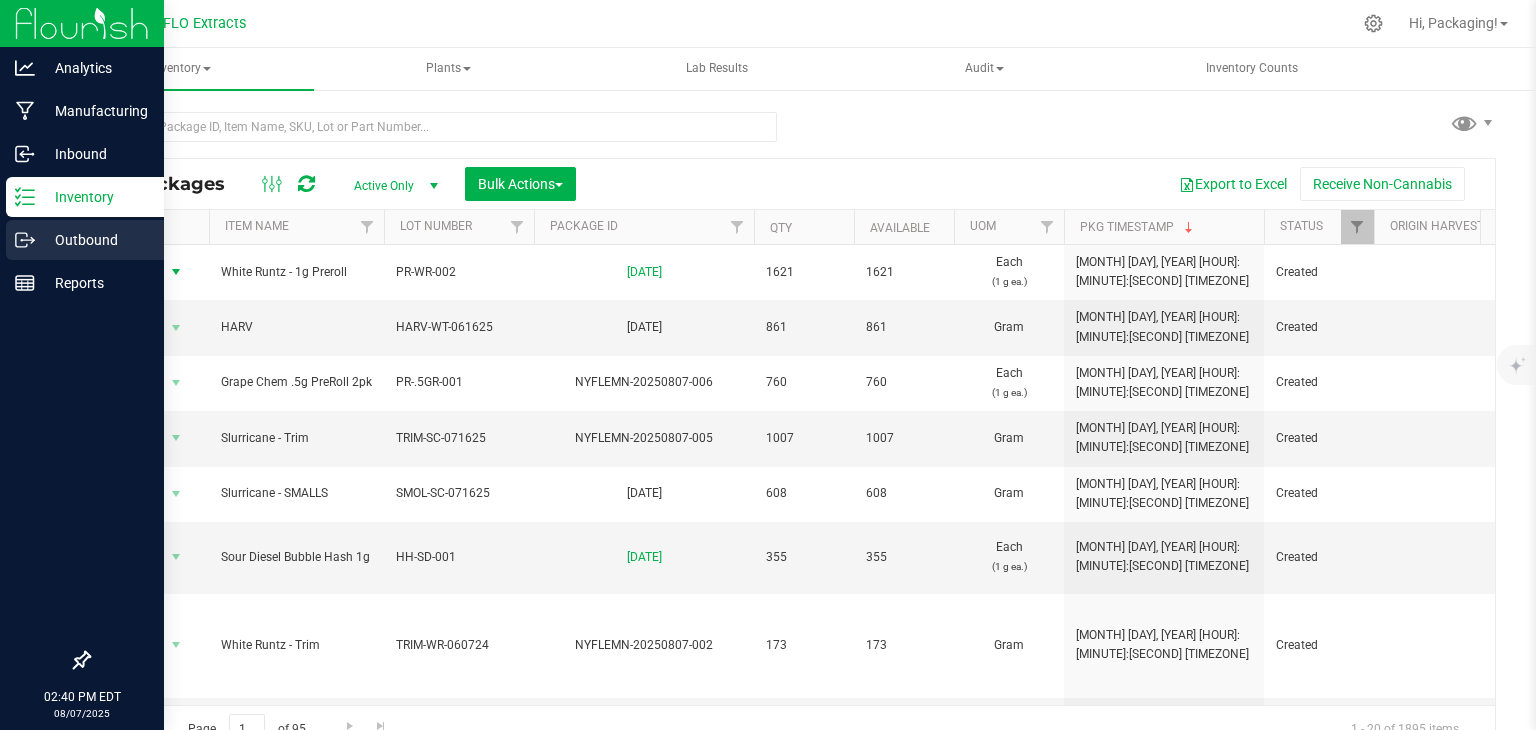 click on "Outbound" at bounding box center (95, 240) 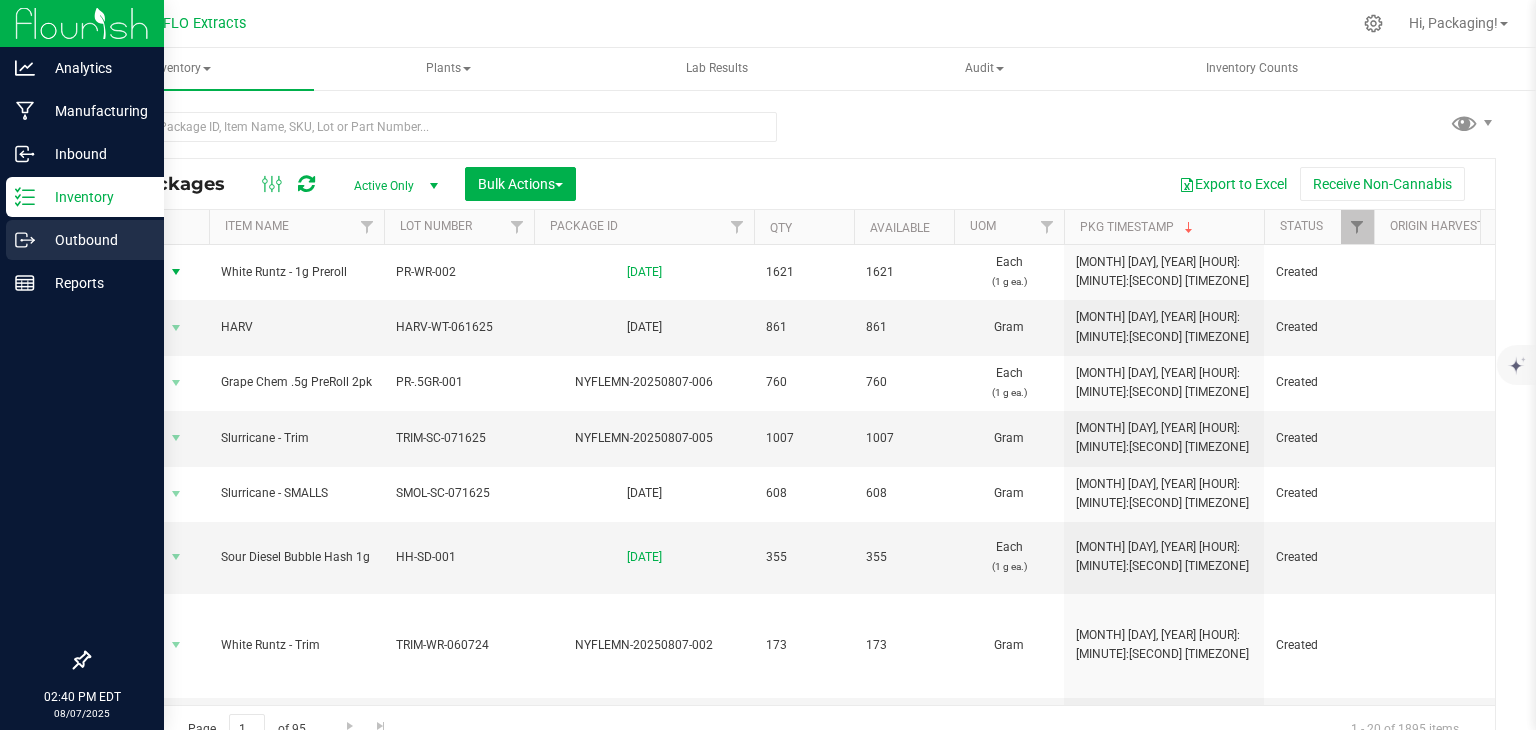 scroll, scrollTop: 0, scrollLeft: 0, axis: both 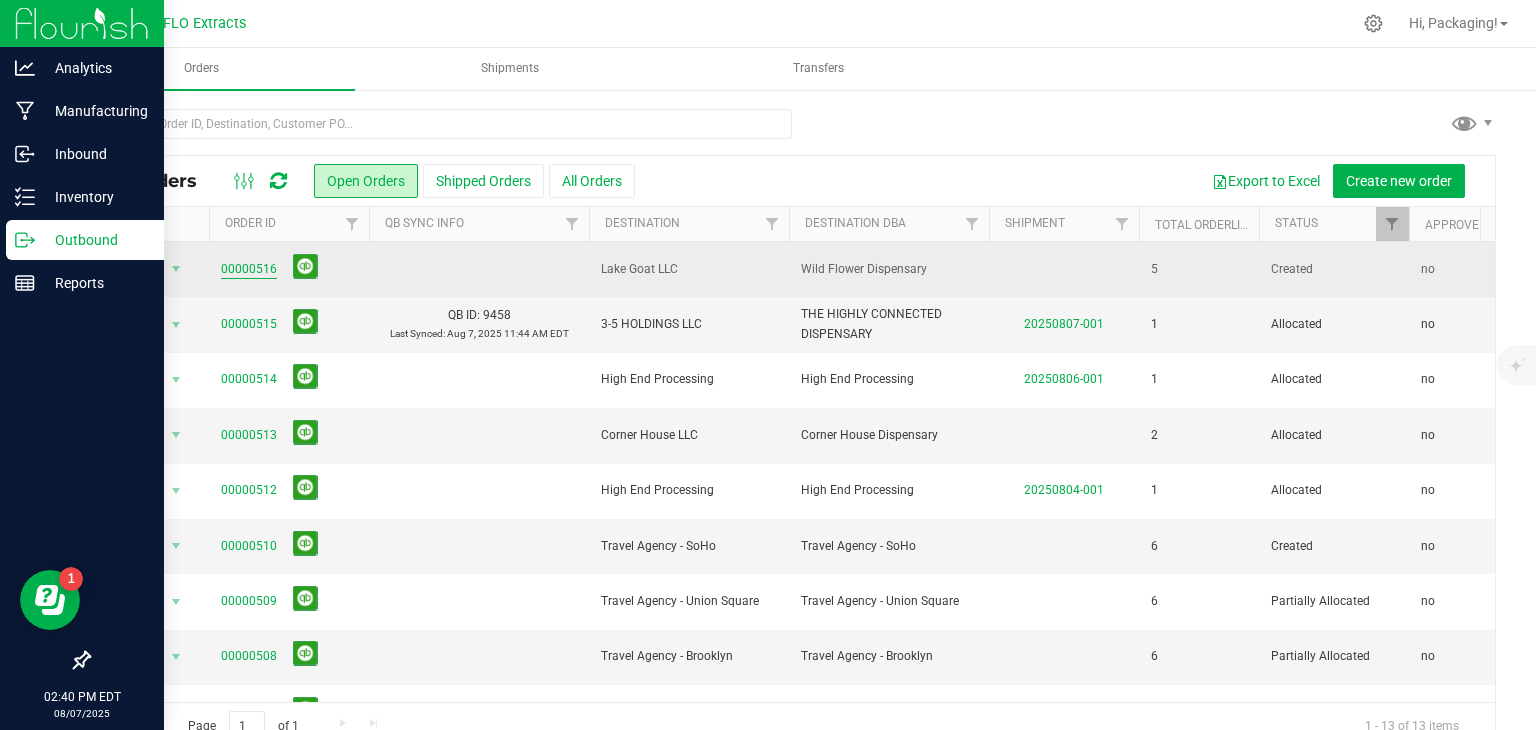 click on "00000516" at bounding box center (249, 269) 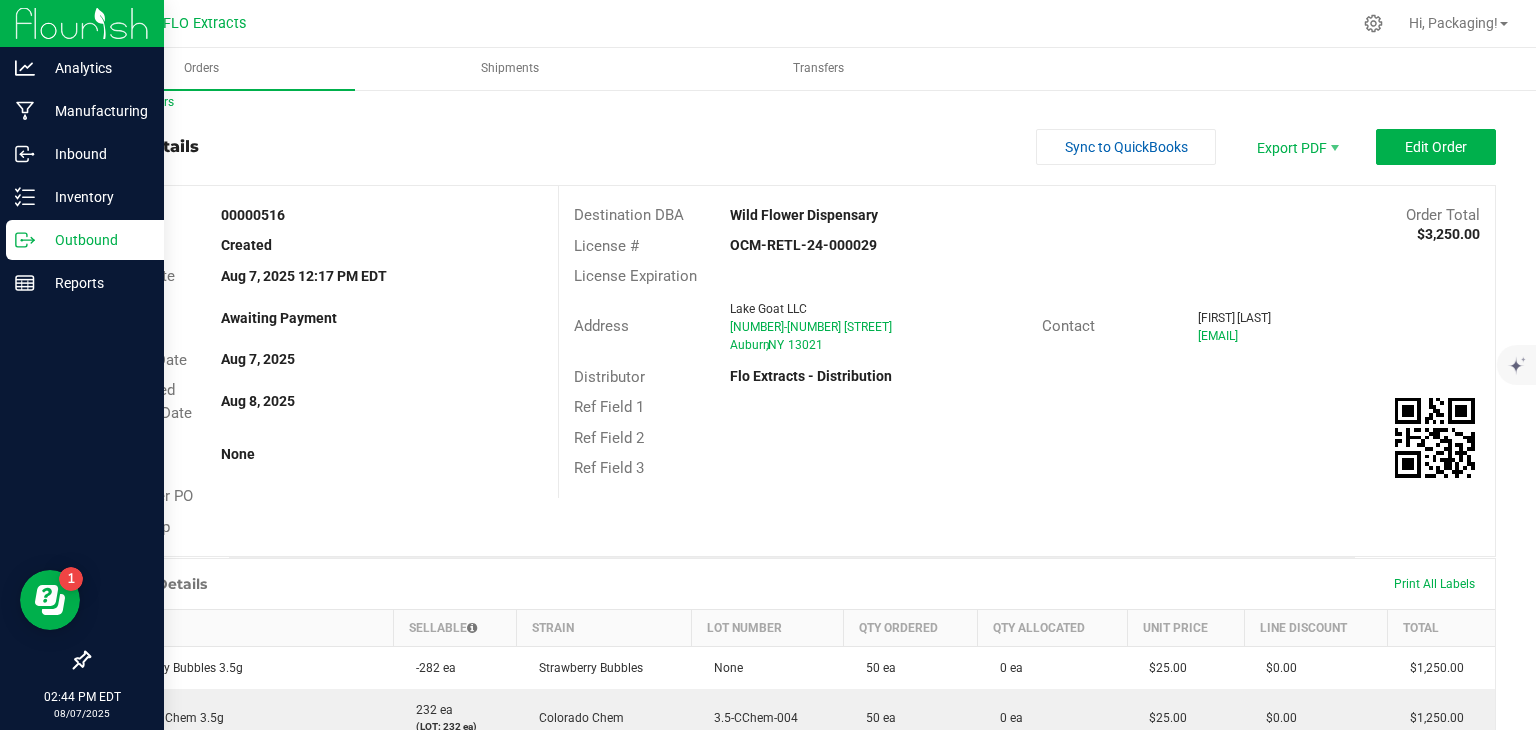 scroll, scrollTop: 0, scrollLeft: 0, axis: both 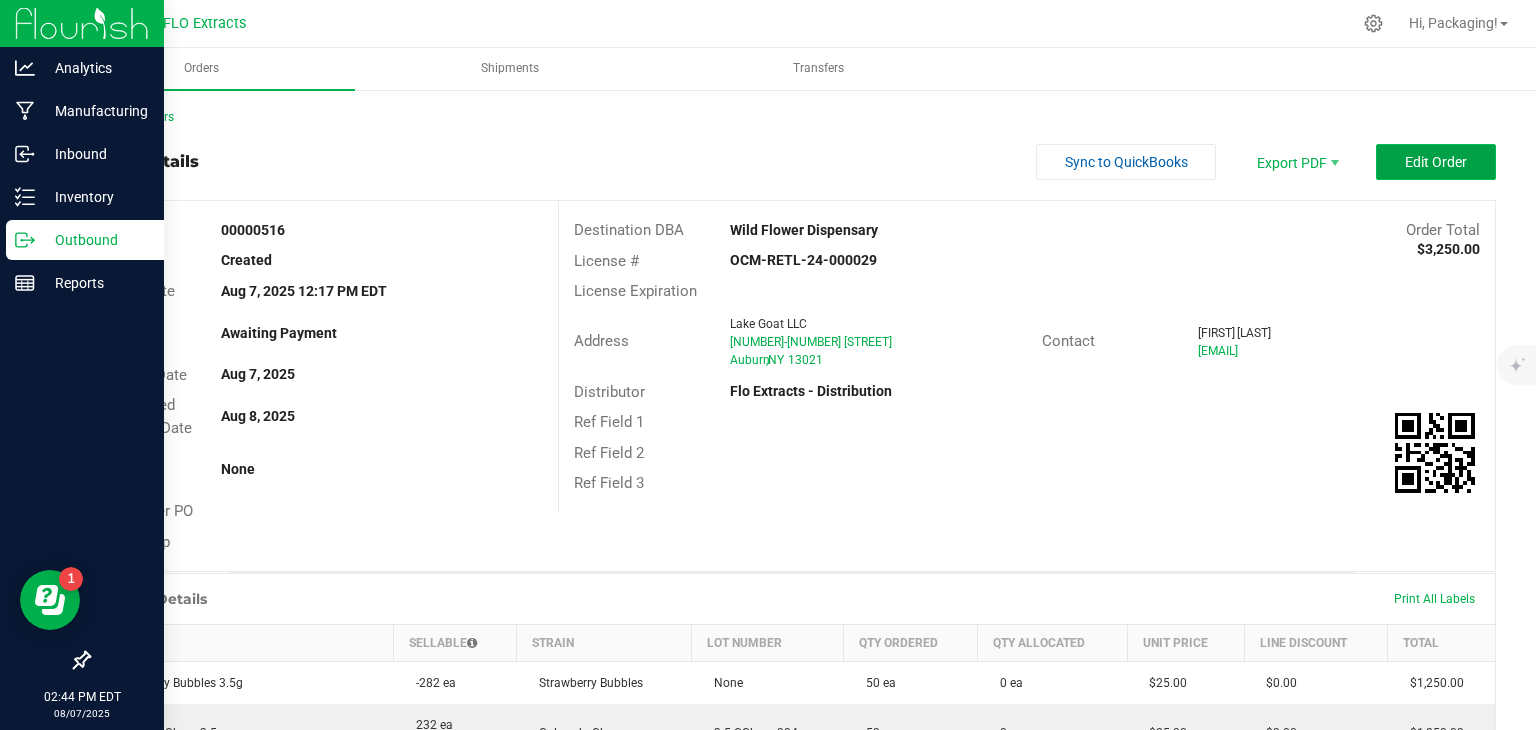click on "Edit Order" at bounding box center [1436, 162] 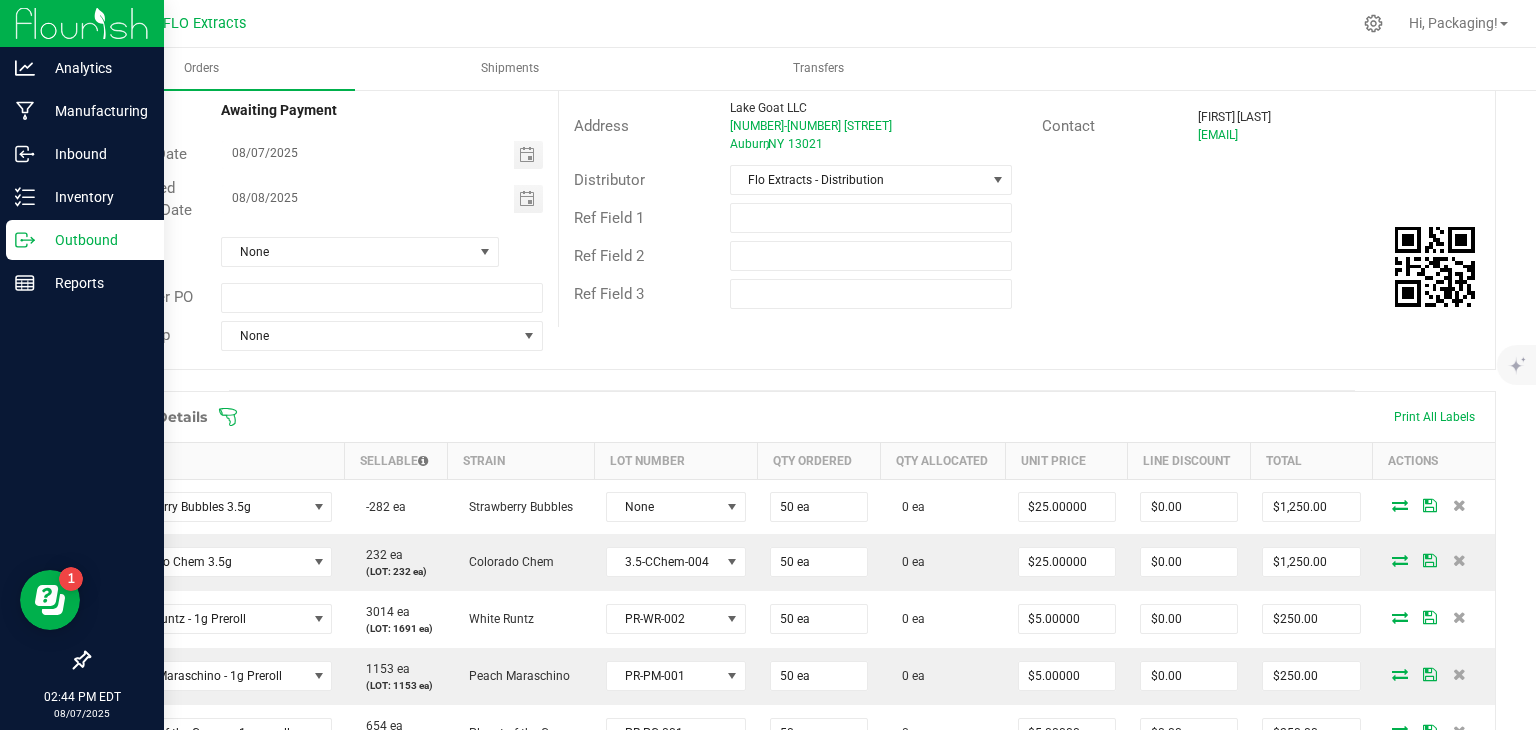 scroll, scrollTop: 224, scrollLeft: 0, axis: vertical 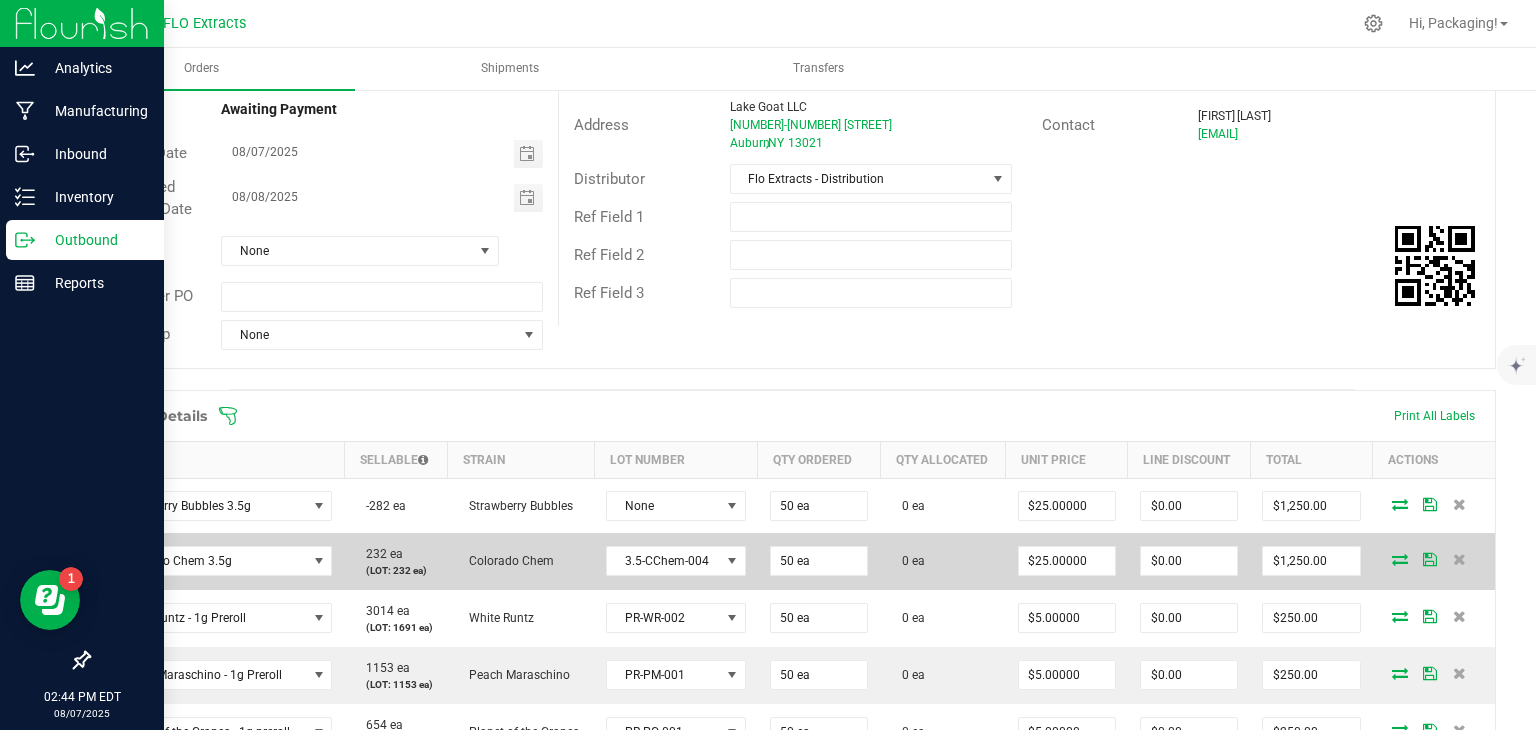 click at bounding box center [1400, 559] 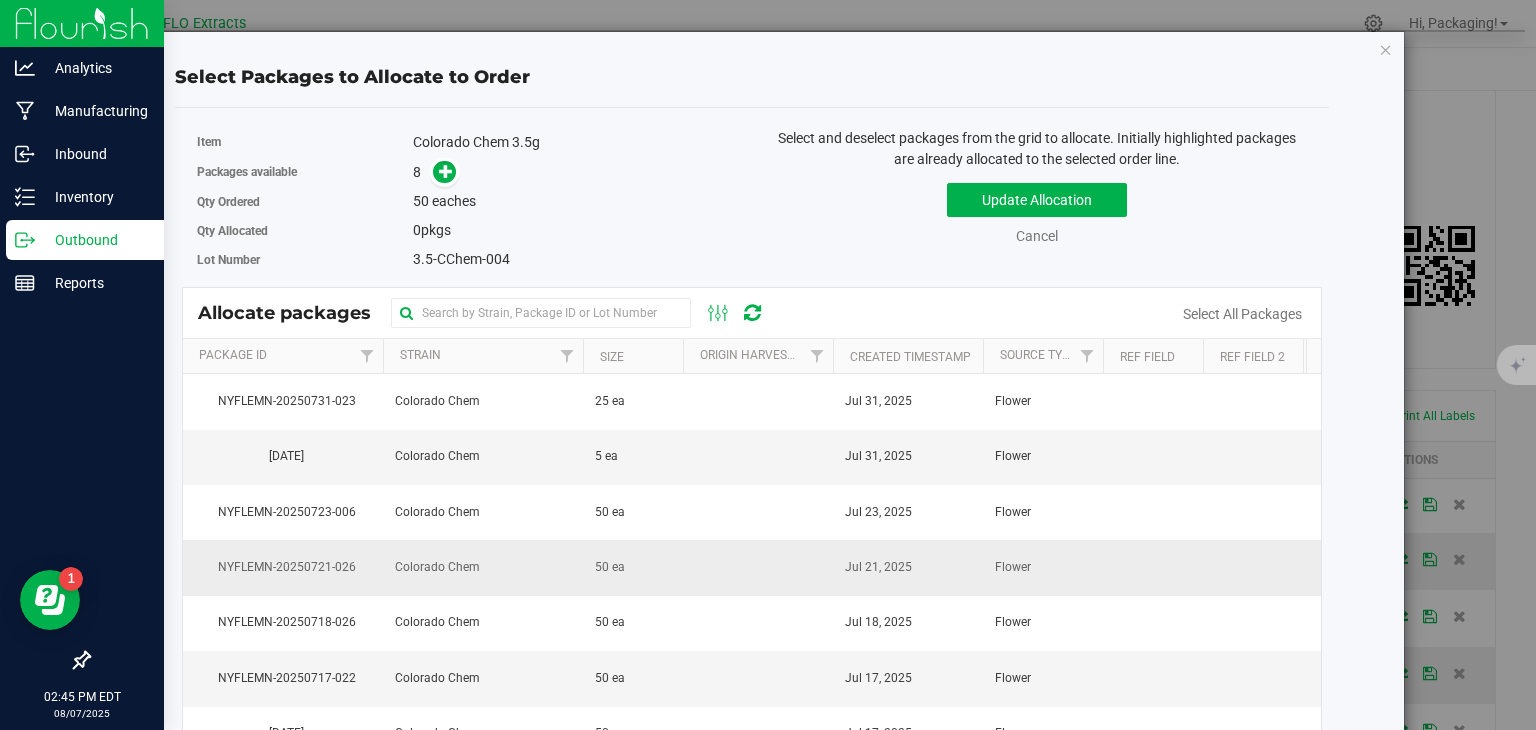 scroll, scrollTop: 44, scrollLeft: 0, axis: vertical 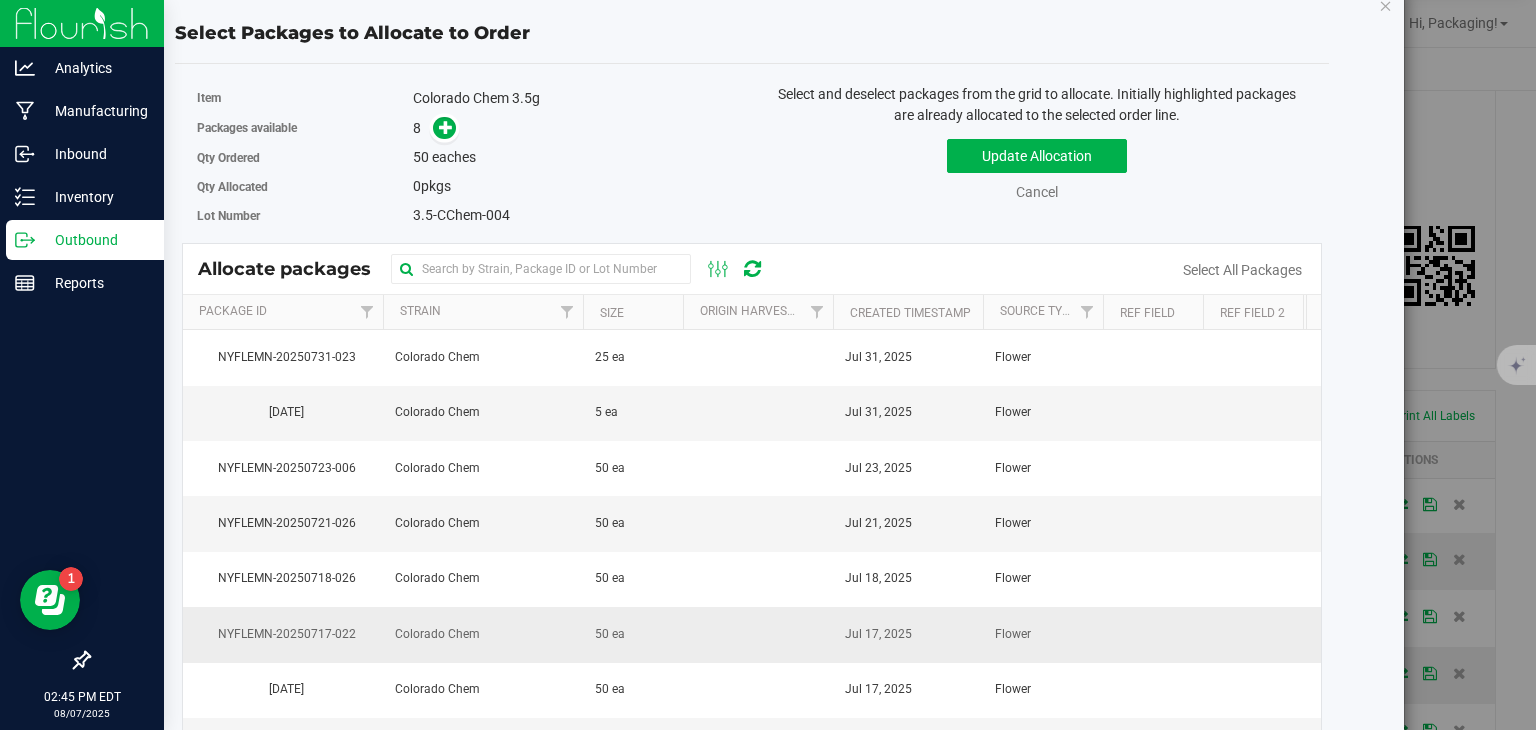 click on "Colorado Chem" at bounding box center [437, 634] 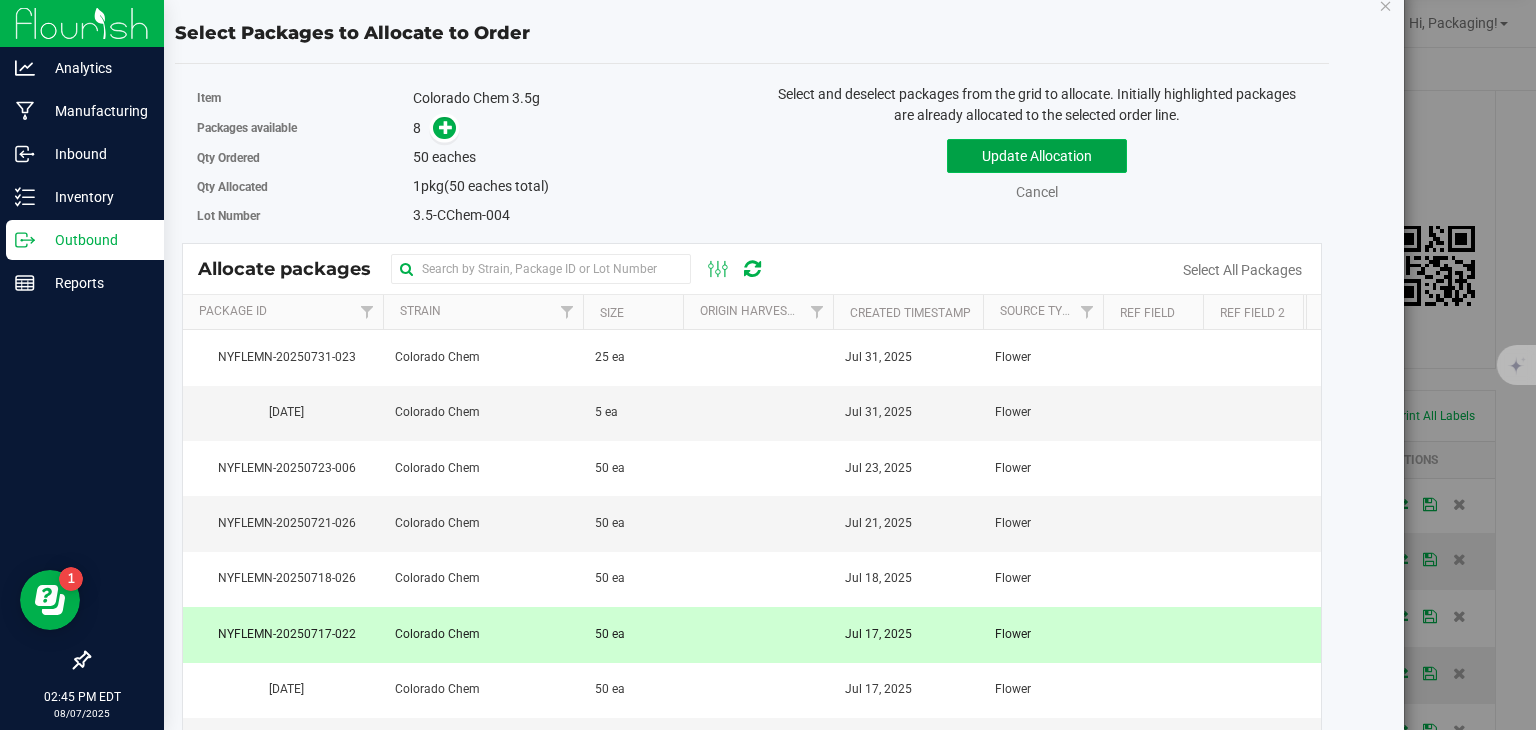 click on "Update Allocation" at bounding box center (1037, 156) 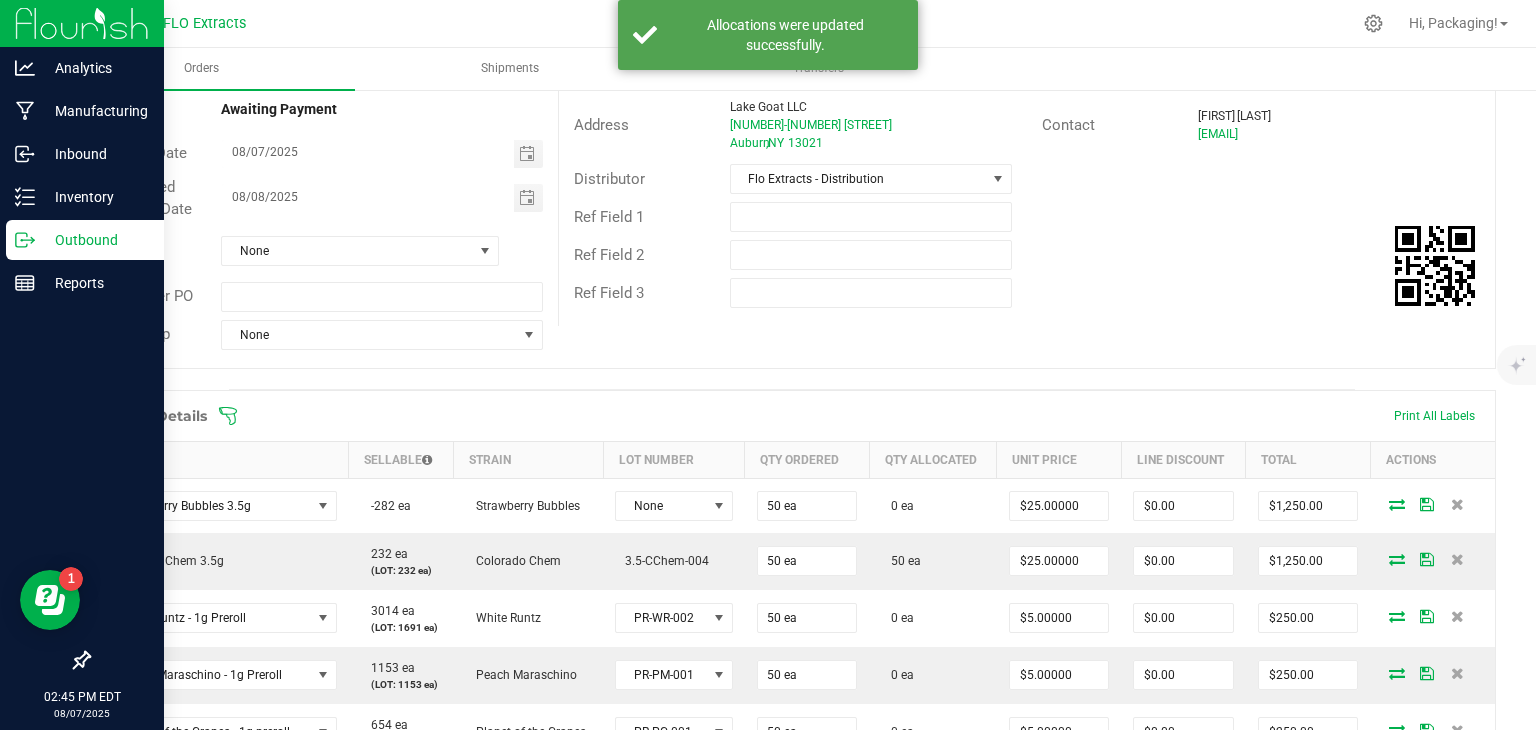 scroll, scrollTop: 376, scrollLeft: 0, axis: vertical 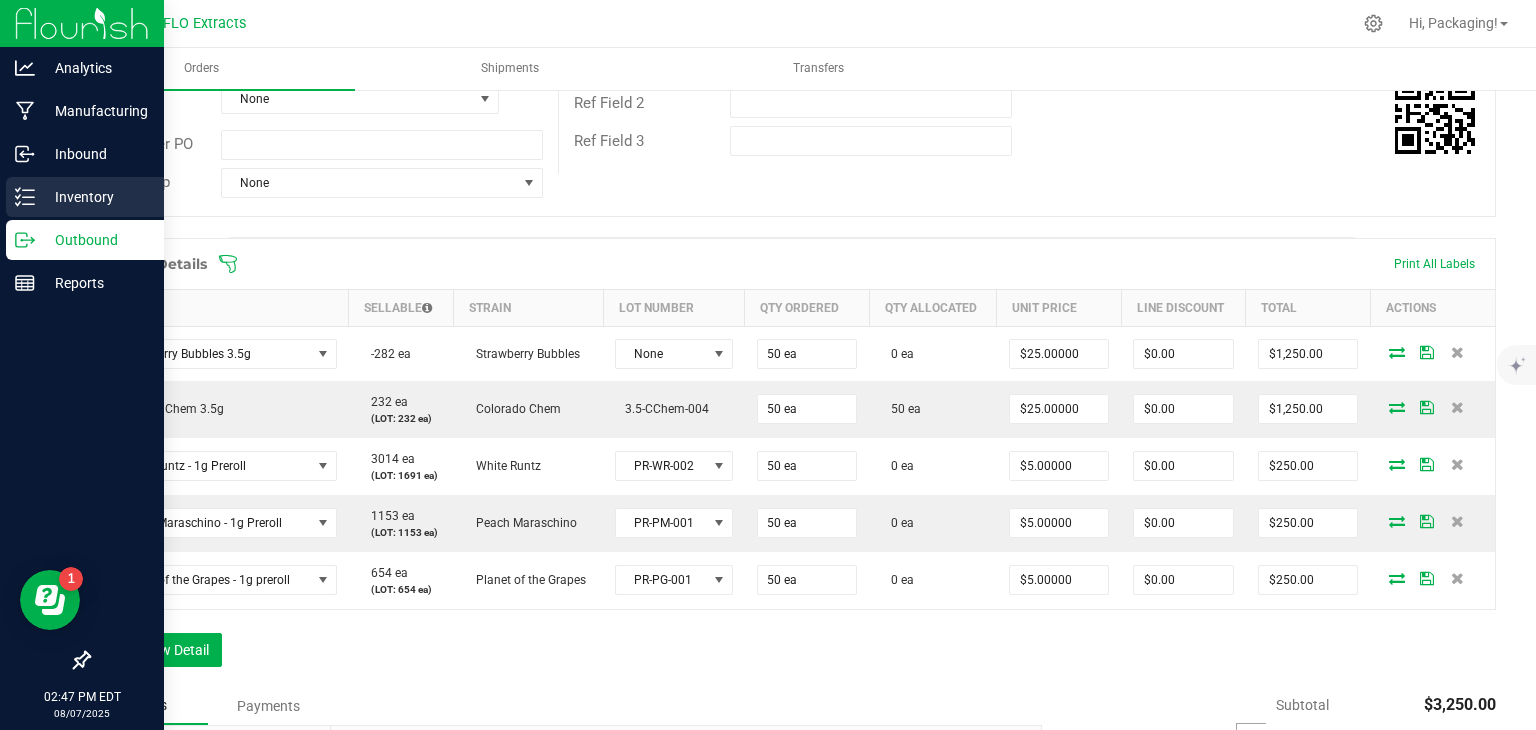 click on "Inventory" at bounding box center (95, 197) 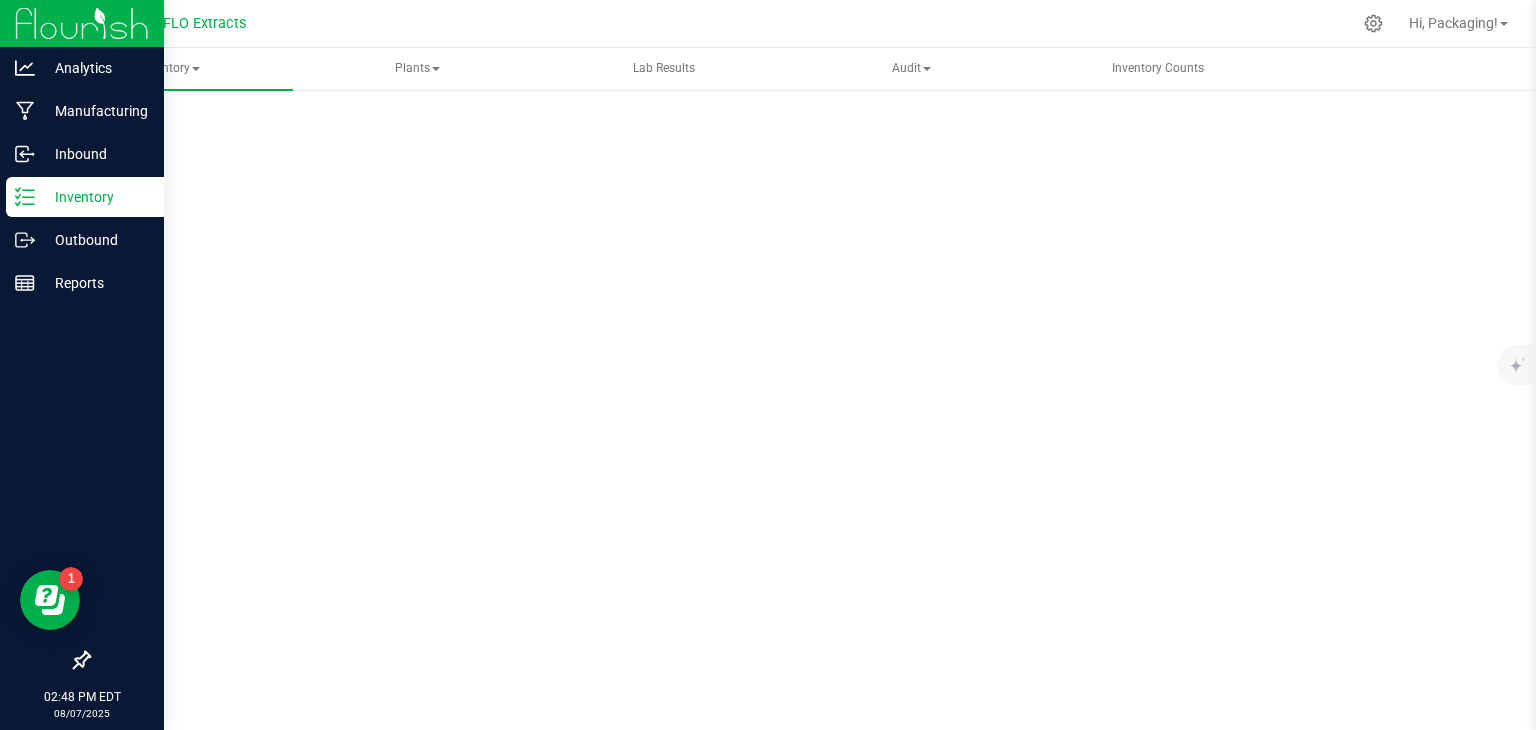 scroll, scrollTop: 0, scrollLeft: 0, axis: both 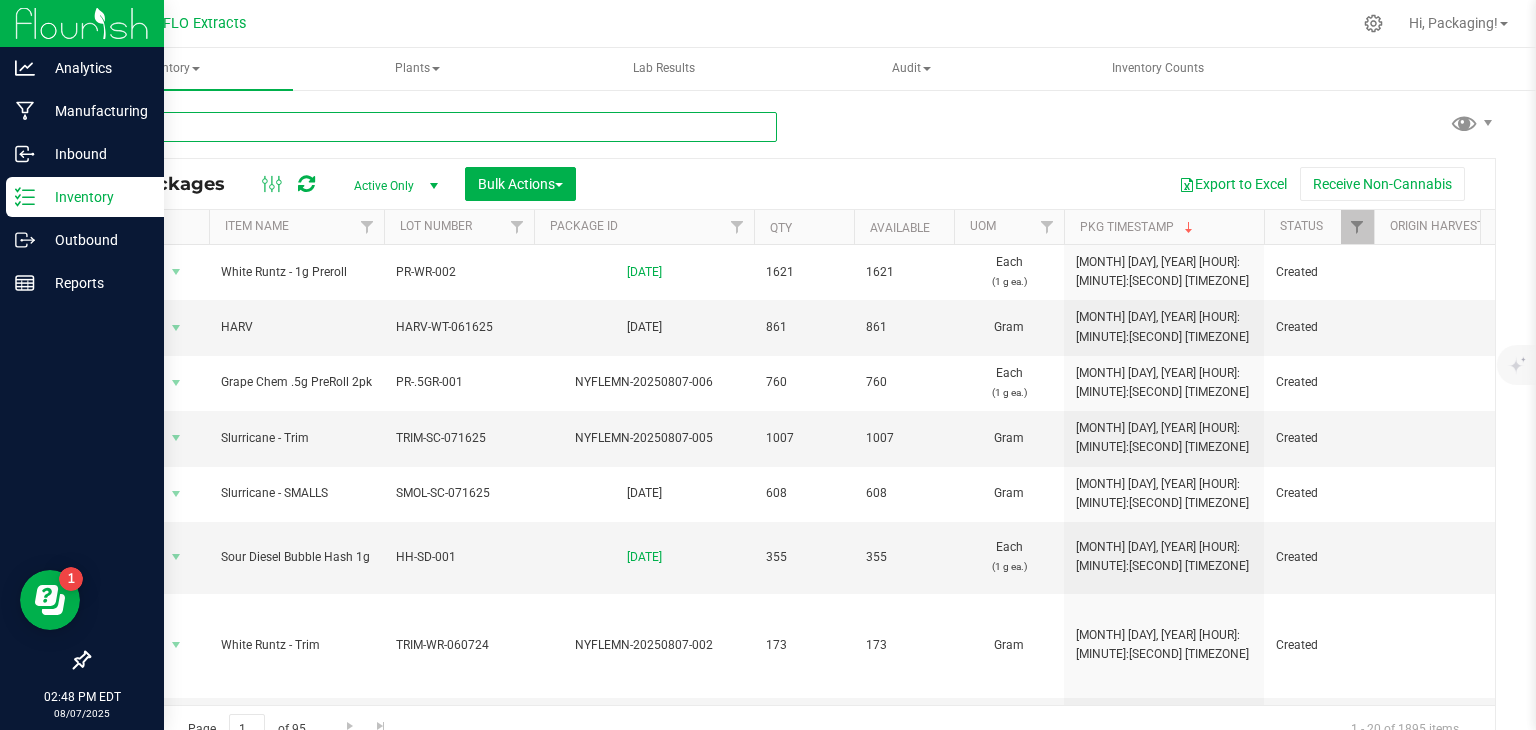 click at bounding box center [432, 127] 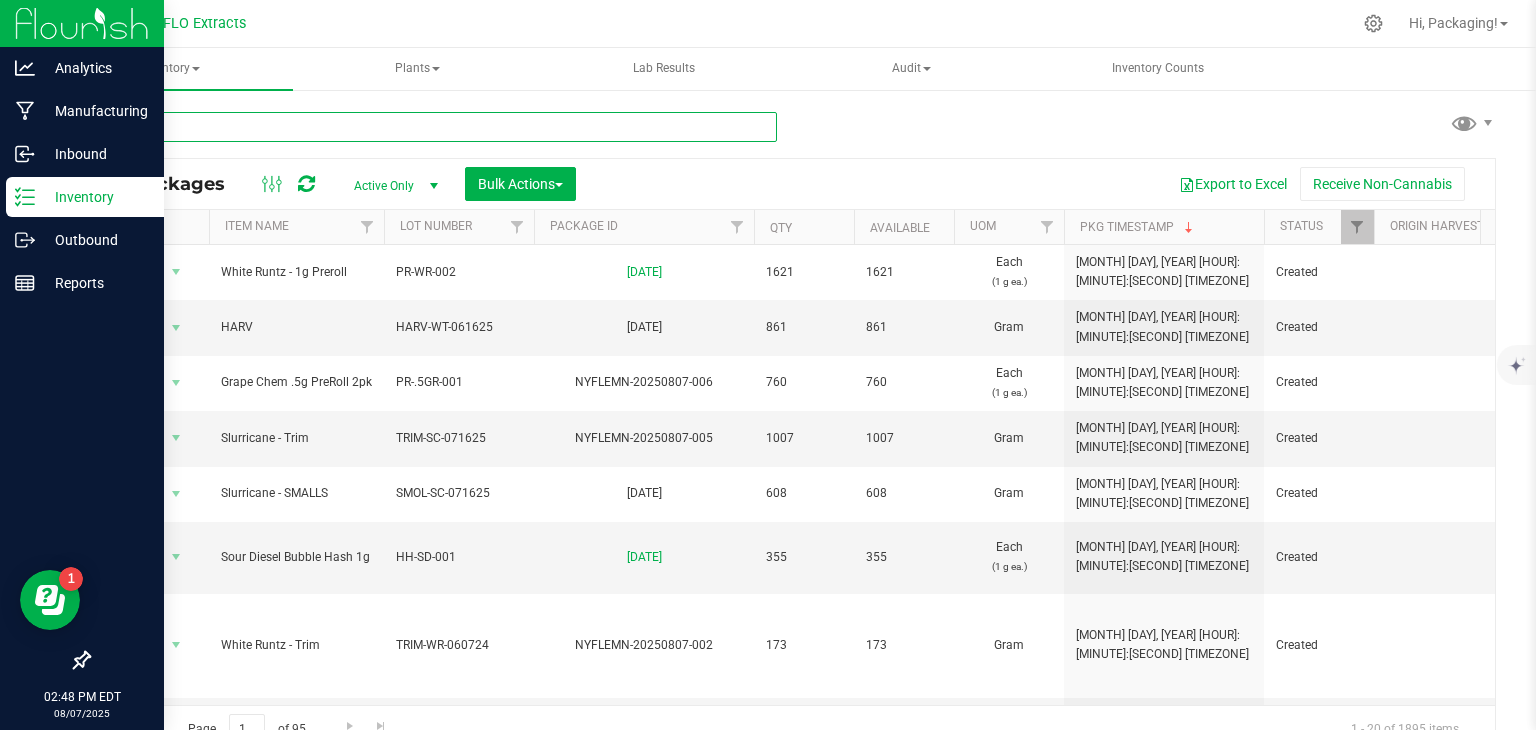 type on "nyflemn-20250211-053" 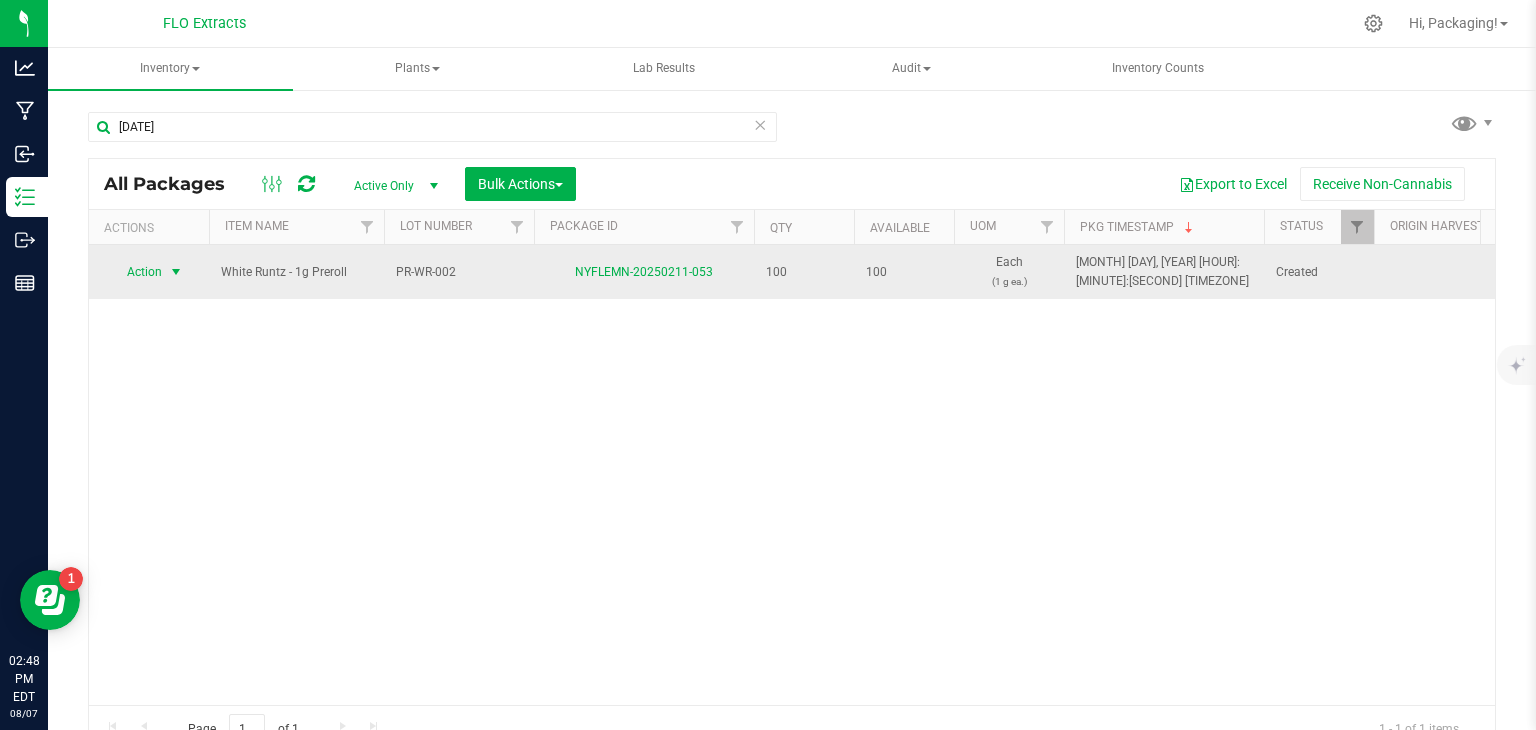click on "Action" at bounding box center [136, 272] 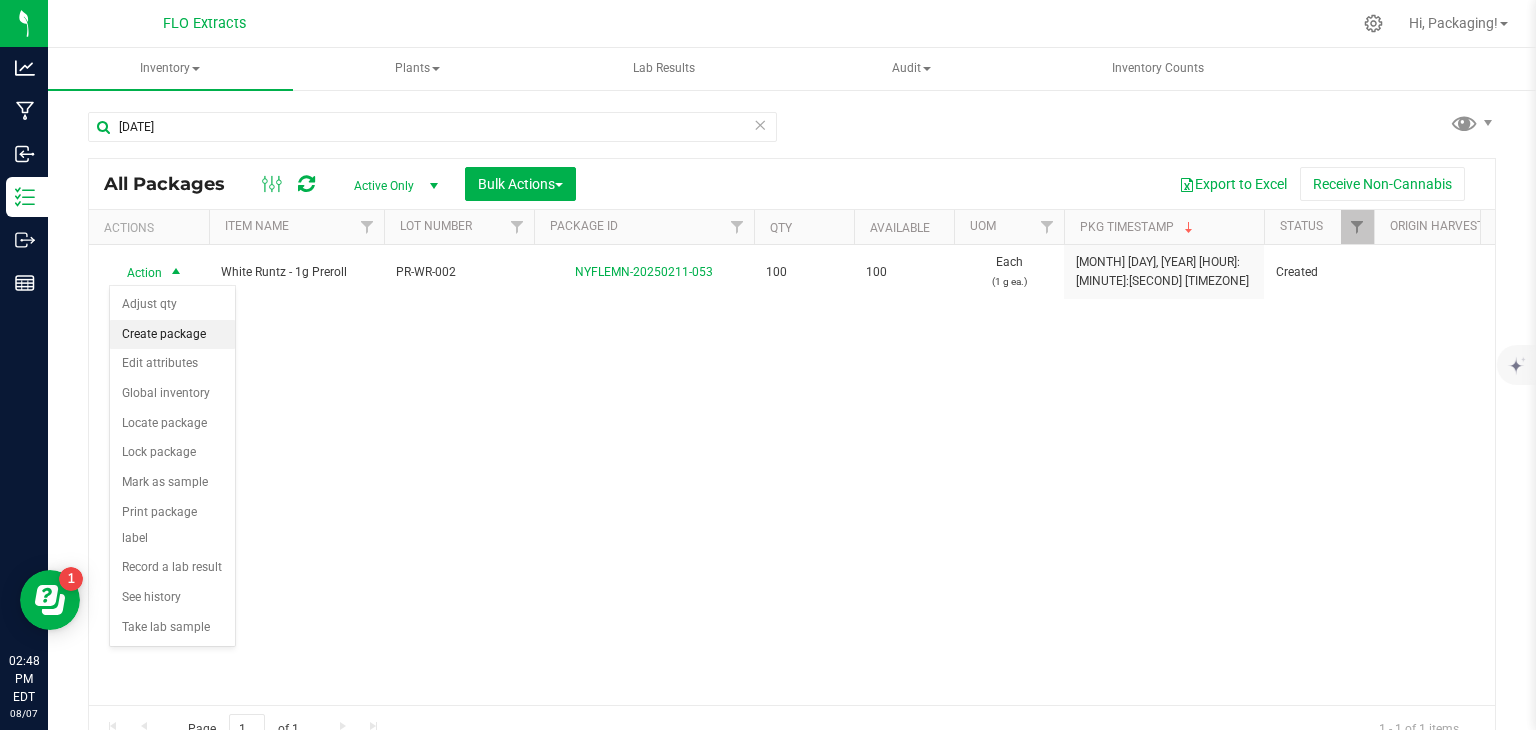 click on "Create package" at bounding box center [172, 335] 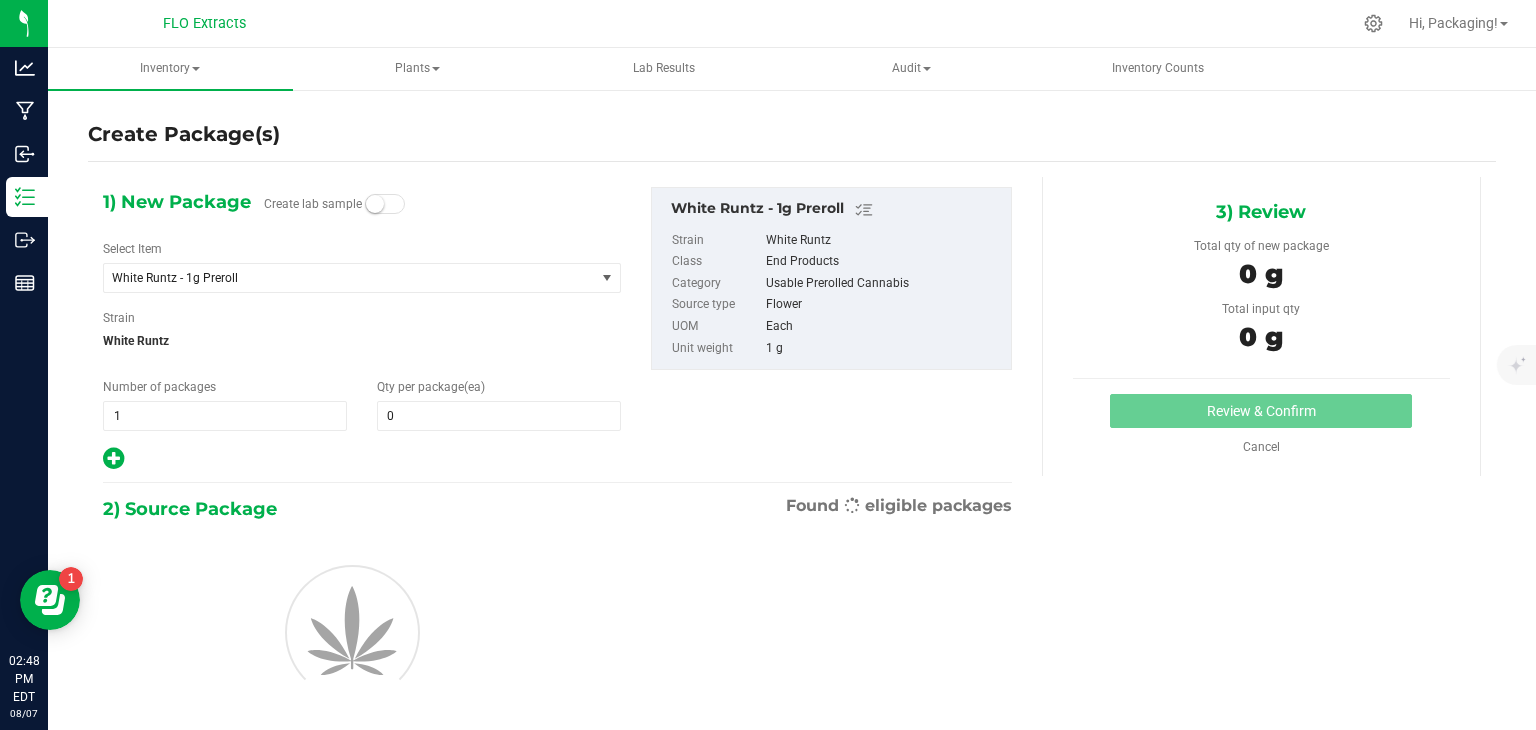 type on "0" 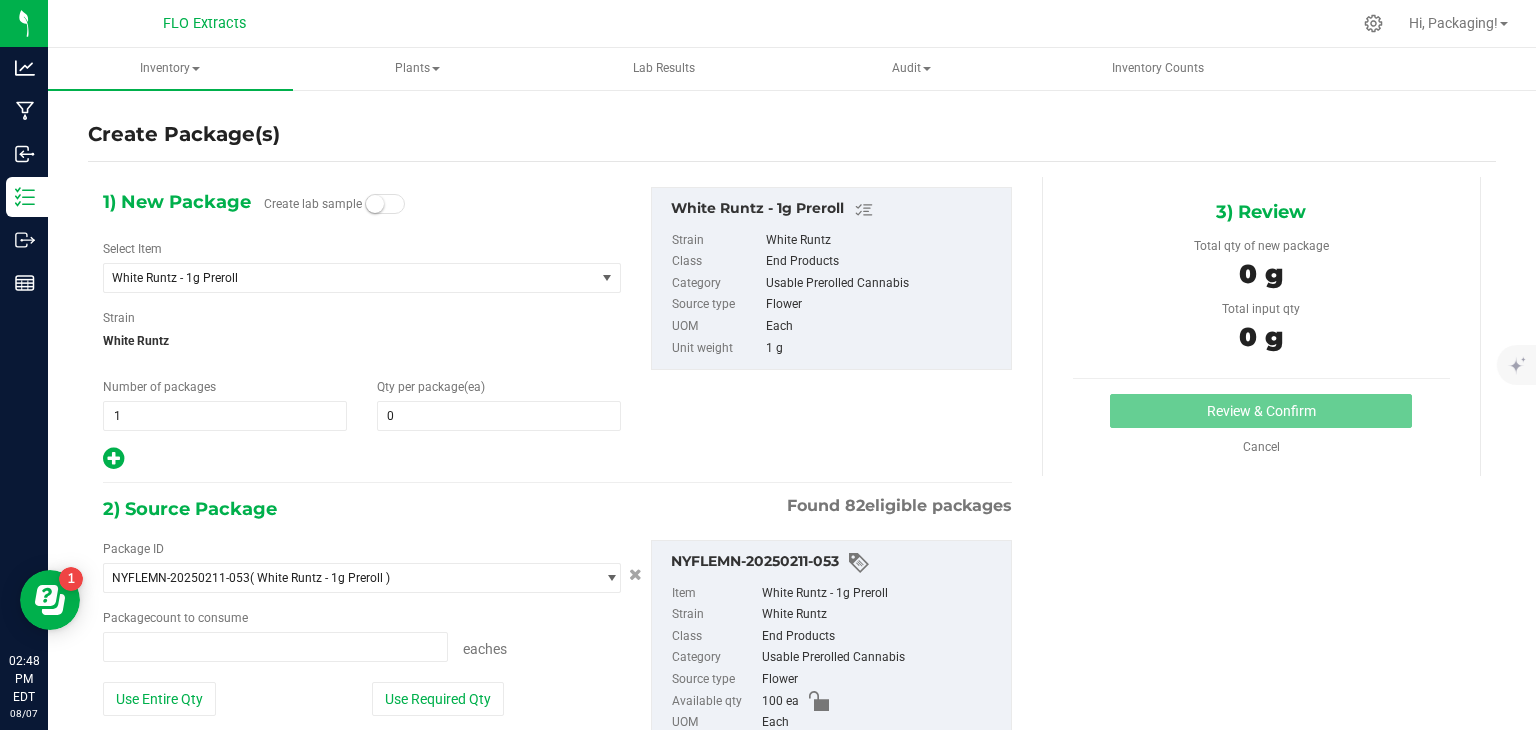 type on "0 ea" 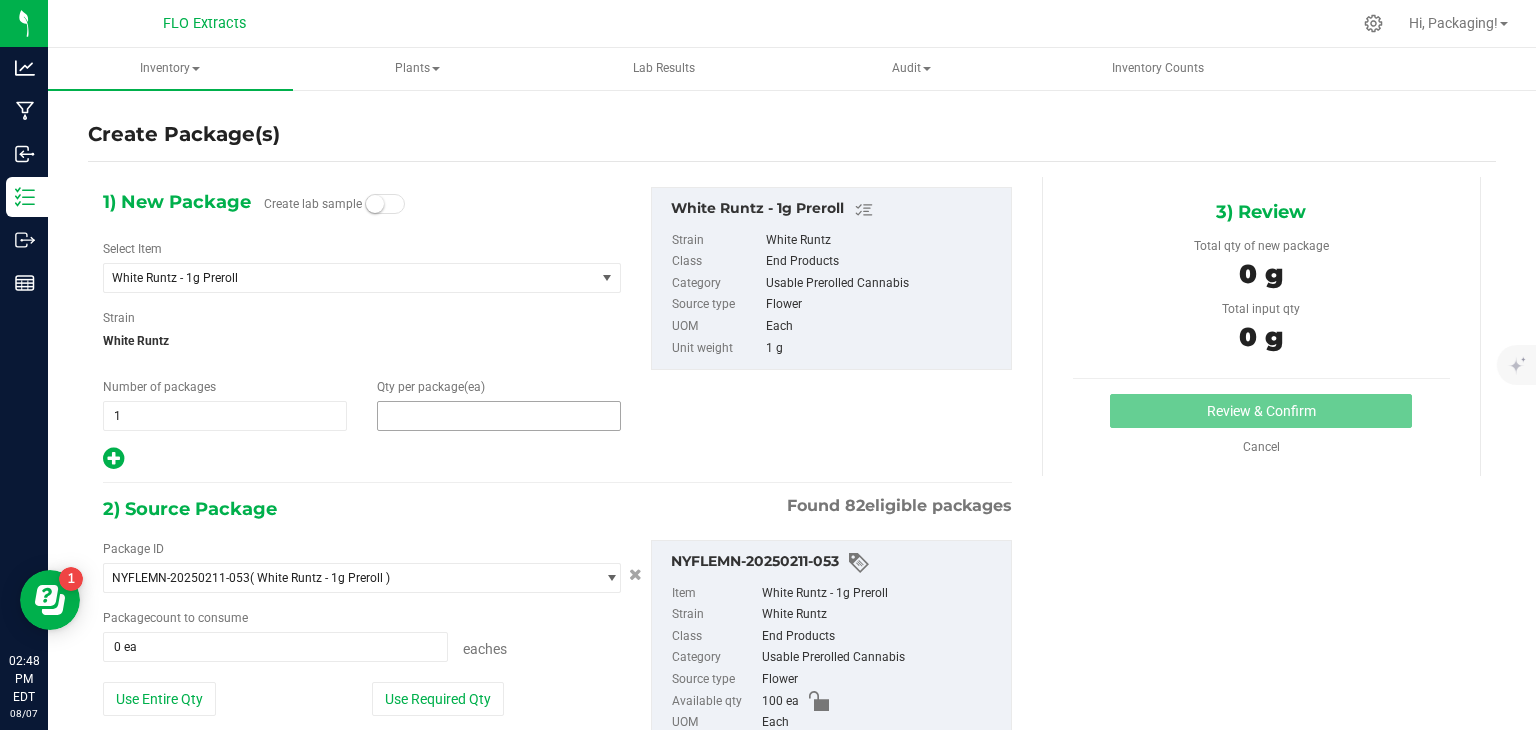 click at bounding box center (499, 416) 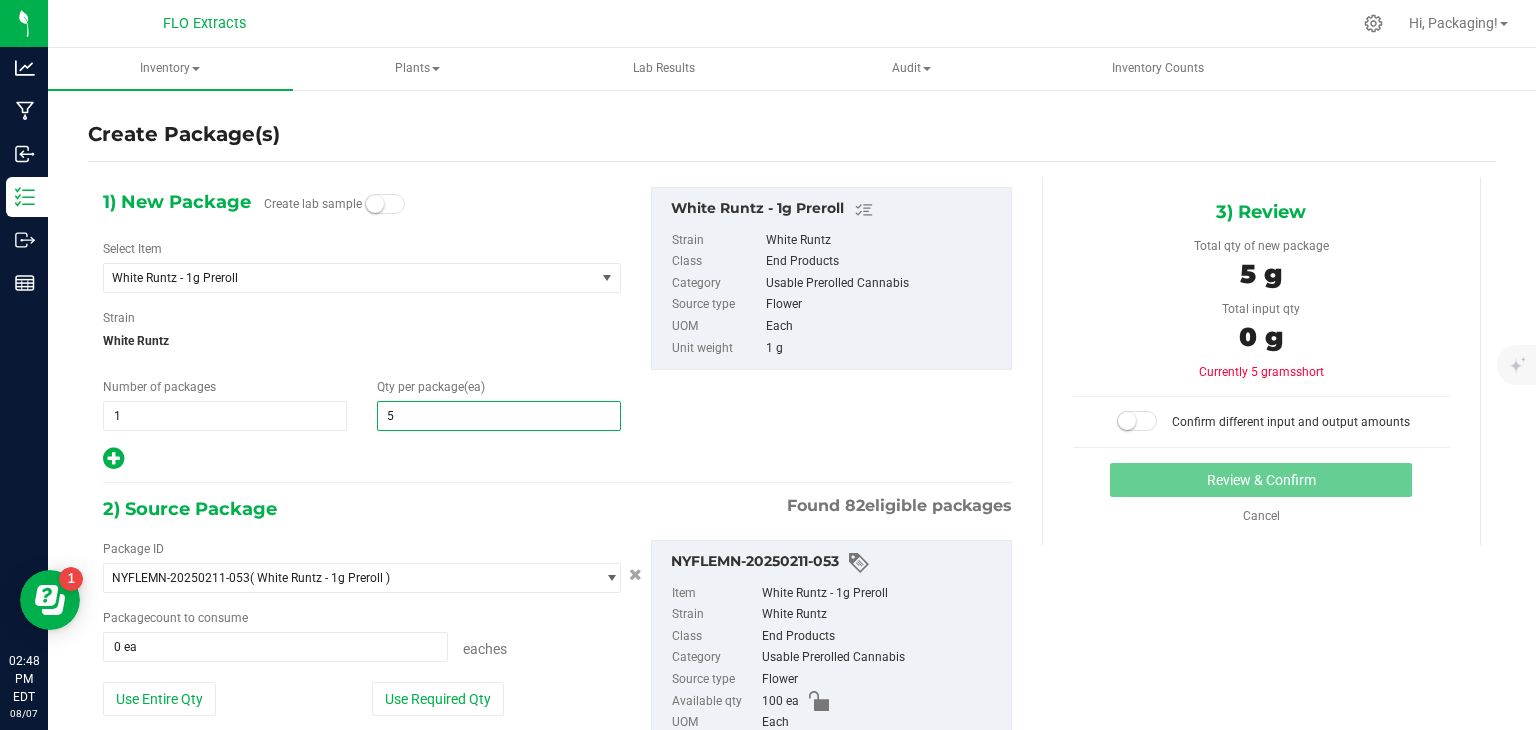 type on "50" 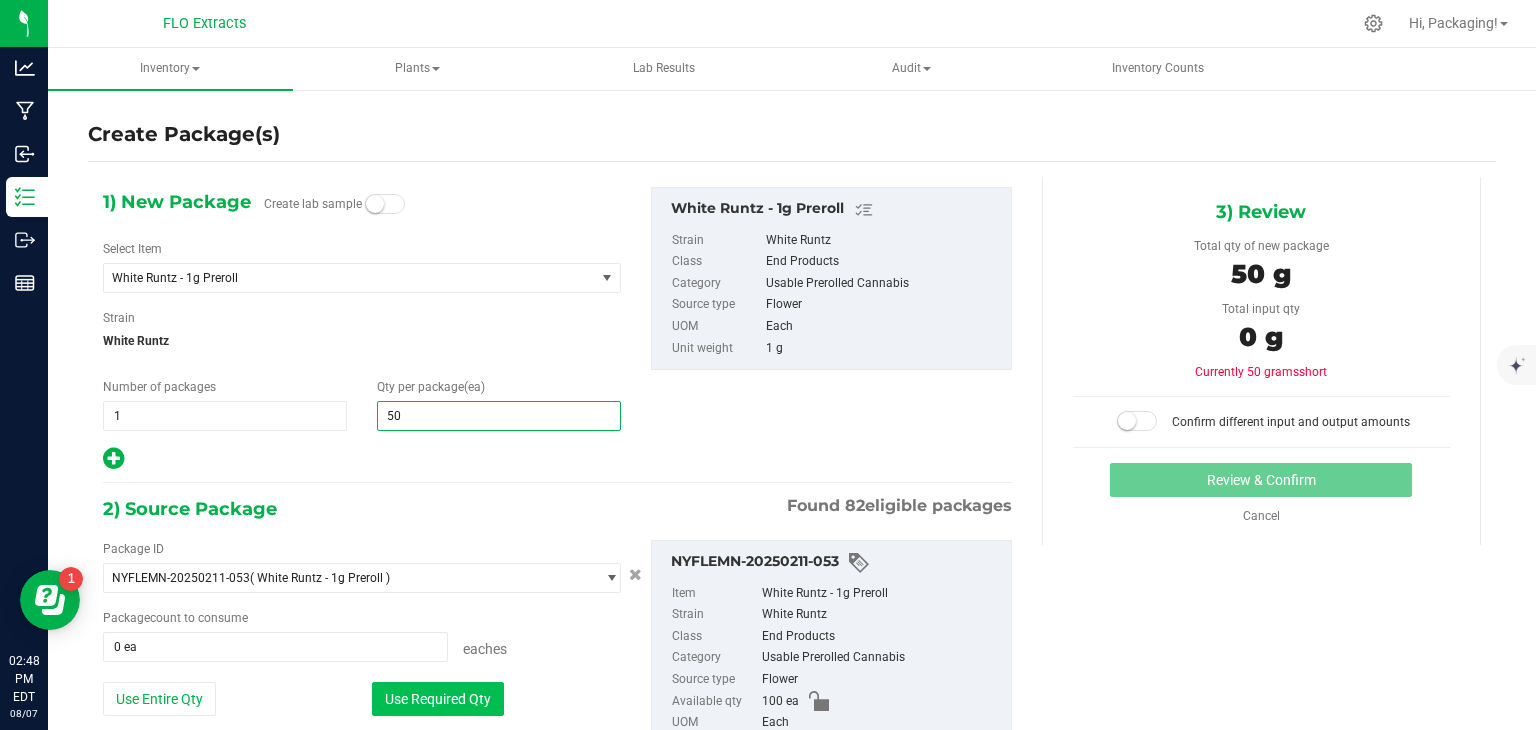 type on "50" 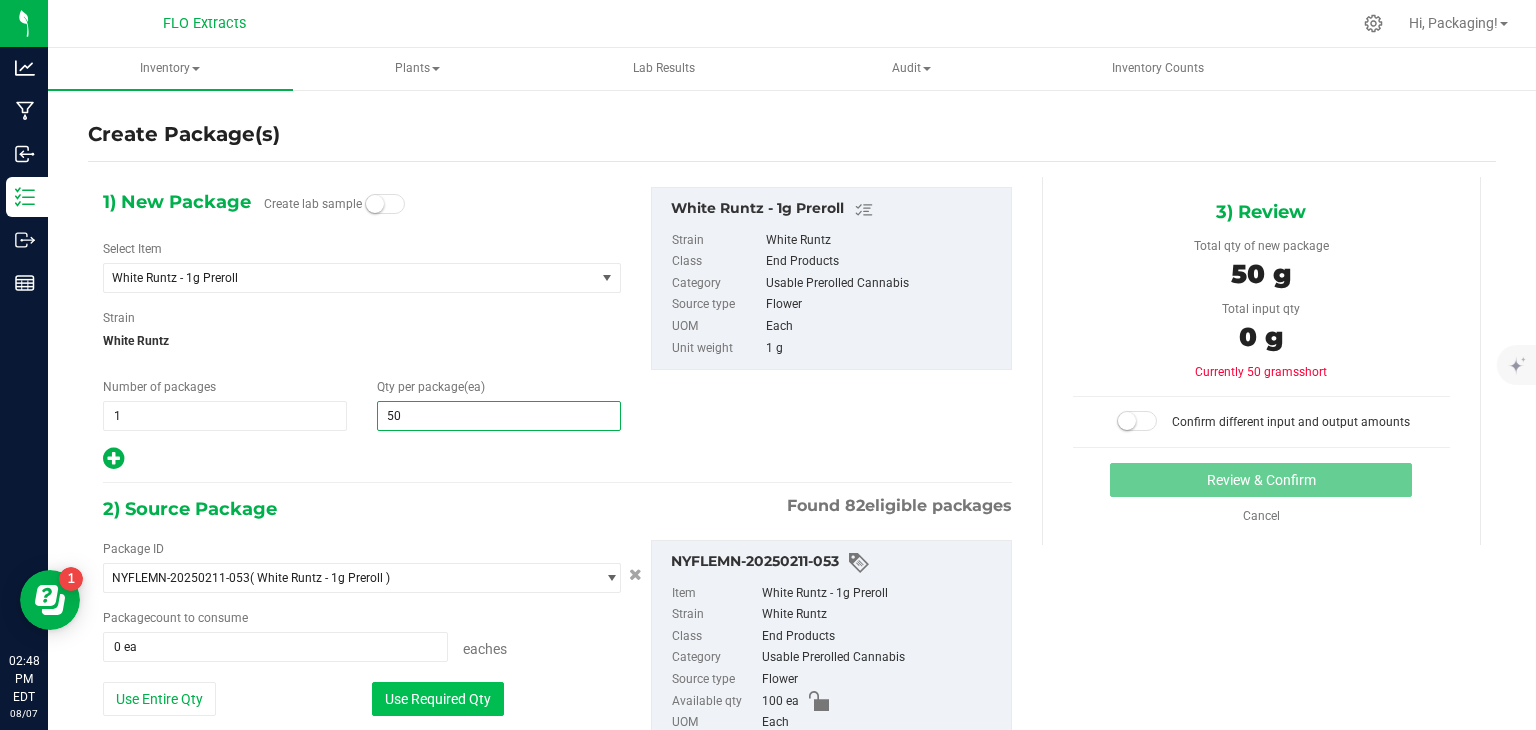 click on "Use Required Qty" at bounding box center (438, 699) 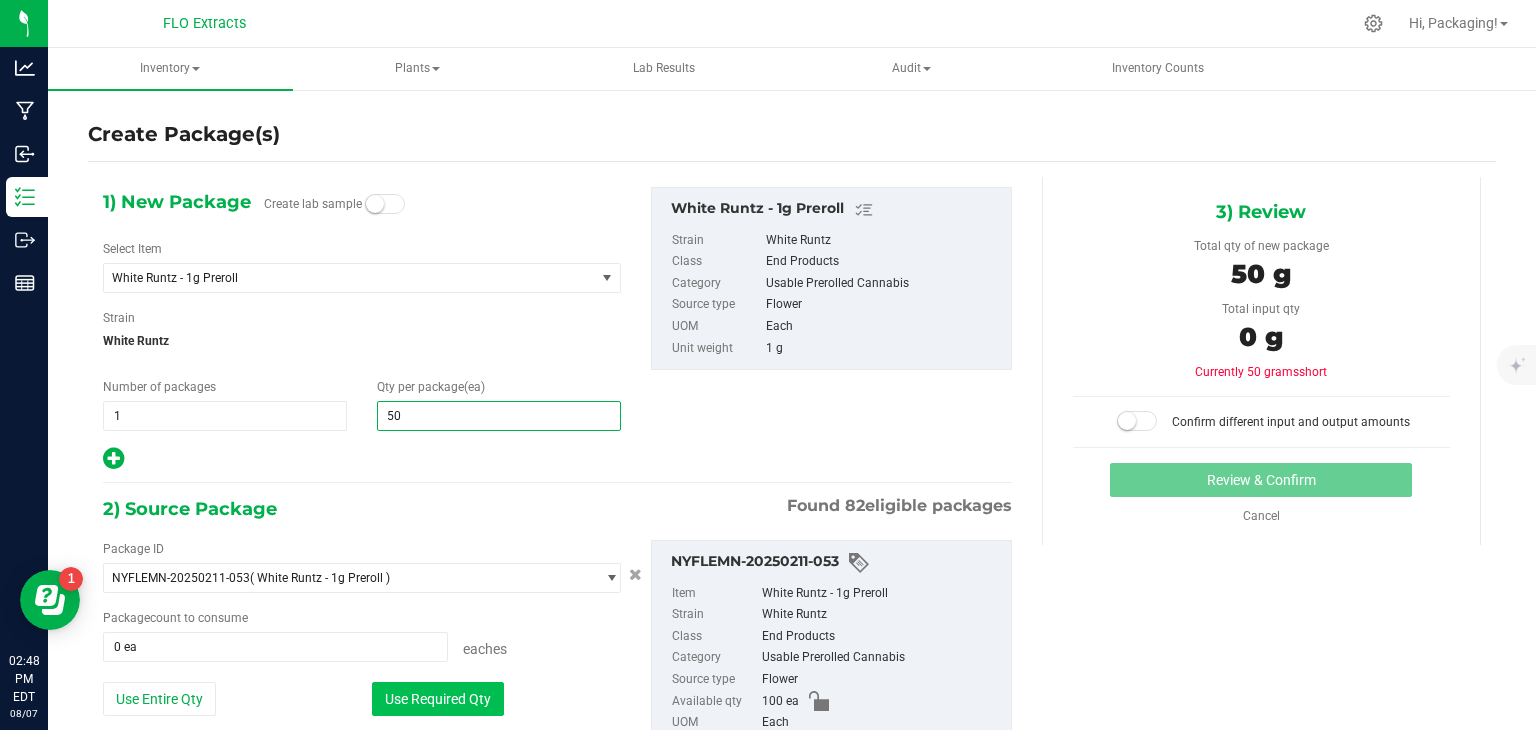 type on "50 ea" 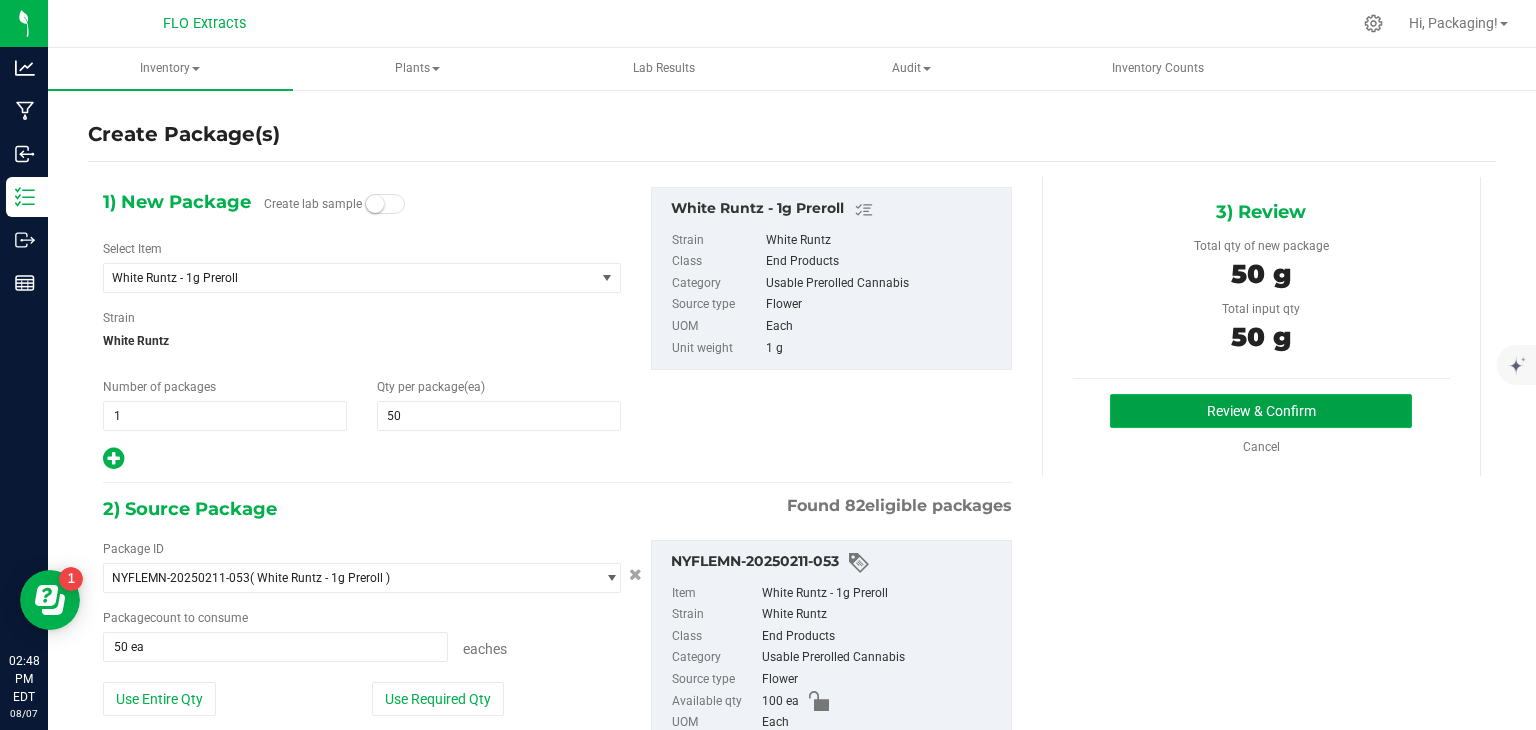 click on "Review & Confirm" at bounding box center (1261, 411) 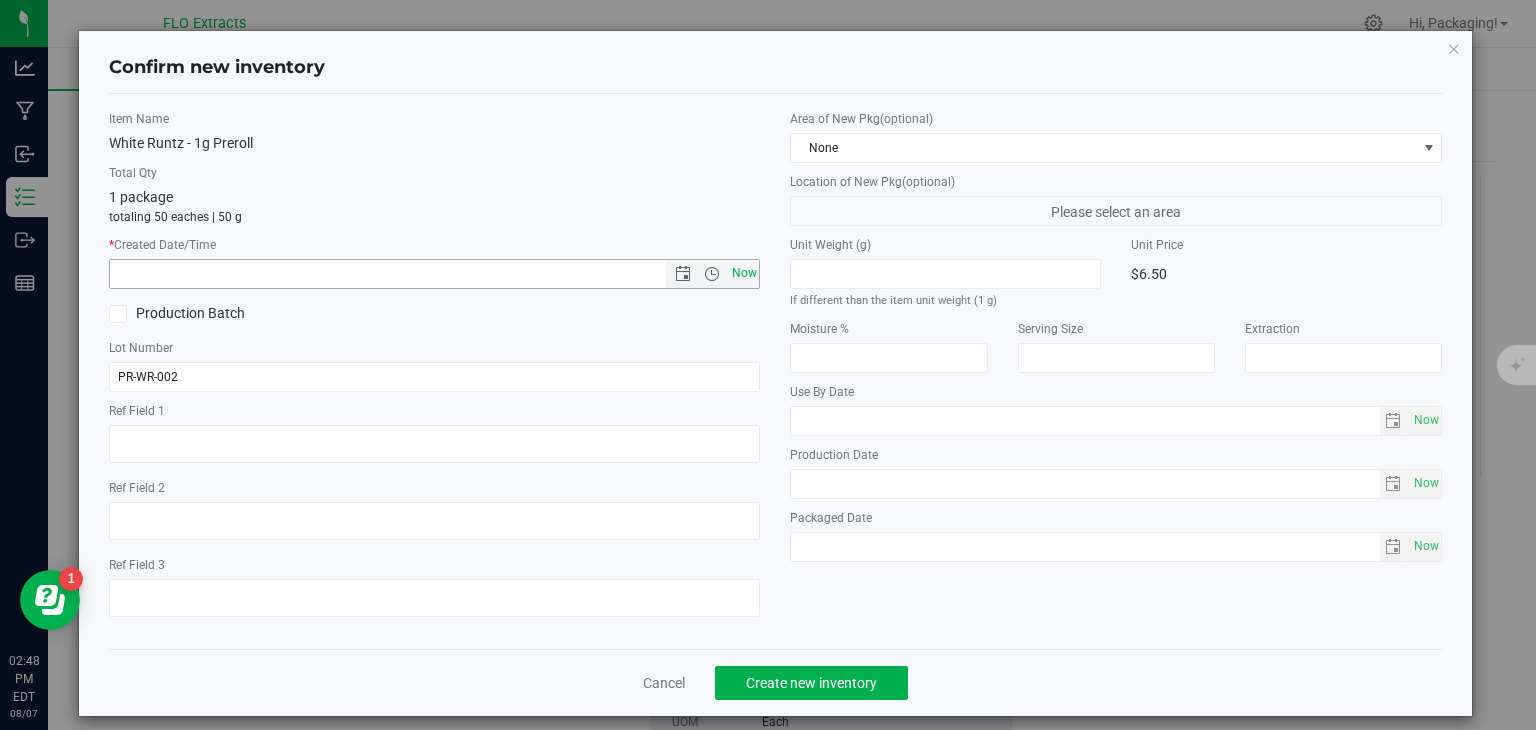click on "Now" at bounding box center (744, 273) 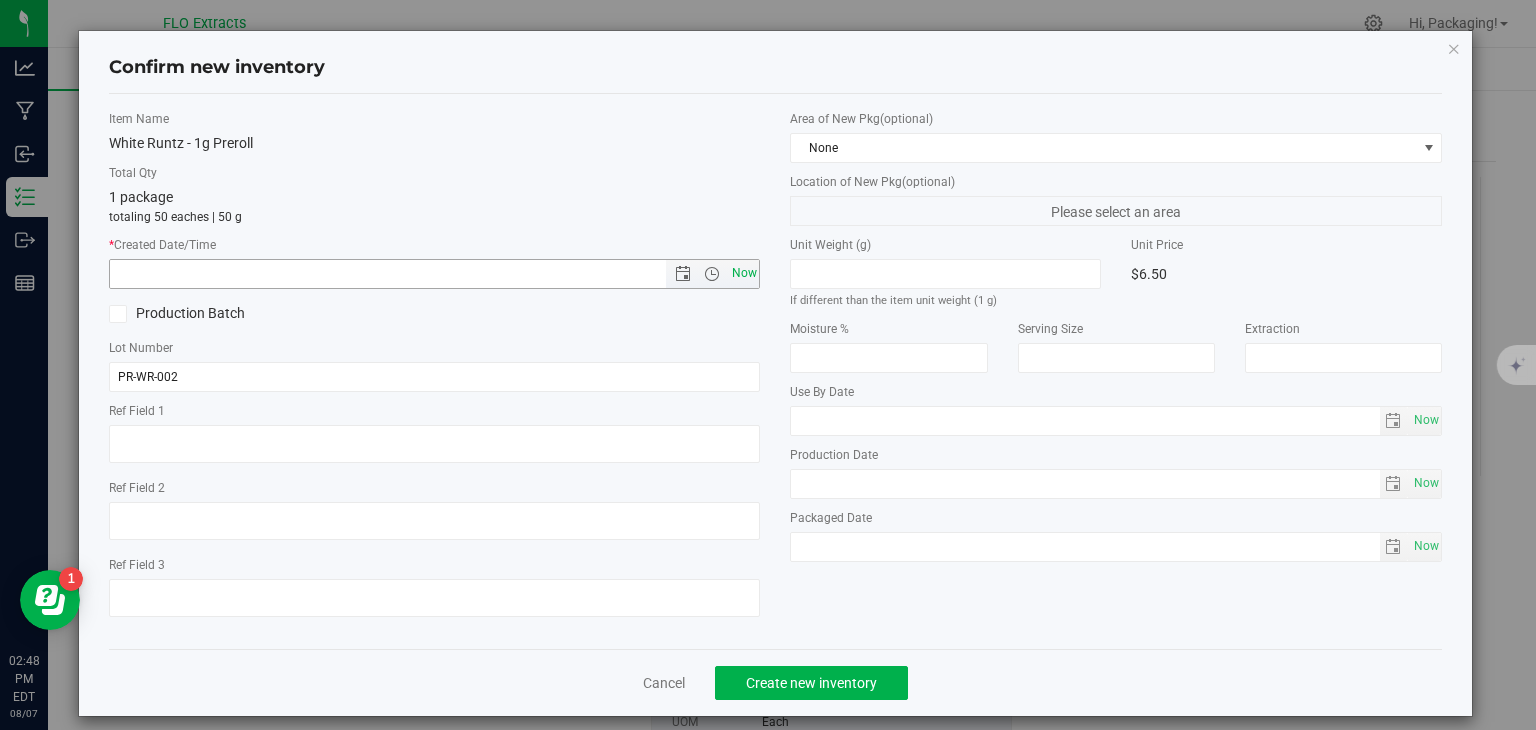 type on "8/7/2025 2:48 PM" 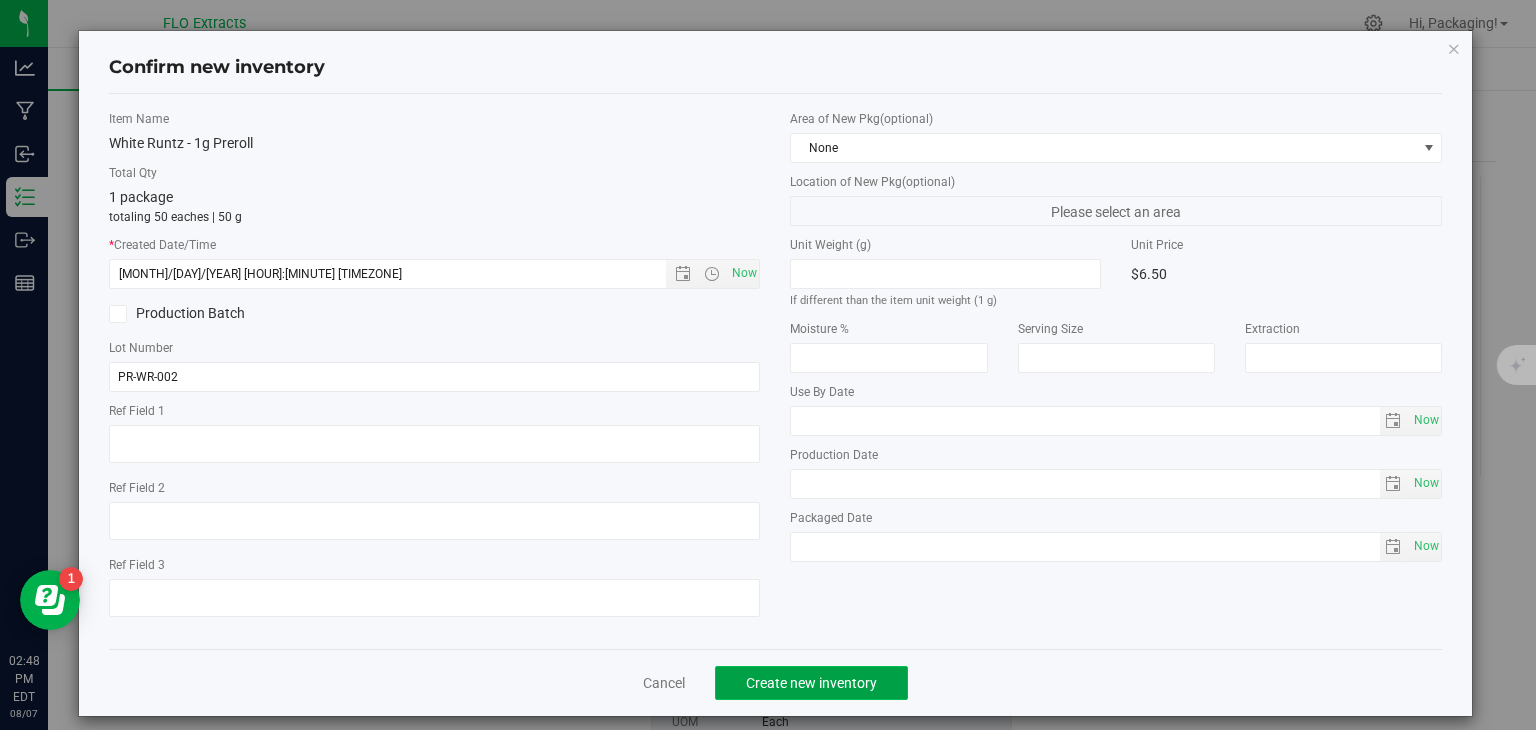 click on "Create new inventory" 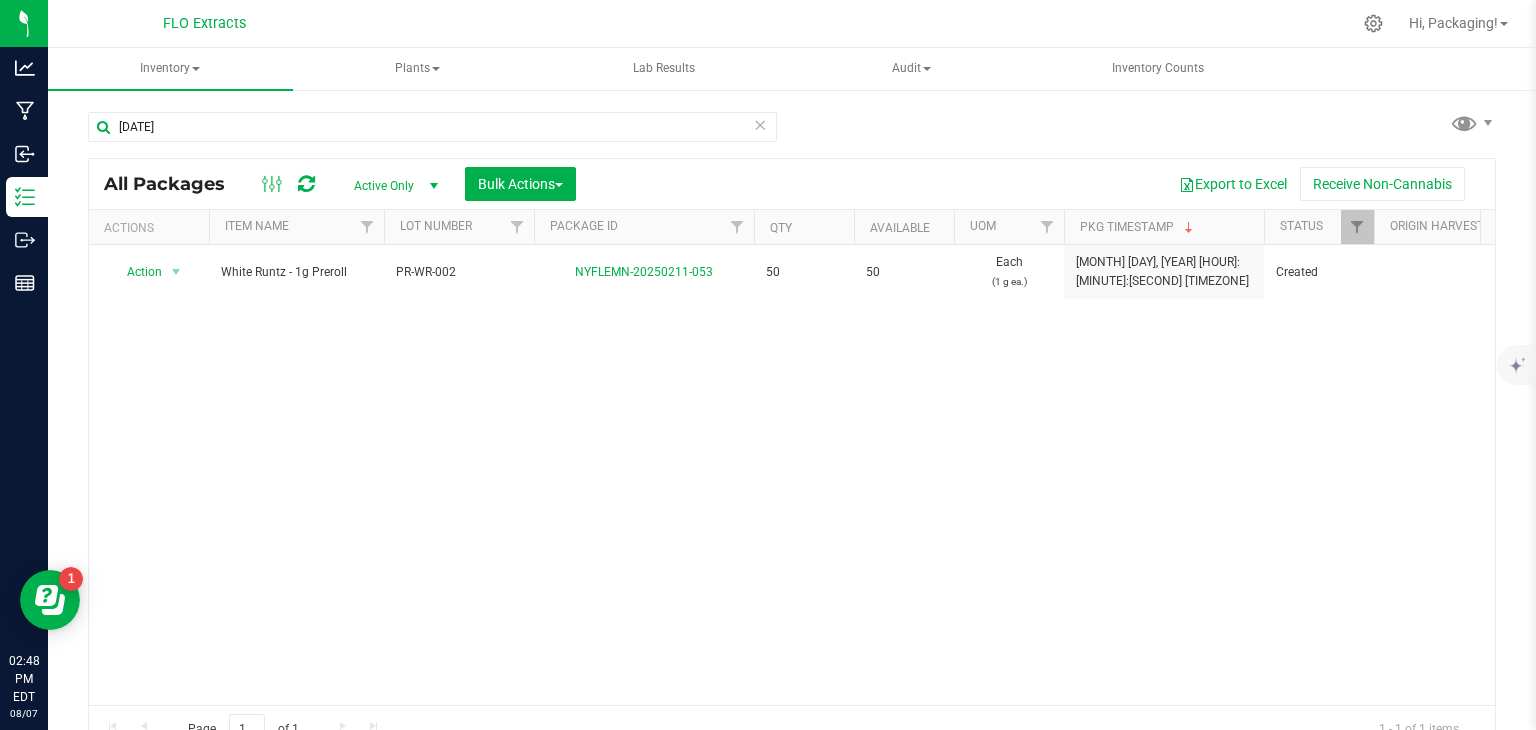 click at bounding box center [760, 124] 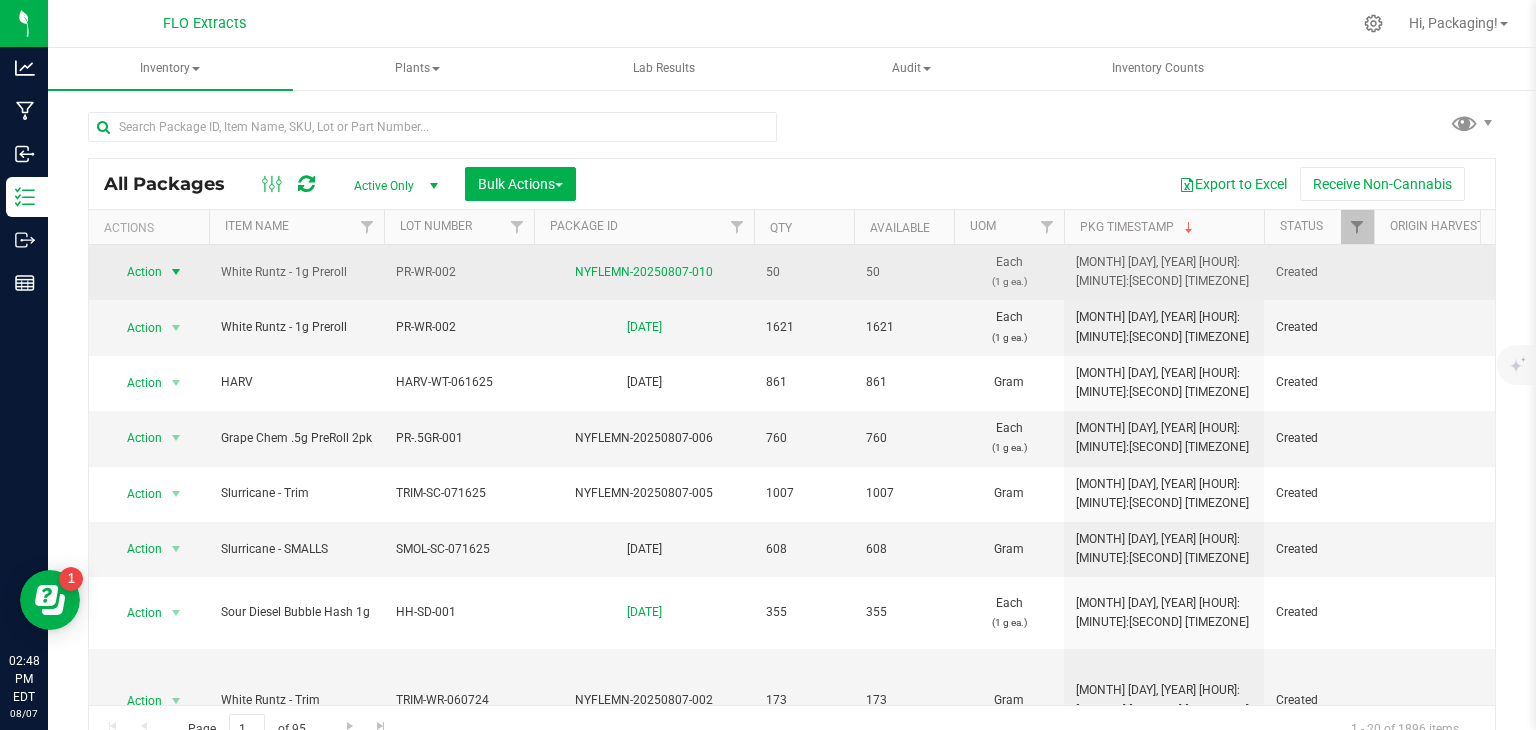 click on "Action" at bounding box center (136, 272) 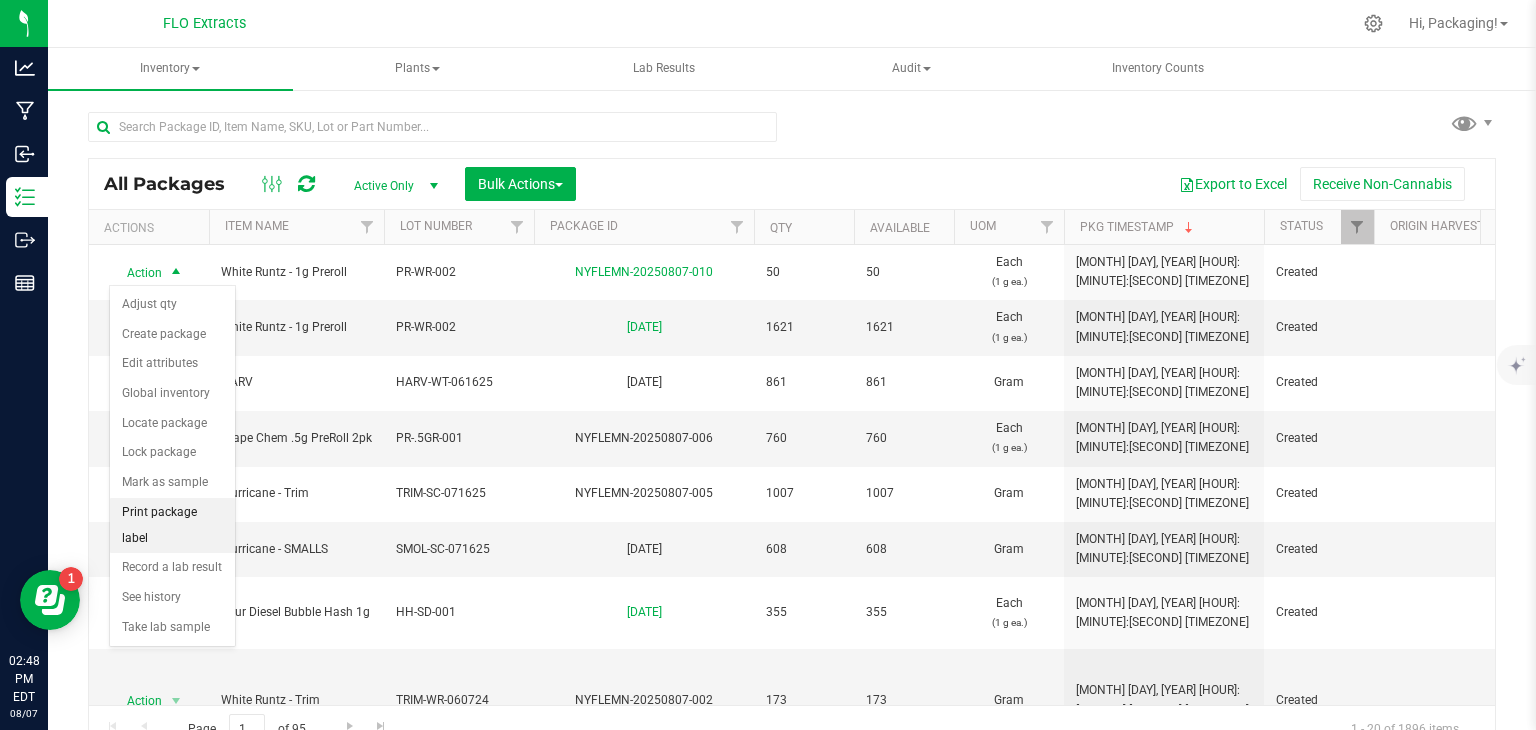 click on "Print package label" at bounding box center [172, 525] 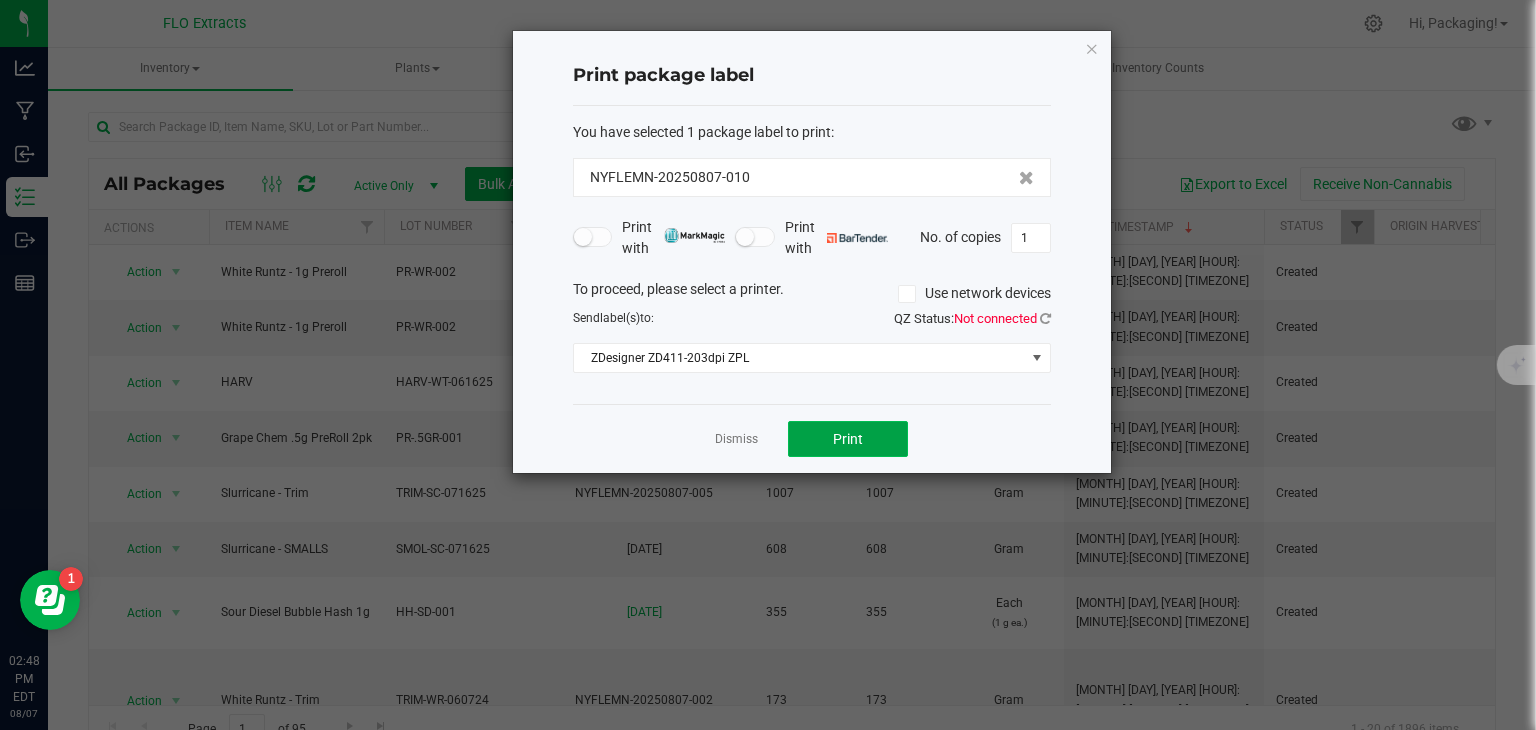 click on "Print" 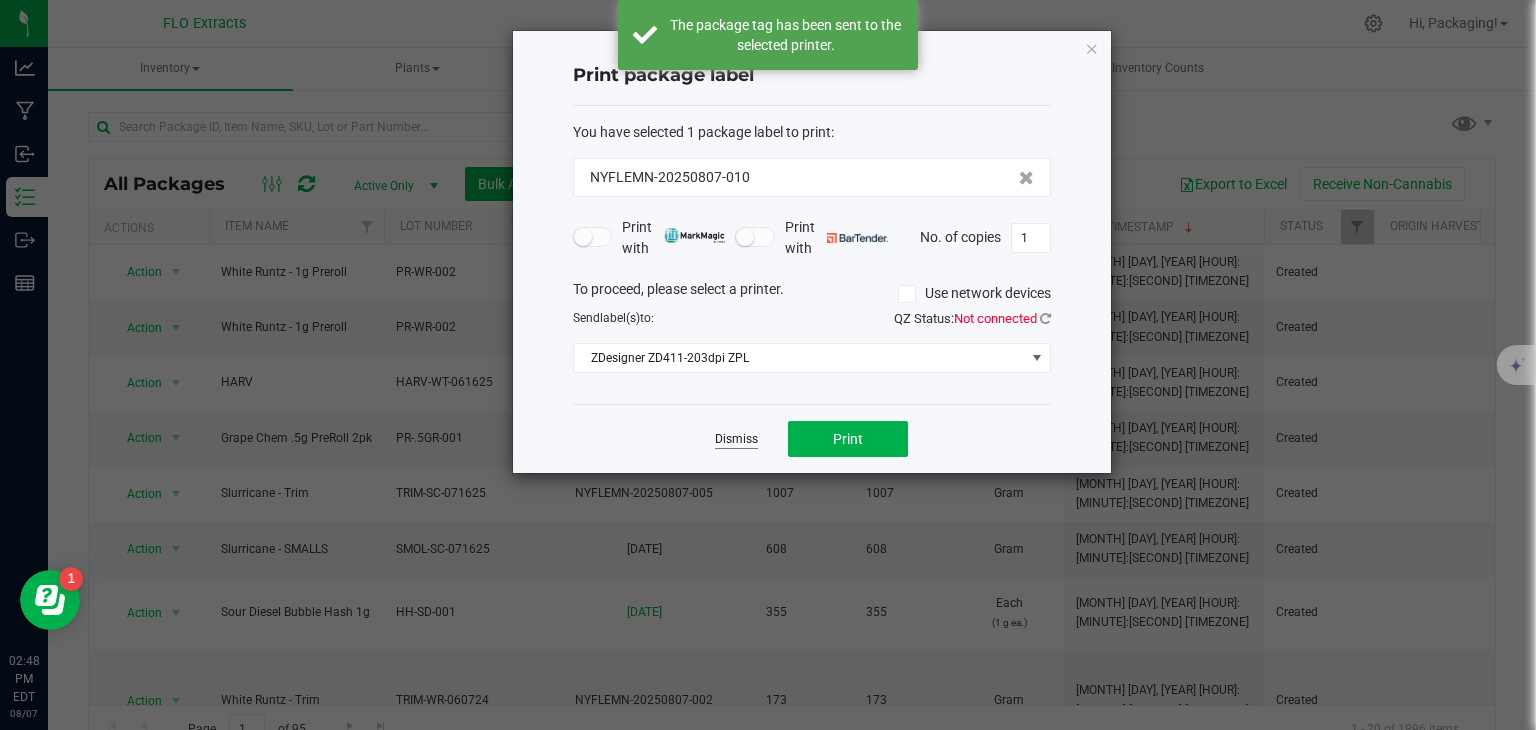 click on "Dismiss" 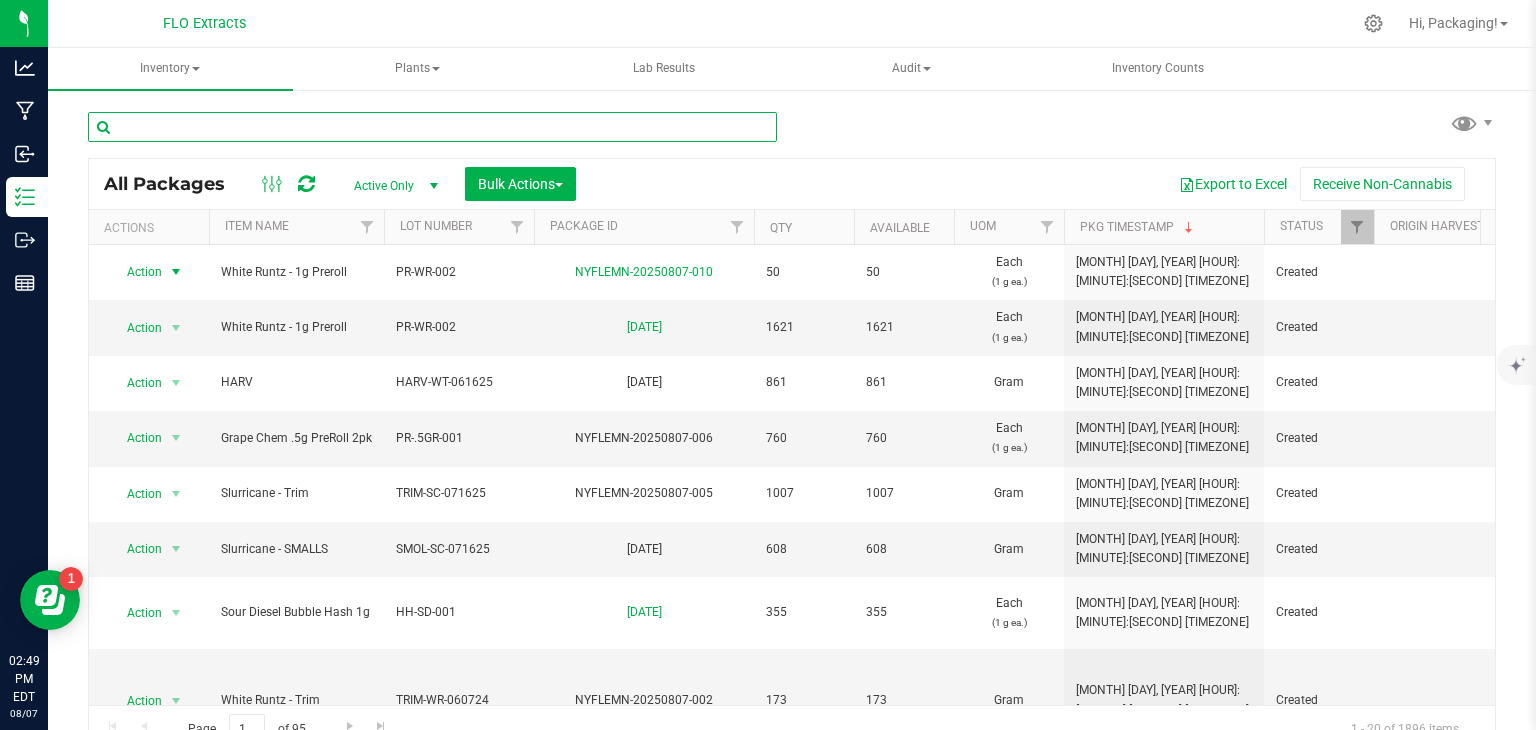 click at bounding box center [432, 127] 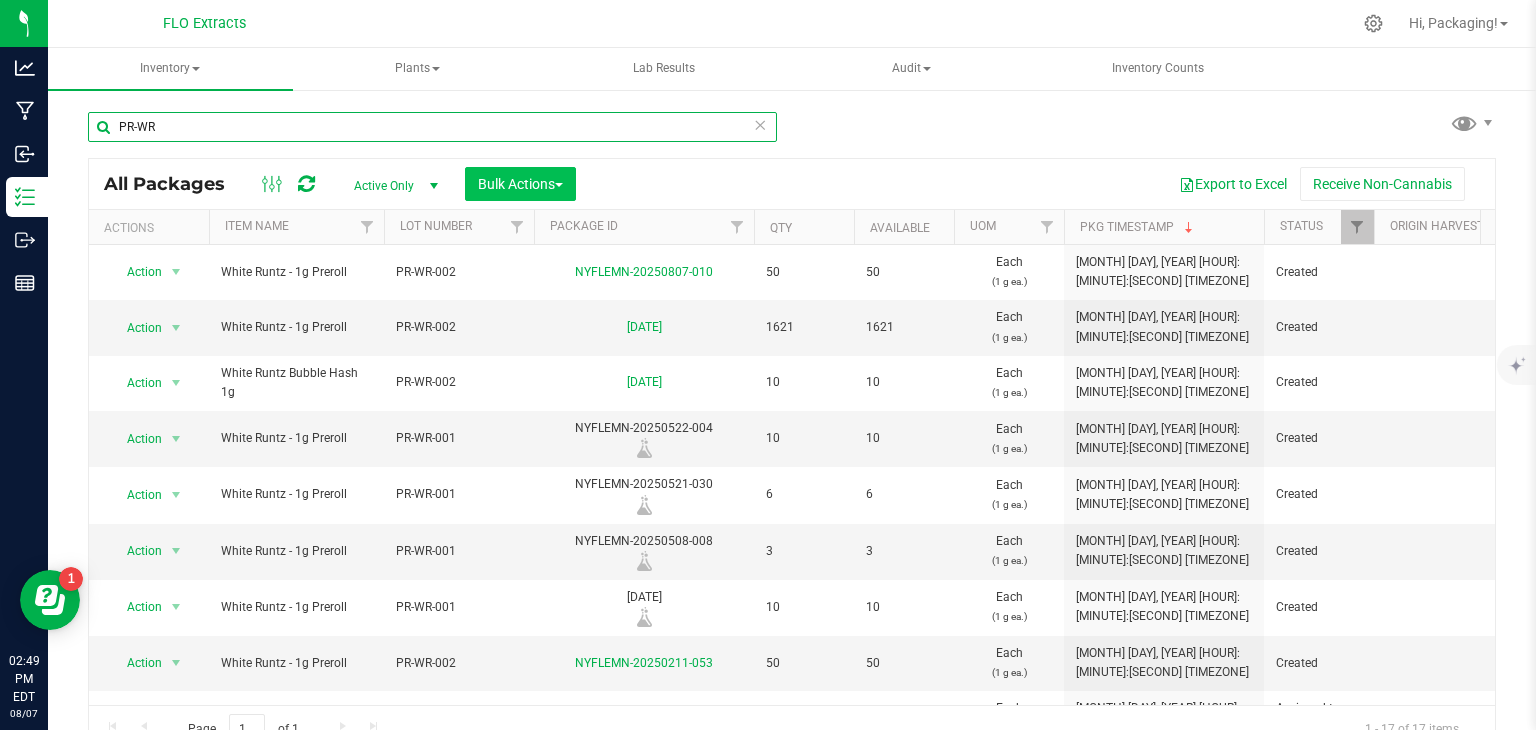 type on "PR-WR" 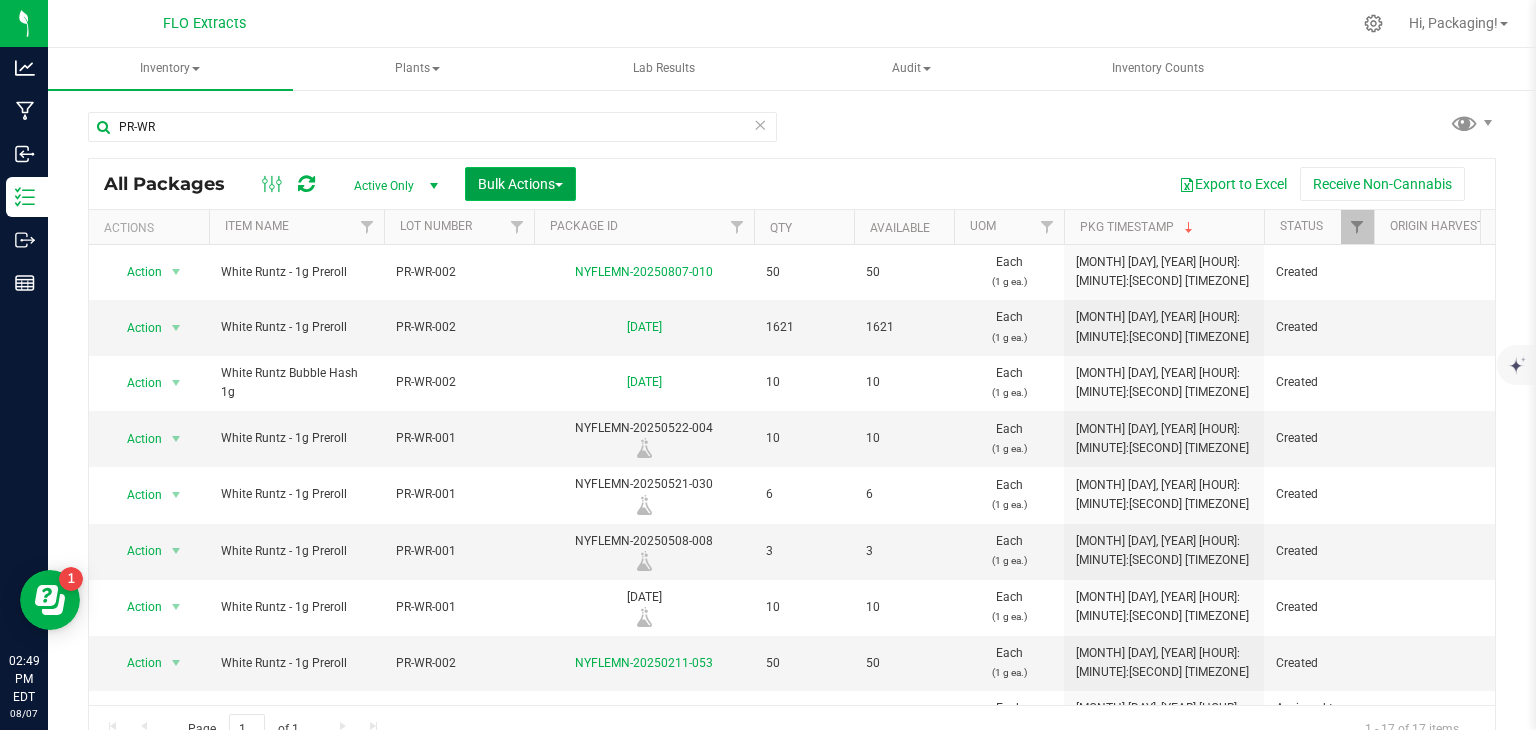 click on "Bulk Actions" at bounding box center (520, 184) 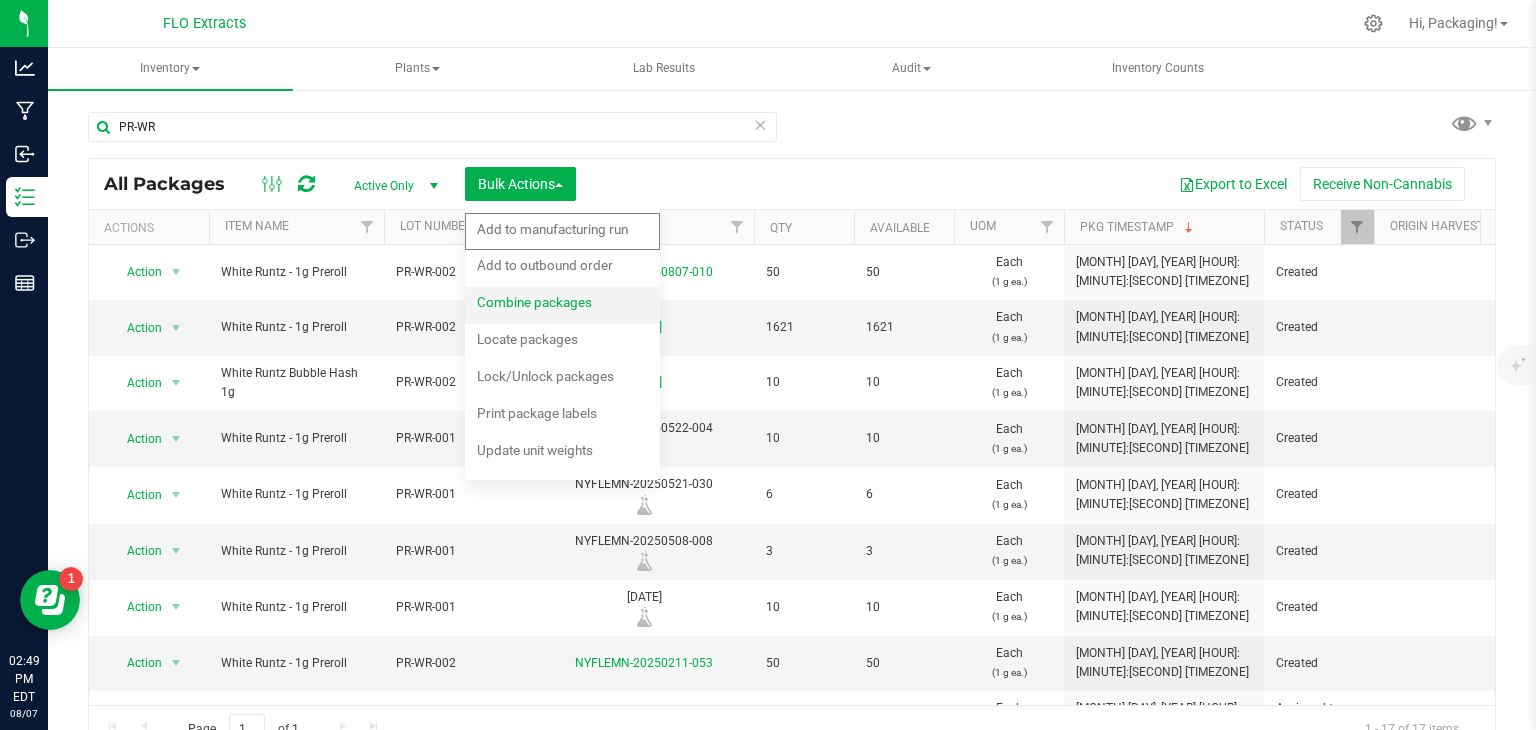 click on "Combine packages" at bounding box center [534, 302] 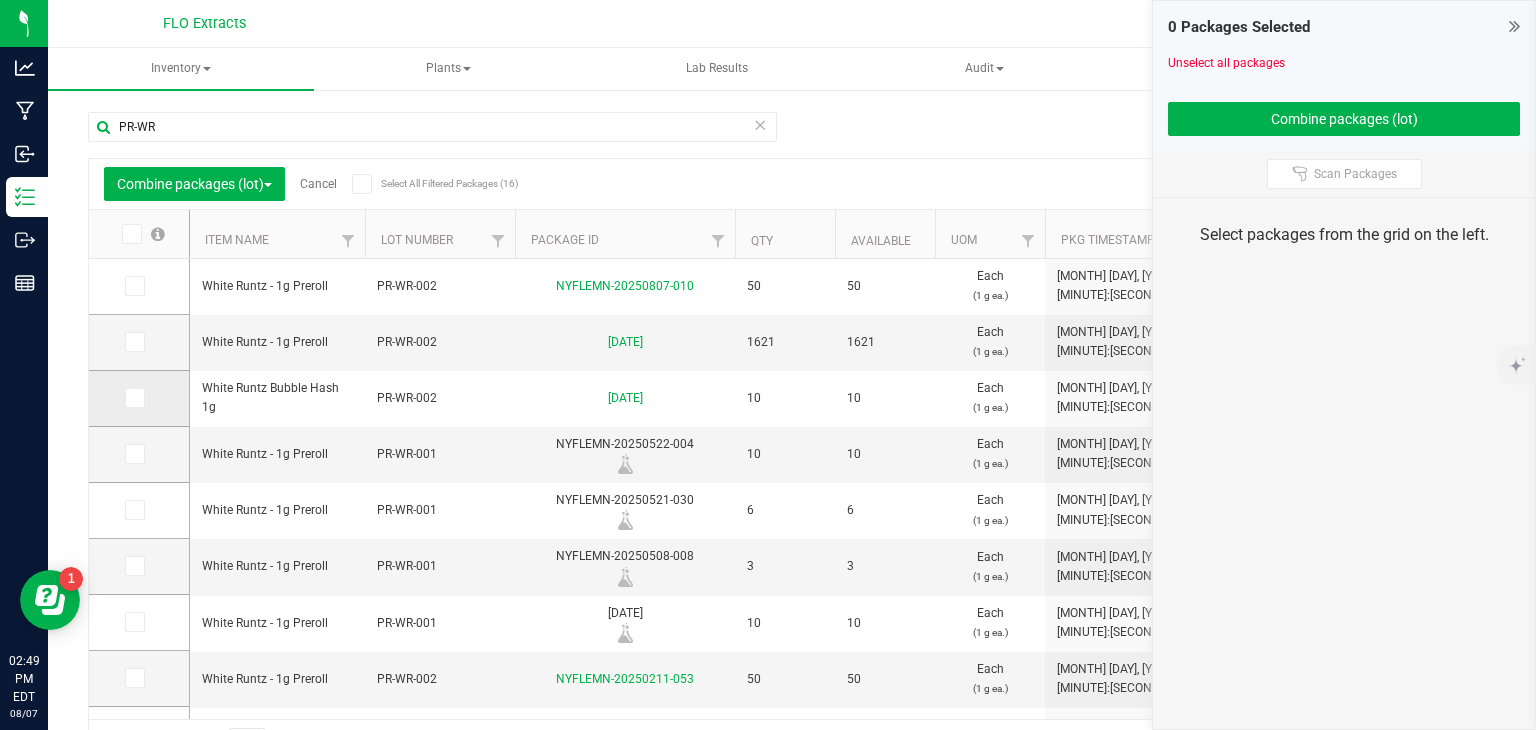 click at bounding box center (133, 398) 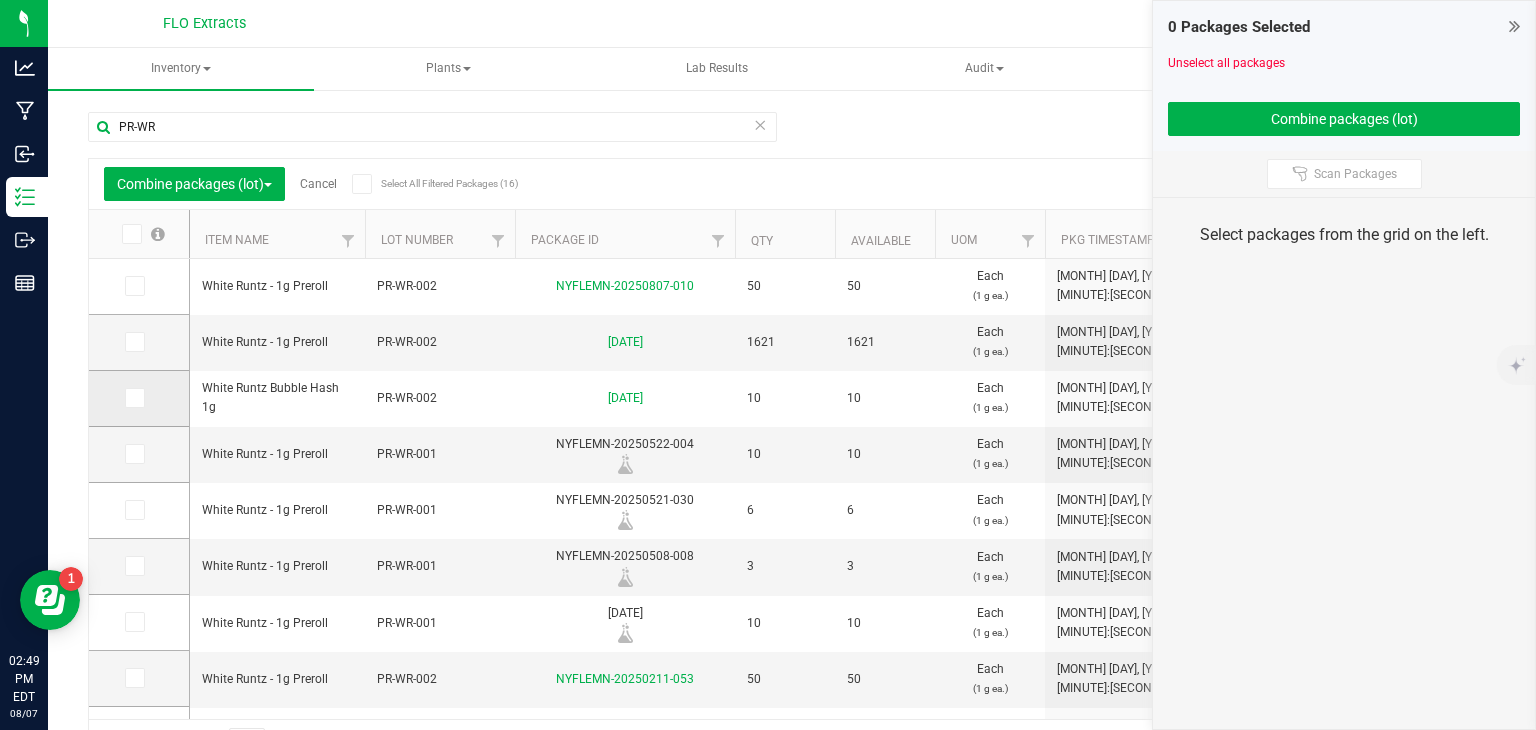 click at bounding box center [0, 0] 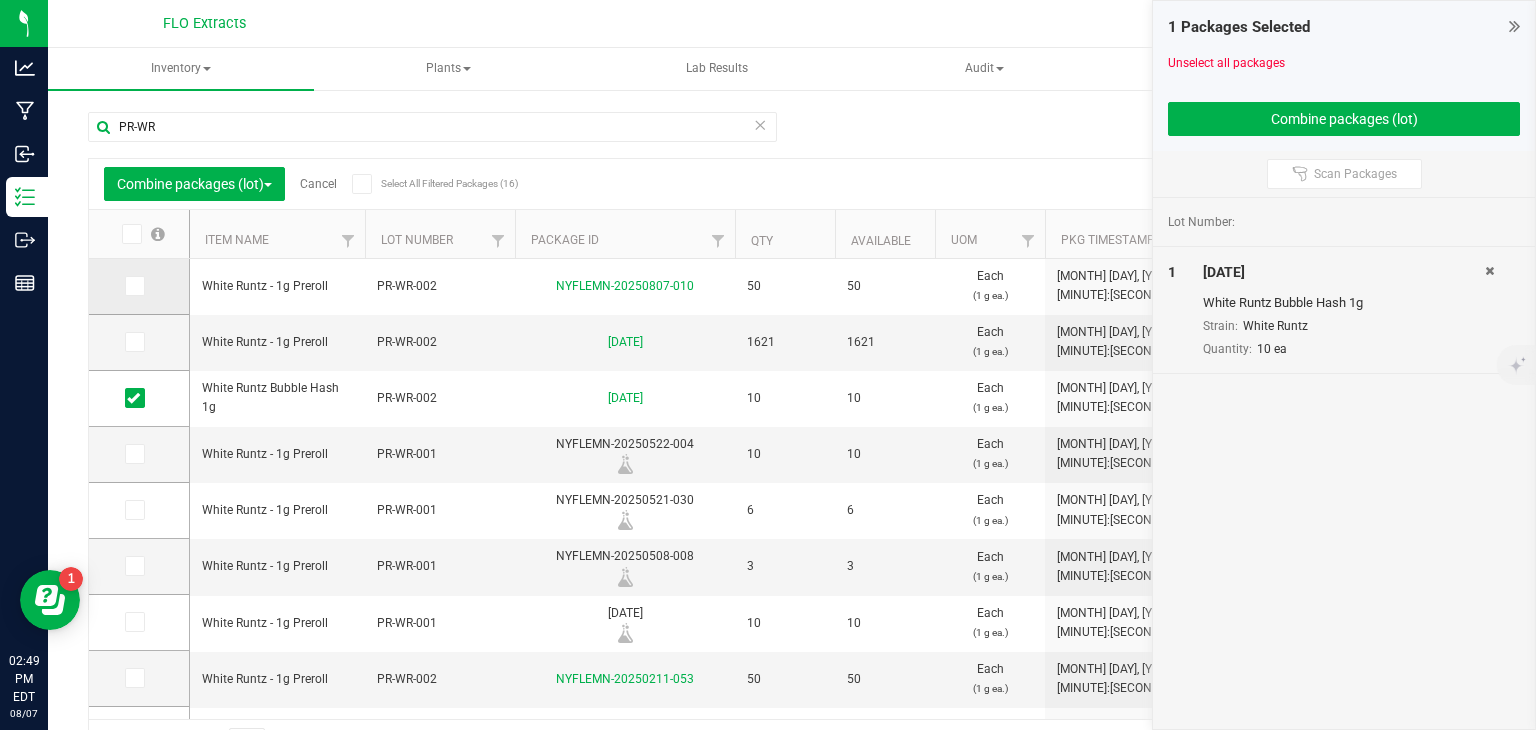 click at bounding box center [133, 286] 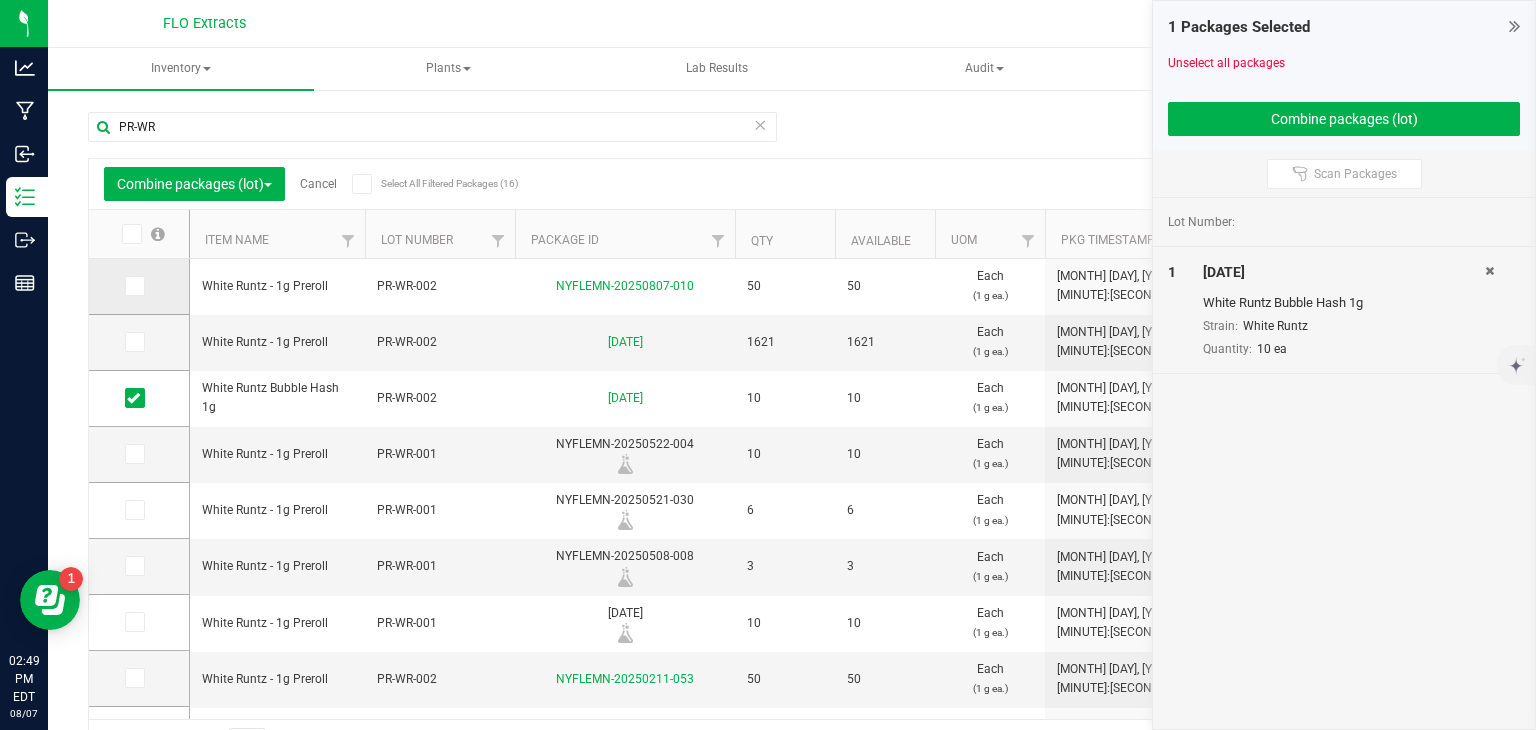 click at bounding box center [0, 0] 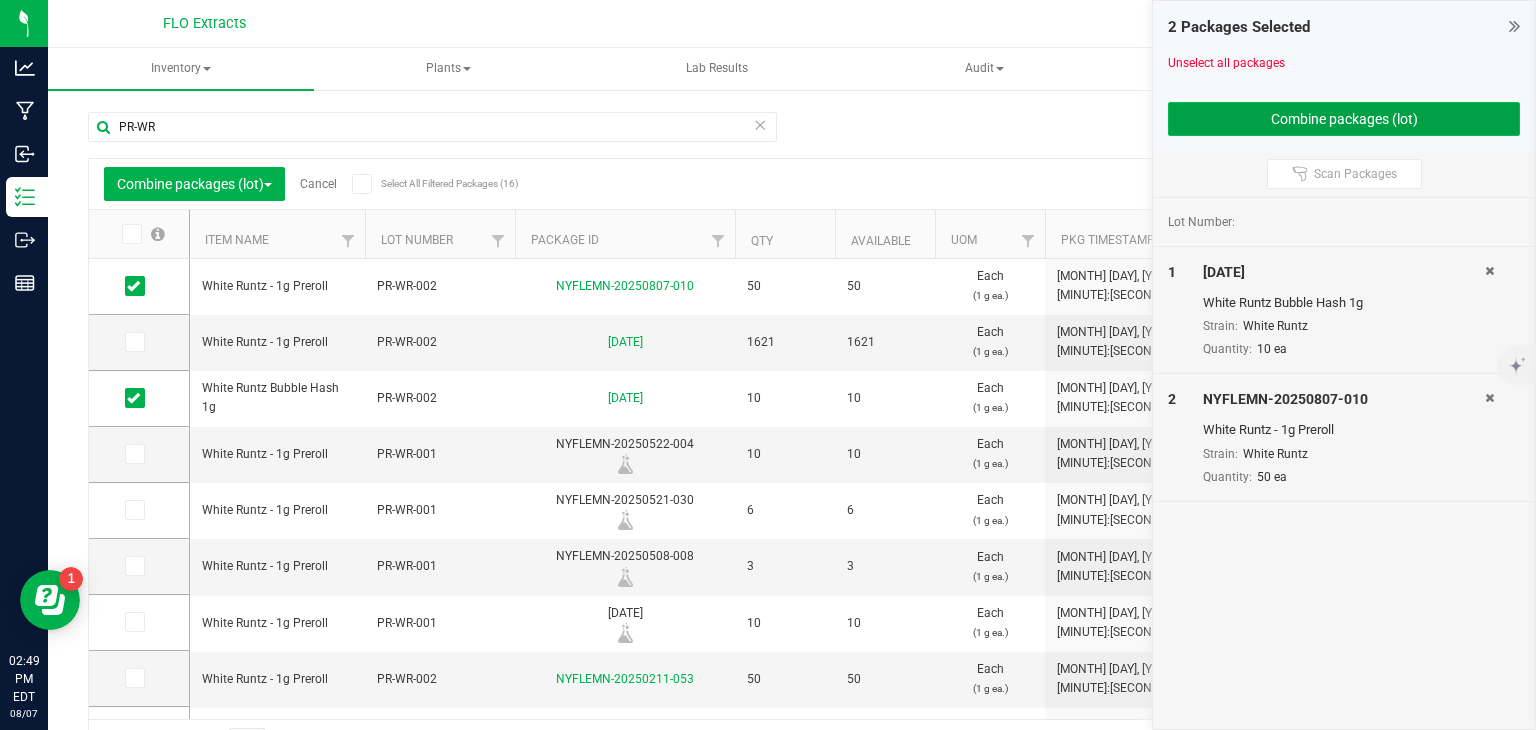 click on "Combine packages (lot)" at bounding box center [1344, 119] 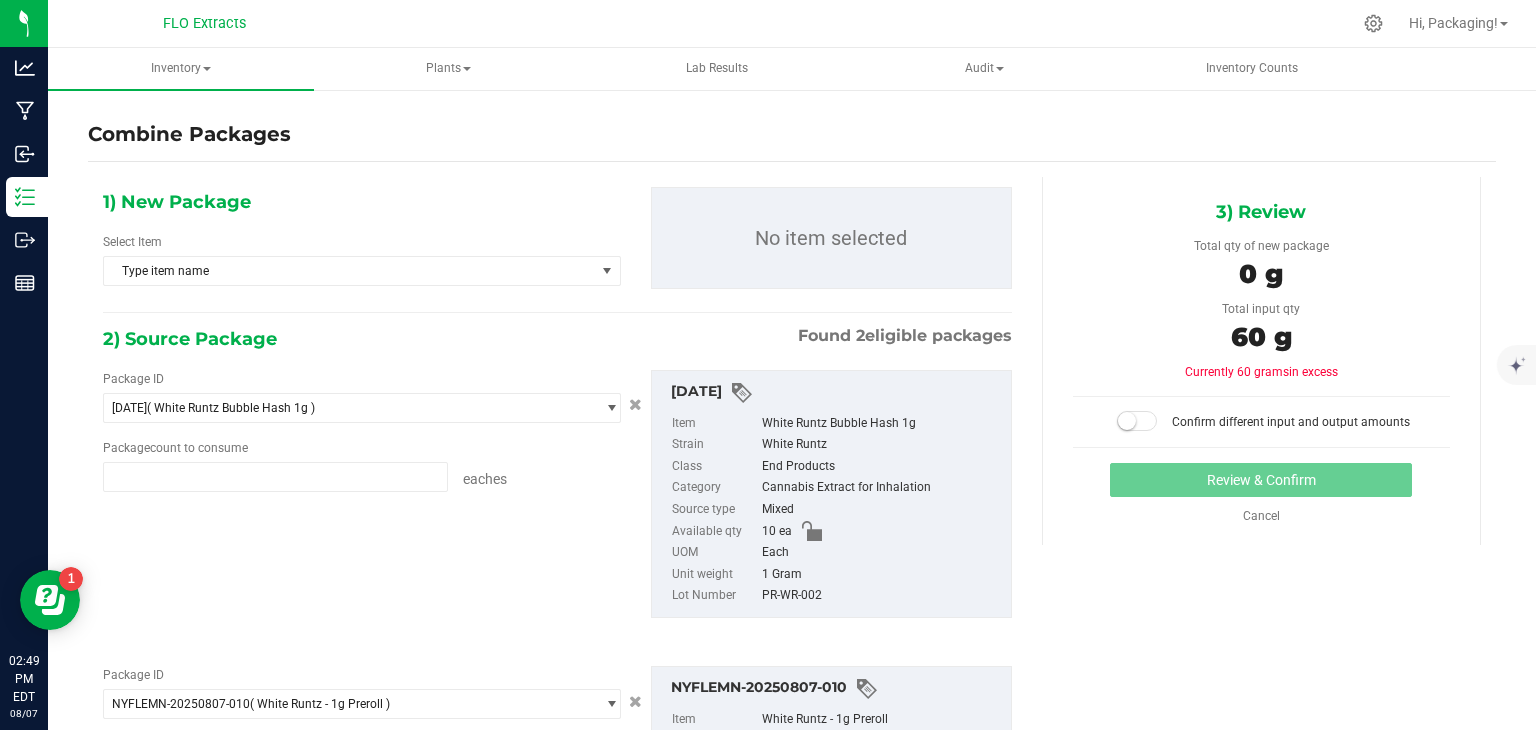 type on "10 ea" 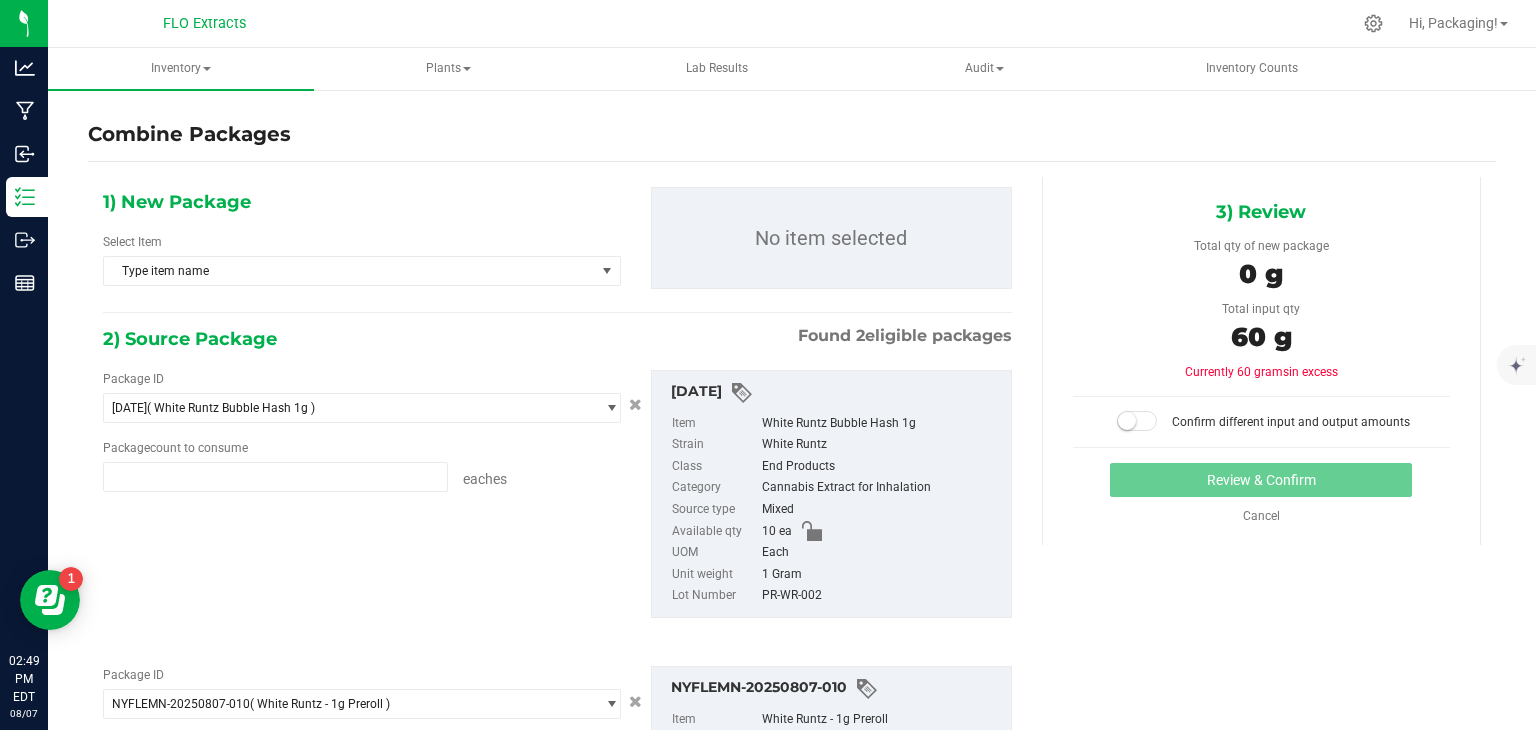 type on "50 ea" 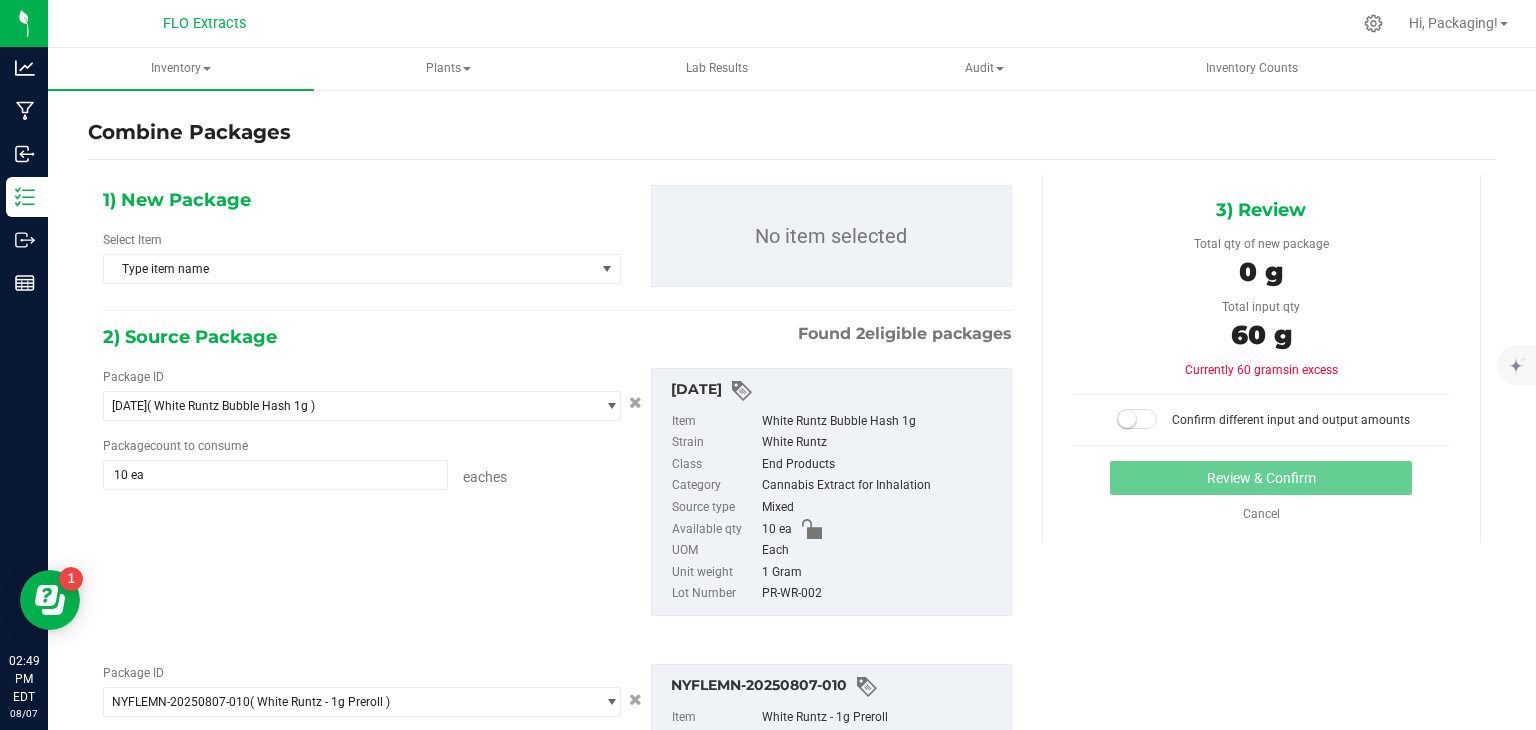 scroll, scrollTop: 0, scrollLeft: 0, axis: both 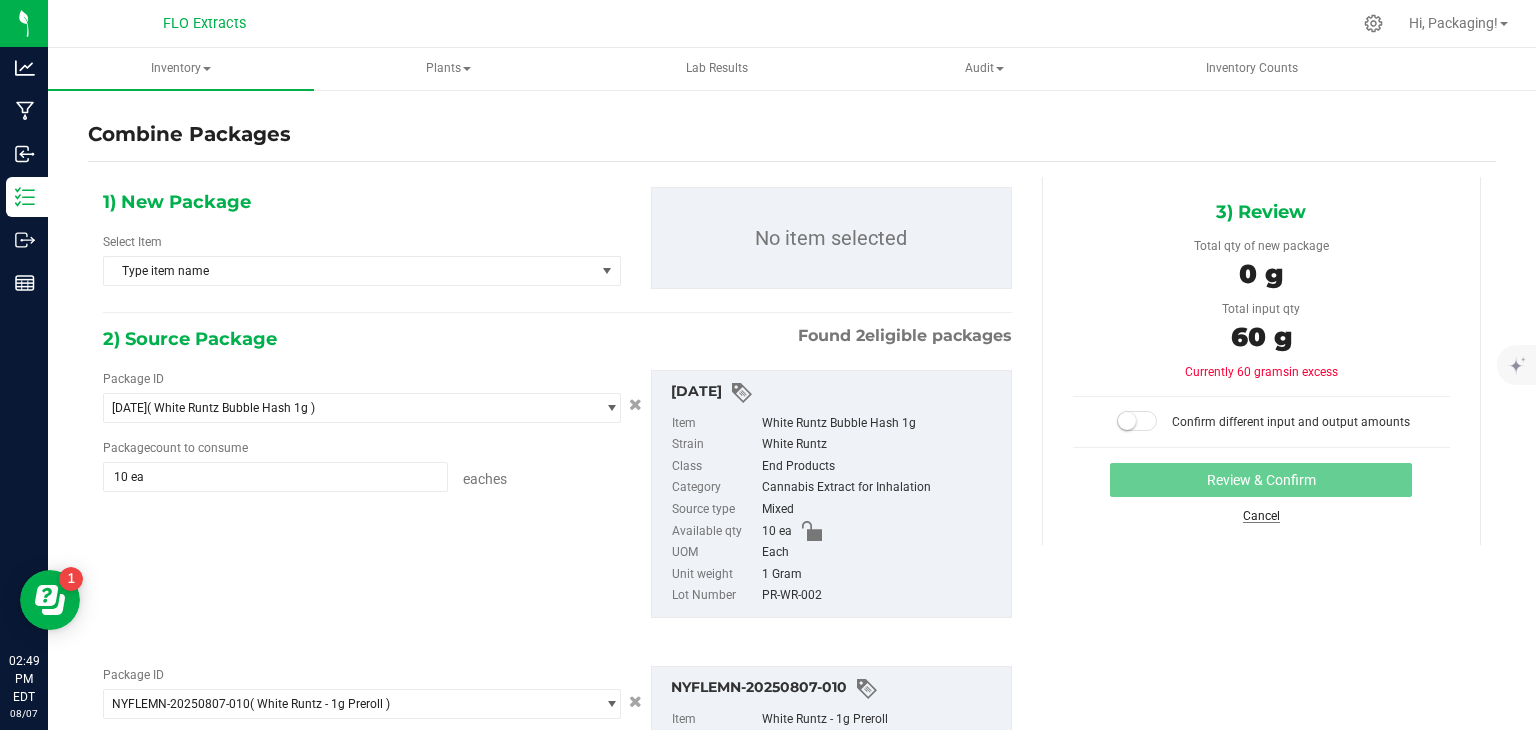 click on "Cancel" at bounding box center [1261, 516] 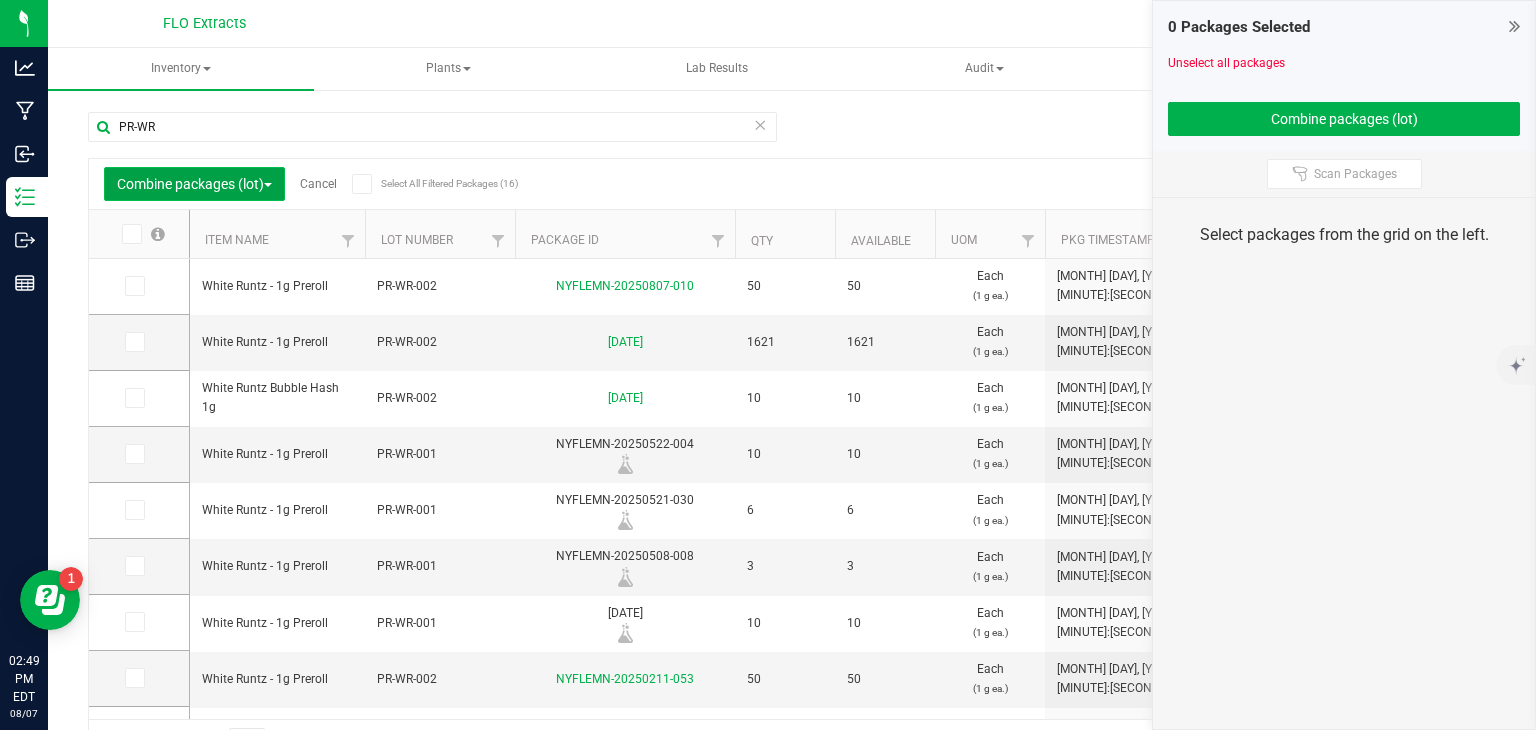 click on "Combine packages (lot)" at bounding box center (194, 184) 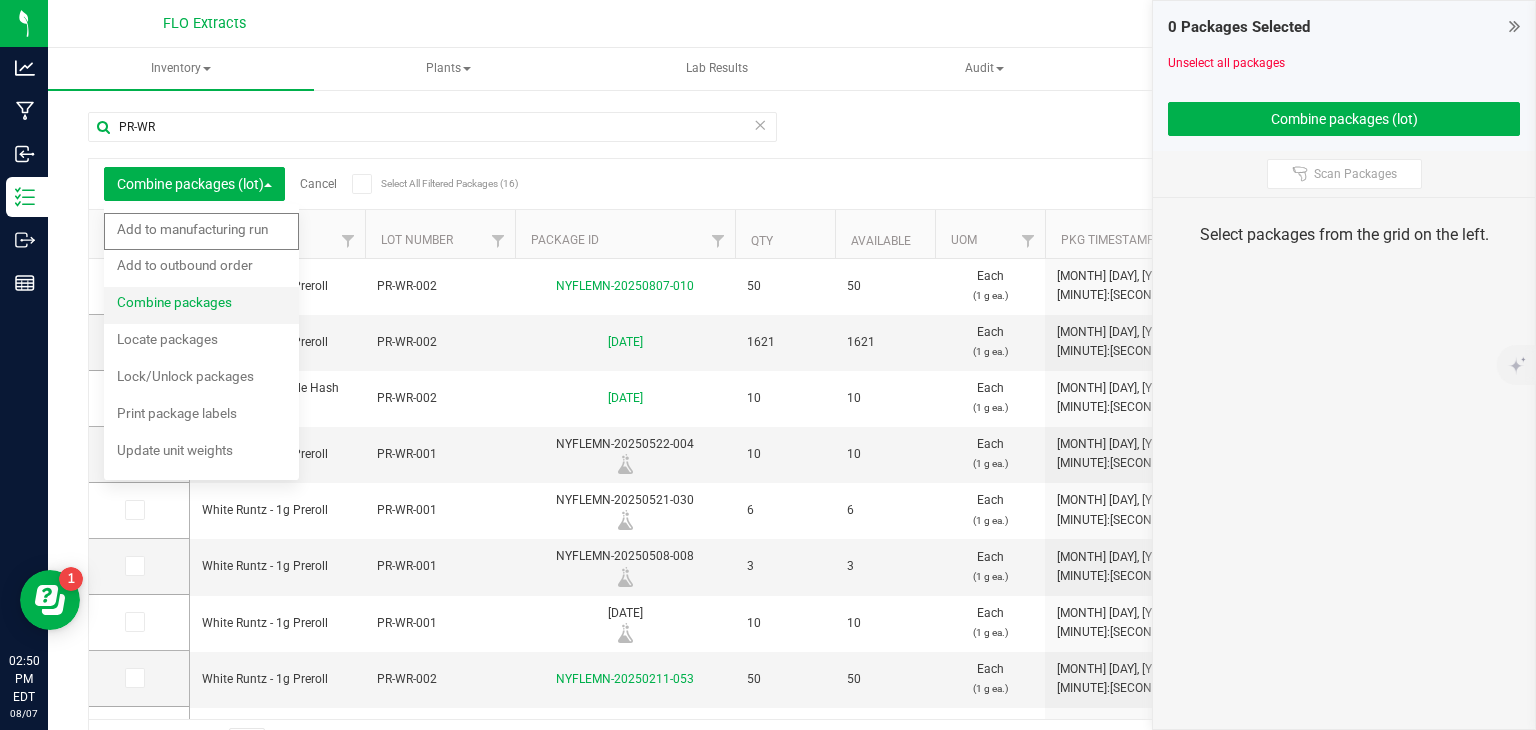 click on "Combine packages" at bounding box center [174, 302] 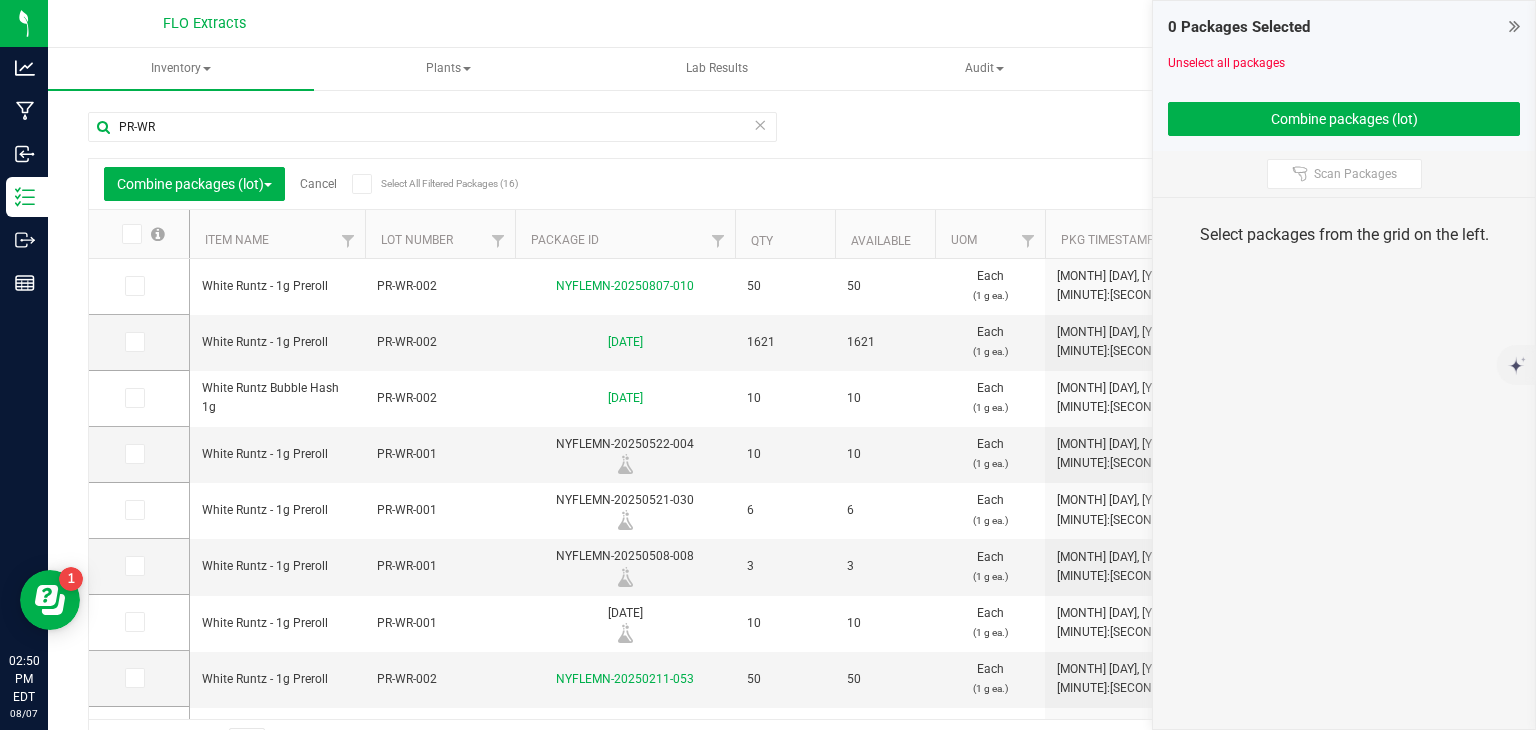 click at bounding box center (135, 286) 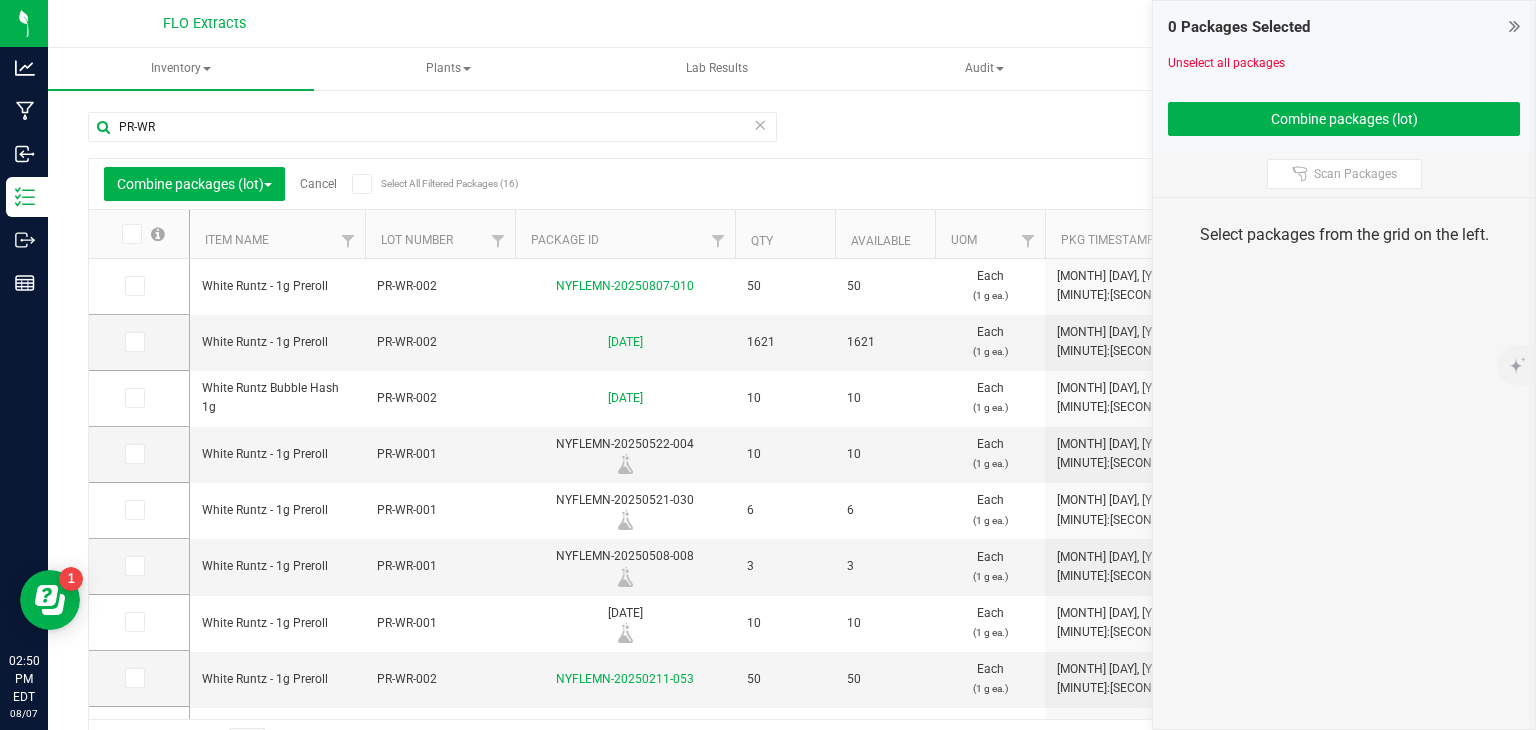click at bounding box center [0, 0] 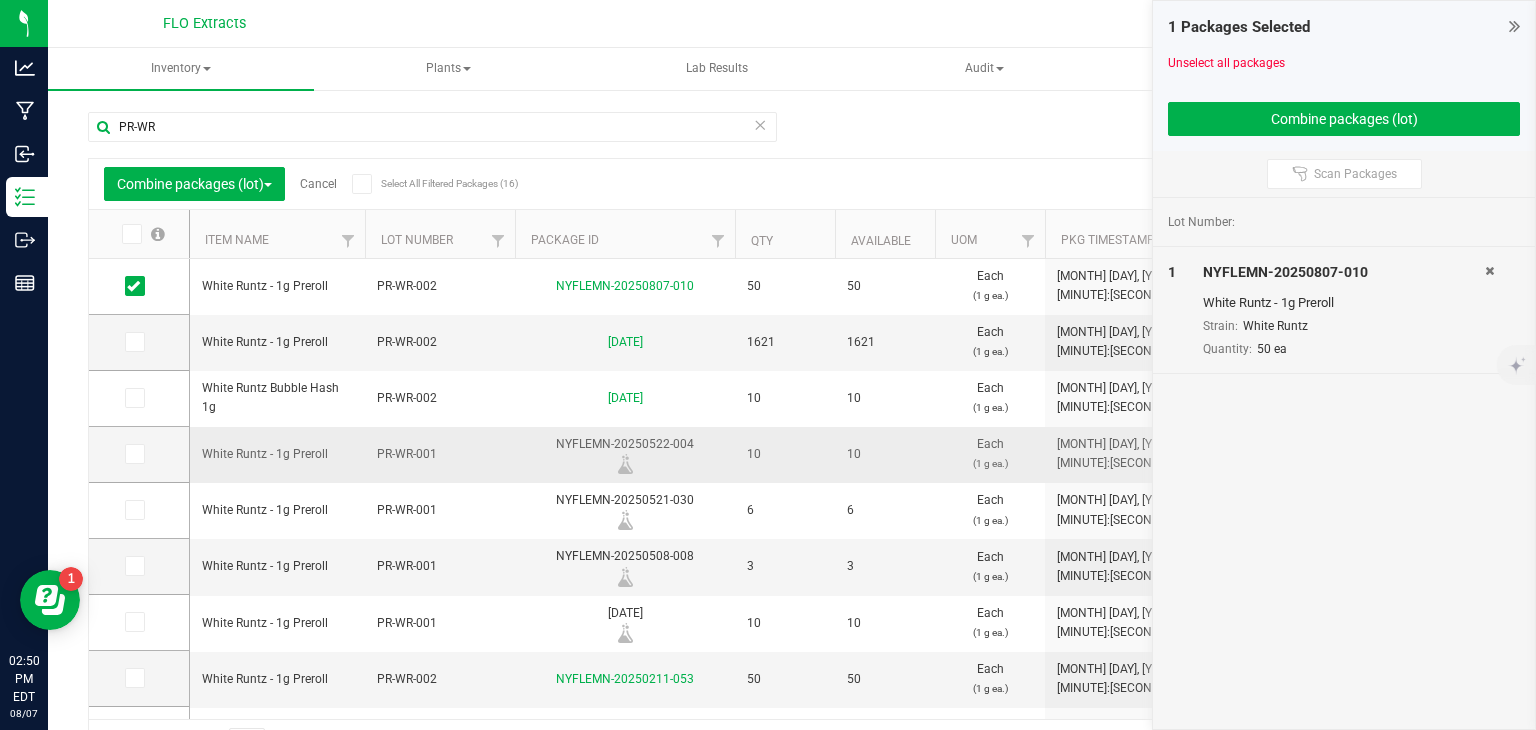 scroll, scrollTop: 43, scrollLeft: 0, axis: vertical 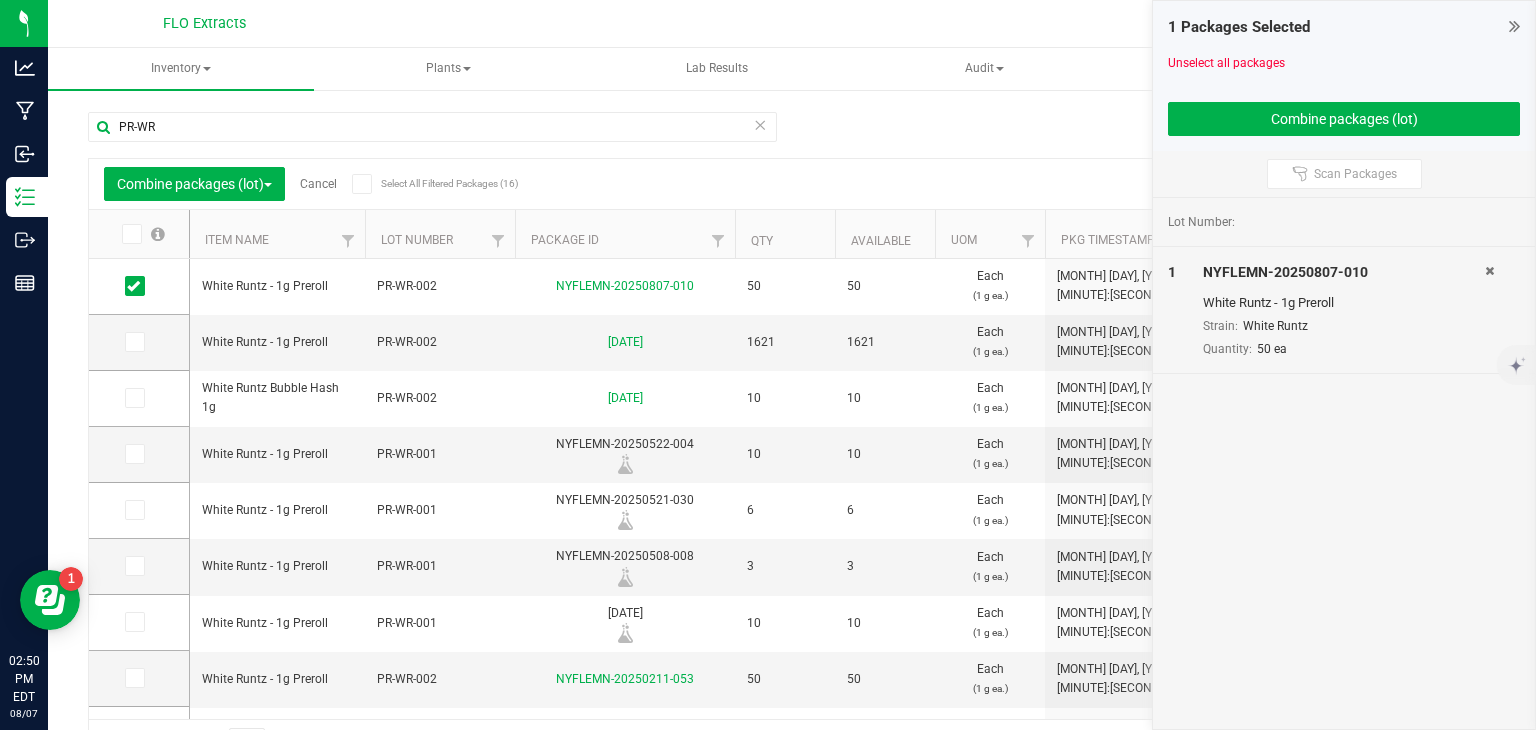 click on "Cancel" at bounding box center [318, 184] 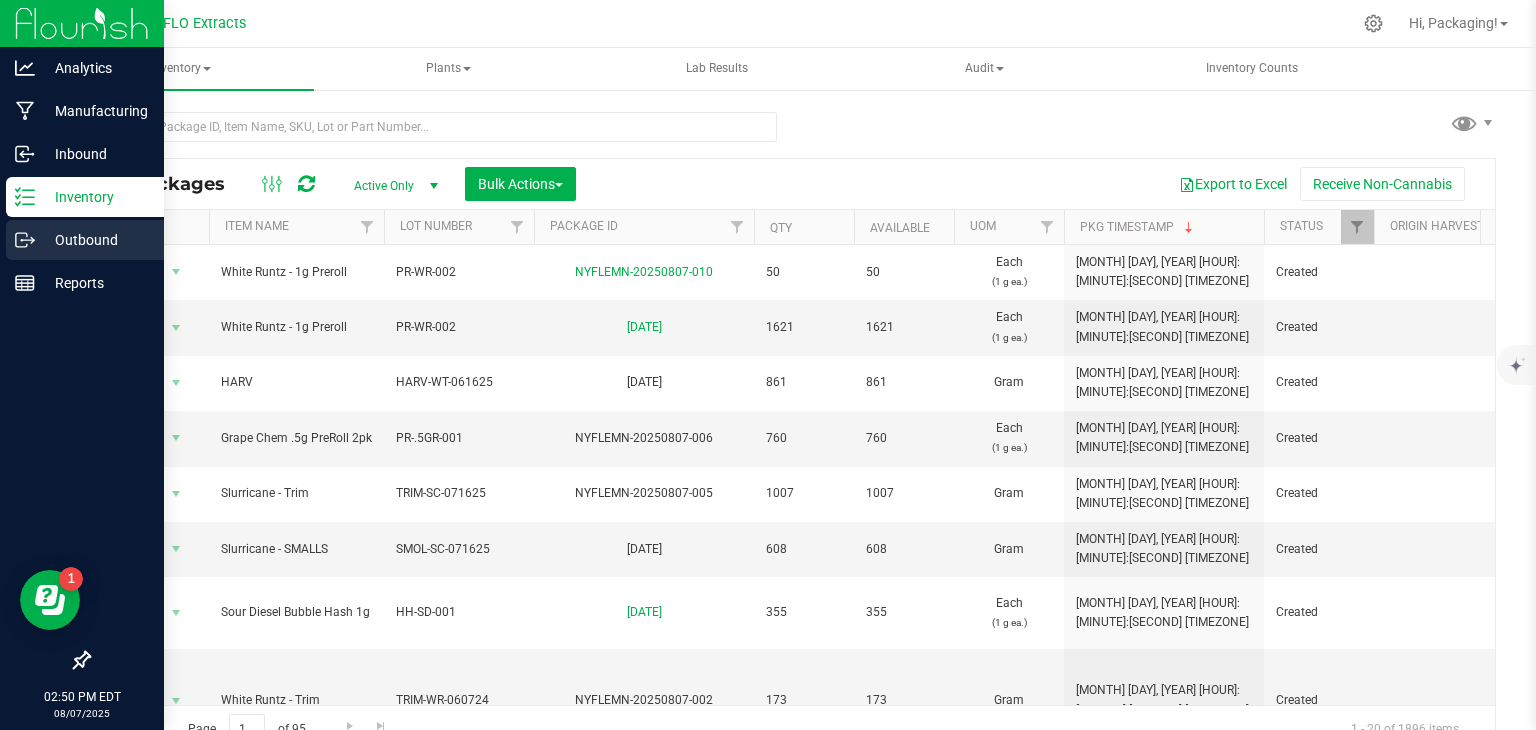 click on "Outbound" at bounding box center [95, 240] 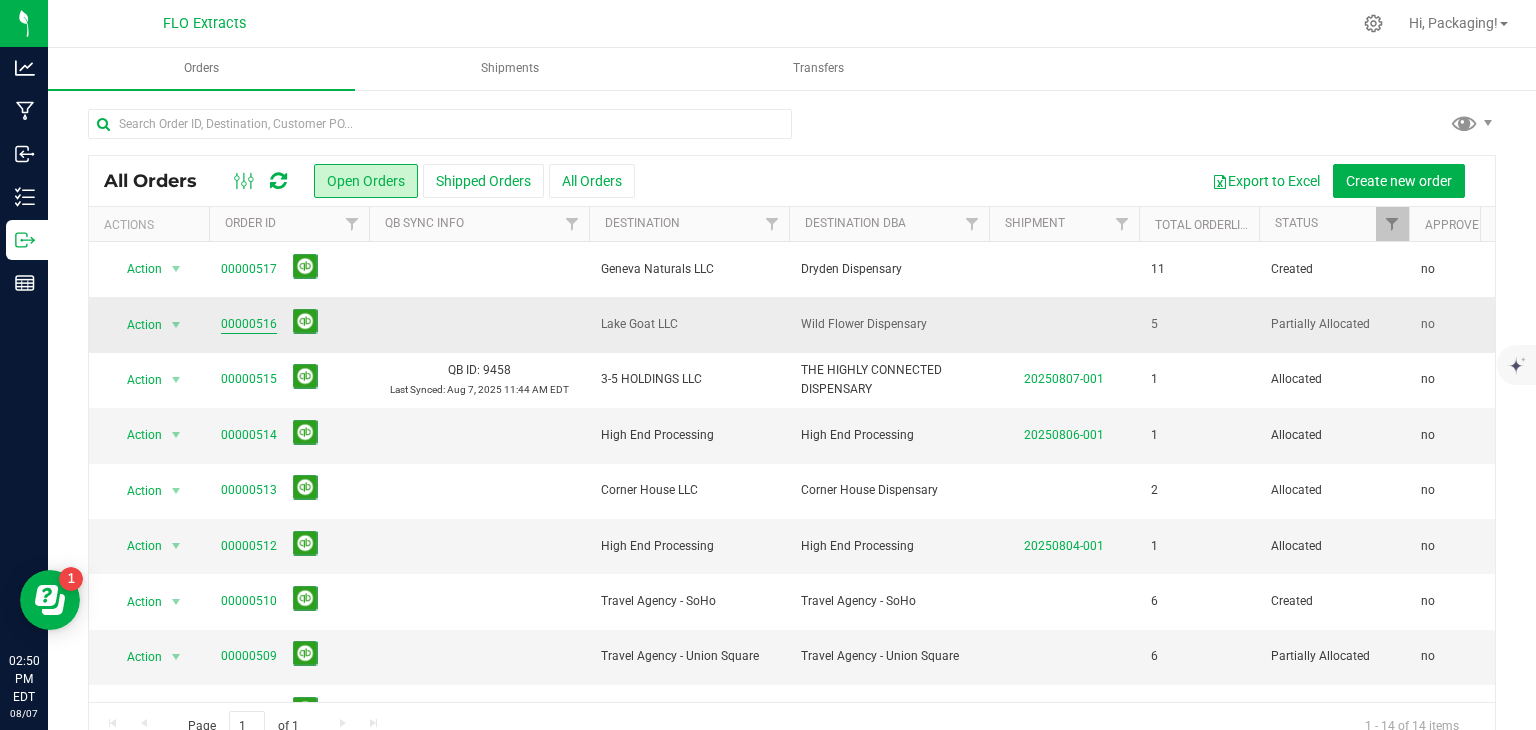 click on "00000516" at bounding box center (249, 324) 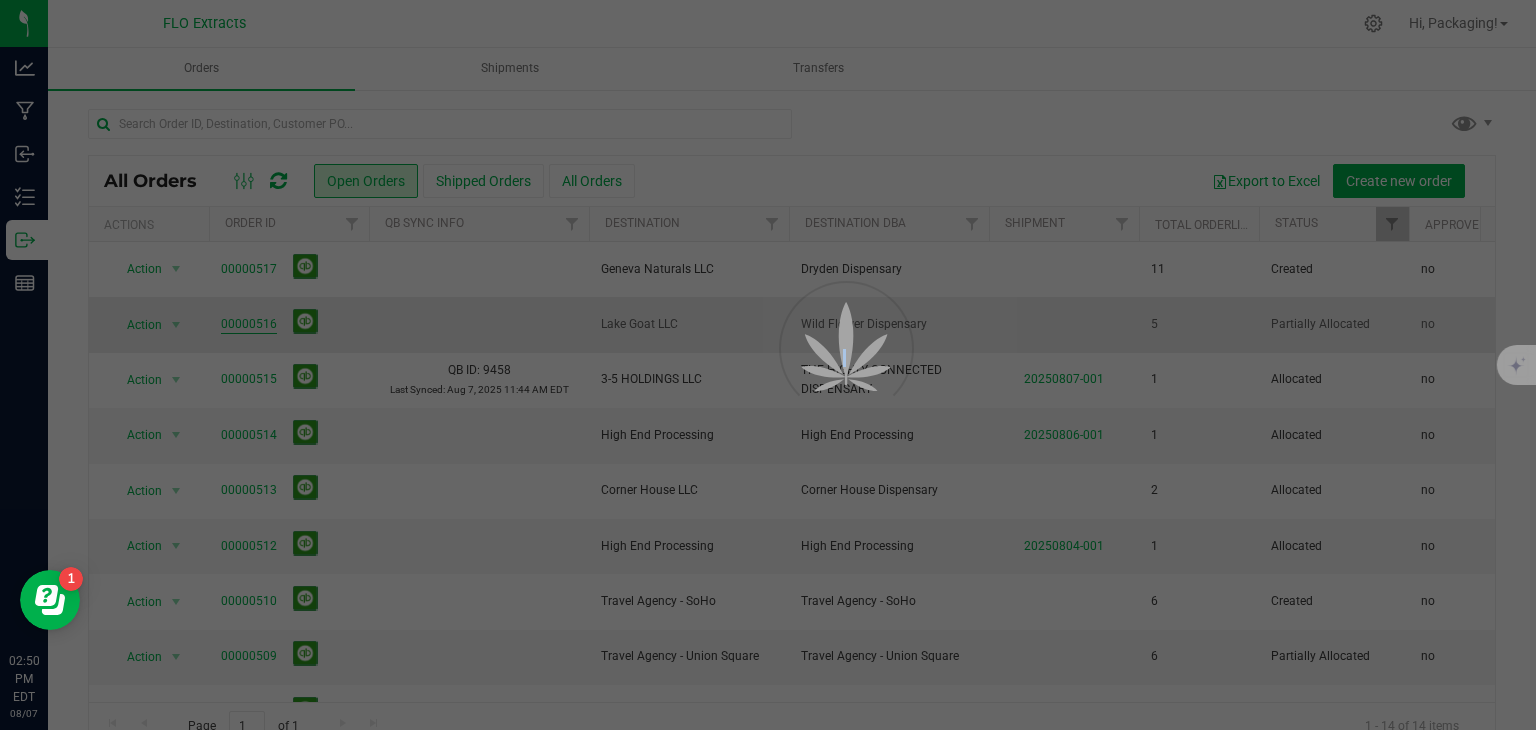 click at bounding box center [768, 365] 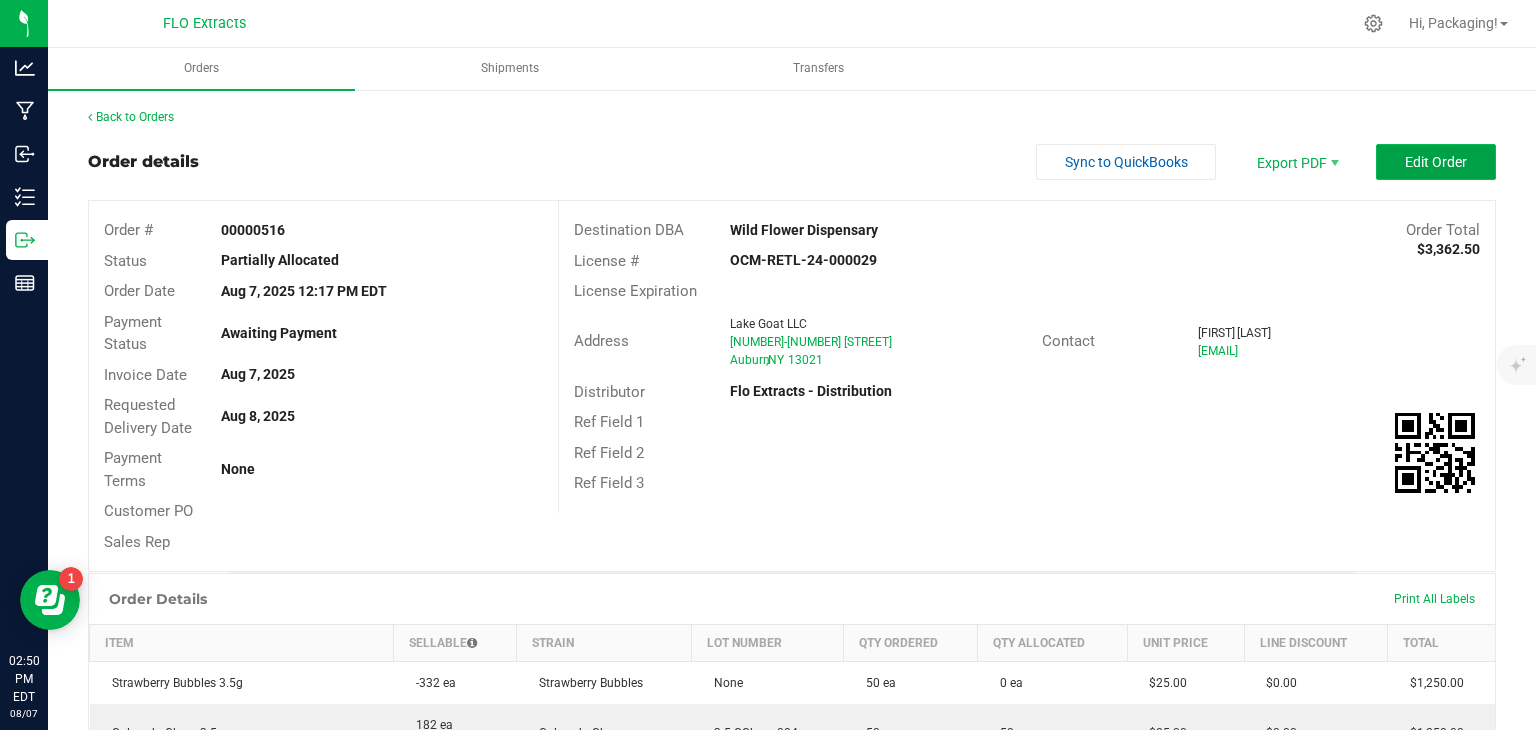 click on "Edit Order" at bounding box center [1436, 162] 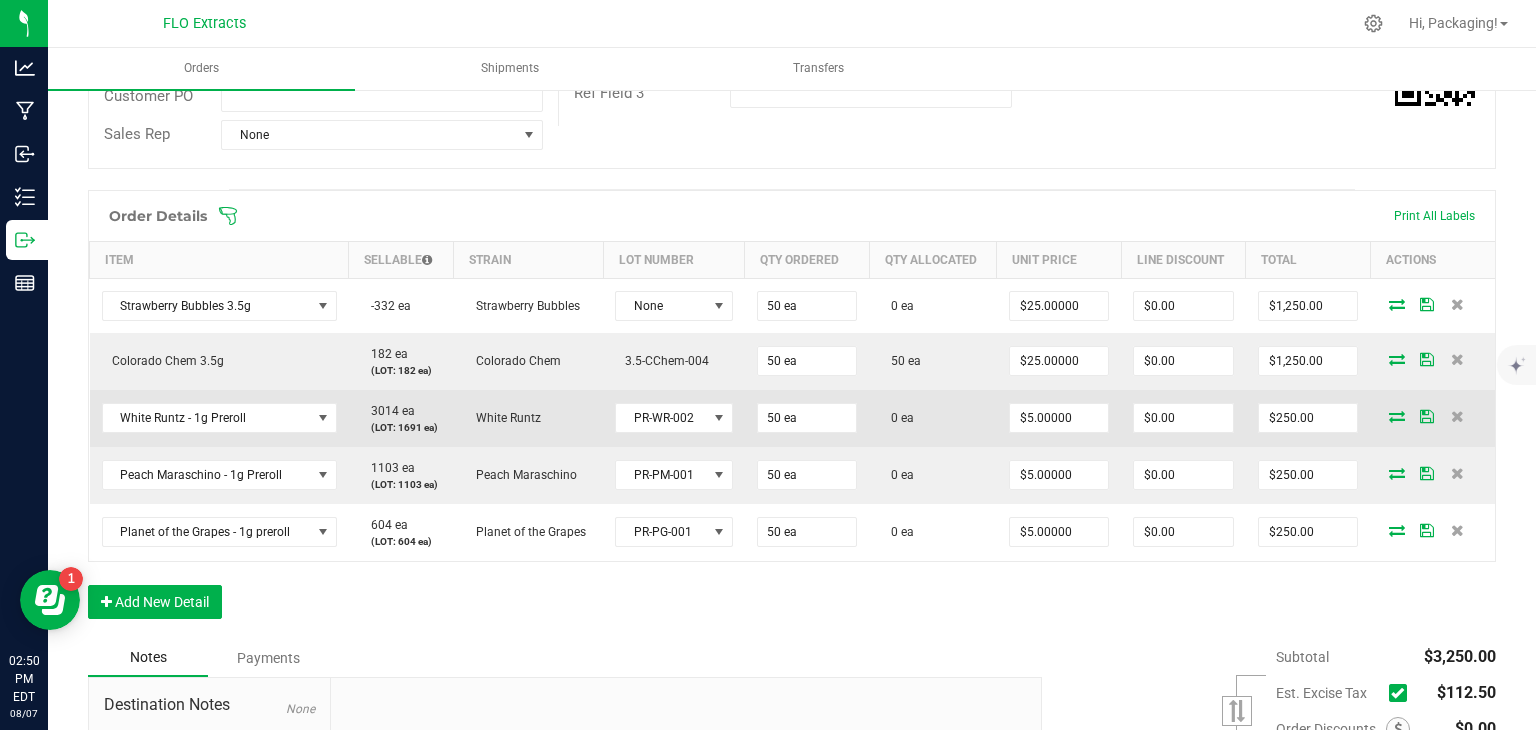 click at bounding box center (1397, 416) 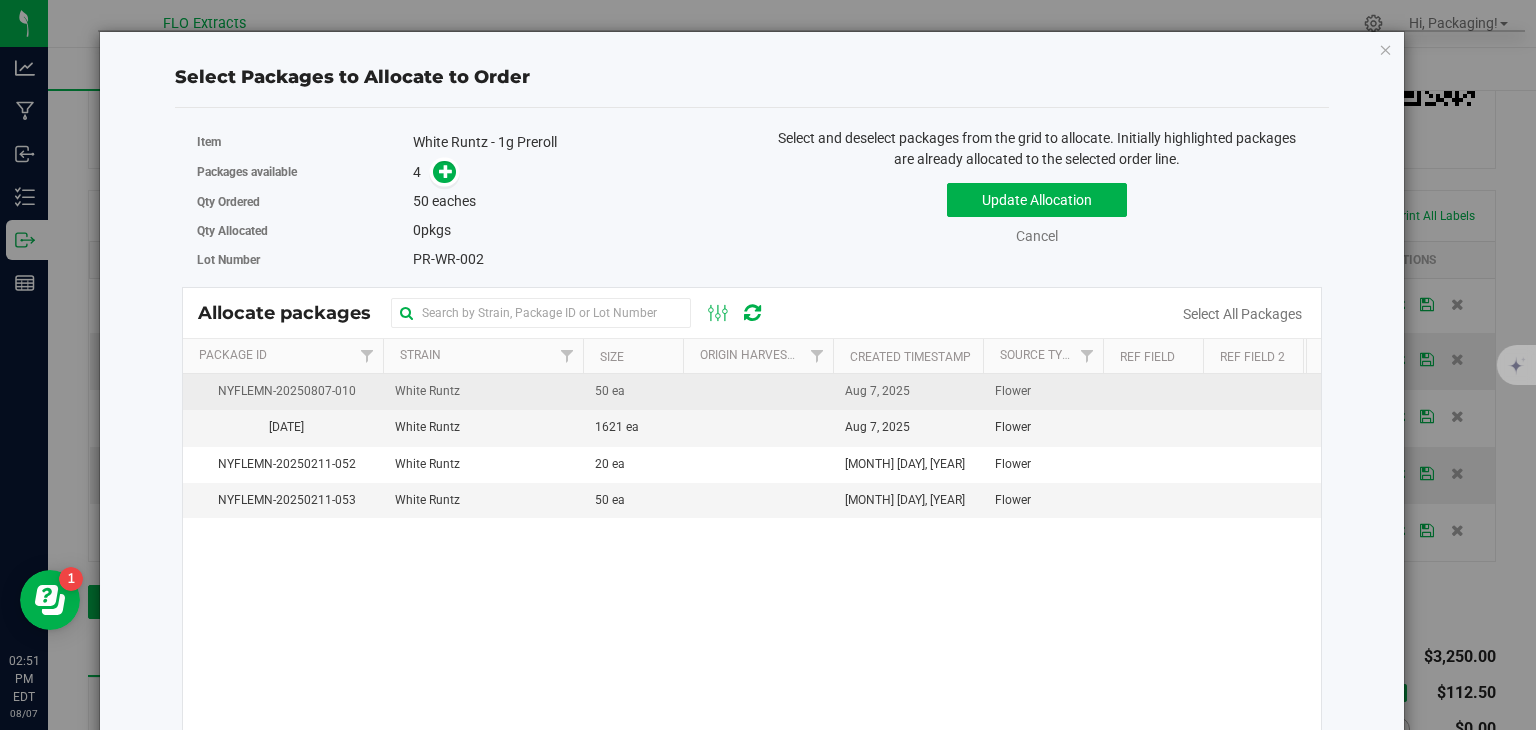 click on "White Runtz" at bounding box center (427, 391) 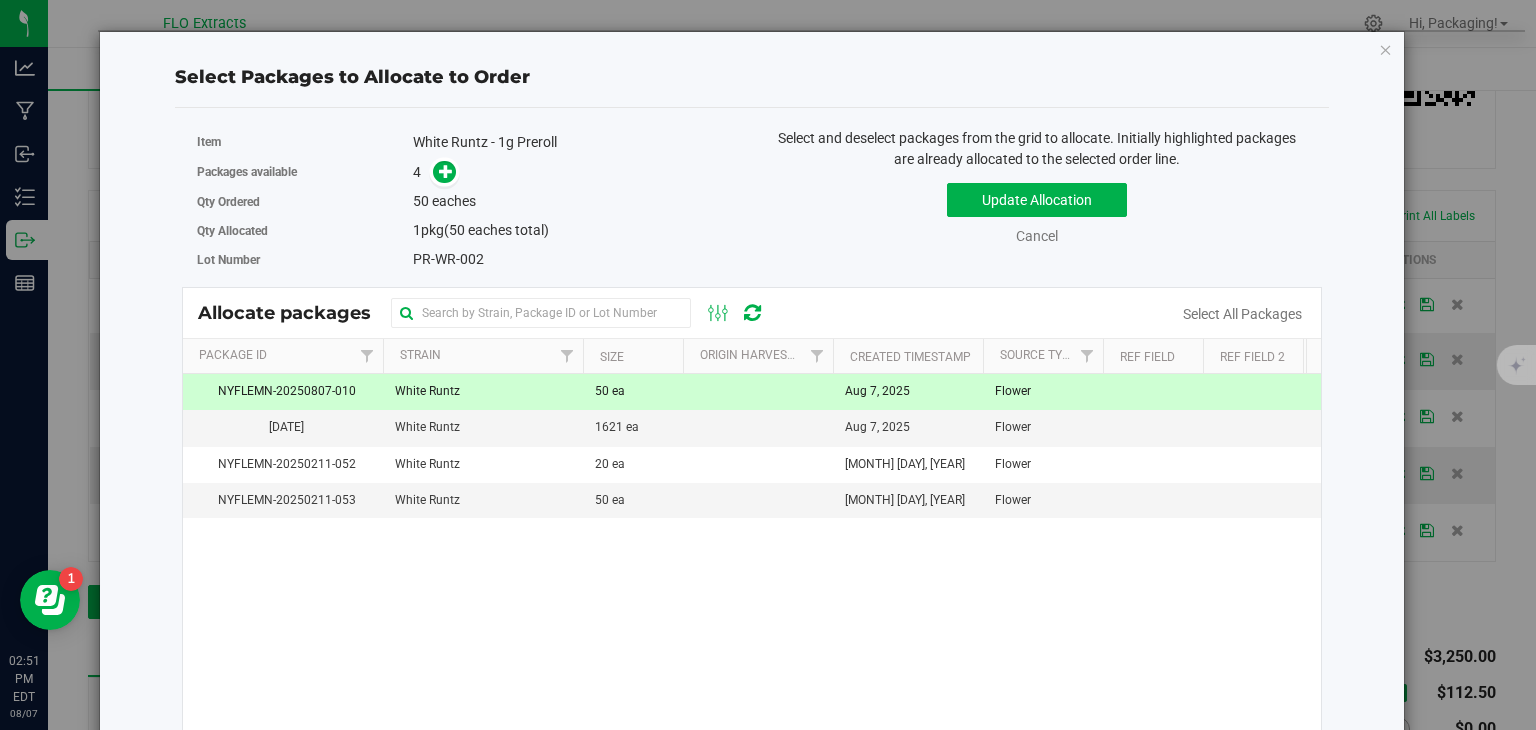 click on "White Runtz" at bounding box center [427, 391] 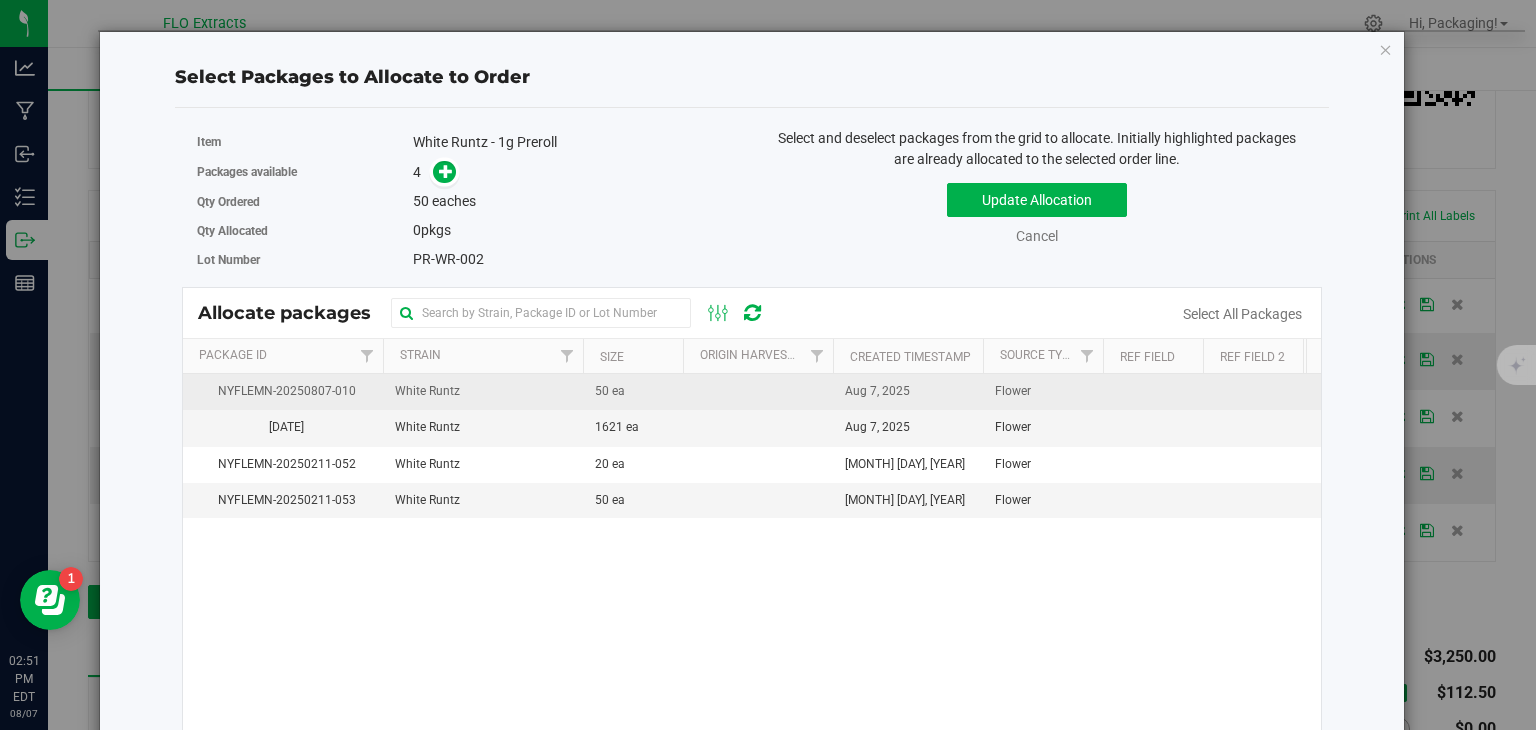click on "White Runtz" at bounding box center [427, 391] 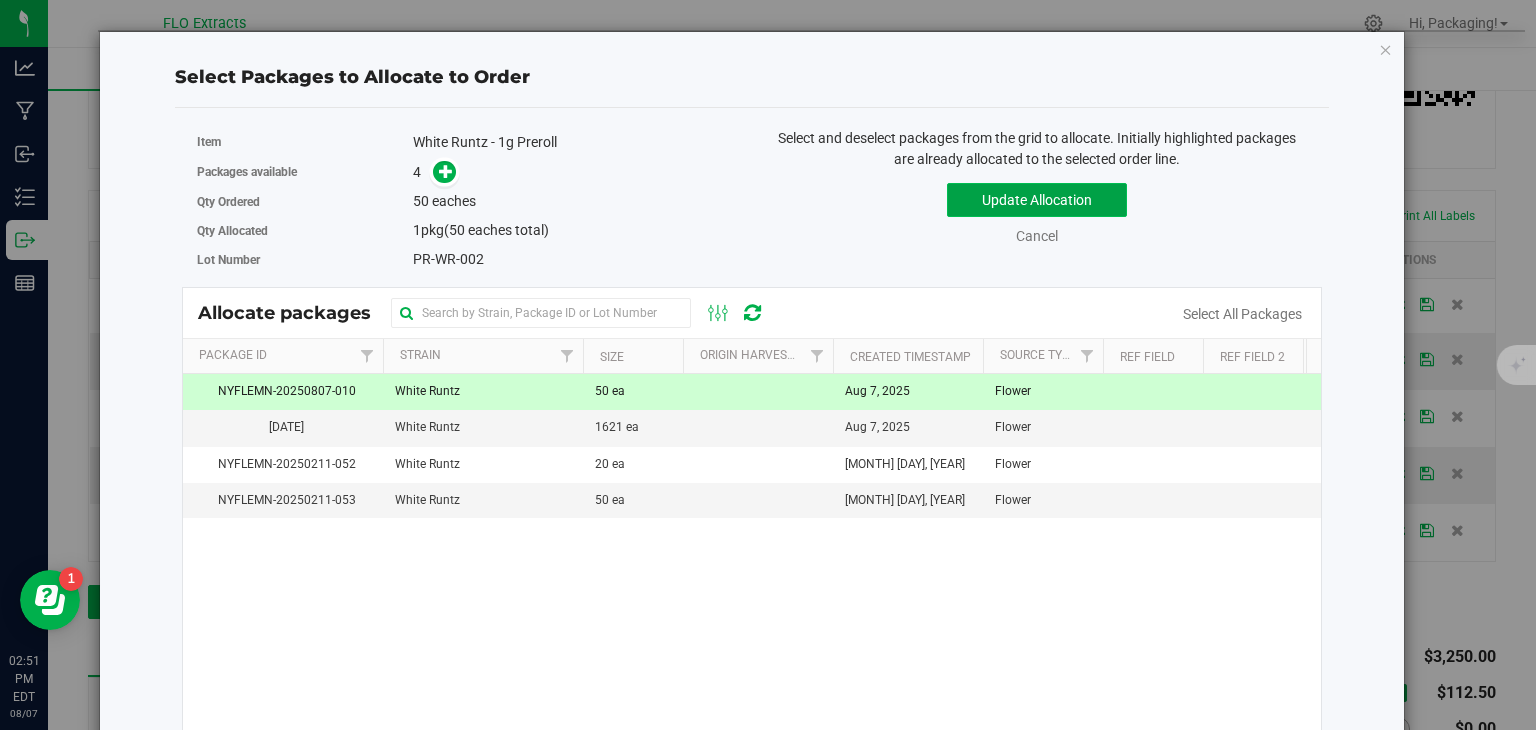 click on "Update Allocation" at bounding box center [1037, 200] 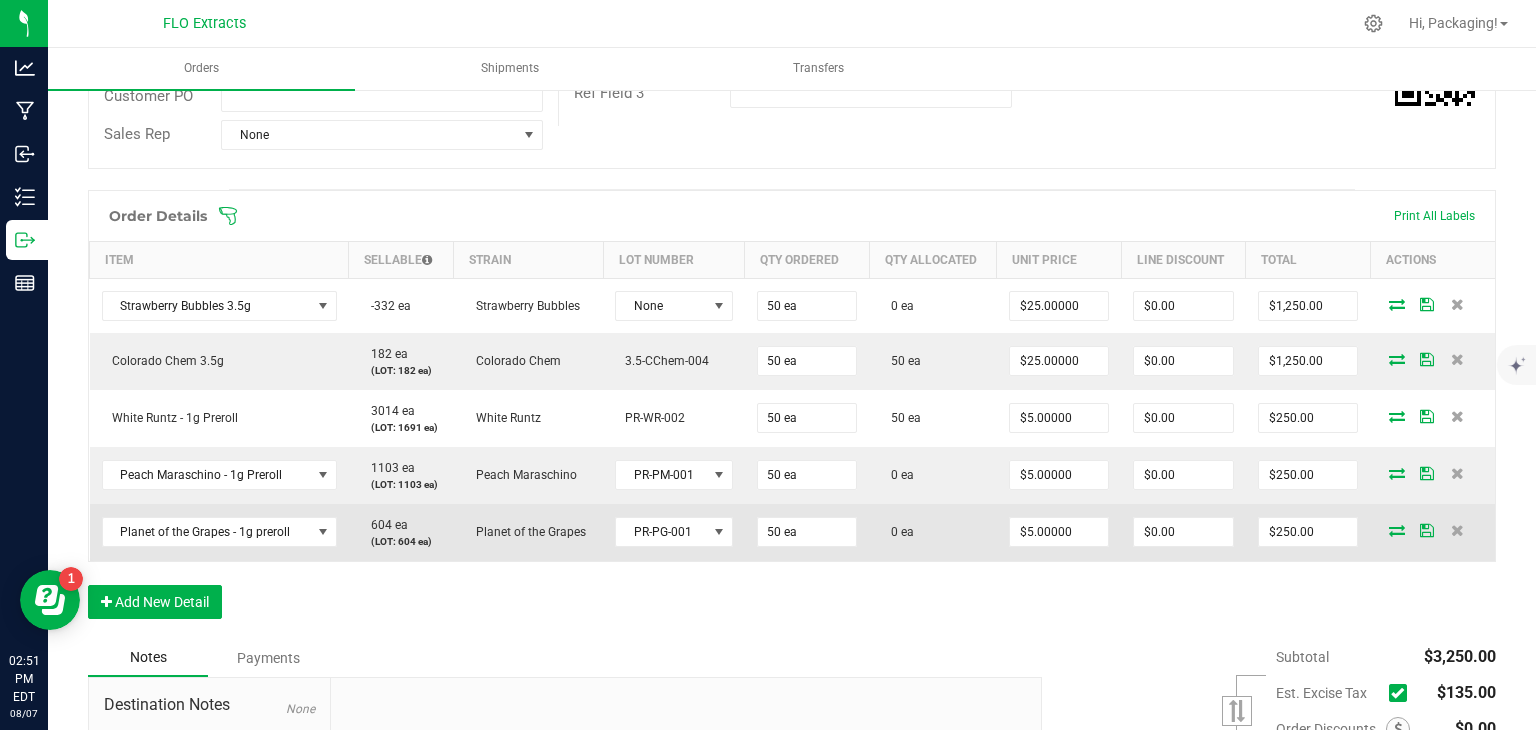 click at bounding box center (1397, 530) 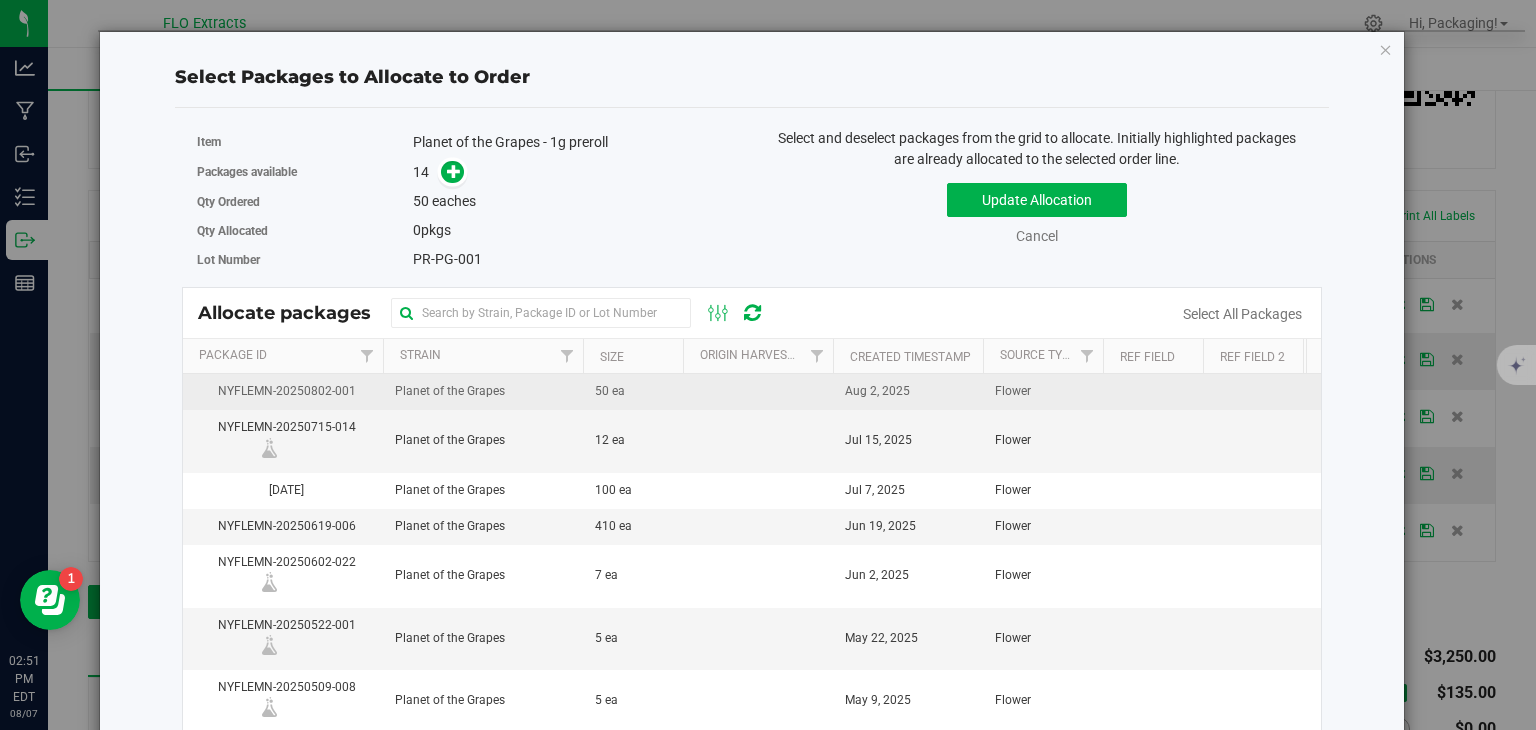 click on "Aug 2, 2025" at bounding box center [908, 392] 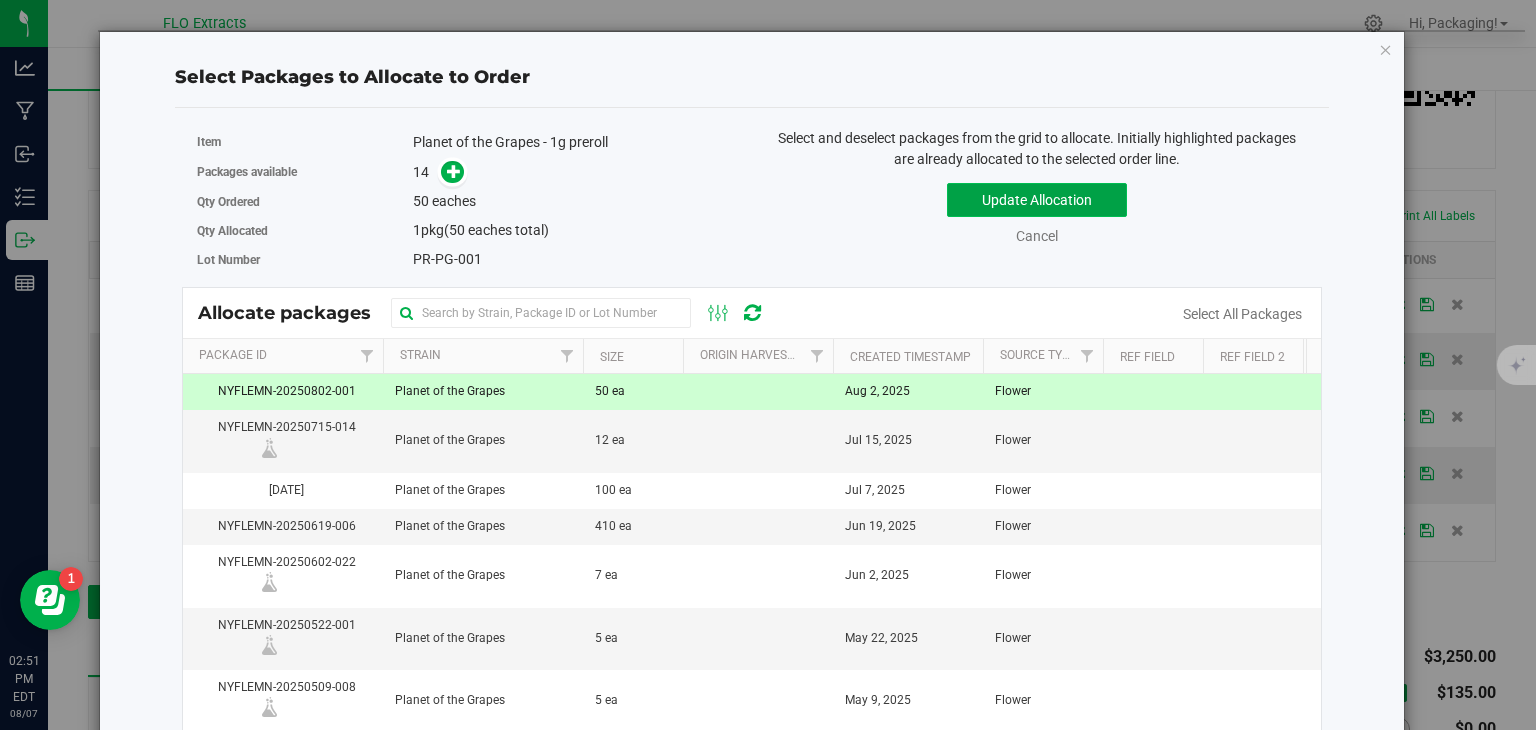 click on "Update Allocation" at bounding box center [1037, 200] 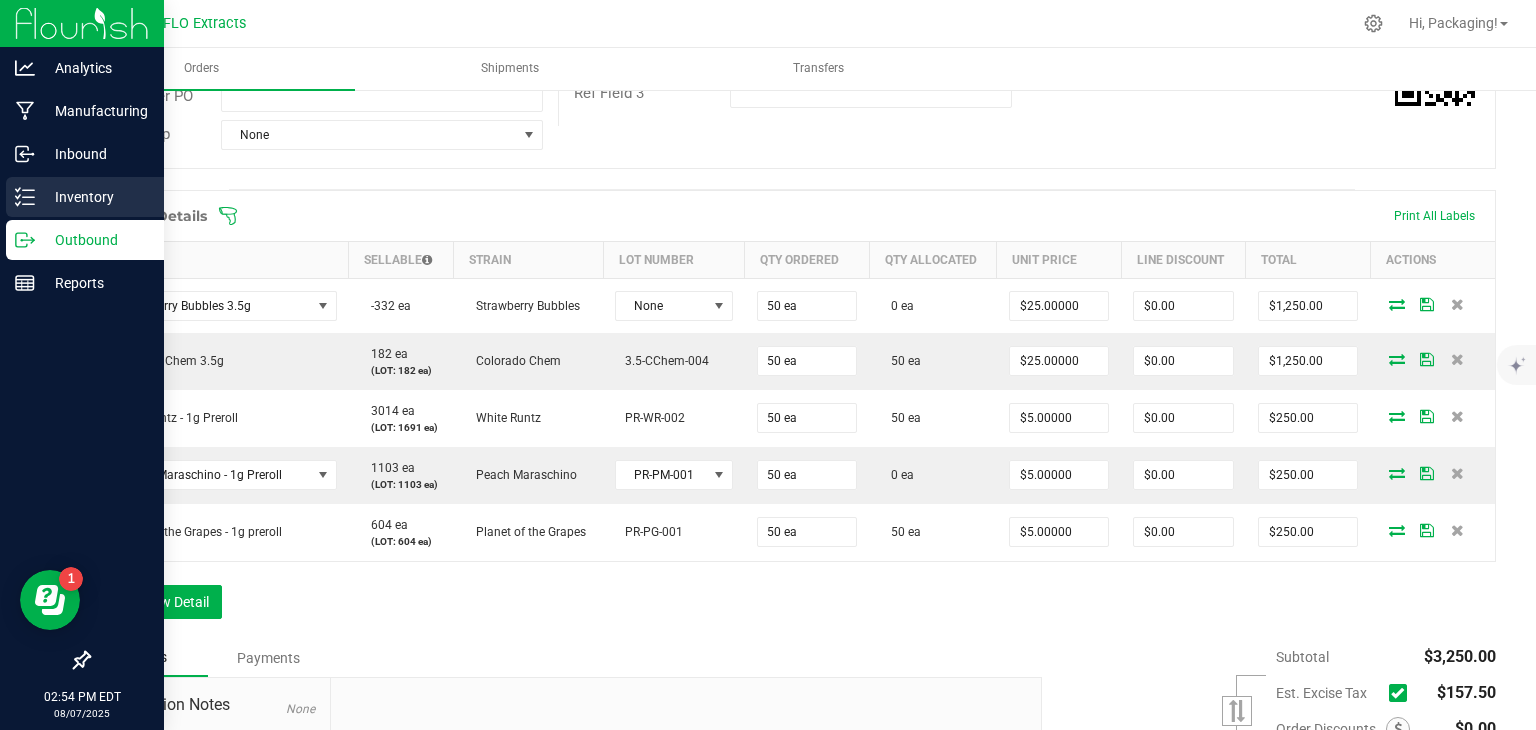click 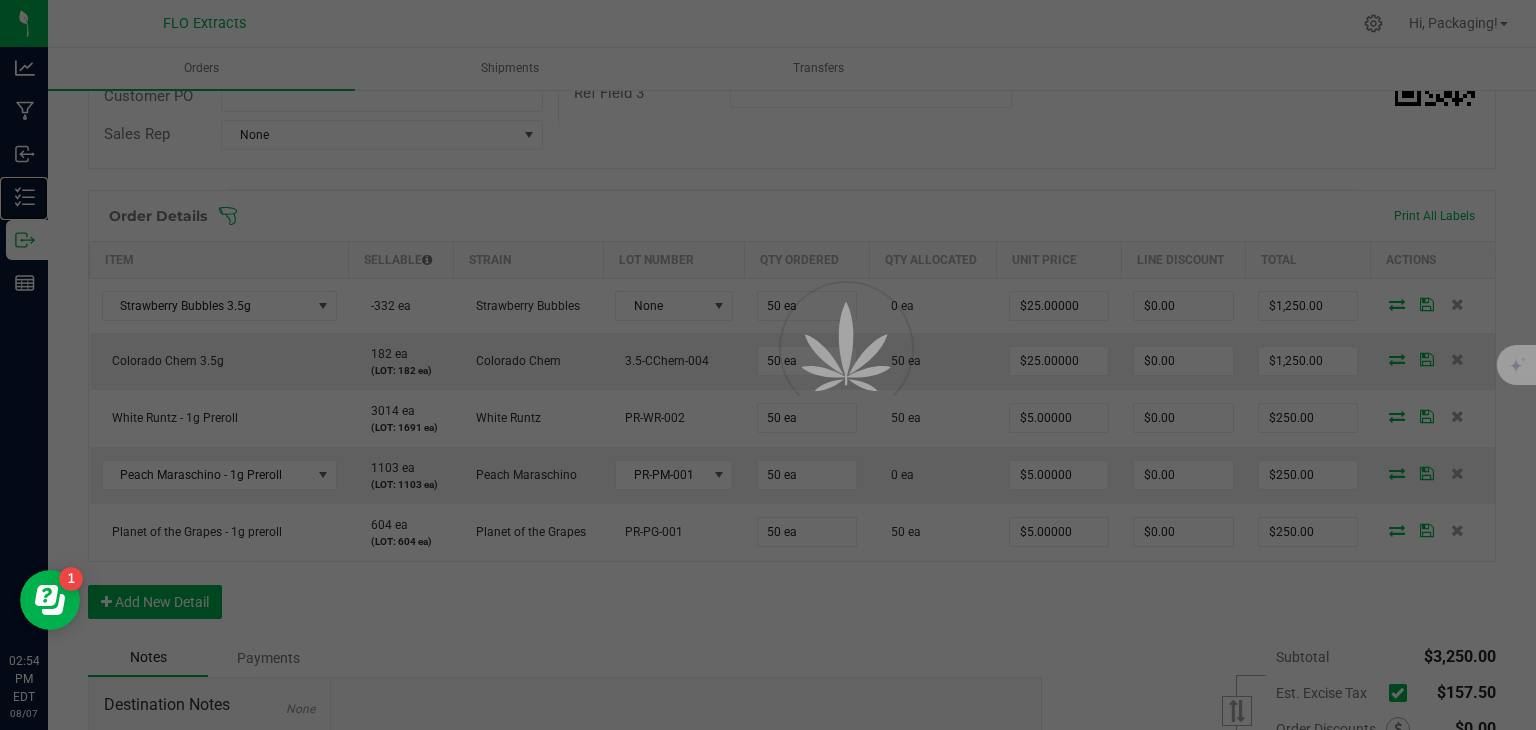 scroll, scrollTop: 0, scrollLeft: 0, axis: both 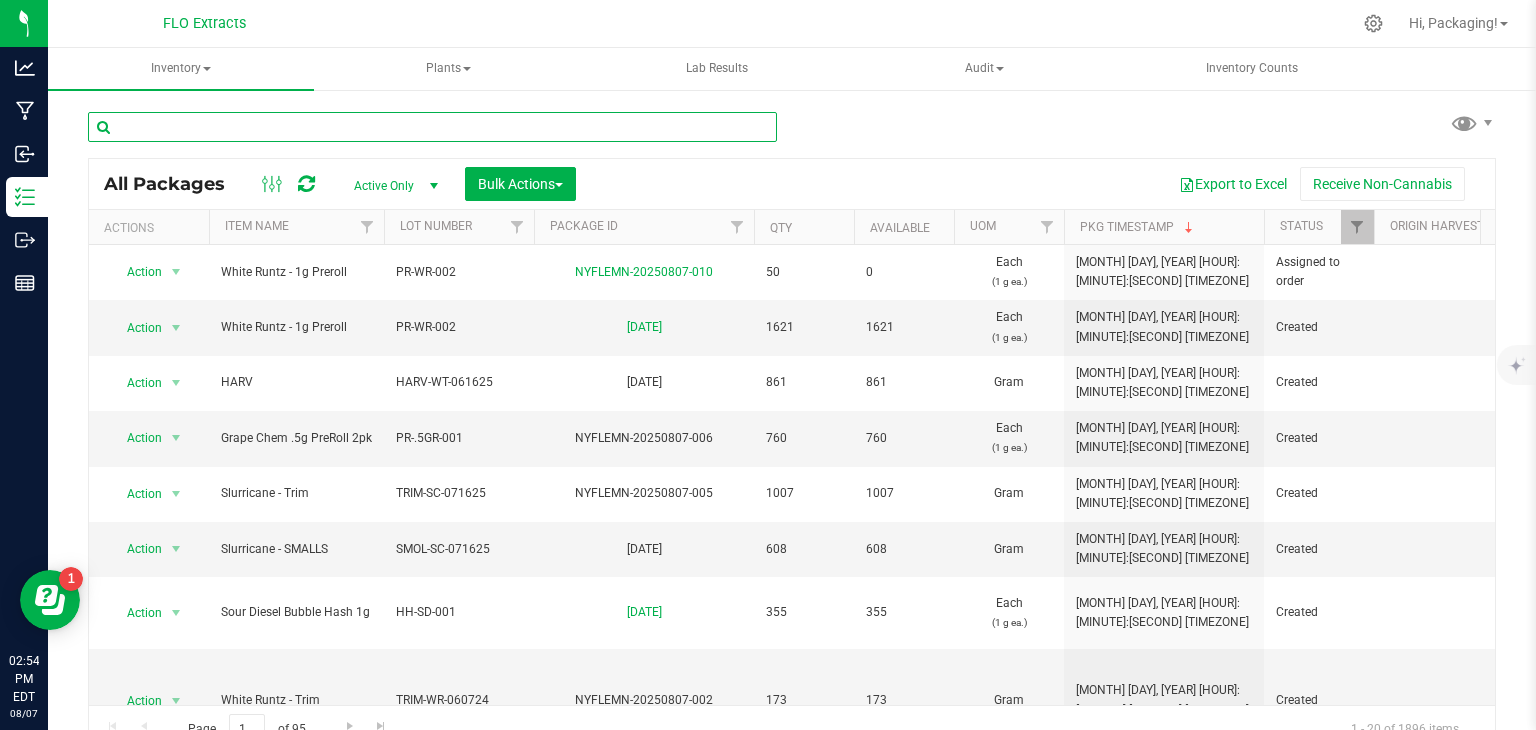 click at bounding box center [432, 127] 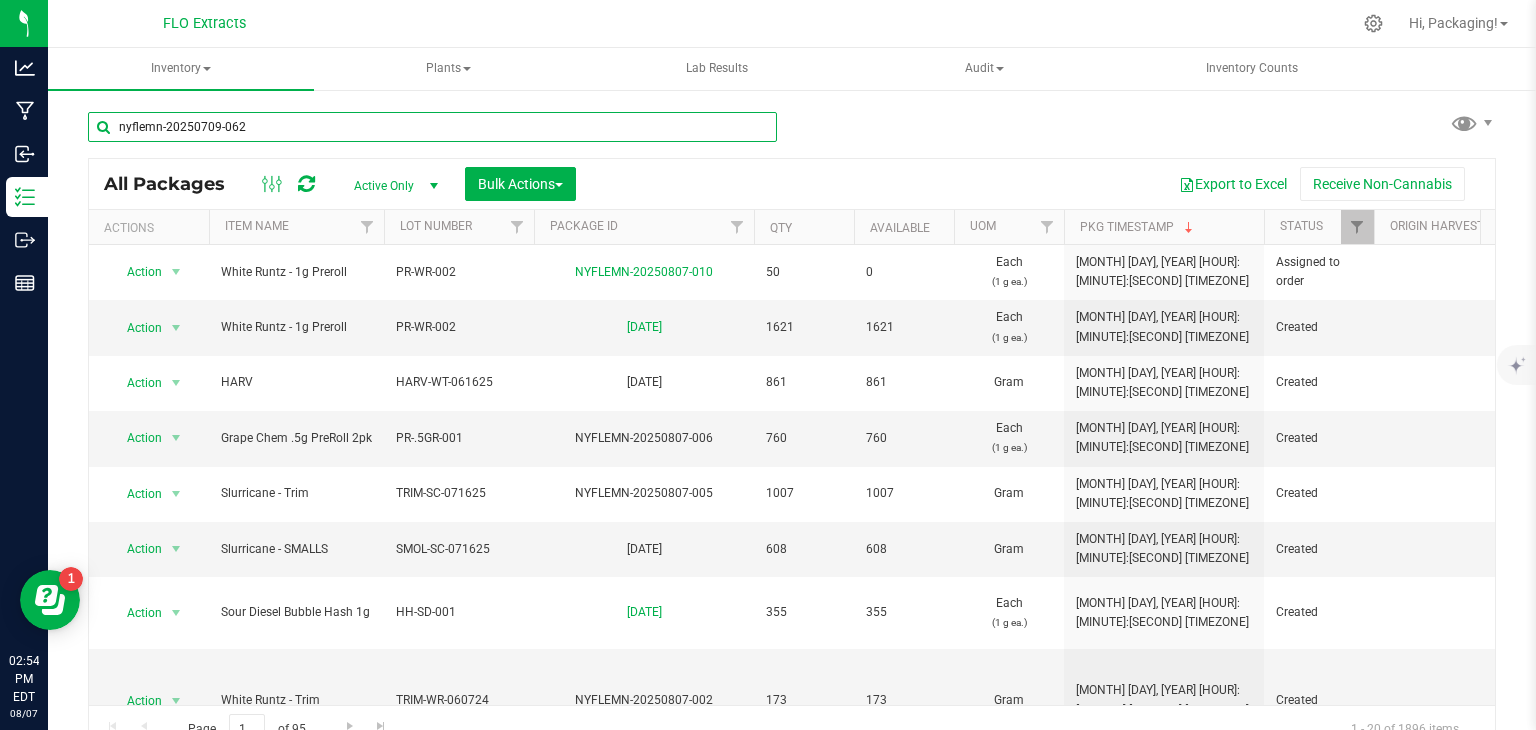 type on "nyflemn-20250709-062" 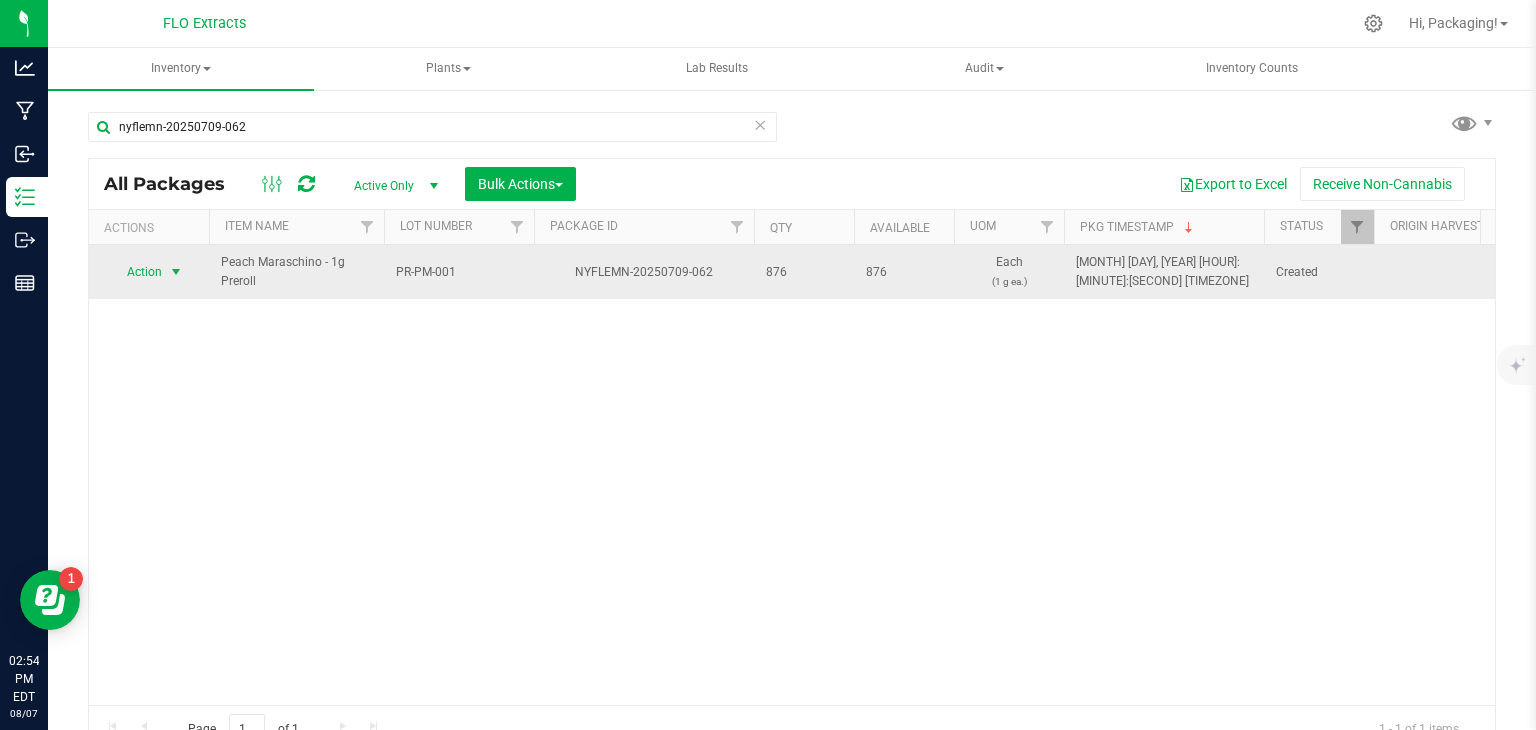 click on "Action" at bounding box center (136, 272) 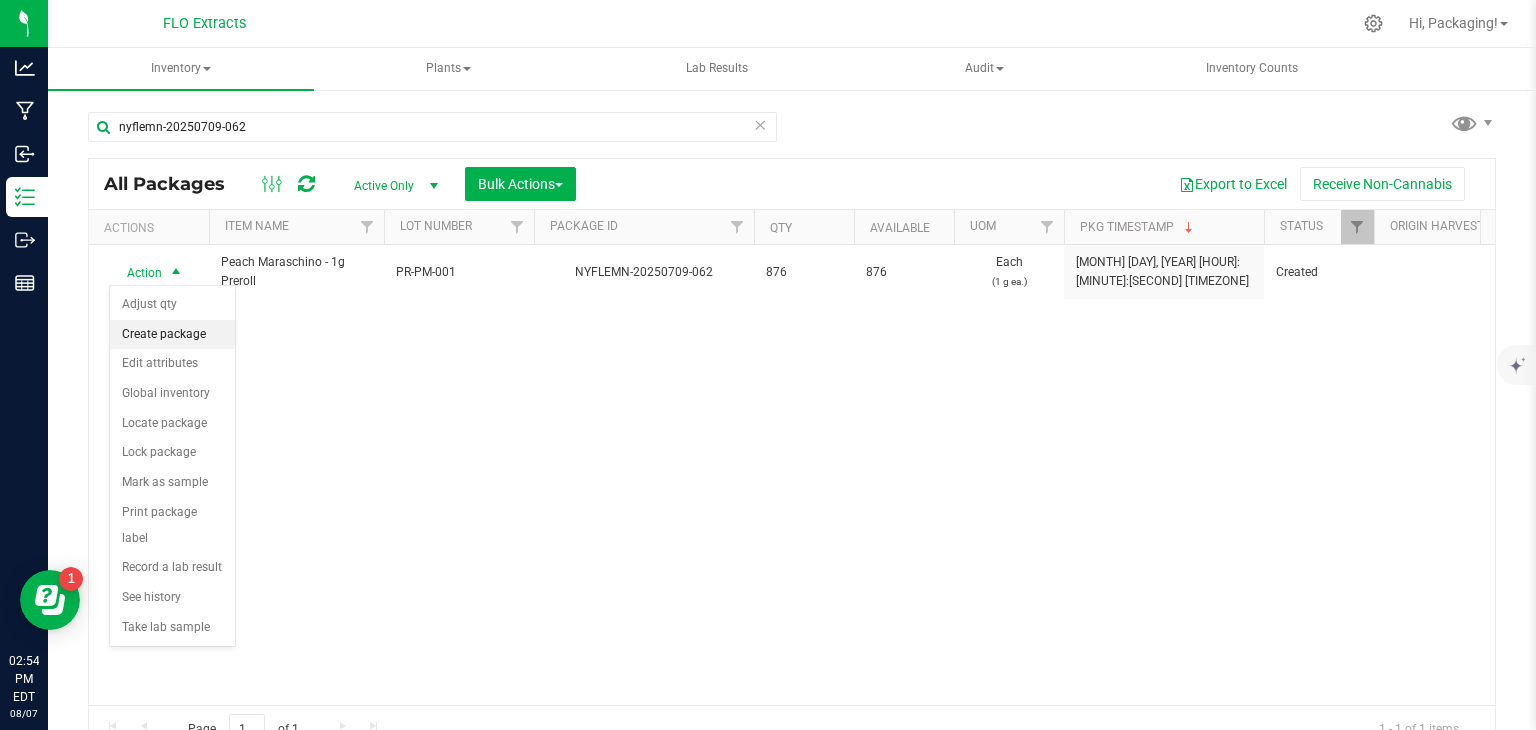 click on "Create package" at bounding box center (172, 335) 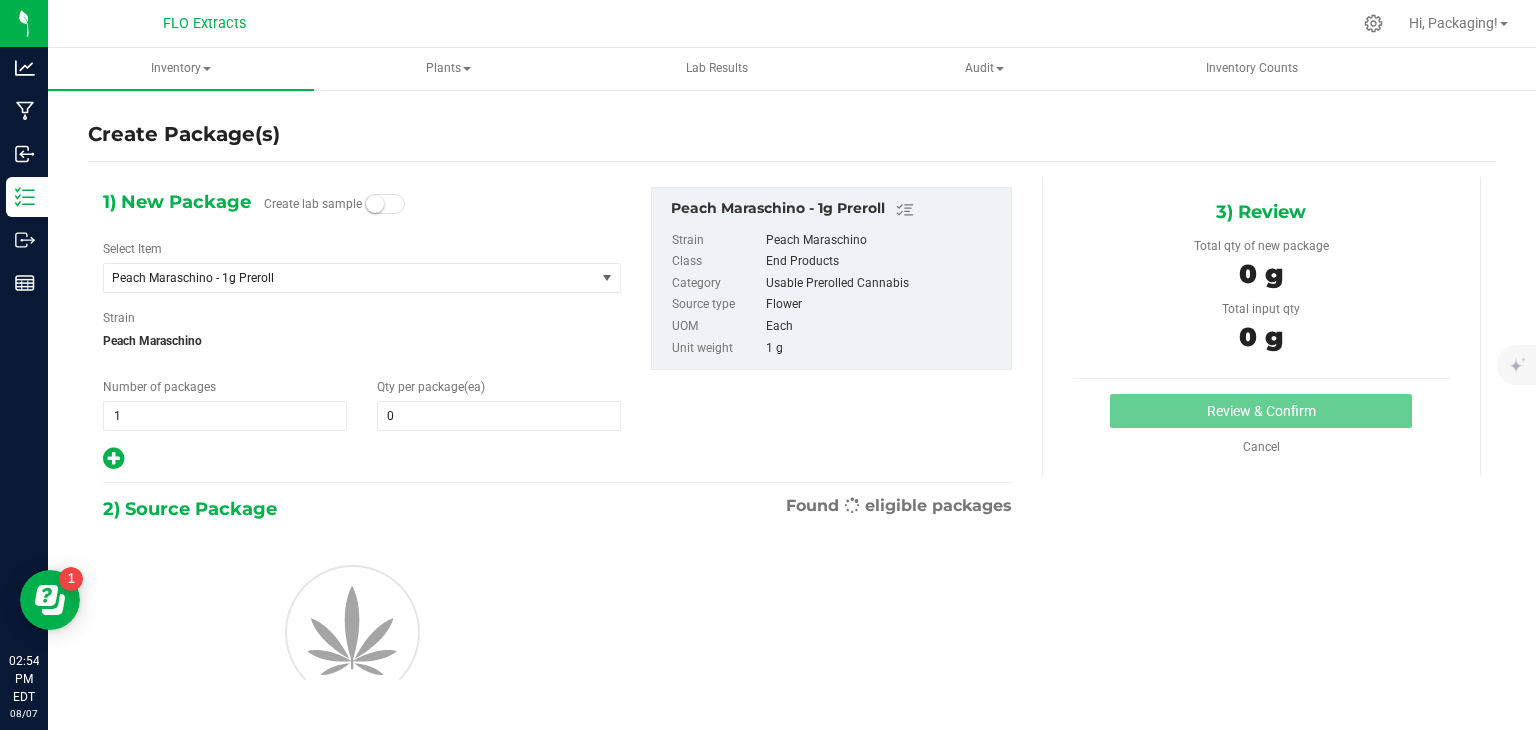 type on "0" 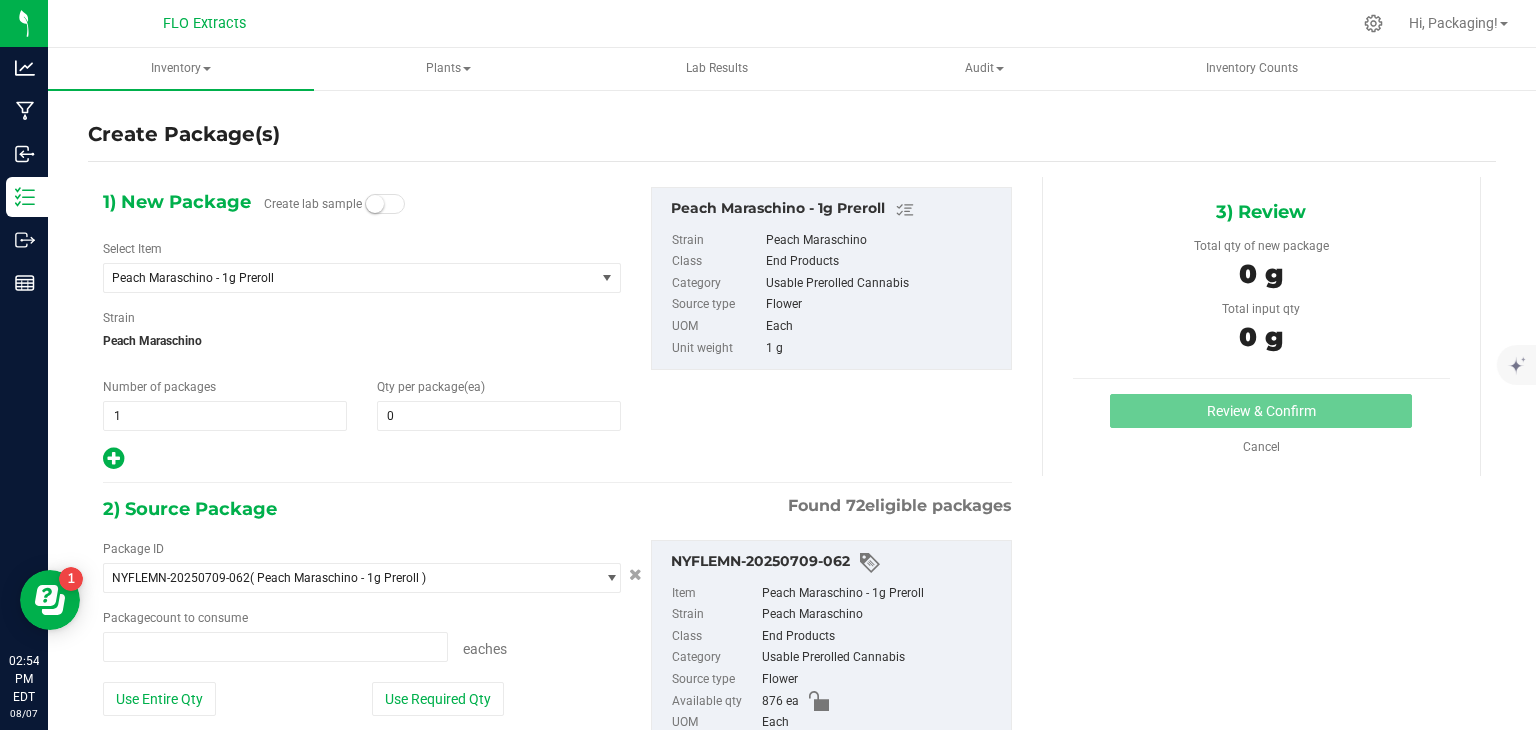 type on "0 ea" 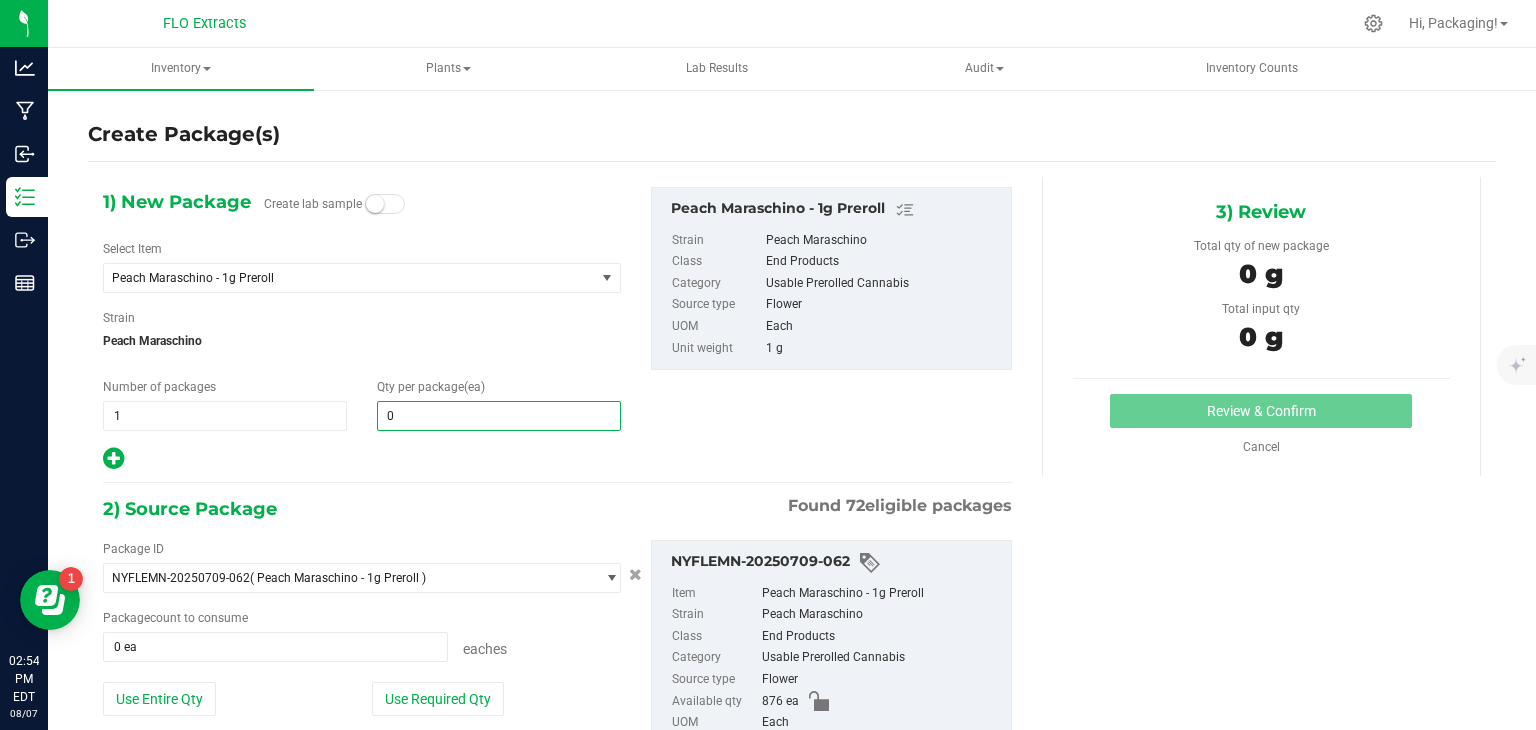 type 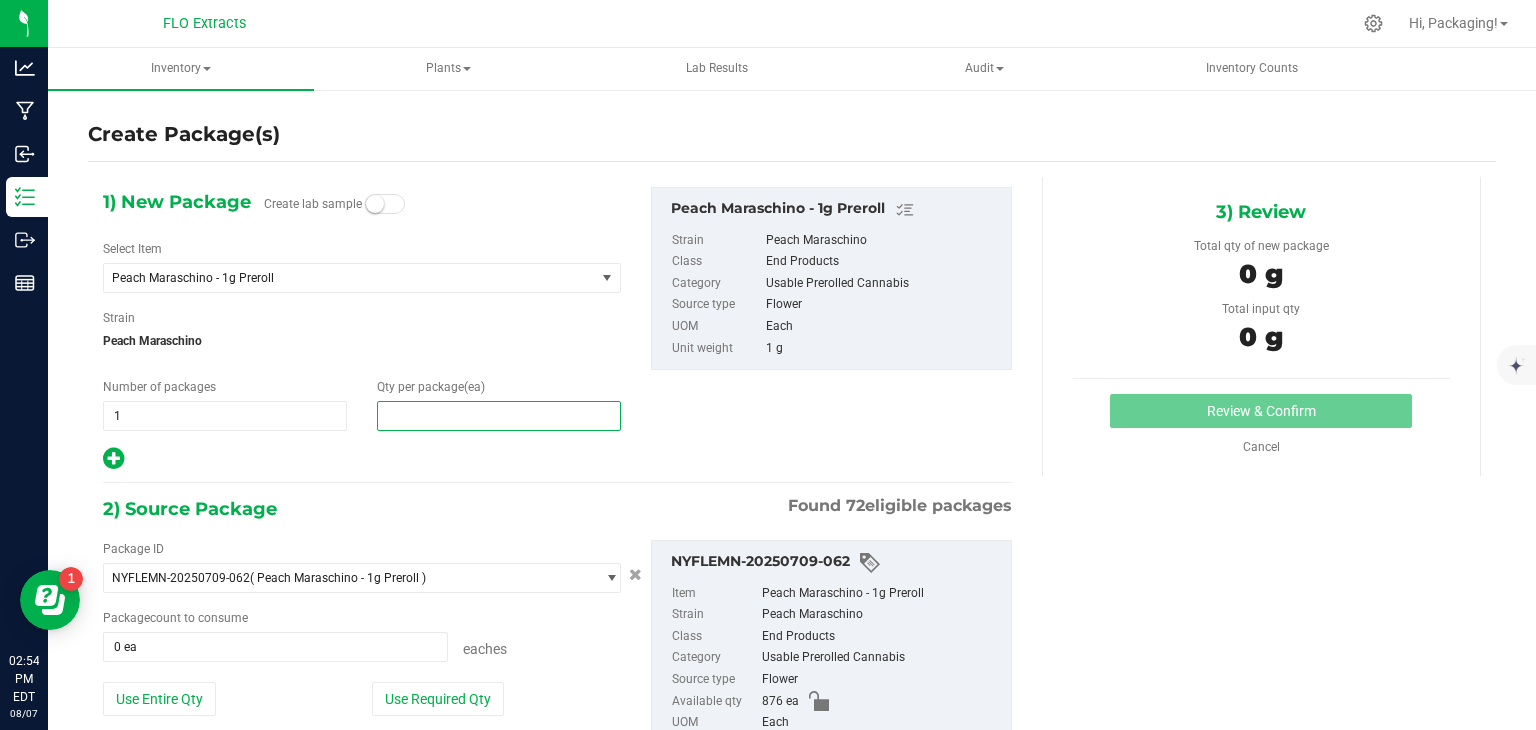 click at bounding box center [499, 416] 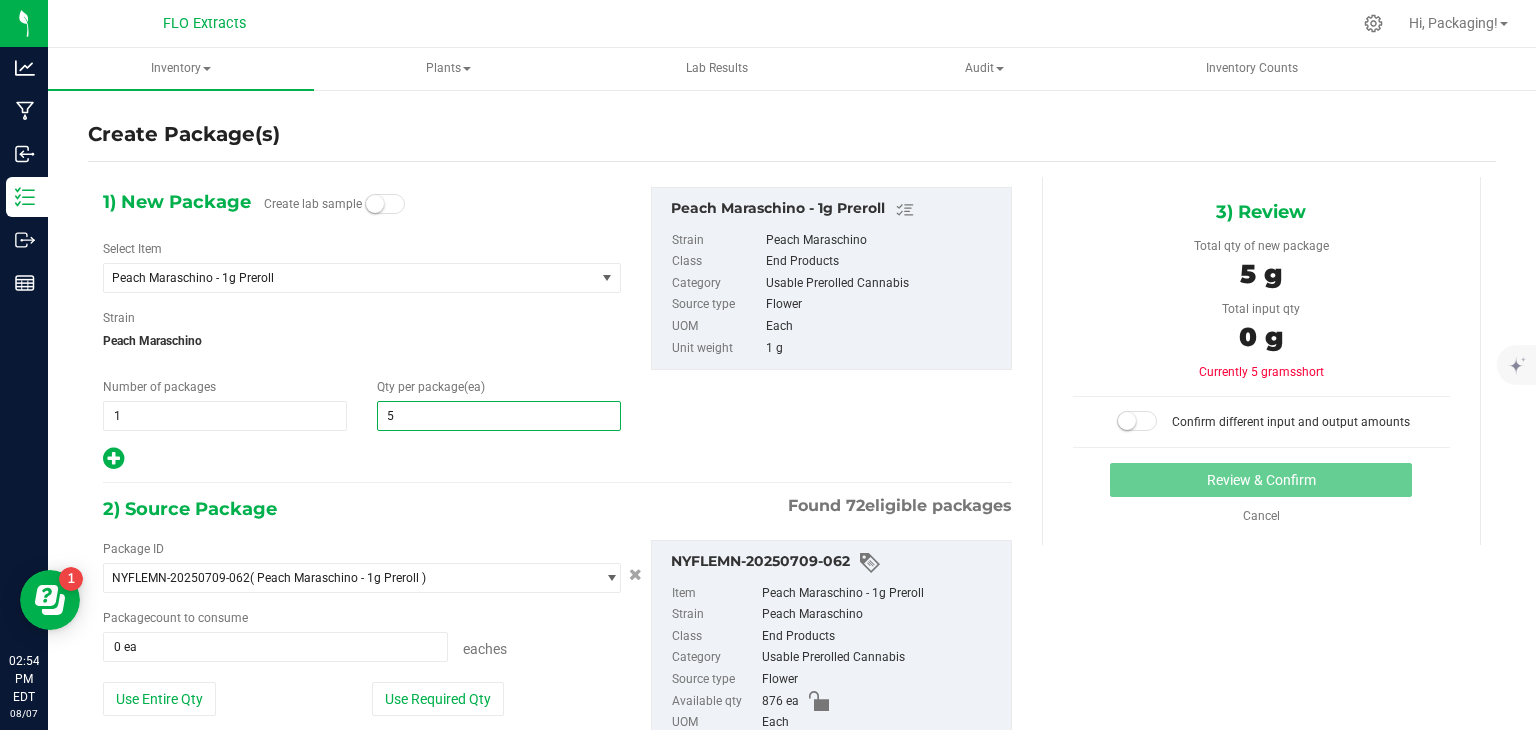 type on "50" 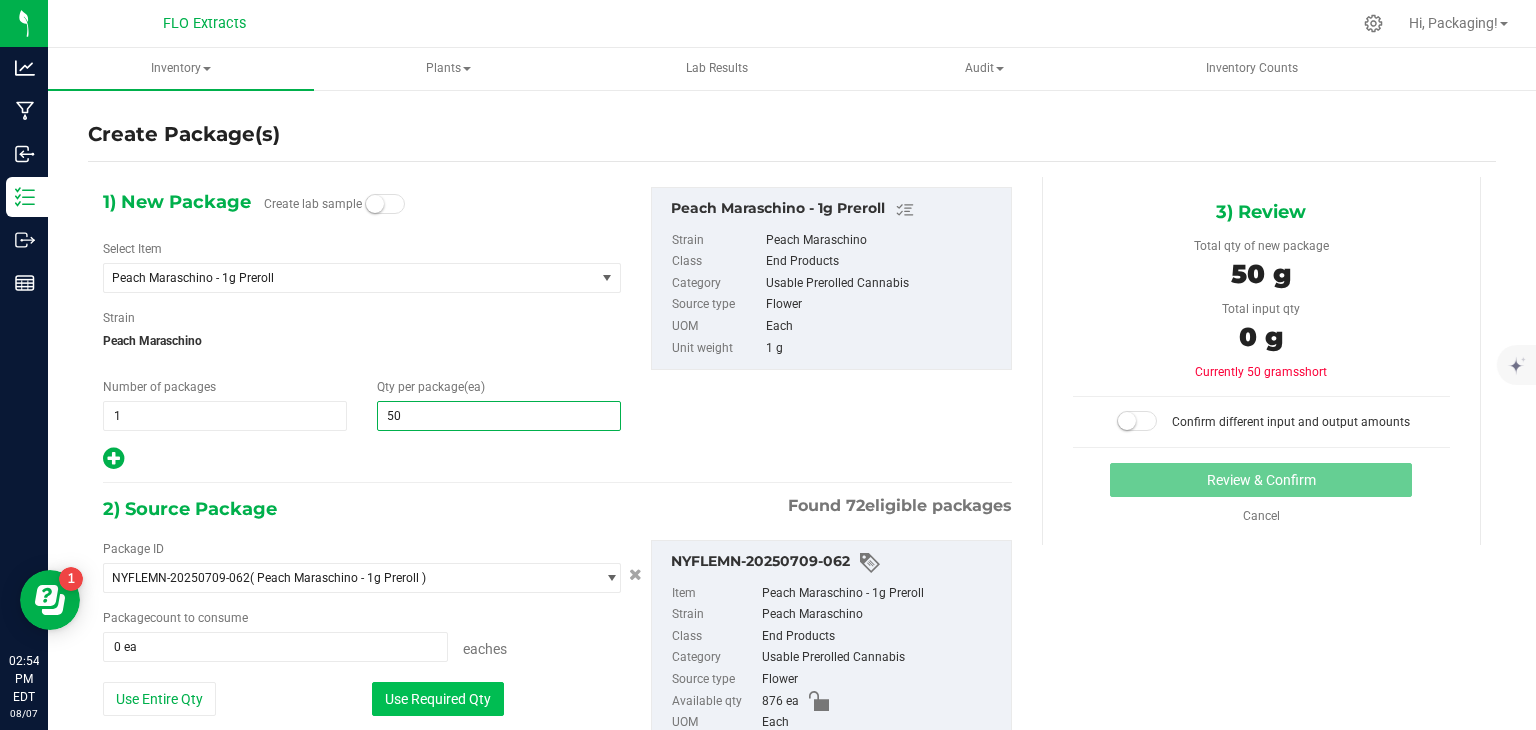 type on "50" 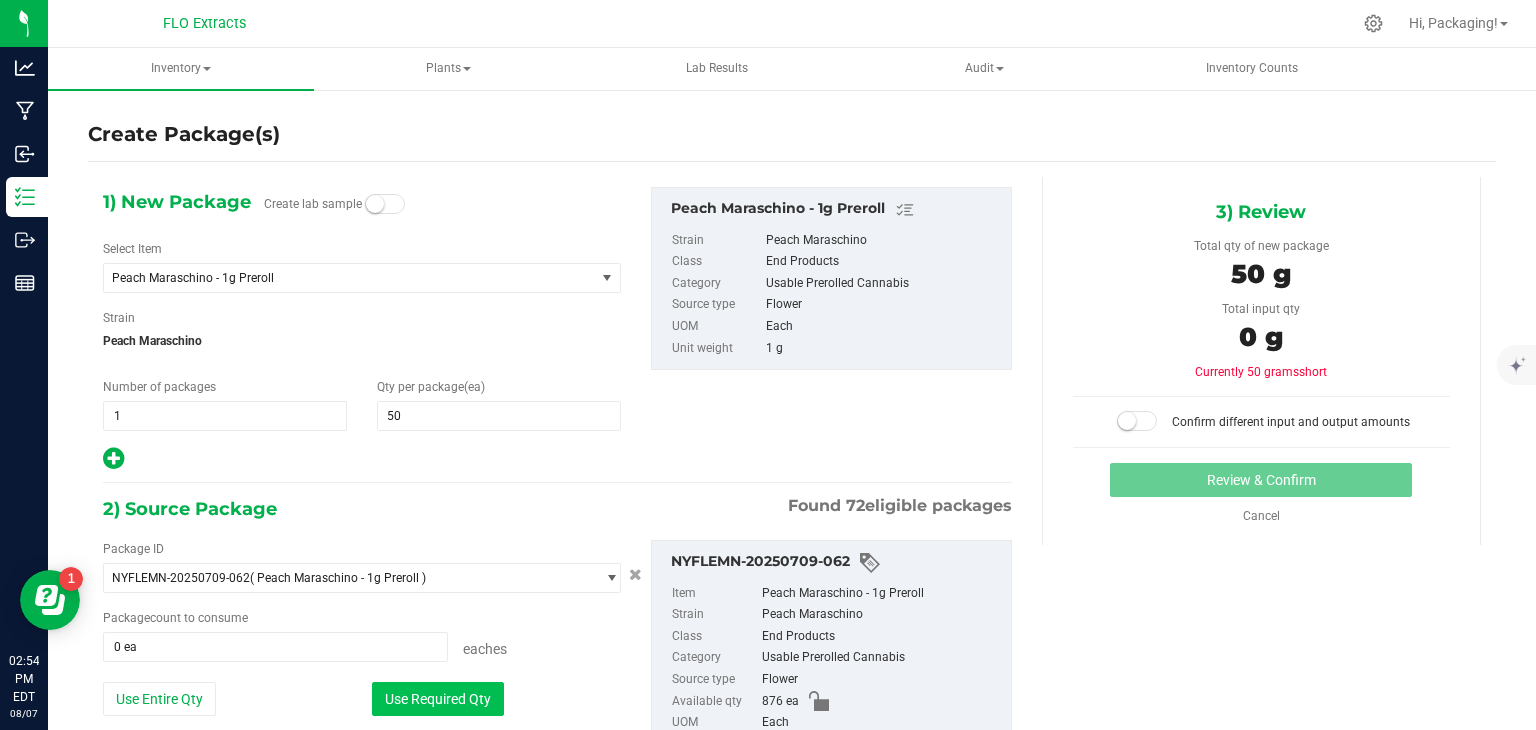 click on "Use Required Qty" at bounding box center [438, 699] 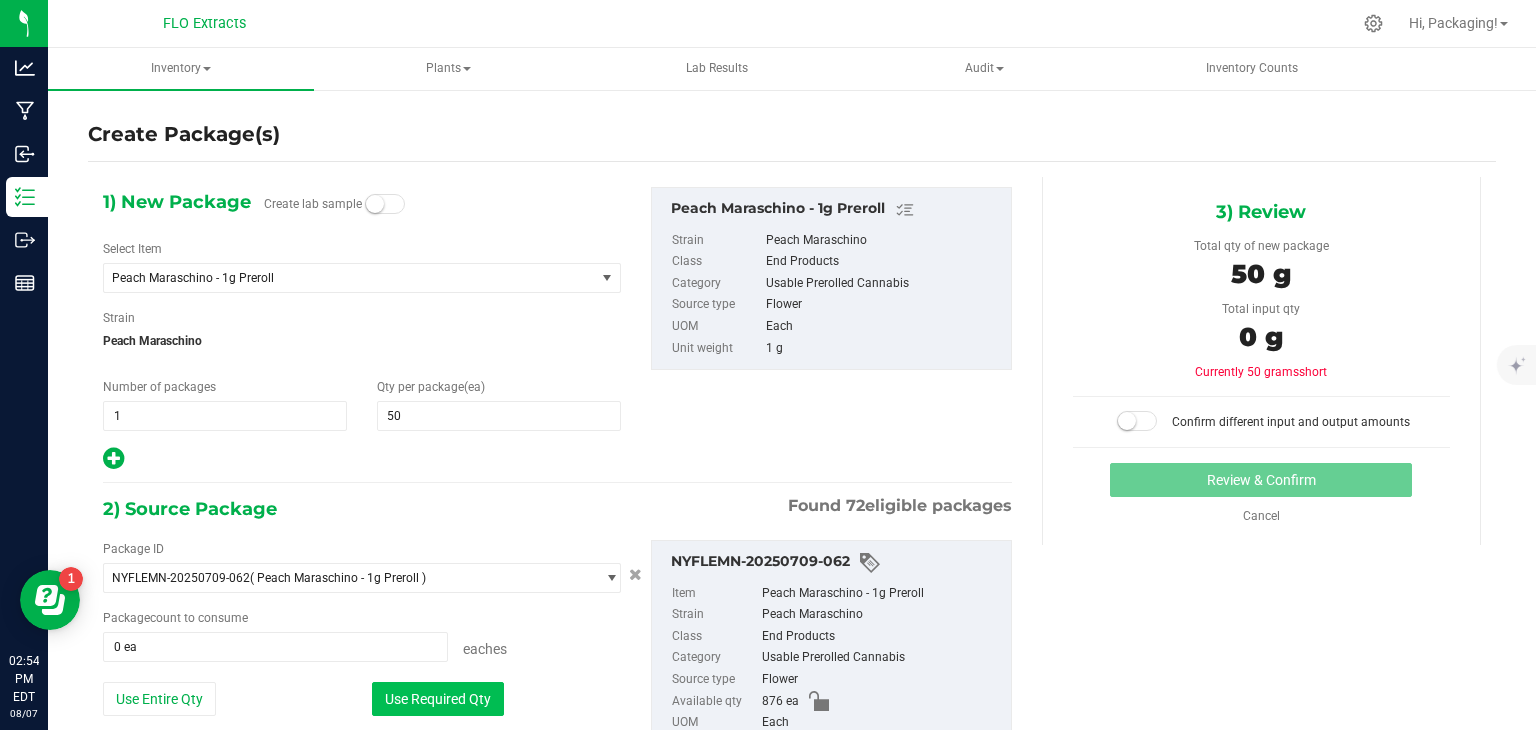type on "50 ea" 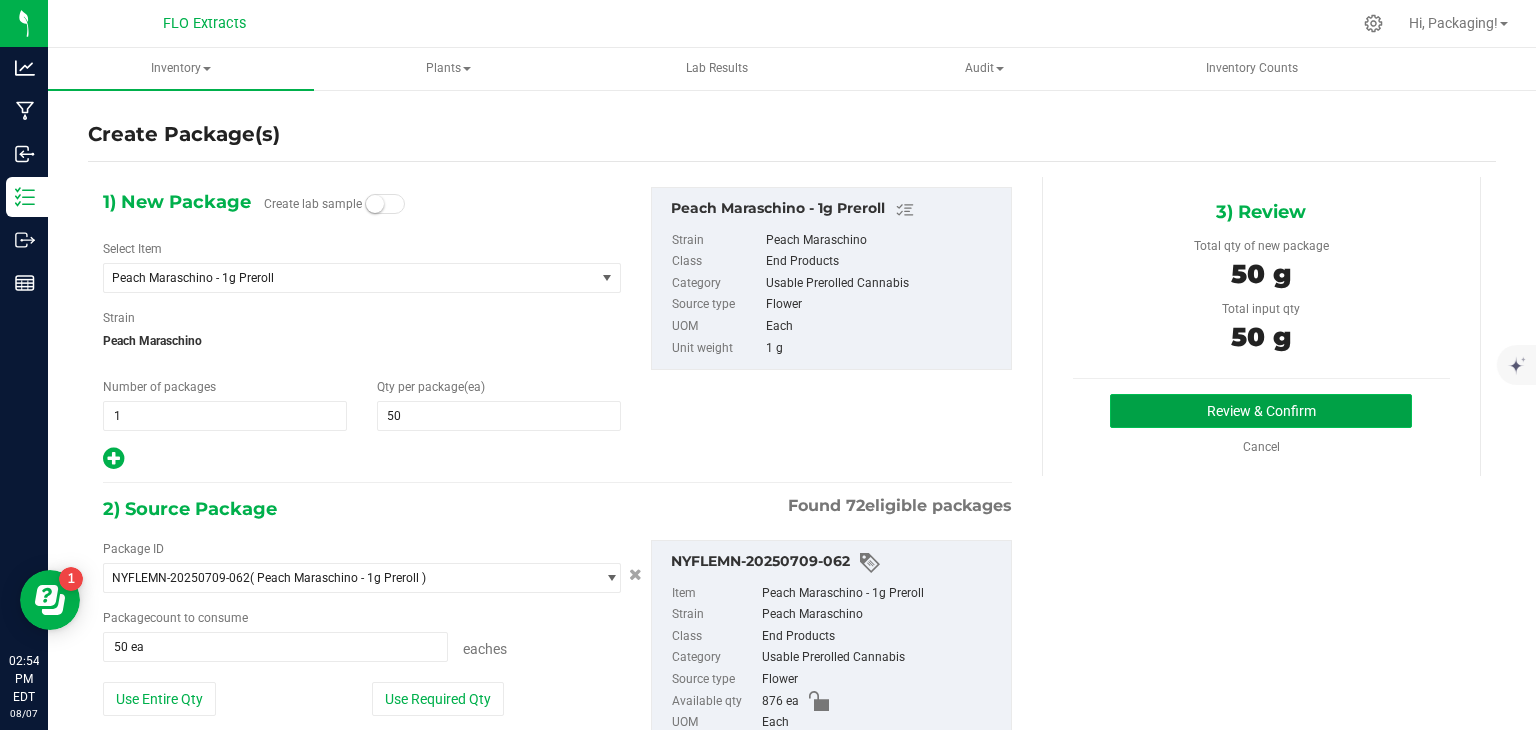 click on "Review & Confirm" at bounding box center [1261, 411] 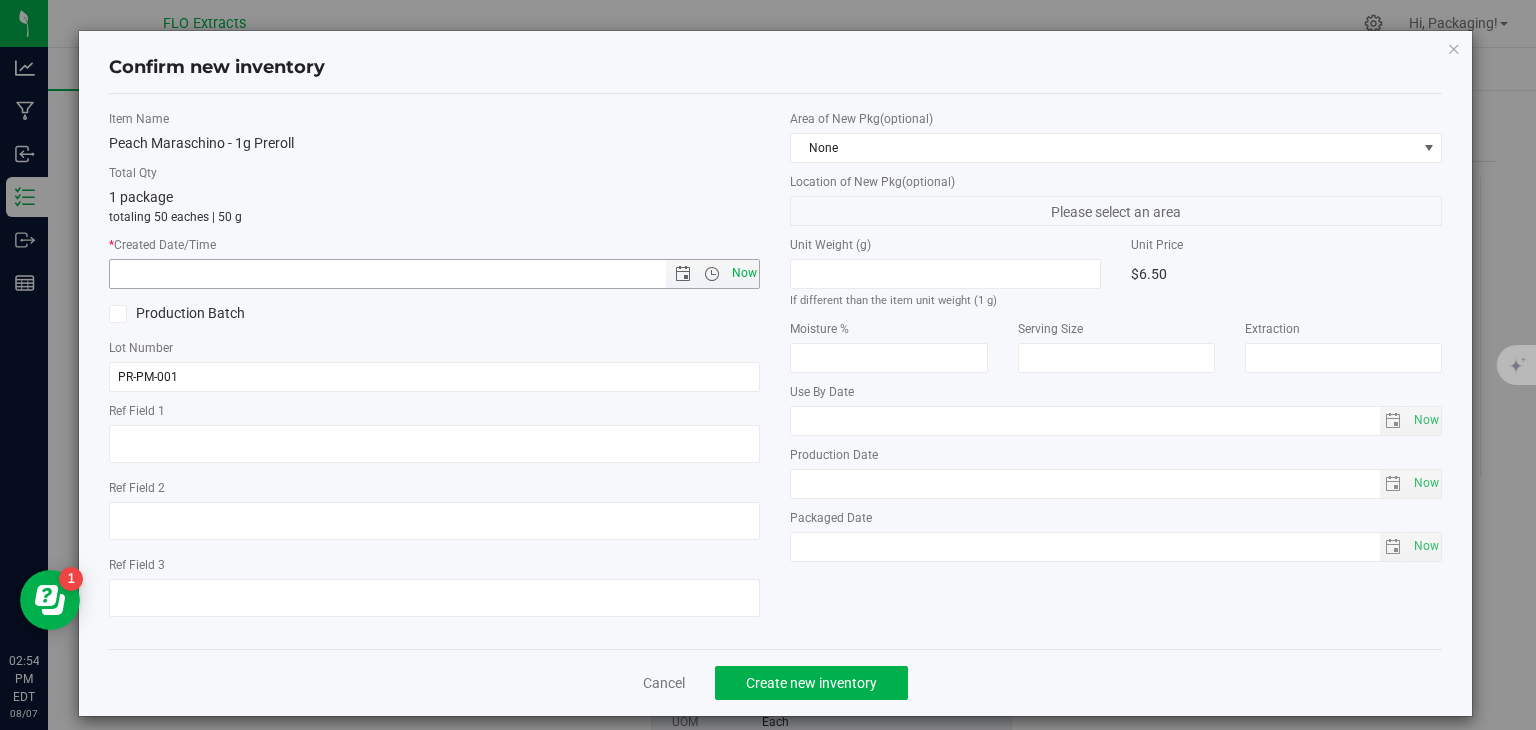 click on "Now" at bounding box center [744, 273] 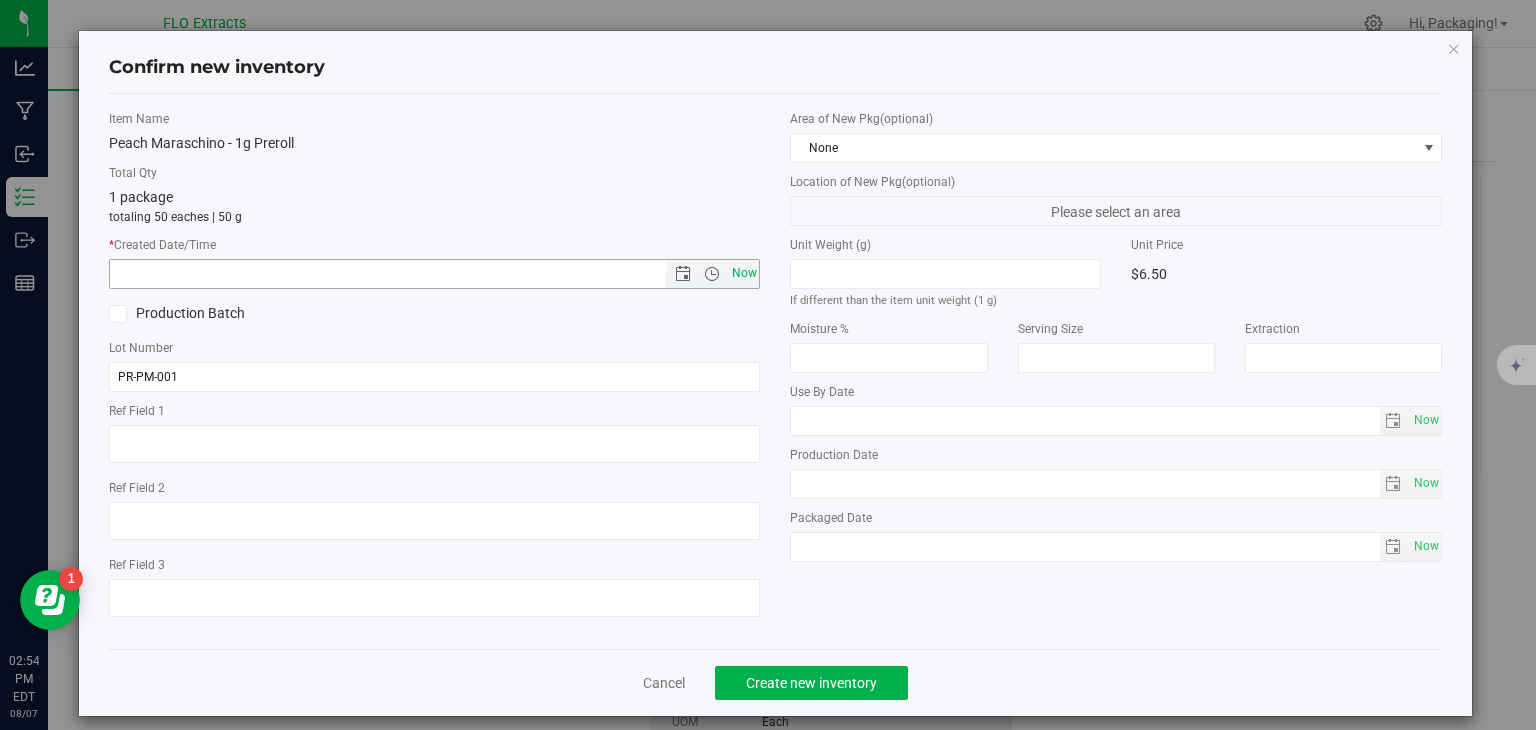 type on "8/7/2025 2:54 PM" 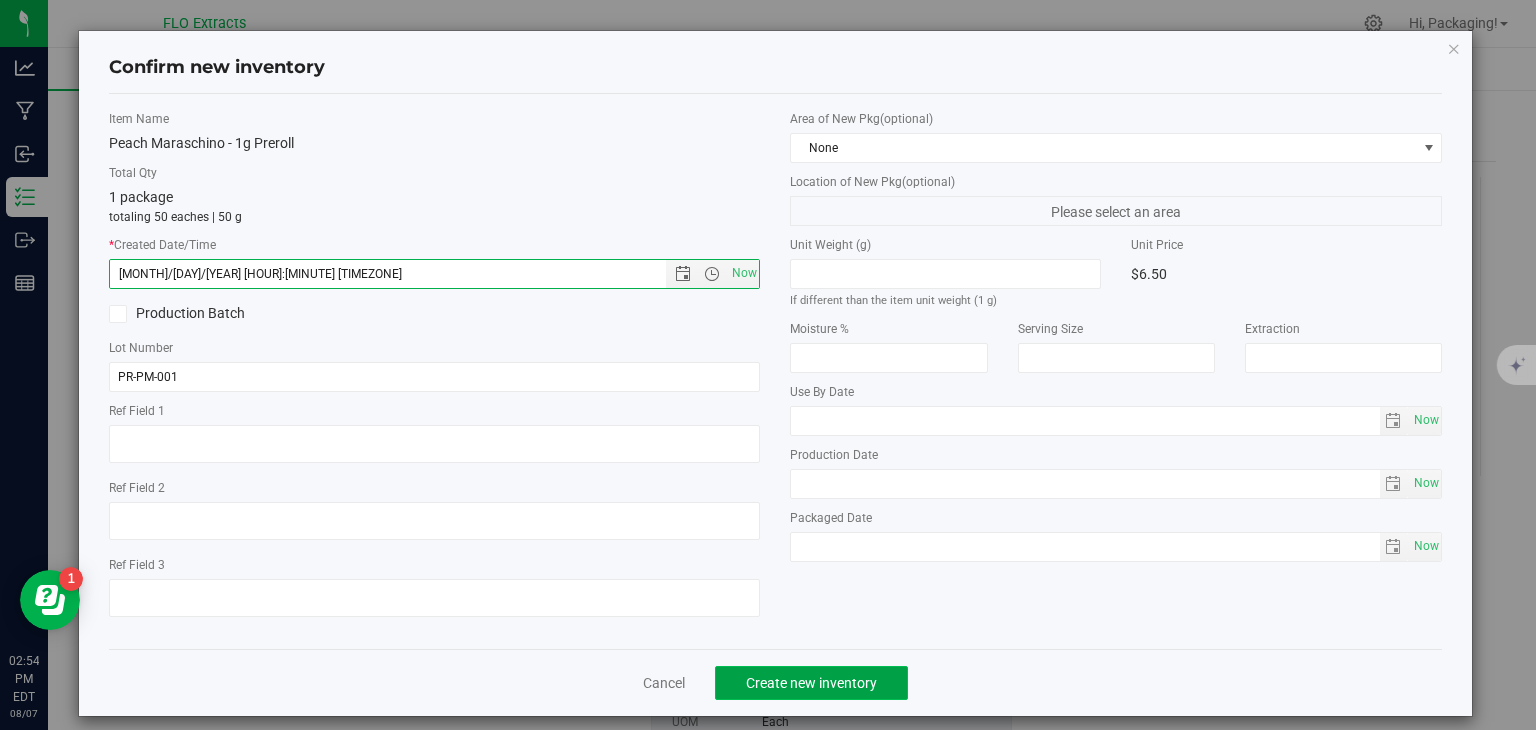 click on "Create new inventory" 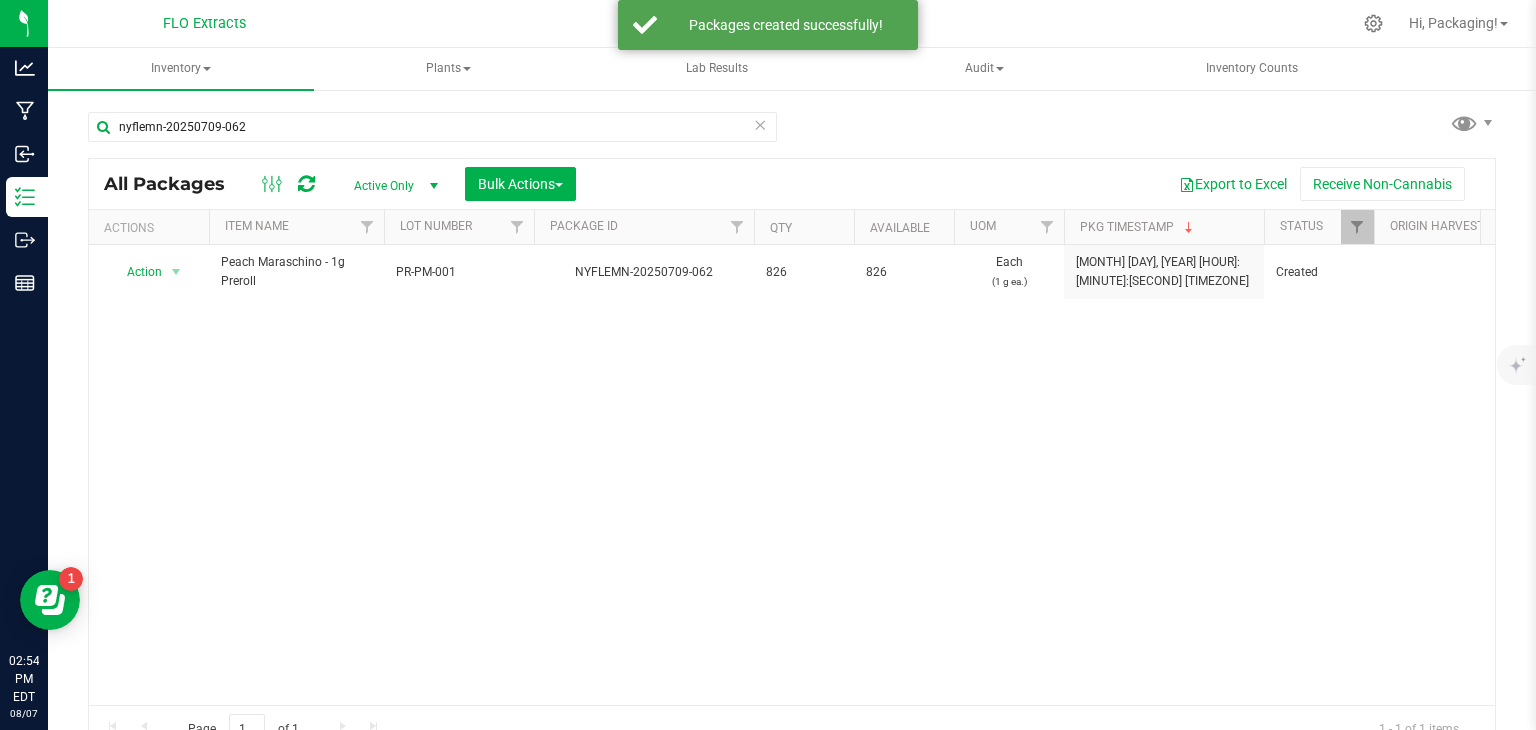 click at bounding box center [760, 124] 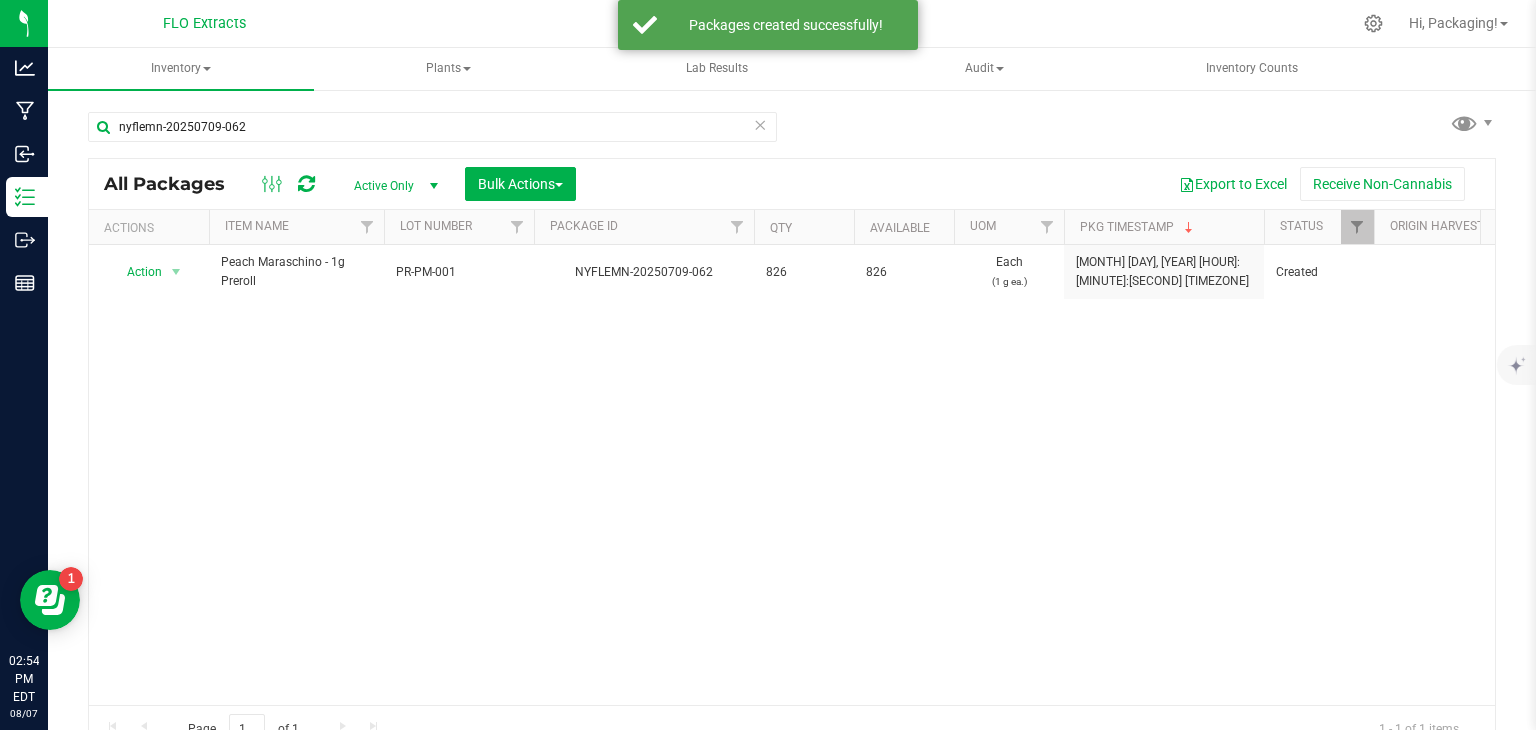 type 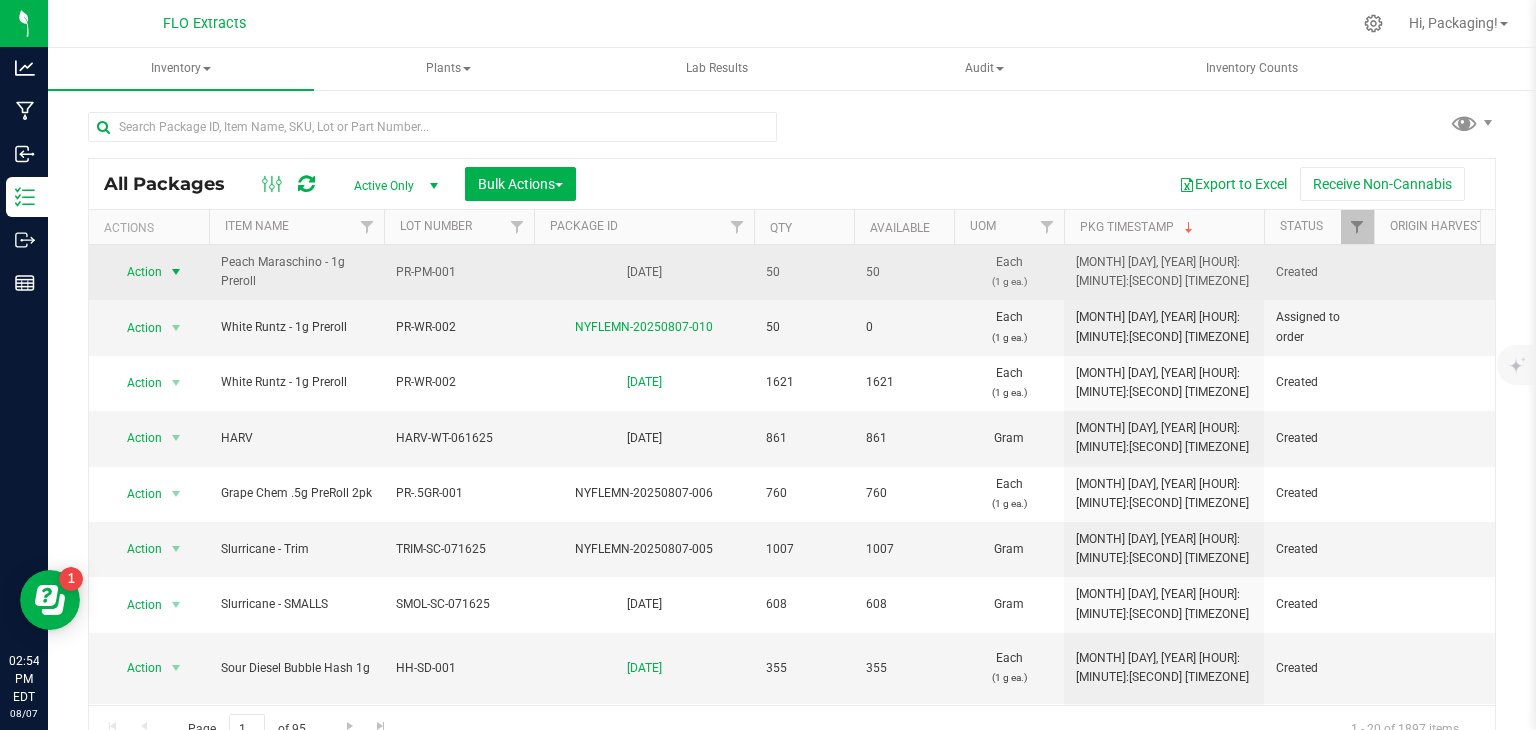 click on "Action" at bounding box center [136, 272] 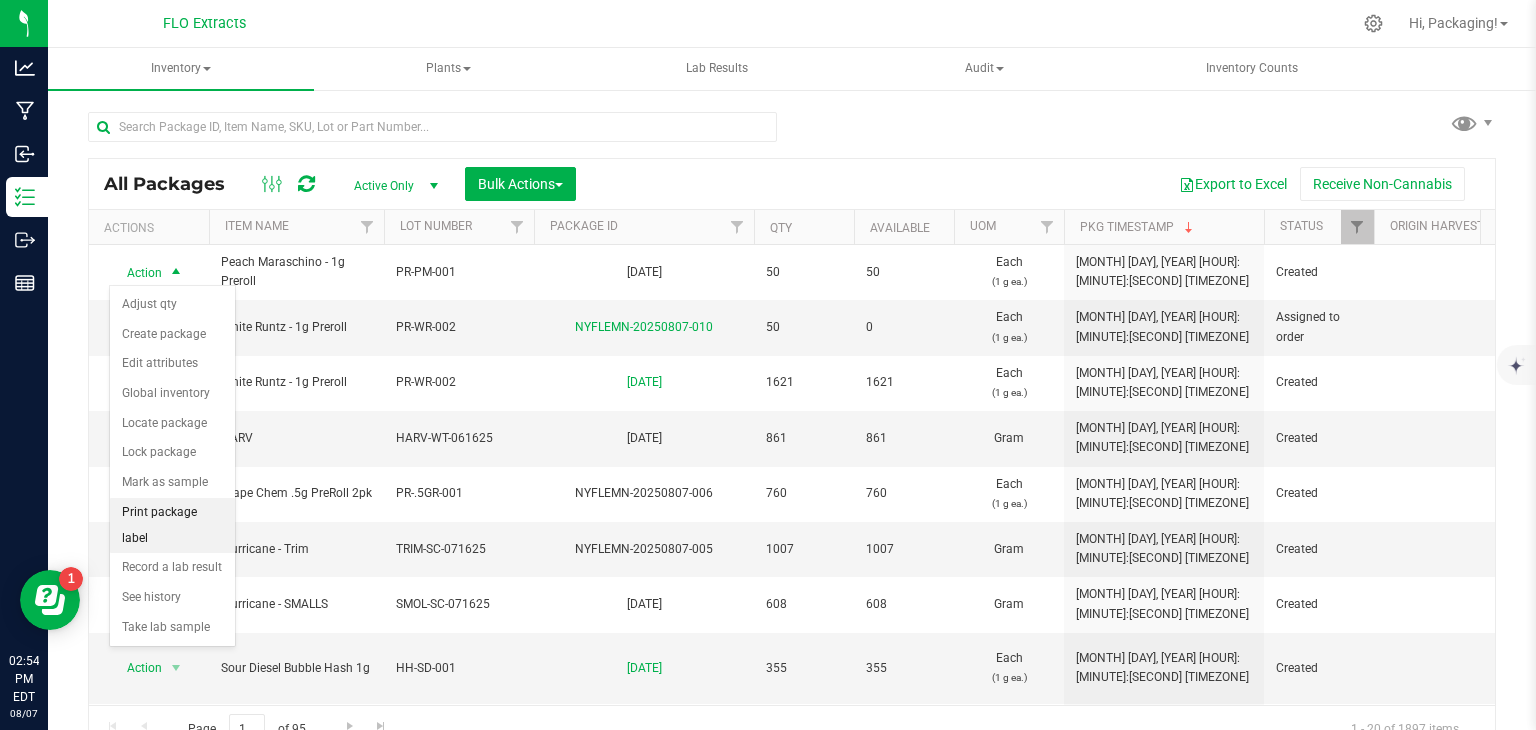 click on "Print package label" at bounding box center (172, 525) 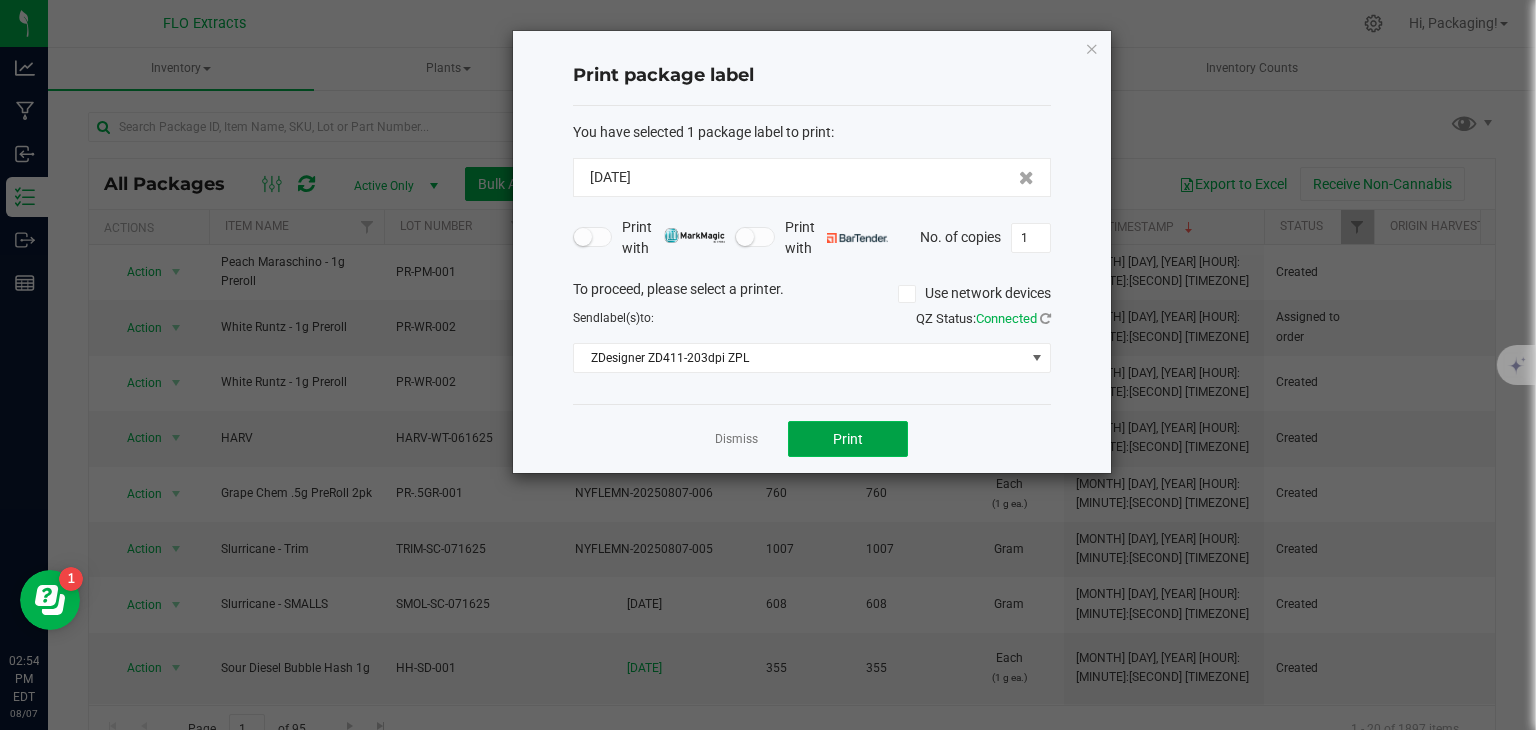 click on "Print" 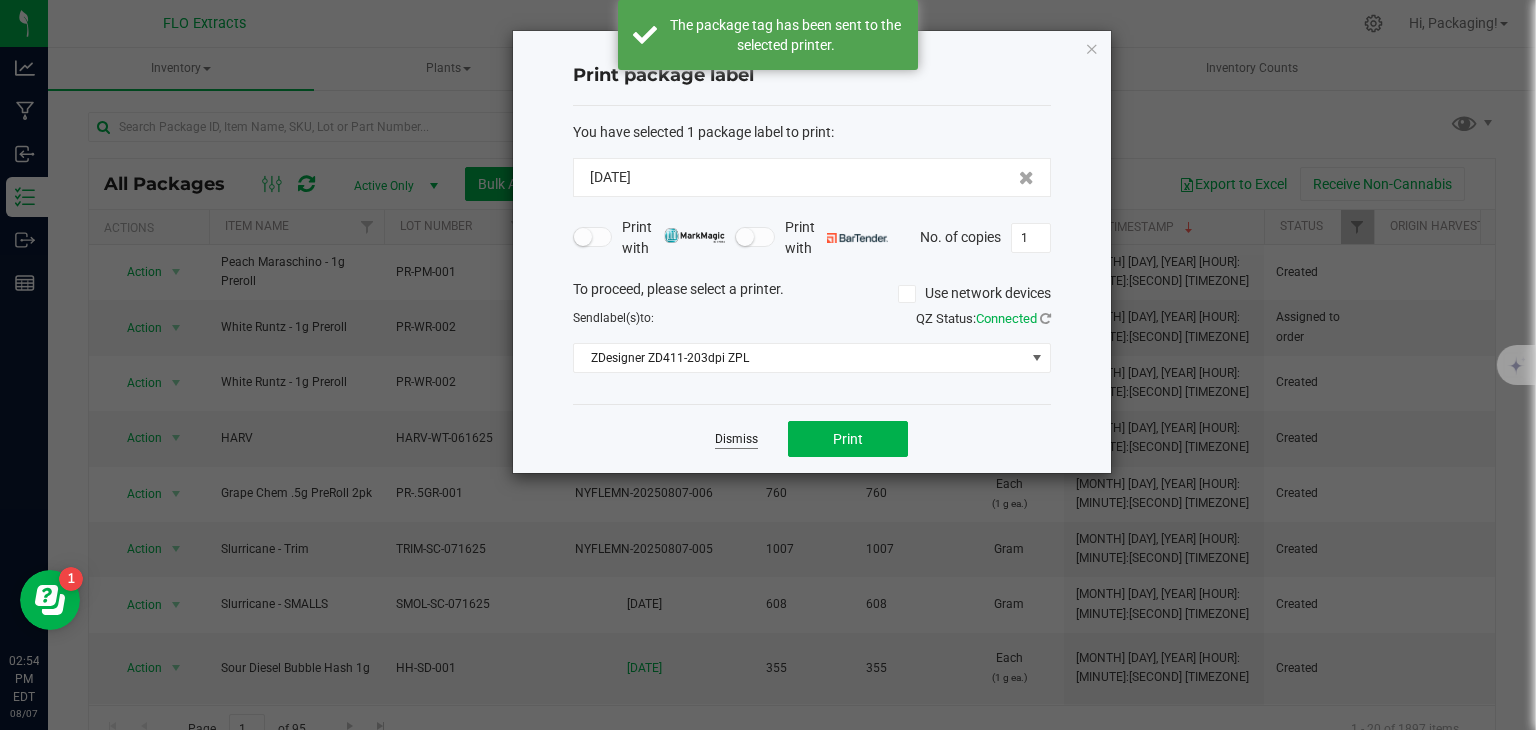 click on "Dismiss" 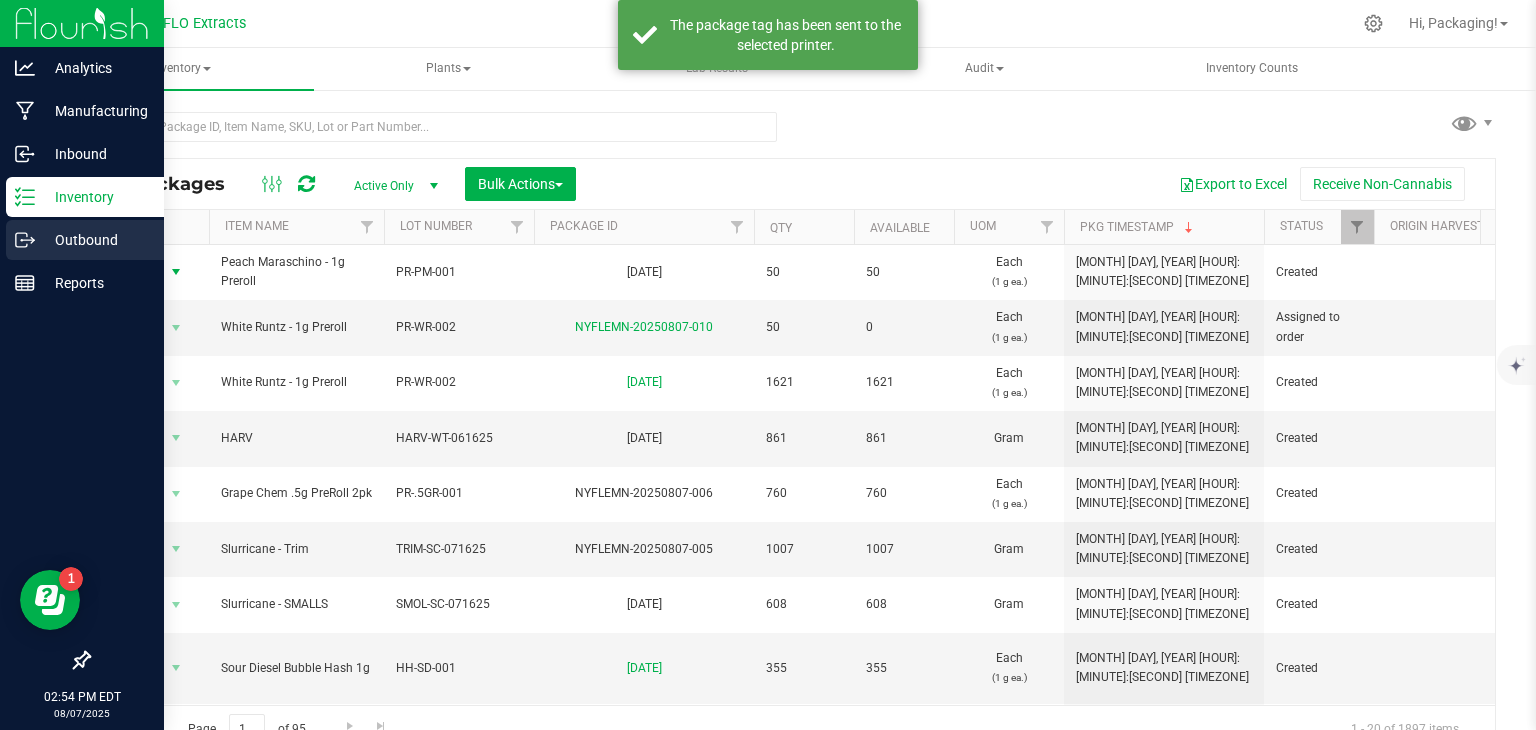 click 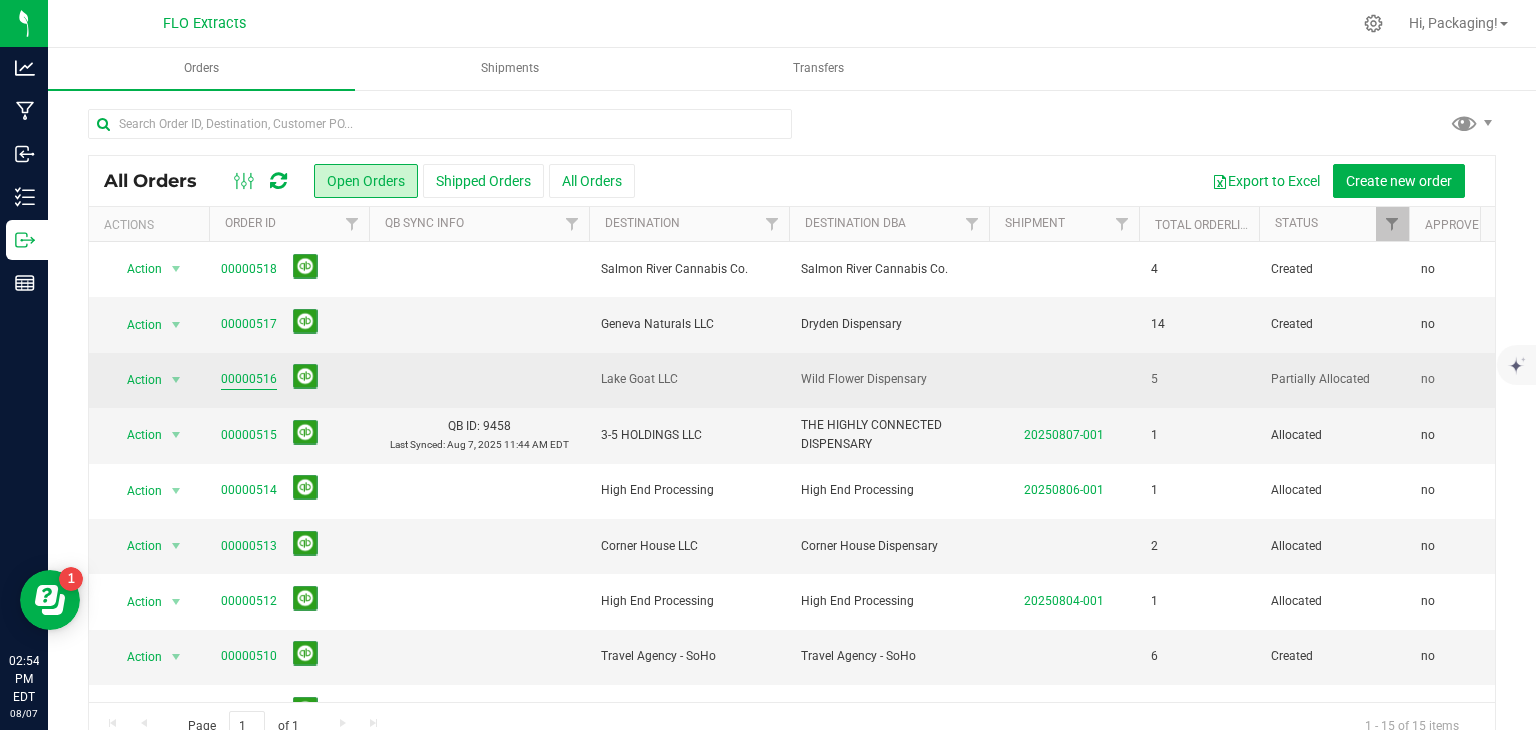 click on "00000516" at bounding box center [249, 379] 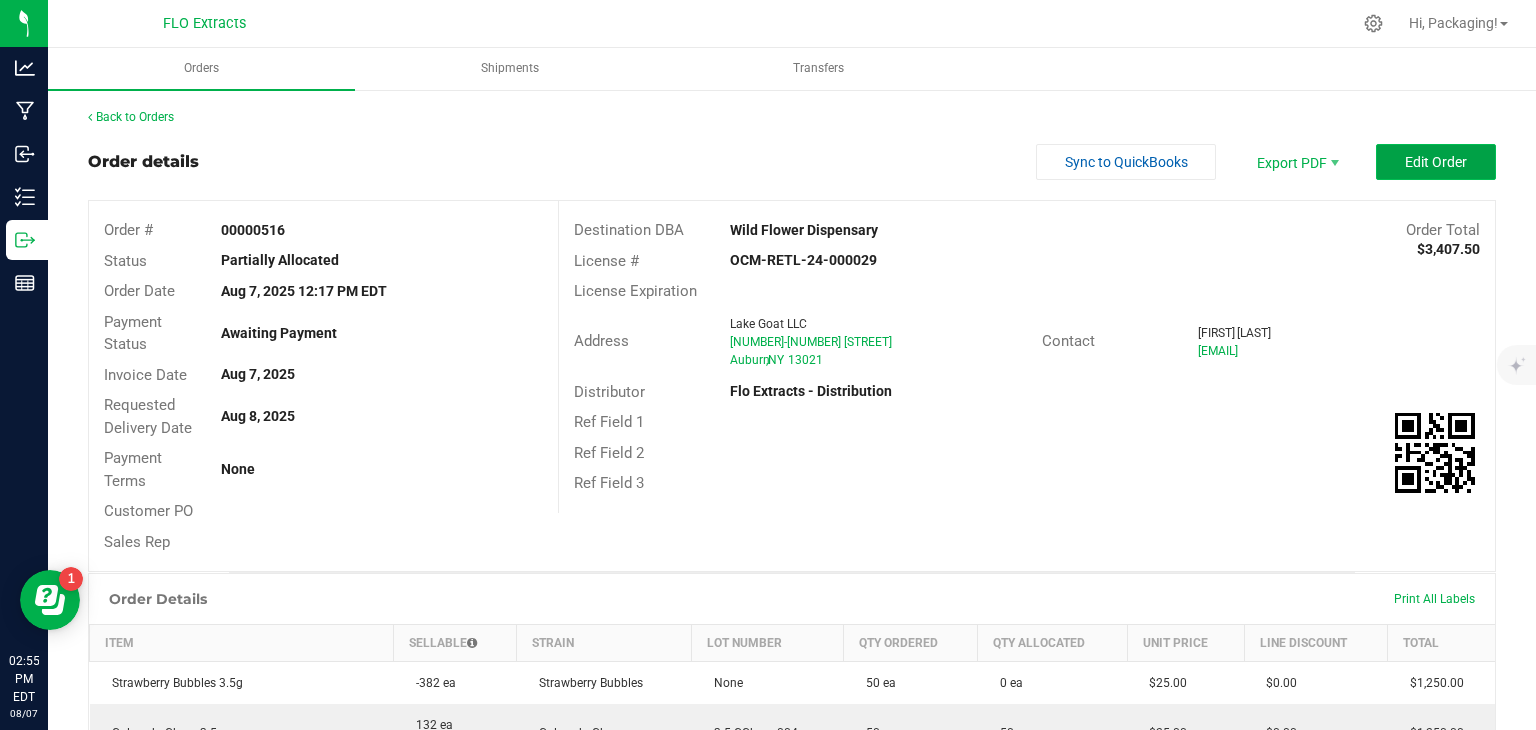 click on "Edit Order" at bounding box center [1436, 162] 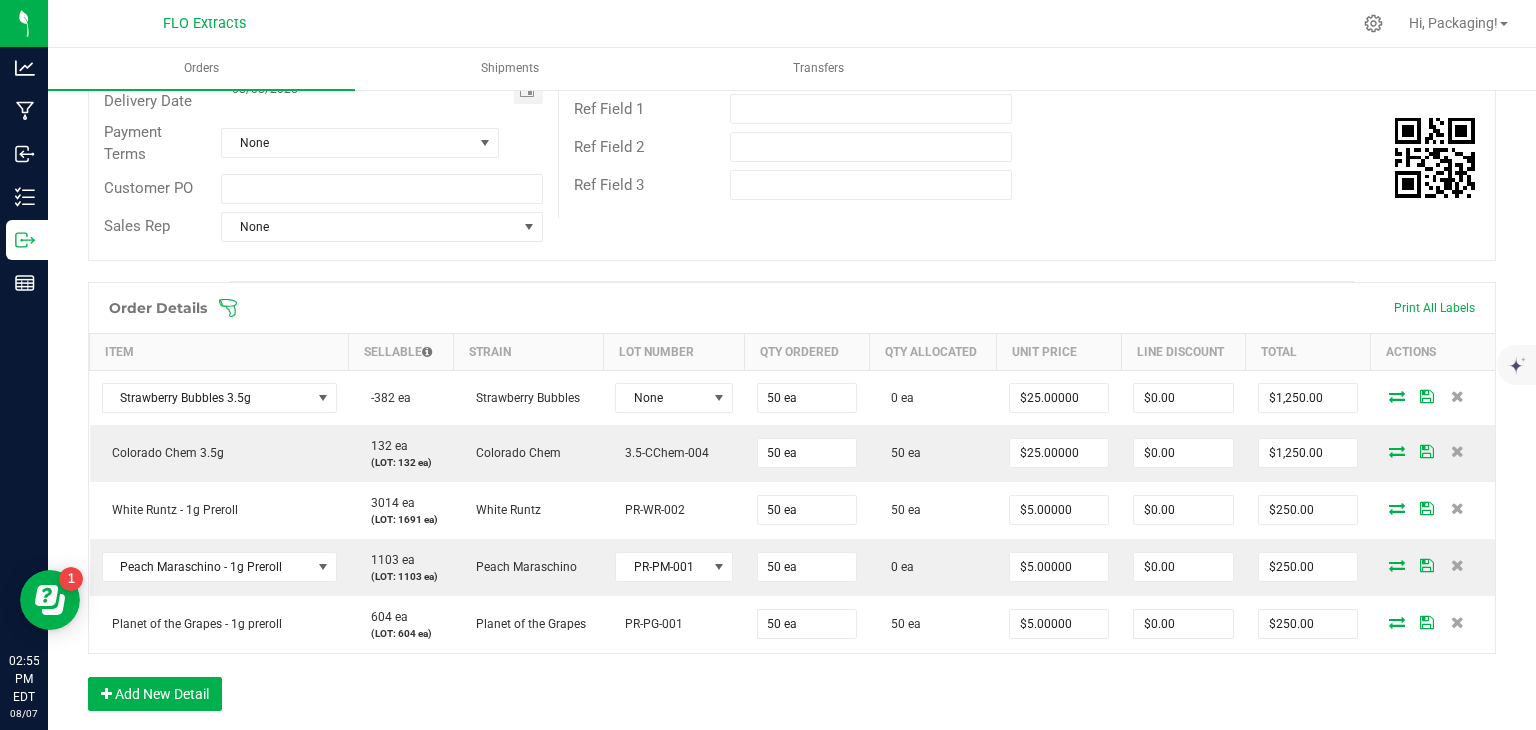 scroll, scrollTop: 335, scrollLeft: 0, axis: vertical 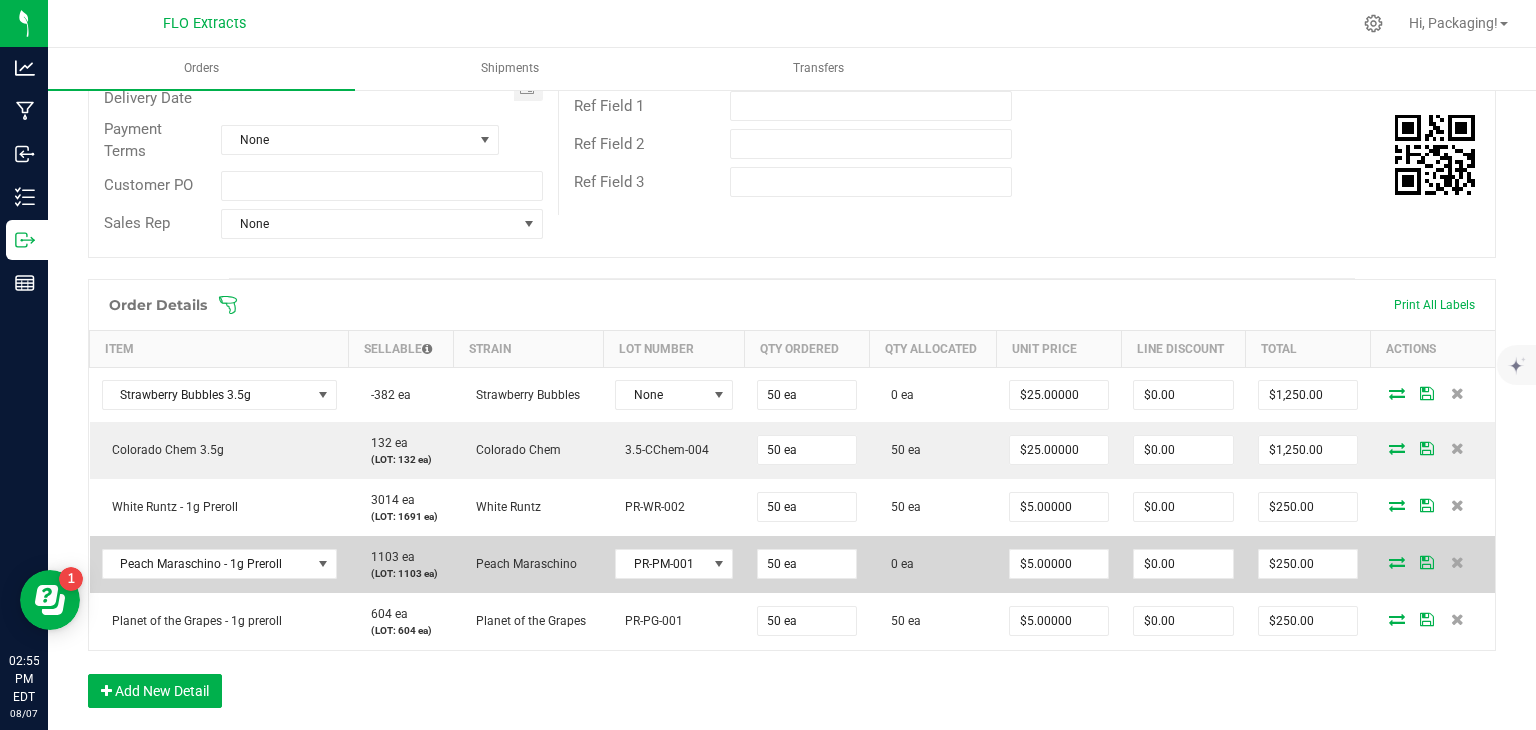 click at bounding box center (1397, 562) 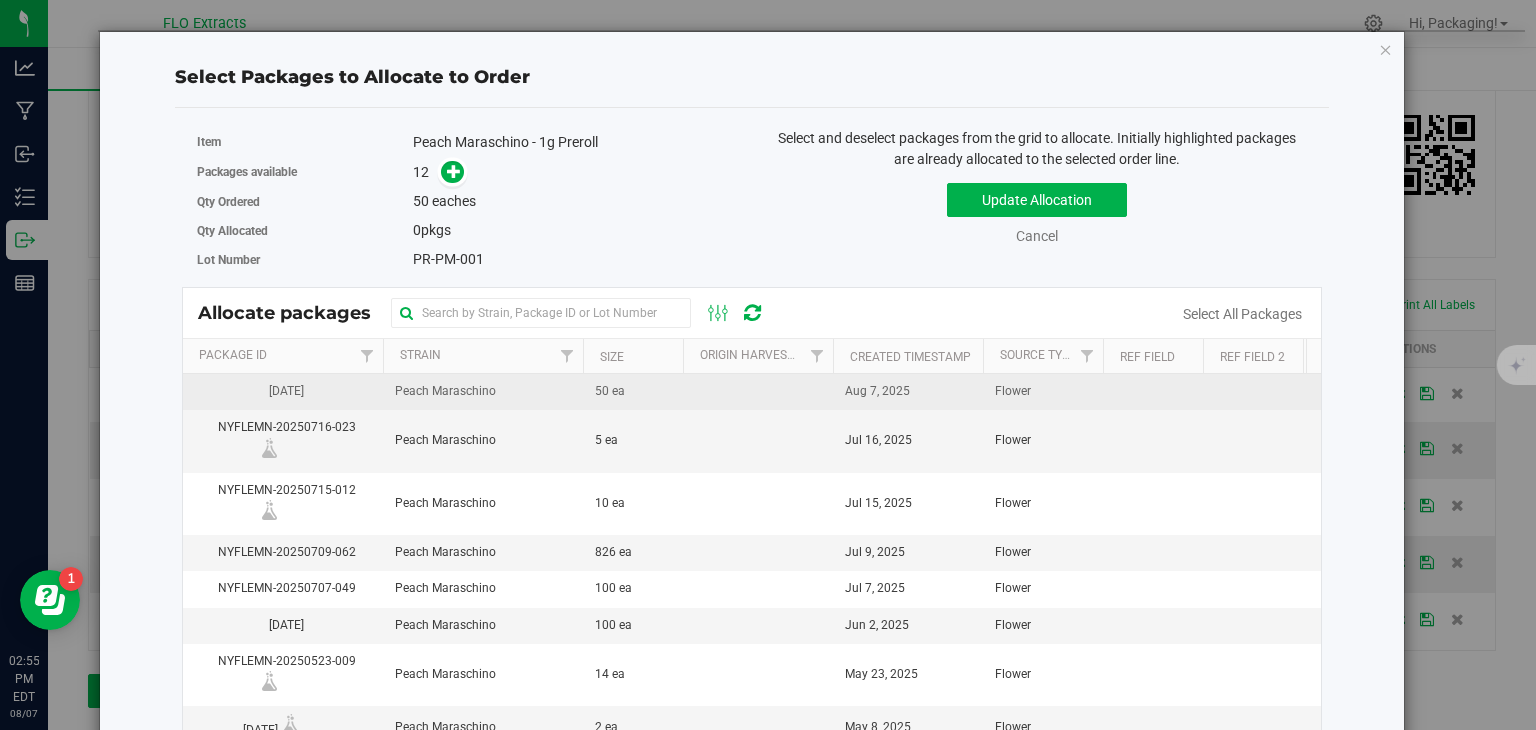 click on "Aug 7, 2025" at bounding box center (908, 392) 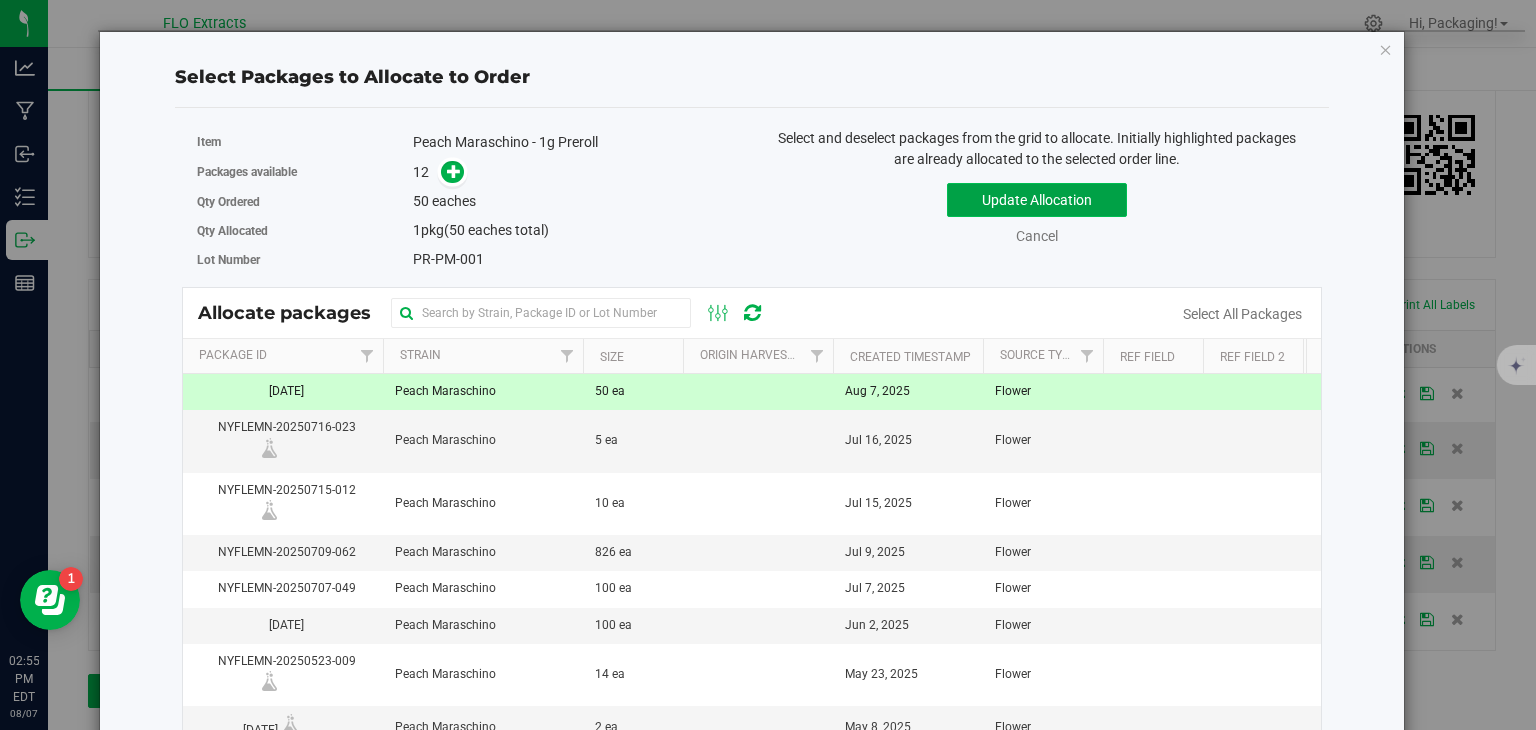click on "Update Allocation" at bounding box center [1037, 200] 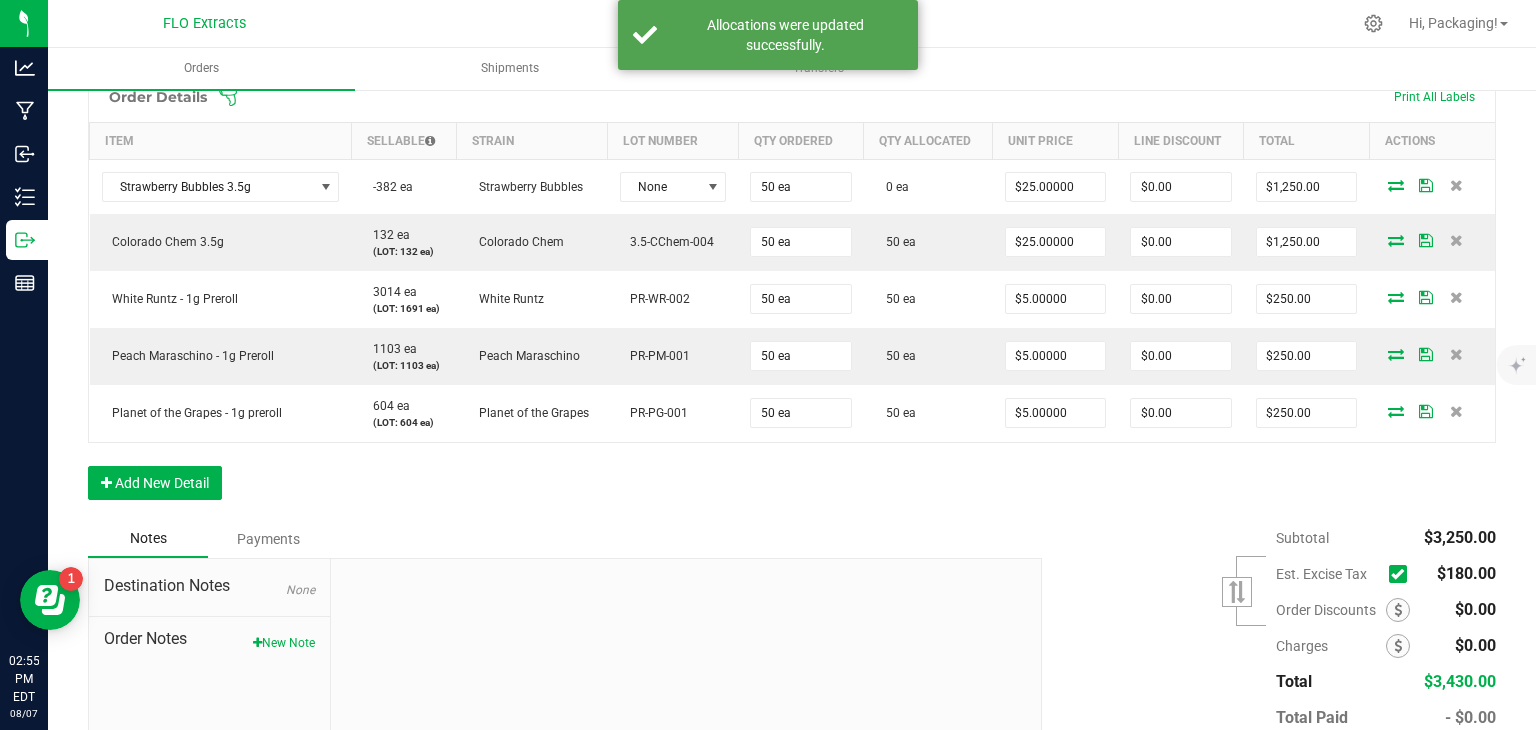 scroll, scrollTop: 0, scrollLeft: 0, axis: both 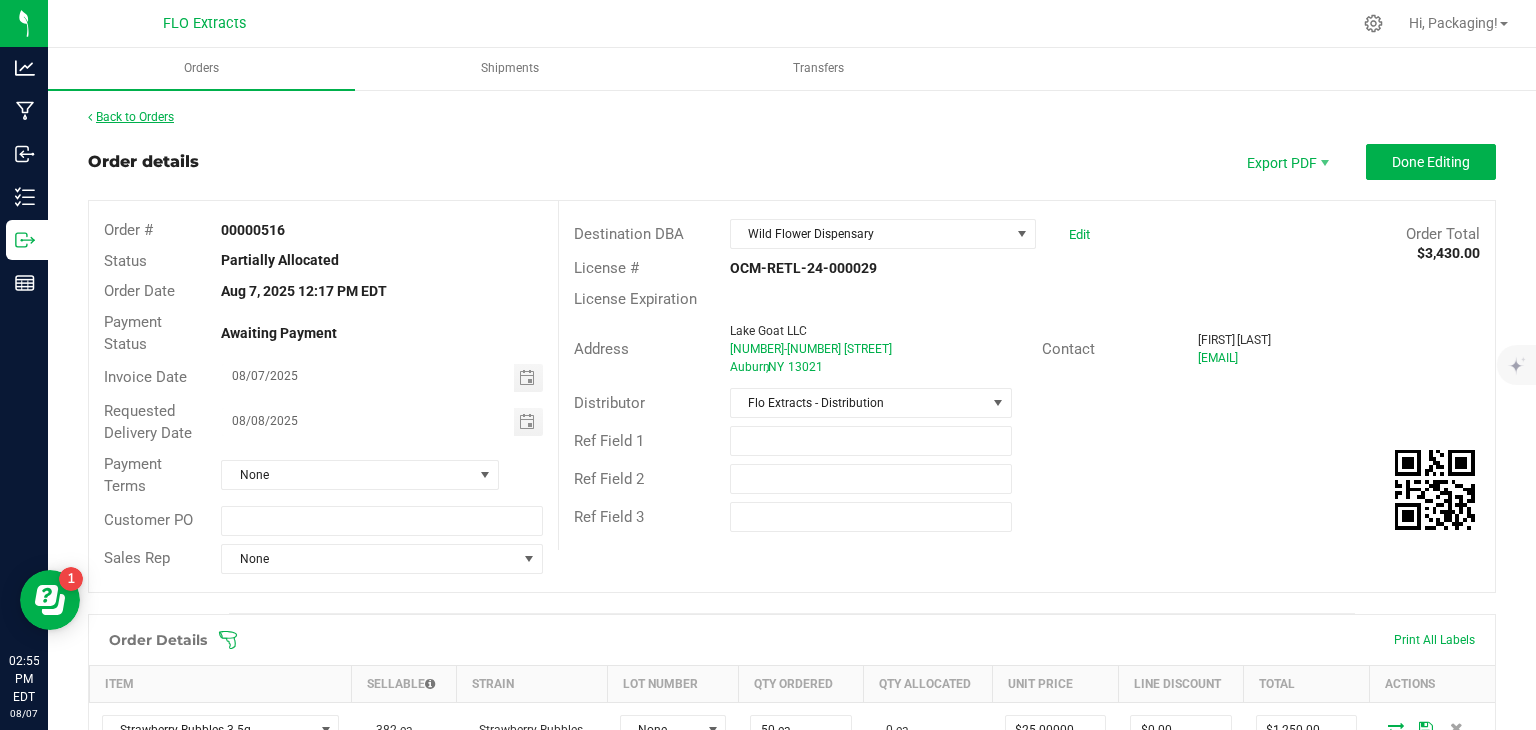 click on "Back to Orders" at bounding box center (131, 117) 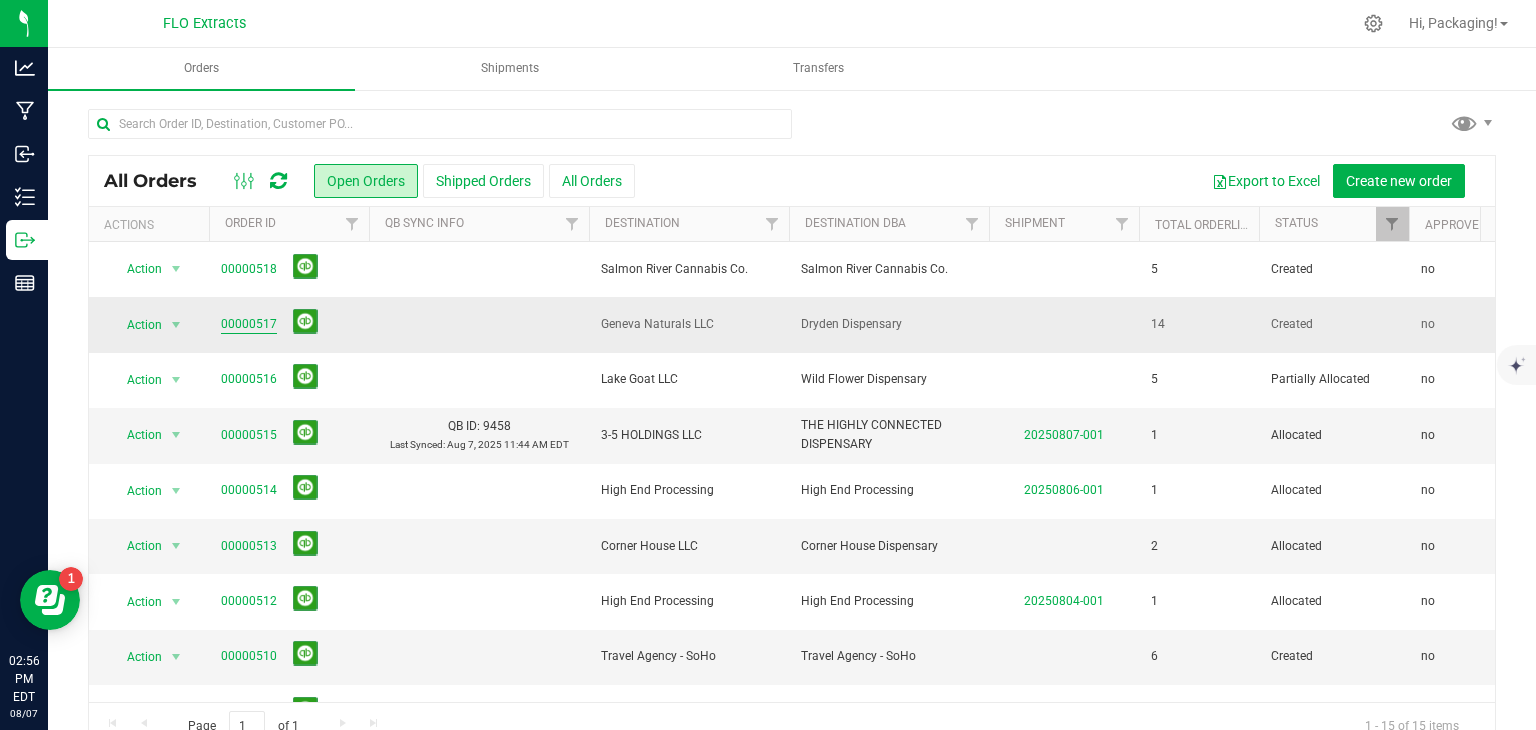 click on "00000517" at bounding box center [249, 324] 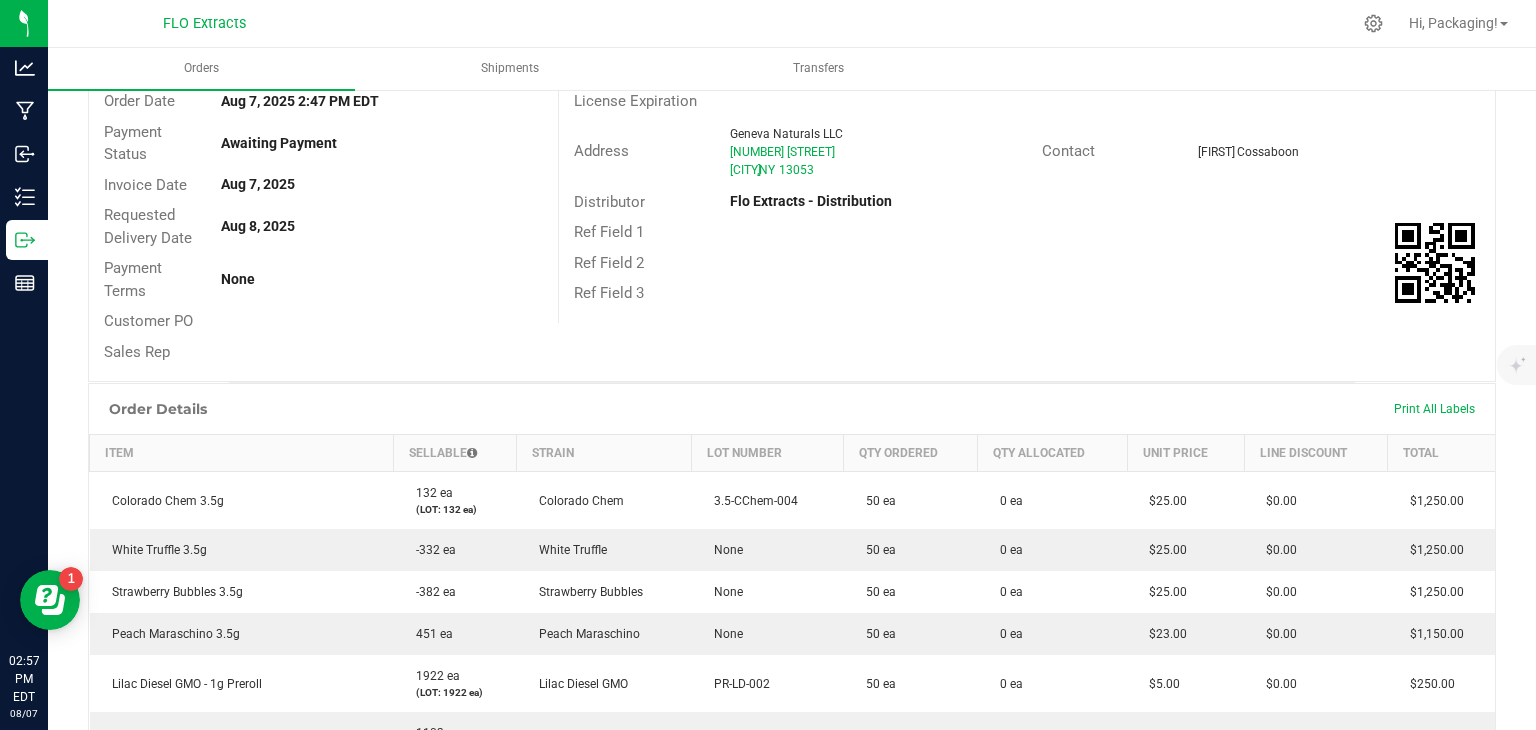 scroll, scrollTop: 0, scrollLeft: 0, axis: both 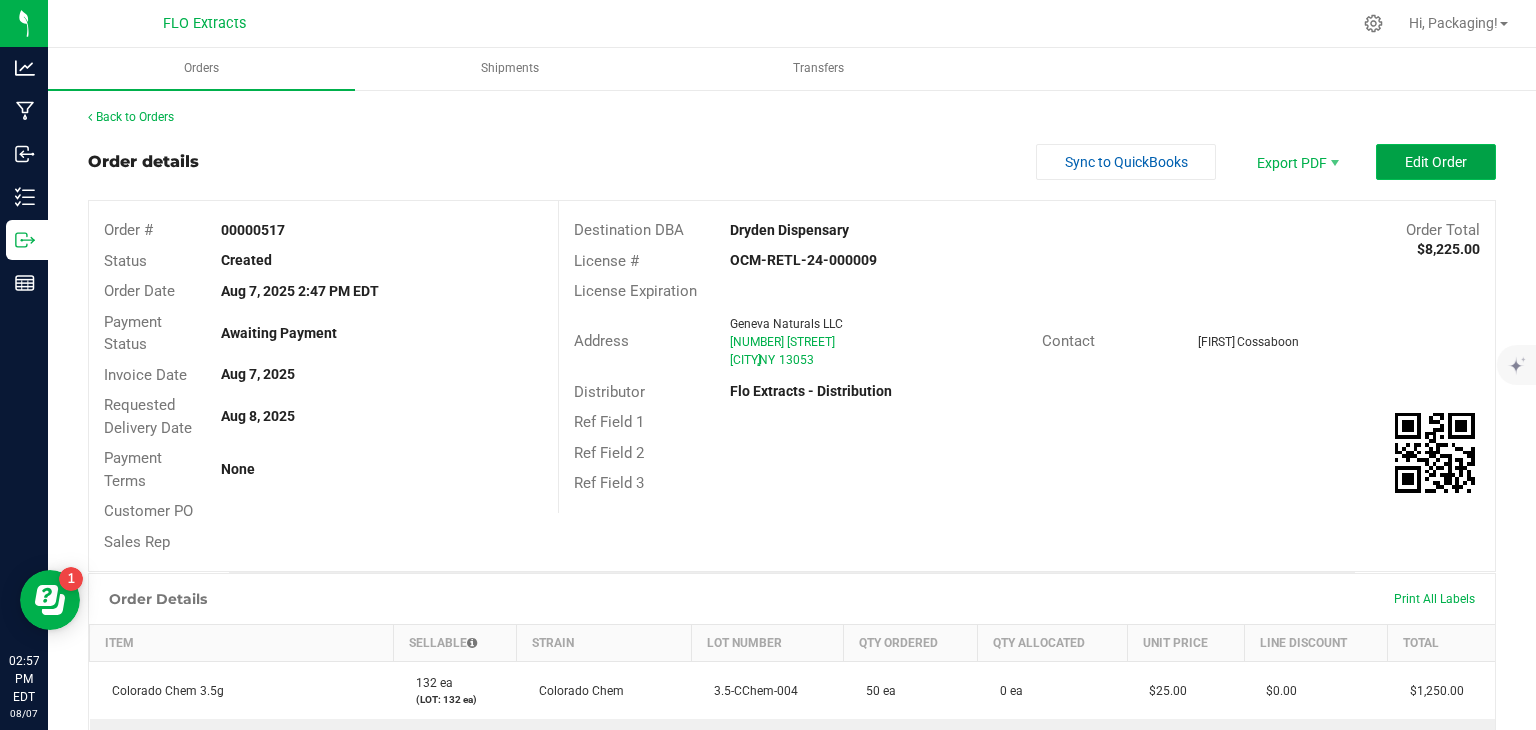 click on "Edit Order" at bounding box center [1436, 162] 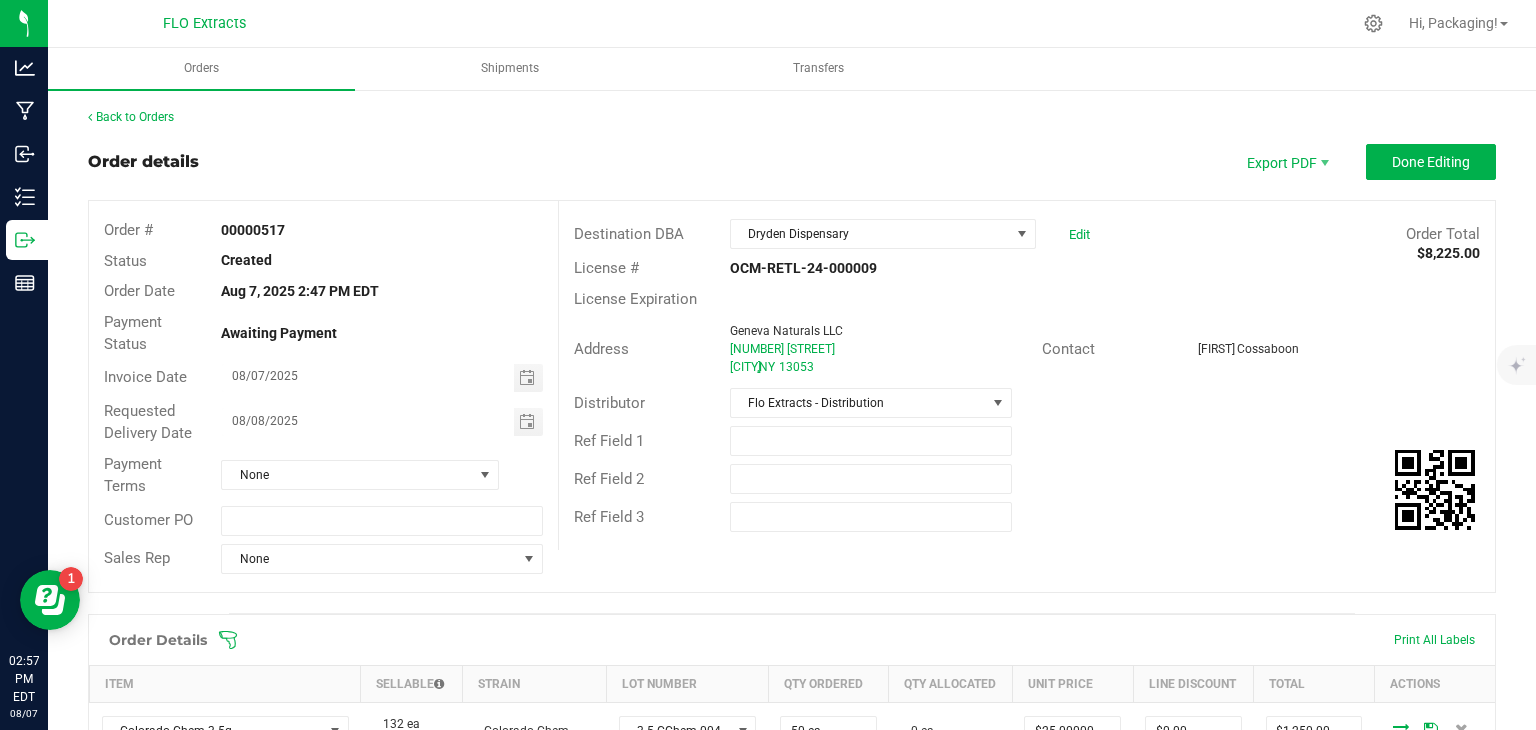 scroll, scrollTop: 136, scrollLeft: 0, axis: vertical 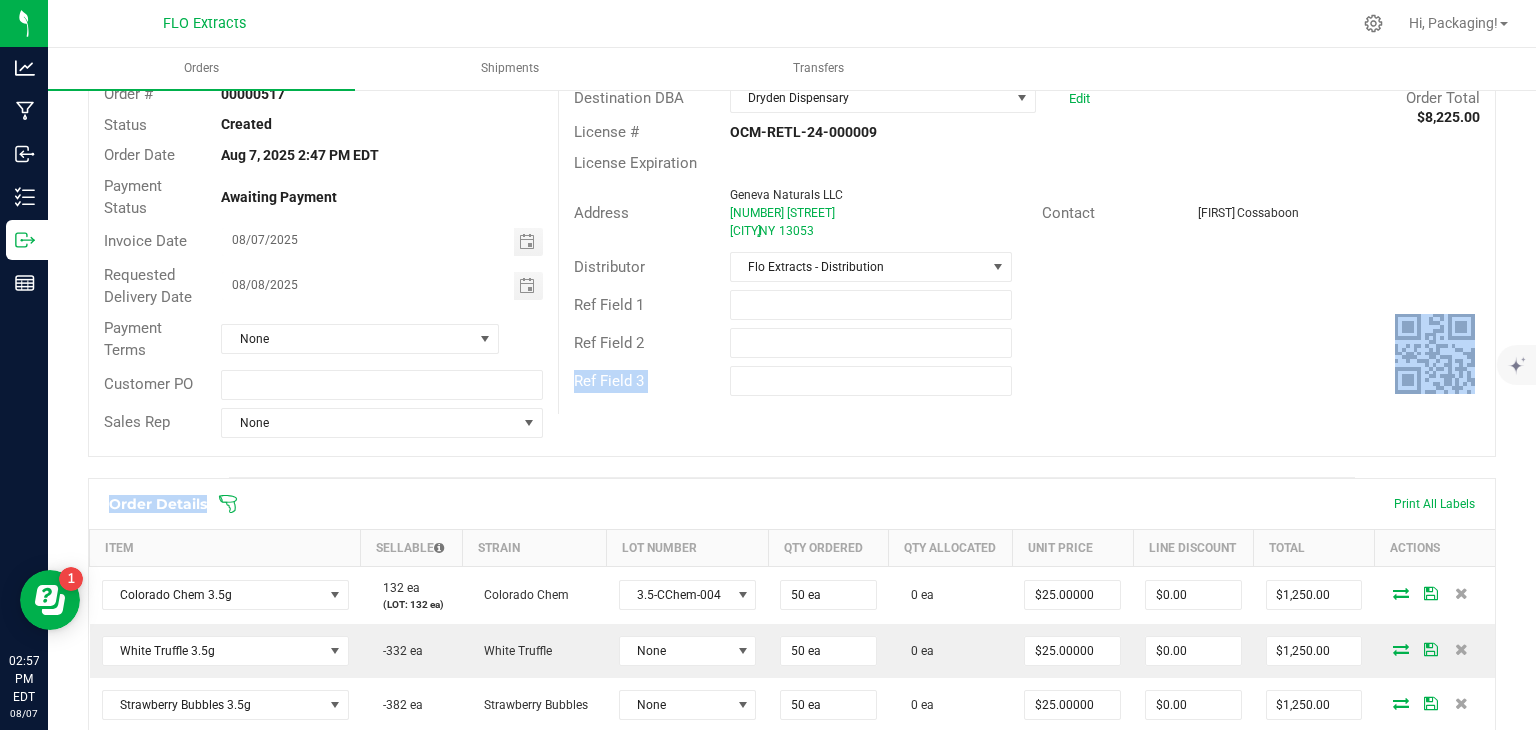 drag, startPoint x: 1260, startPoint y: 475, endPoint x: 1288, endPoint y: 345, distance: 132.9812 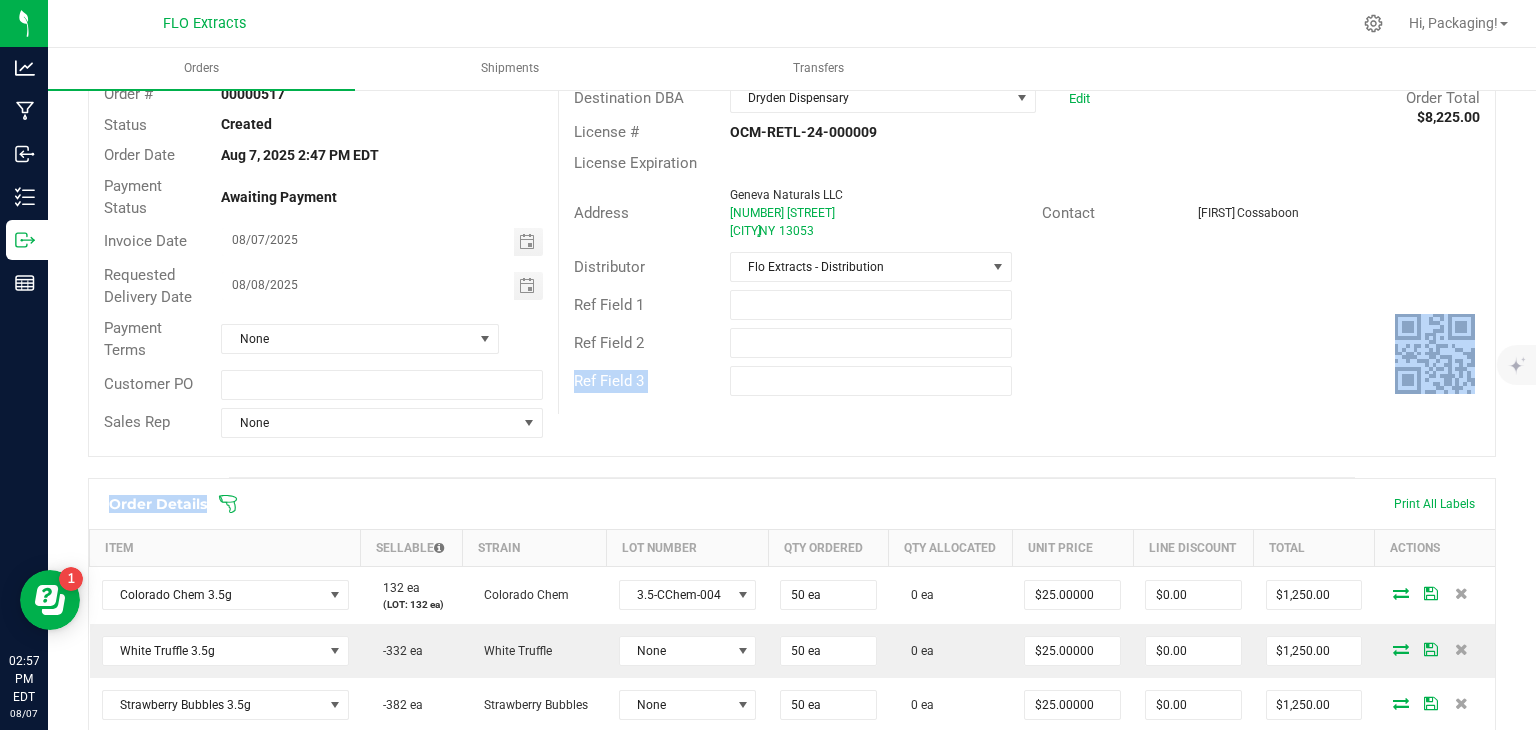 click on "Order details   Export PDF   Done Editing   Order #   00000517   Status   Created   Order Date   Aug 7, 2025 2:47 PM EDT   Payment Status   Awaiting Payment   Invoice Date  08/07/2025  Requested Delivery Date  08/08/2025  Payment Terms  None  Customer PO   Sales Rep  None  Destination DBA  Dryden Dispensary  Edit   Order Total   $8,225.00   License #   OCM-RETL-24-000009   License Expiration   Address  Geneva Naturals LLC 2207 Dryden Rd Dryden  ,  NY 13053  Contact  Kevin Cossaboon  Distributor  Flo Extracts - Distribution  Ref Field 1   Ref Field 2   Ref Field 3
Order Details Print All Labels Item  Sellable  Strain  Lot Number  Qty Ordered Qty Allocated Unit Price Line Discount Total Actions Colorado Chem 3.5g  132 ea   (LOT: 132 ea)   Colorado Chem  3.5-CChem-004 50 ea  0 ea  $25.00000 $0.00 $1,250.00 White Truffle 3.5g  -332 ea   White Truffle  None 50 ea  0 ea" at bounding box center [792, 875] 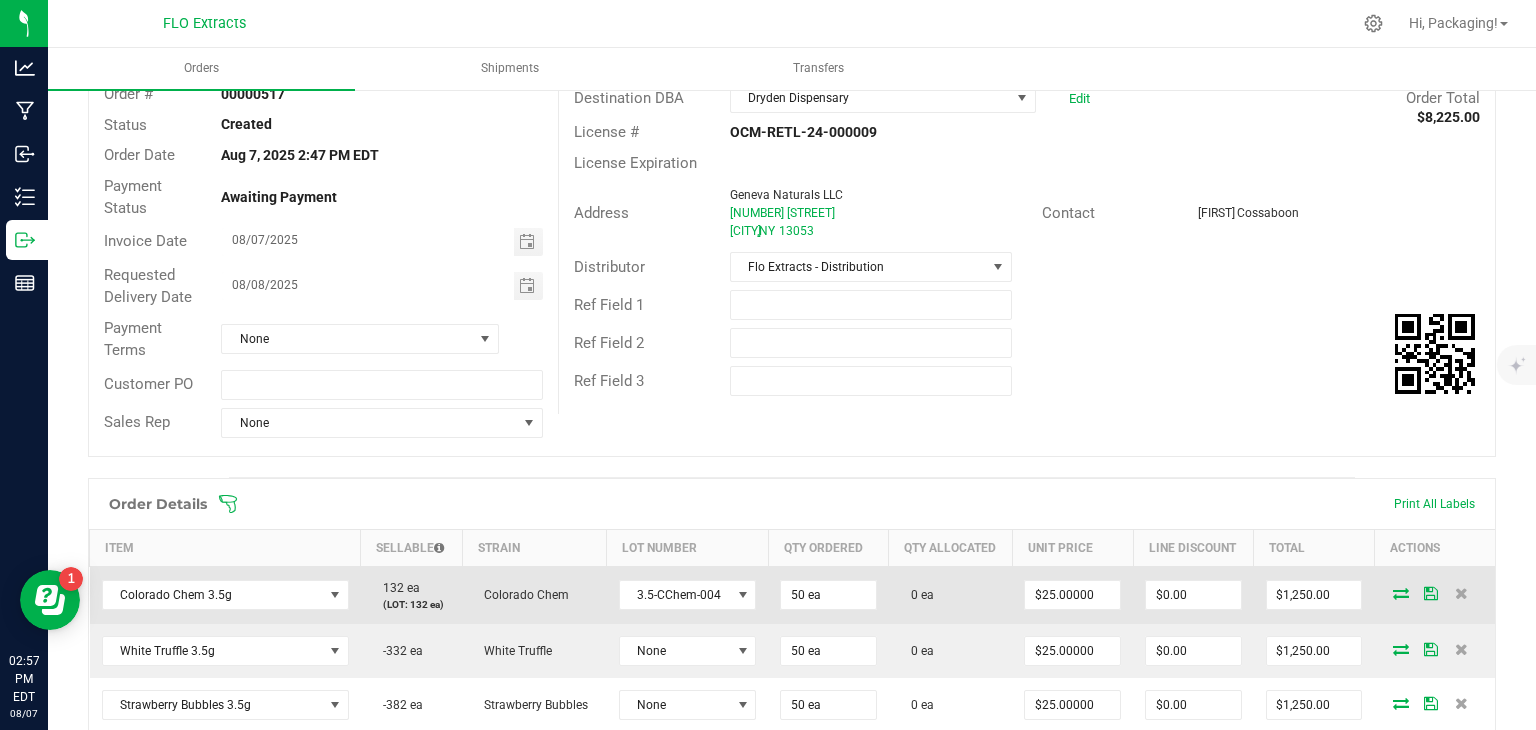 click at bounding box center [1401, 593] 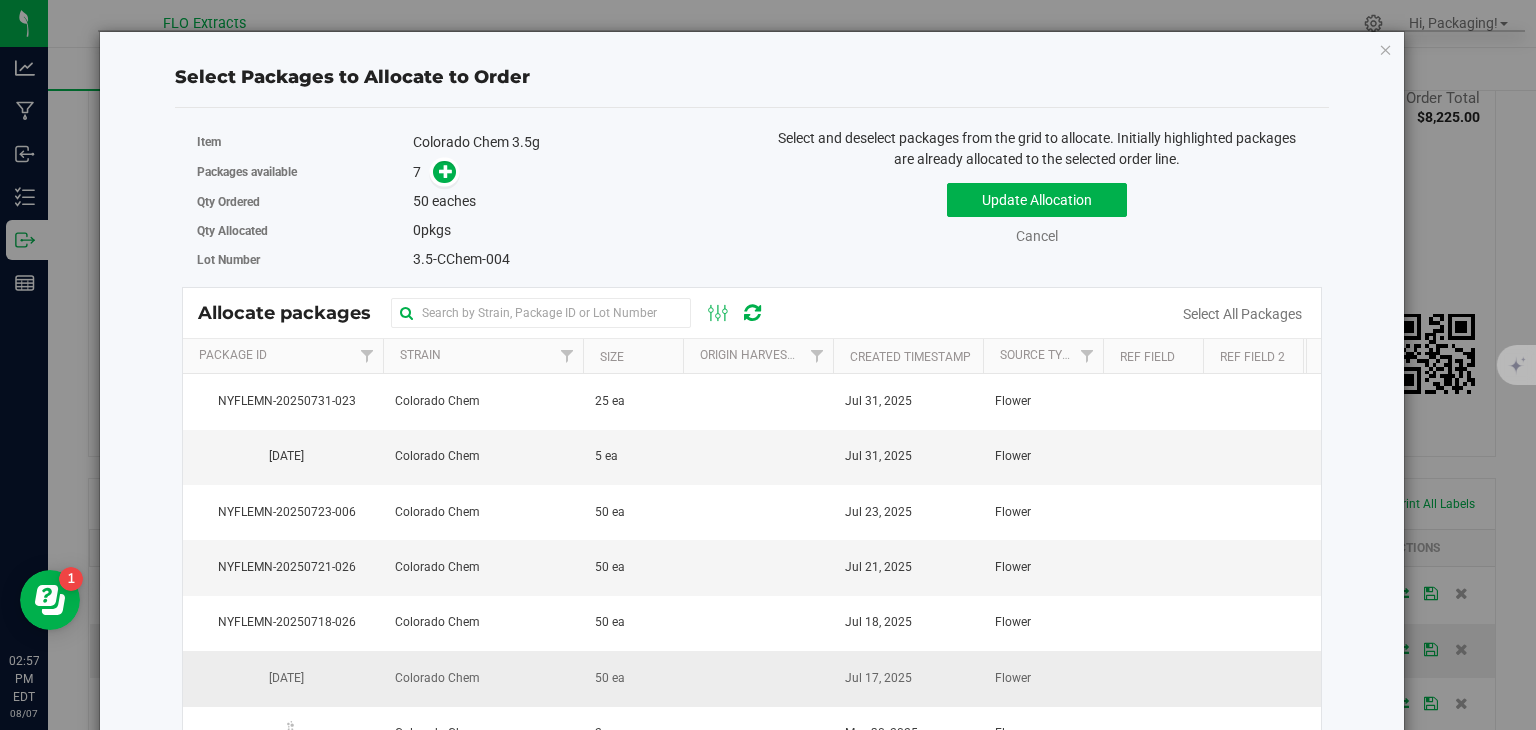 click on "NYFLEMN-20250717-021" at bounding box center (283, 678) 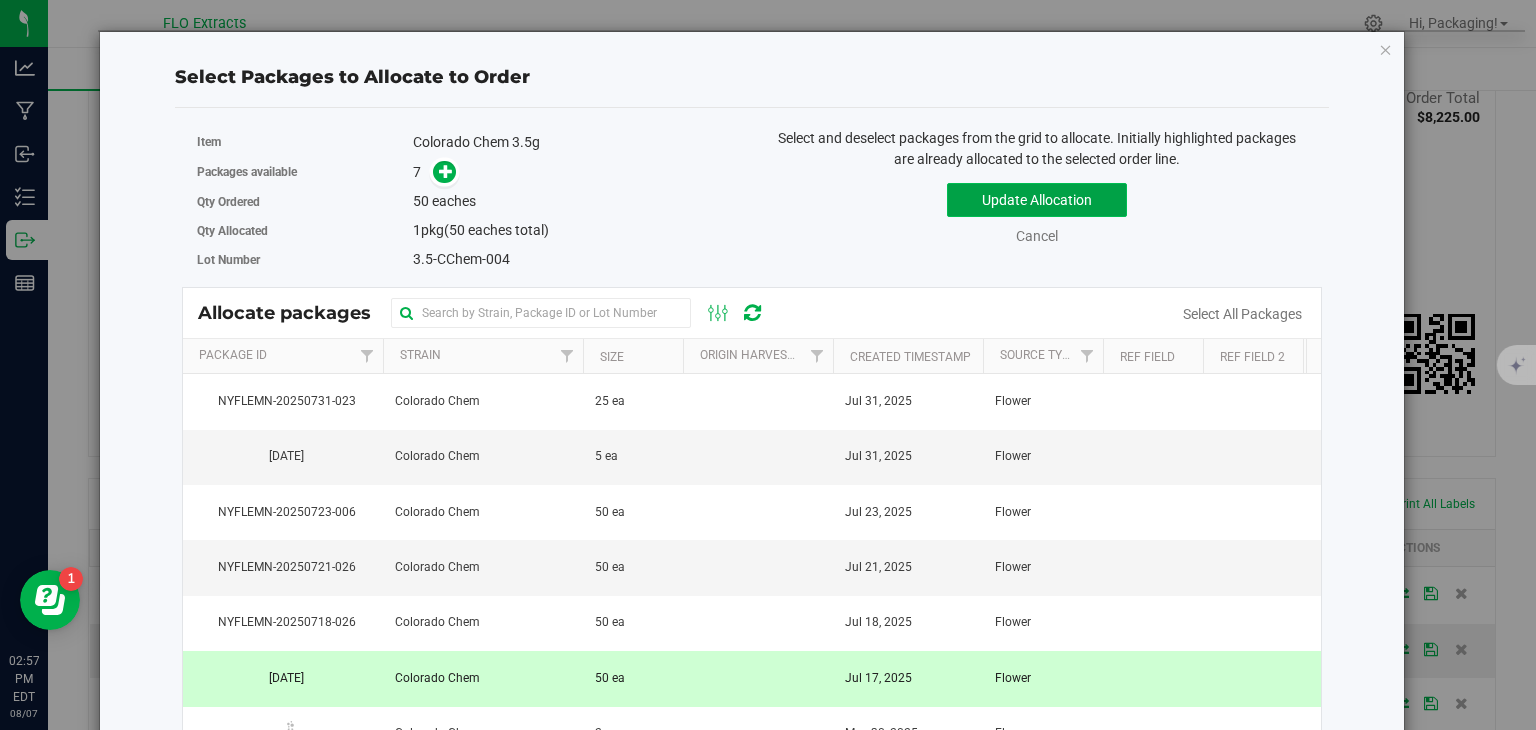 click on "Update Allocation" at bounding box center (1037, 200) 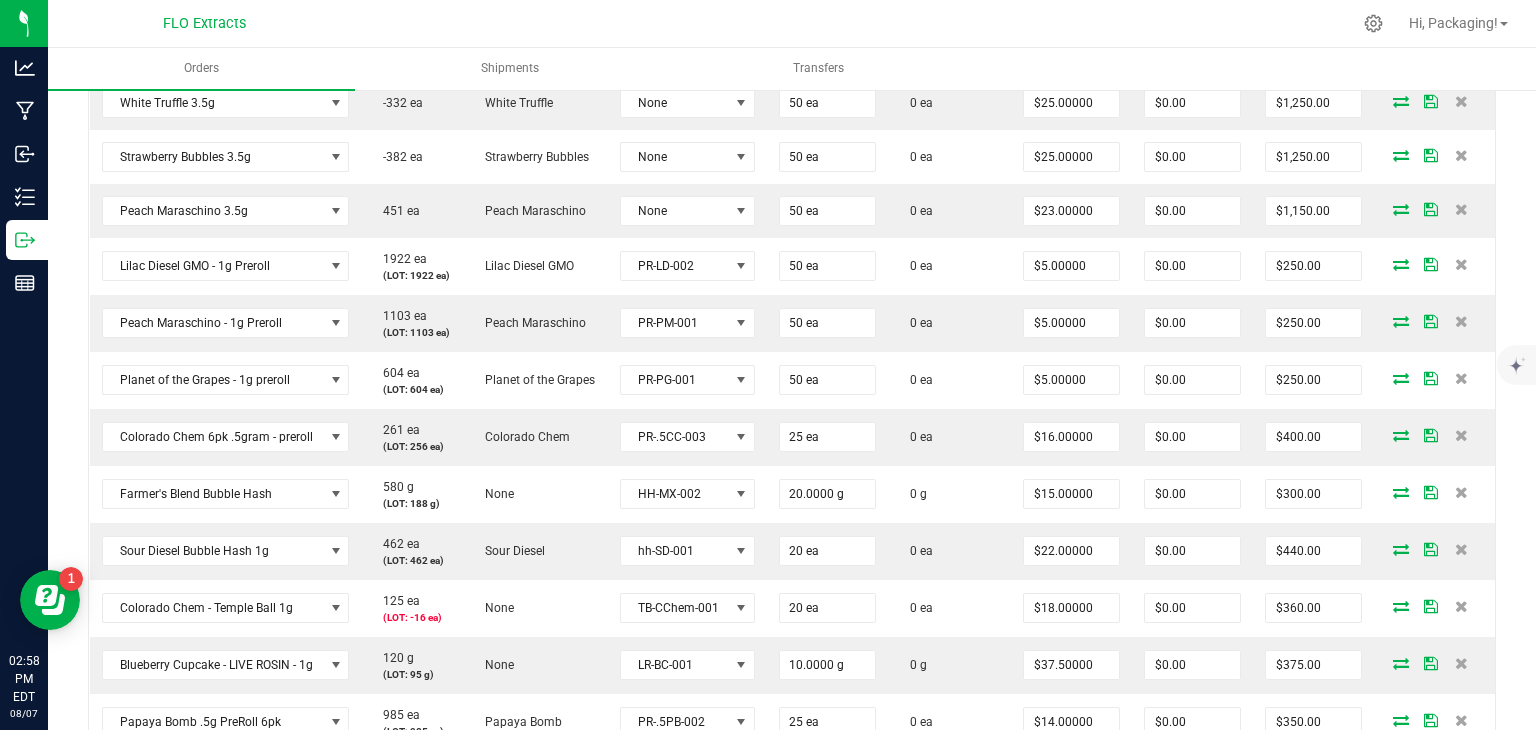 scroll, scrollTop: 692, scrollLeft: 0, axis: vertical 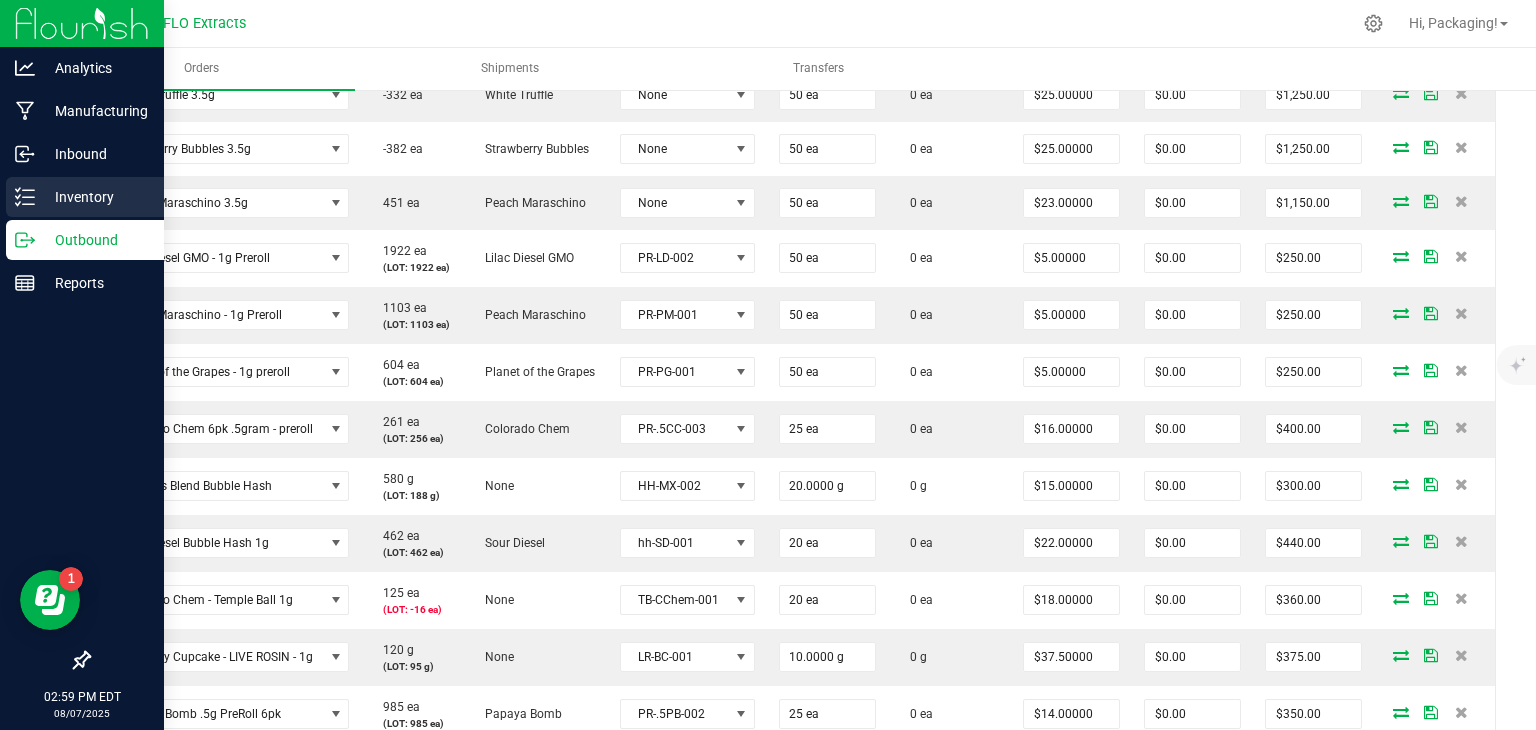 click on "Inventory" at bounding box center [85, 197] 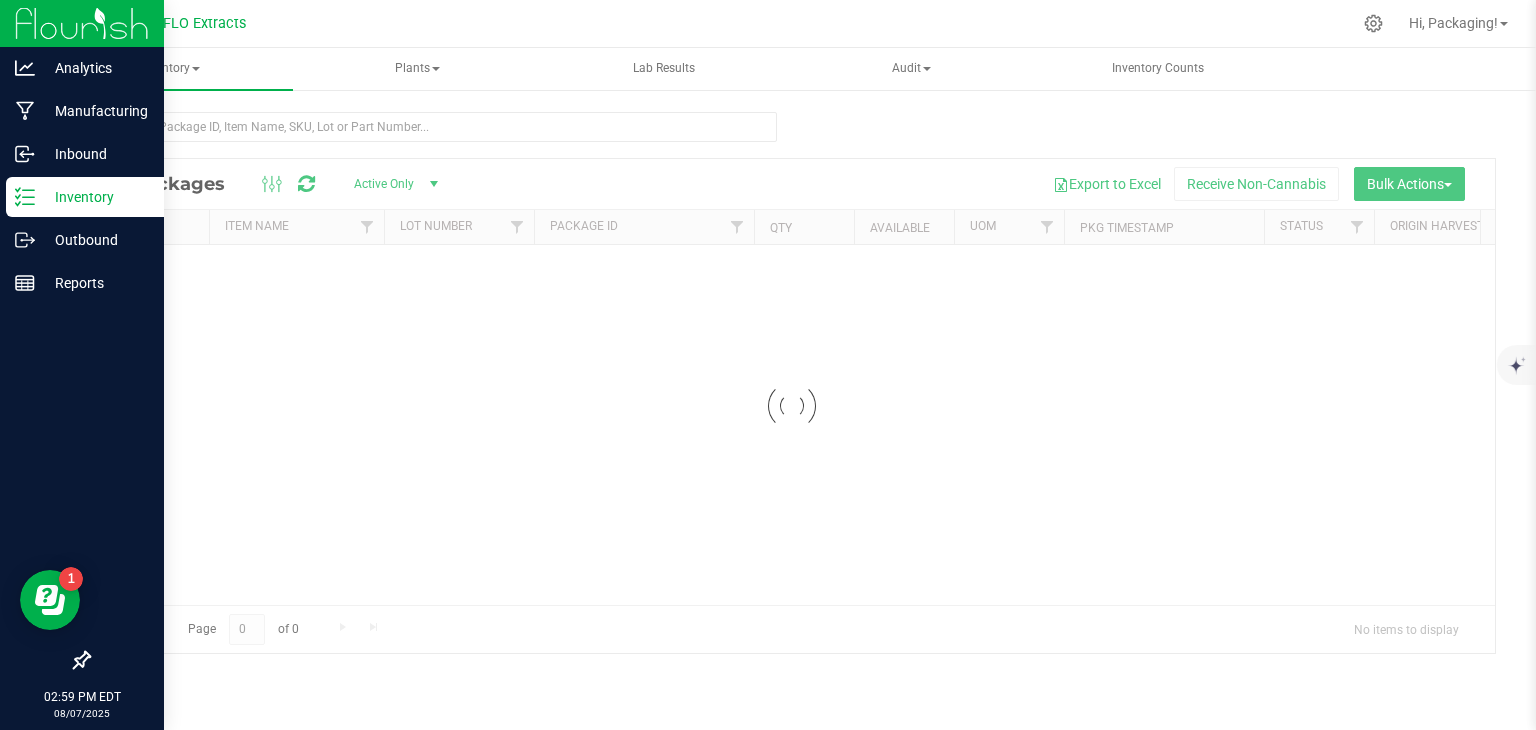 scroll, scrollTop: 0, scrollLeft: 0, axis: both 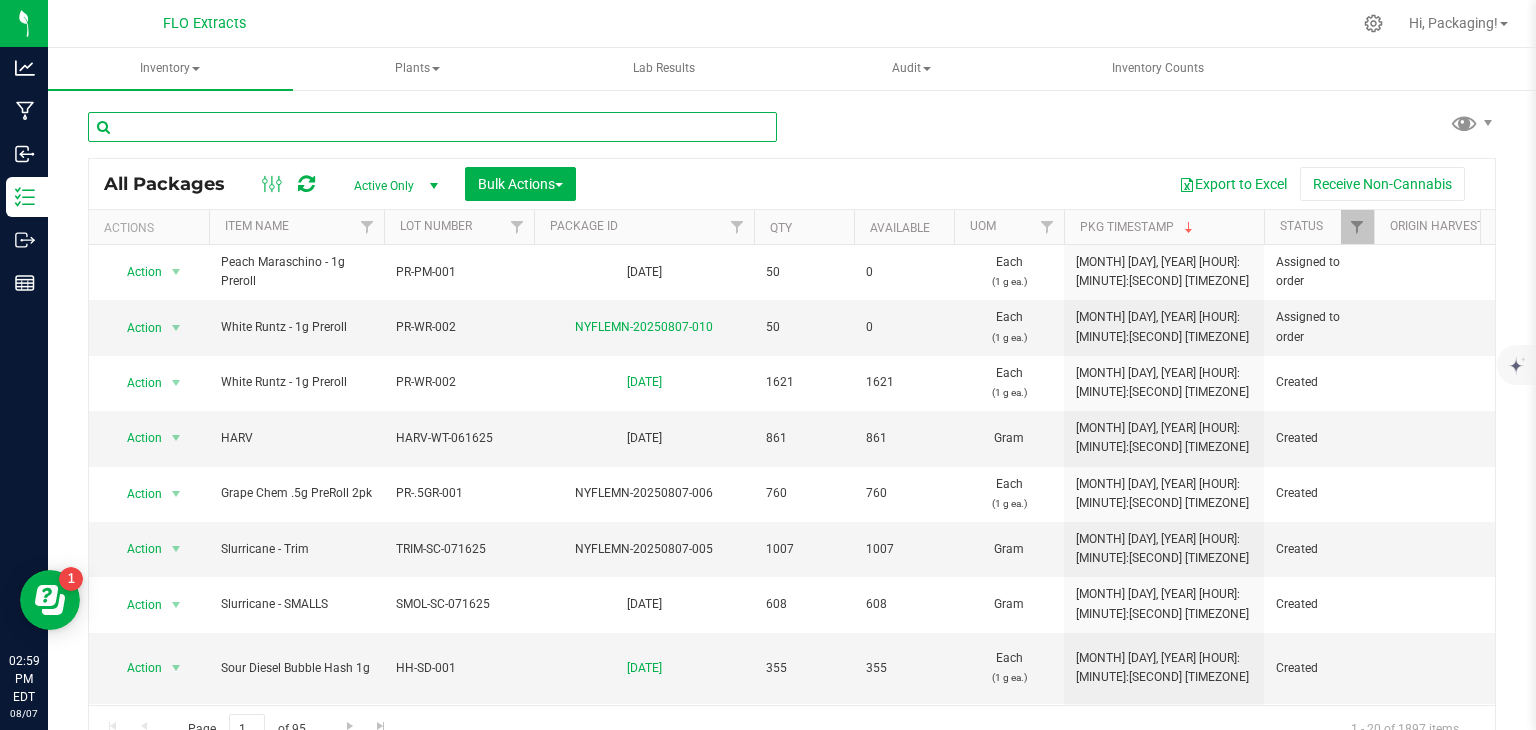 click at bounding box center (432, 127) 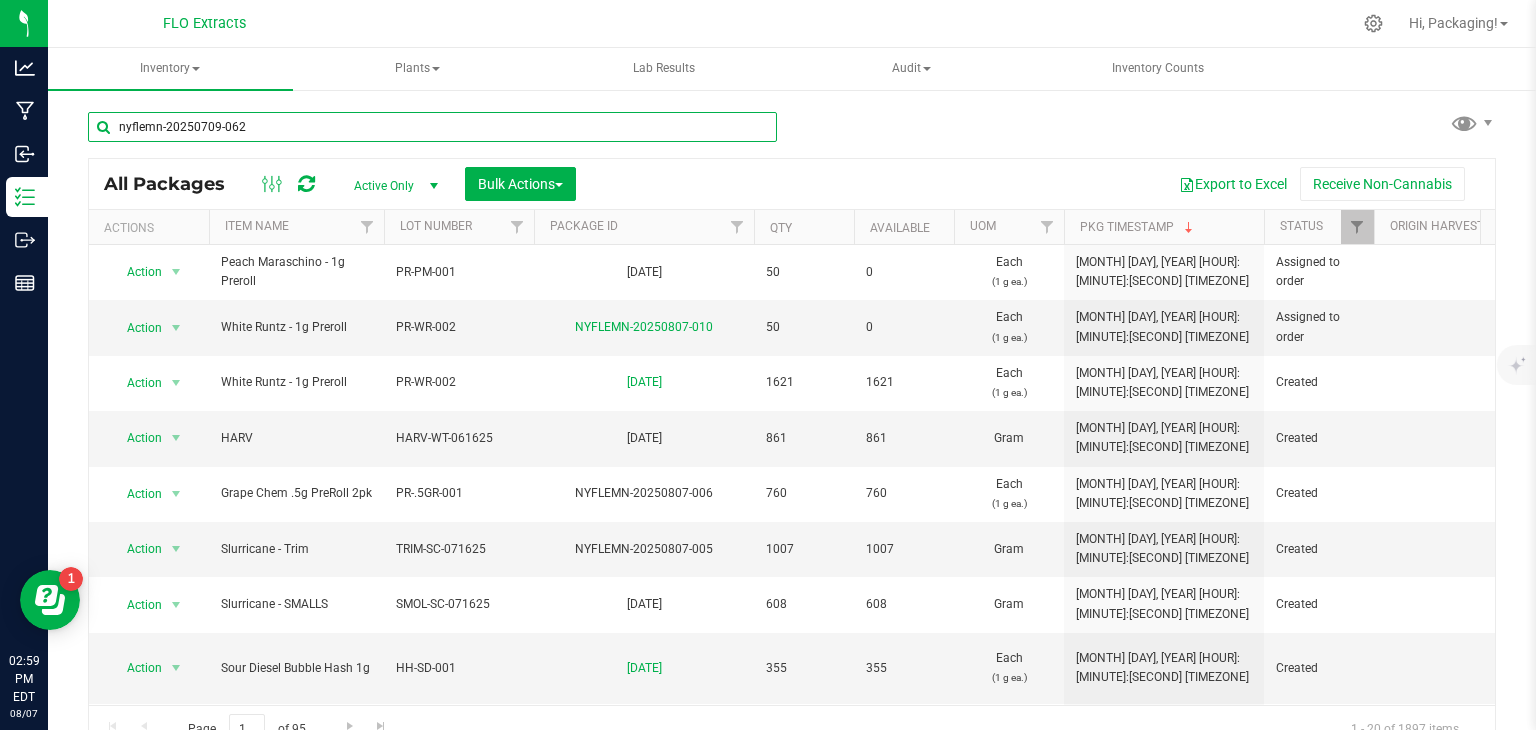 type on "nyflemn-20250709-062" 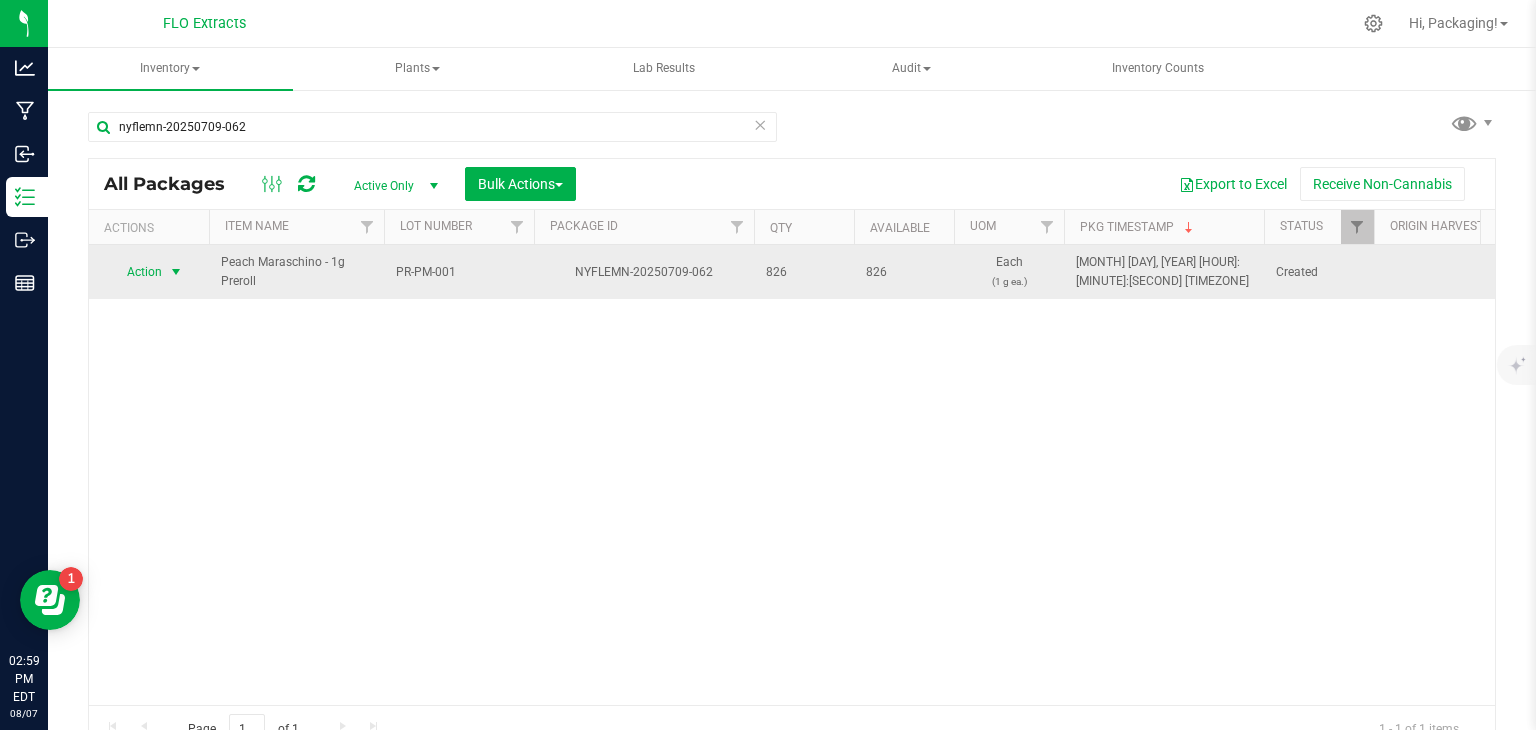click on "Action" at bounding box center [136, 272] 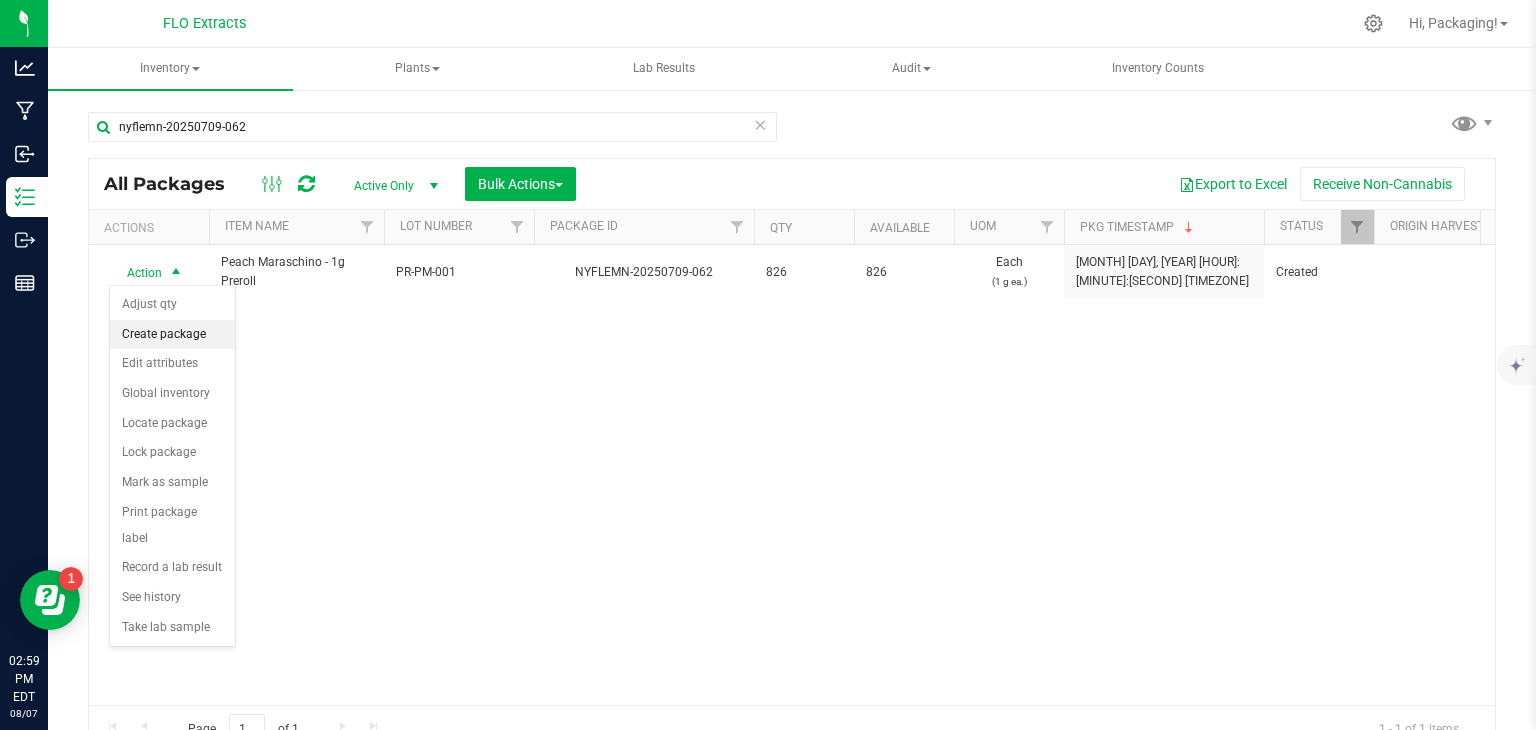 click on "Create package" at bounding box center [172, 335] 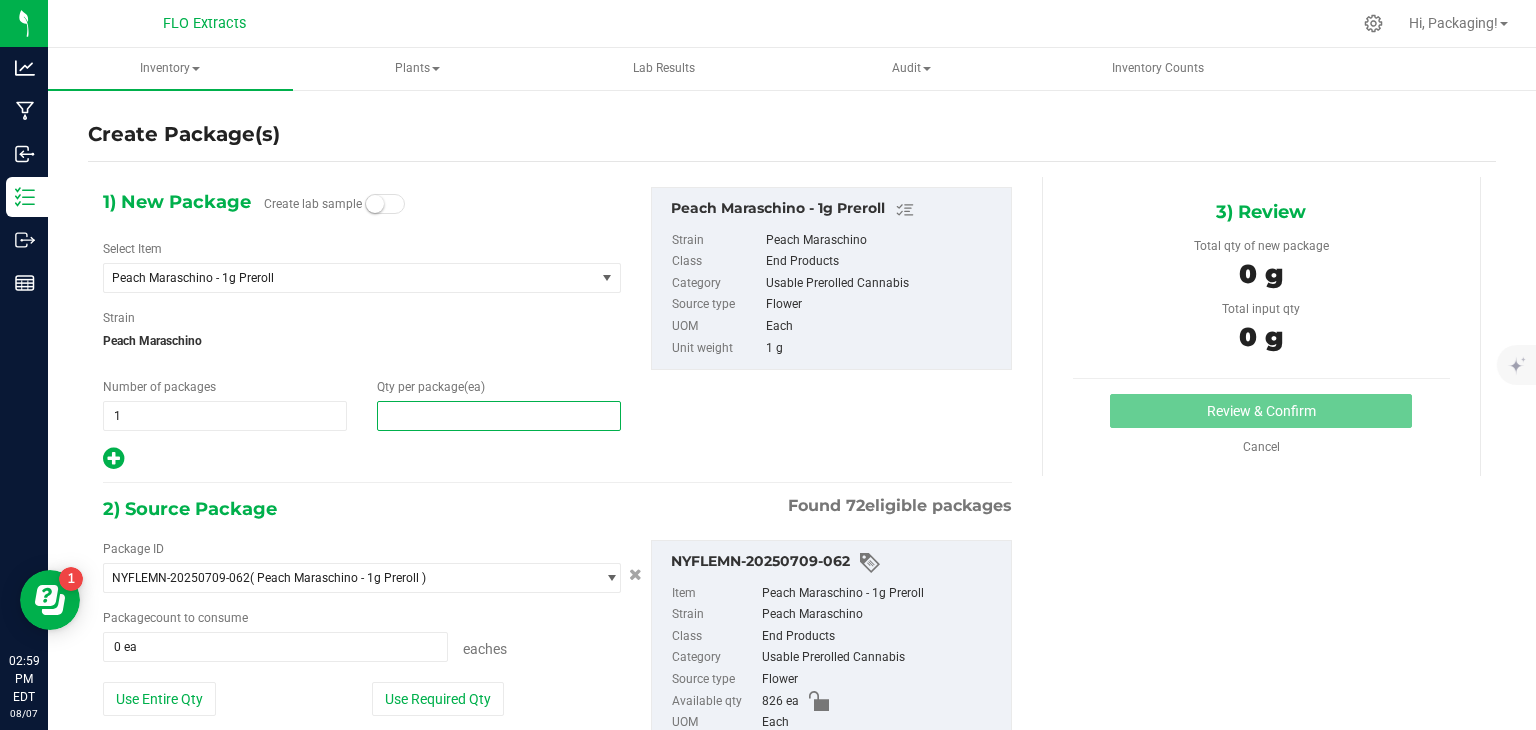 click at bounding box center [499, 416] 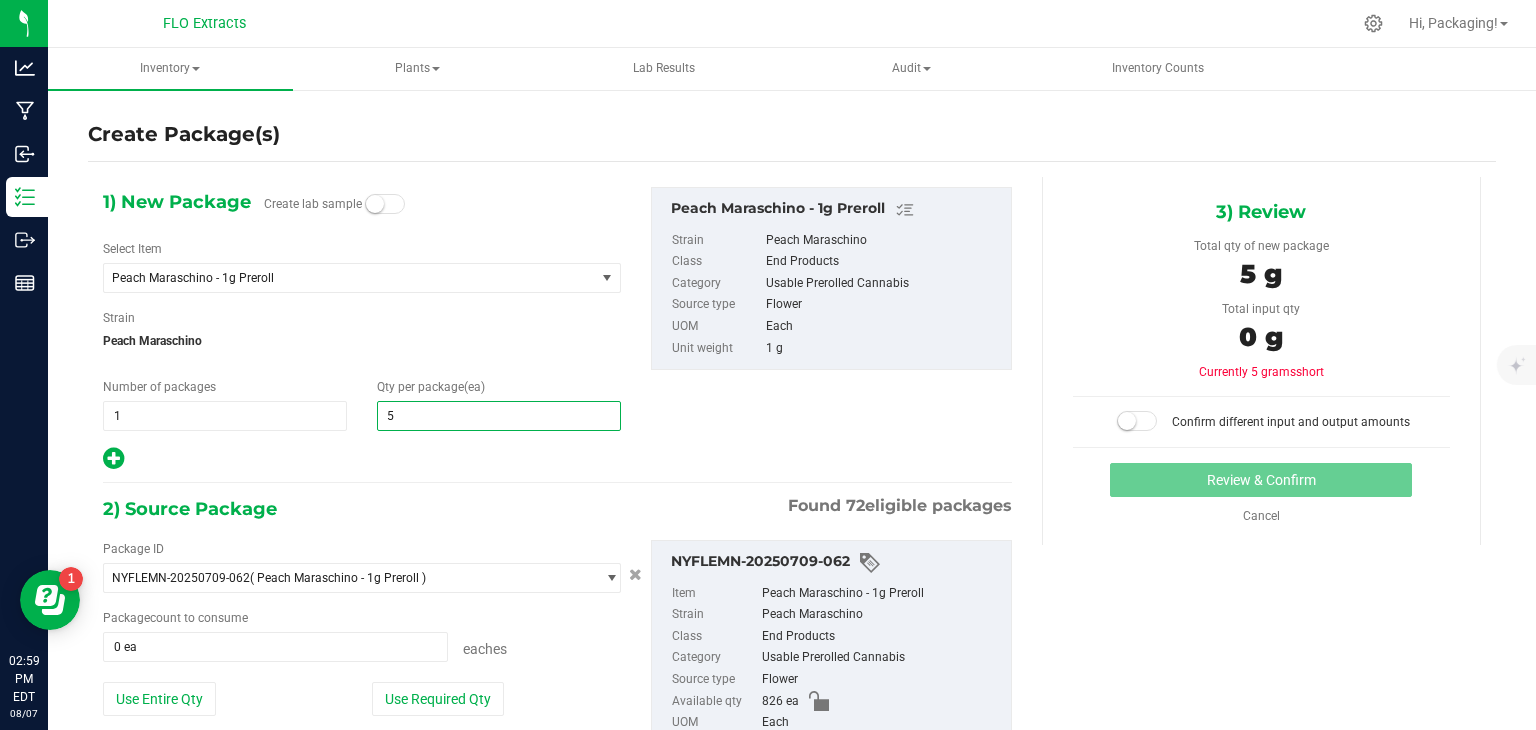 type on "50" 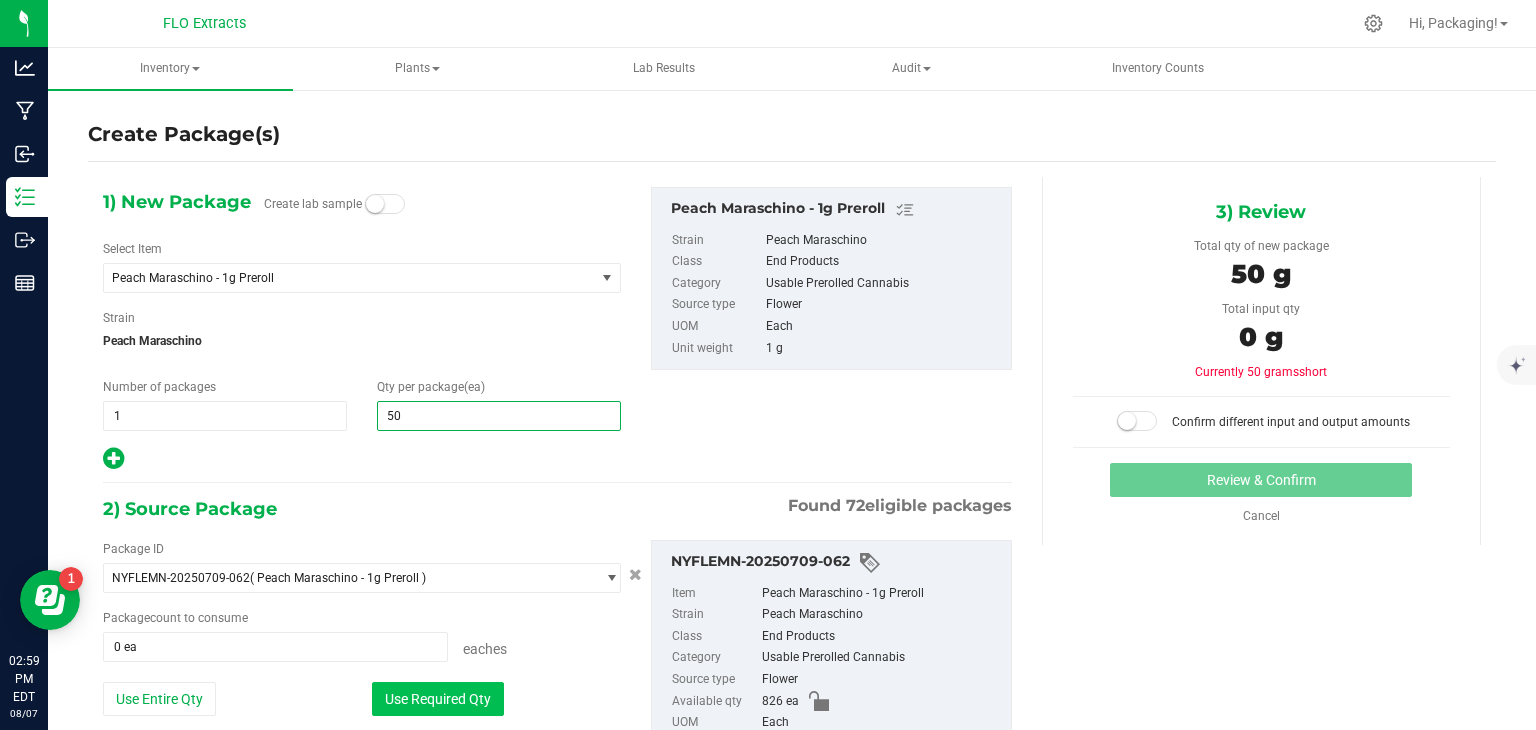 type on "50" 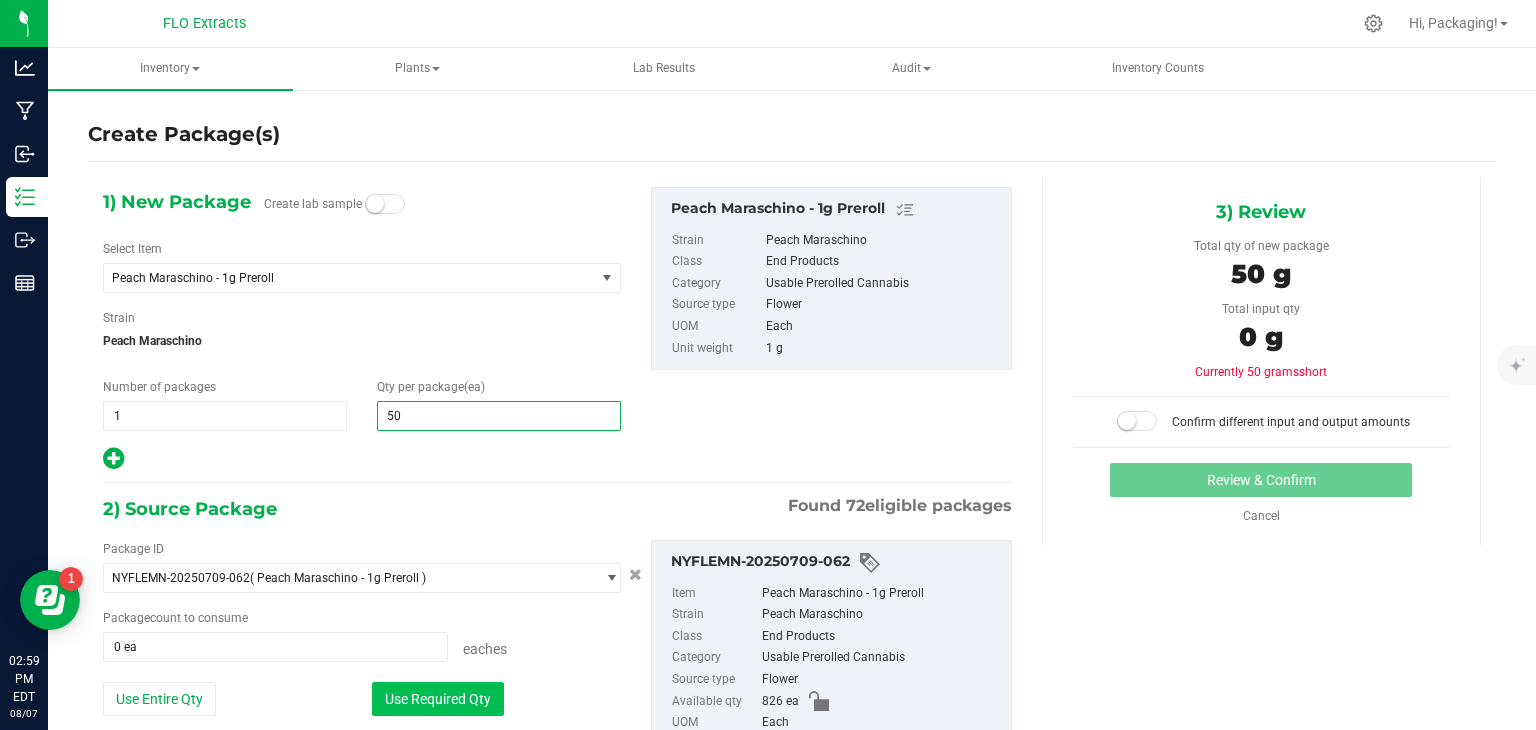 click on "Use Required Qty" at bounding box center [438, 699] 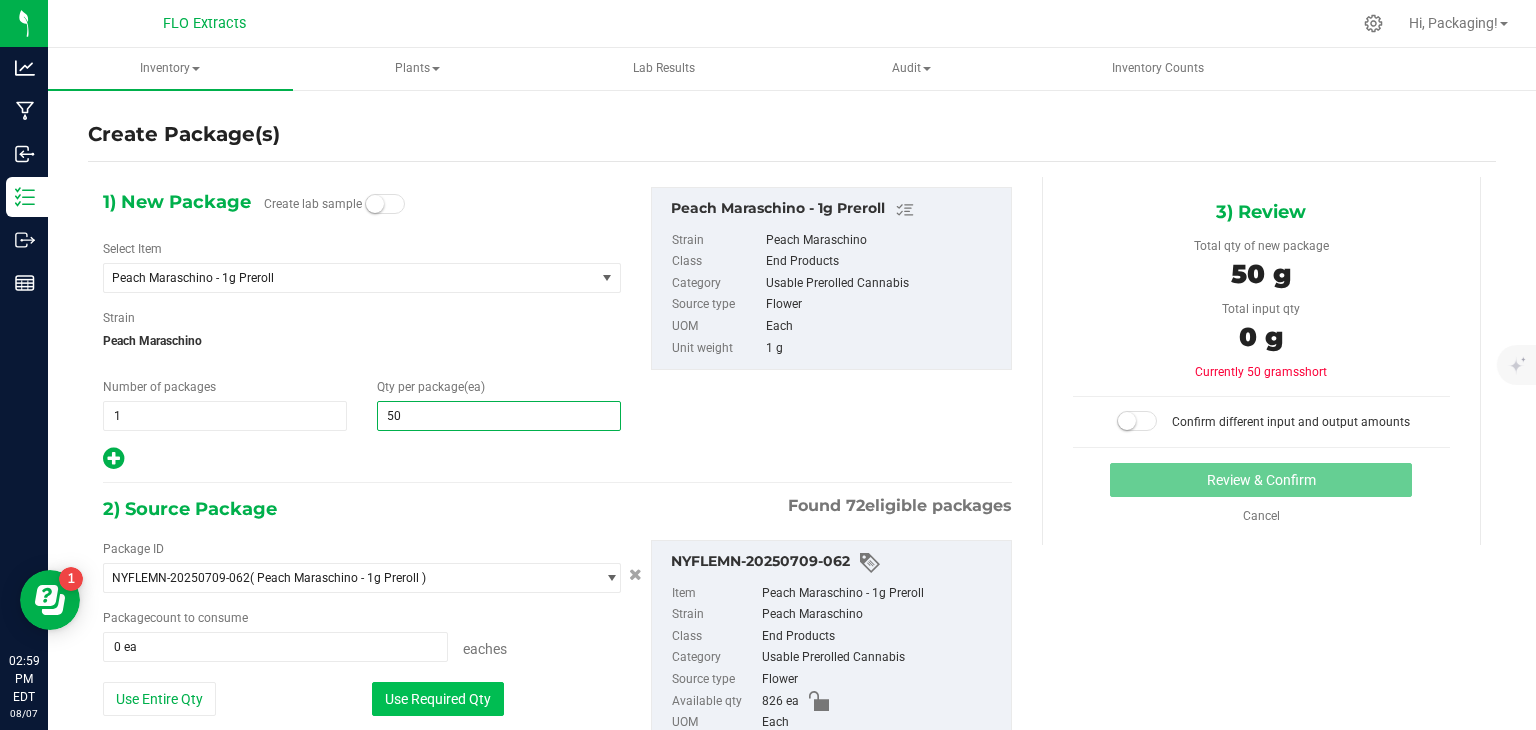 type on "50 ea" 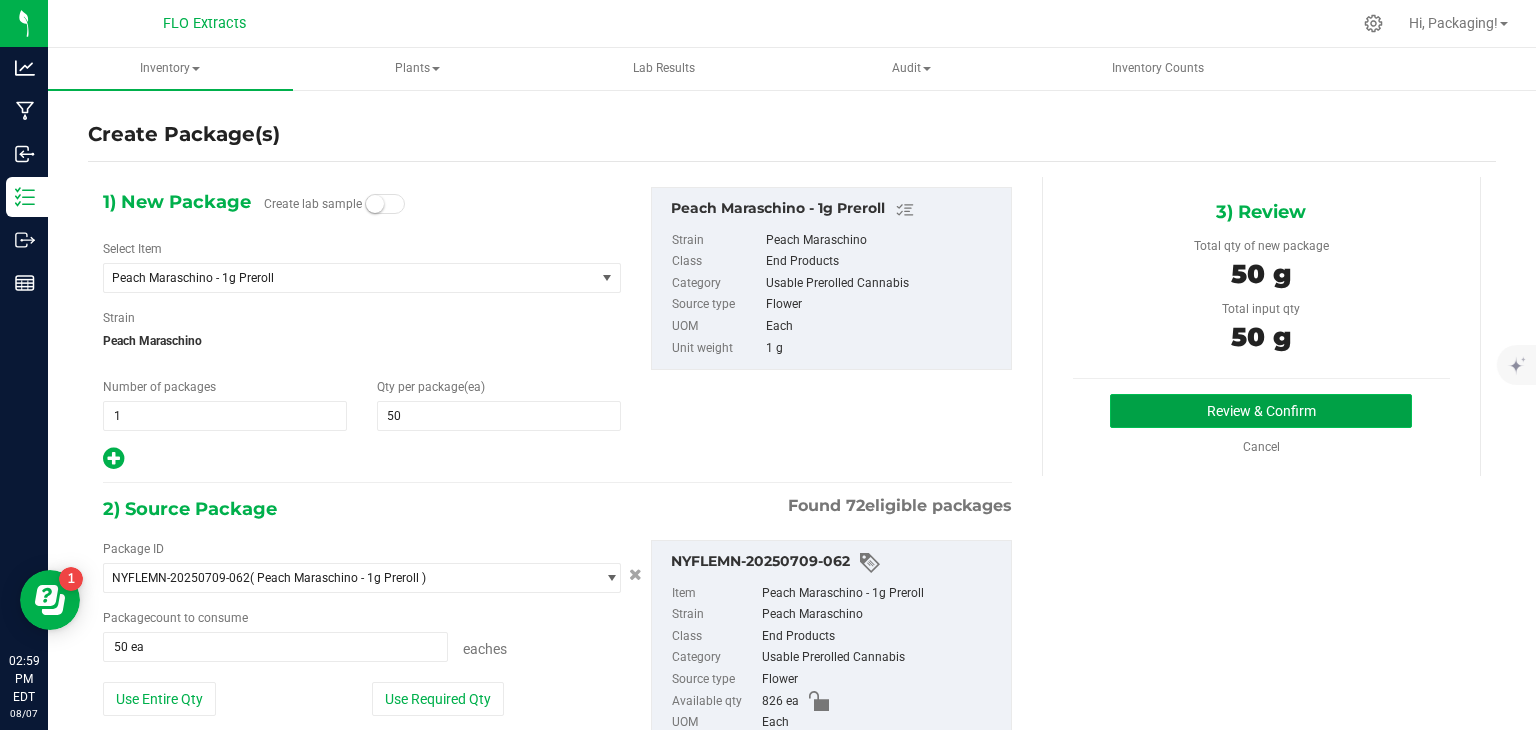 click on "Review & Confirm" at bounding box center [1261, 411] 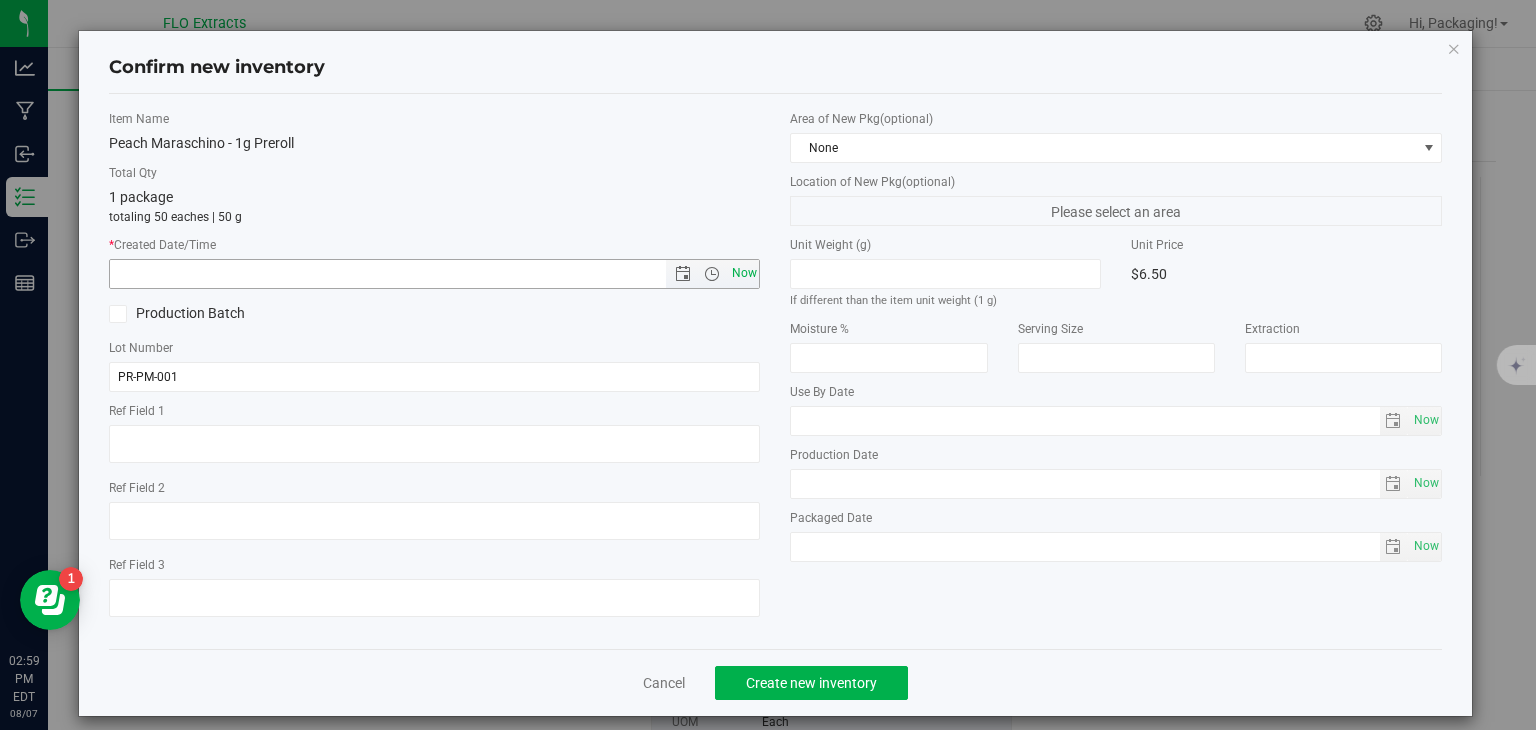 click on "Now" at bounding box center [744, 273] 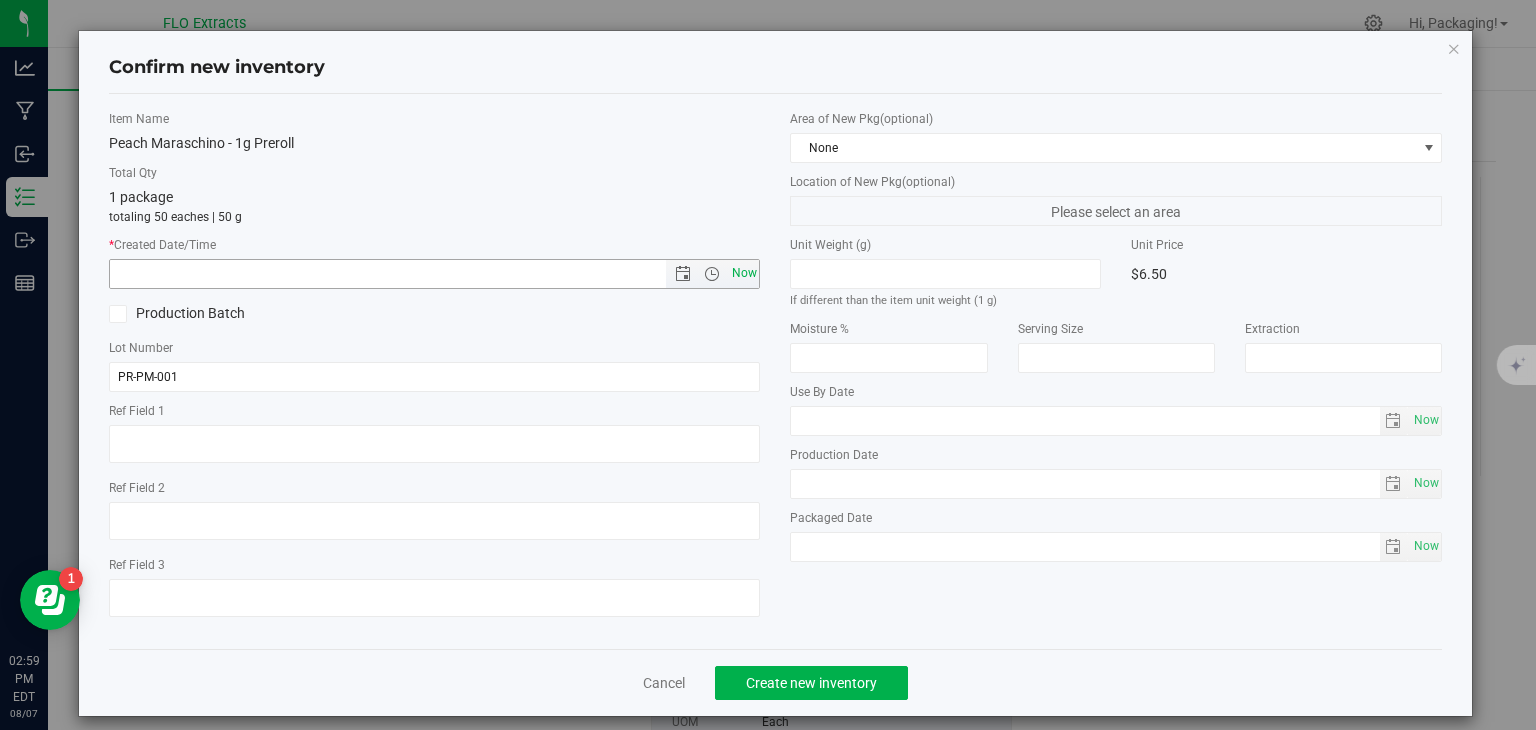 type on "8/7/2025 2:59 PM" 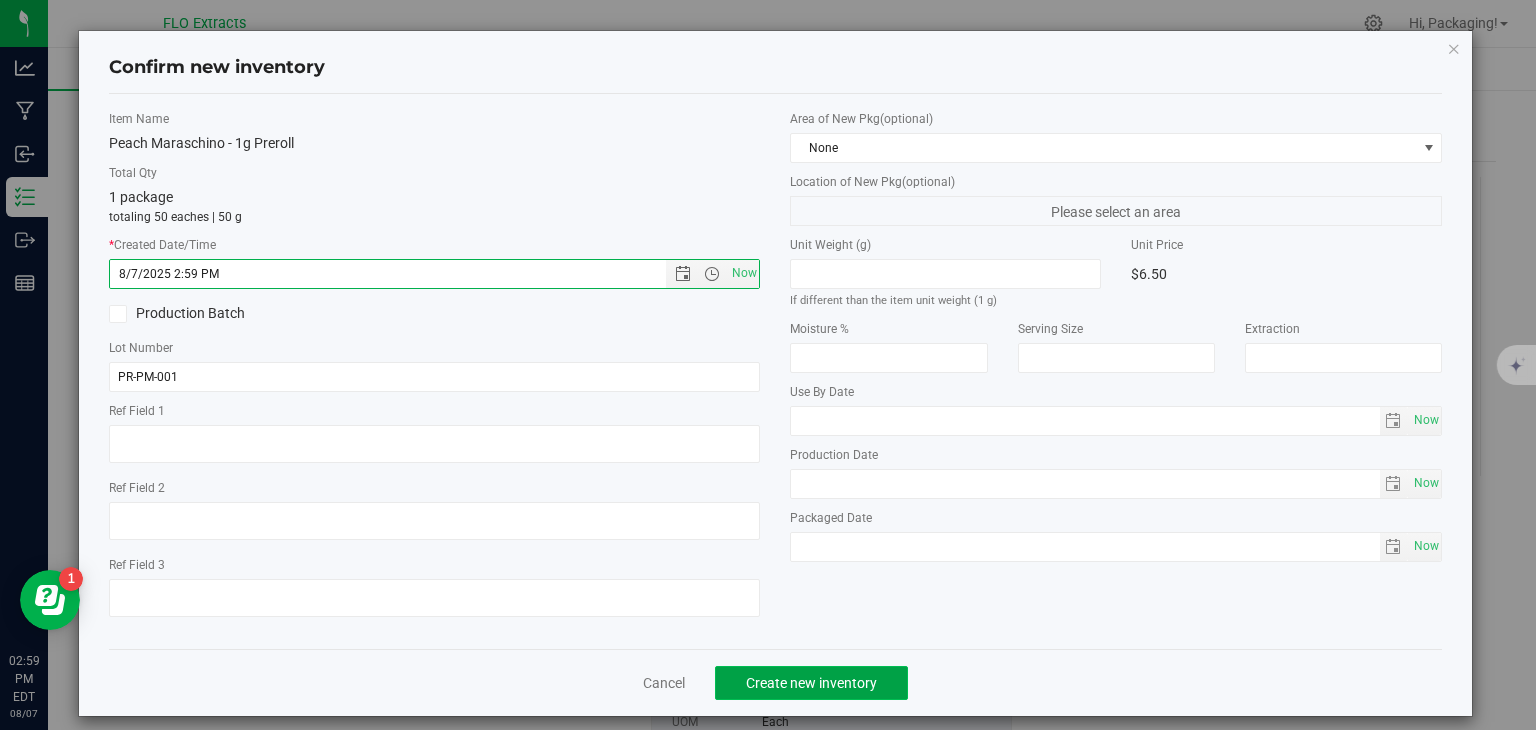 click on "Create new inventory" 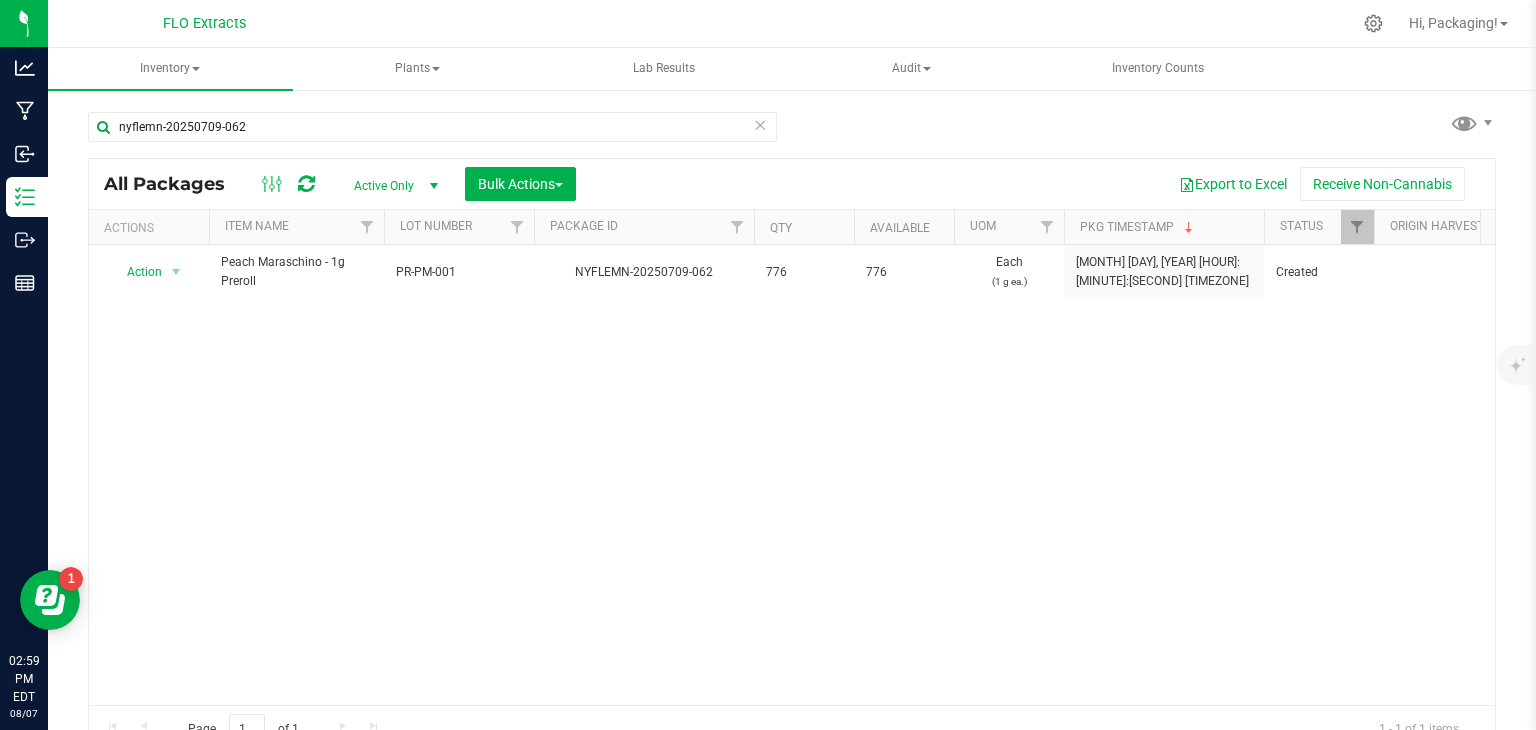 click on "Action Action Adjust qty Create package Edit attributes Global inventory Locate package Lock package Mark as sample Print package label Record a lab result See history Take lab sample
Peach Maraschino - 1g Preroll
PR-PM-001
NYFLEMN-20250709-062
776
776
Each
(1 g ea.)
Jul 9, 2025 17:05:00 EDT
Created
$0.43065 $6.50000
1.14.18.419.0
Now
$334.18 $5,044.00 $334.18 $0.00
Internal" at bounding box center [792, 475] 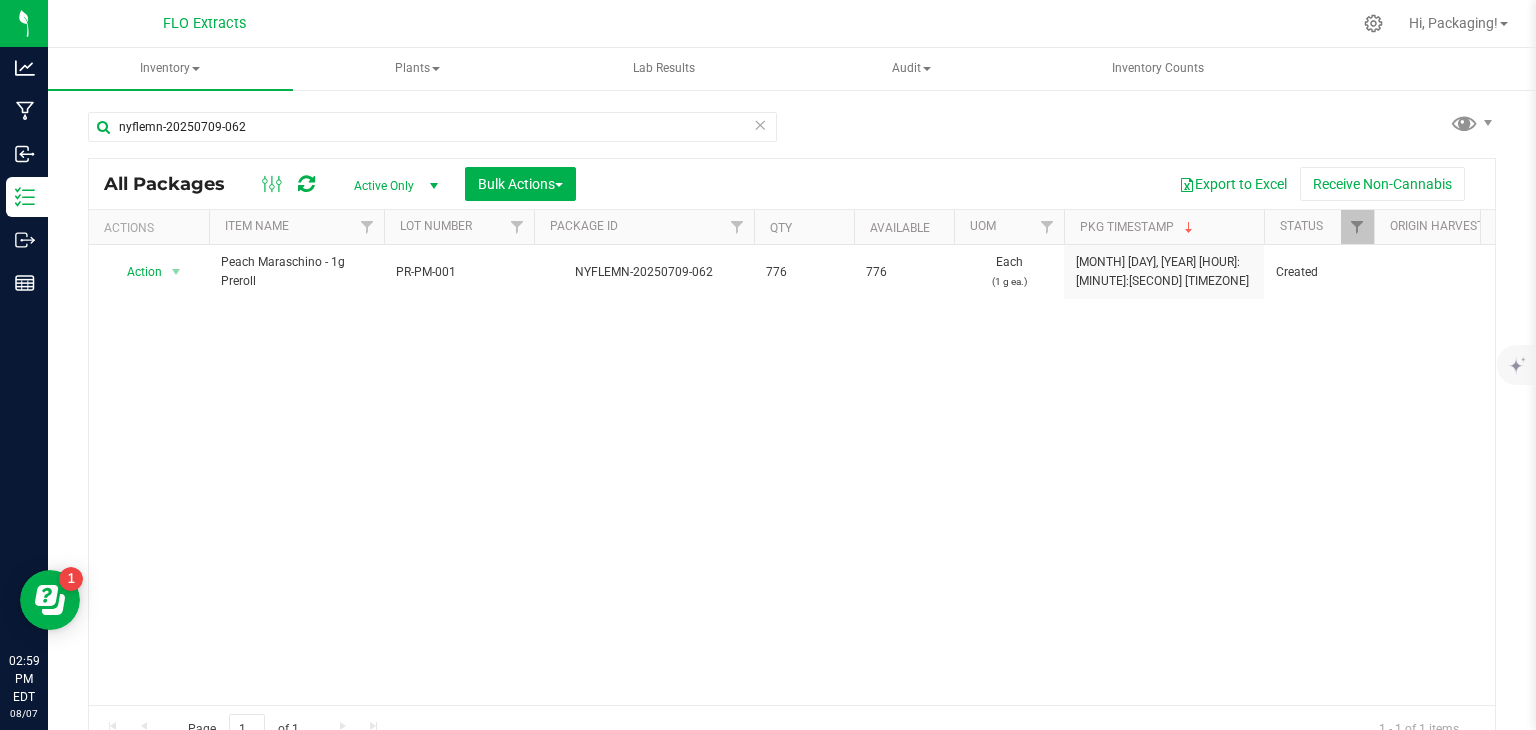 click at bounding box center [760, 124] 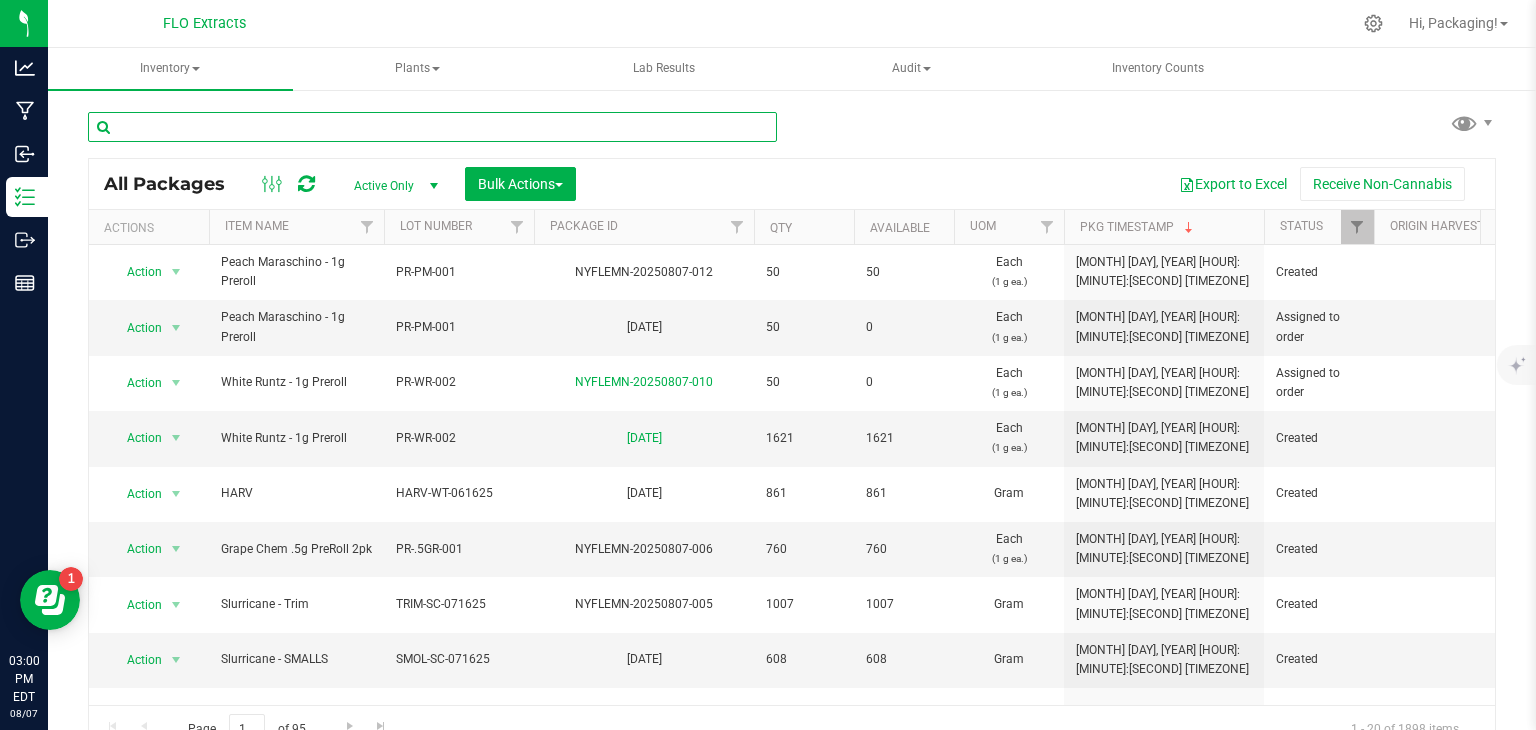 click at bounding box center (432, 127) 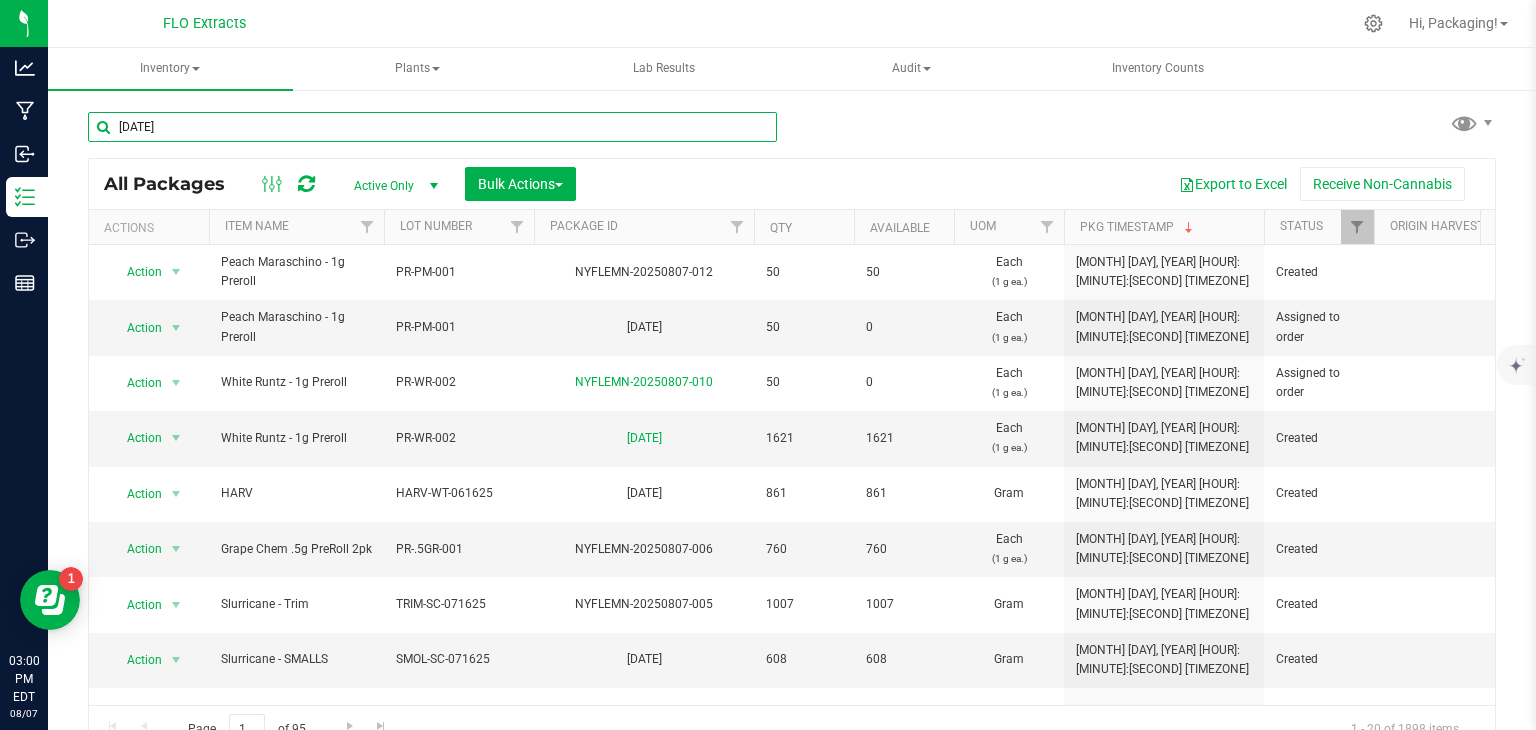 type on "nyflemn-20250619-006" 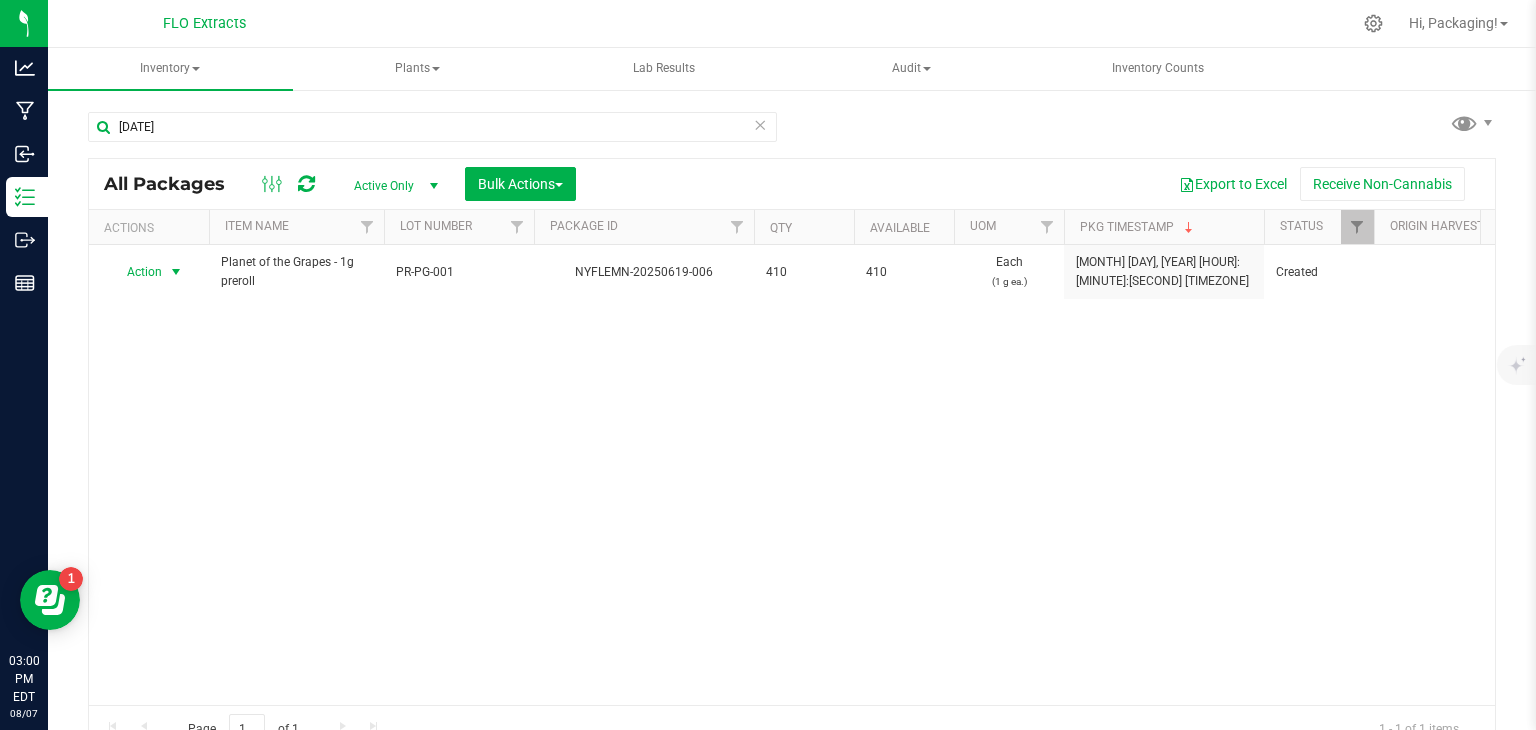 click on "Action" at bounding box center (136, 272) 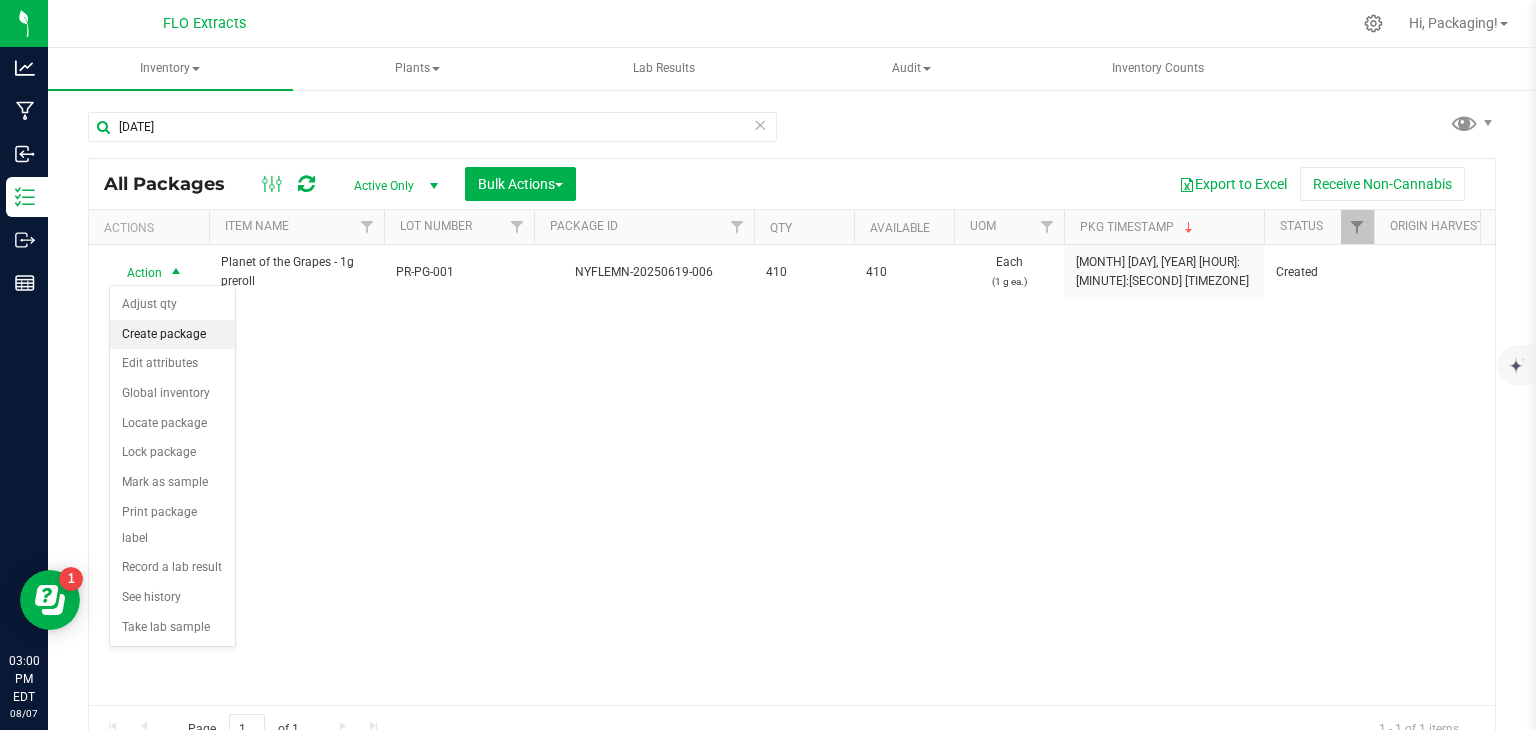 click on "Create package" at bounding box center [172, 335] 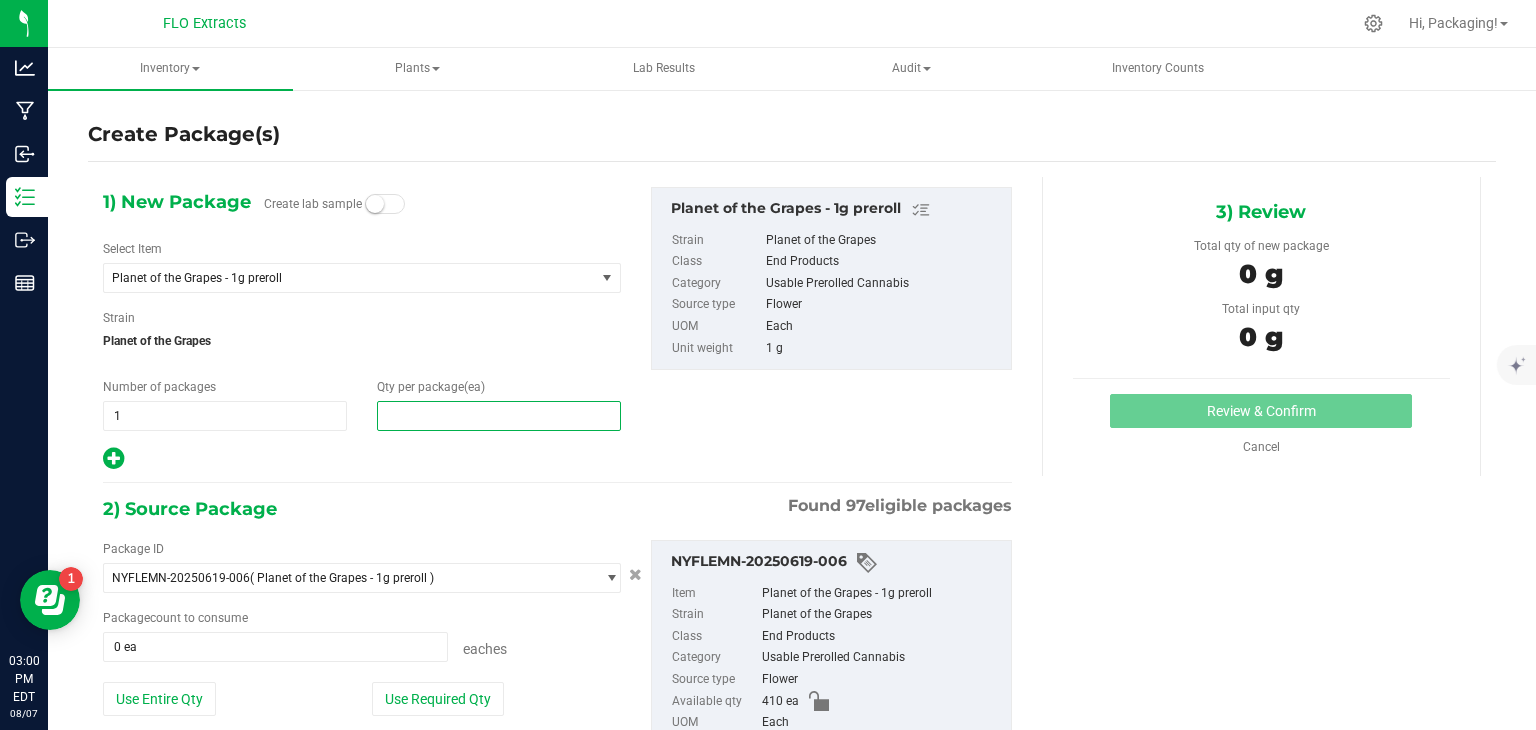 click at bounding box center [499, 416] 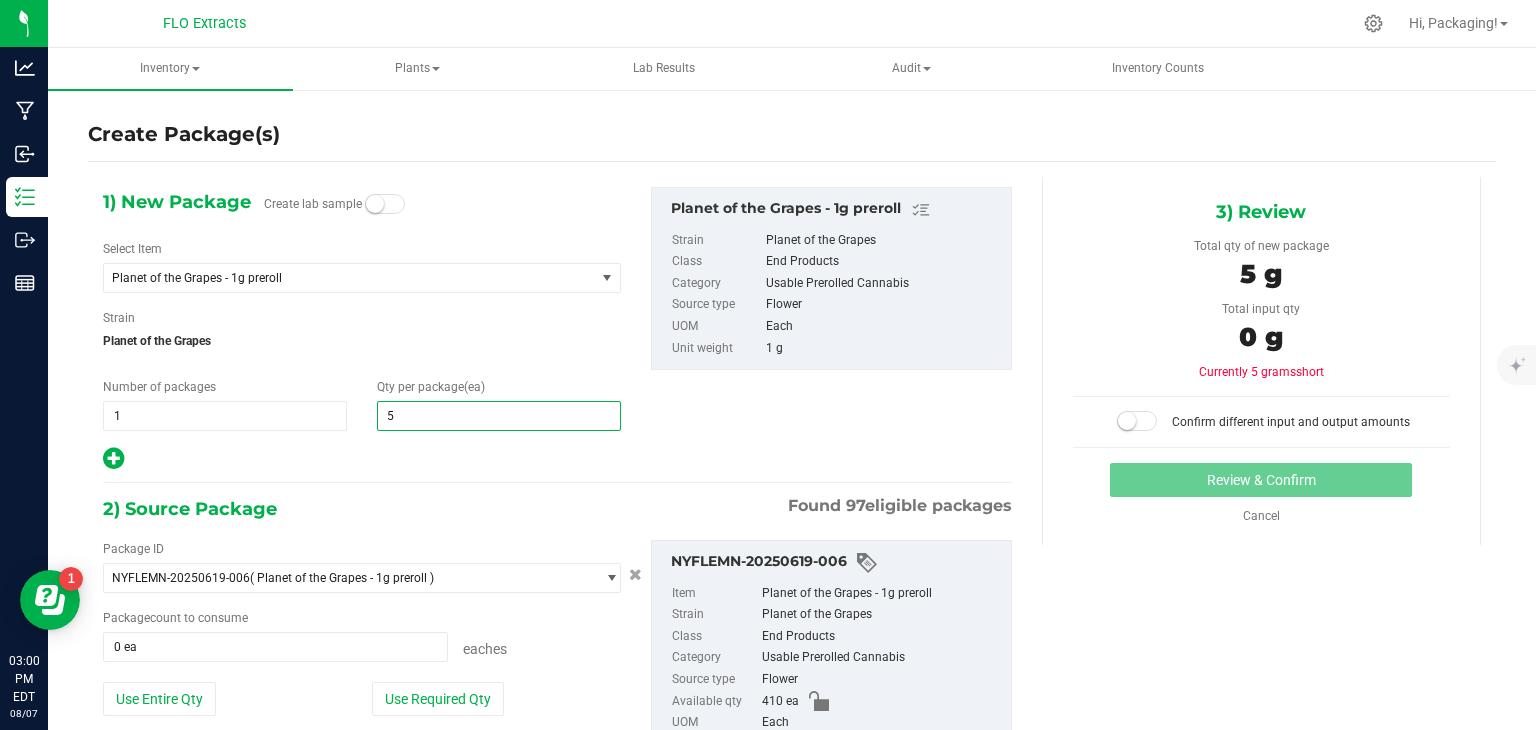 type on "50" 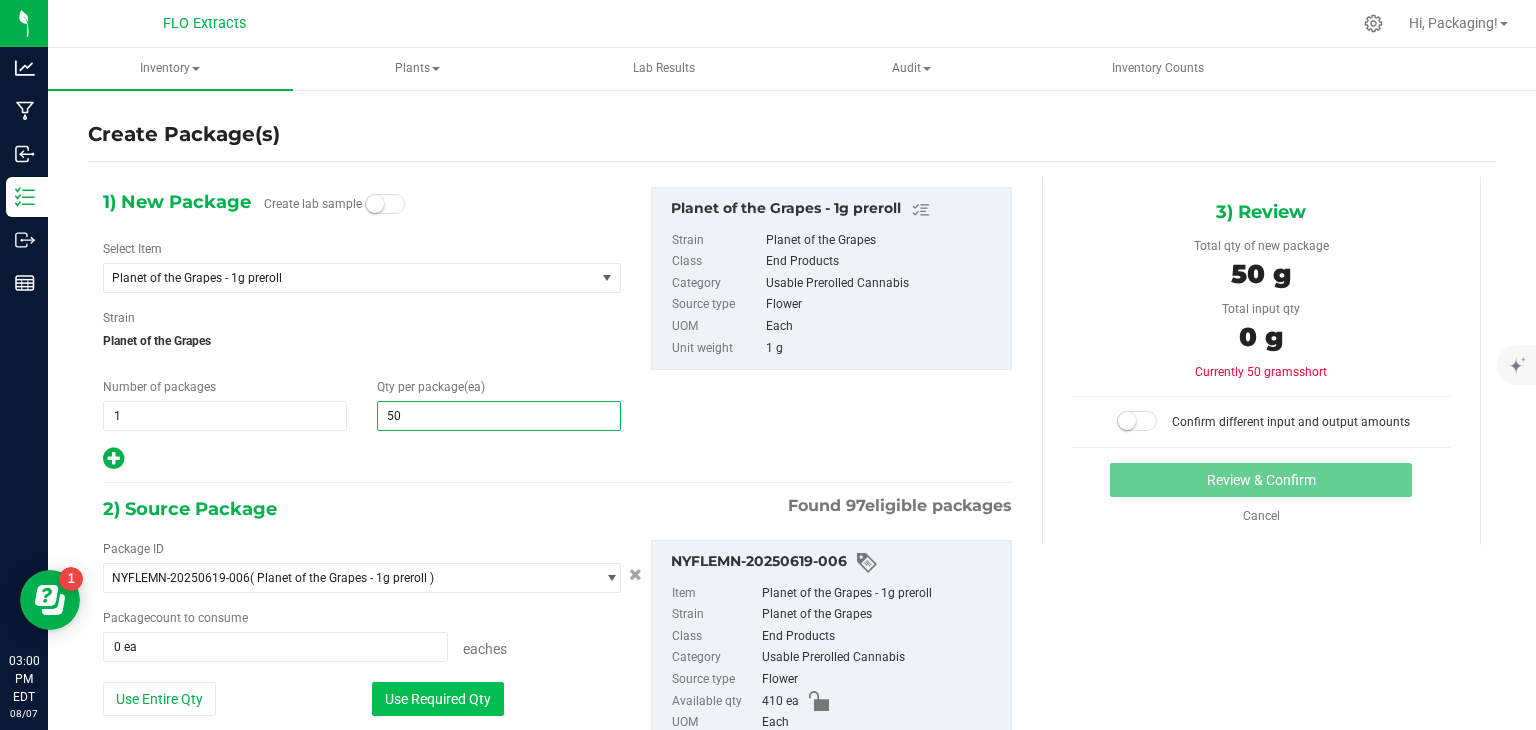 type on "50" 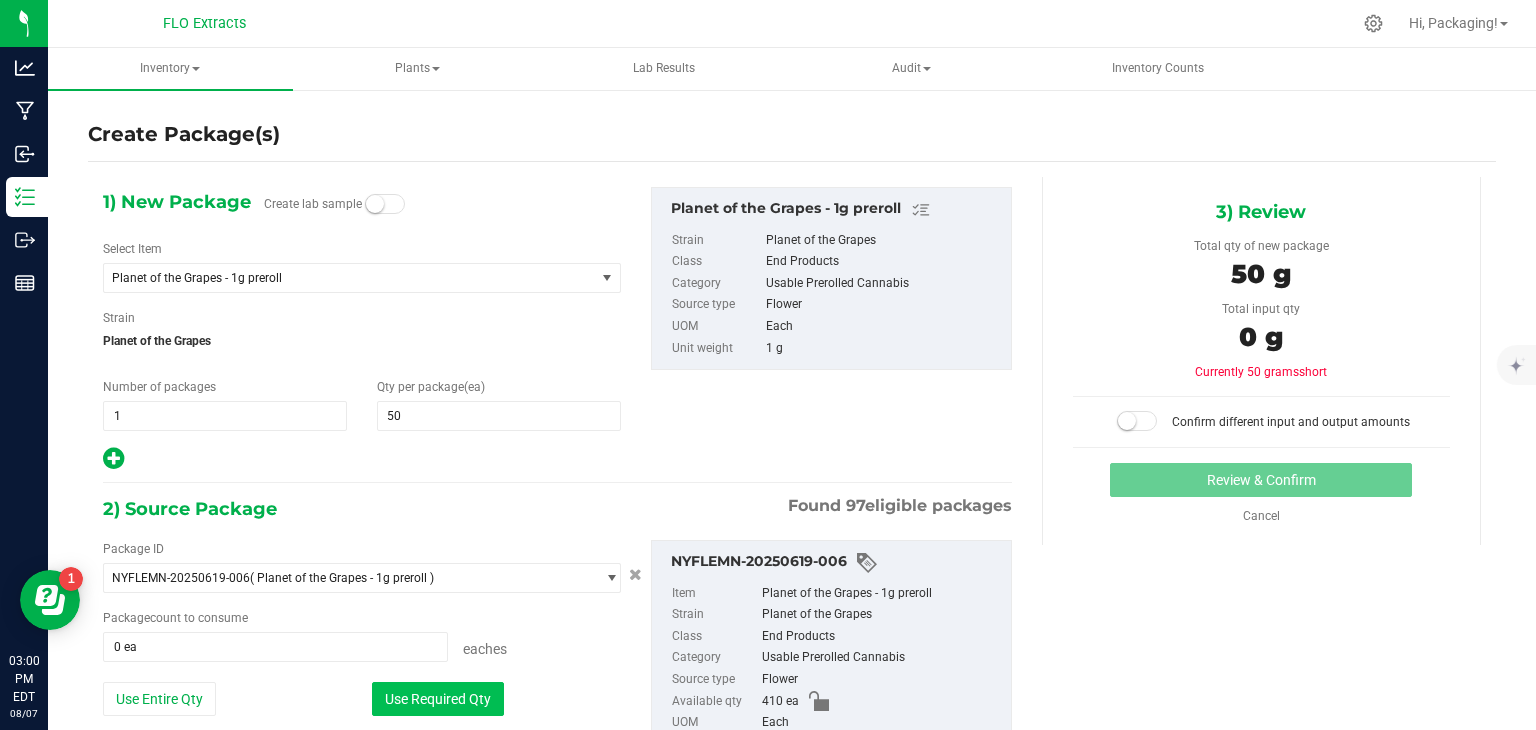 click on "Use Required Qty" at bounding box center [438, 699] 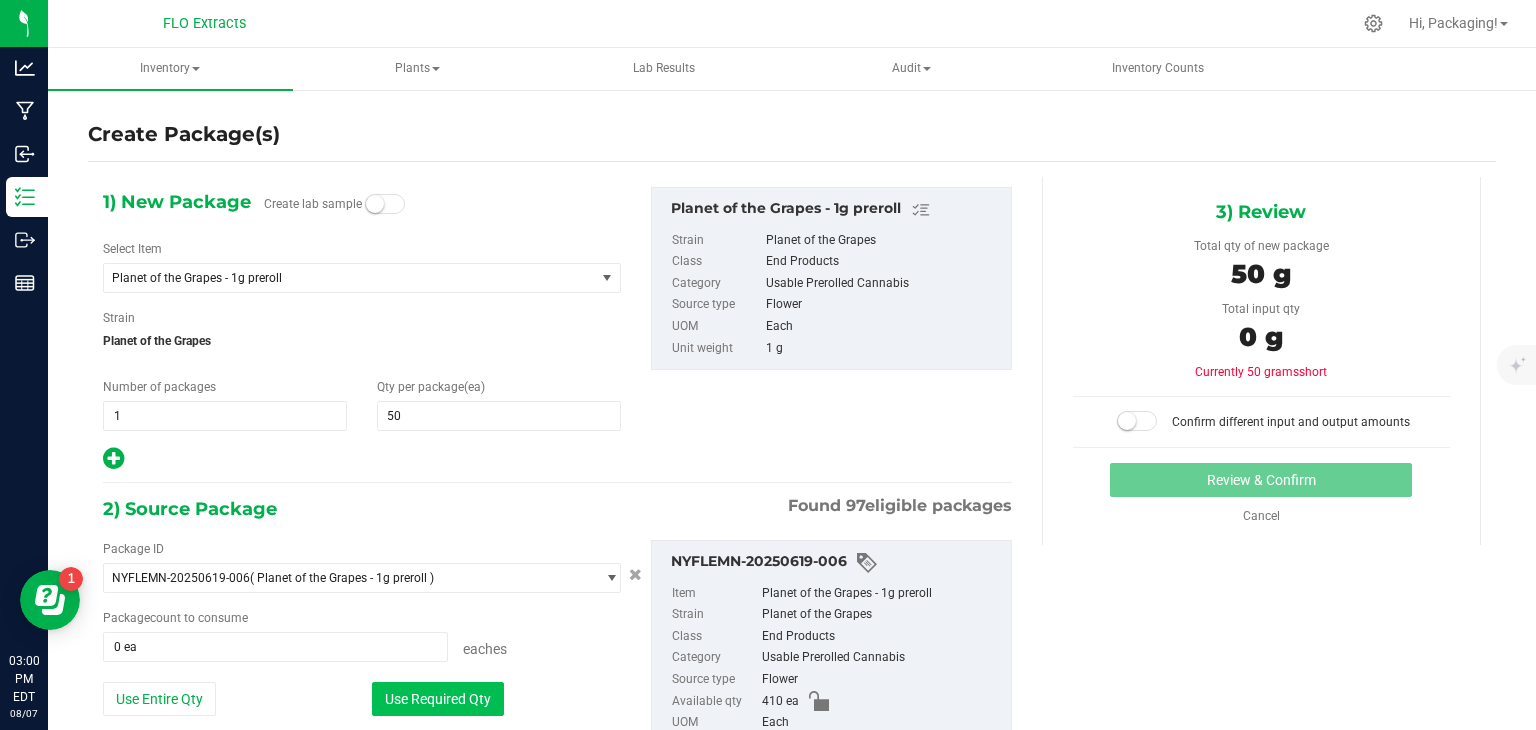 type on "50 ea" 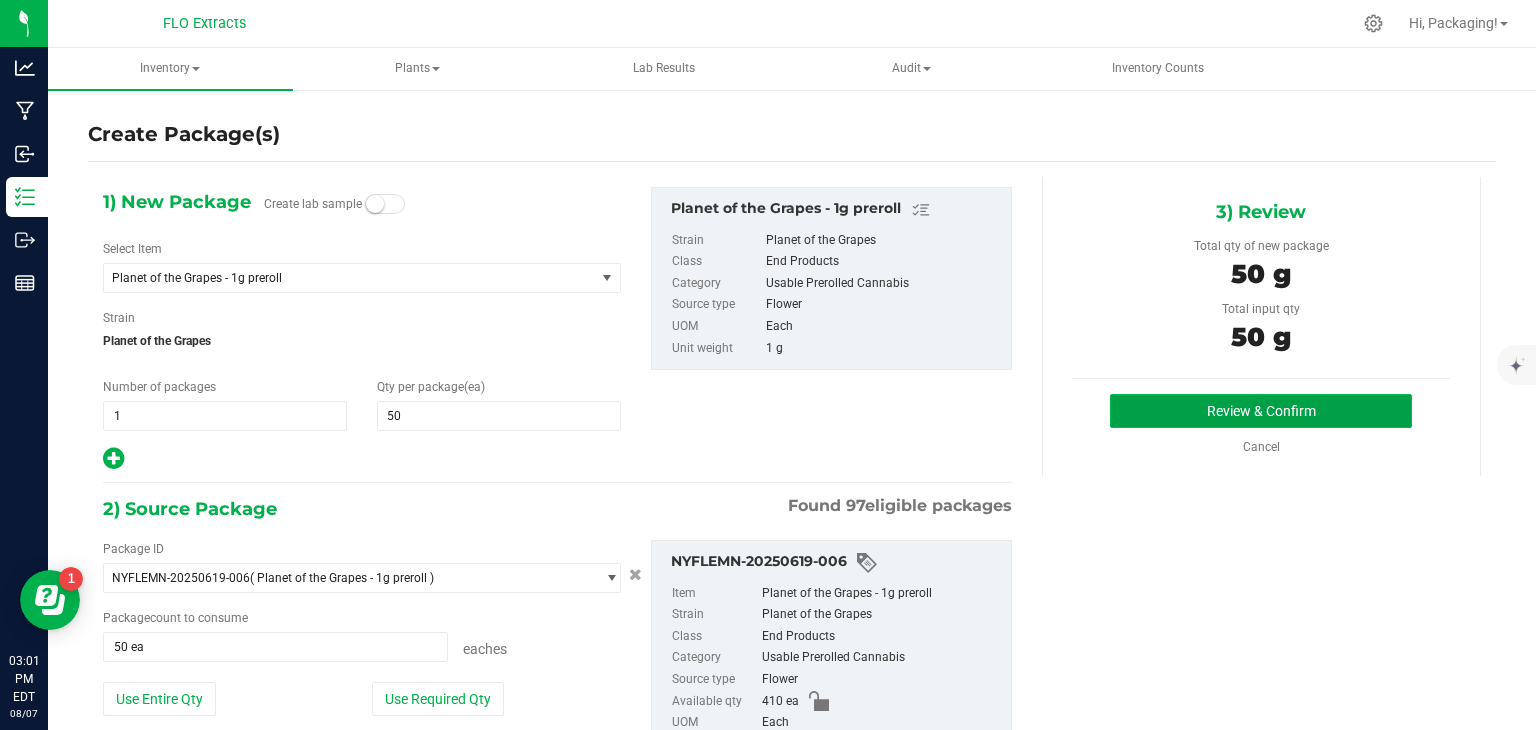 click on "Review & Confirm" at bounding box center [1261, 411] 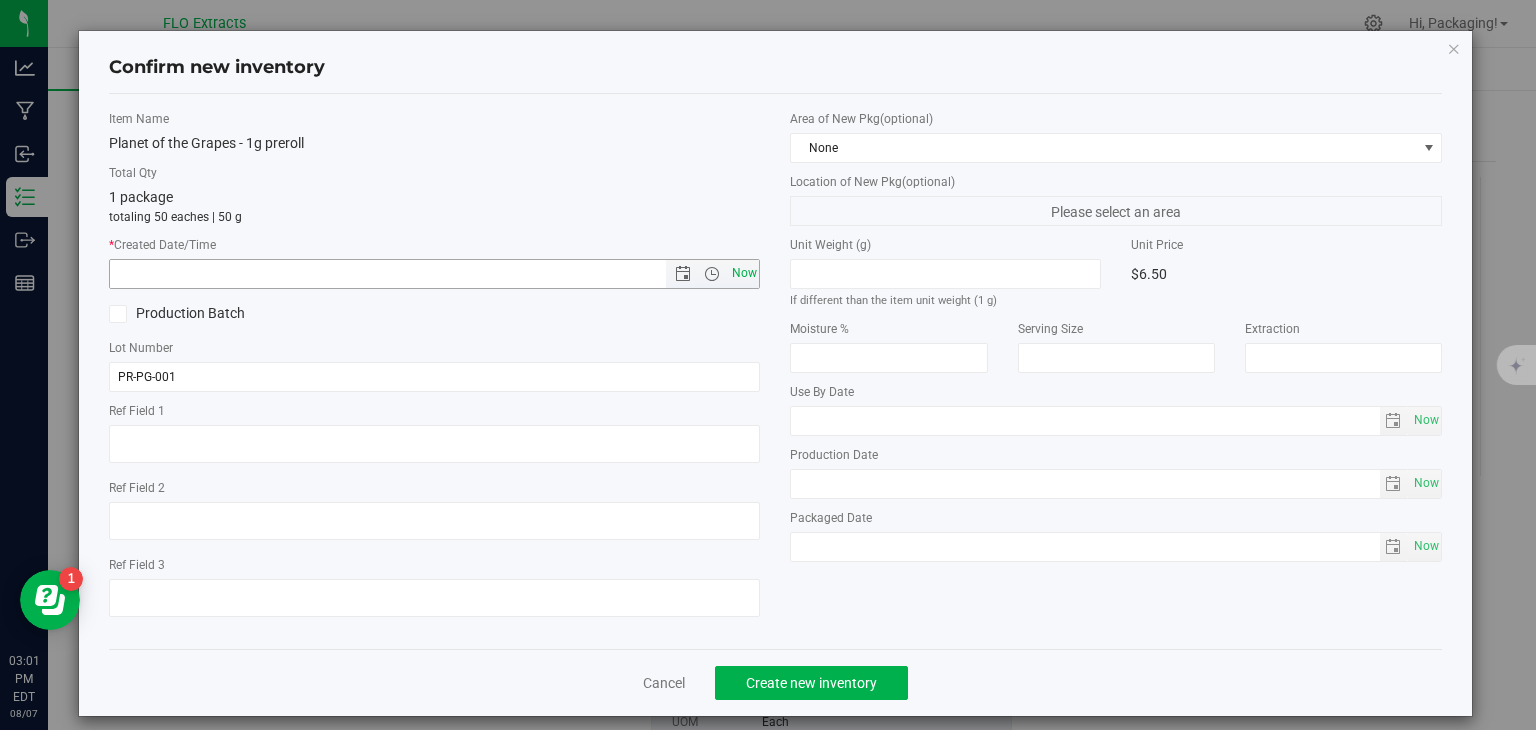 click on "Now" at bounding box center (744, 273) 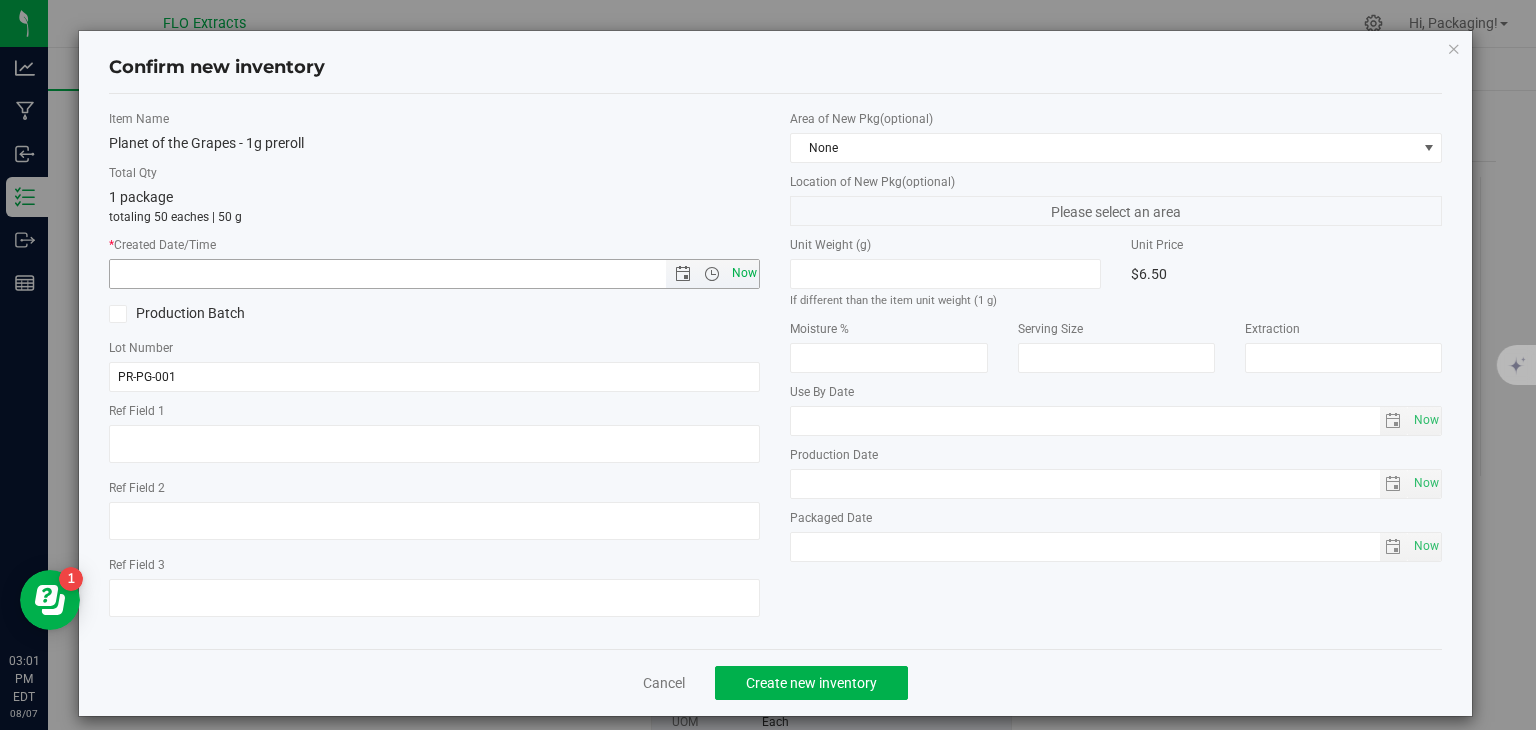 type on "8/7/2025 3:01 PM" 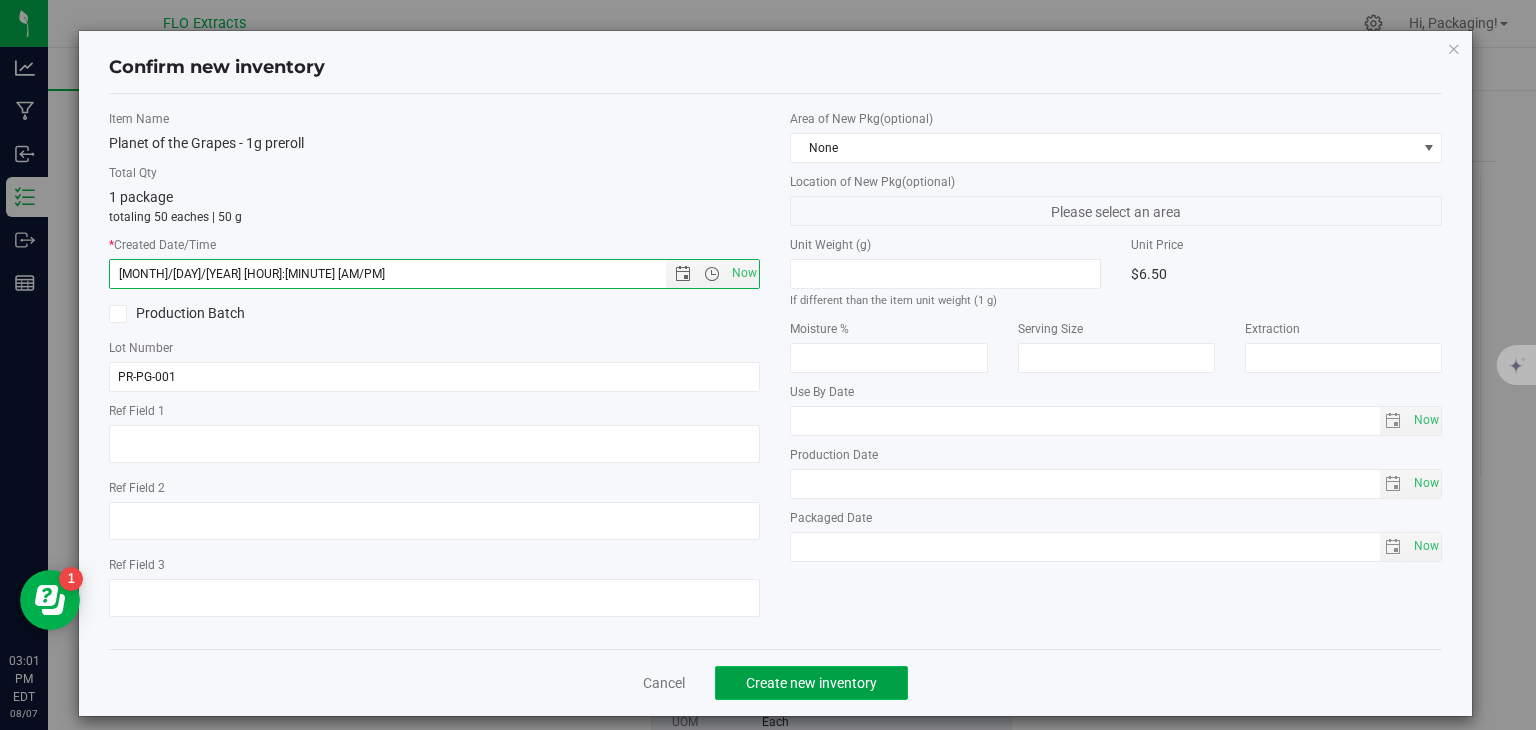 click on "Create new inventory" 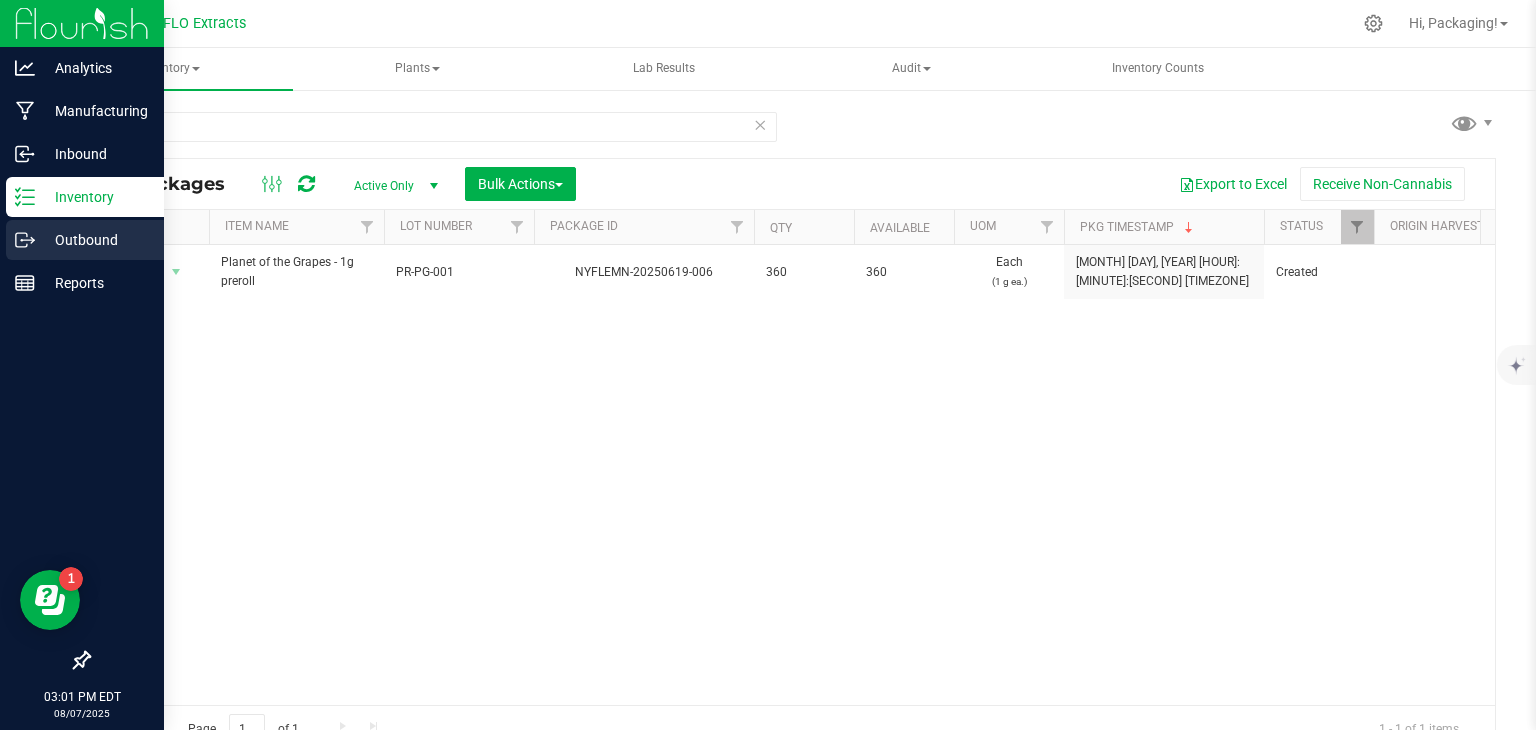 click on "Outbound" at bounding box center [95, 240] 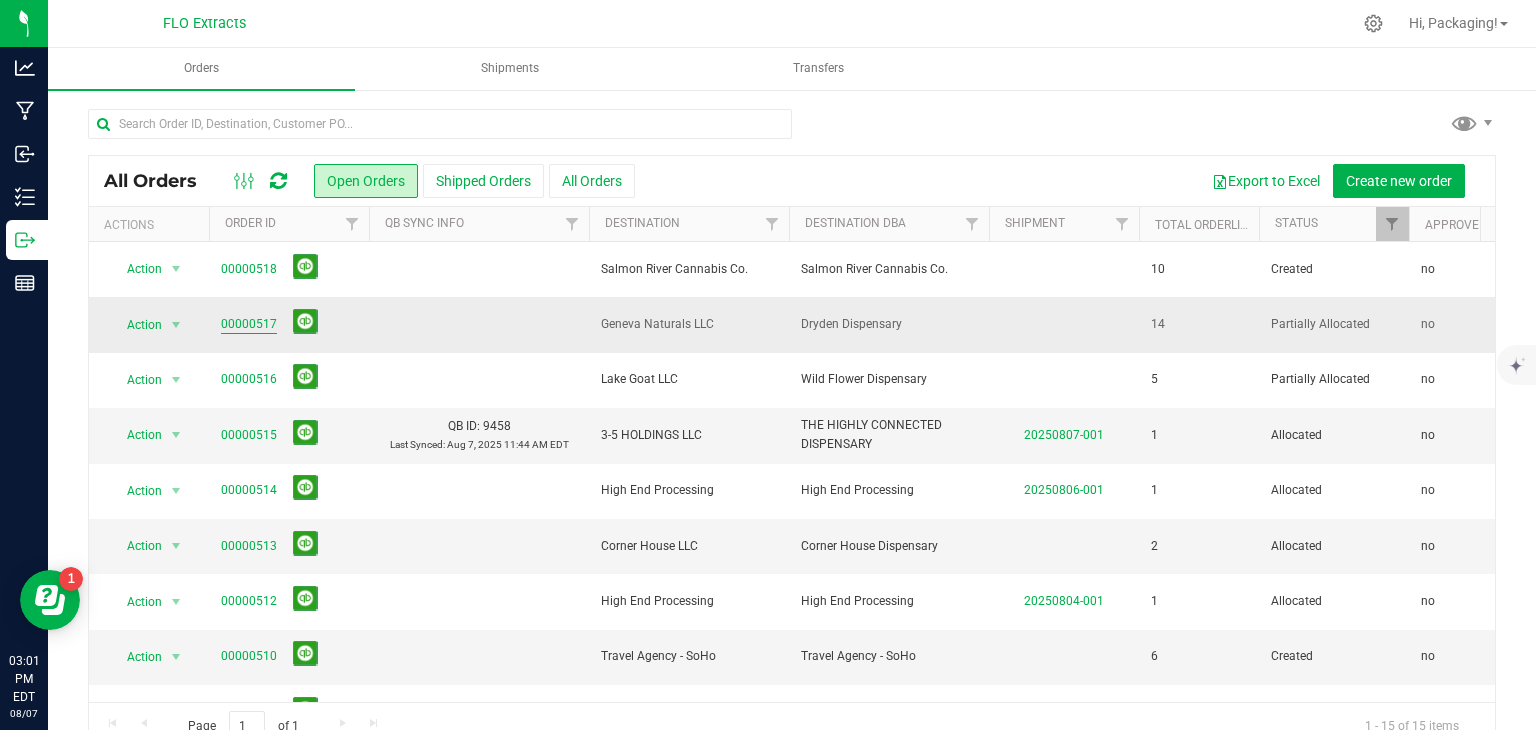 click on "00000517" at bounding box center (249, 324) 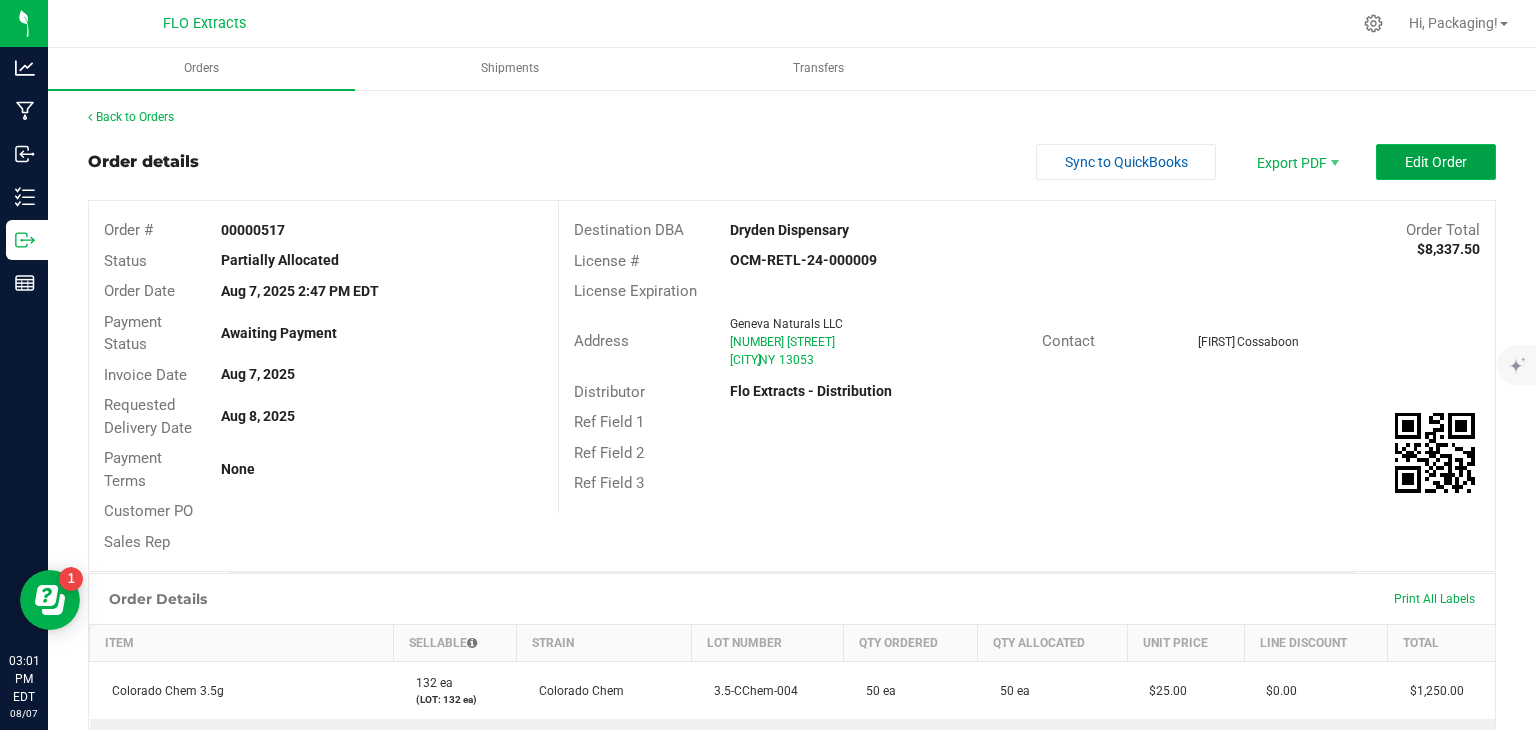 click on "Edit Order" at bounding box center [1436, 162] 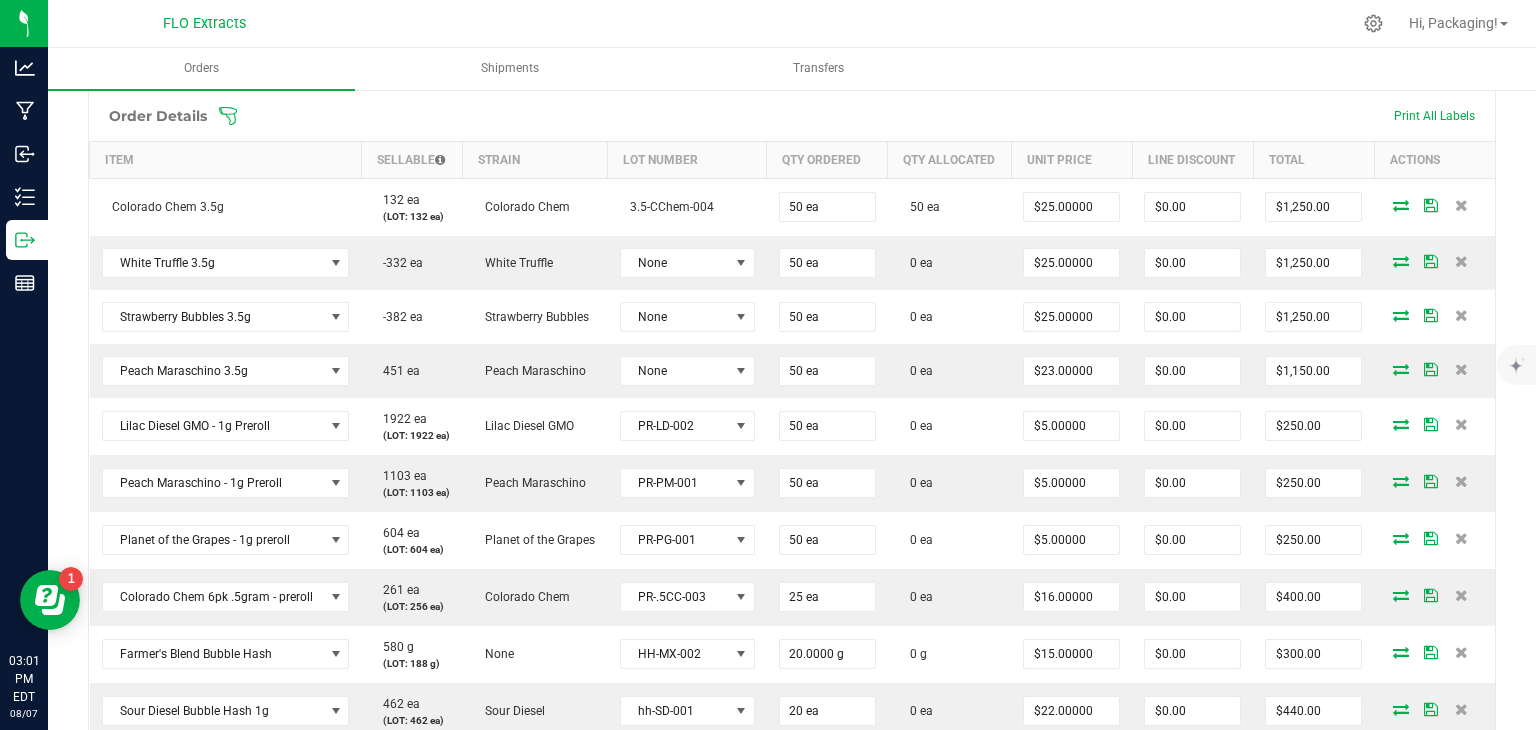 scroll, scrollTop: 524, scrollLeft: 0, axis: vertical 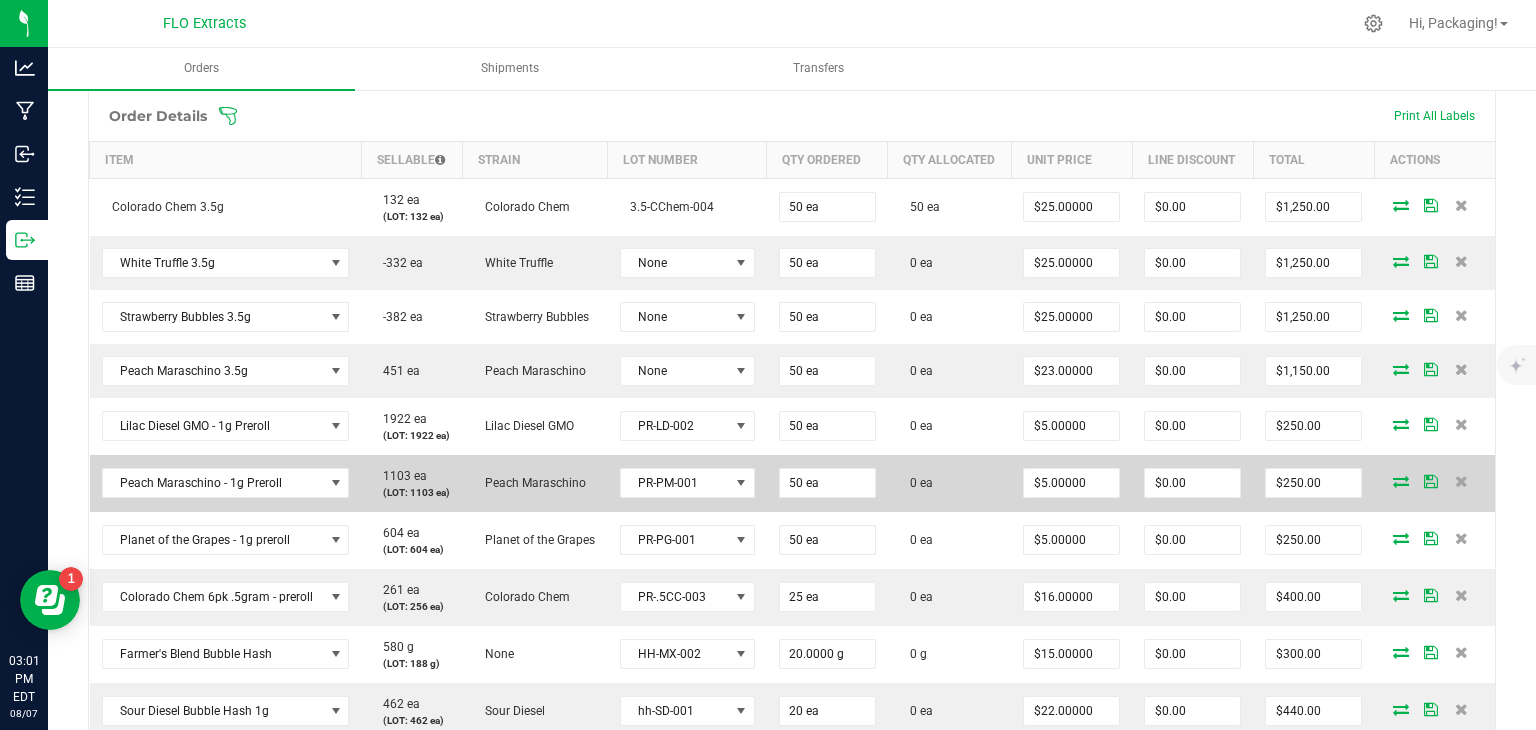 click at bounding box center [1401, 481] 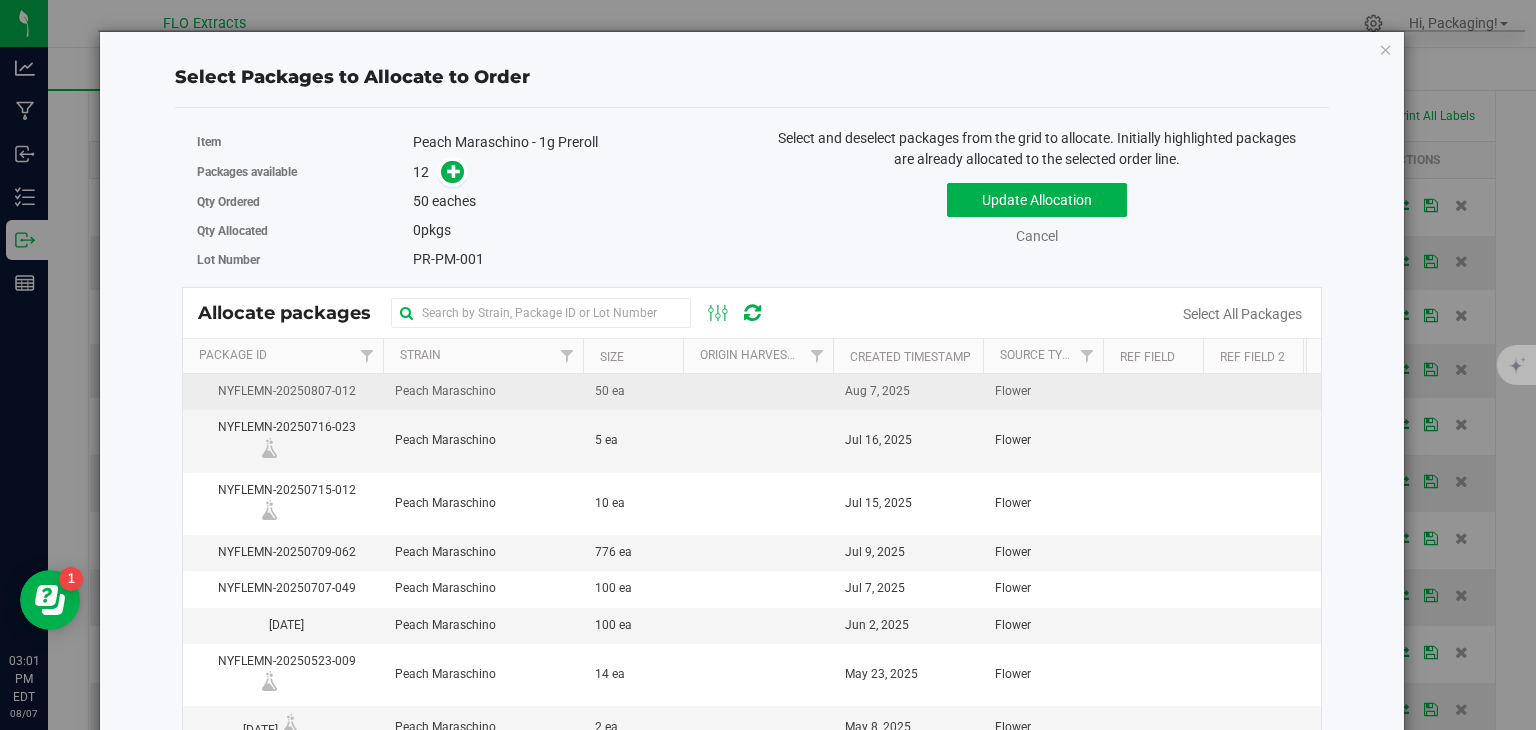 click on "Aug 7, 2025" at bounding box center (908, 392) 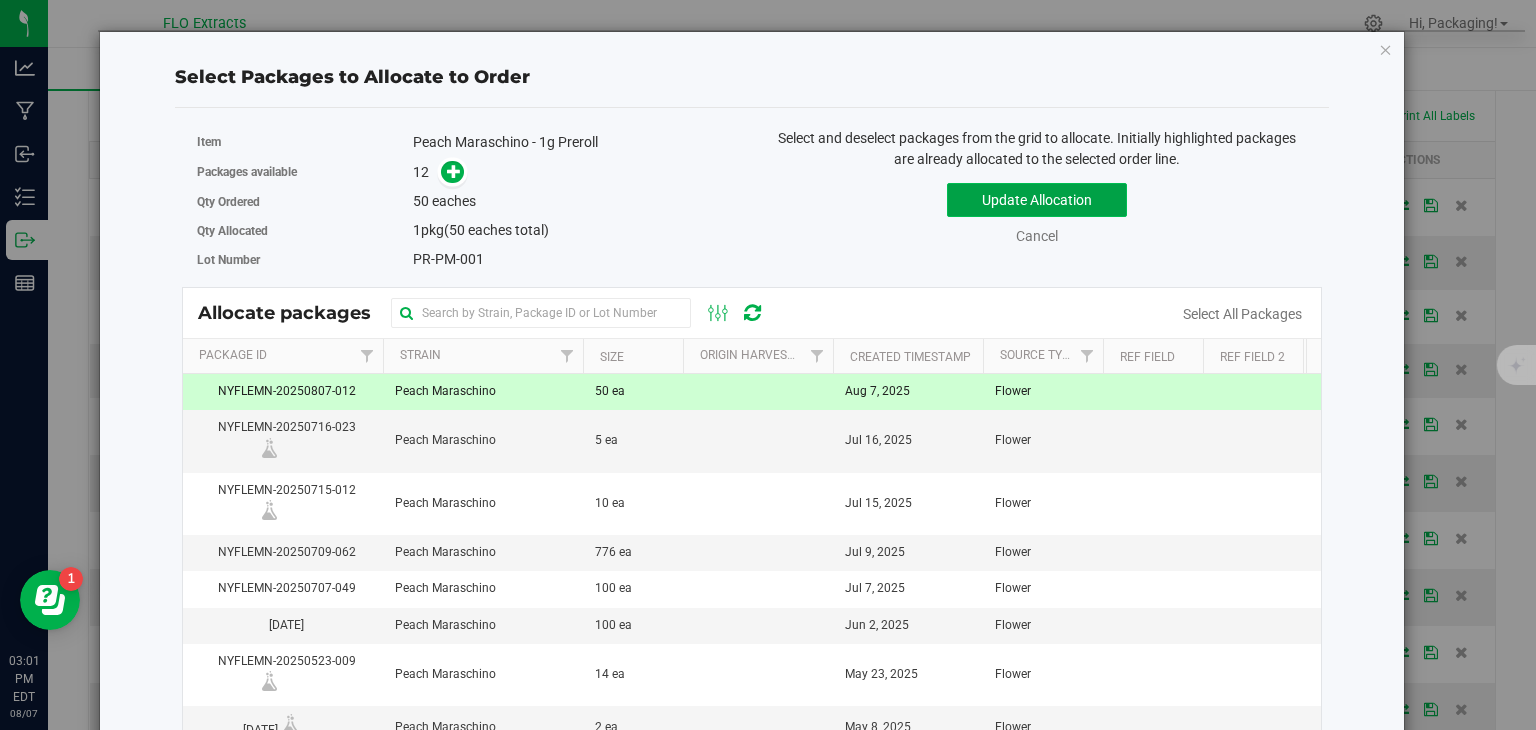 click on "Update Allocation" at bounding box center (1037, 200) 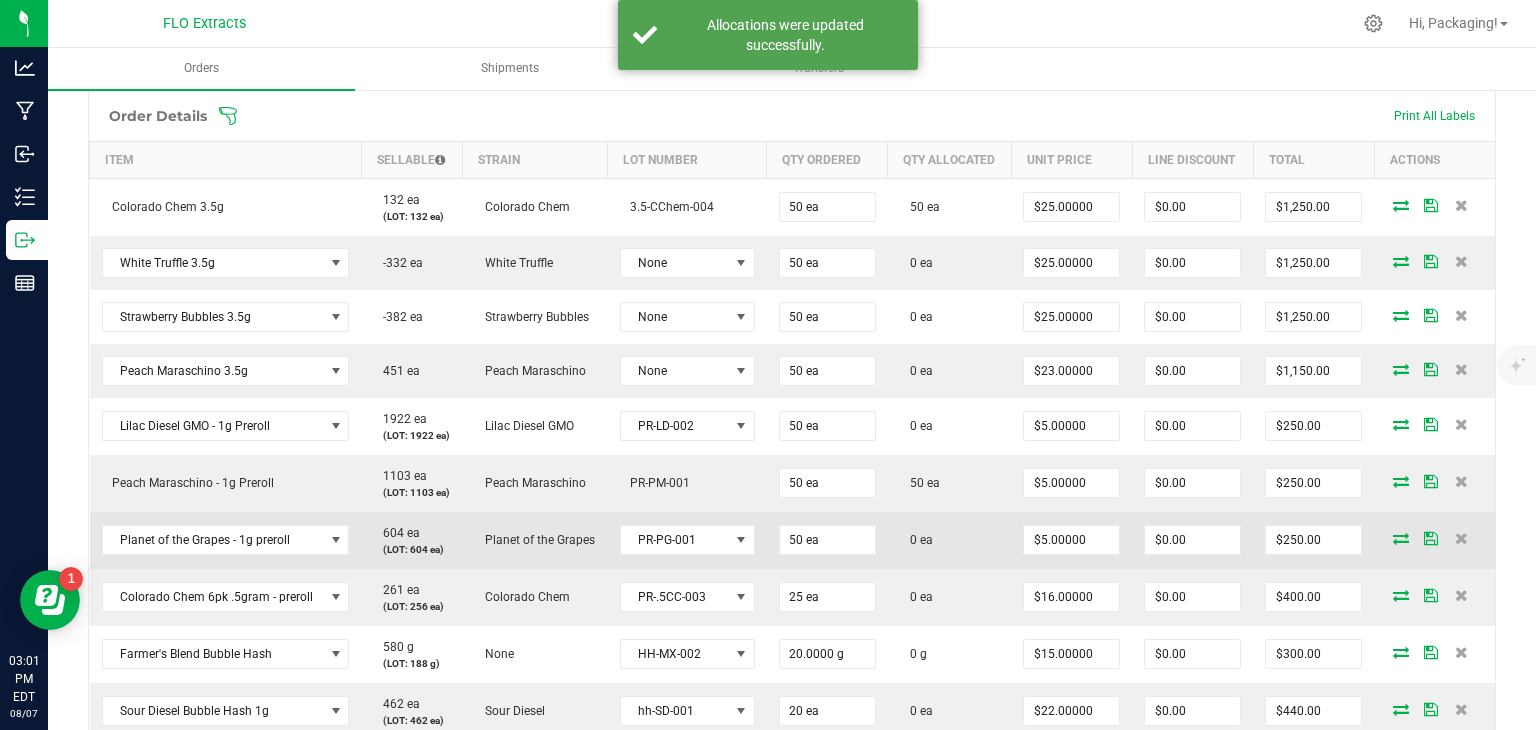 click at bounding box center (1401, 538) 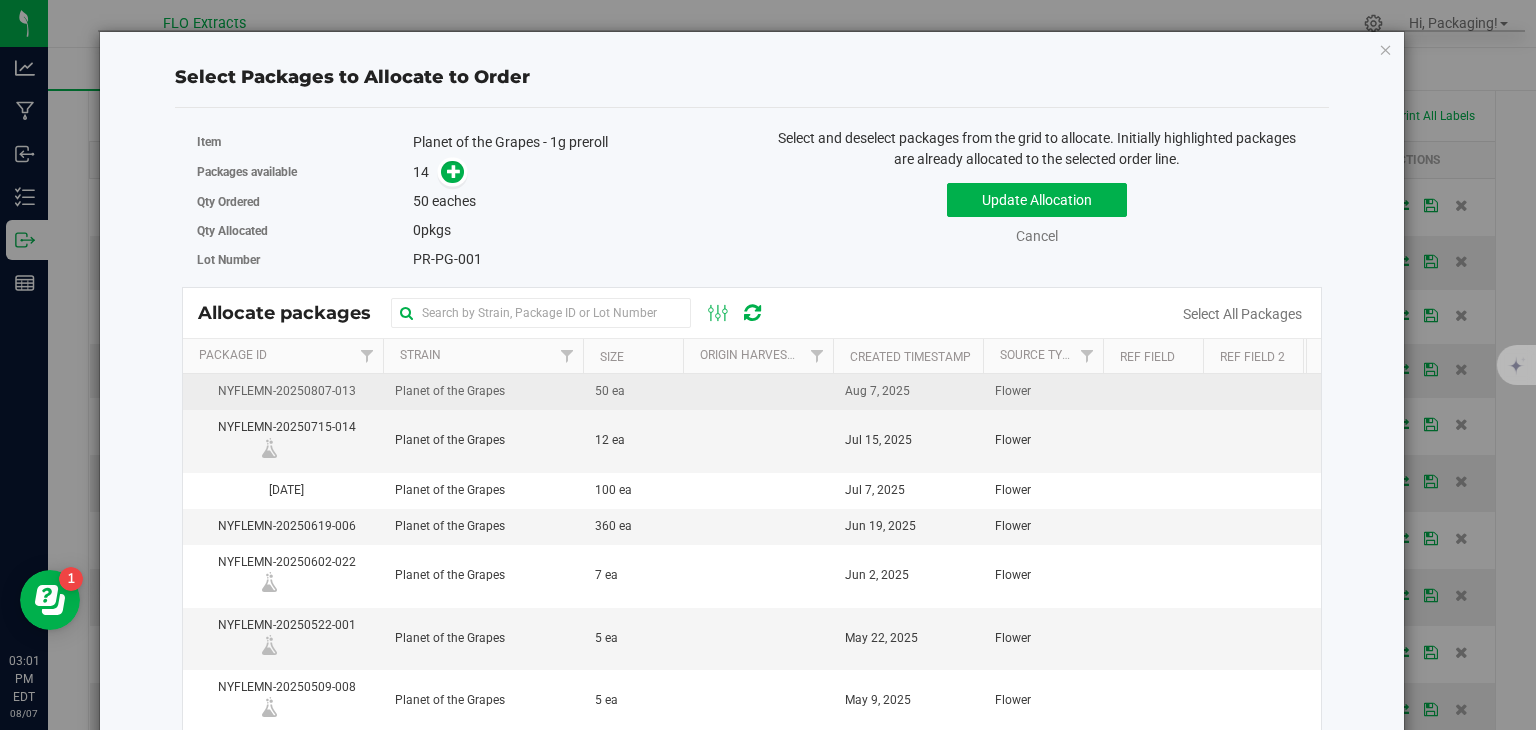 click on "Aug 7, 2025" at bounding box center [877, 391] 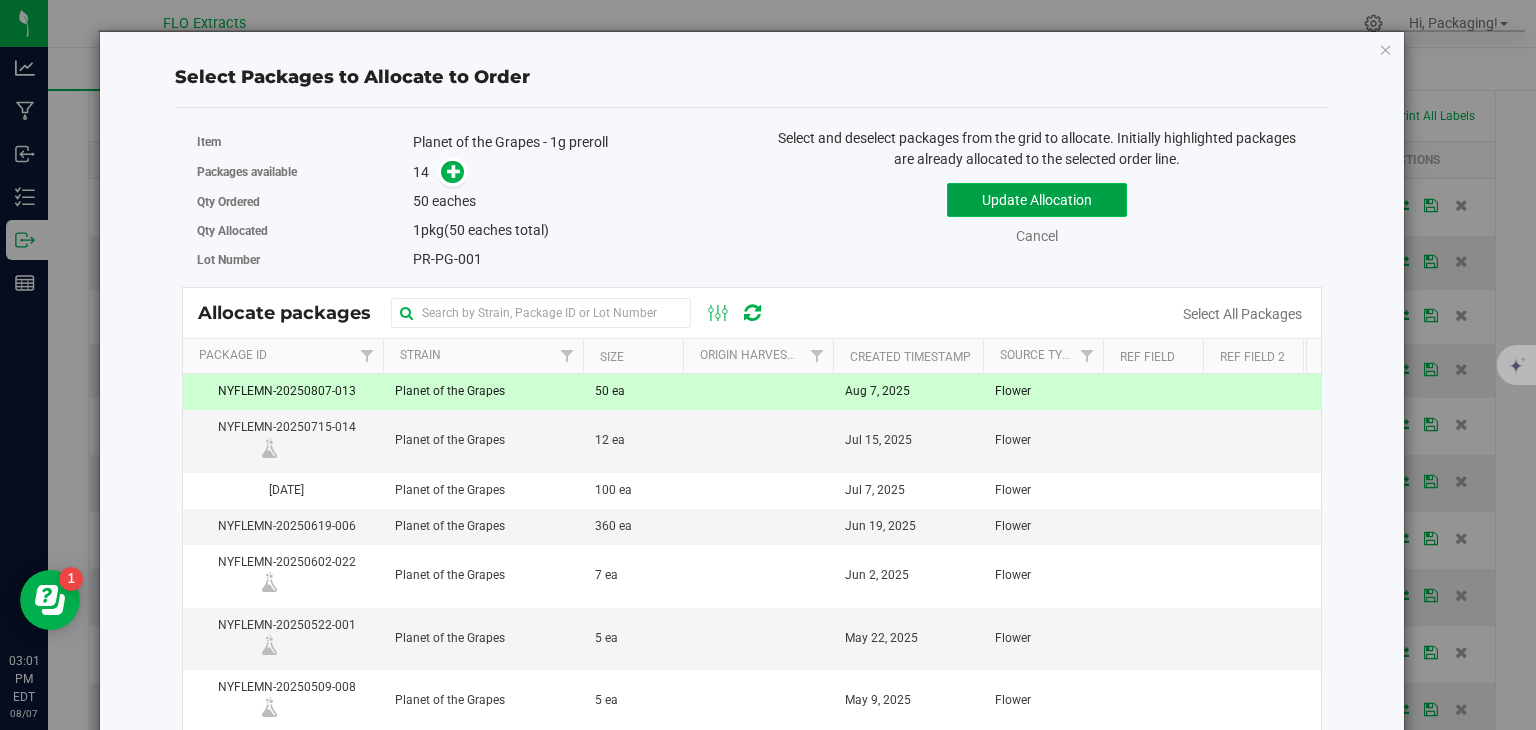 click on "Update Allocation" at bounding box center [1037, 200] 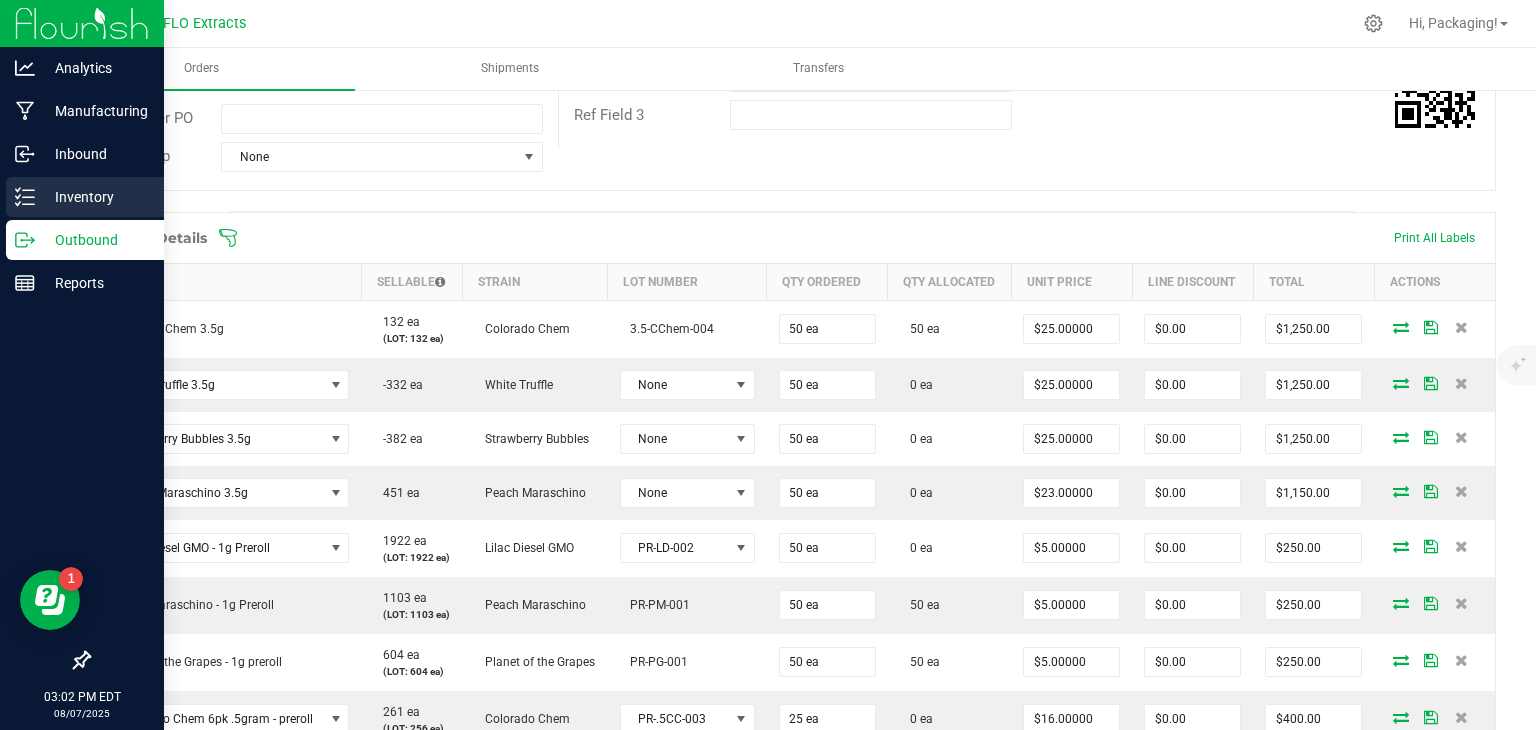 scroll, scrollTop: 400, scrollLeft: 0, axis: vertical 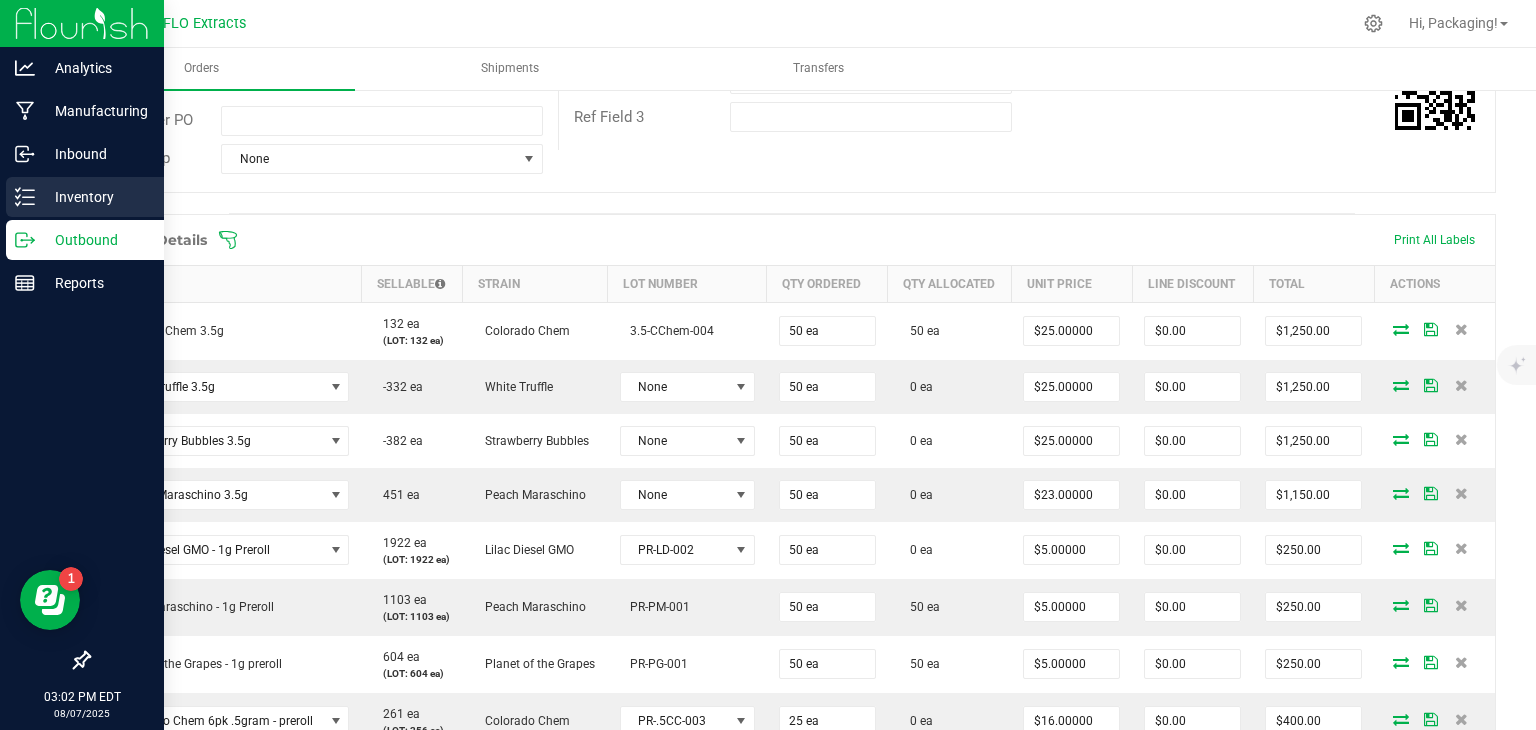 click on "Inventory" at bounding box center (95, 197) 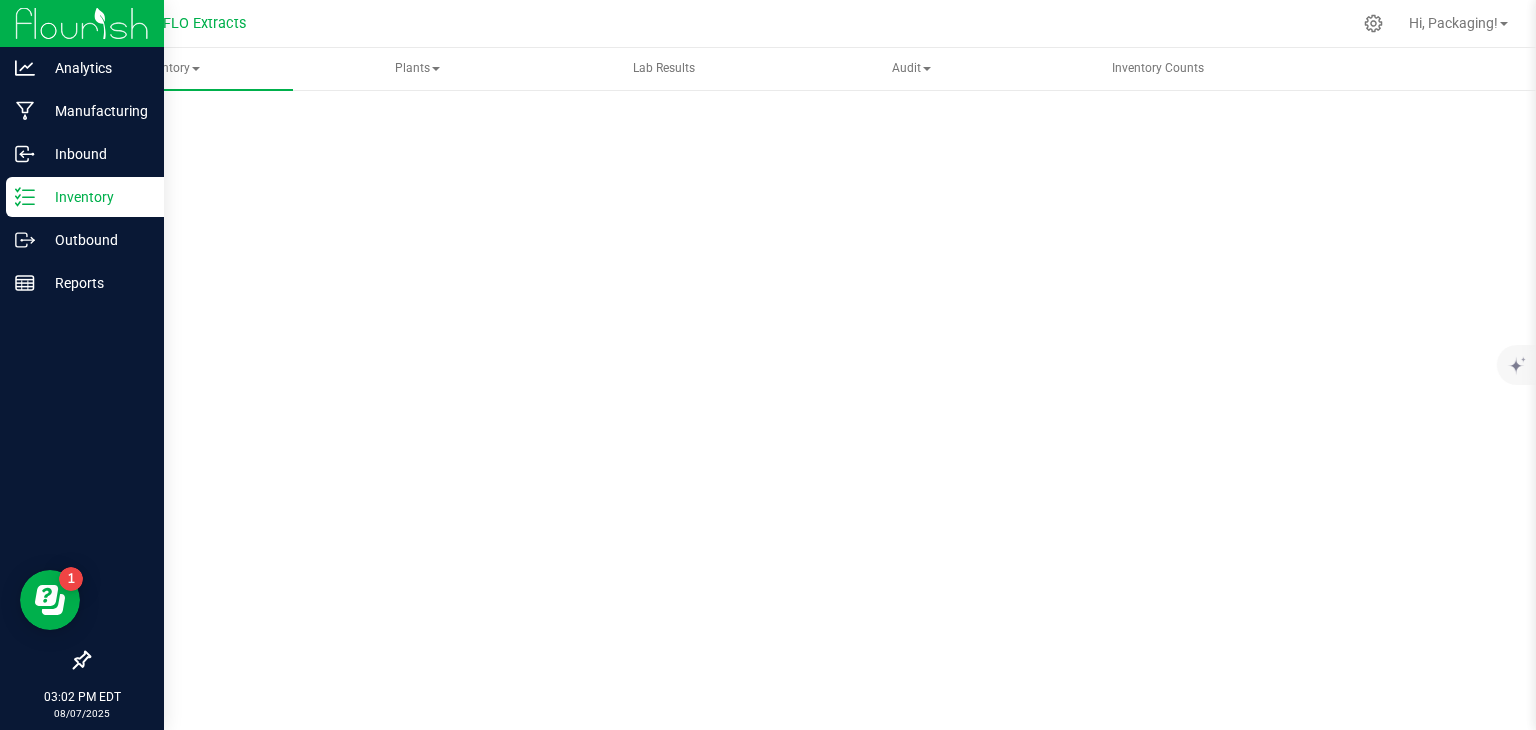 scroll, scrollTop: 0, scrollLeft: 0, axis: both 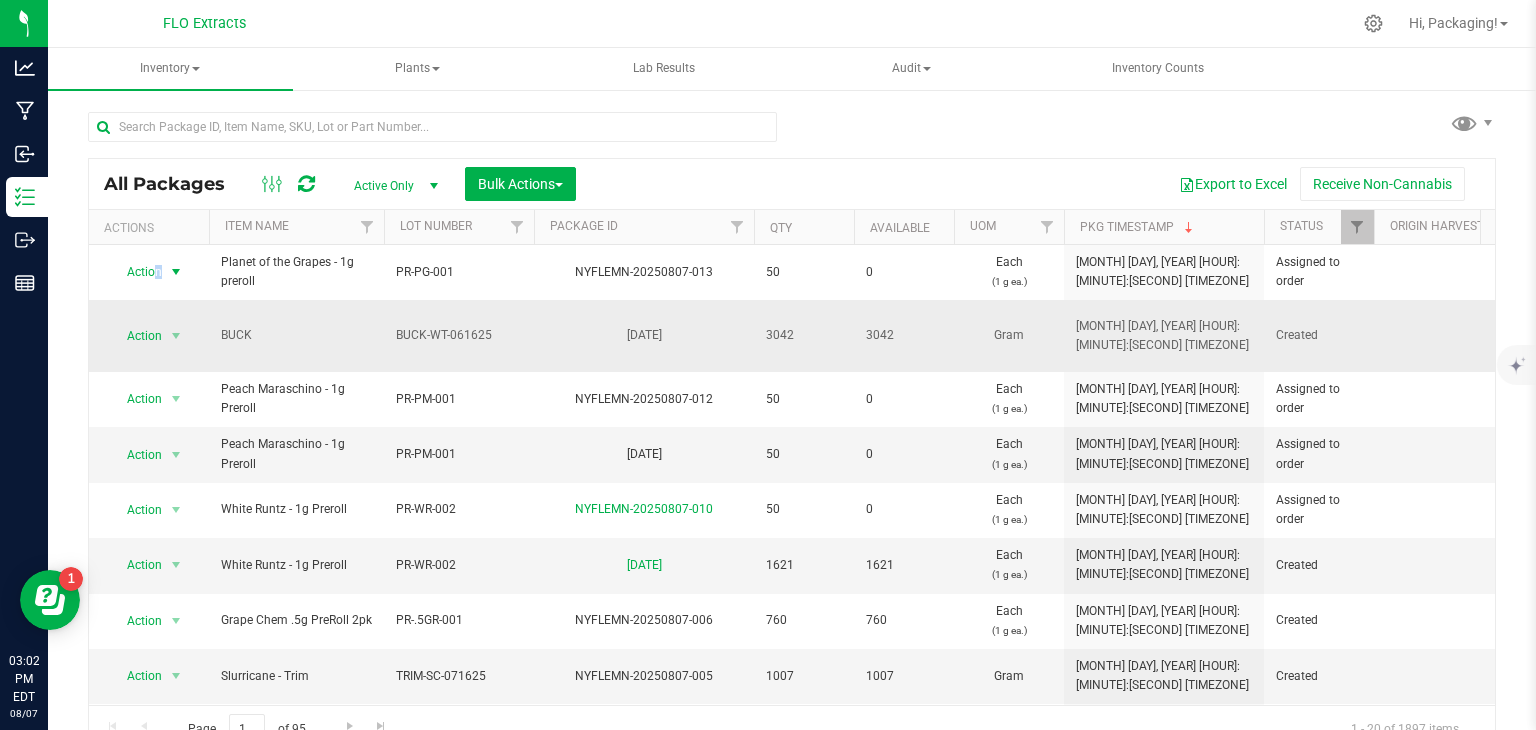 drag, startPoint x: 156, startPoint y: 273, endPoint x: 205, endPoint y: 301, distance: 56.435802 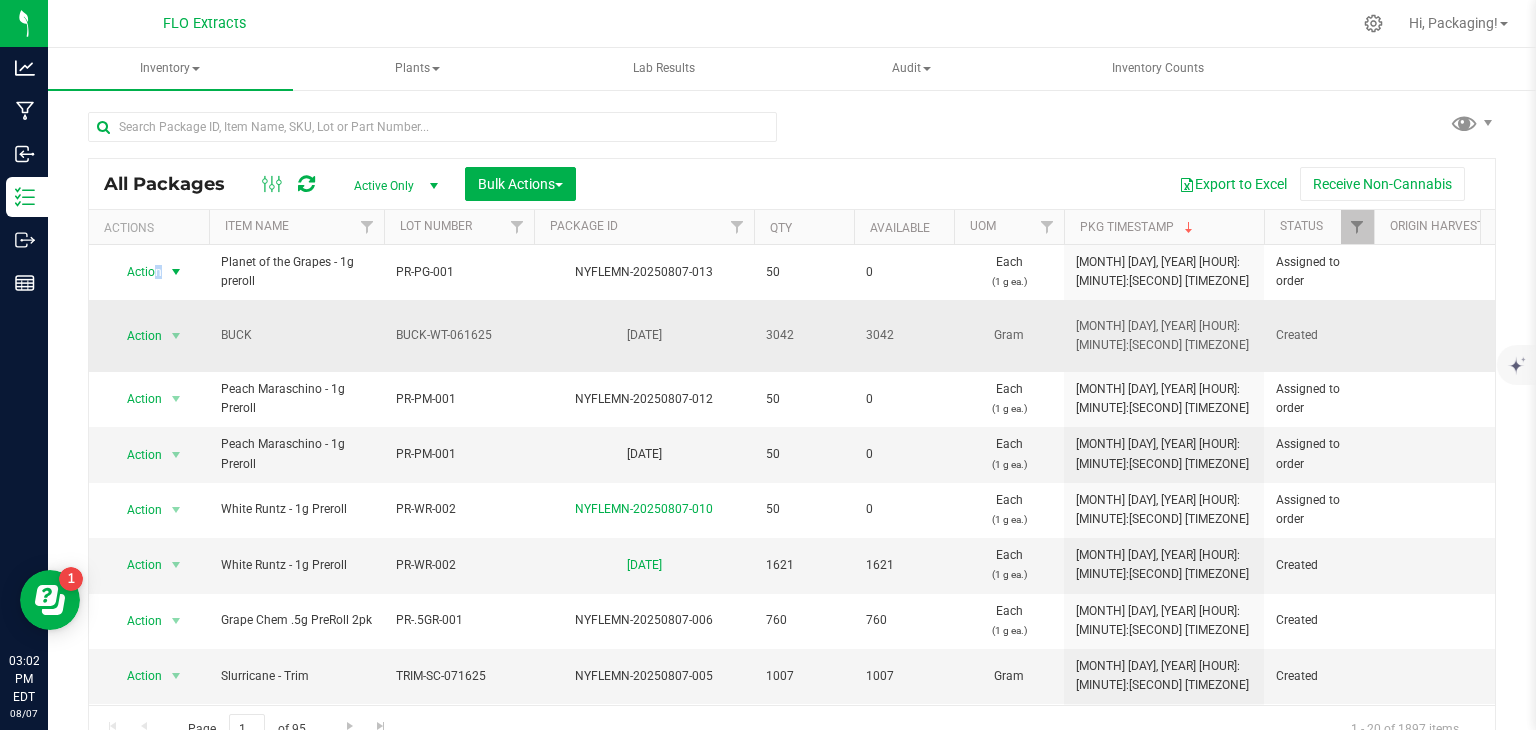 click on "Action Action Edit attributes Global inventory Locate package Print package label See history View package order
Planet of the Grapes - 1g preroll
PR-PG-001
NYFLEMN-20250807-013
50
0
Each
(1 g ea.)
Aug 7, 2025 15:01:00 EDT
Assigned to order
$0.50956 $6.50000
00000517
1.14.18.294.0
Now
$25.48 $325.00 $0.00 $25.48
Internal
End Products" at bounding box center [4954, 863] 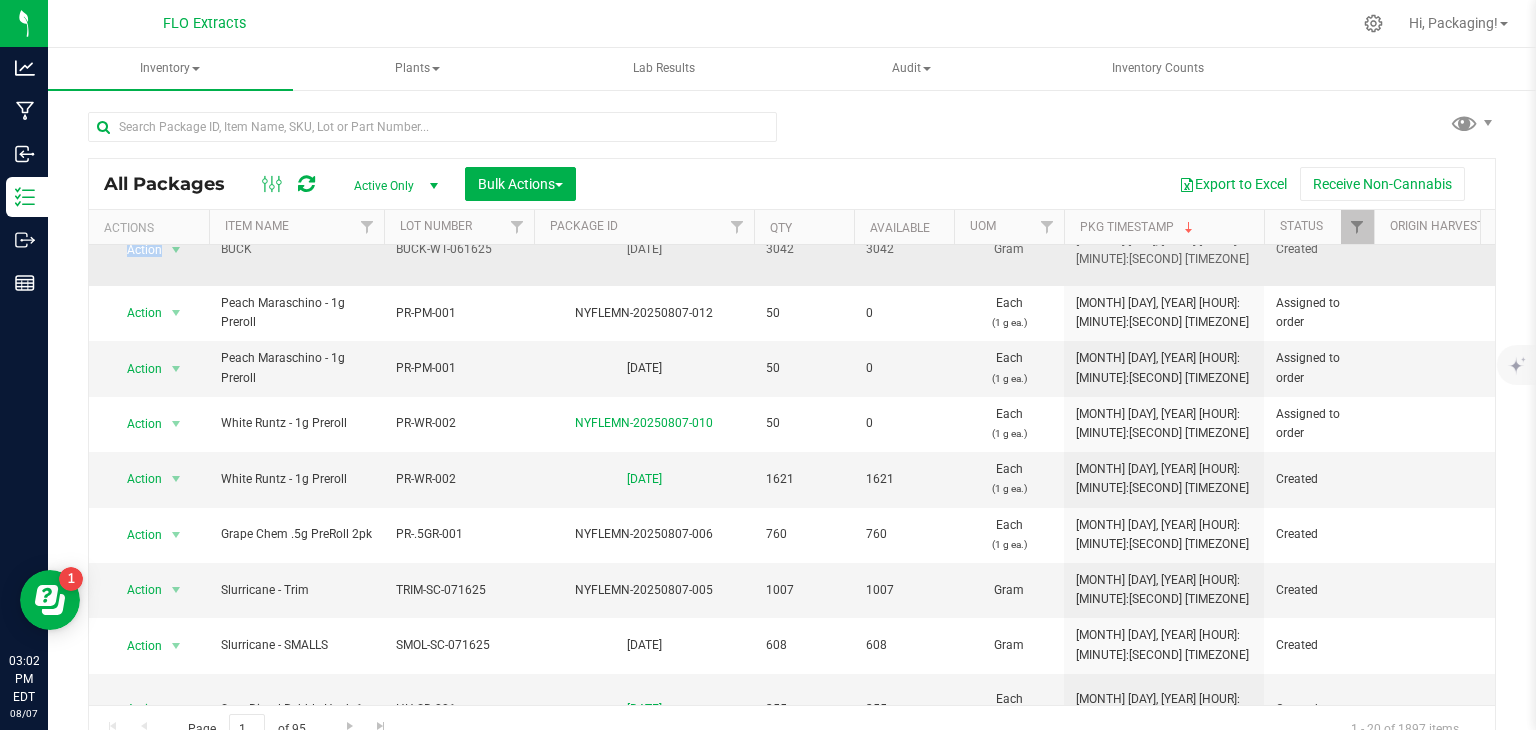 scroll, scrollTop: 0, scrollLeft: 0, axis: both 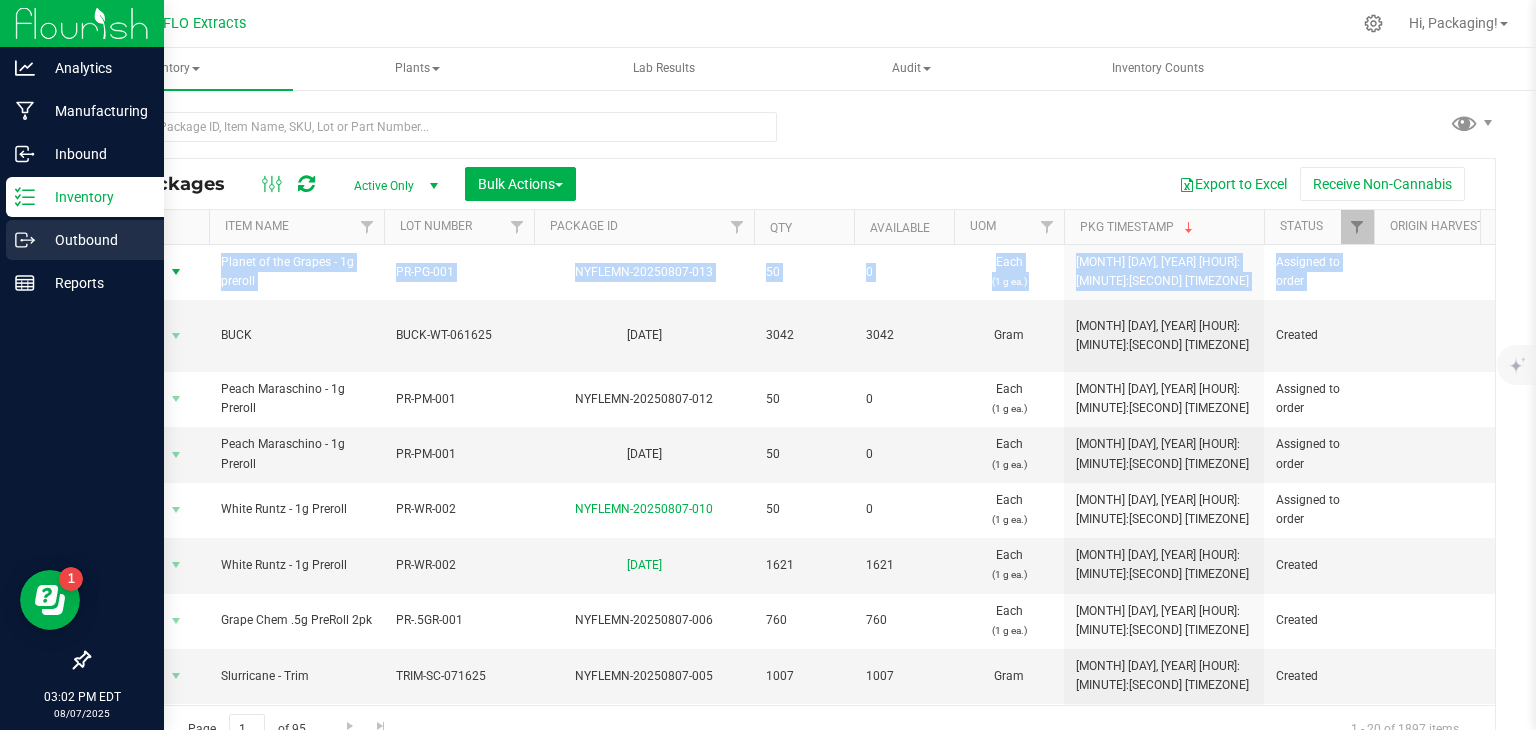 click on "Outbound" at bounding box center [95, 240] 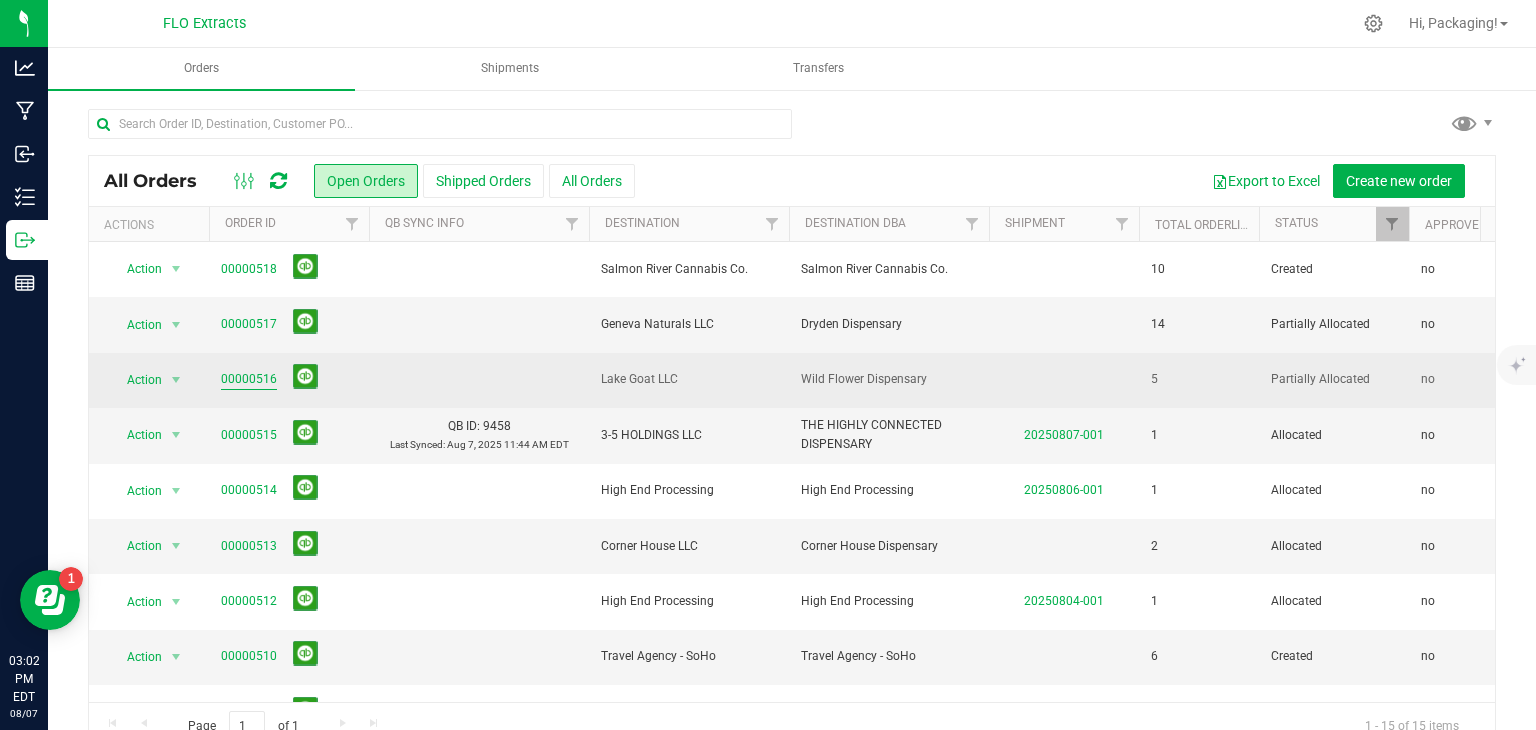 click on "00000516" at bounding box center (249, 379) 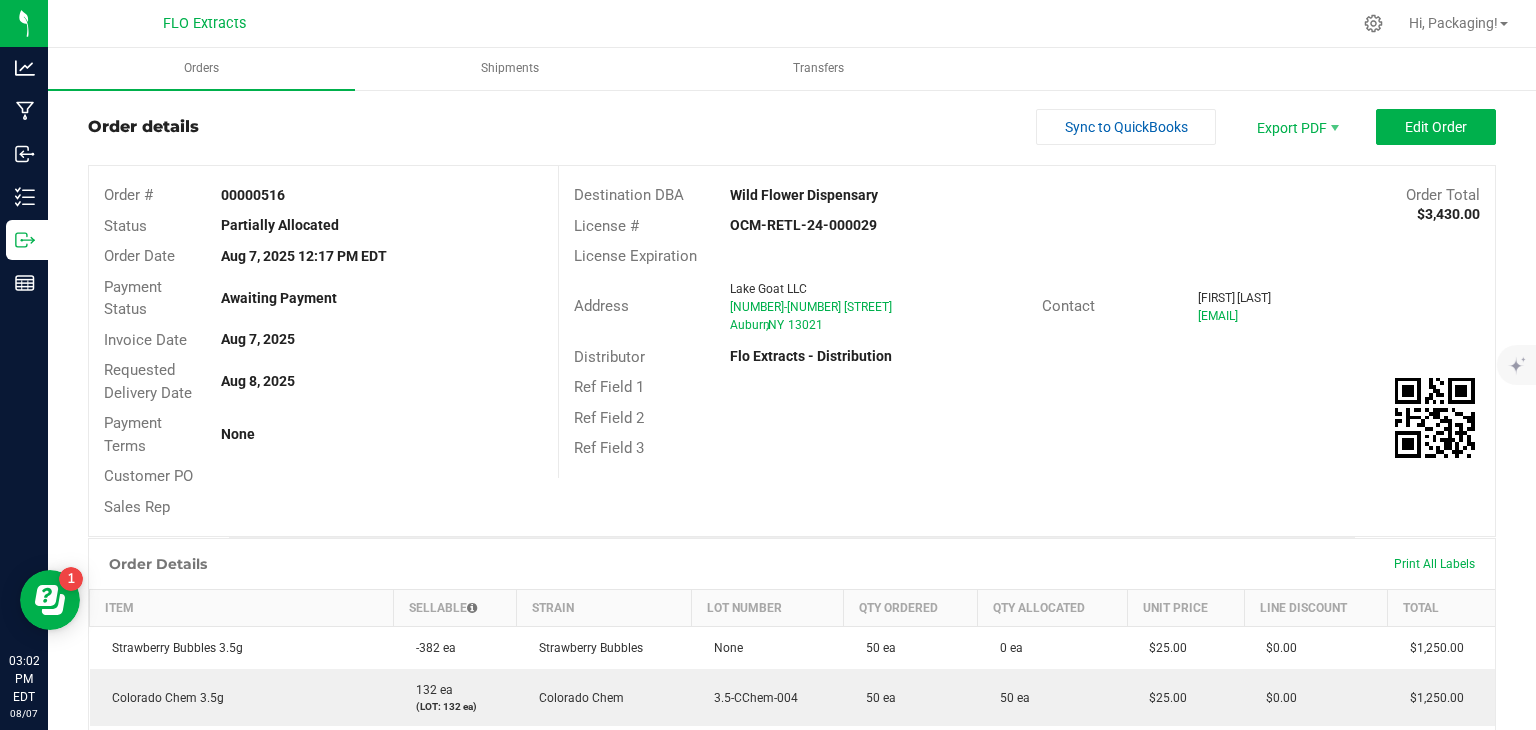 scroll, scrollTop: 0, scrollLeft: 0, axis: both 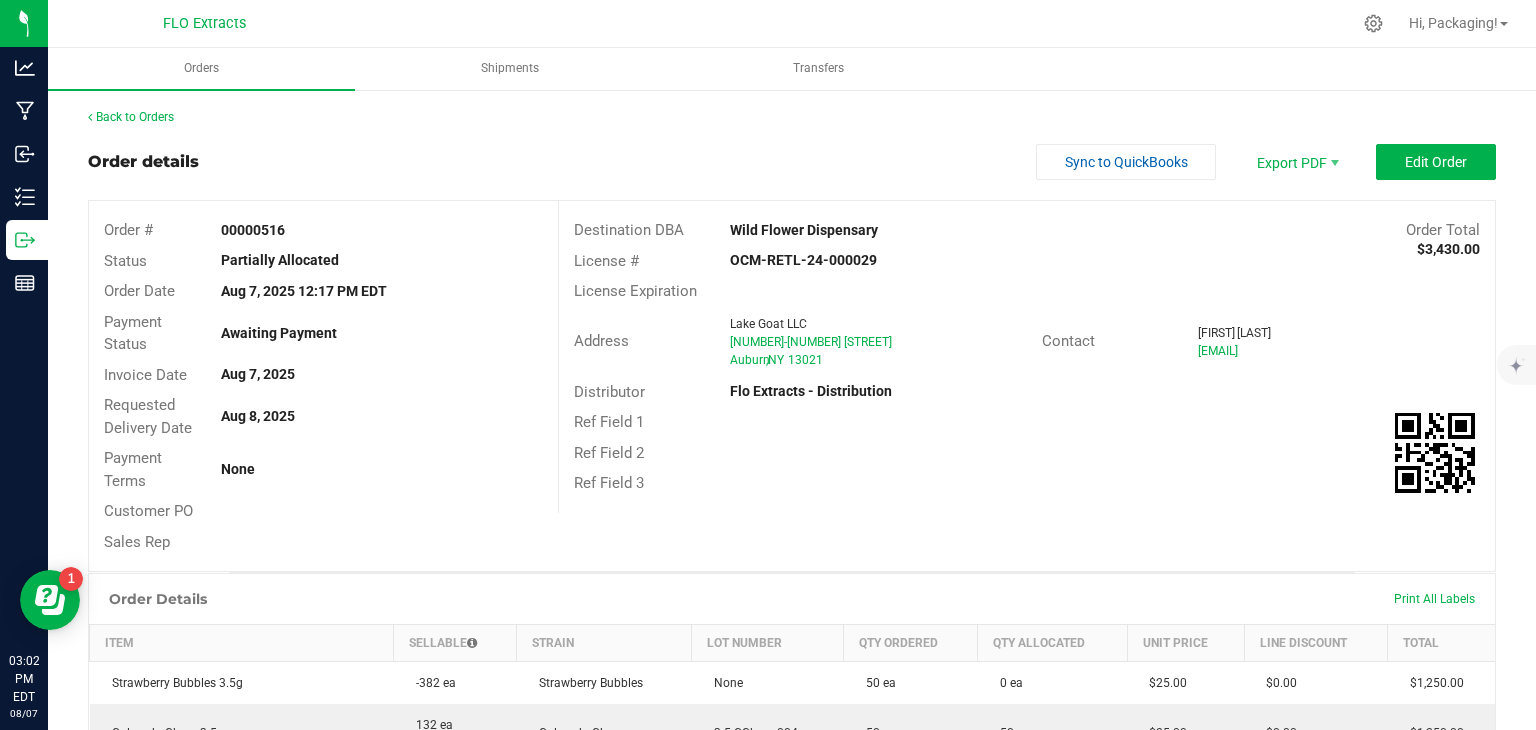 click on "Back to Orders
Order details   Sync to QuickBooks   Export PDF   Edit Order   Order #   00000516   Status   Partially Allocated   Order Date   Aug 7, 2025 12:17 PM EDT   Payment Status   Awaiting Payment   Invoice Date   Aug 7, 2025   Requested Delivery Date   Aug 8, 2025   Payment Terms   None   Customer PO      Sales Rep       Destination DBA   Wild Flower Dispensary   Order Total   $3,430.00   License #   OCM-RETL-24-000029   License Expiration   Address  Lake Goat LLC 41-43 Genesee St Auburn  ,  NY 13021  Contact  Pamela Sisino orders@nywildflower.com  Distributor   Flo Extracts - Distribution   Ref Field 1      Ref Field 2      Ref Field 3
Order Details Print All Labels Item  Sellable  Strain  Lot Number  Qty Ordered Qty Allocated Unit Price Line Discount Total  Strawberry Bubbles 3.5g   -382 ea   Strawberry Bubbles   None" at bounding box center [792, 684] 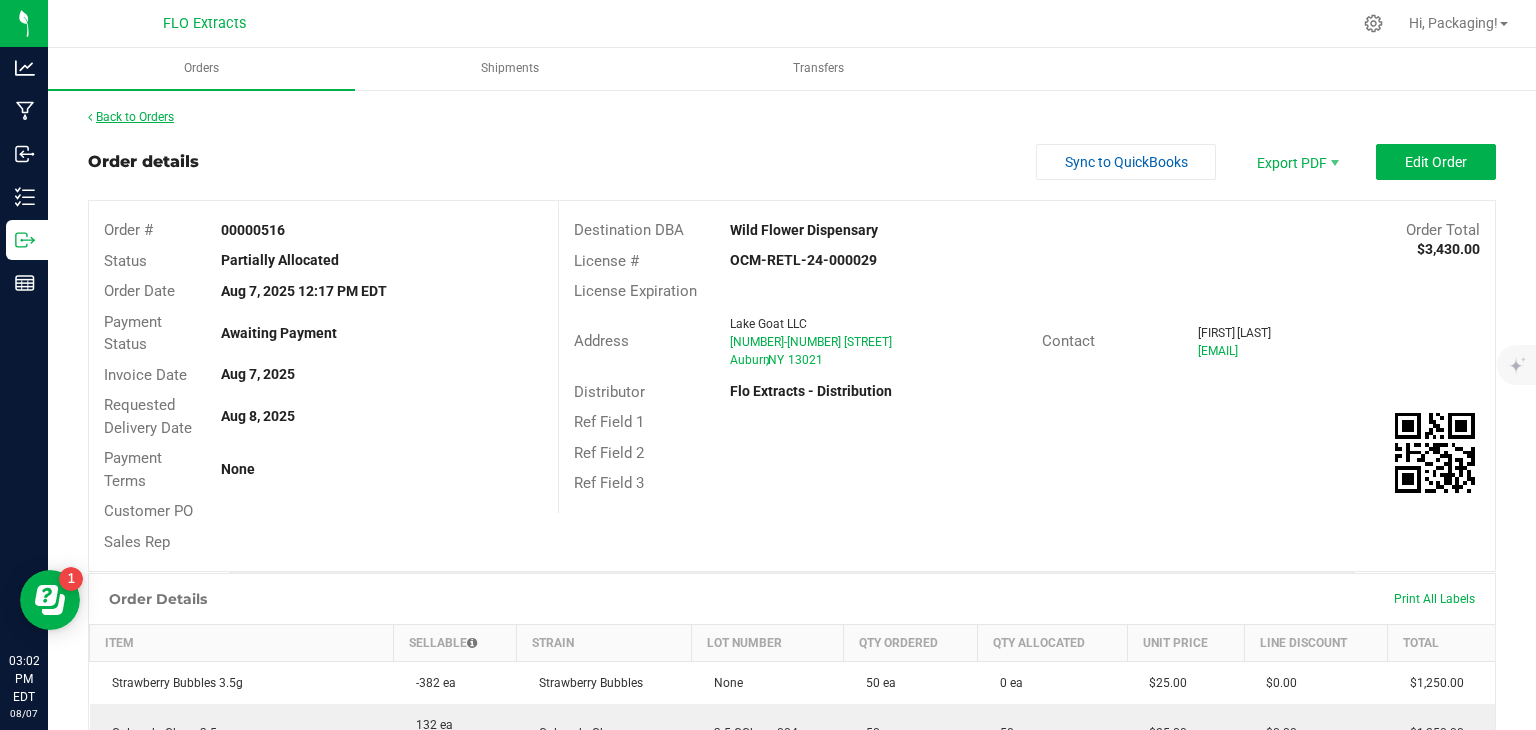 click on "Back to Orders" at bounding box center (131, 117) 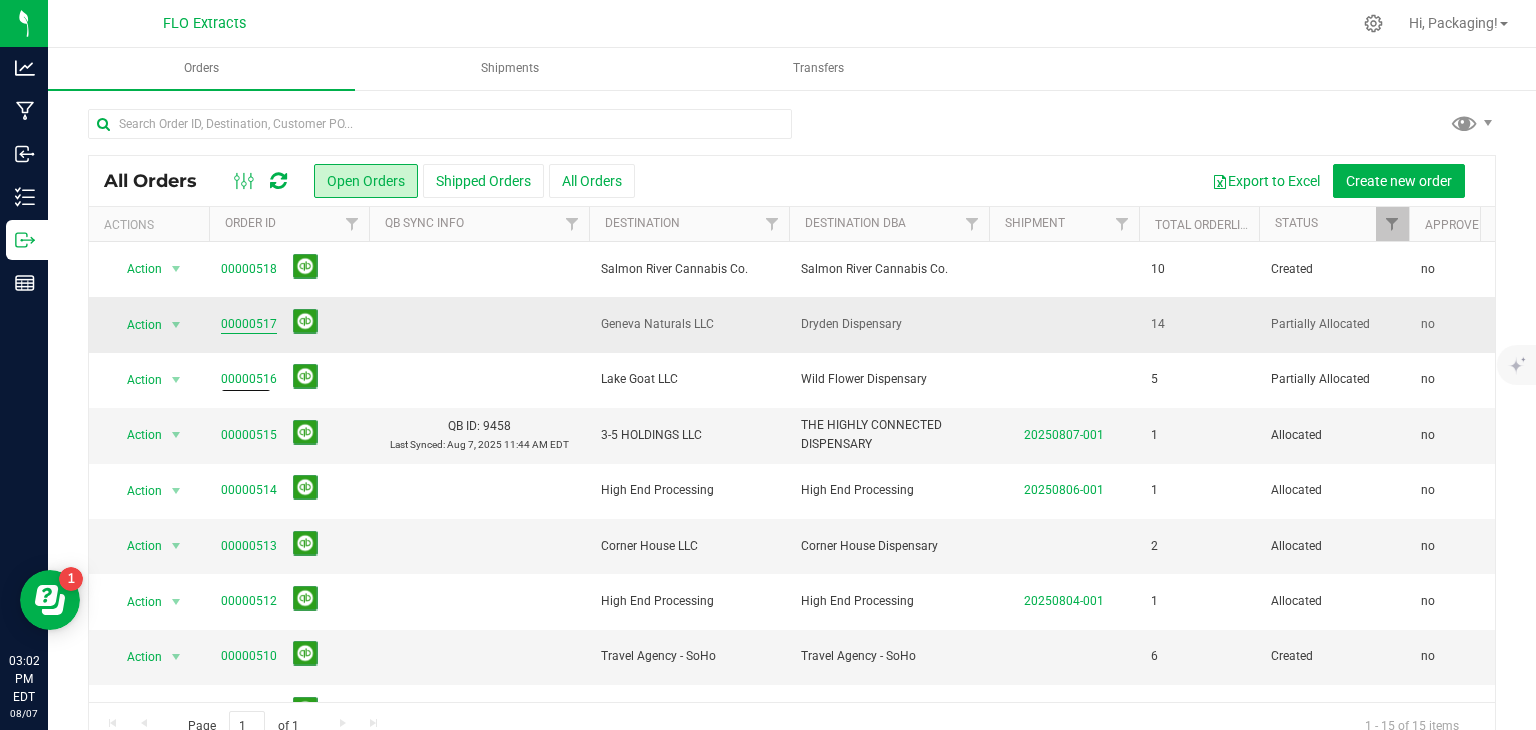 click on "00000517" at bounding box center (249, 324) 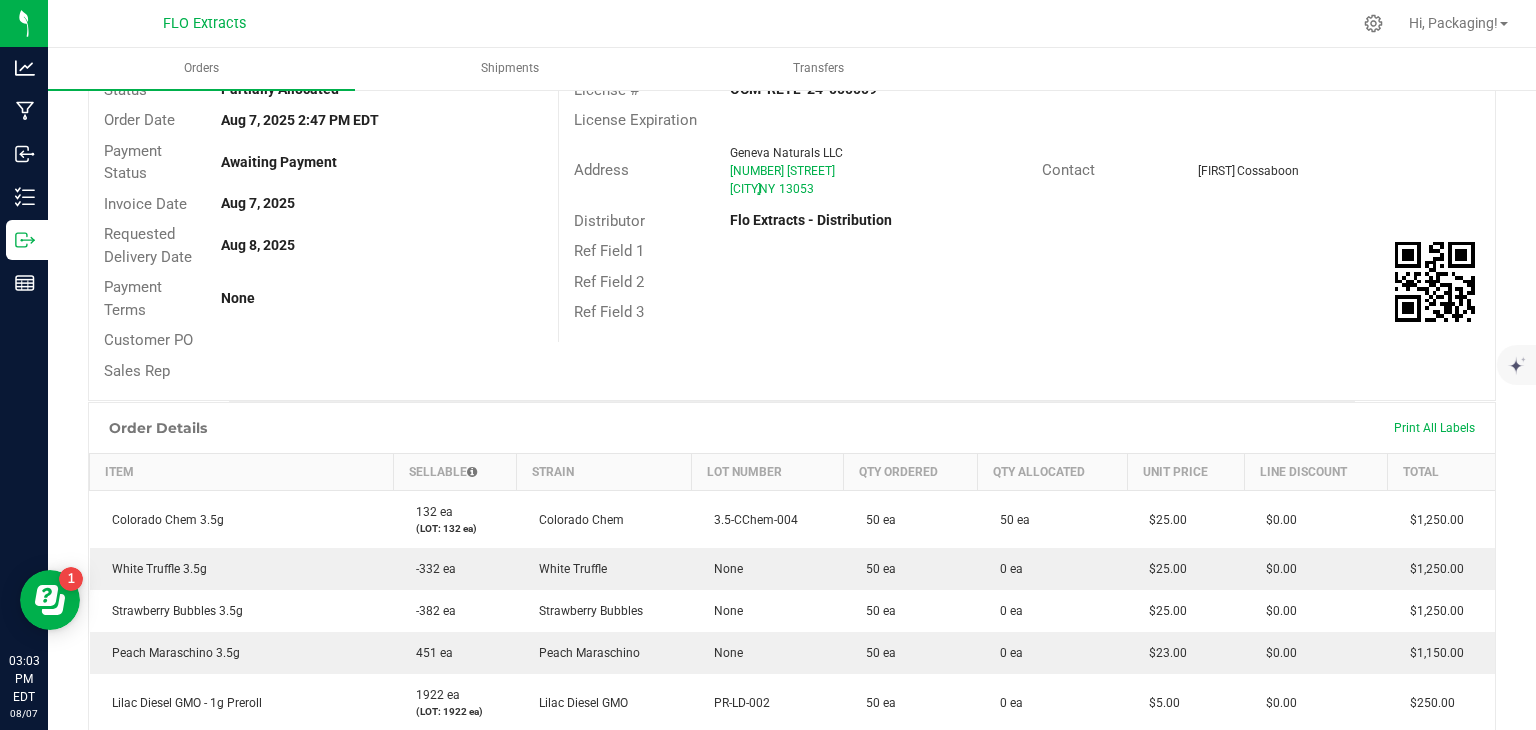 scroll, scrollTop: 0, scrollLeft: 0, axis: both 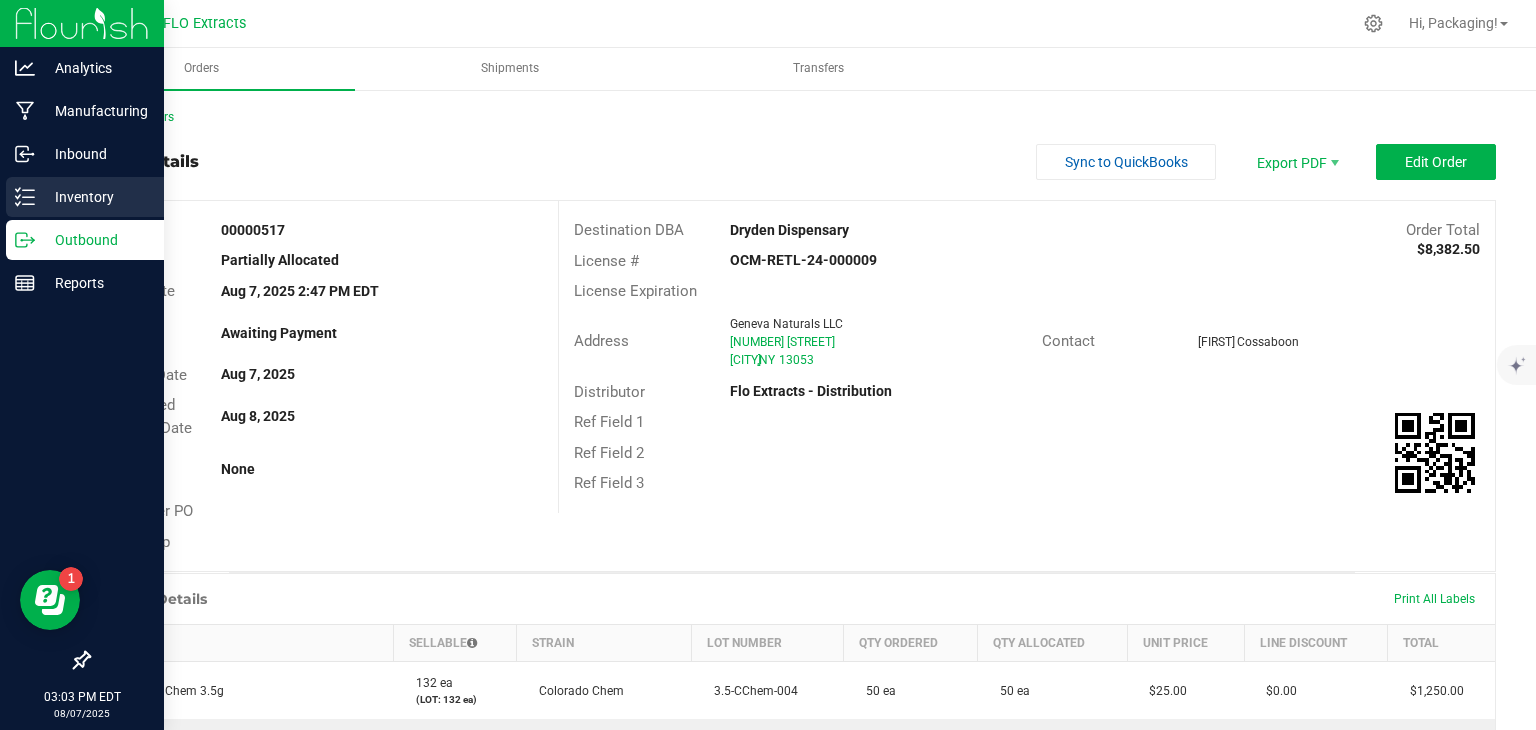 click on "Inventory" at bounding box center (95, 197) 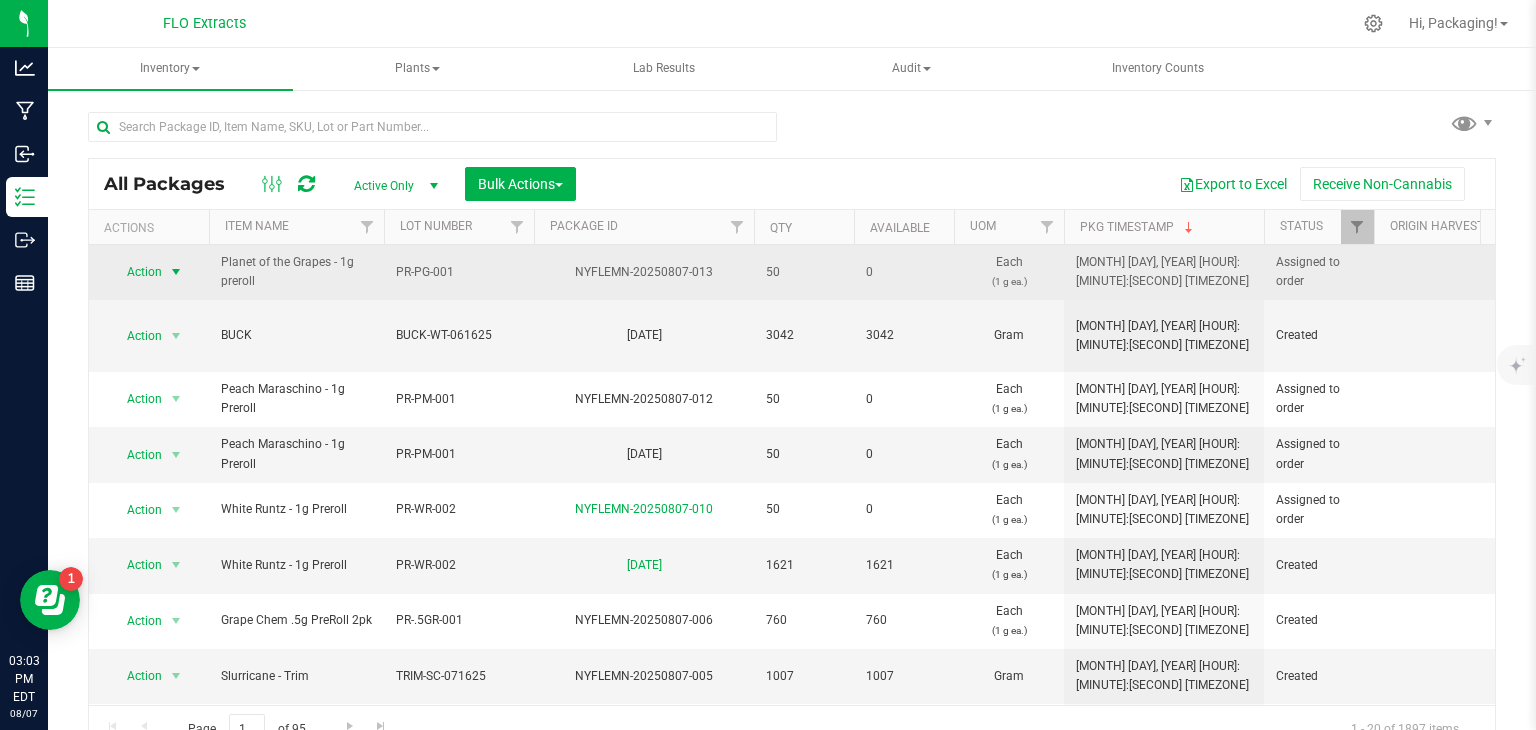 click at bounding box center (176, 272) 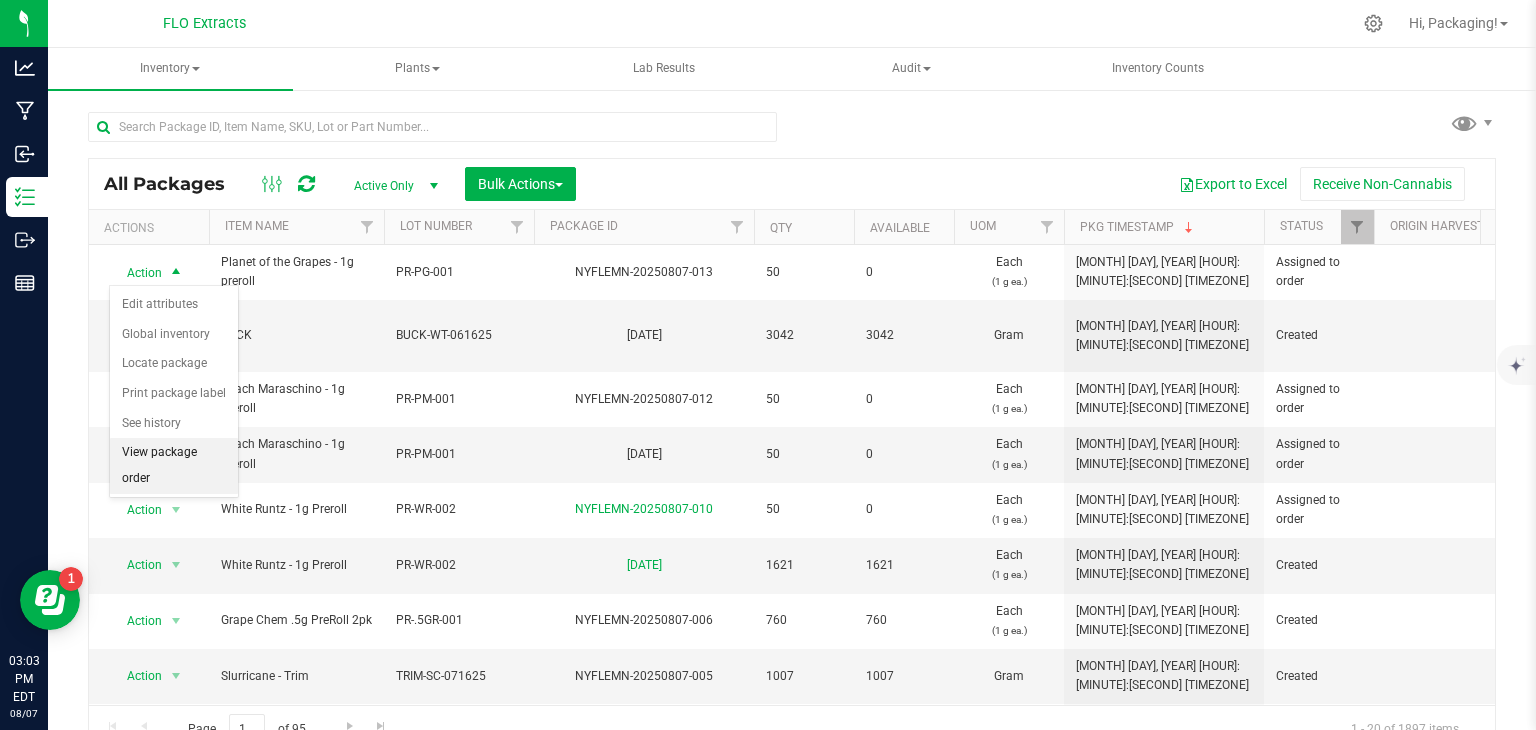 click on "View package order" at bounding box center (174, 465) 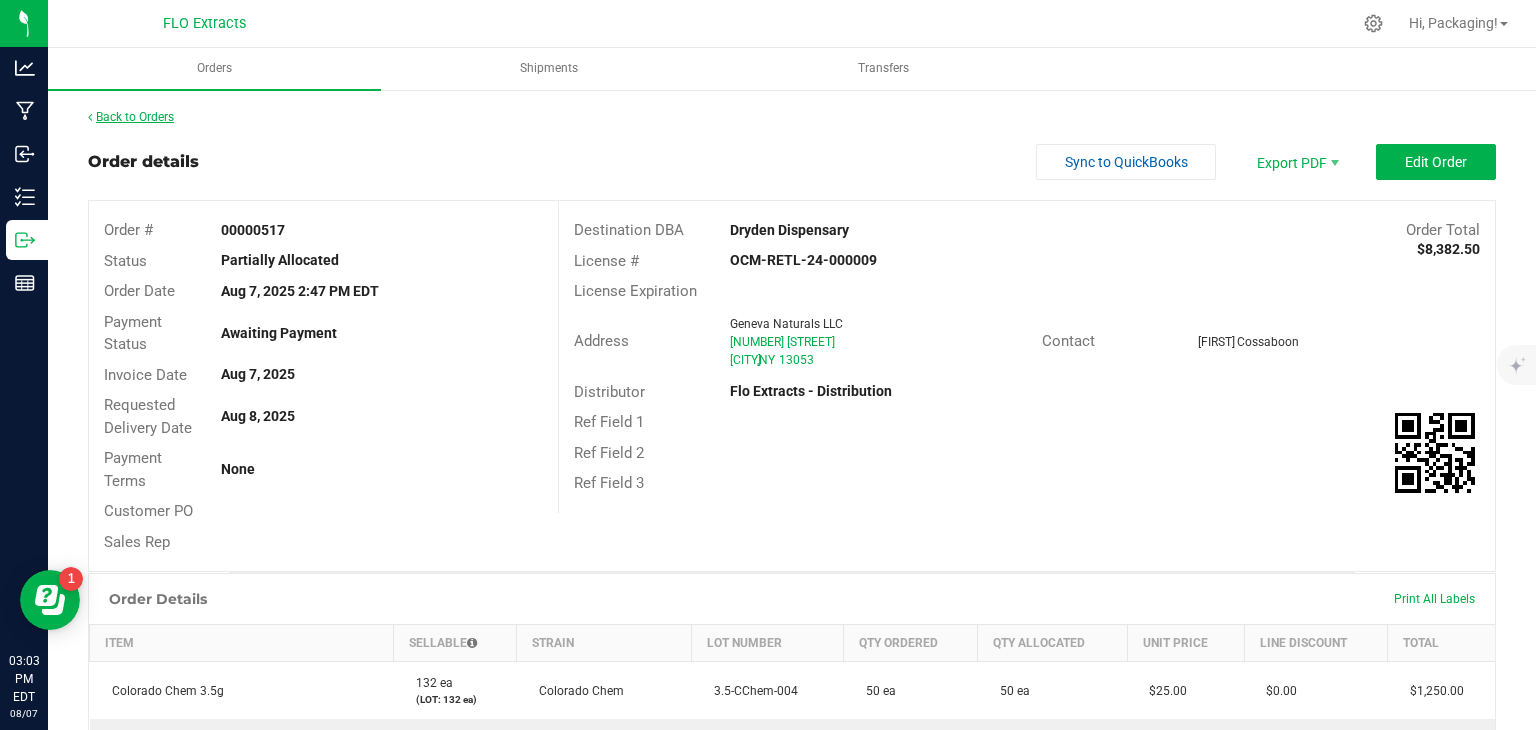 click on "Back to Orders" at bounding box center (131, 117) 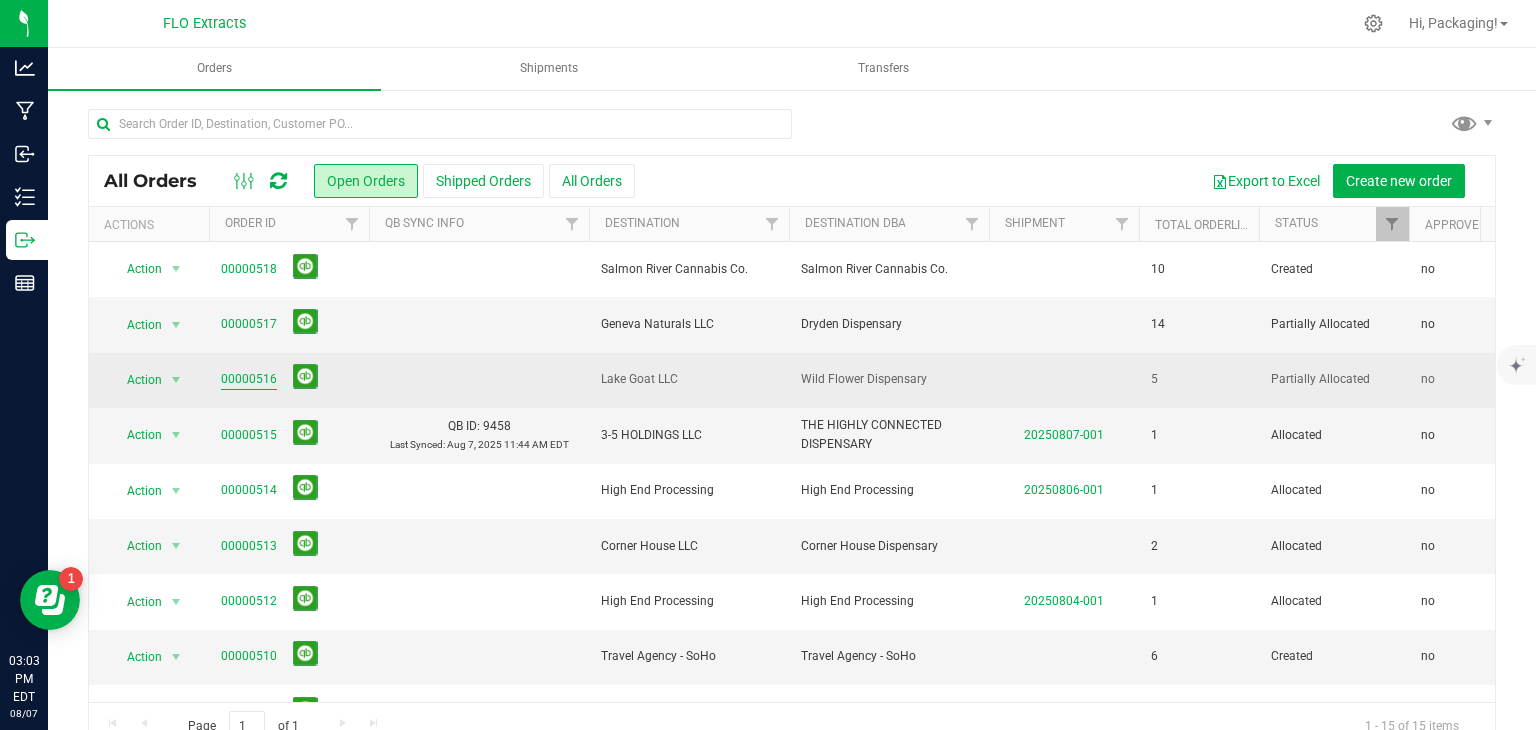 click on "00000516" at bounding box center [249, 379] 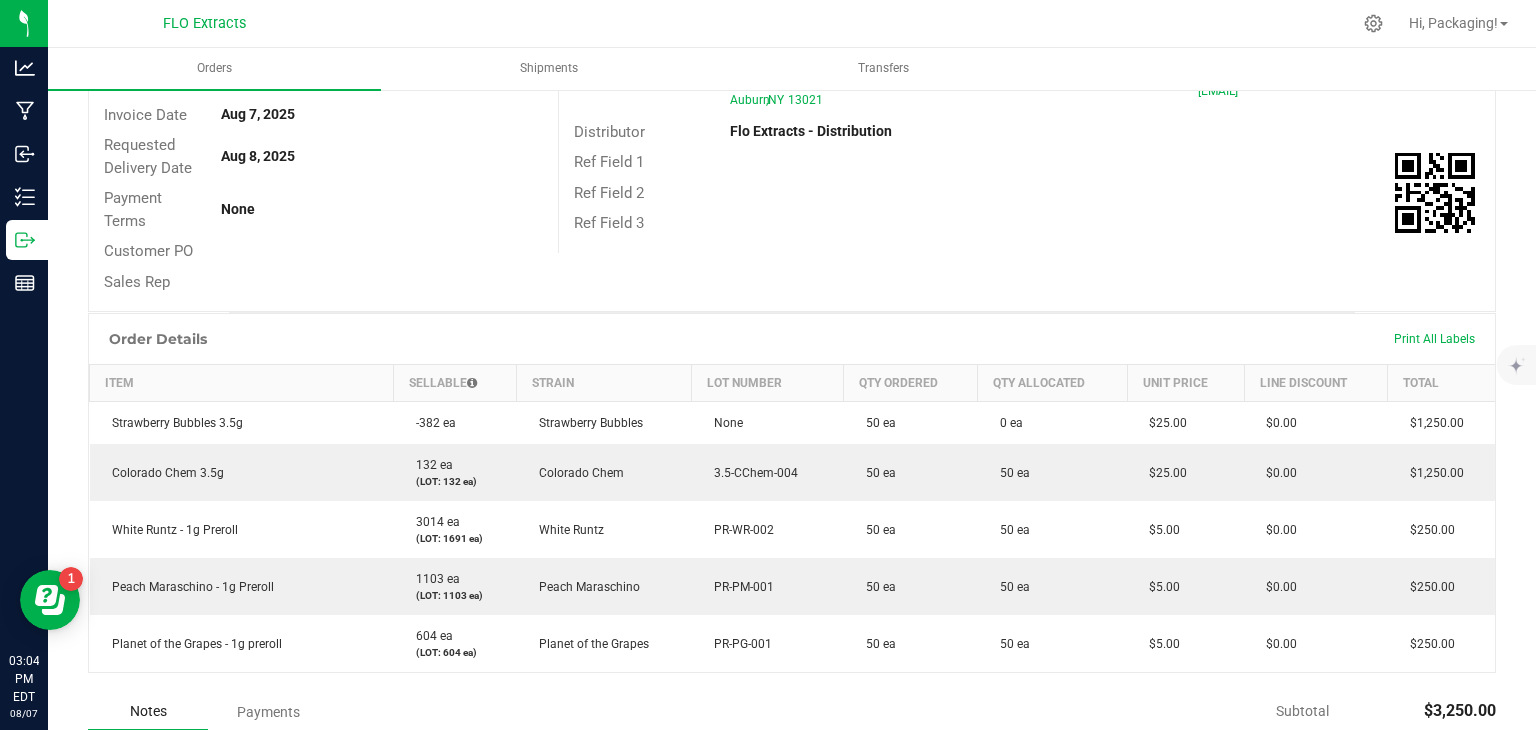 scroll, scrollTop: 40, scrollLeft: 0, axis: vertical 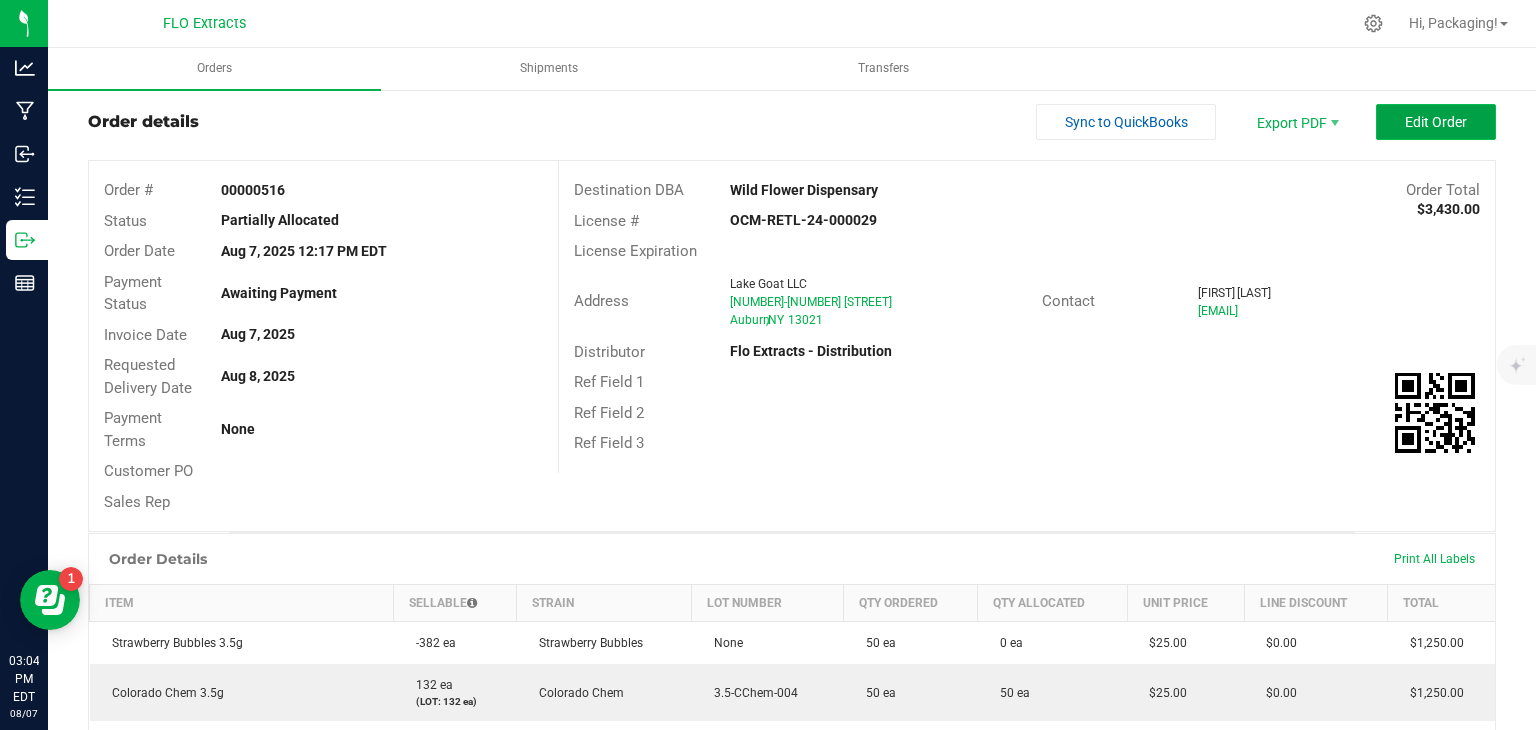 click on "Edit Order" at bounding box center (1436, 122) 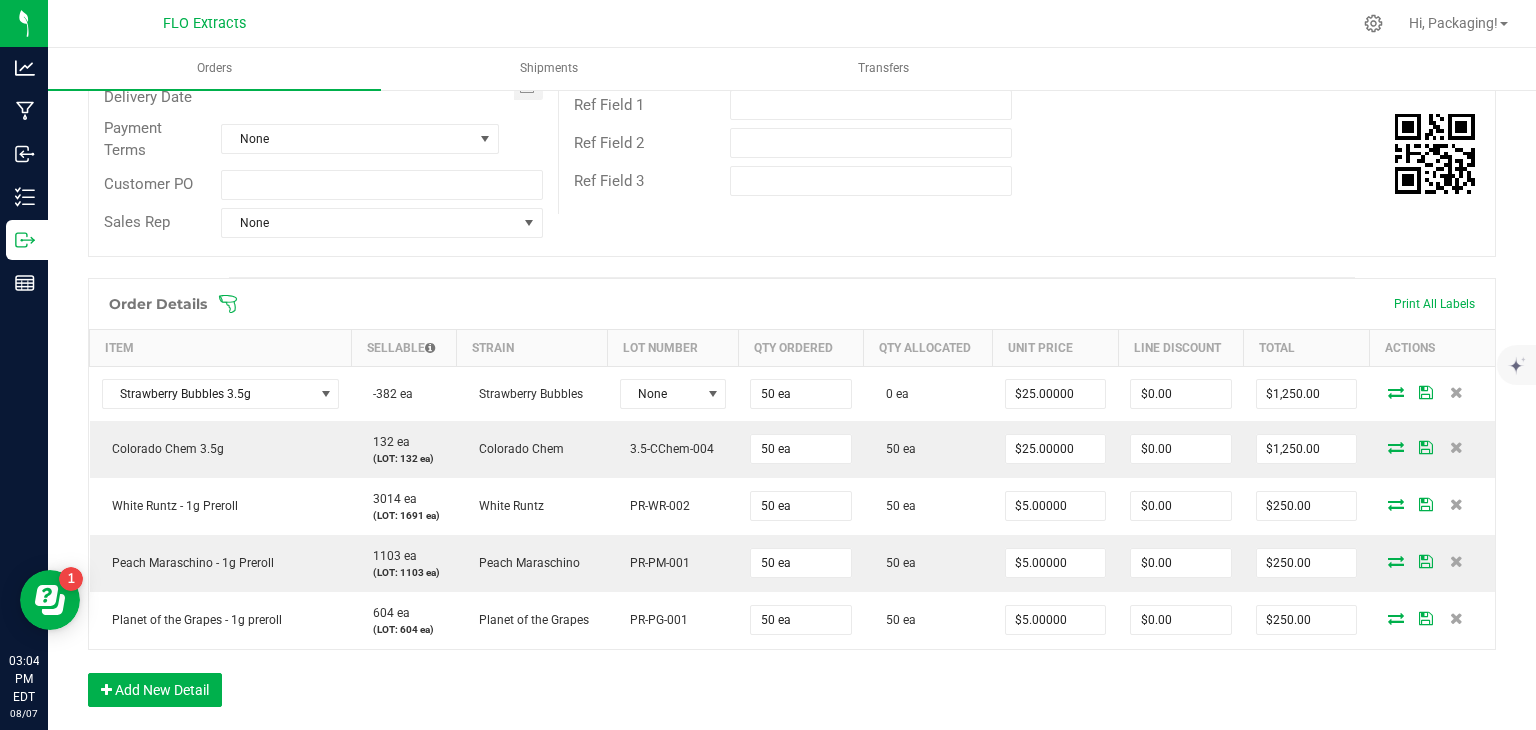 scroll, scrollTop: 338, scrollLeft: 0, axis: vertical 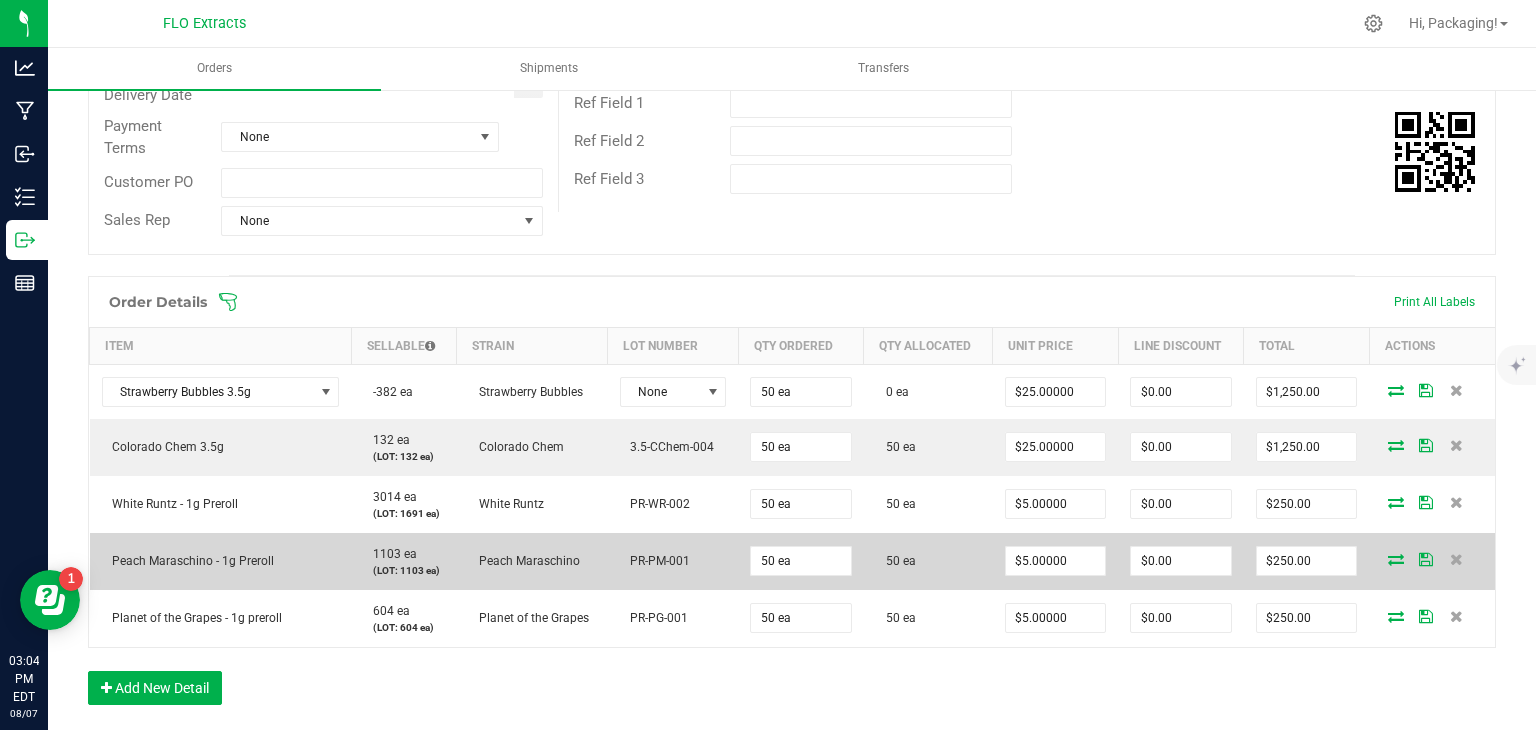 click at bounding box center (1396, 559) 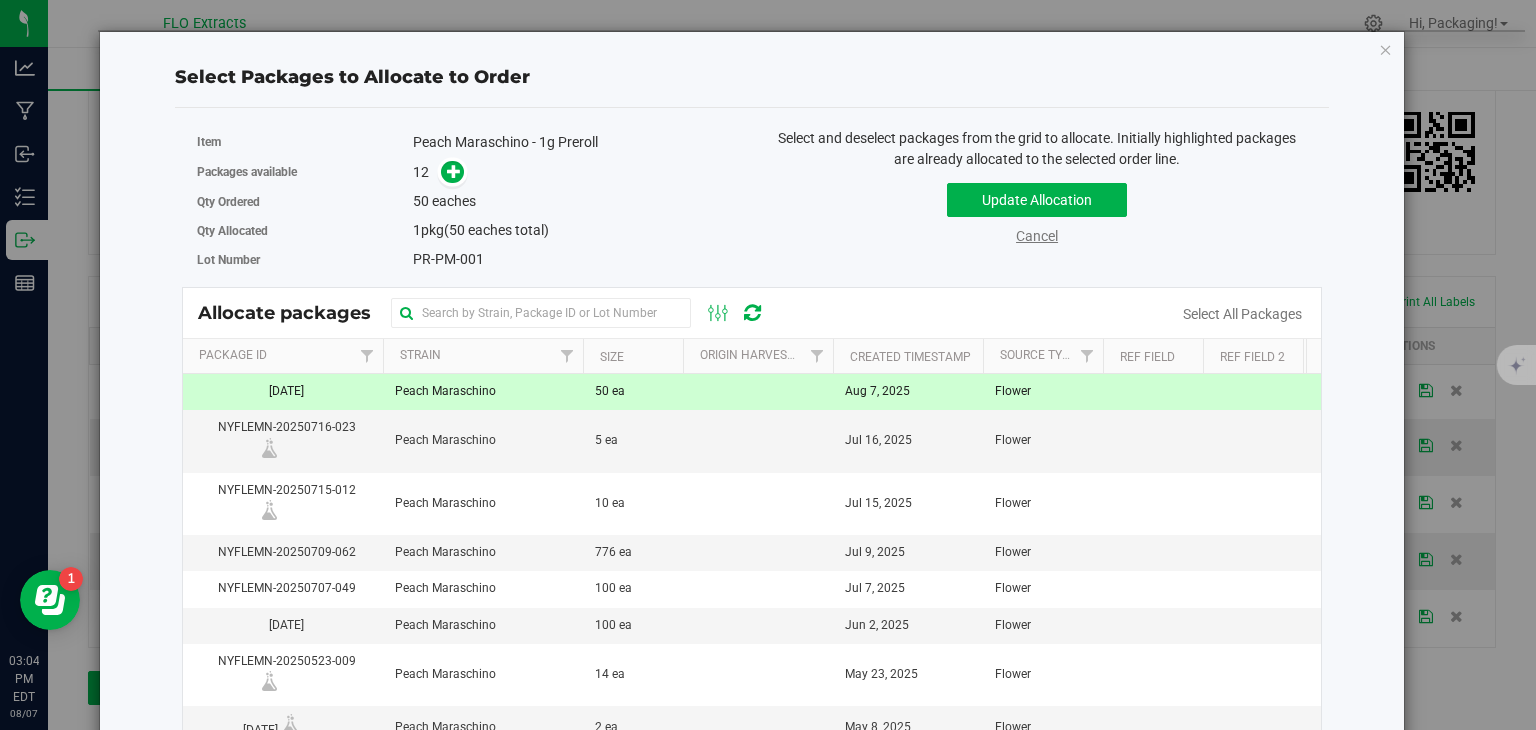 click on "Cancel" at bounding box center [1037, 236] 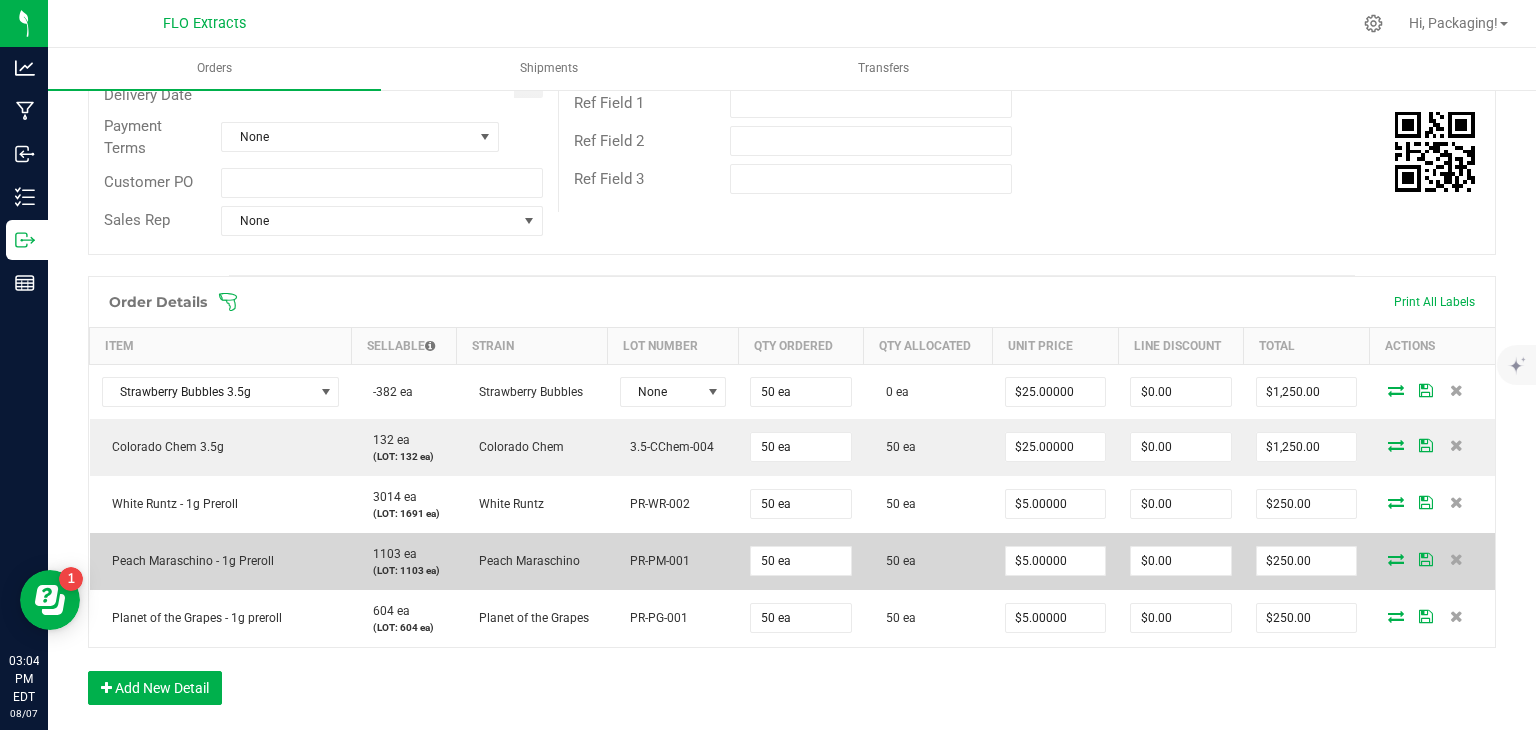 click at bounding box center [1396, 559] 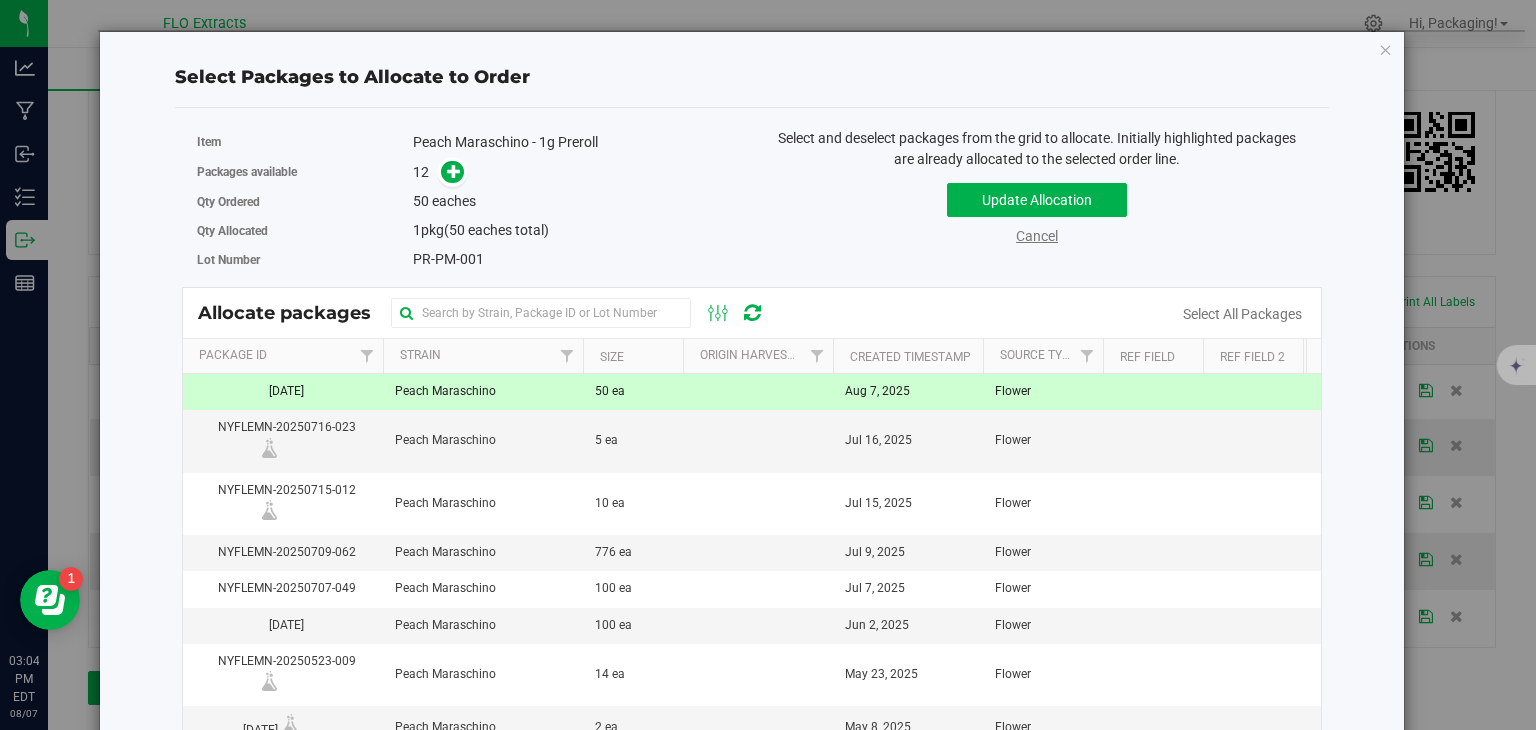 click on "Cancel" at bounding box center (1037, 236) 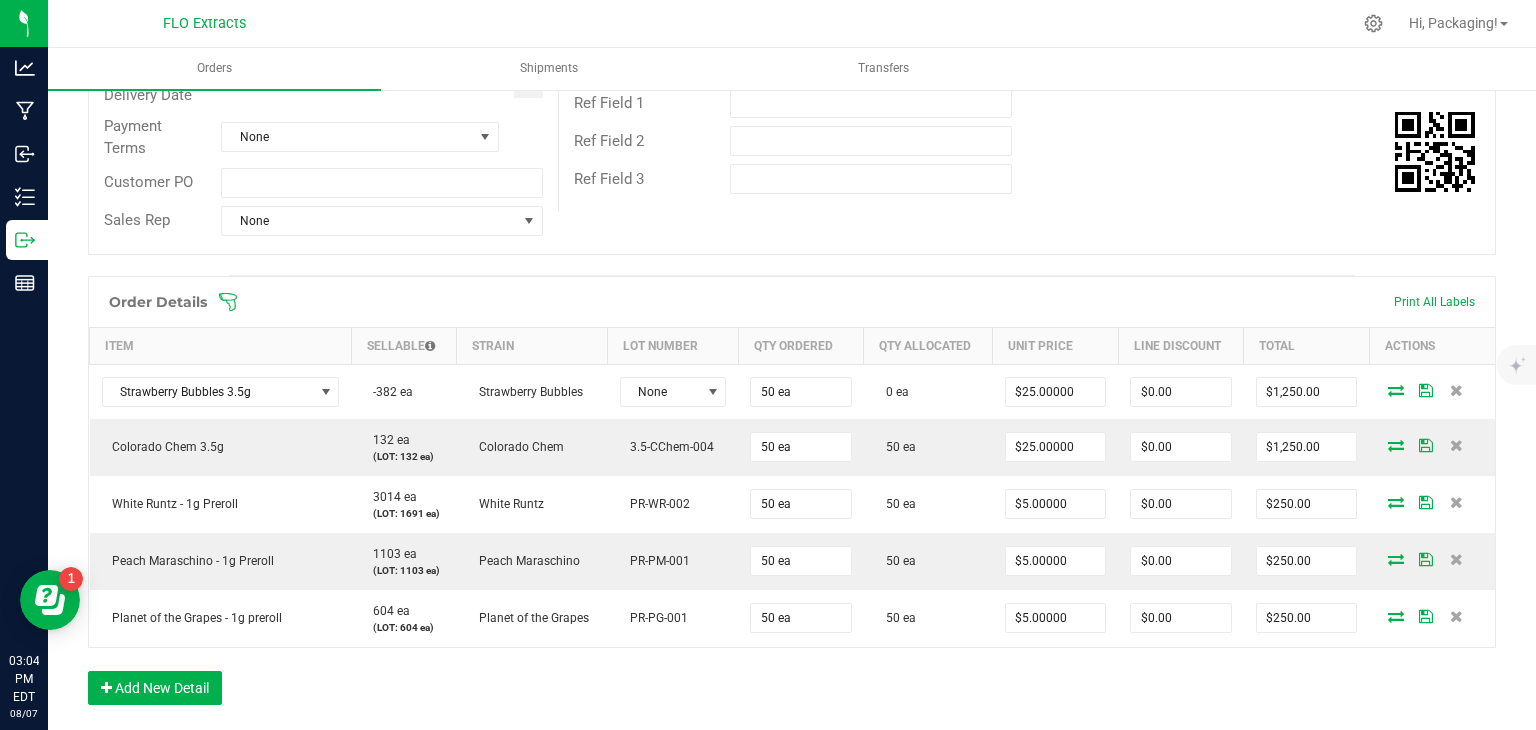 scroll, scrollTop: 0, scrollLeft: 0, axis: both 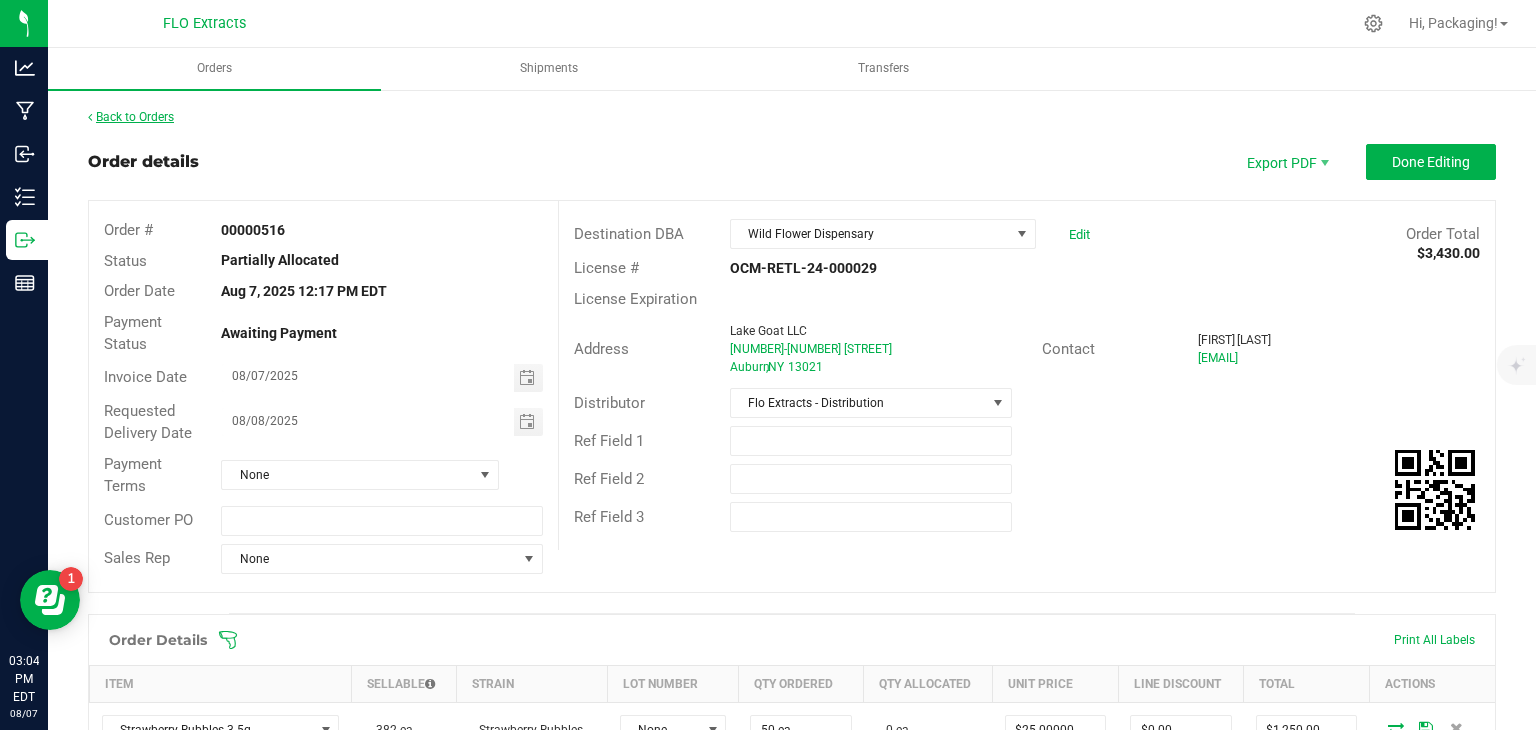 click on "Back to Orders" at bounding box center (131, 117) 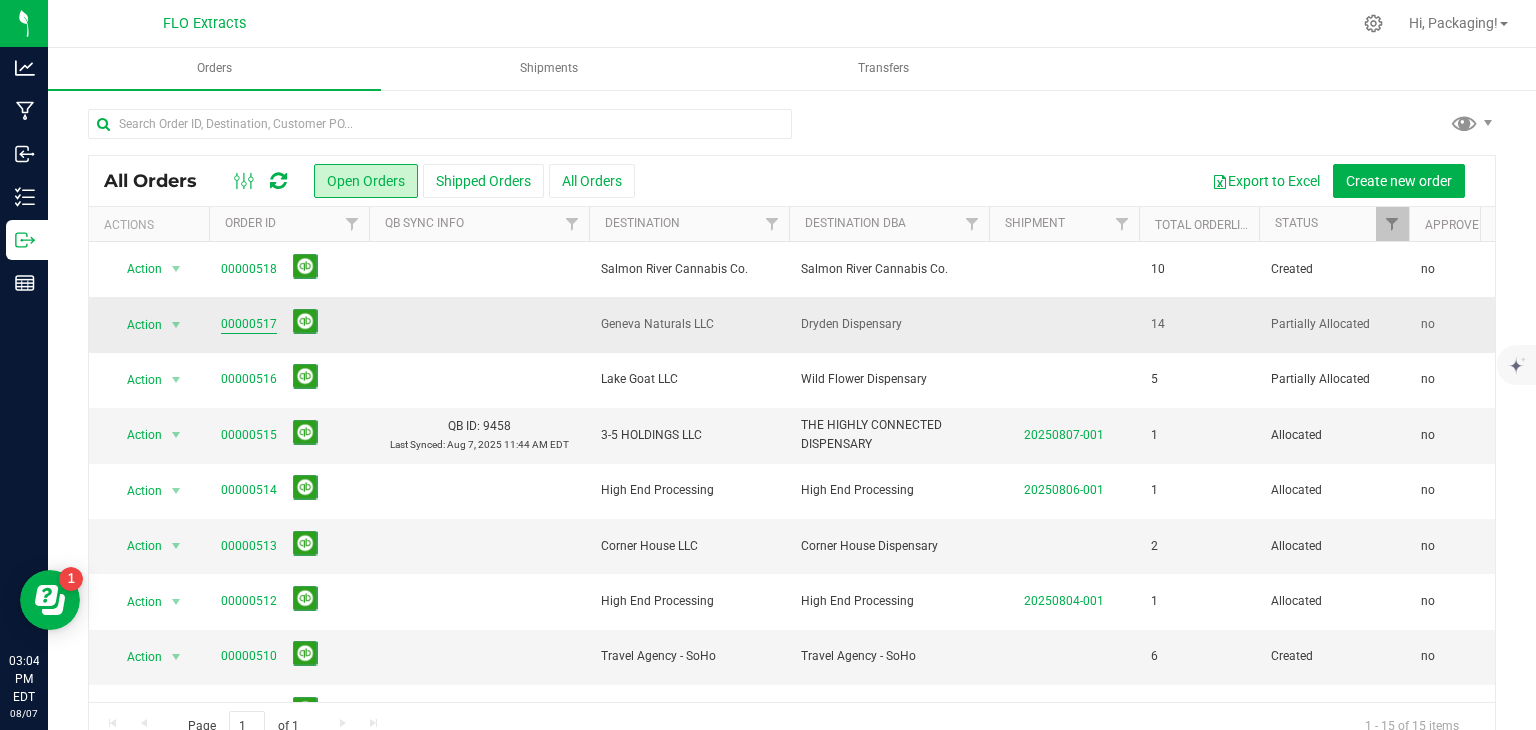 click on "00000517" at bounding box center (249, 324) 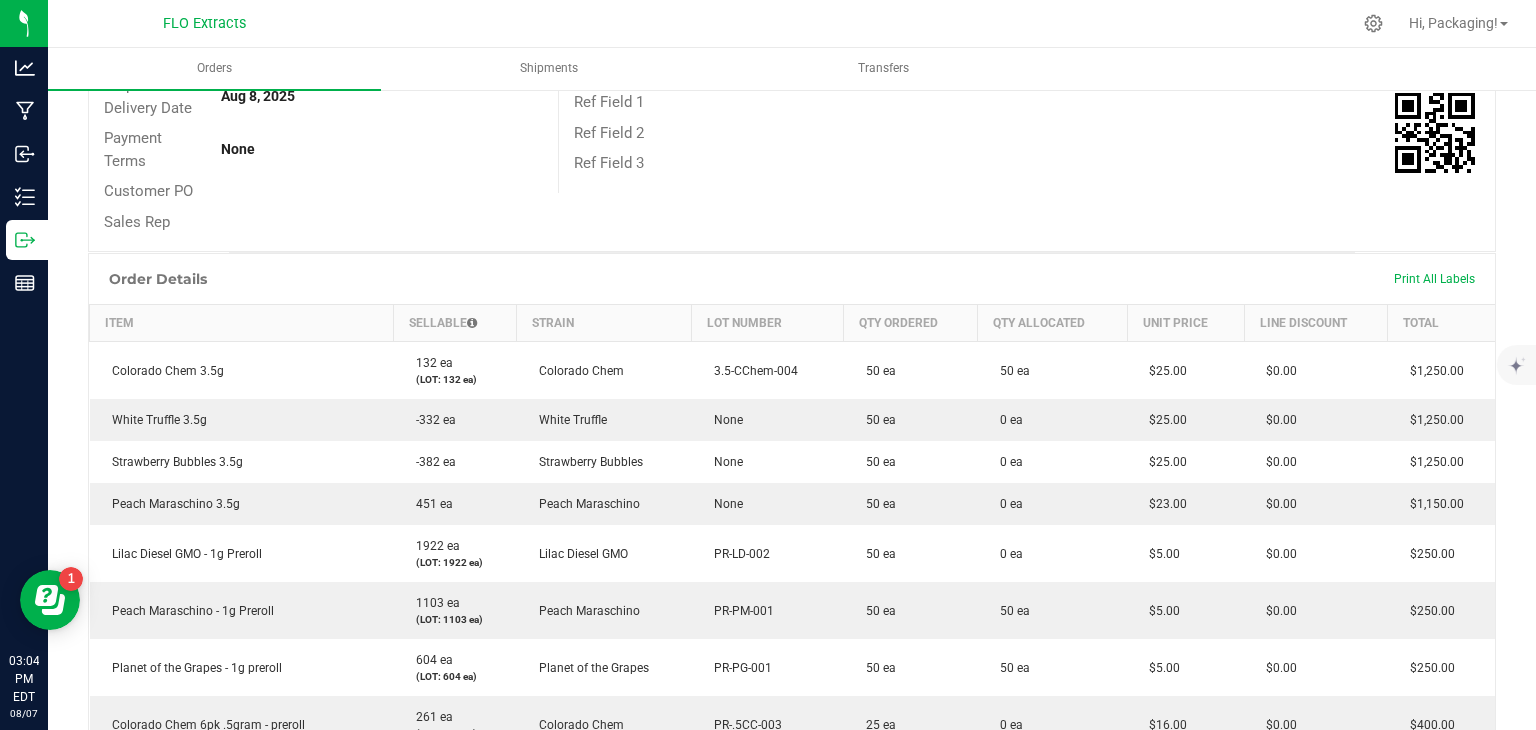 scroll, scrollTop: 0, scrollLeft: 0, axis: both 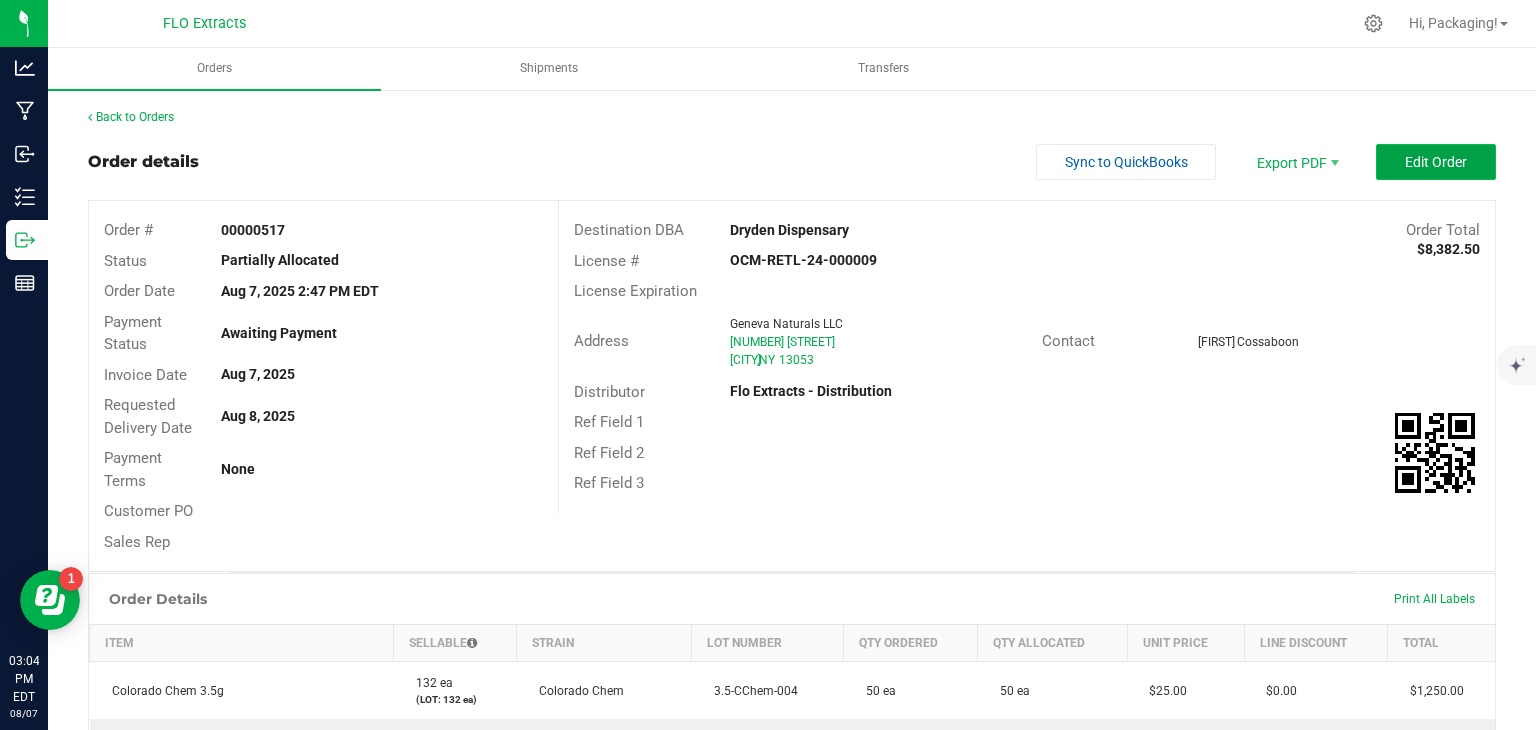 click on "Edit Order" at bounding box center [1436, 162] 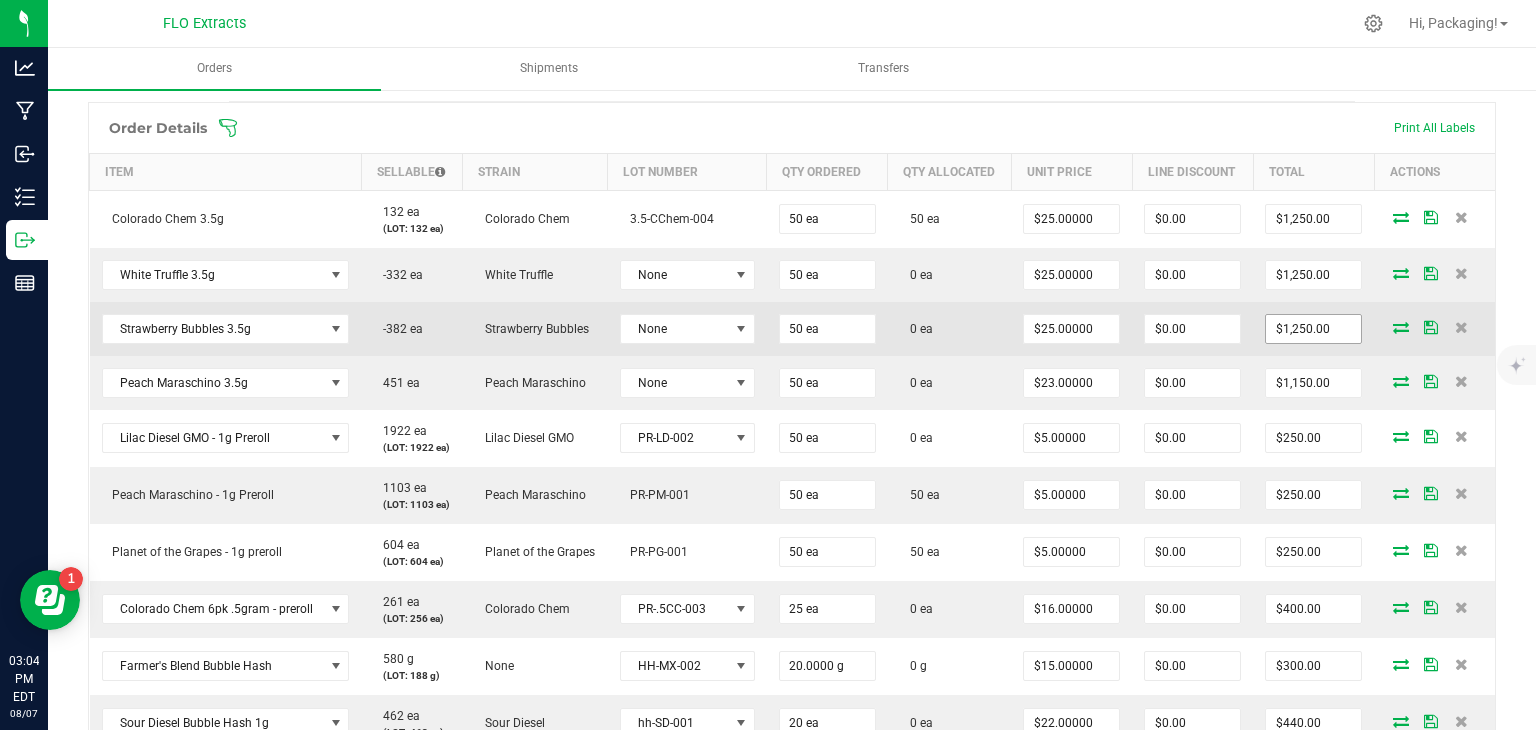 scroll, scrollTop: 514, scrollLeft: 0, axis: vertical 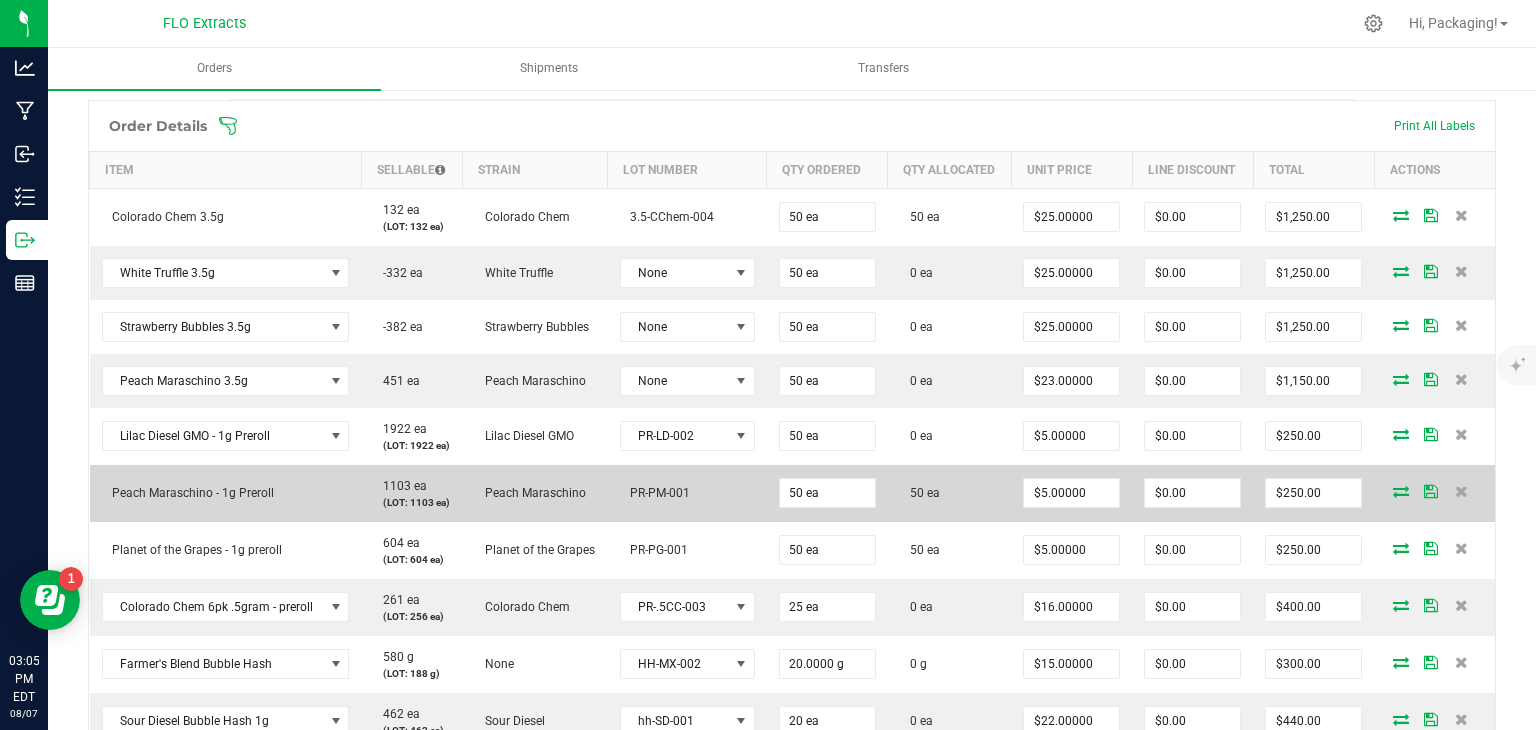 click at bounding box center (1401, 491) 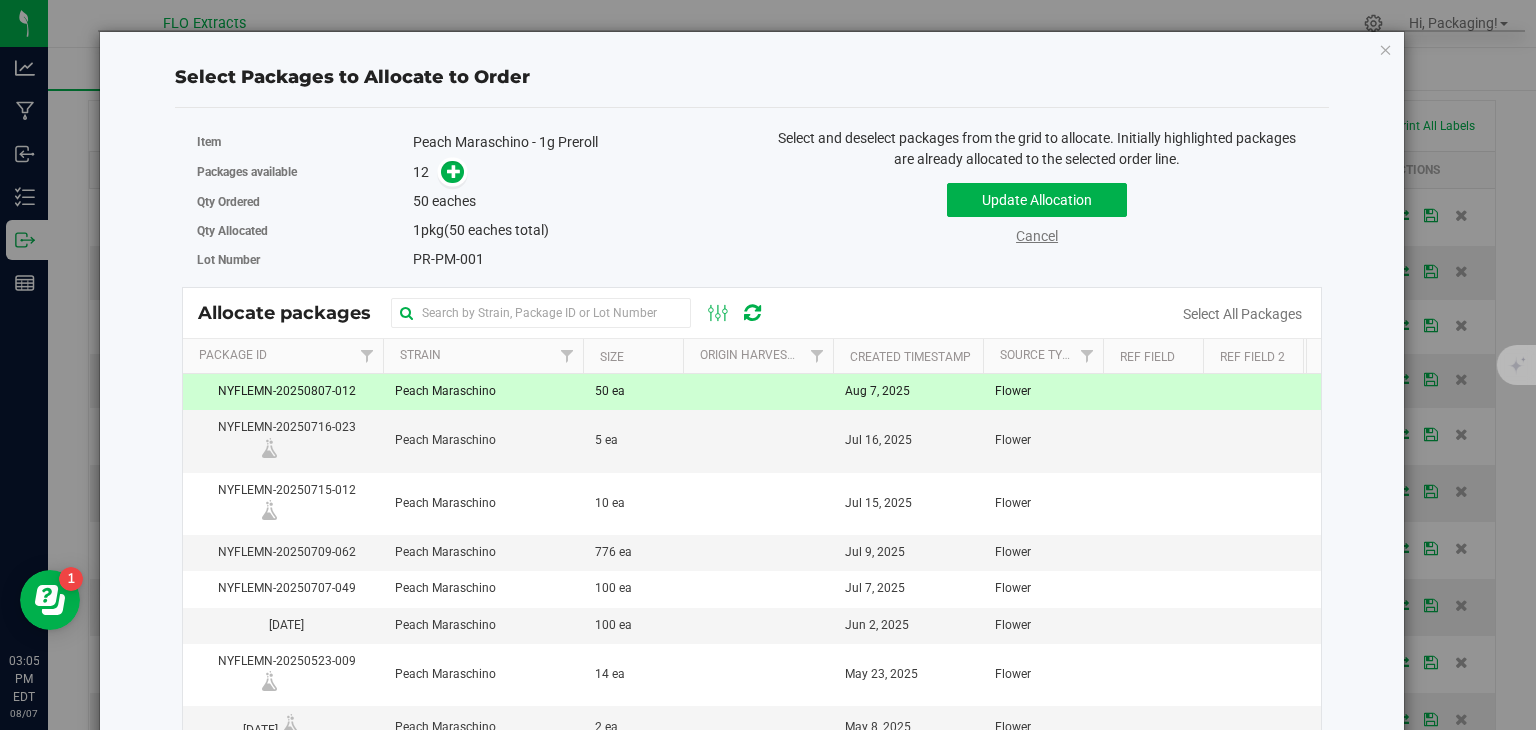 click on "Cancel" at bounding box center (1037, 236) 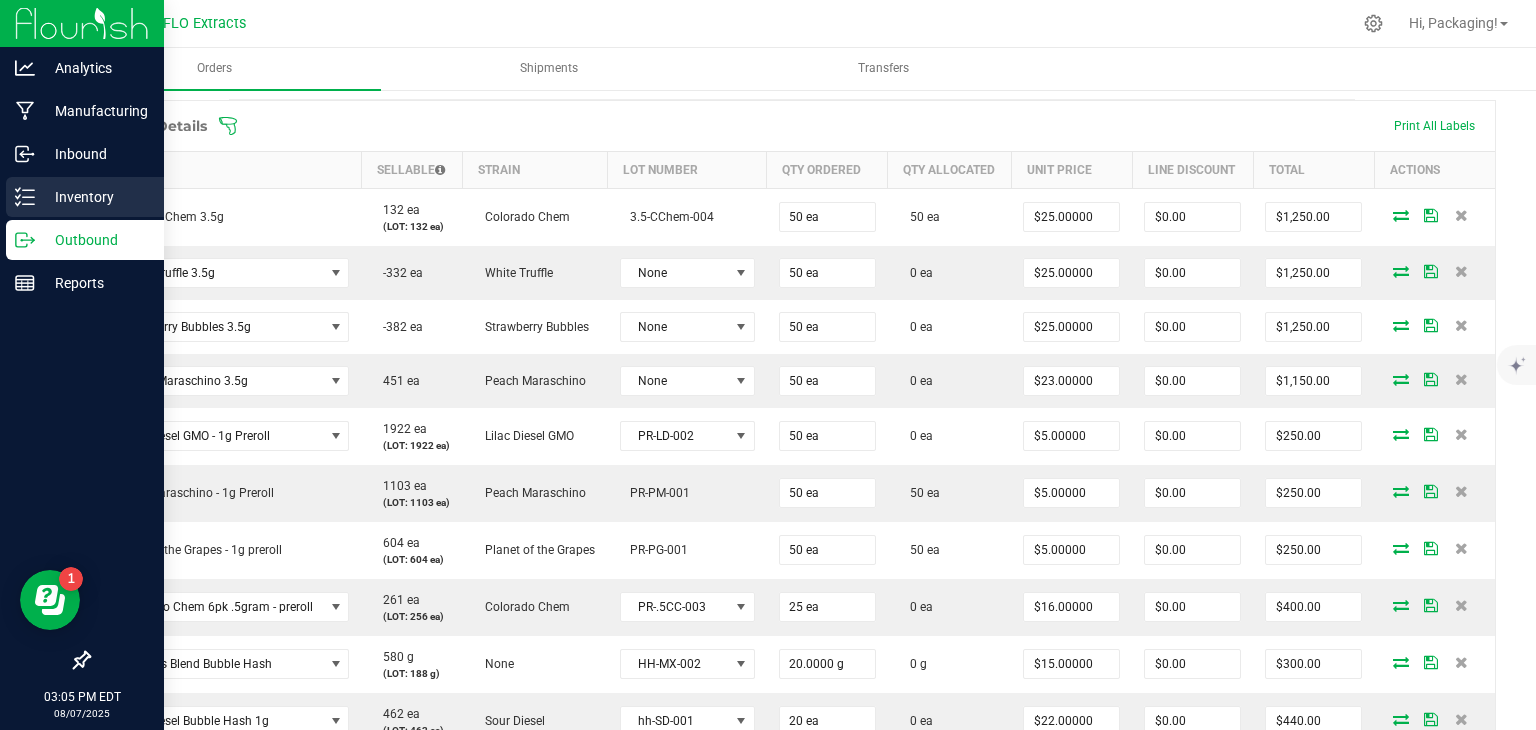 click on "Inventory" at bounding box center [95, 197] 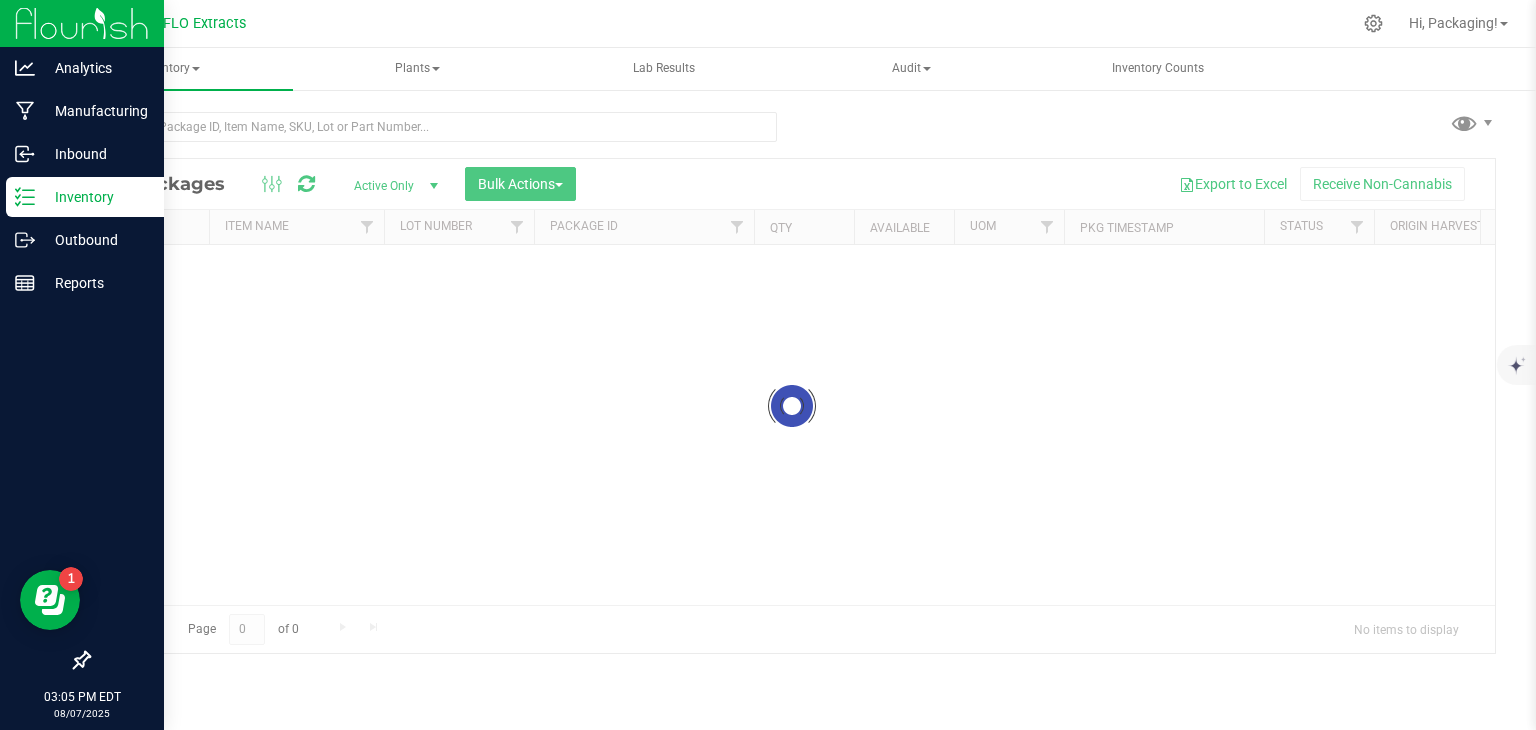 scroll, scrollTop: 0, scrollLeft: 0, axis: both 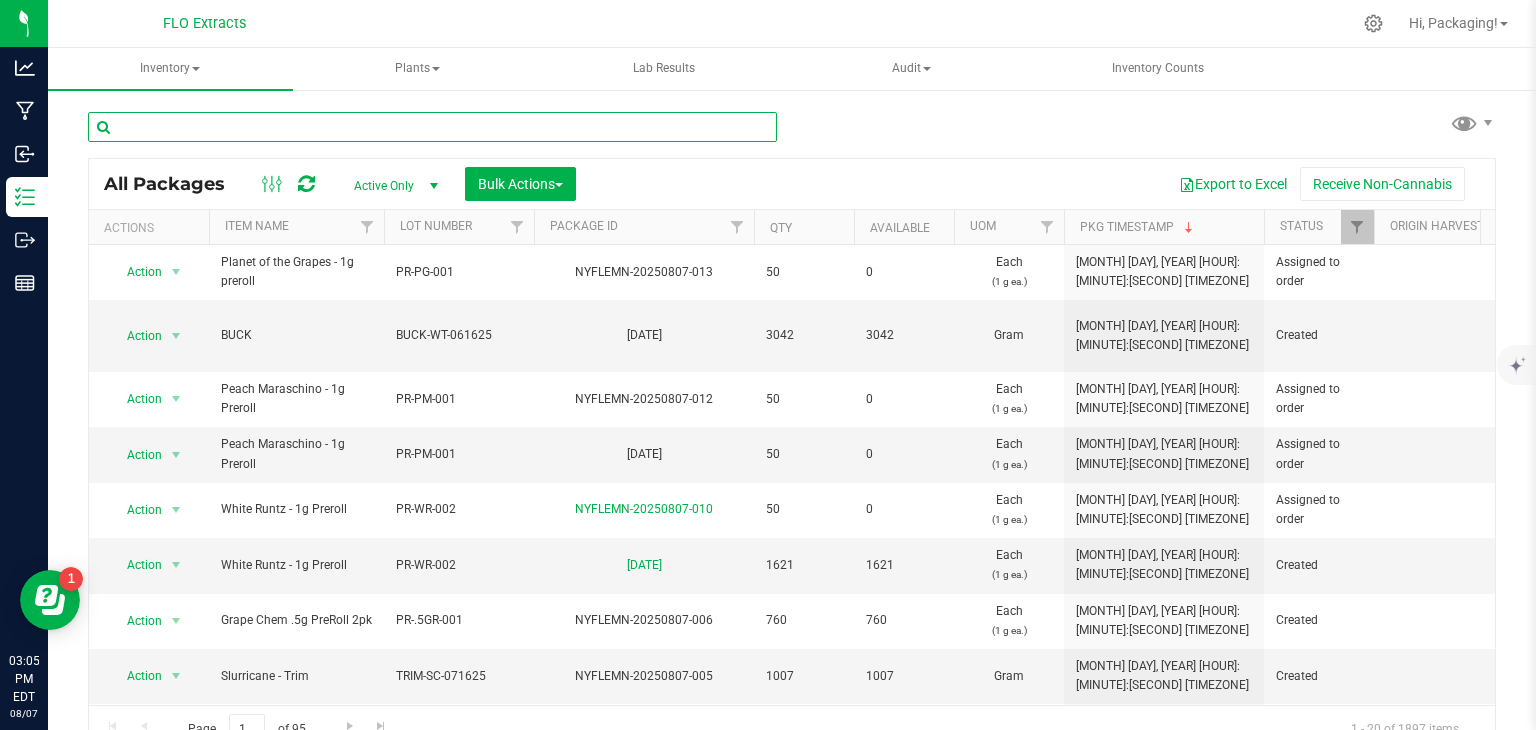 click at bounding box center [432, 127] 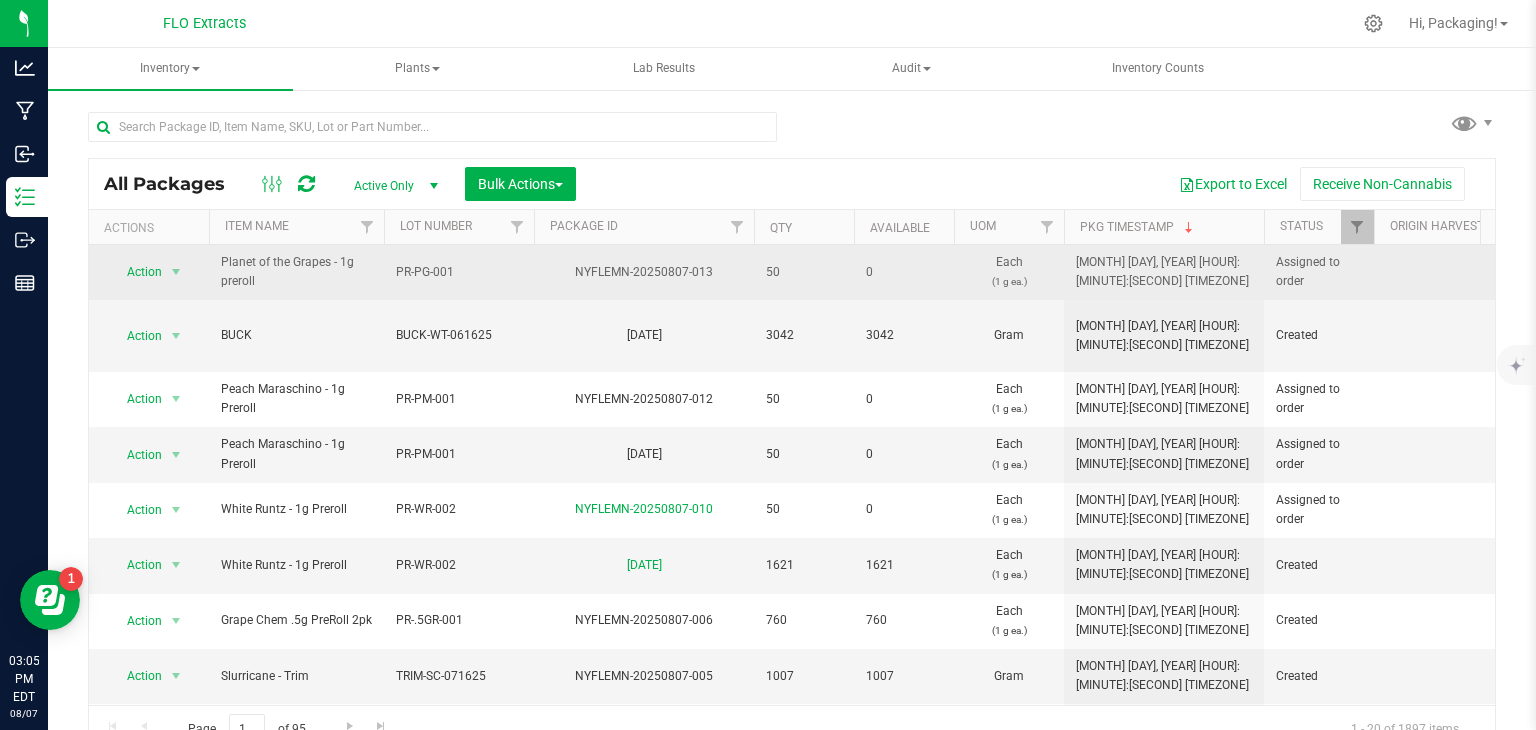 click on "Action Action Edit attributes Global inventory Locate package Print package label See history View package order" at bounding box center [149, 272] 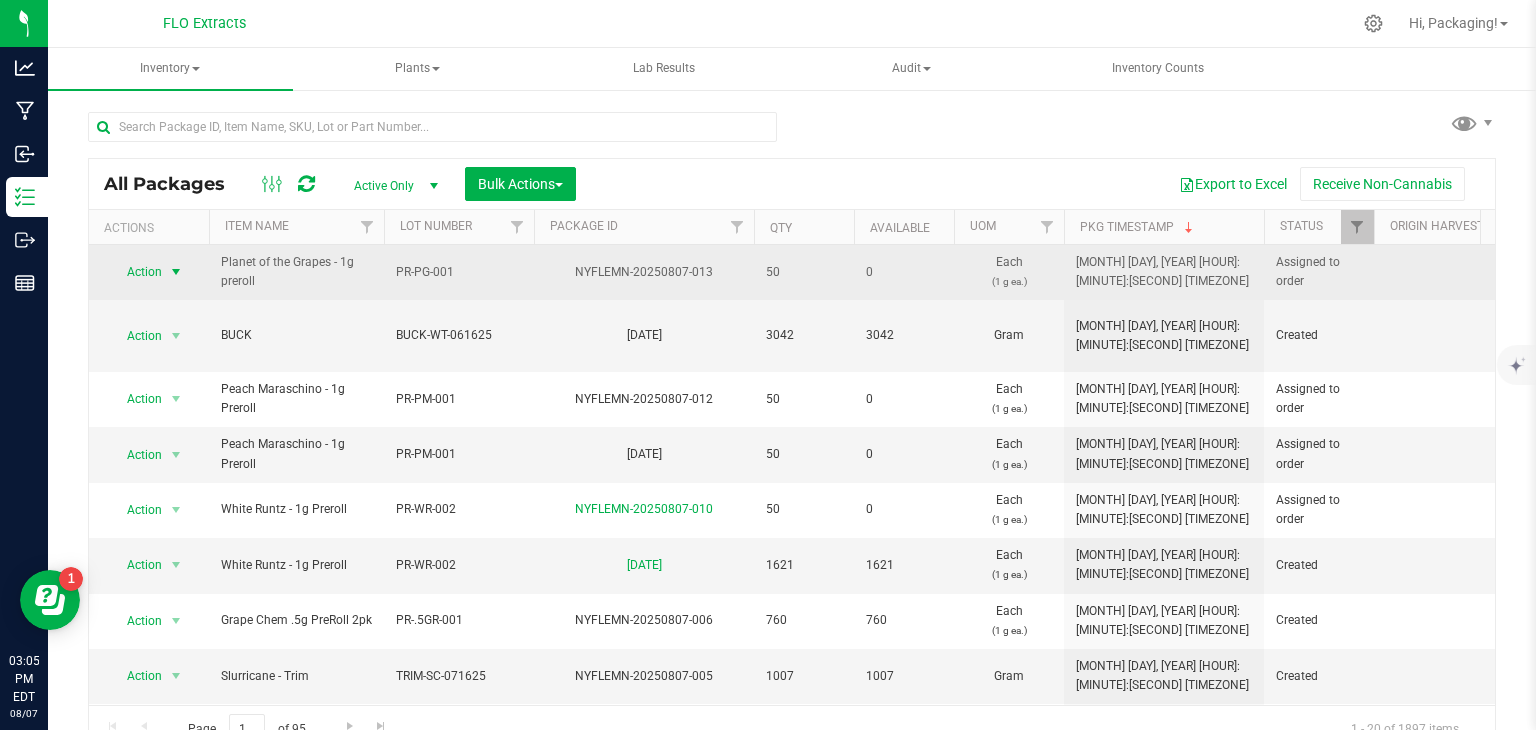 click on "Action" at bounding box center (136, 272) 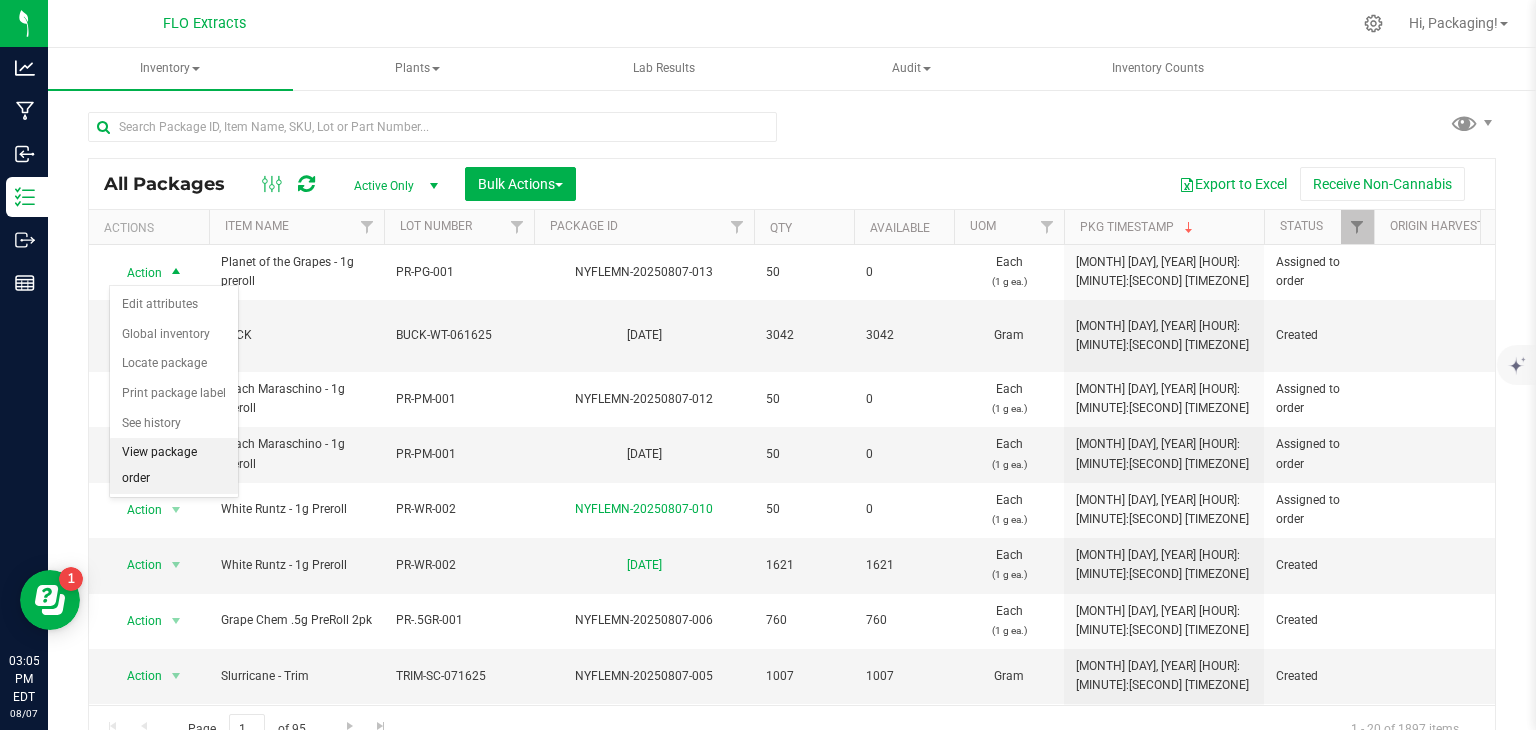 click on "View package order" at bounding box center (174, 465) 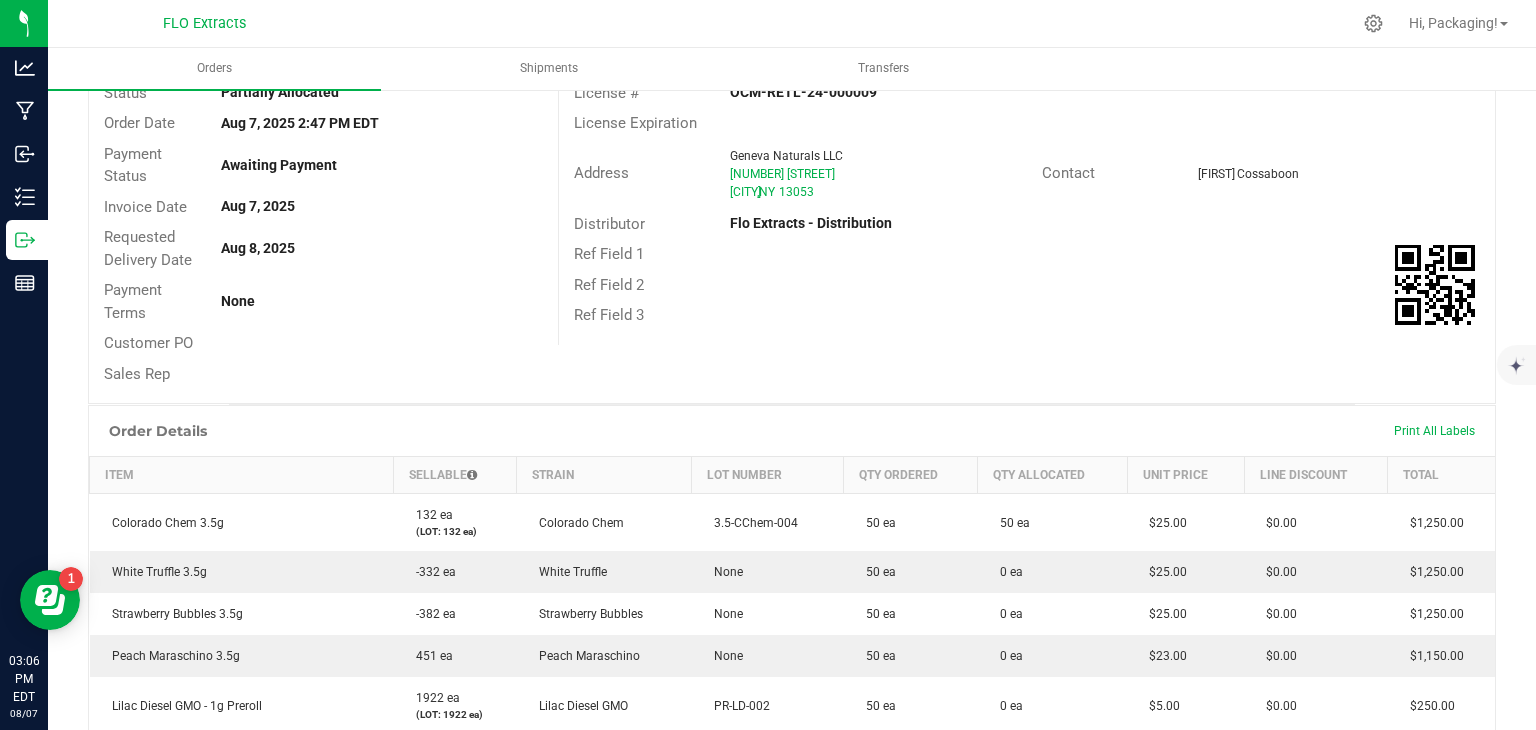 scroll, scrollTop: 52, scrollLeft: 0, axis: vertical 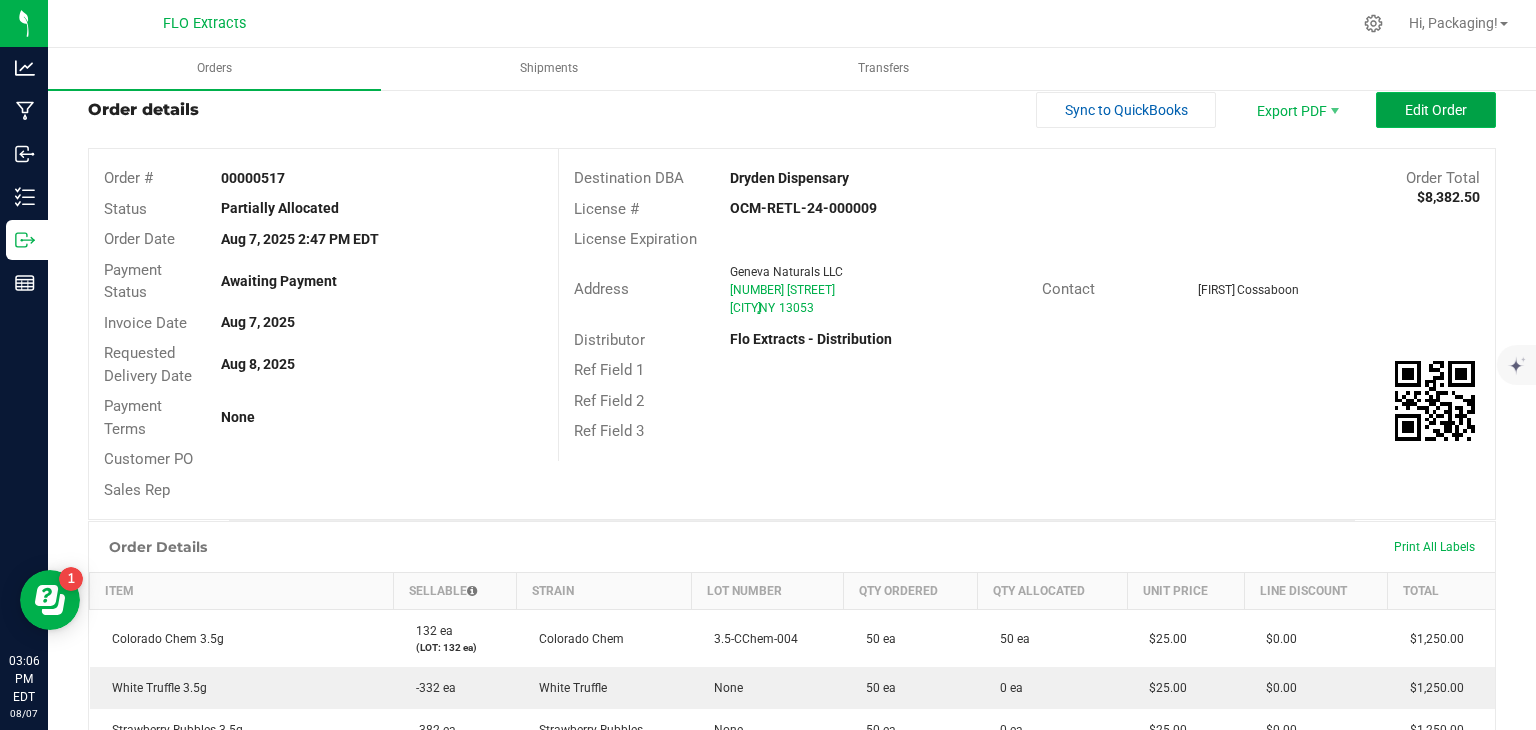 click on "Edit Order" at bounding box center (1436, 110) 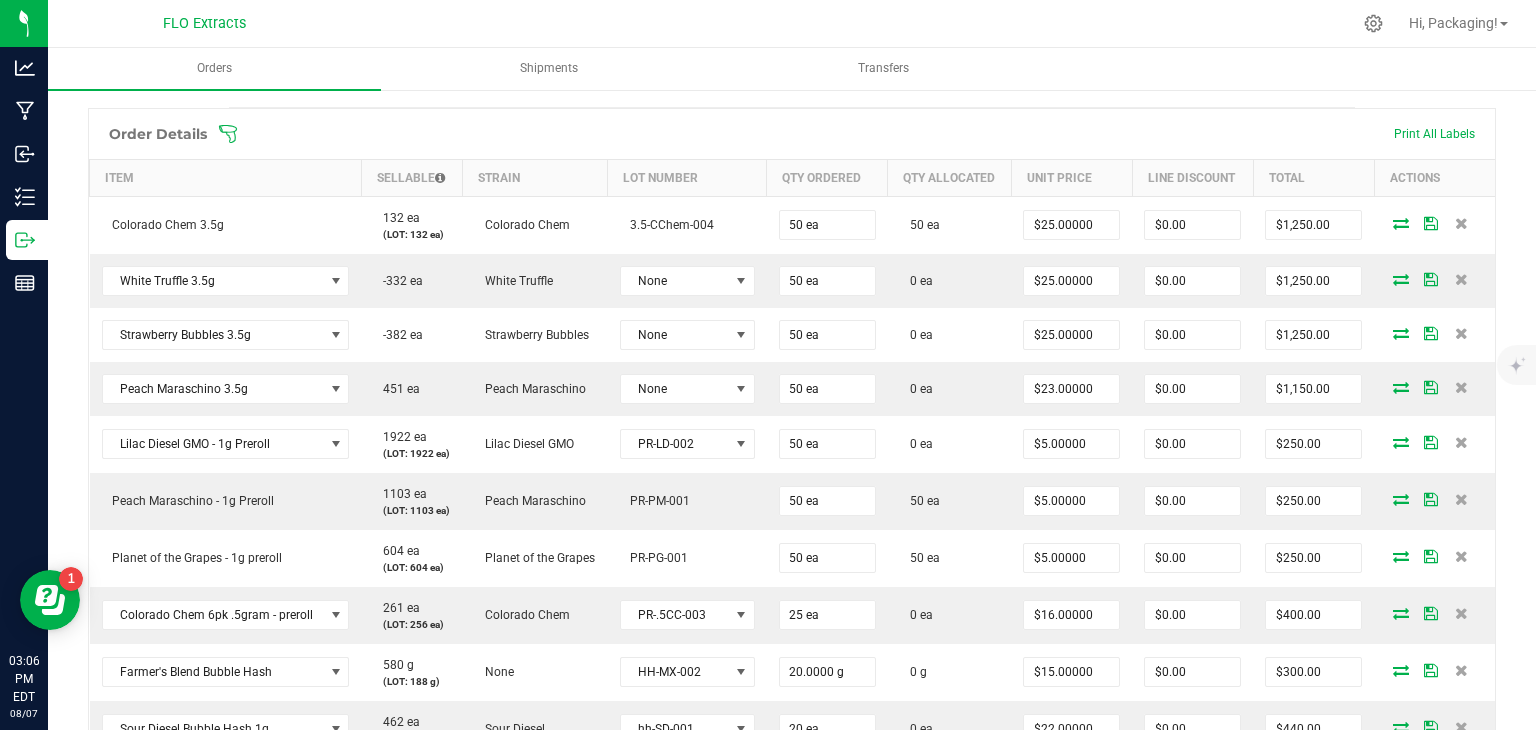 scroll, scrollTop: 608, scrollLeft: 0, axis: vertical 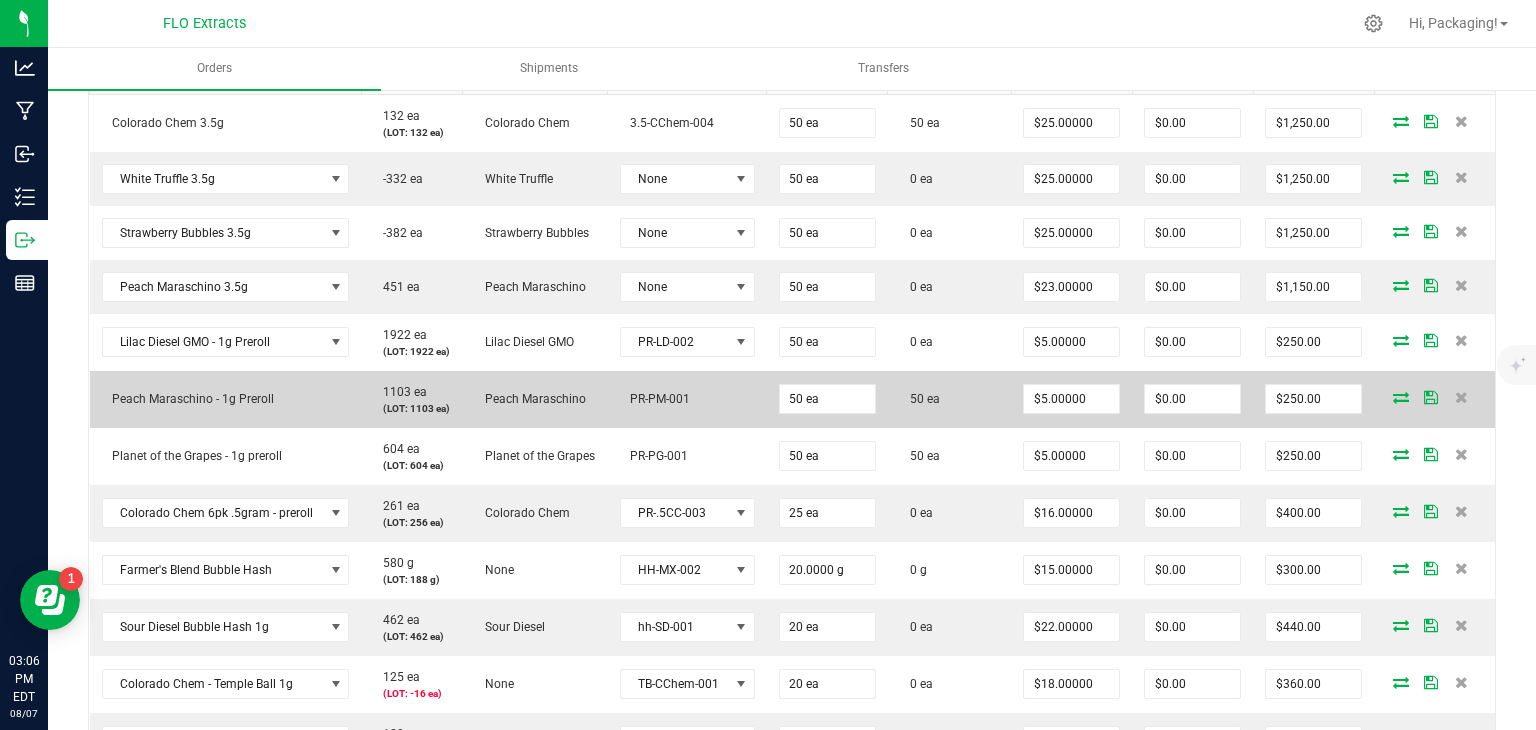 click at bounding box center (1401, 397) 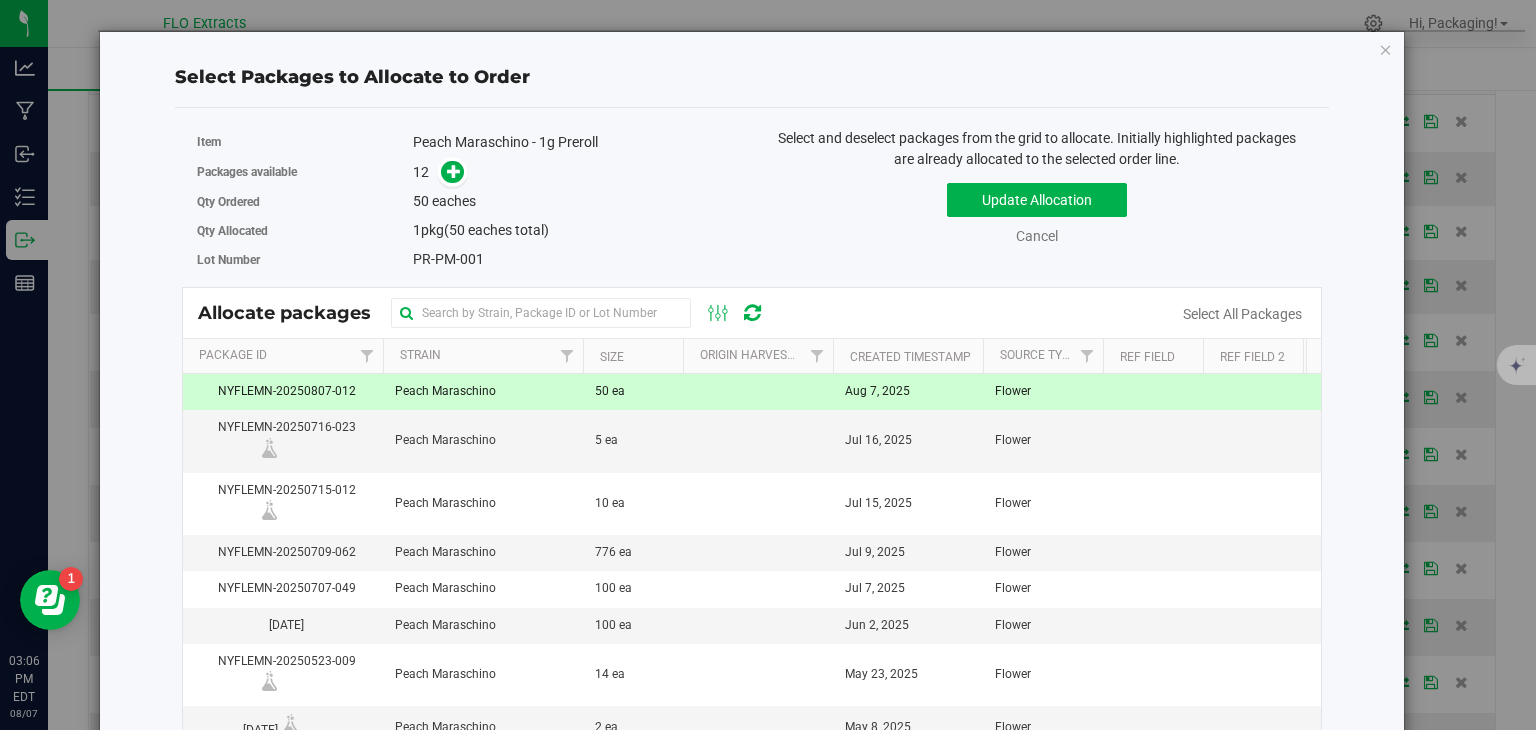 click on "Aug 7, 2025" at bounding box center [908, 392] 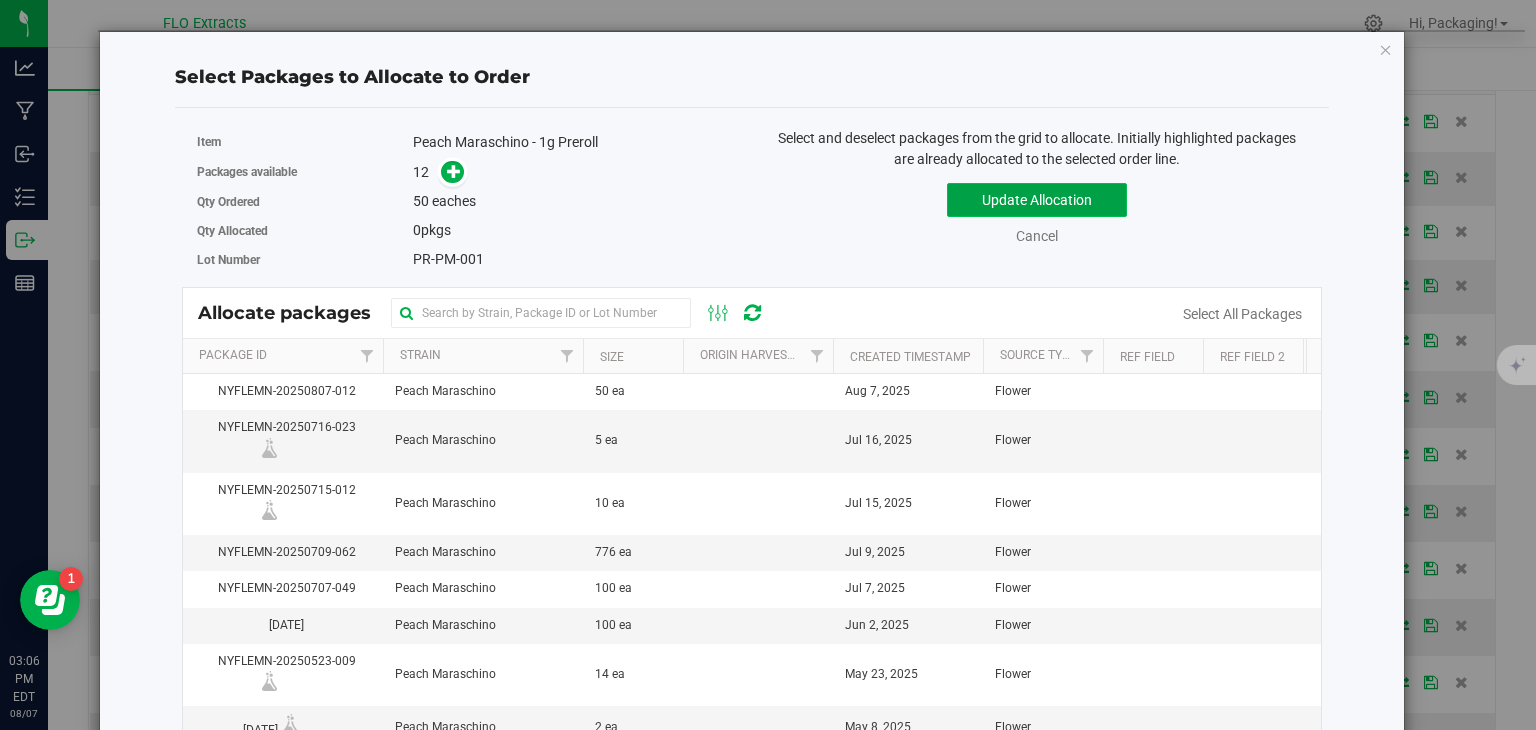 click on "Update Allocation" at bounding box center (1037, 200) 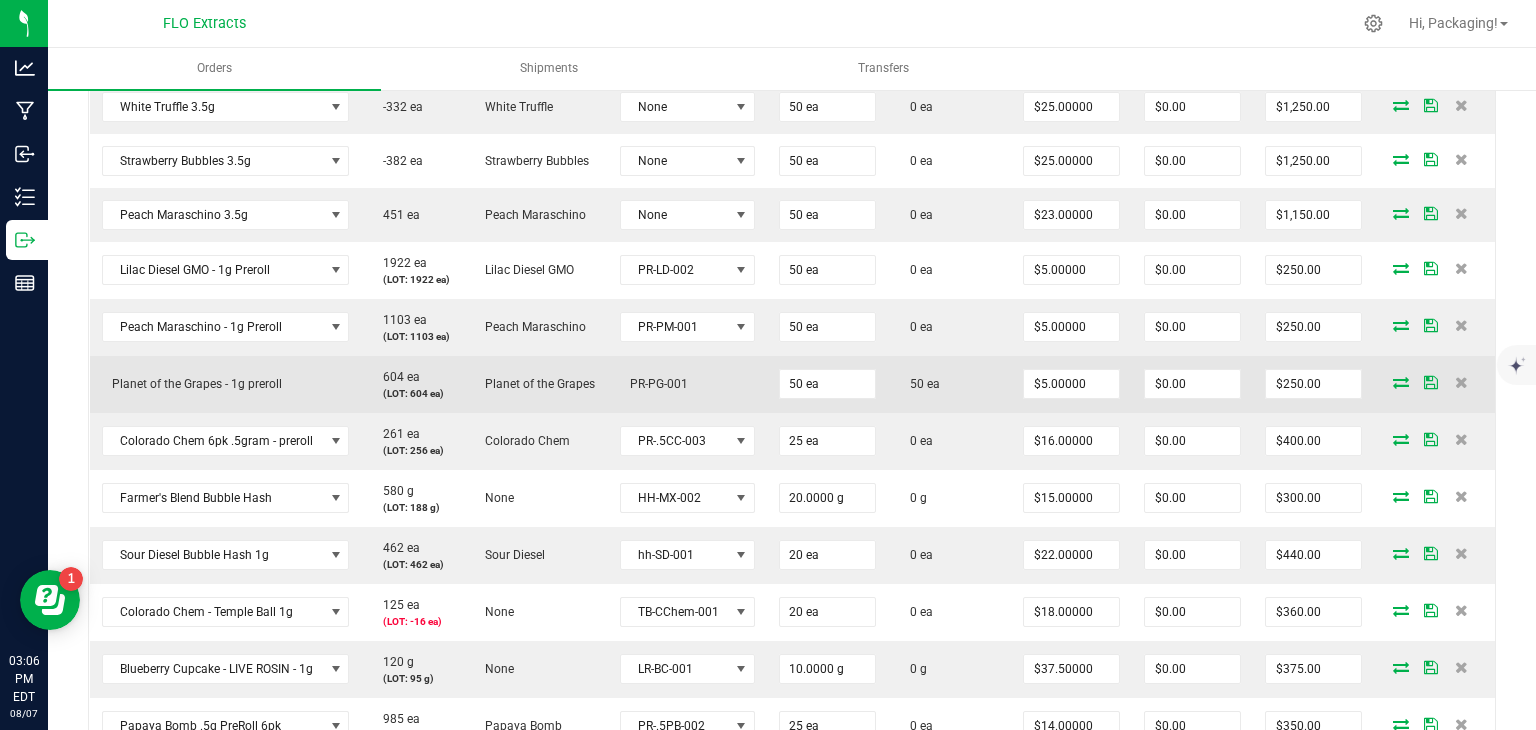 scroll, scrollTop: 680, scrollLeft: 0, axis: vertical 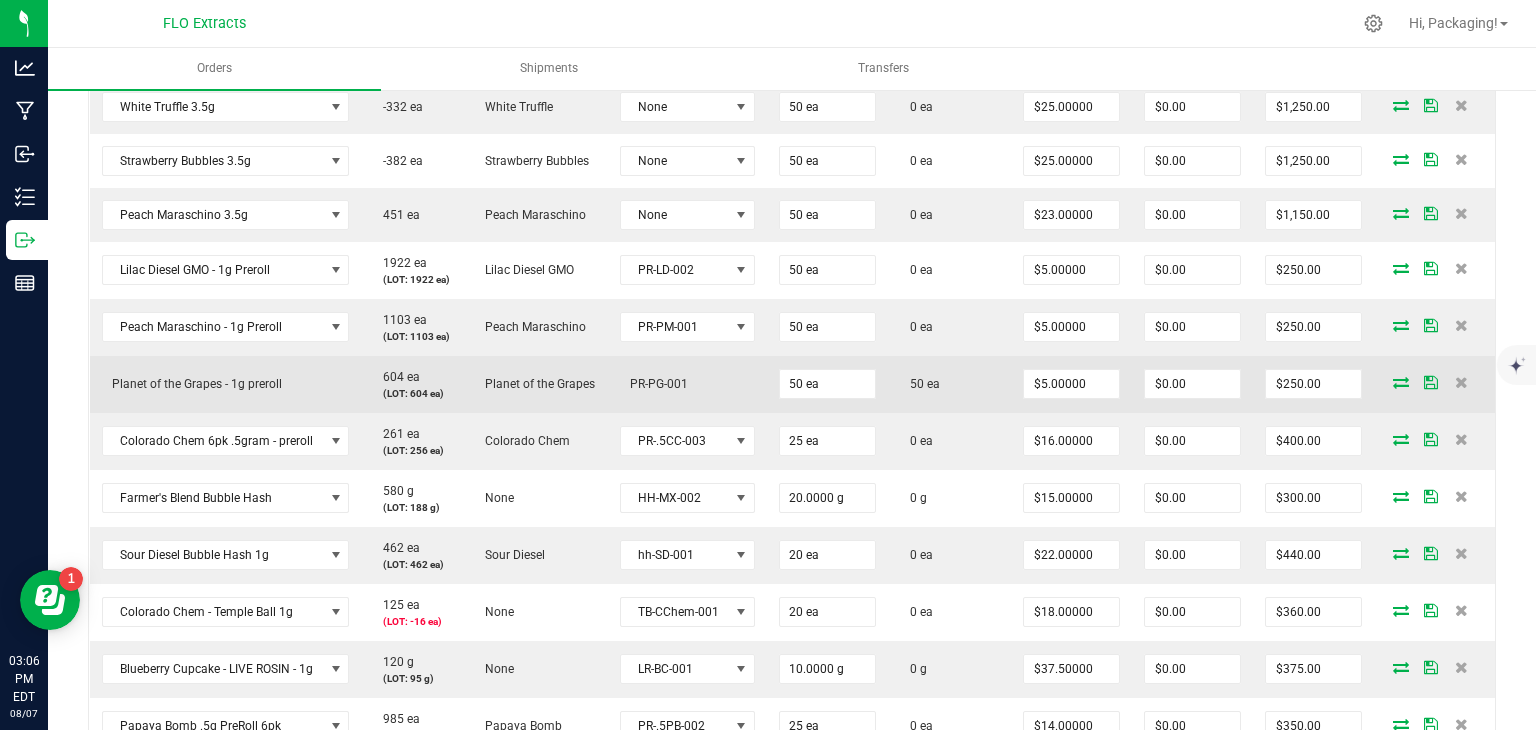 click at bounding box center [1401, 382] 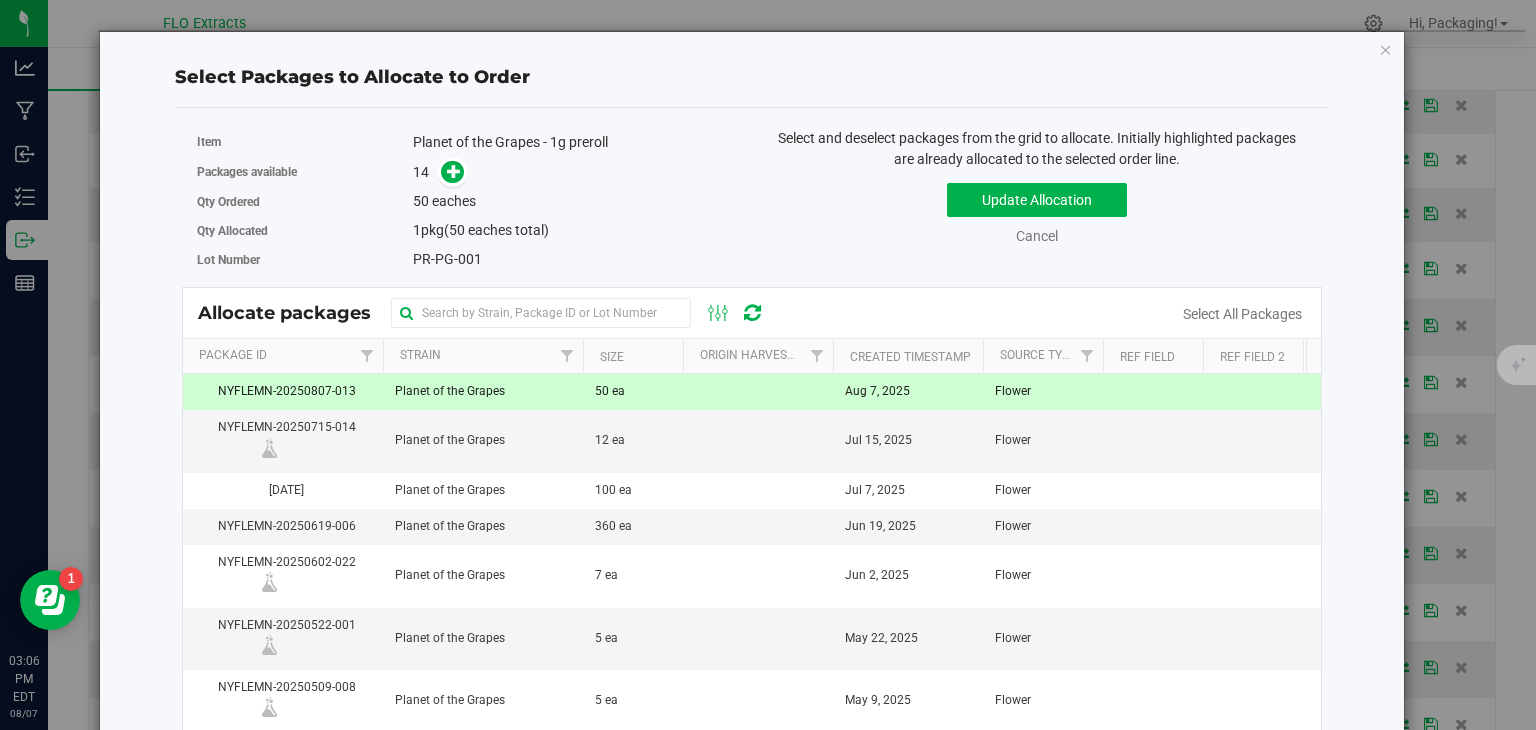 click on "Aug 7, 2025" at bounding box center [877, 391] 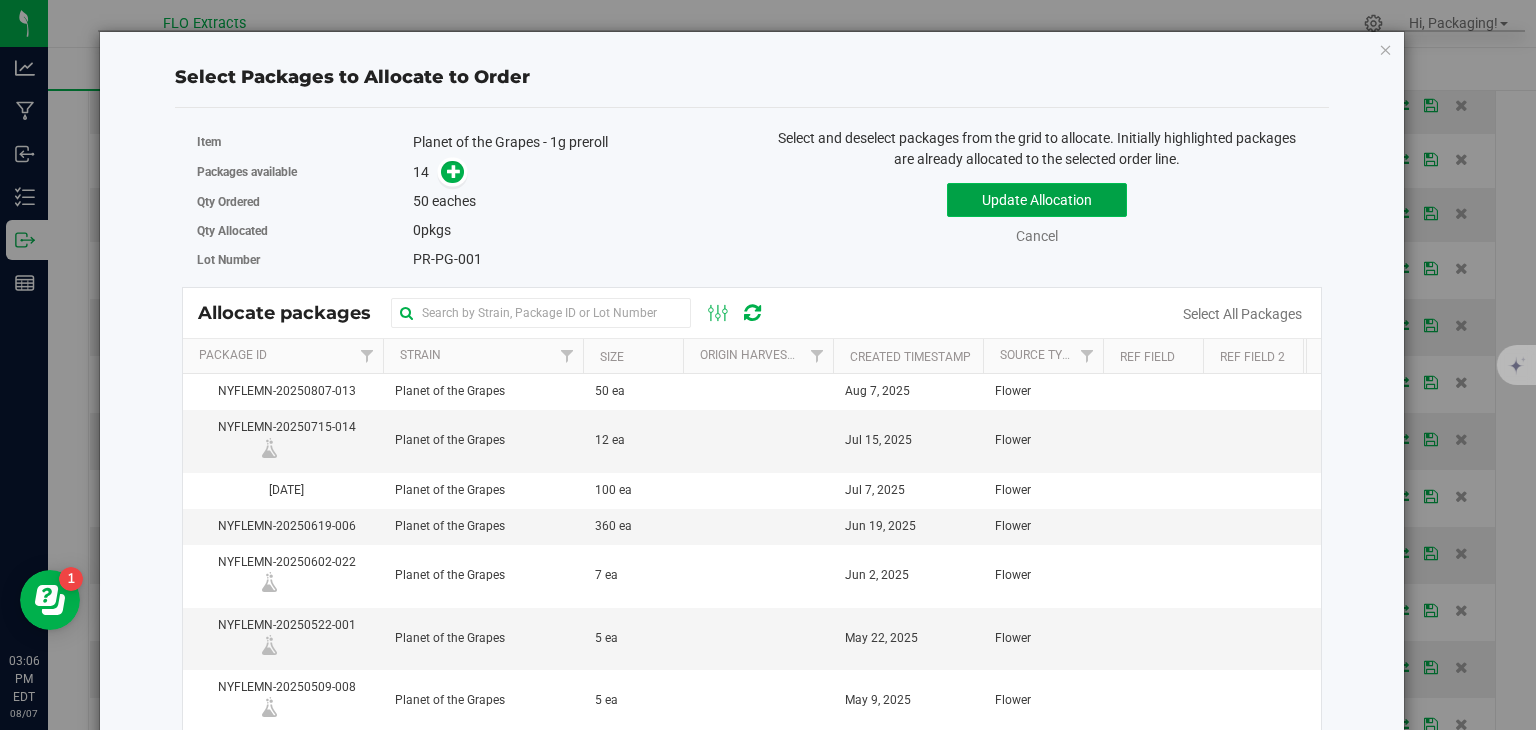 click on "Update Allocation" at bounding box center (1037, 200) 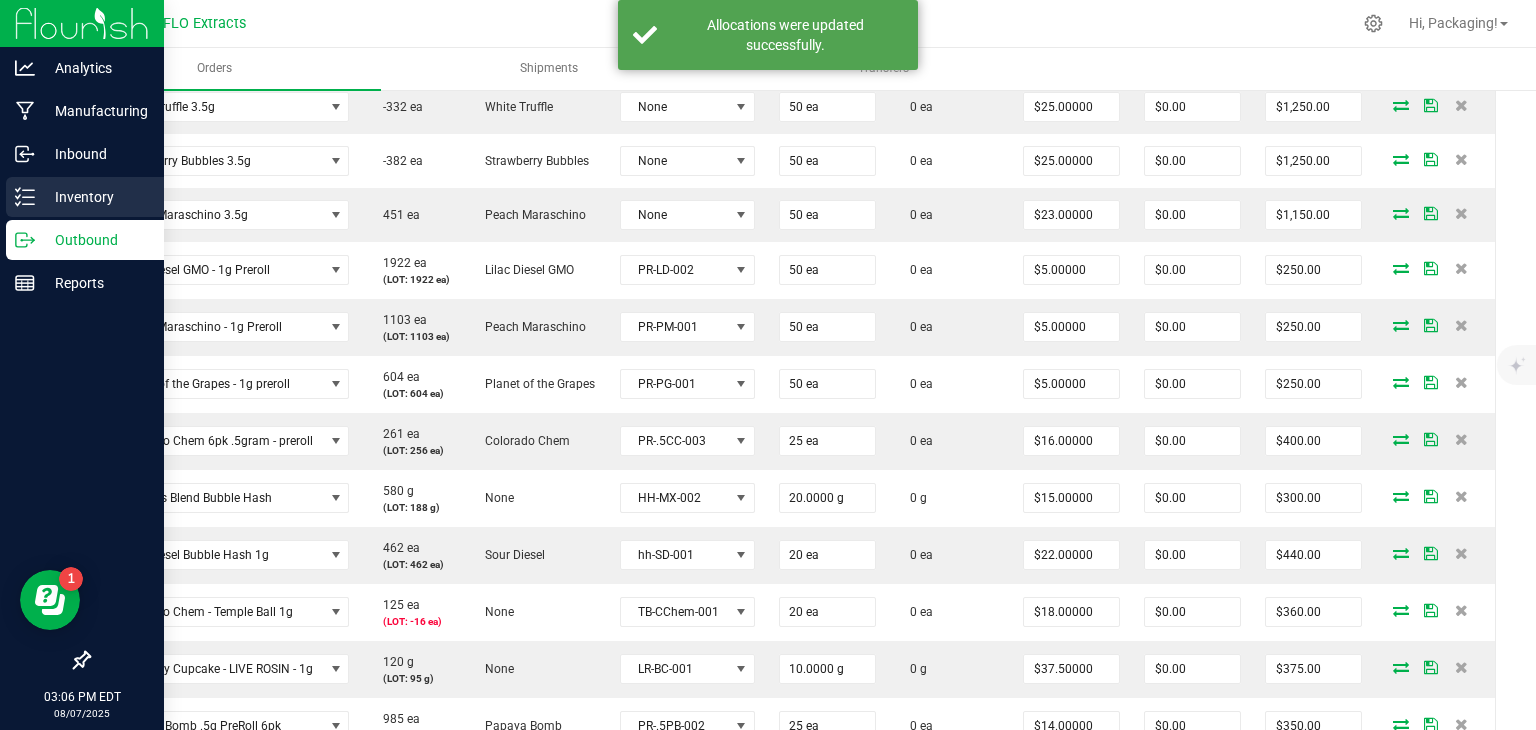 click on "Inventory" at bounding box center (95, 197) 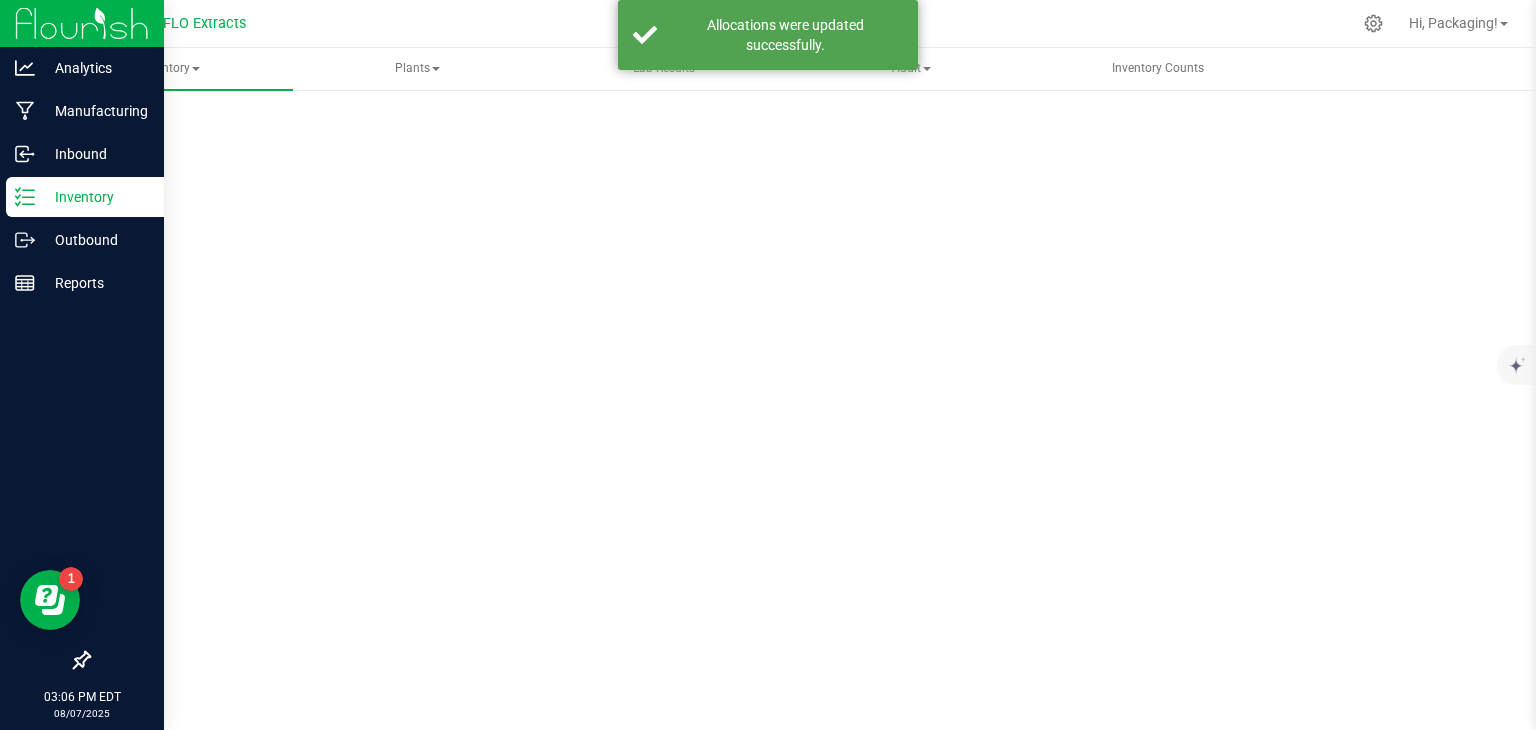 scroll, scrollTop: 0, scrollLeft: 0, axis: both 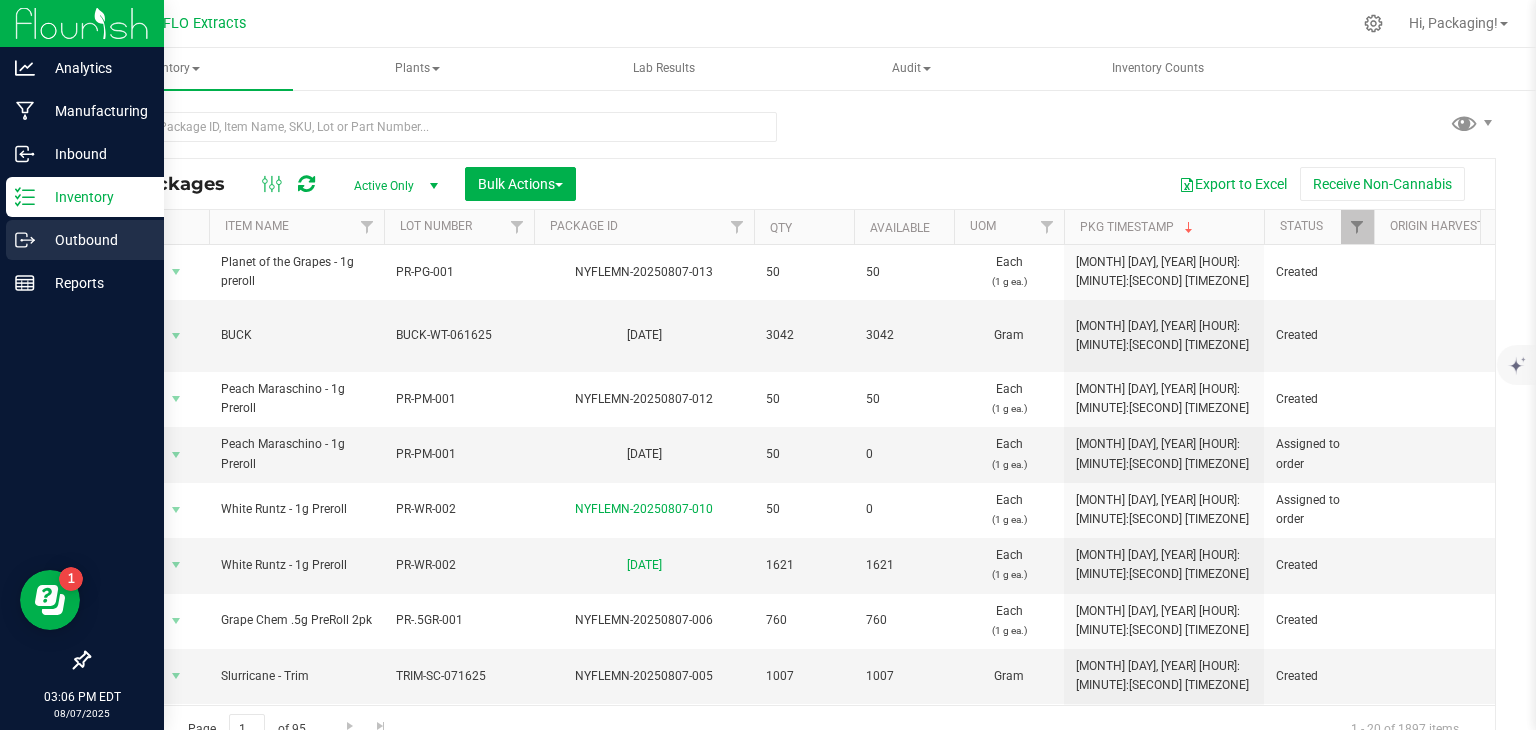 click on "Outbound" at bounding box center [95, 240] 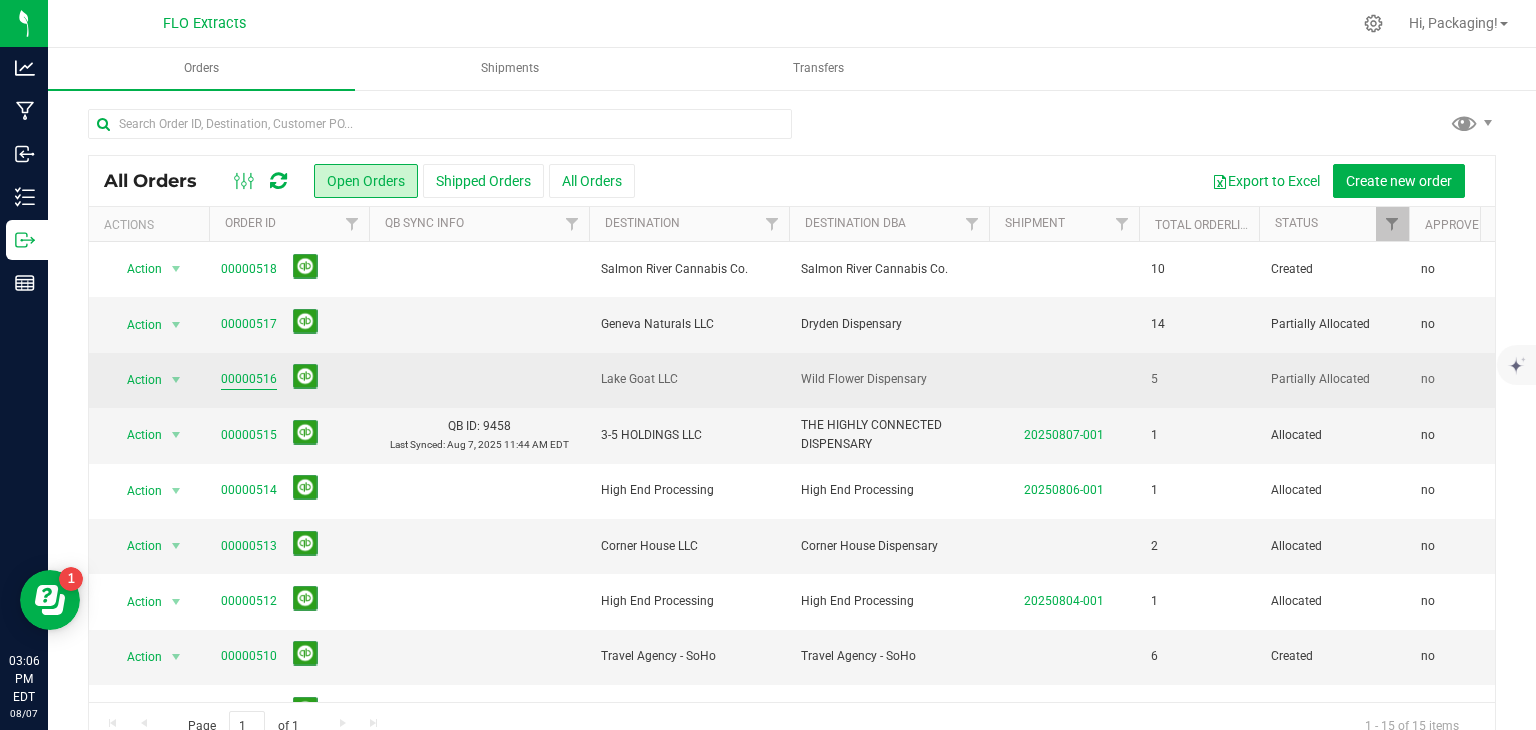 click on "00000516" at bounding box center [249, 379] 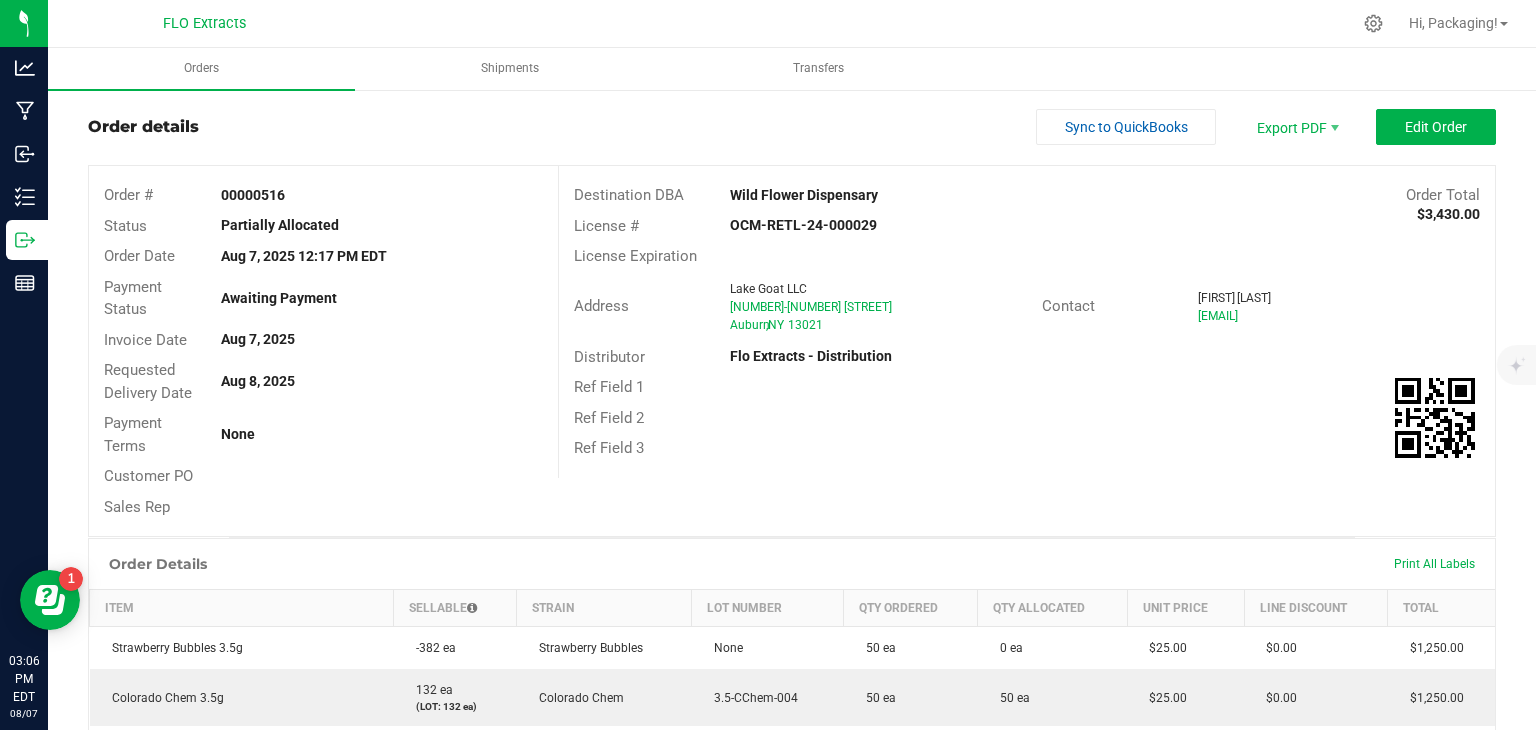 scroll, scrollTop: 34, scrollLeft: 0, axis: vertical 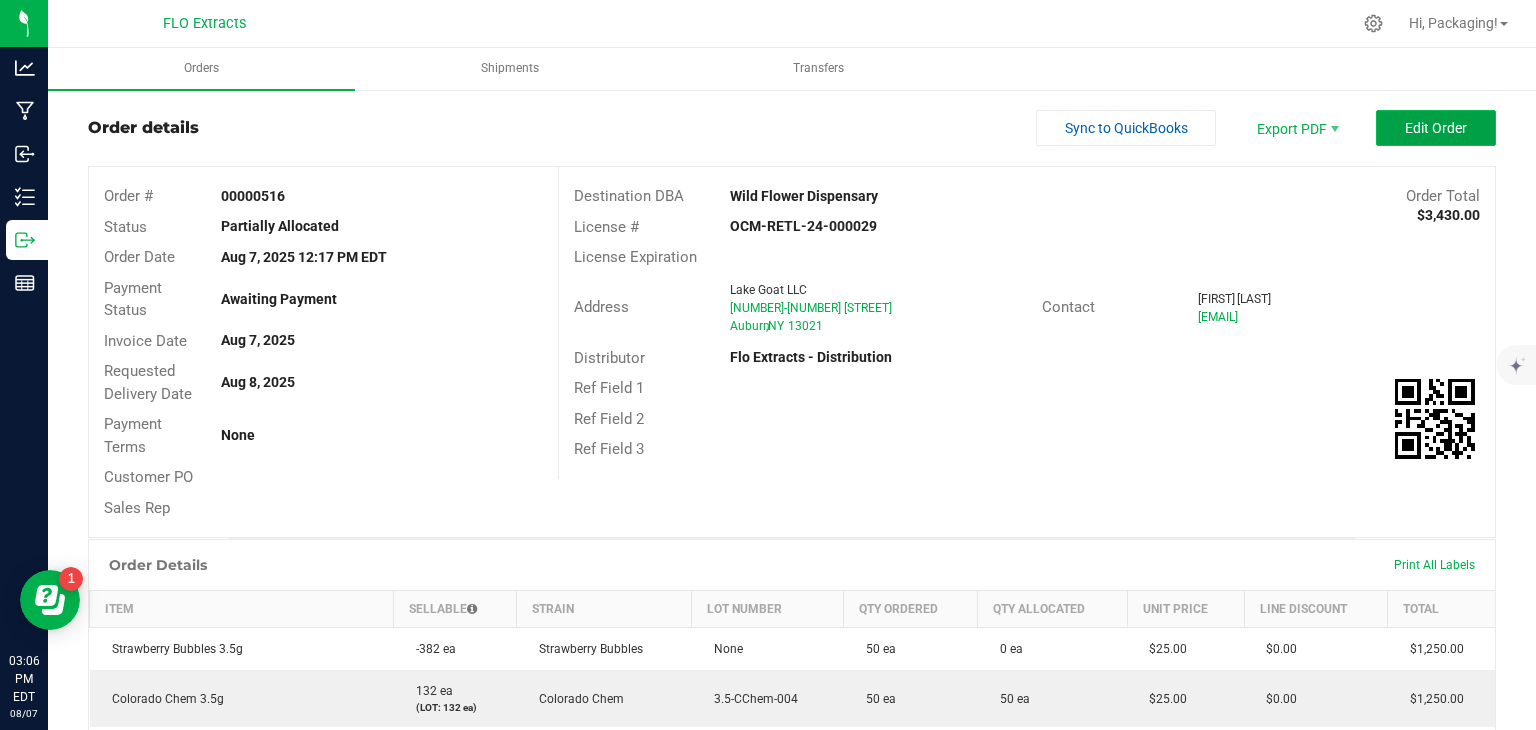 click on "Edit Order" at bounding box center (1436, 128) 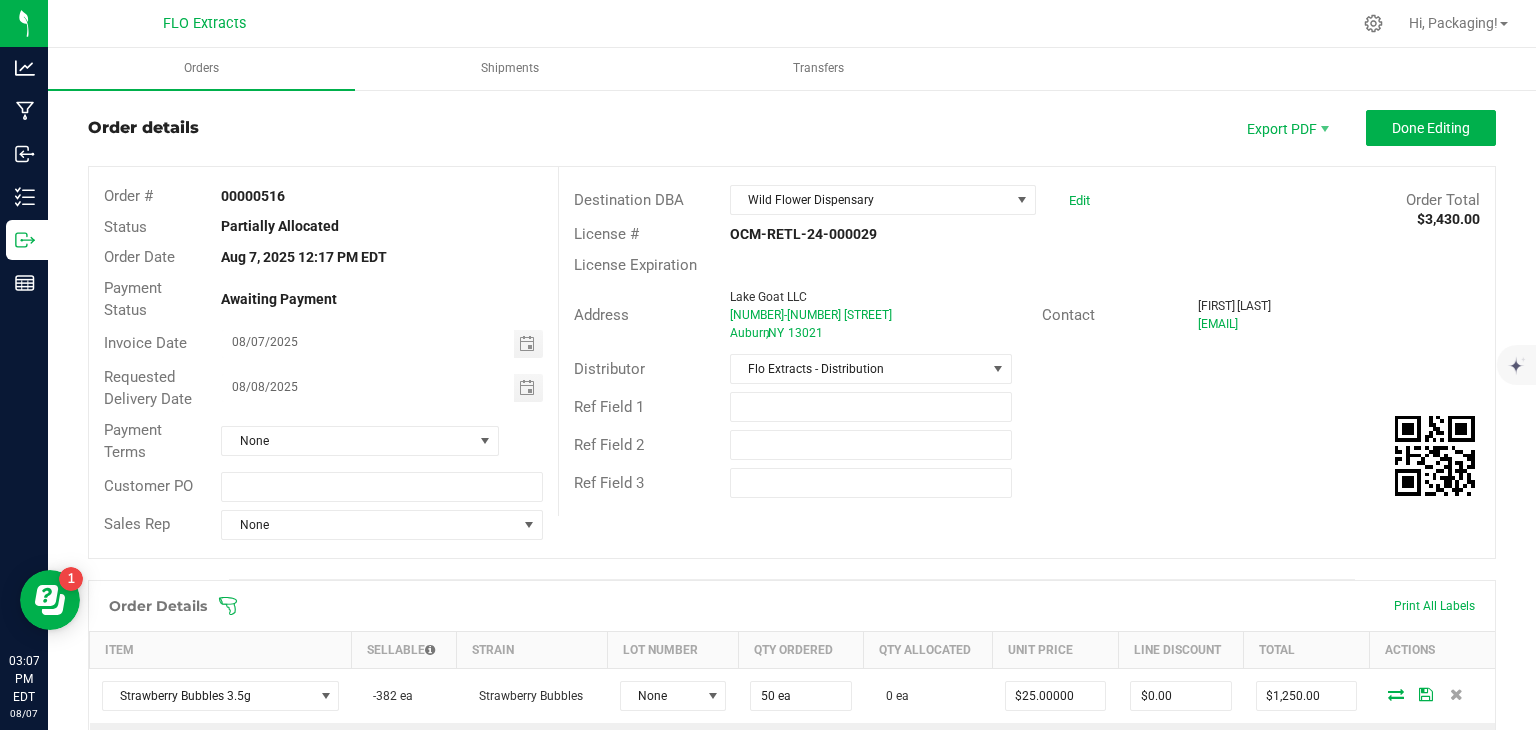 click 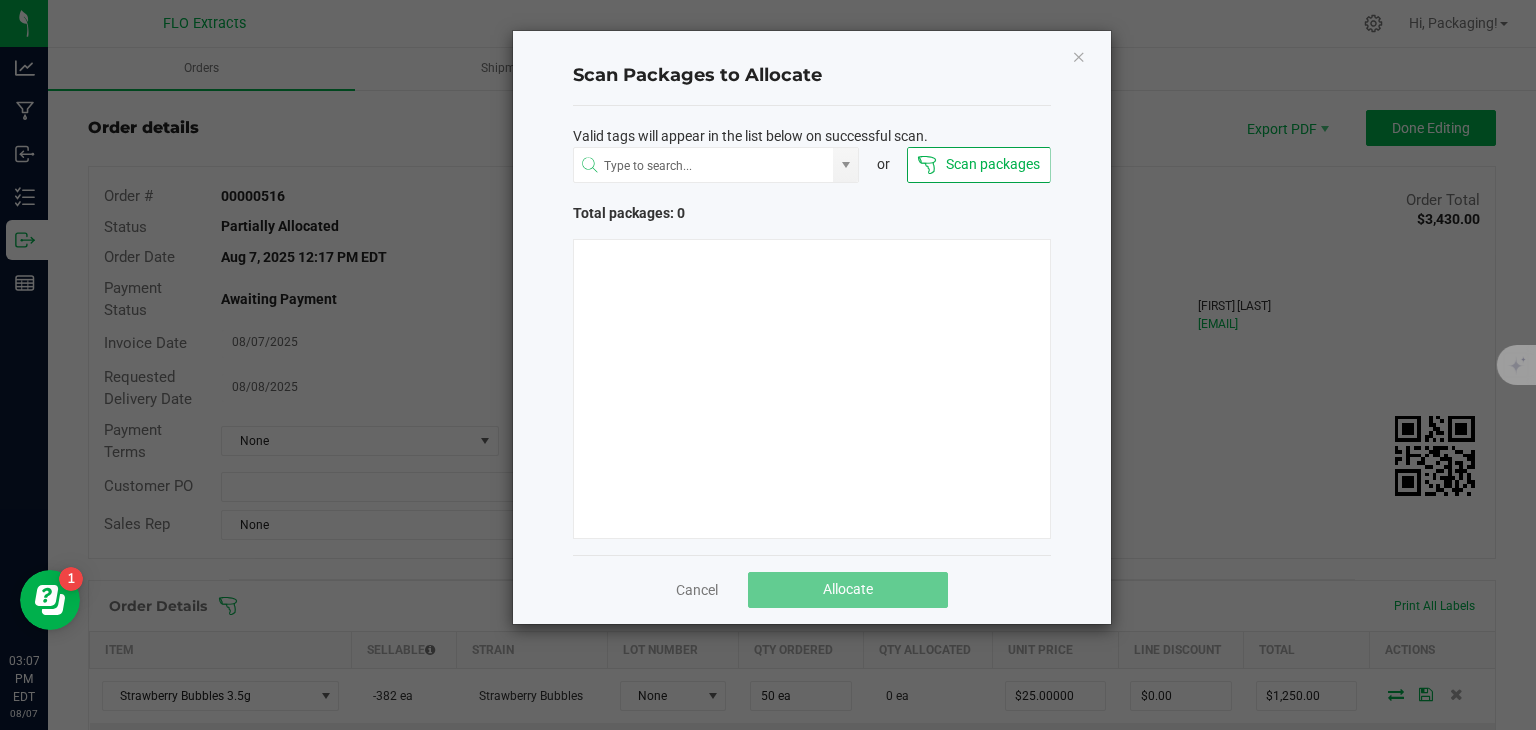 type 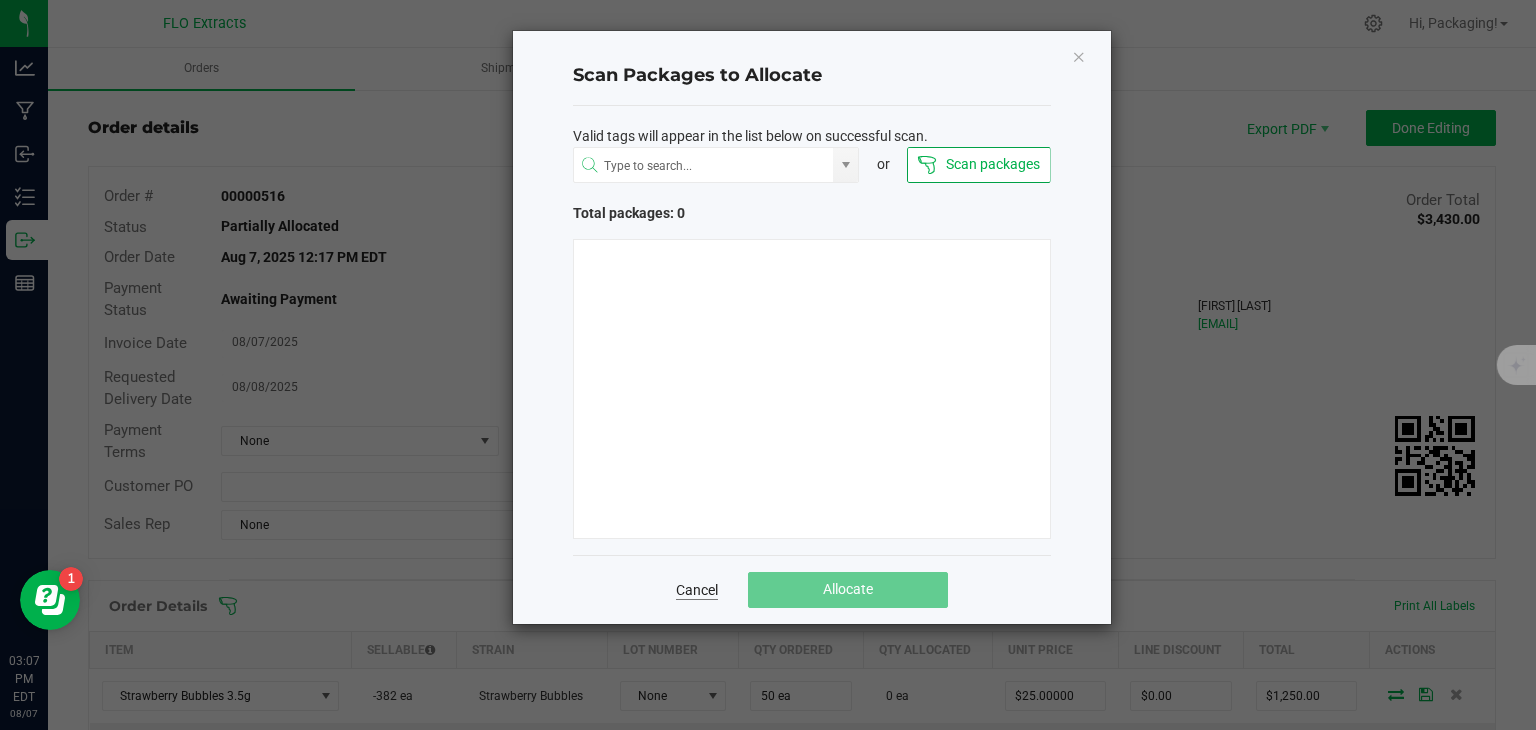 click on "Cancel" 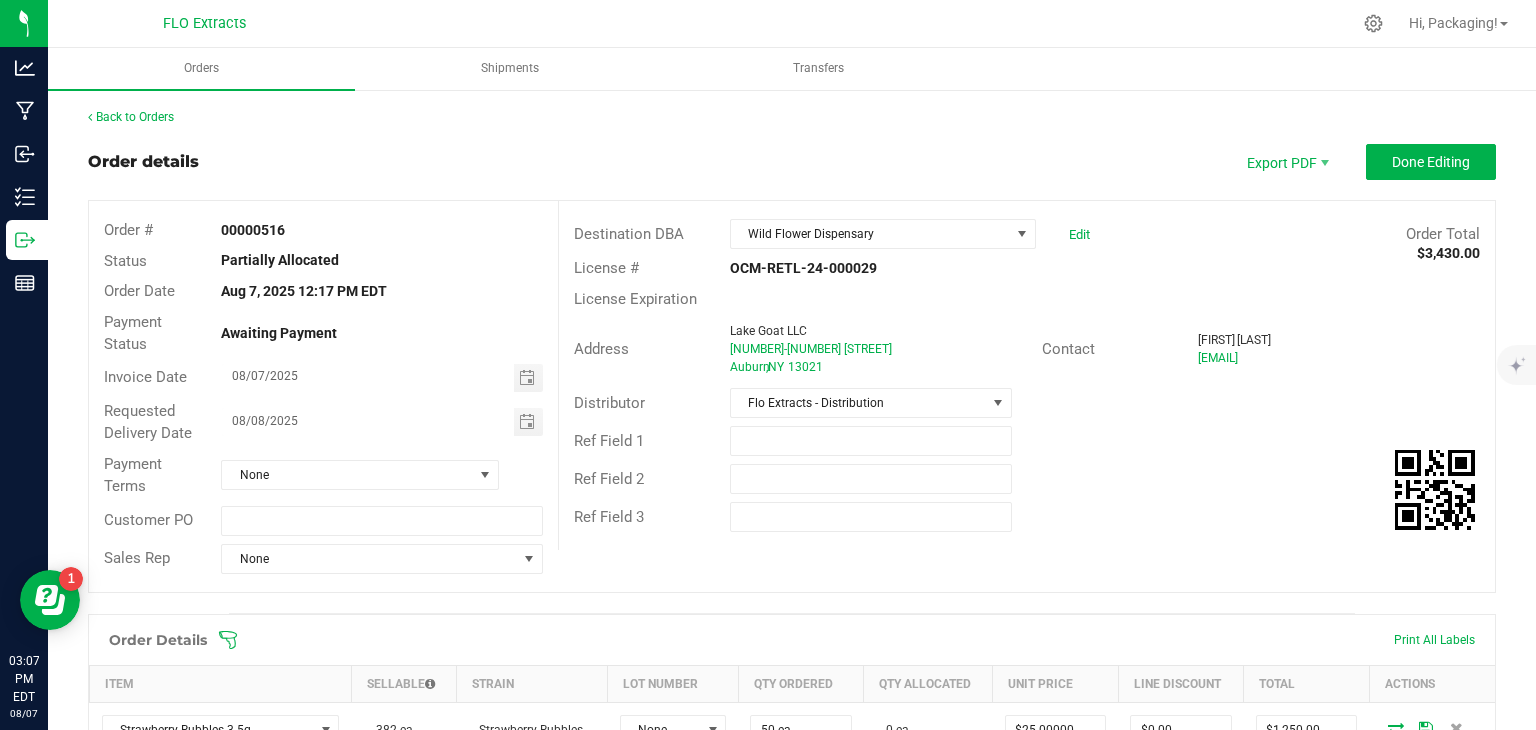 scroll, scrollTop: 0, scrollLeft: 0, axis: both 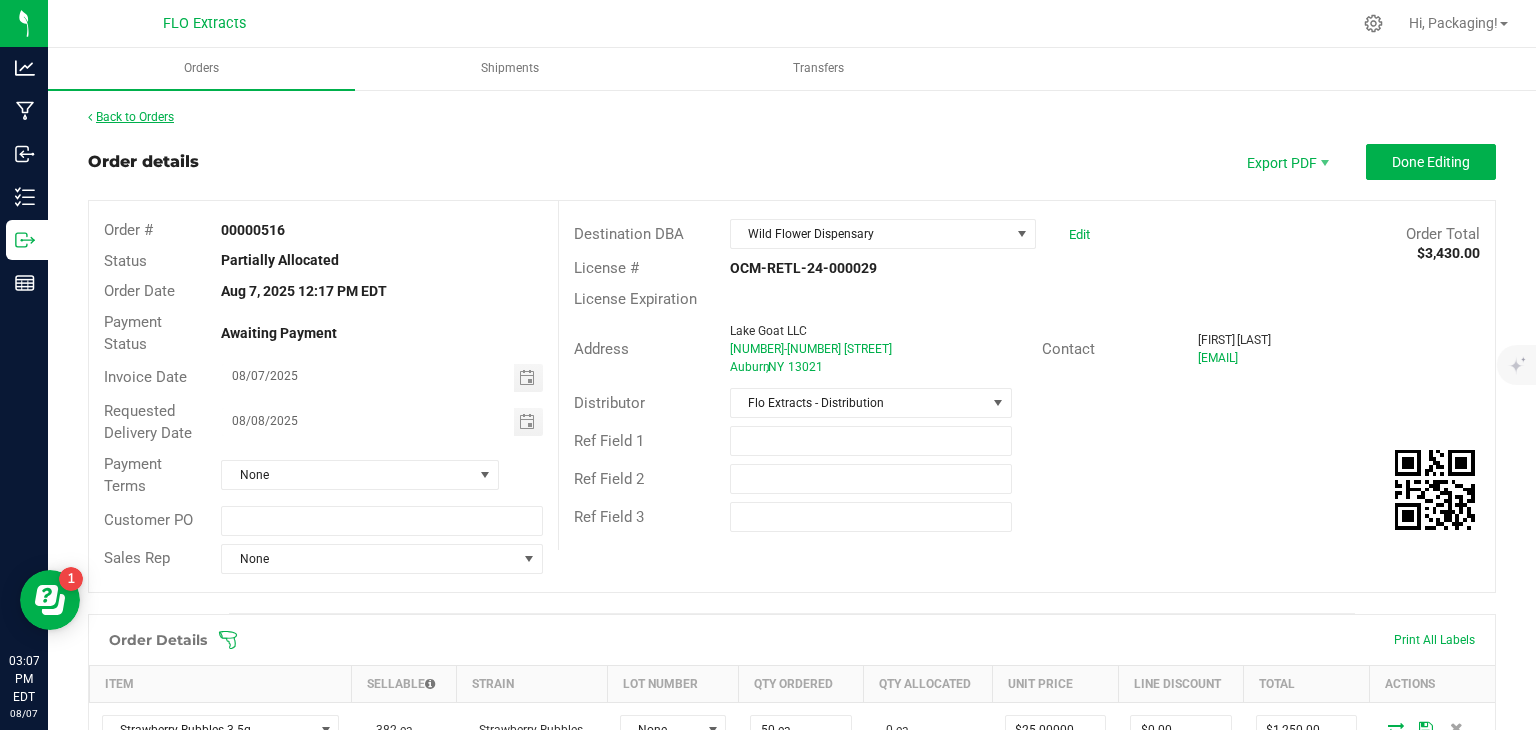 click on "Back to Orders" at bounding box center (131, 117) 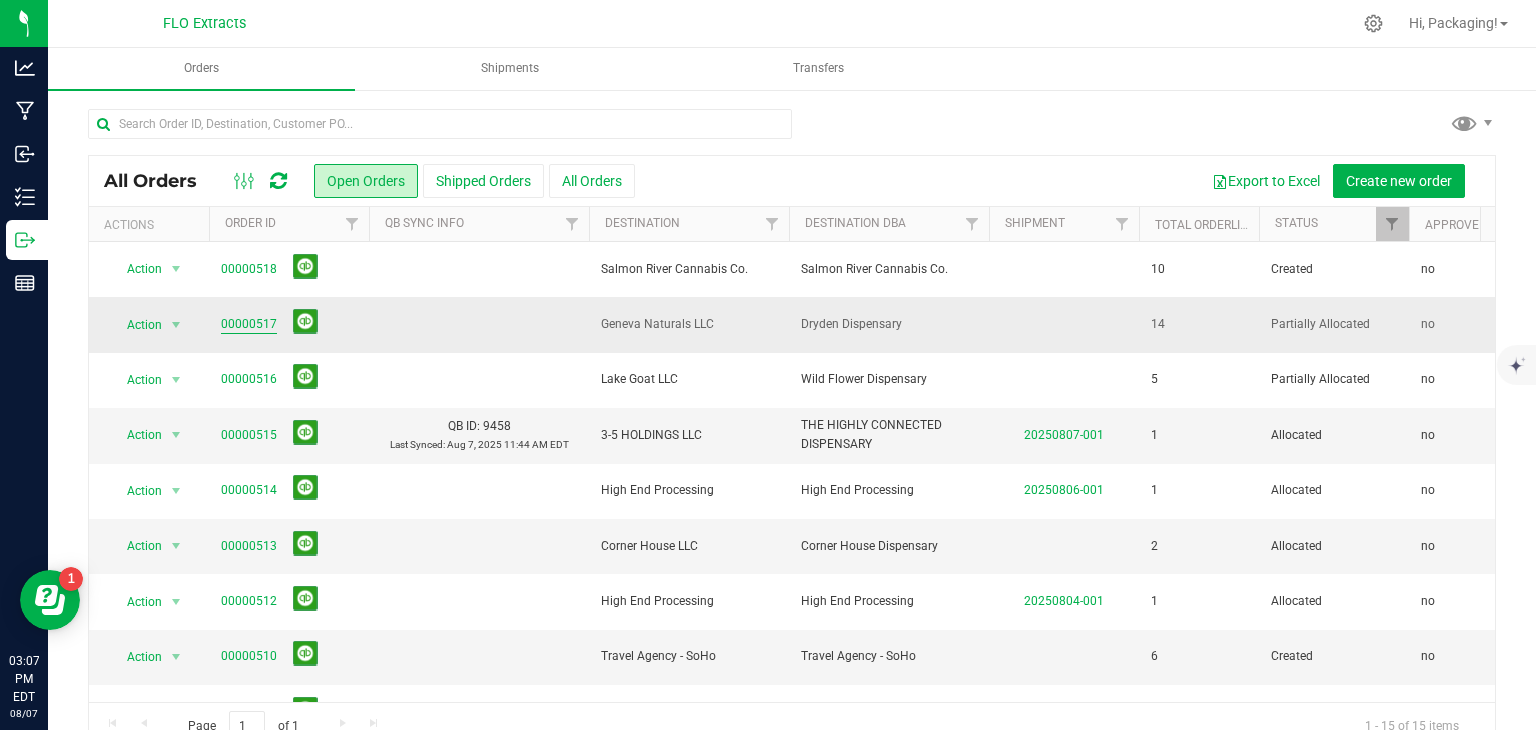 click on "00000517" at bounding box center (249, 324) 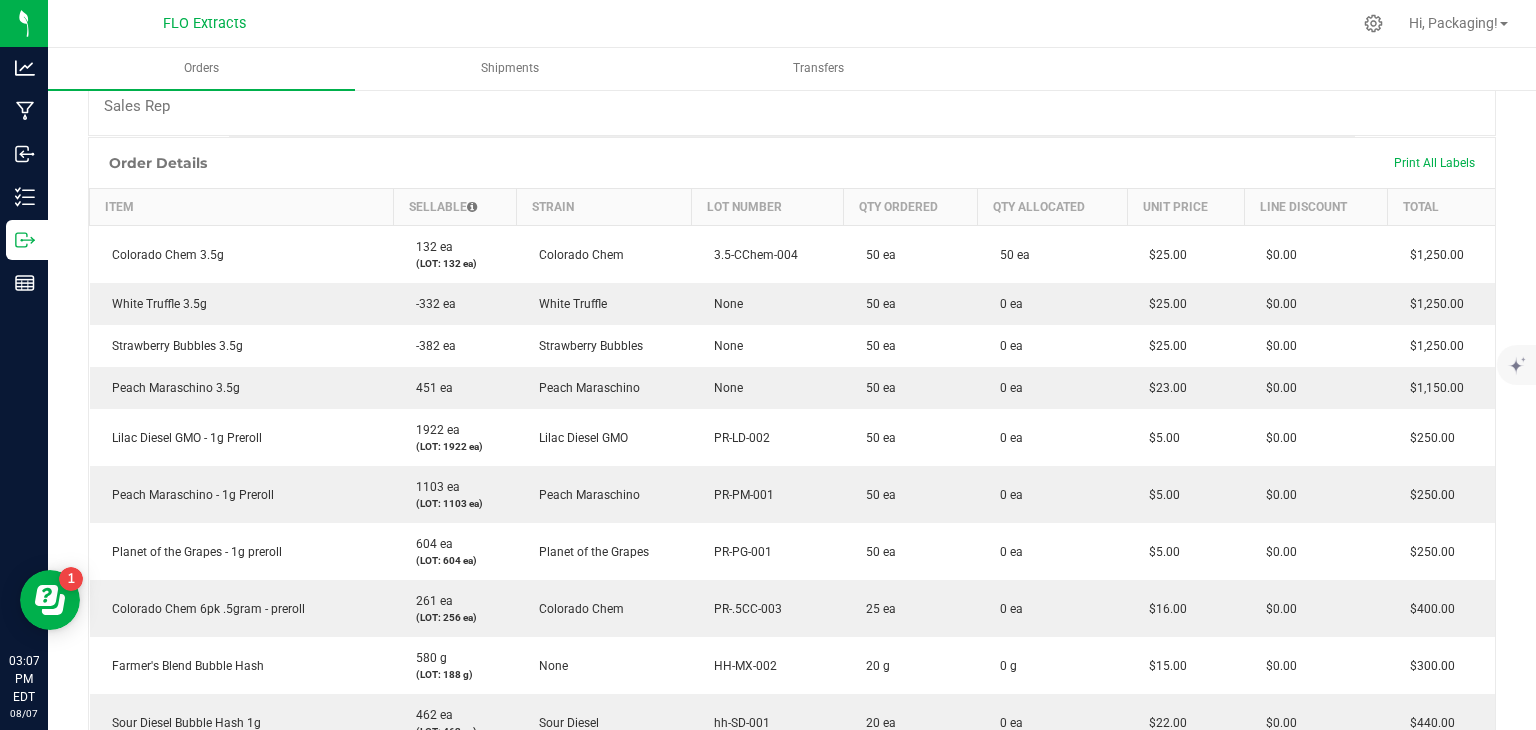 scroll, scrollTop: 440, scrollLeft: 0, axis: vertical 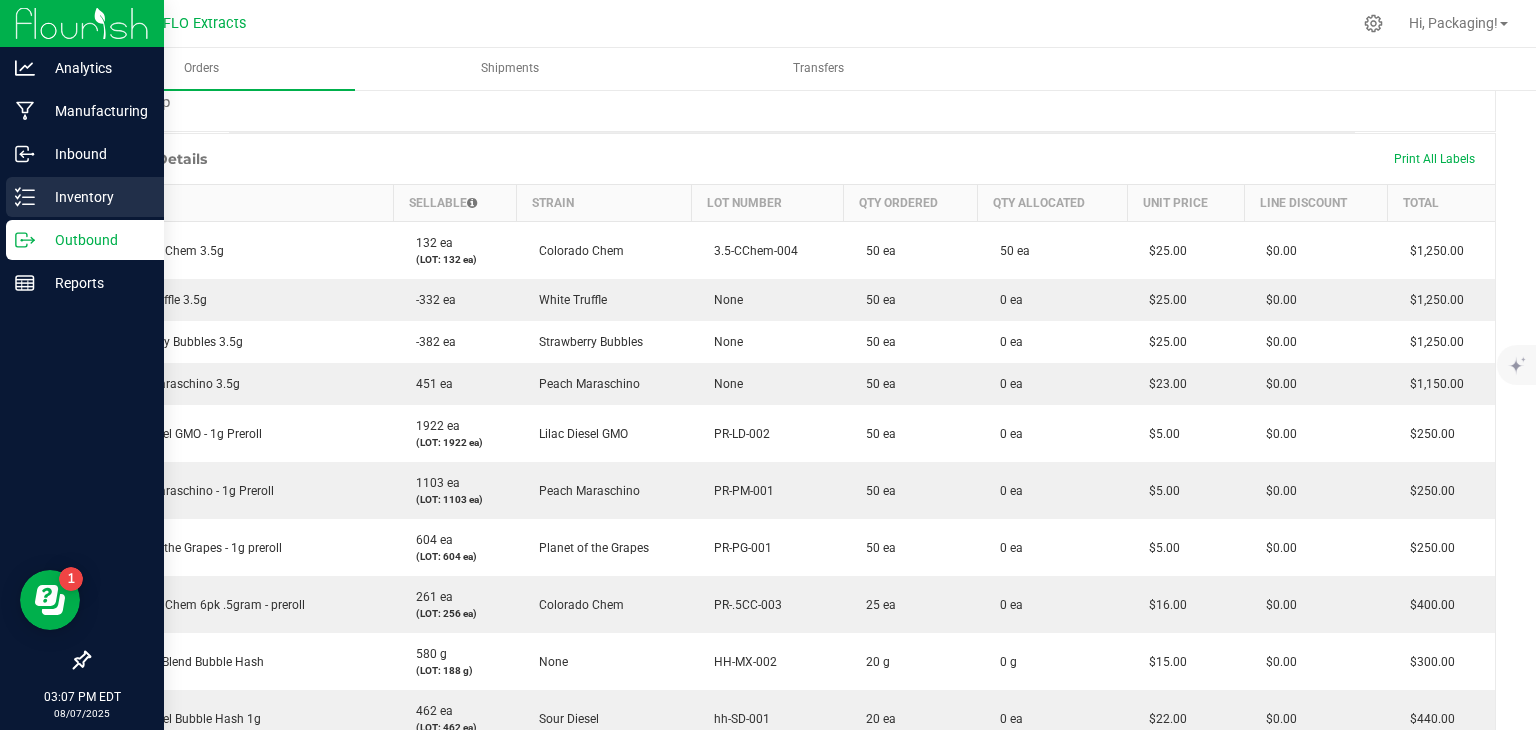 click on "Inventory" at bounding box center (95, 197) 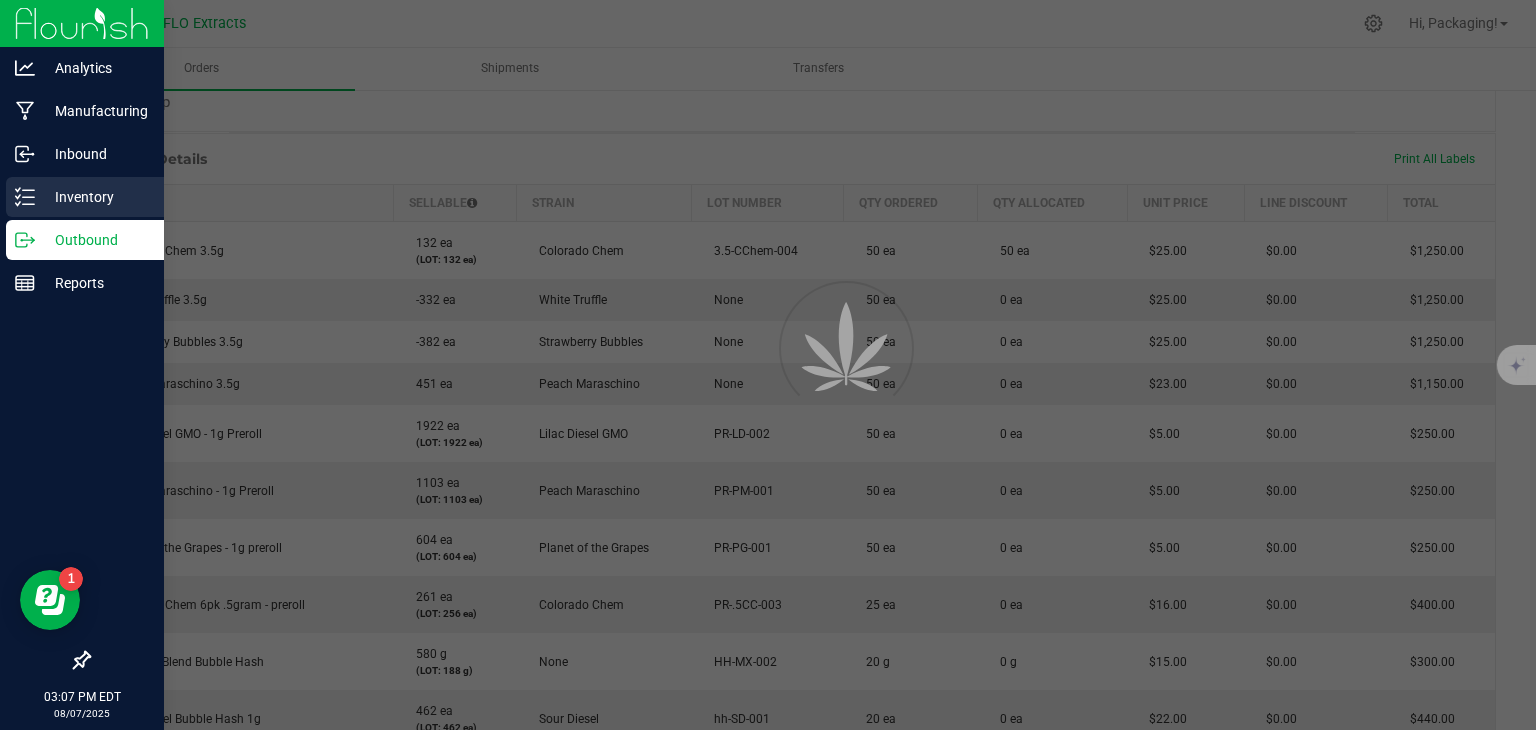 scroll, scrollTop: 0, scrollLeft: 0, axis: both 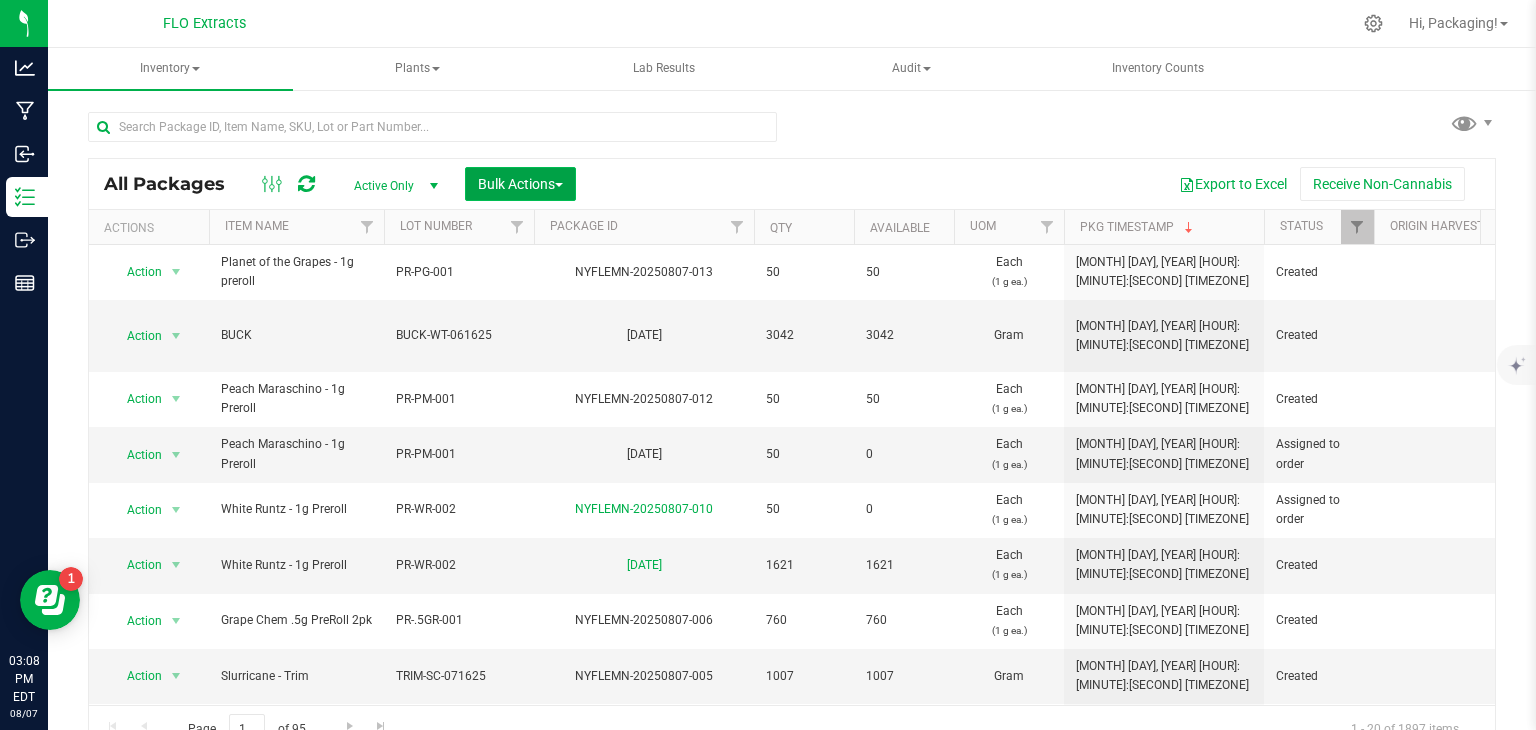 click on "Bulk Actions" at bounding box center (520, 184) 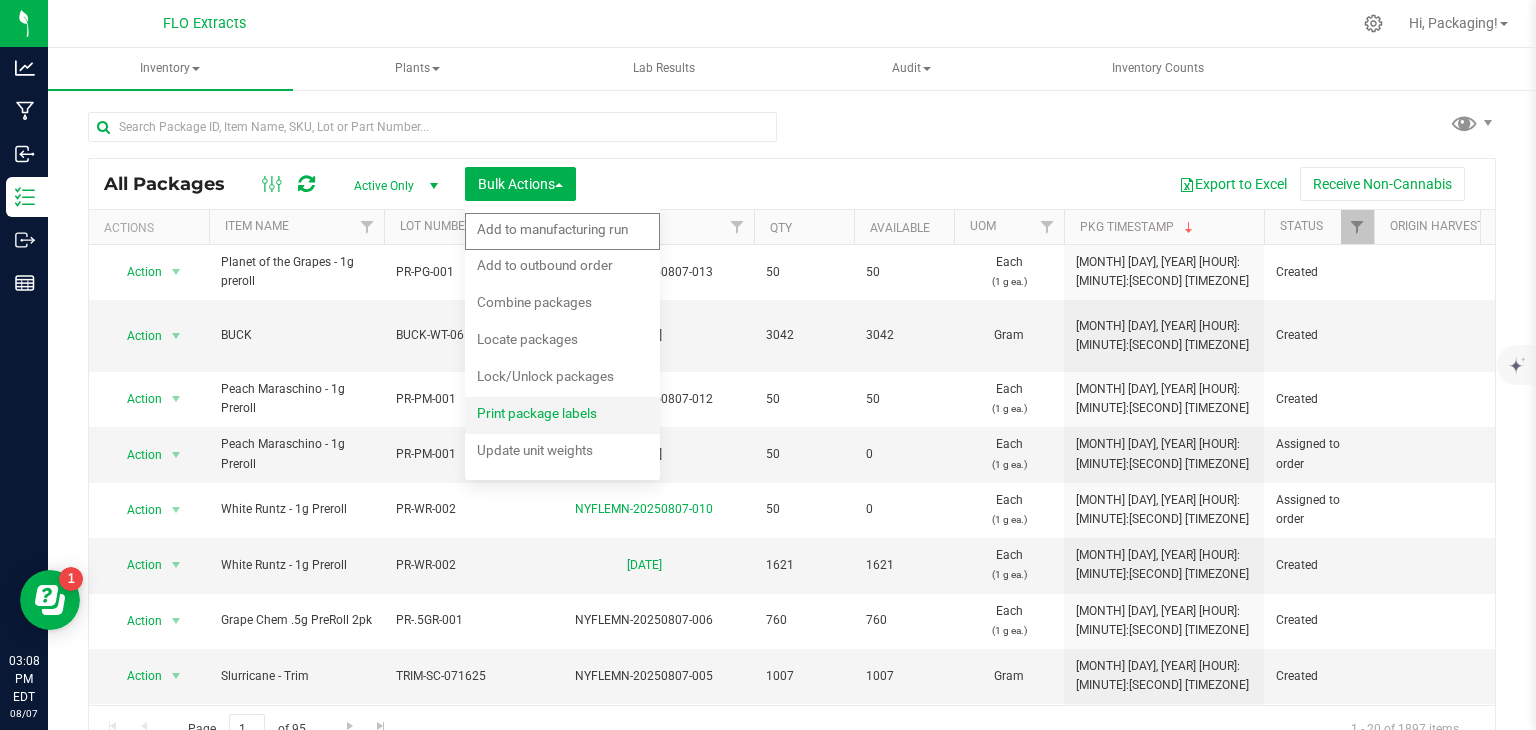 click on "Print package labels" at bounding box center [537, 413] 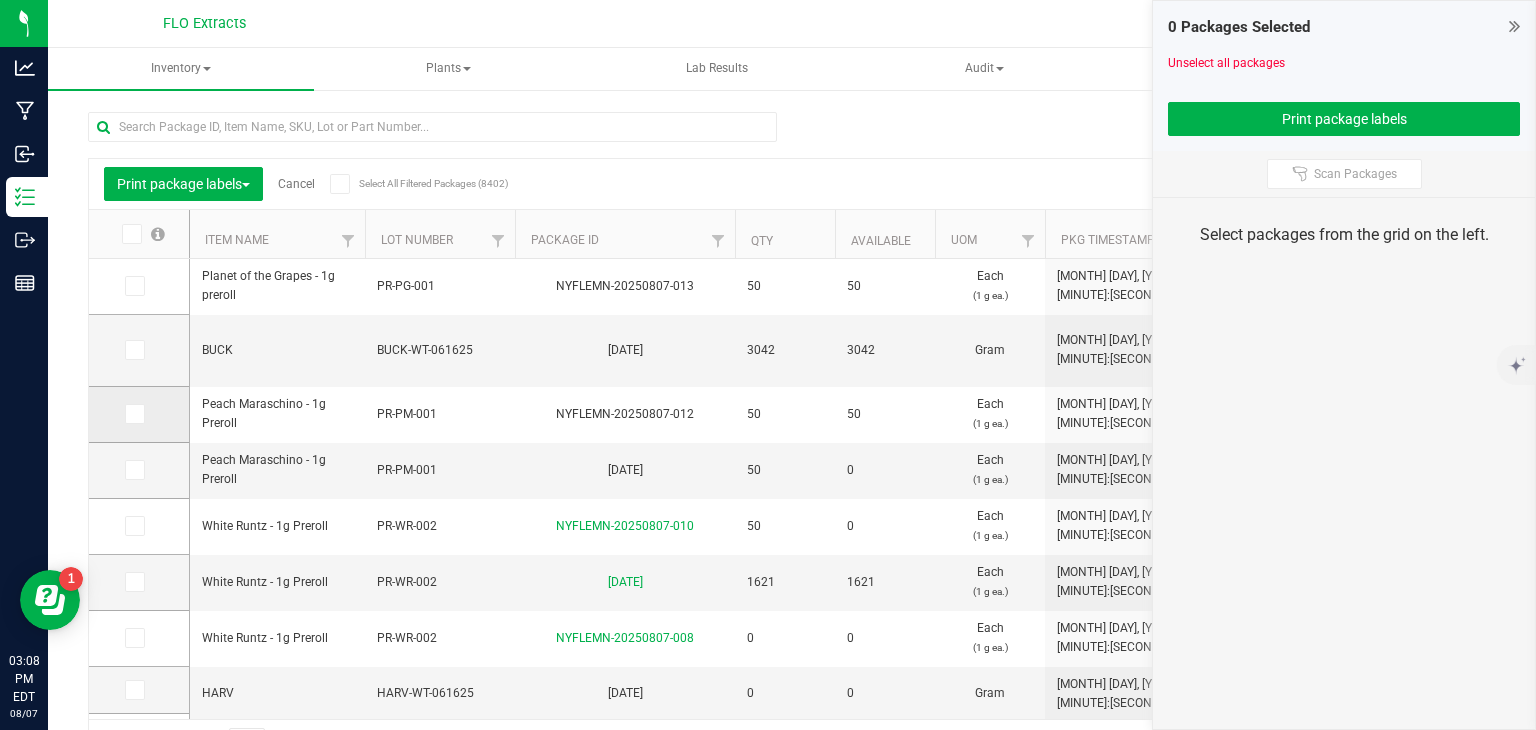click at bounding box center (135, 414) 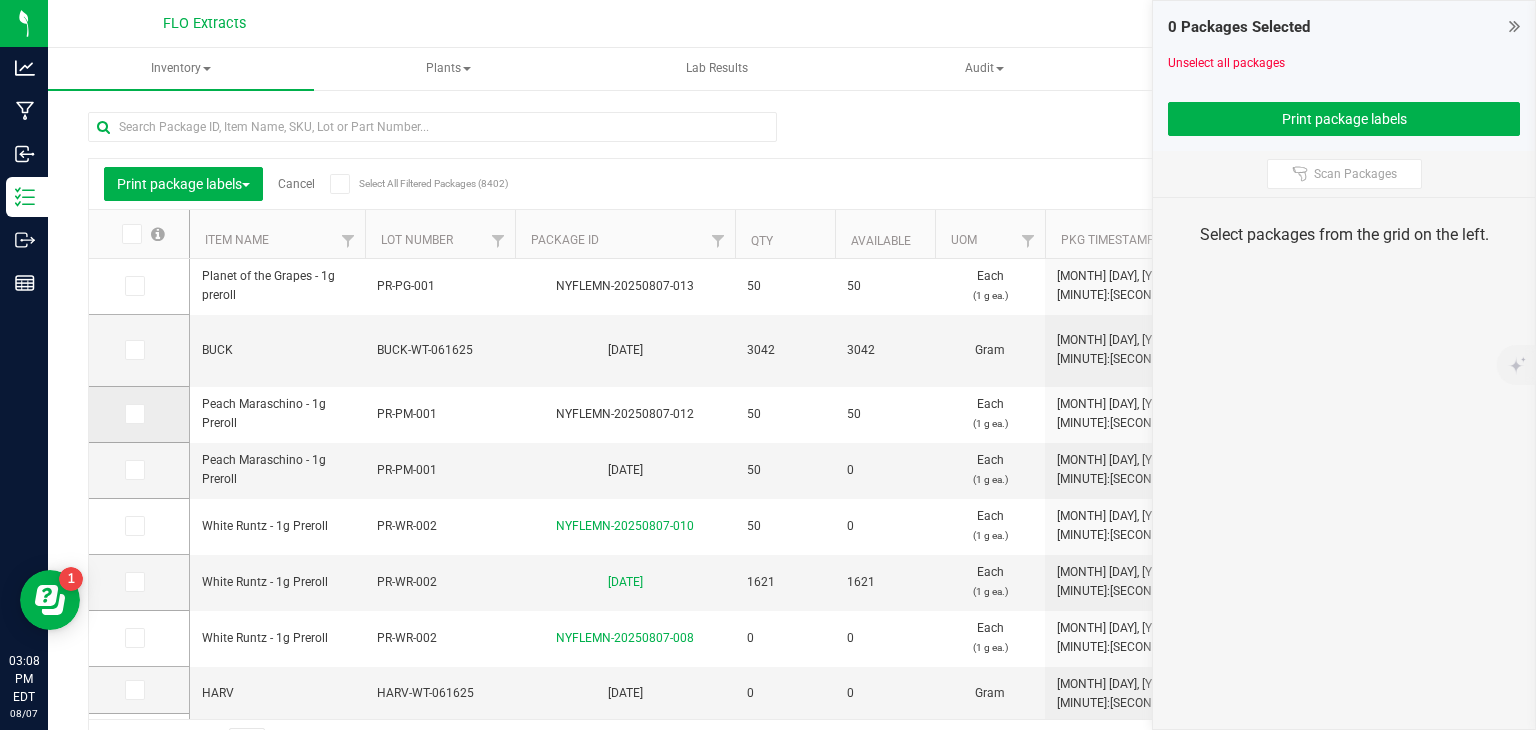 click at bounding box center [0, 0] 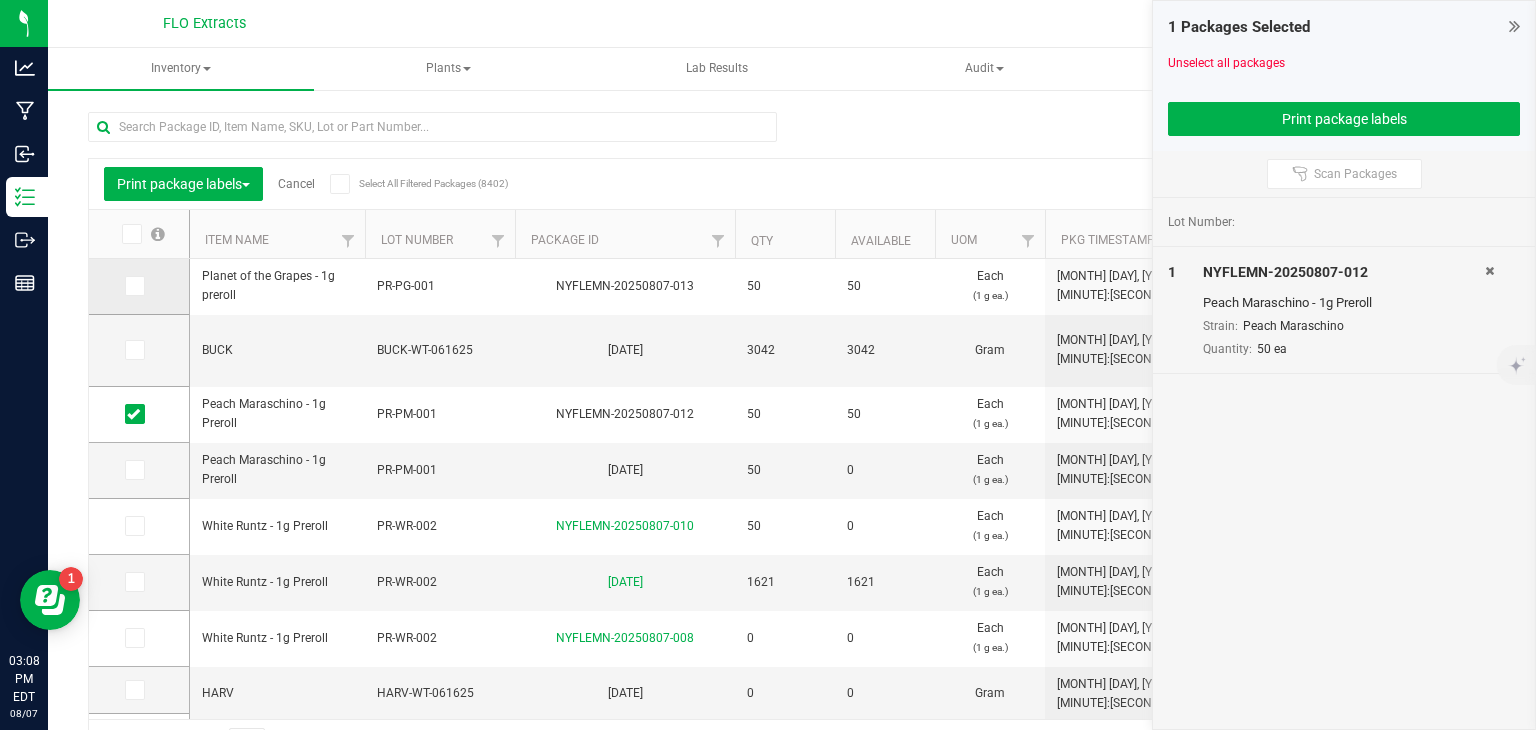 click at bounding box center (133, 286) 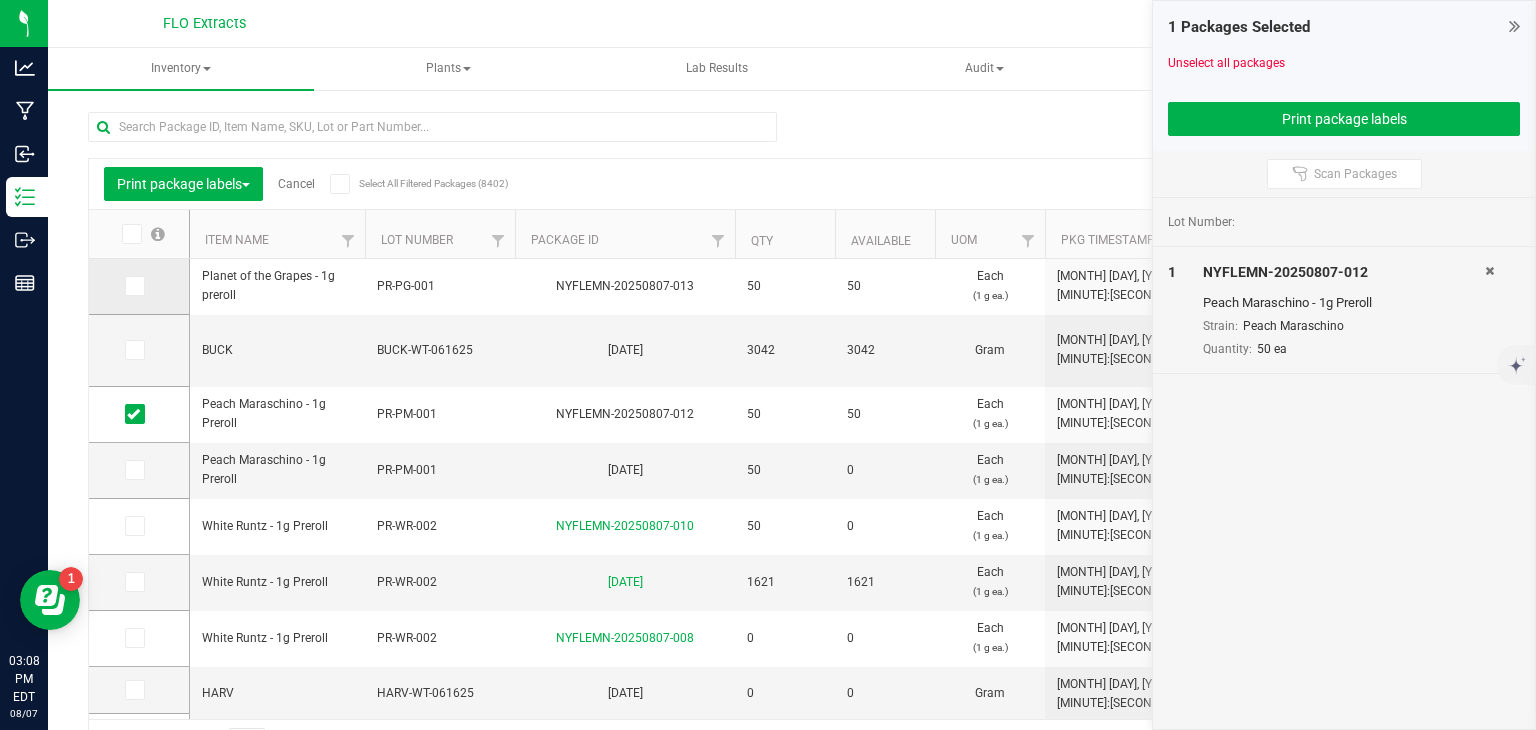 click at bounding box center [0, 0] 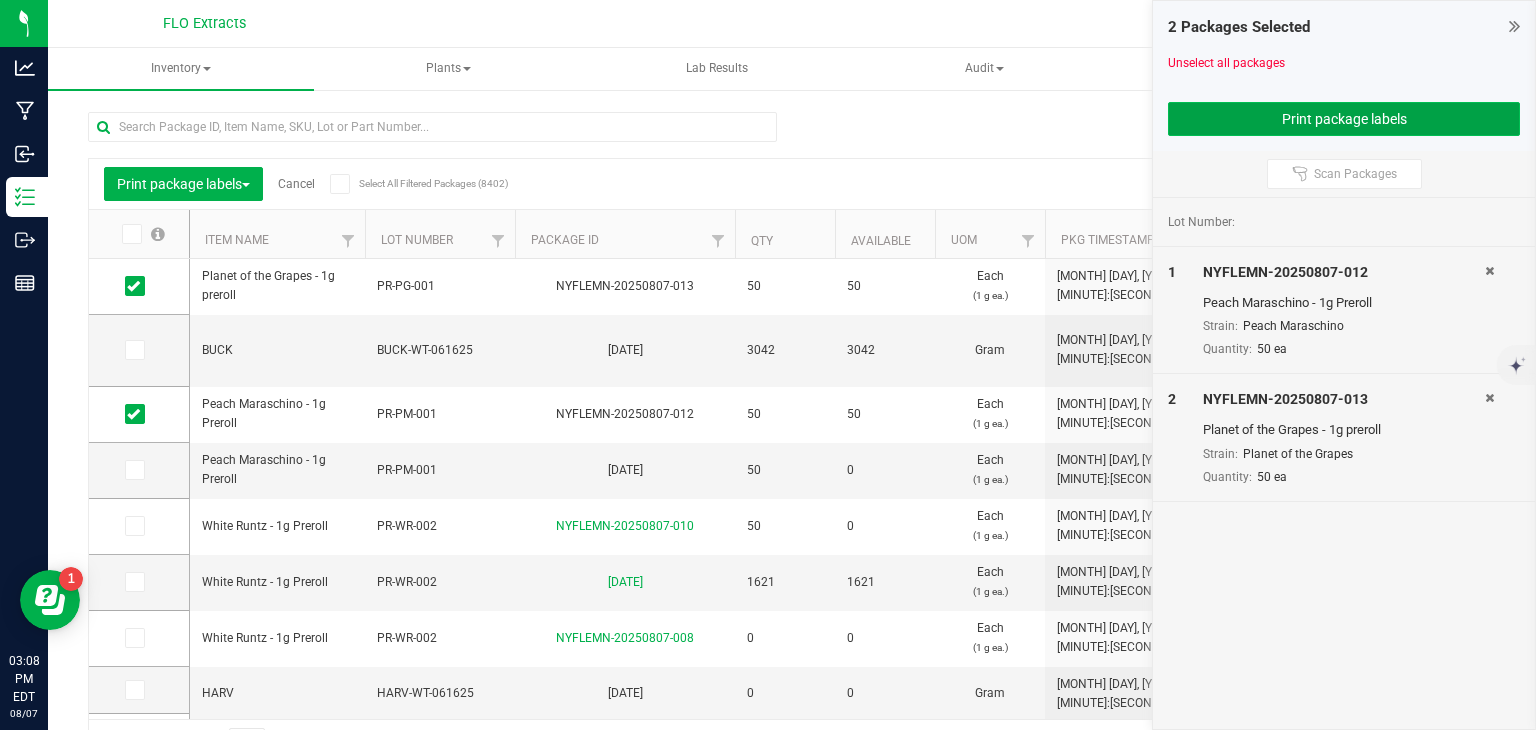 click on "Print package labels" at bounding box center [1344, 119] 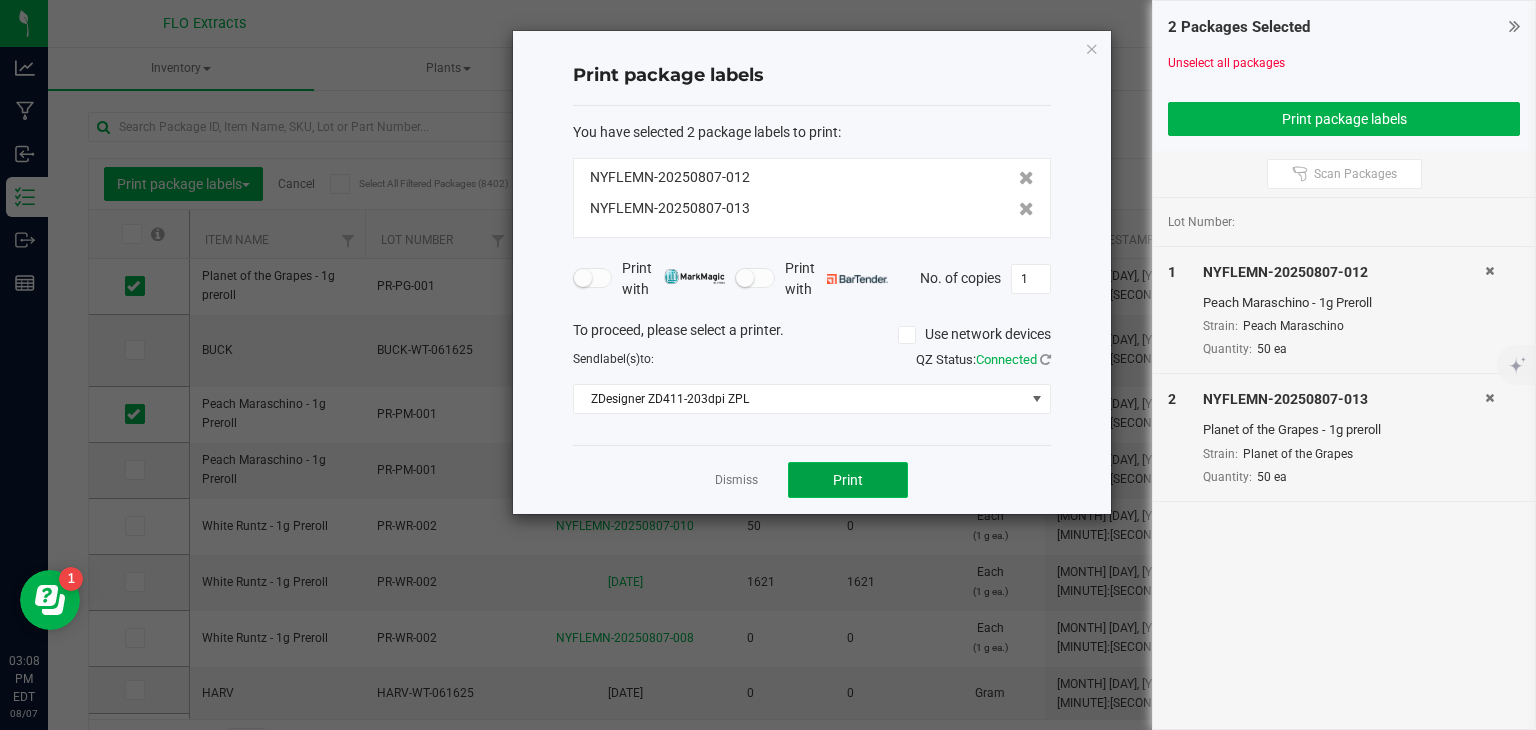 click on "Print" 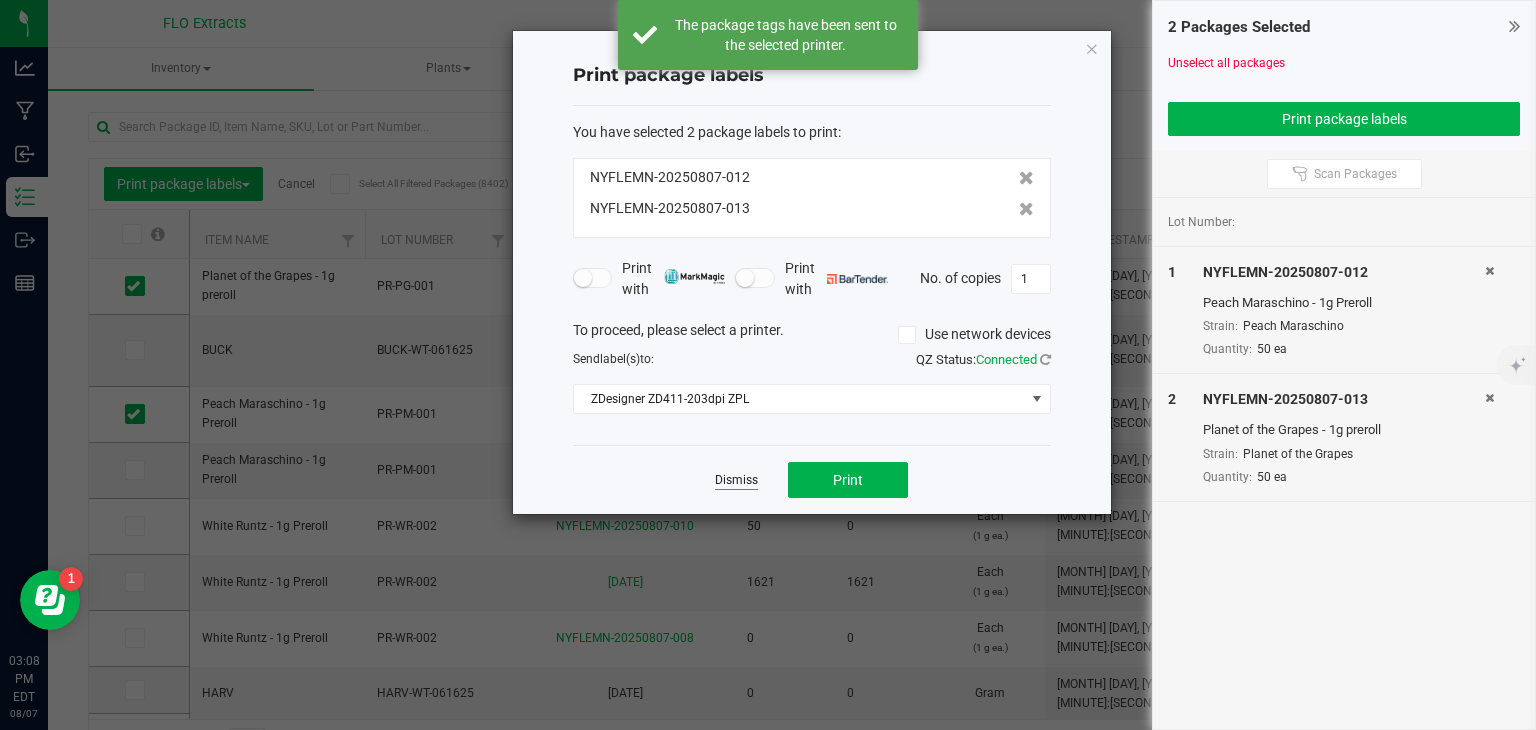 click on "Dismiss" 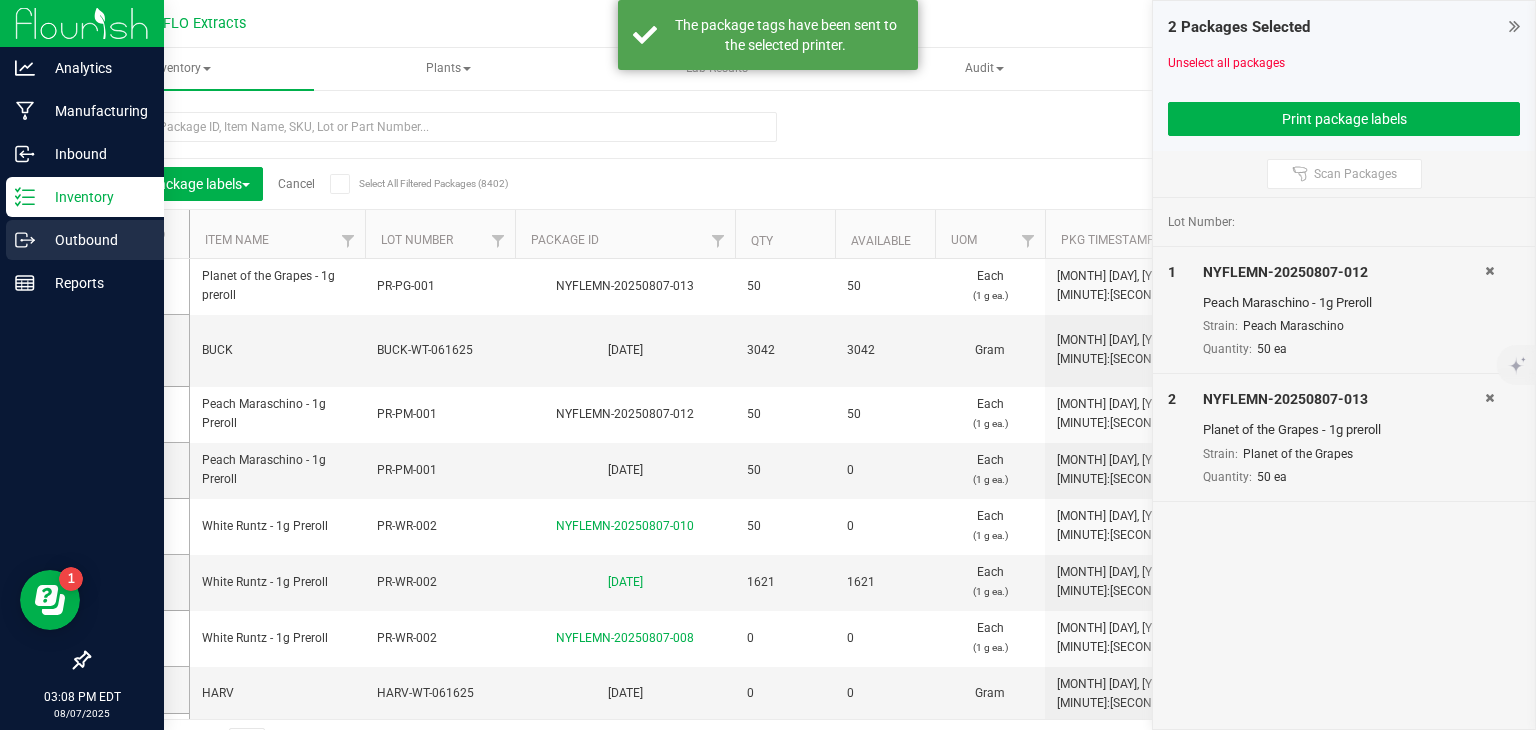 click on "Outbound" at bounding box center (95, 240) 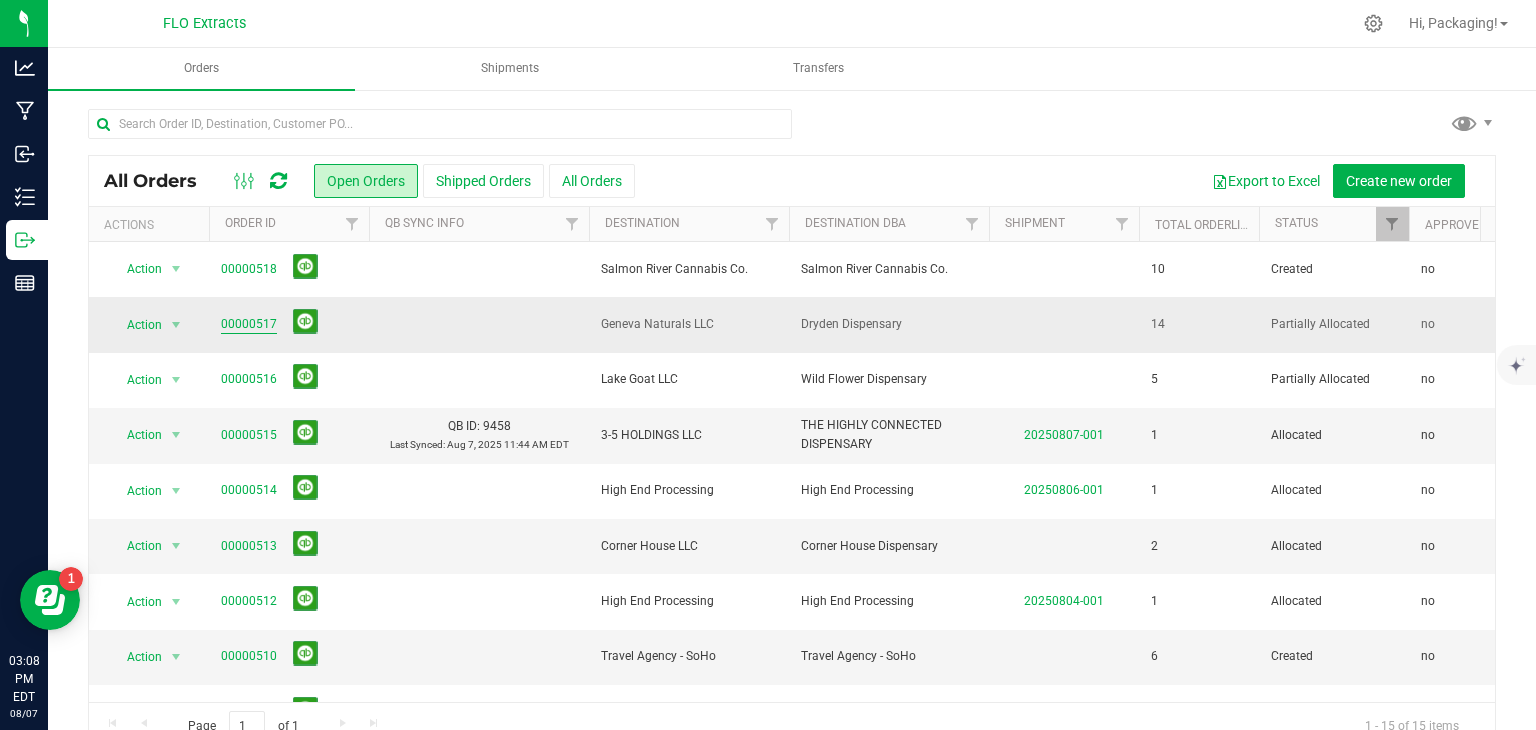 click on "00000517" at bounding box center [249, 324] 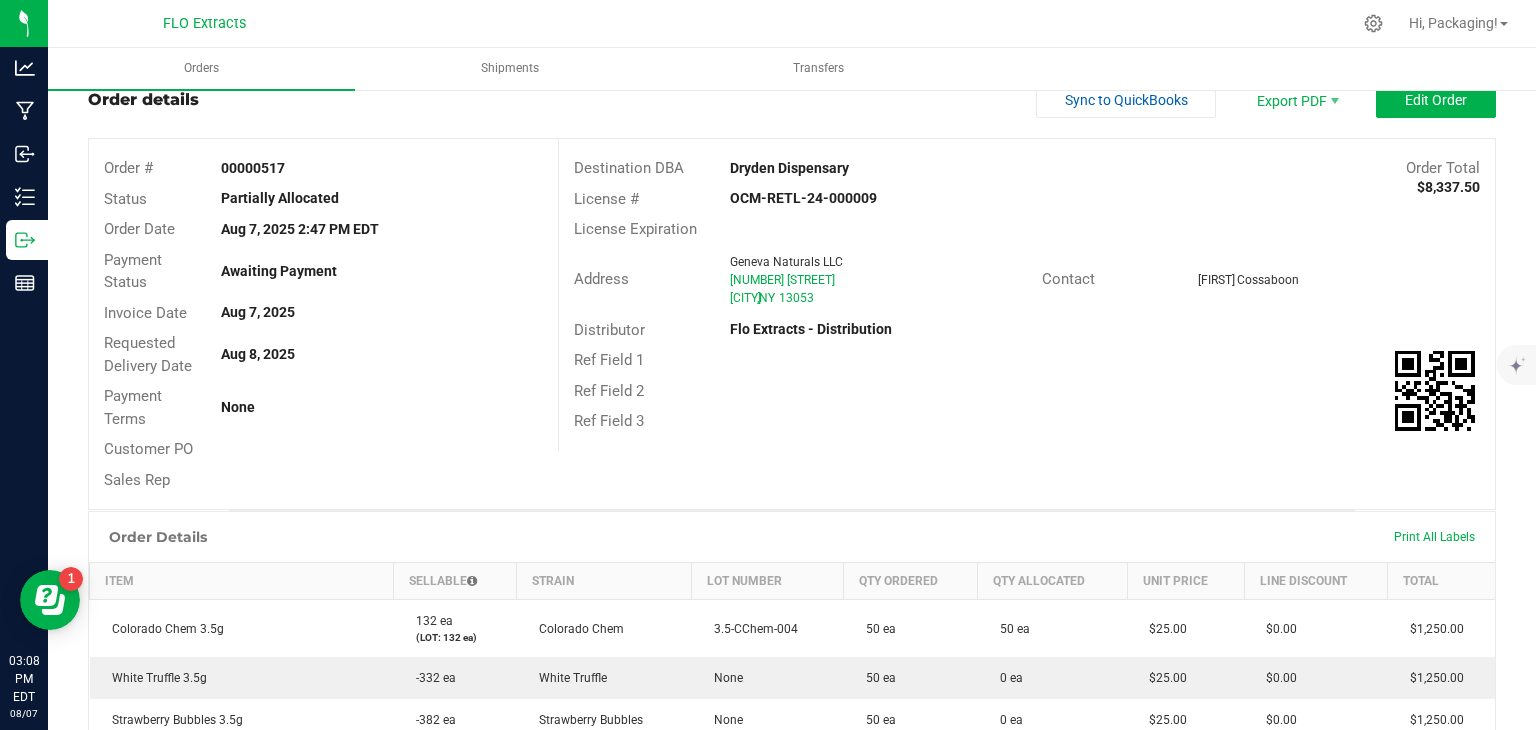 scroll, scrollTop: 0, scrollLeft: 0, axis: both 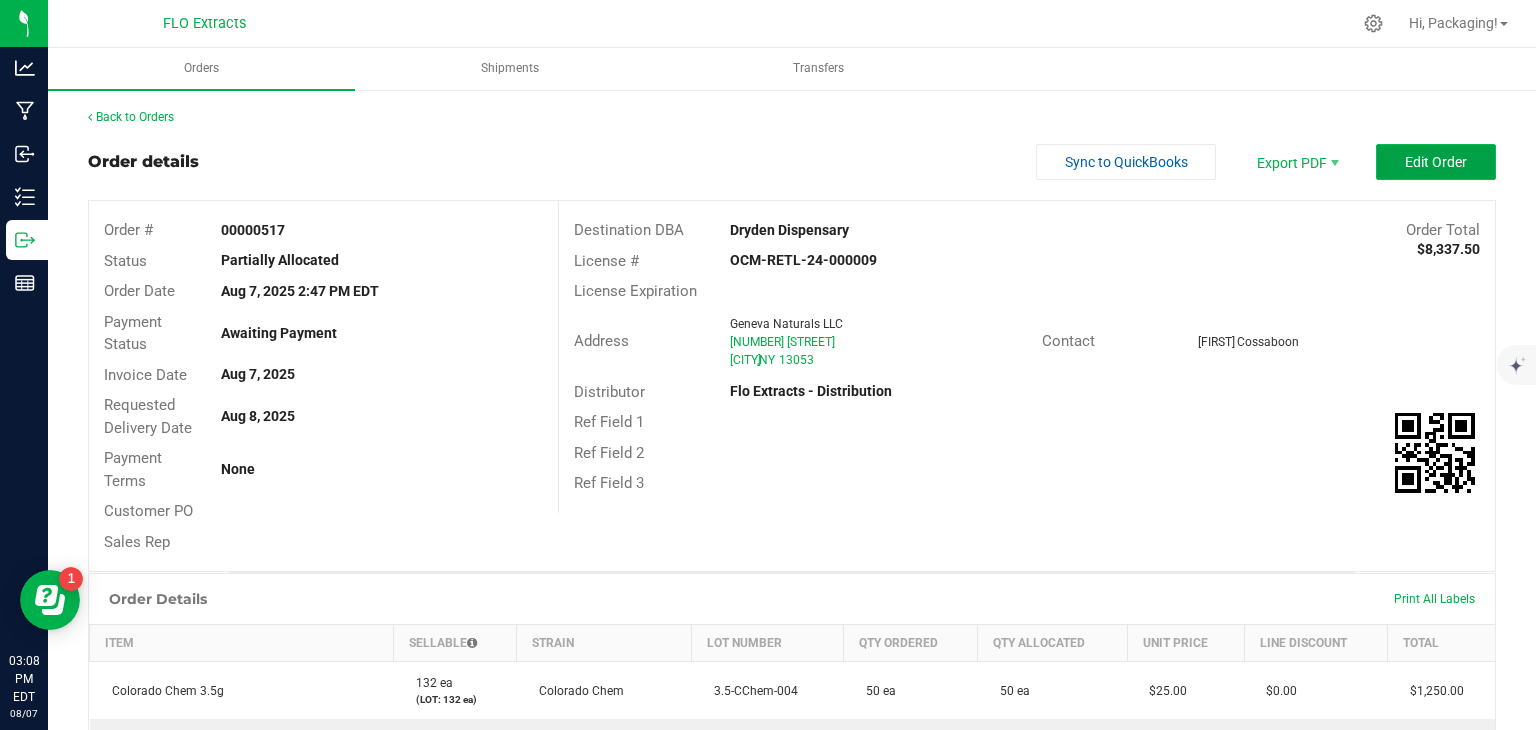 click on "Edit Order" at bounding box center [1436, 162] 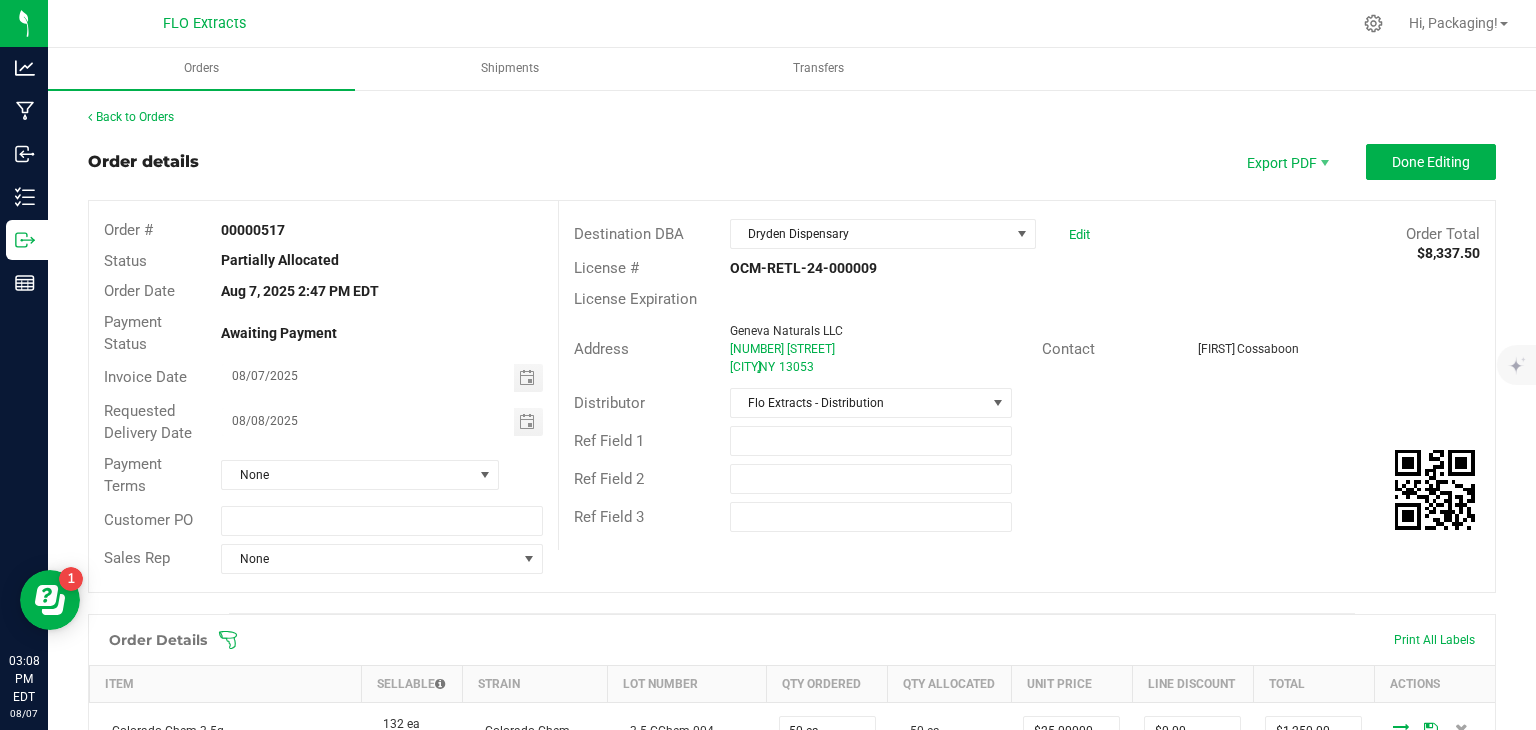 click 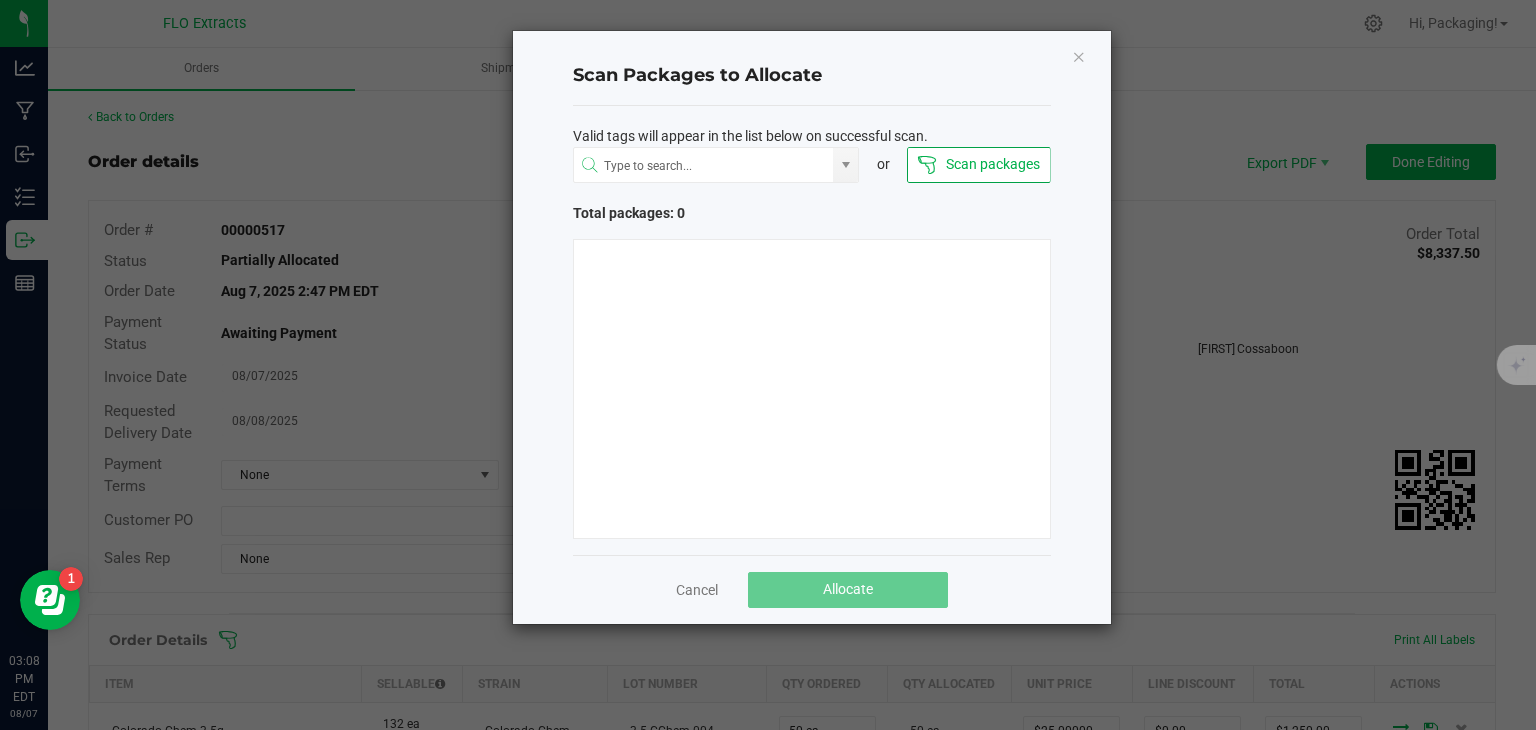 type 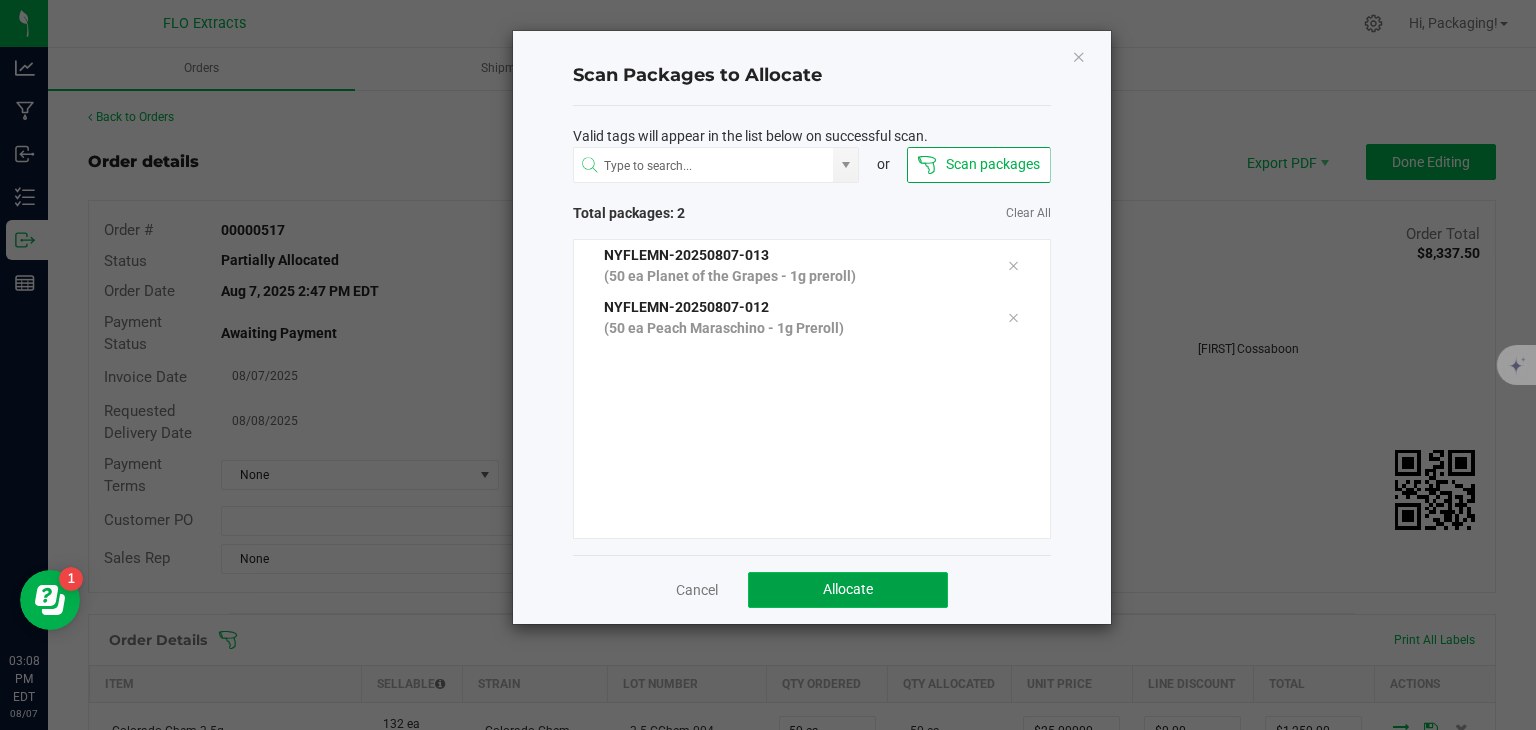 click on "Allocate" 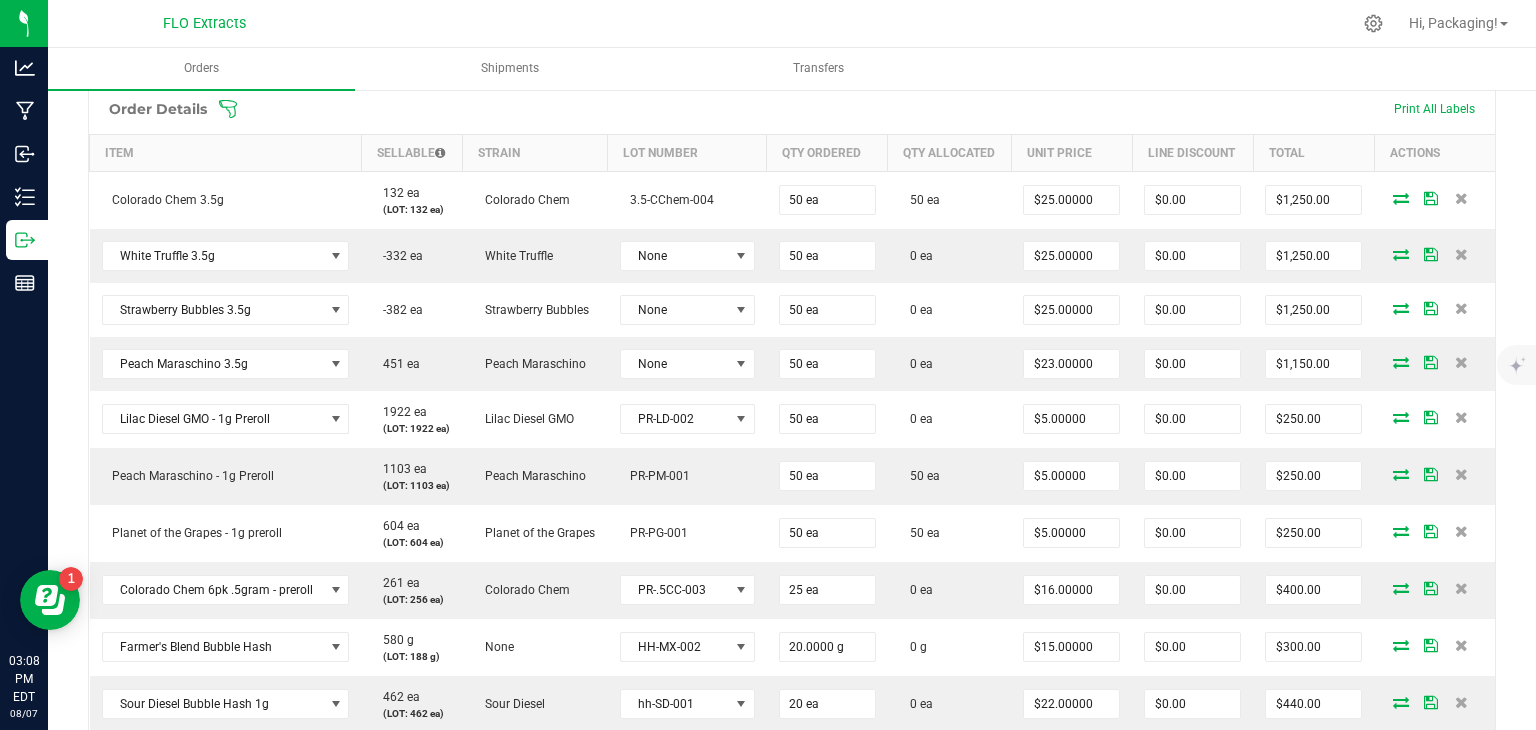 scroll, scrollTop: 539, scrollLeft: 0, axis: vertical 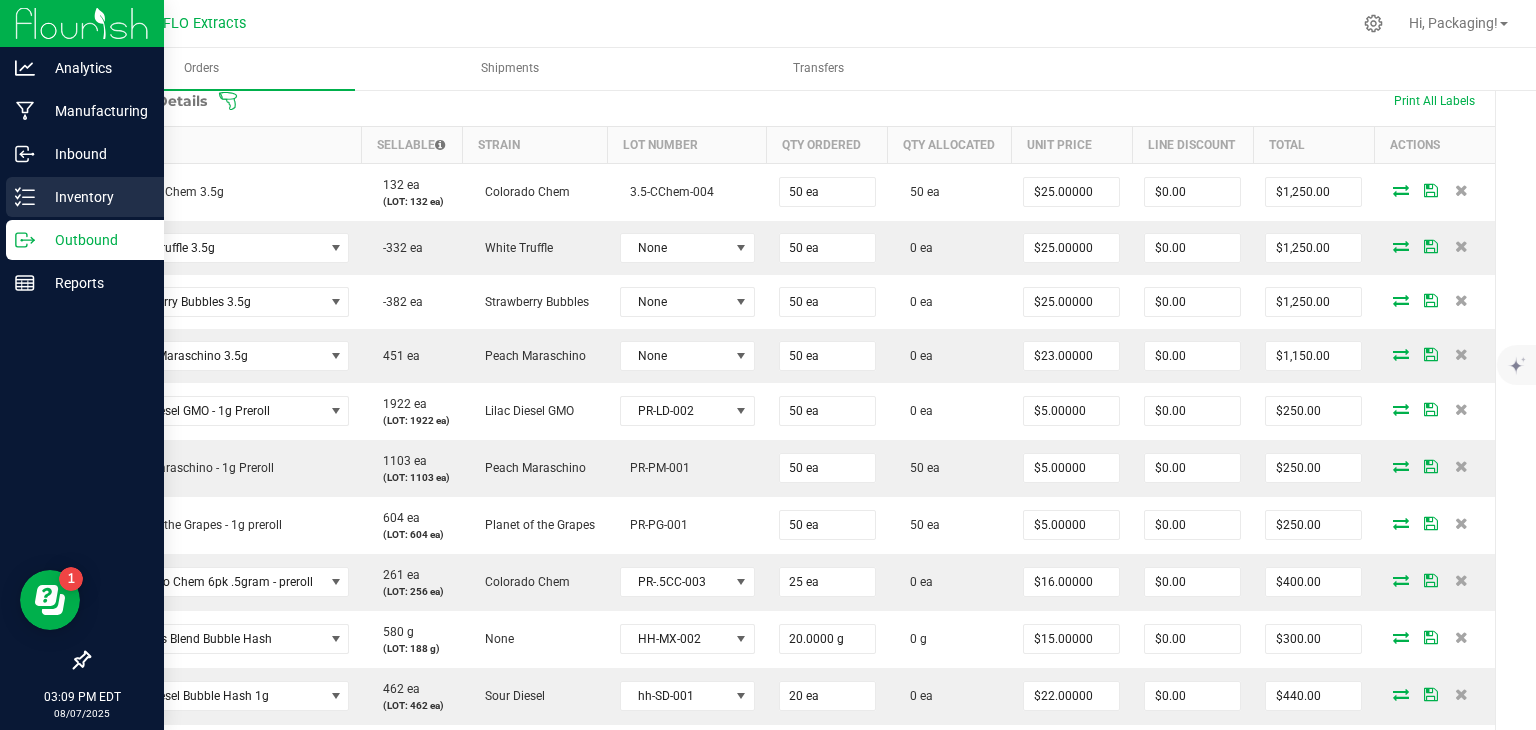 click on "Inventory" at bounding box center [95, 197] 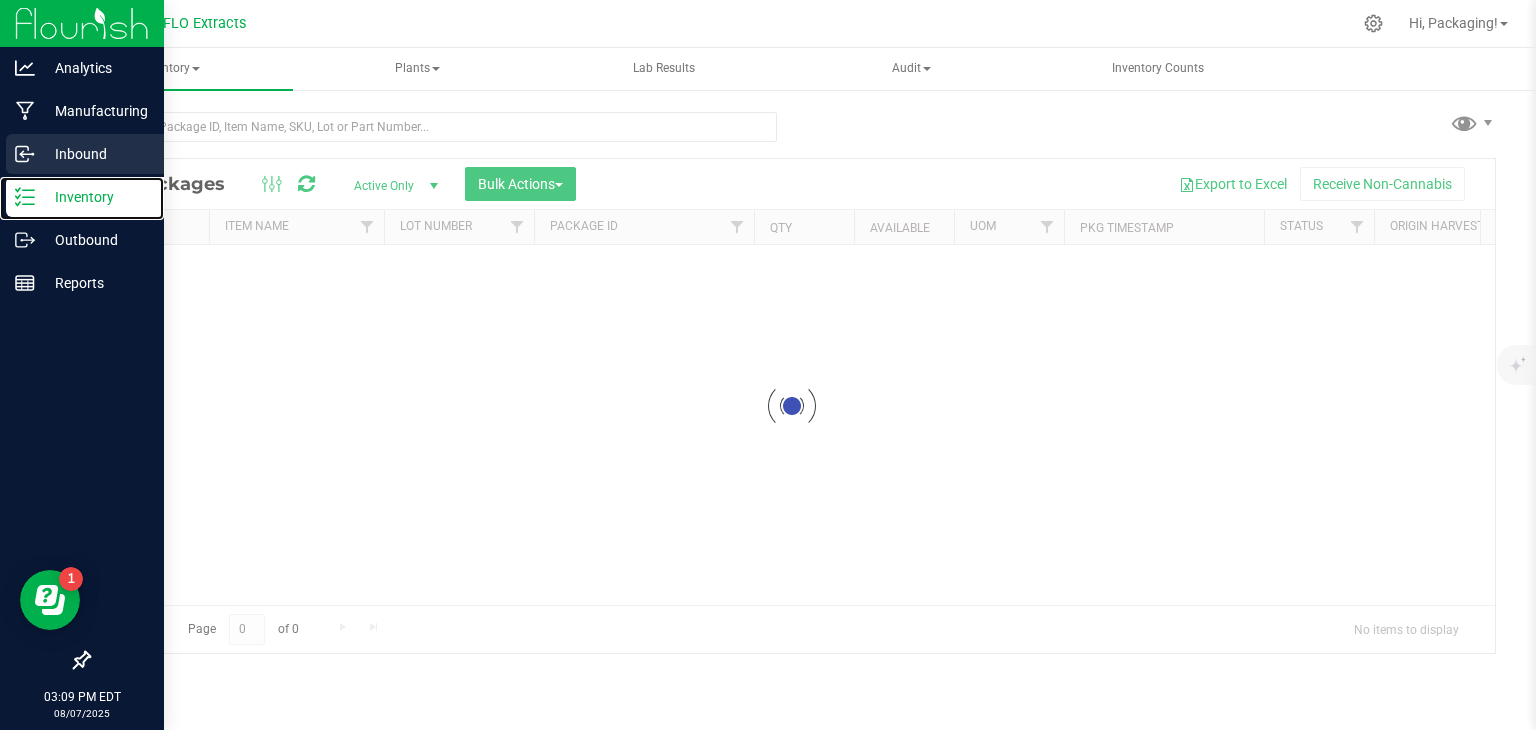 scroll, scrollTop: 0, scrollLeft: 0, axis: both 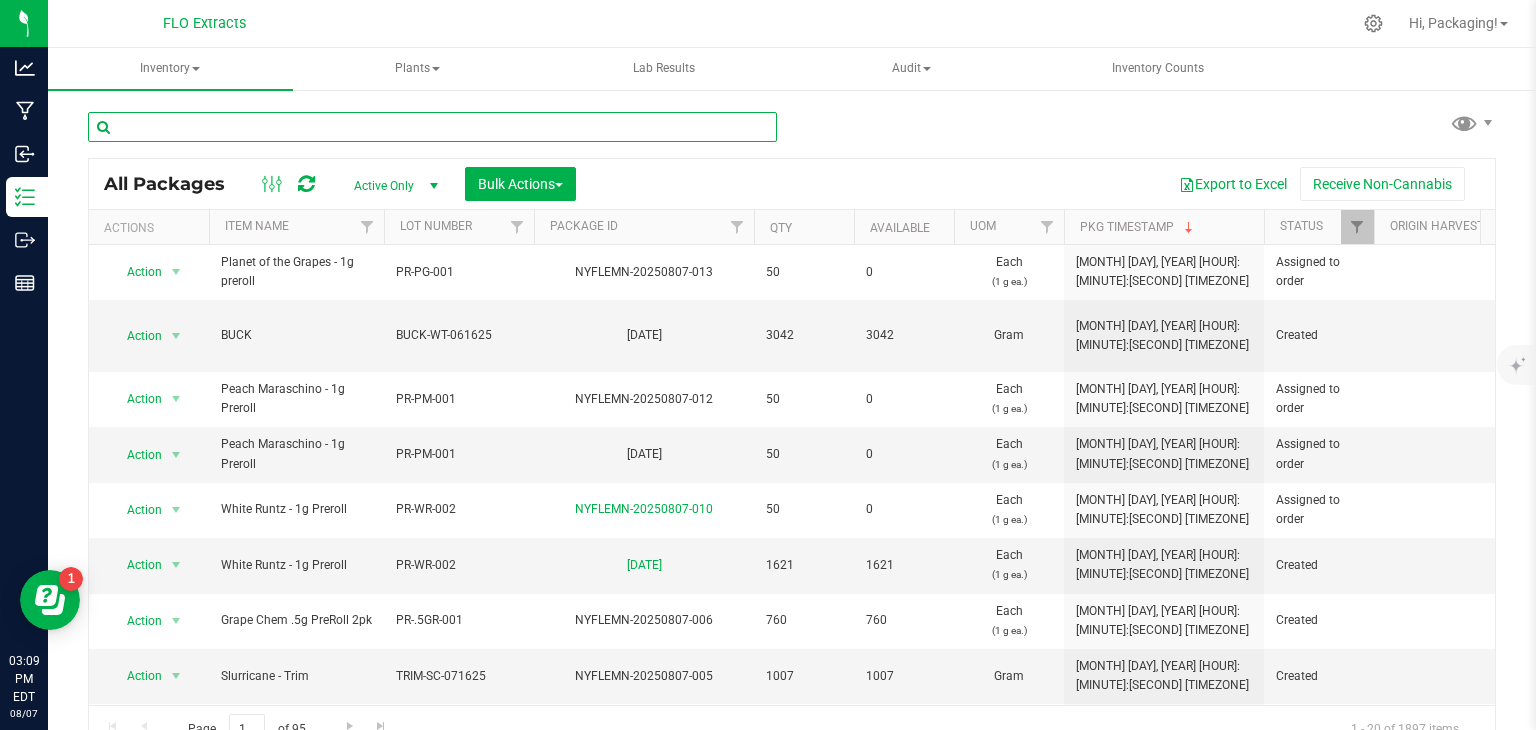 click at bounding box center [432, 127] 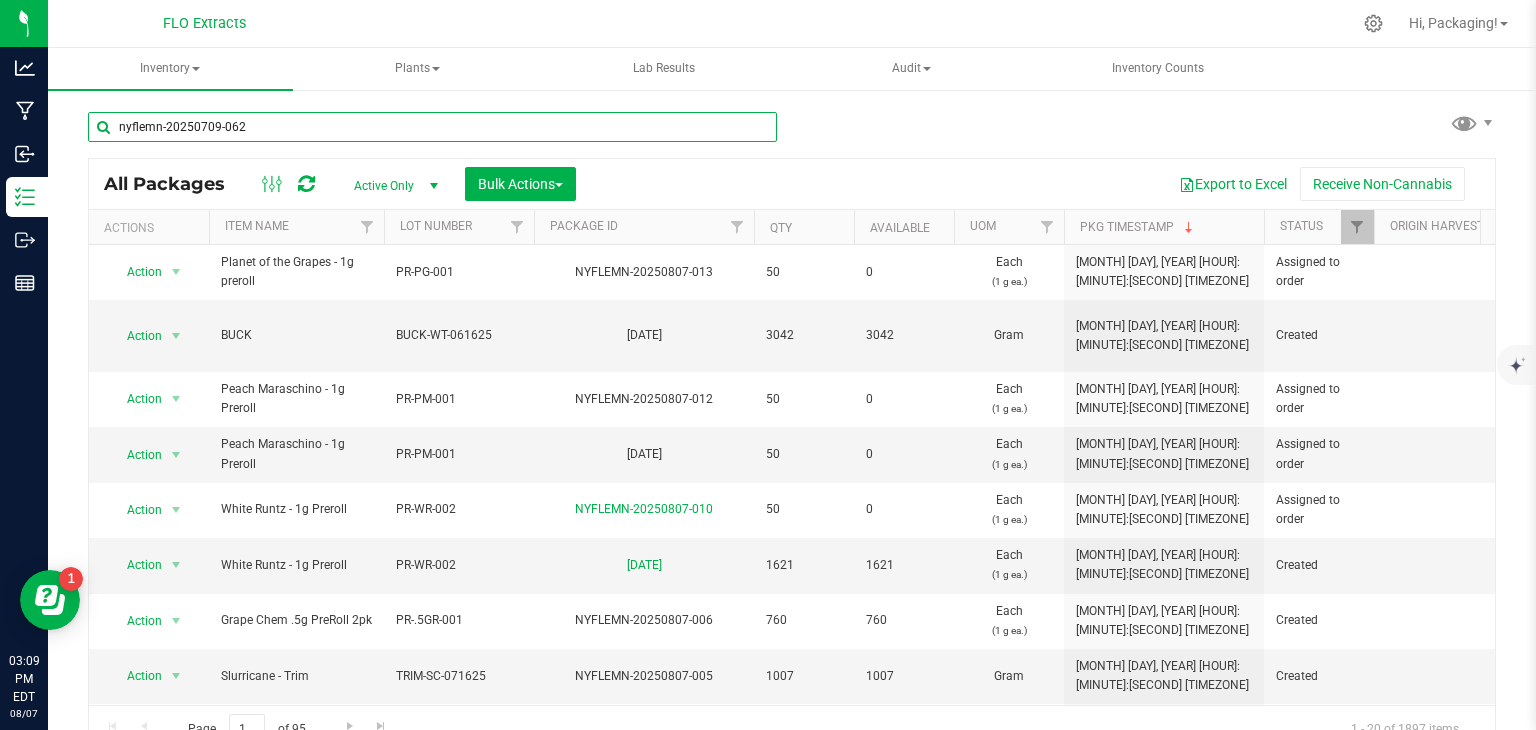 type on "nyflemn-20250709-062" 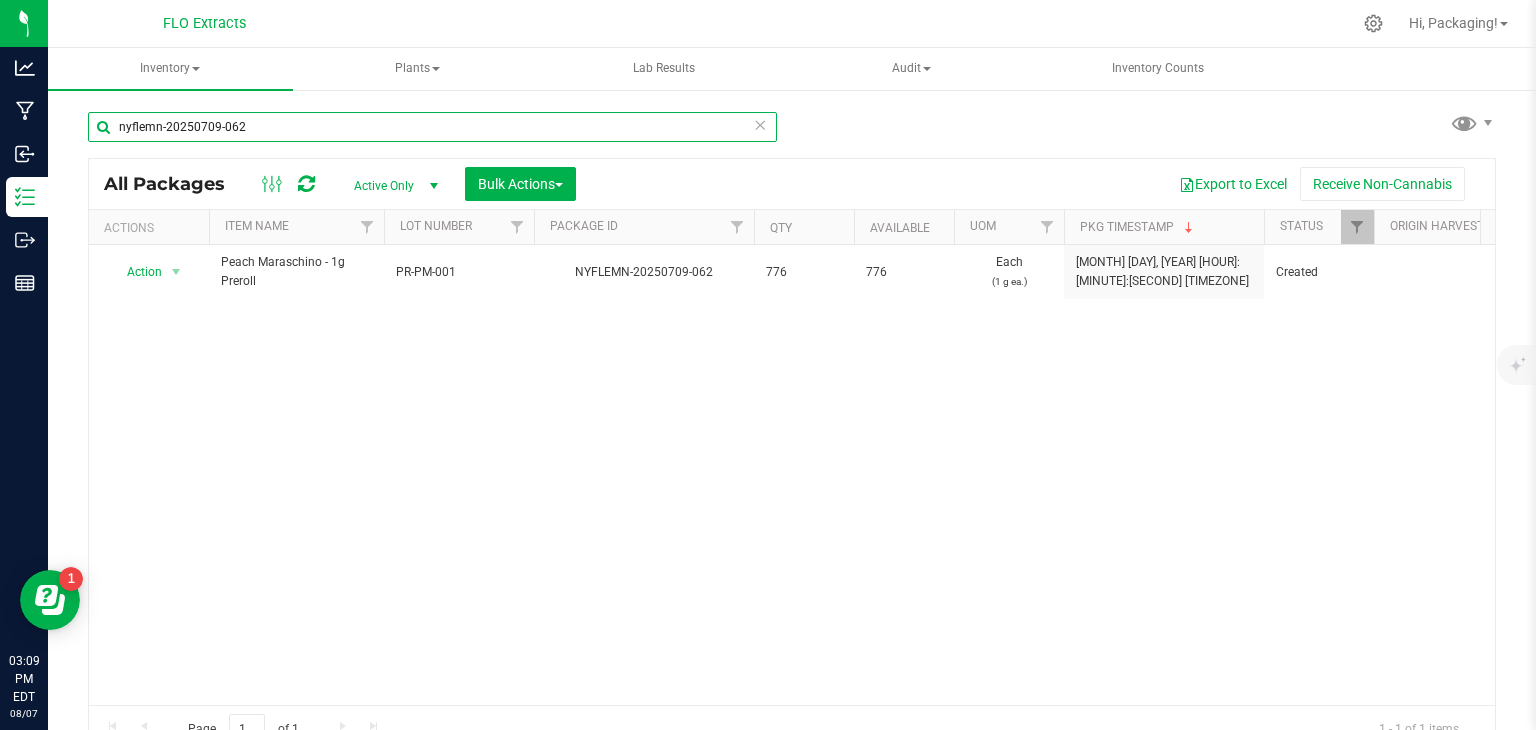 click on "nyflemn-20250709-062" at bounding box center (432, 127) 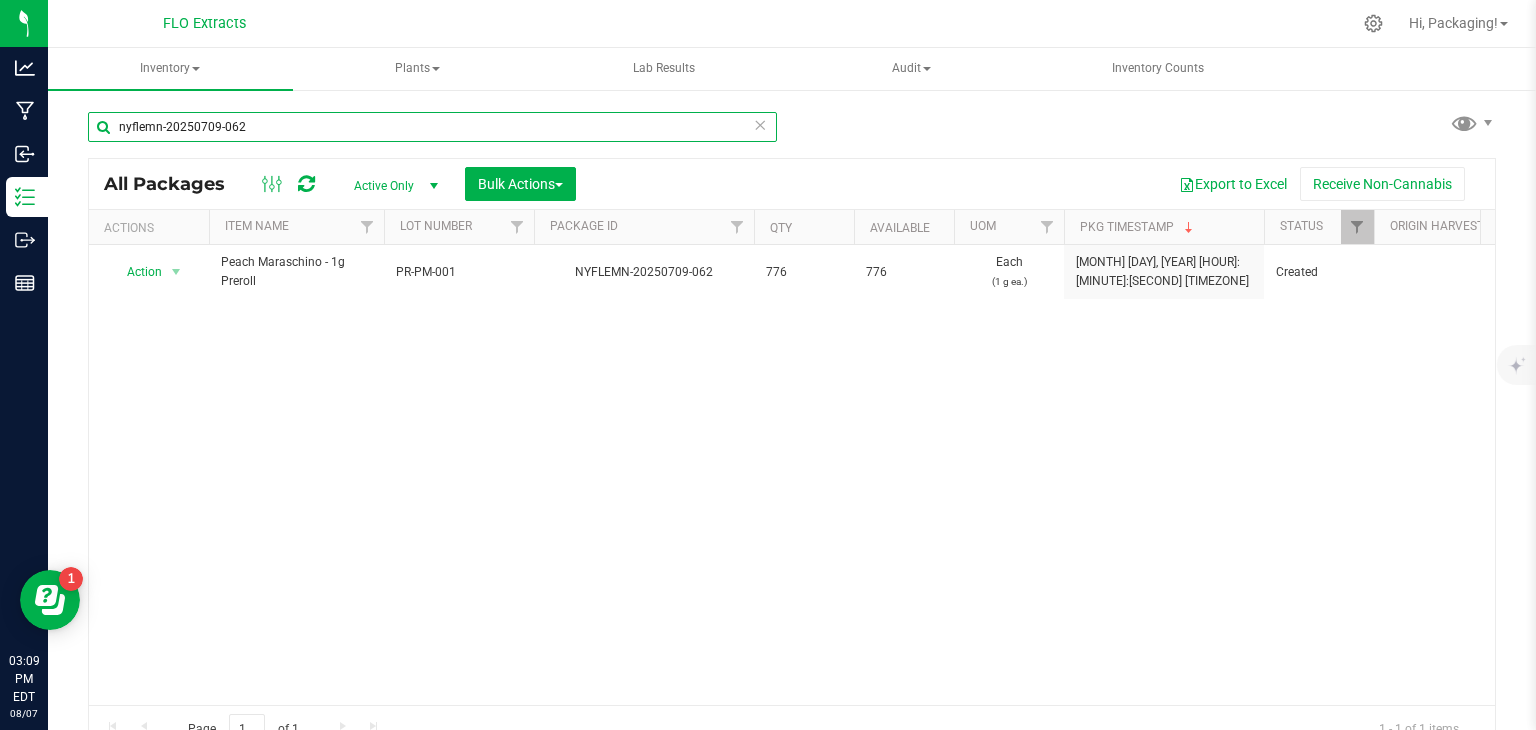 click on "nyflemn-20250709-062" at bounding box center [432, 127] 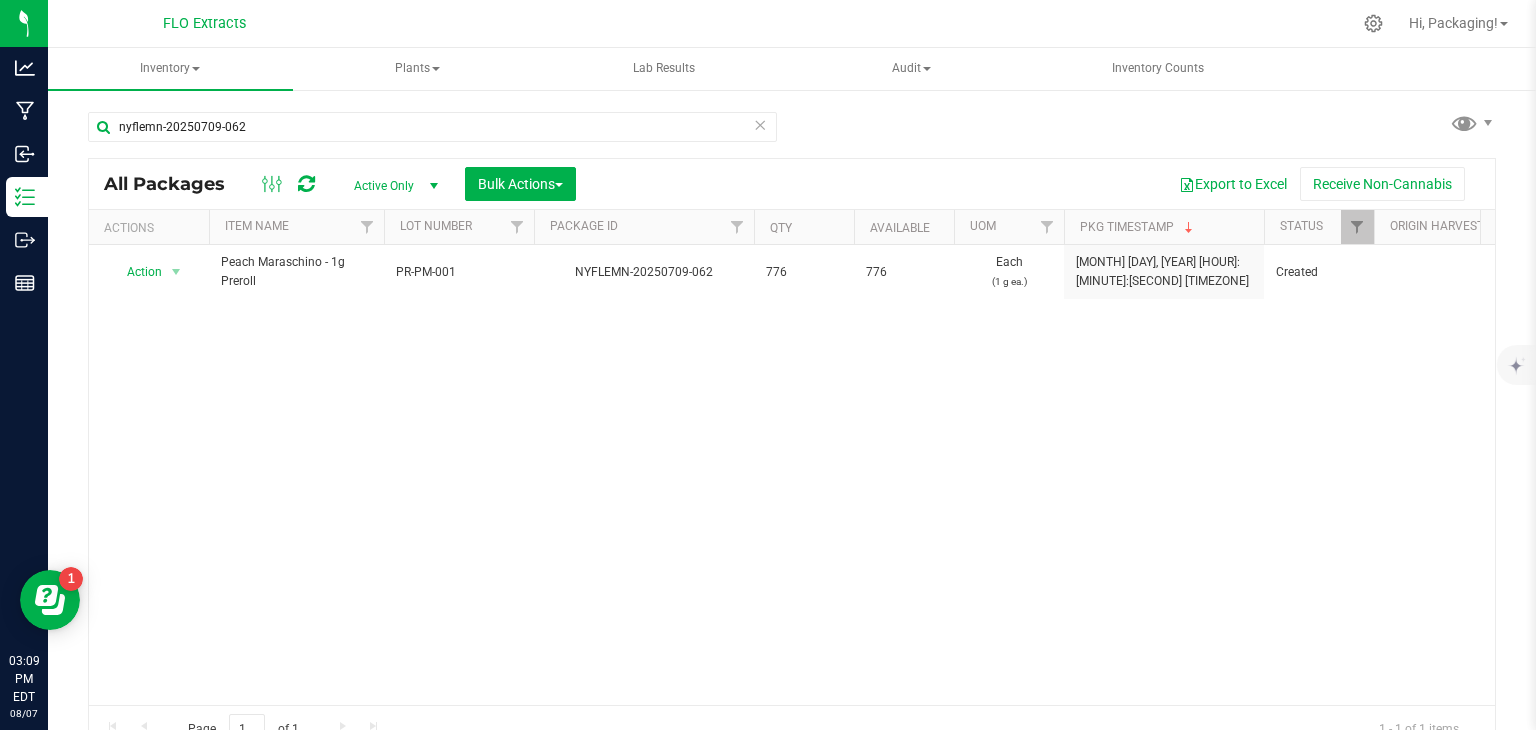 click at bounding box center (760, 124) 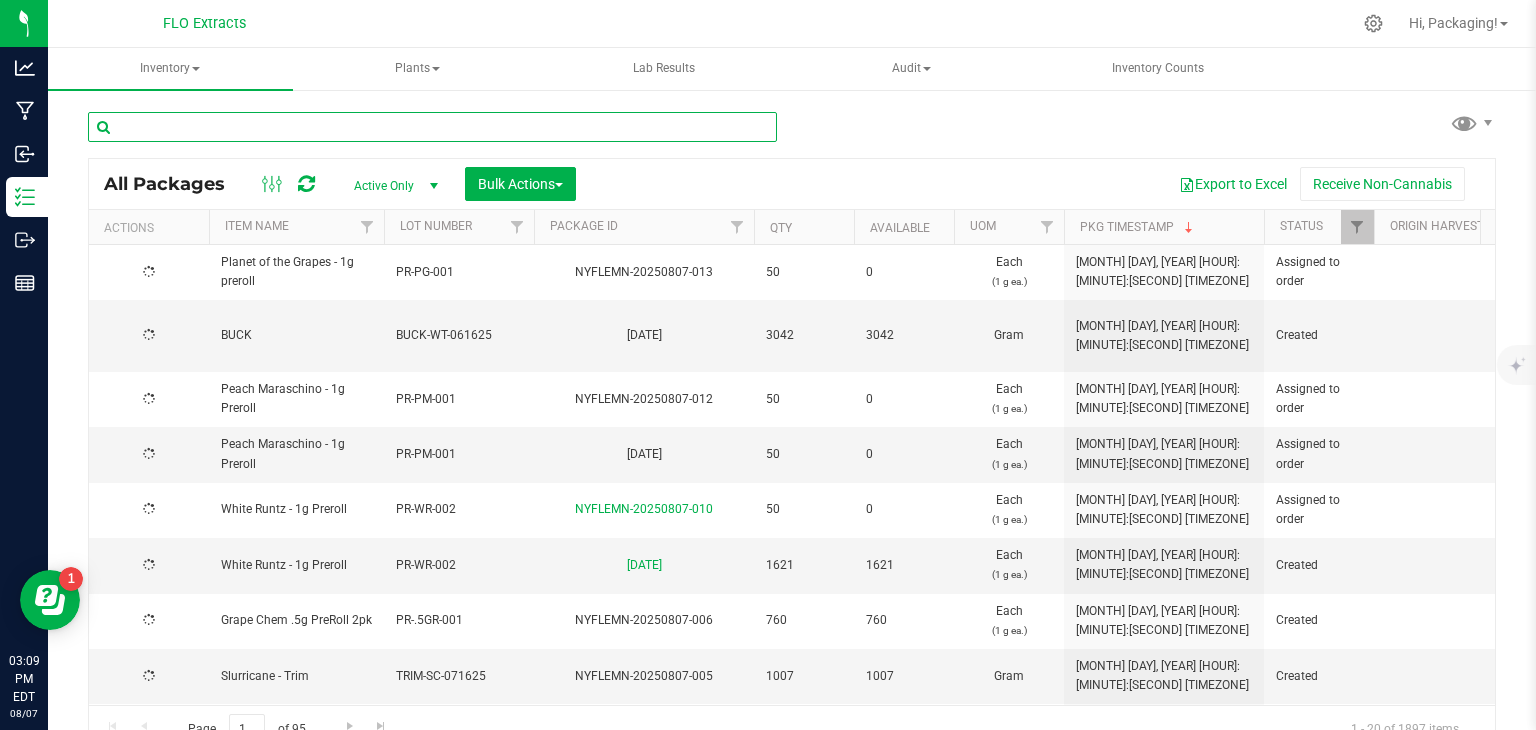 click at bounding box center (432, 127) 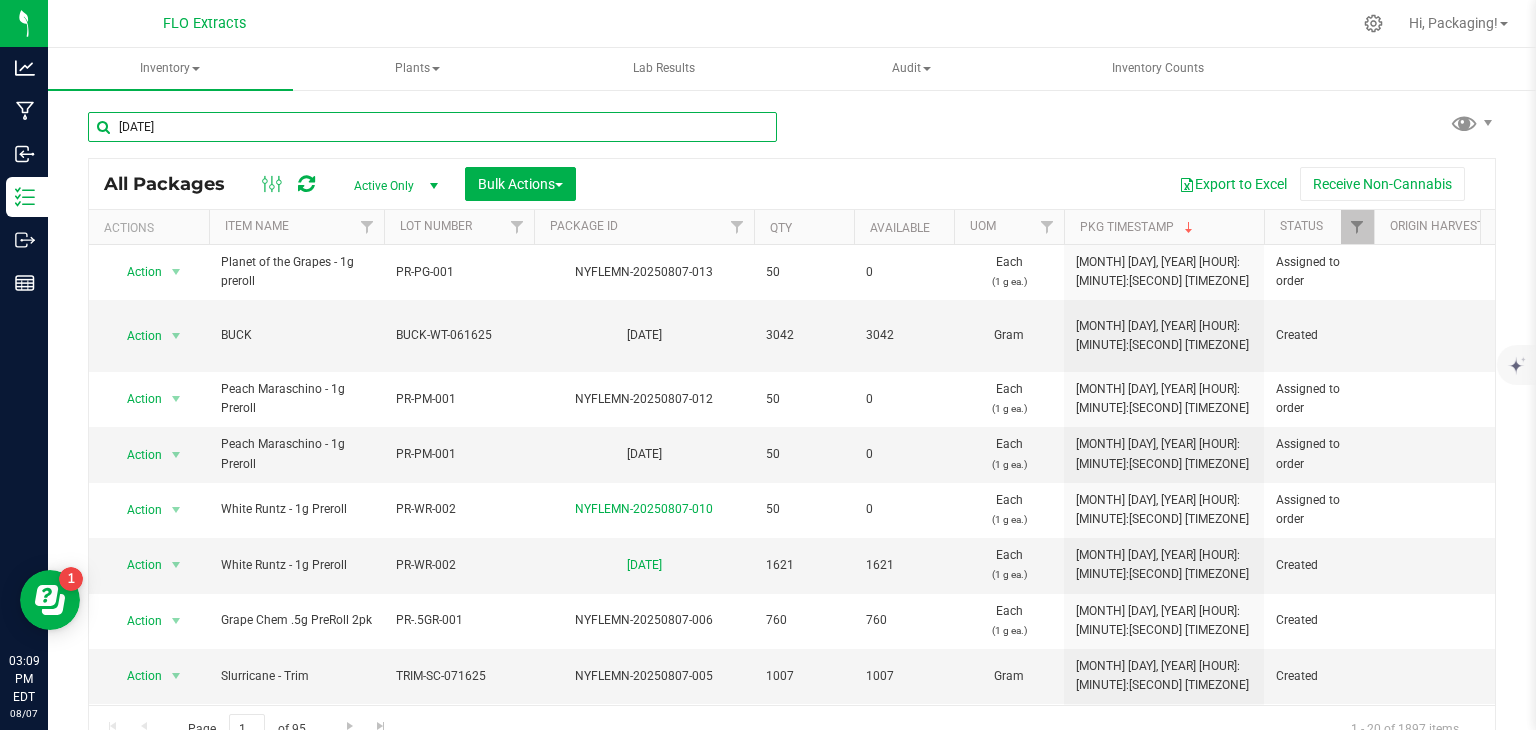 type on "nyflemn-20250619-006" 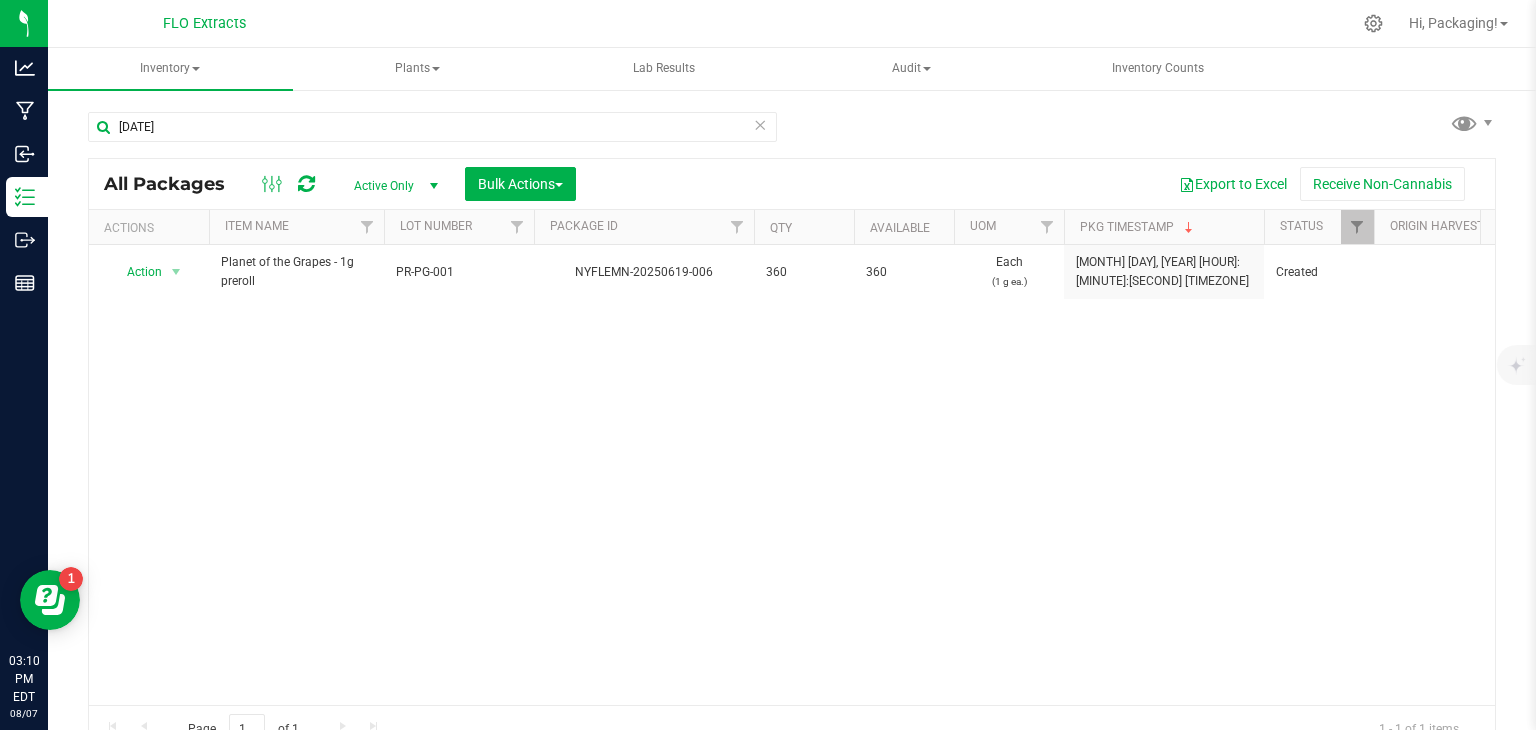 click at bounding box center [760, 124] 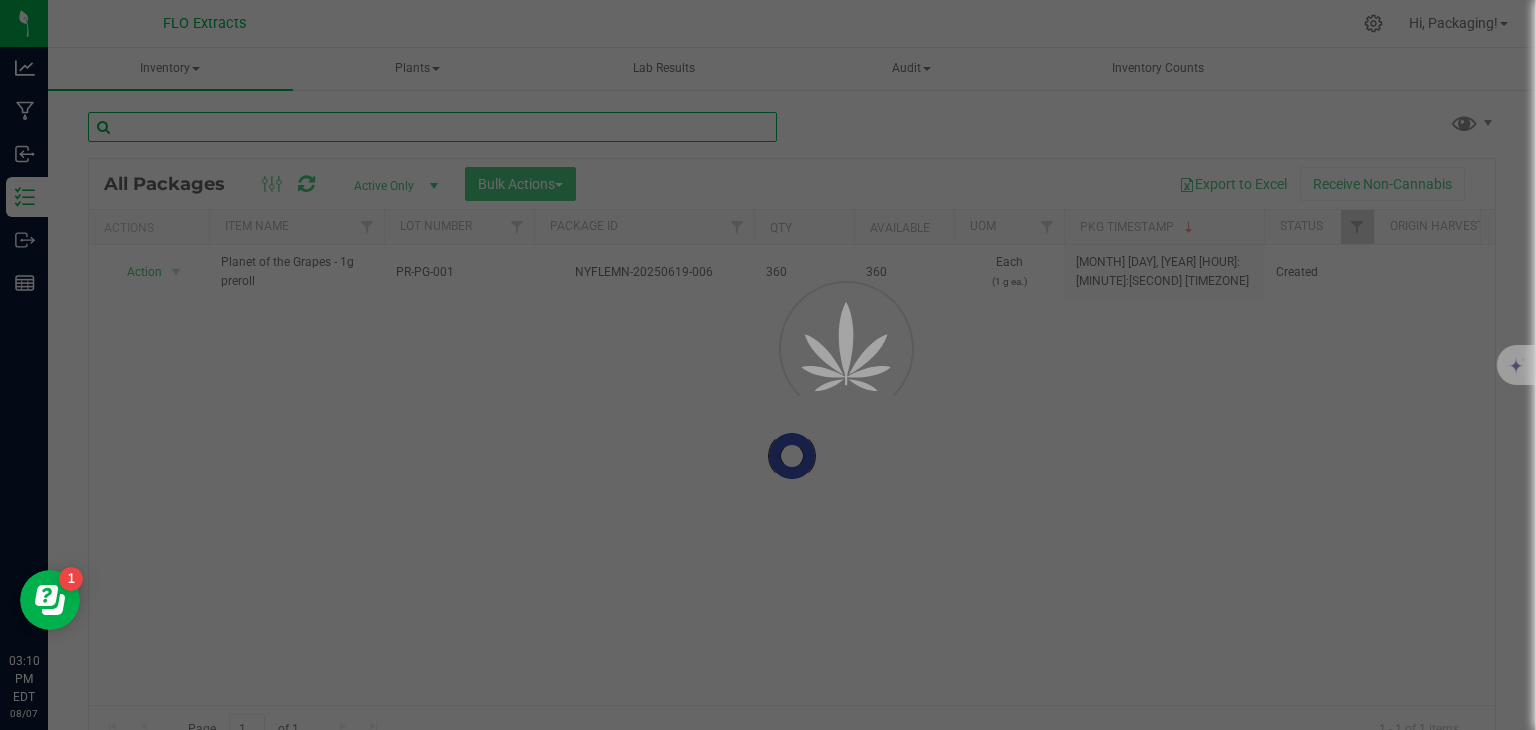 click at bounding box center [432, 127] 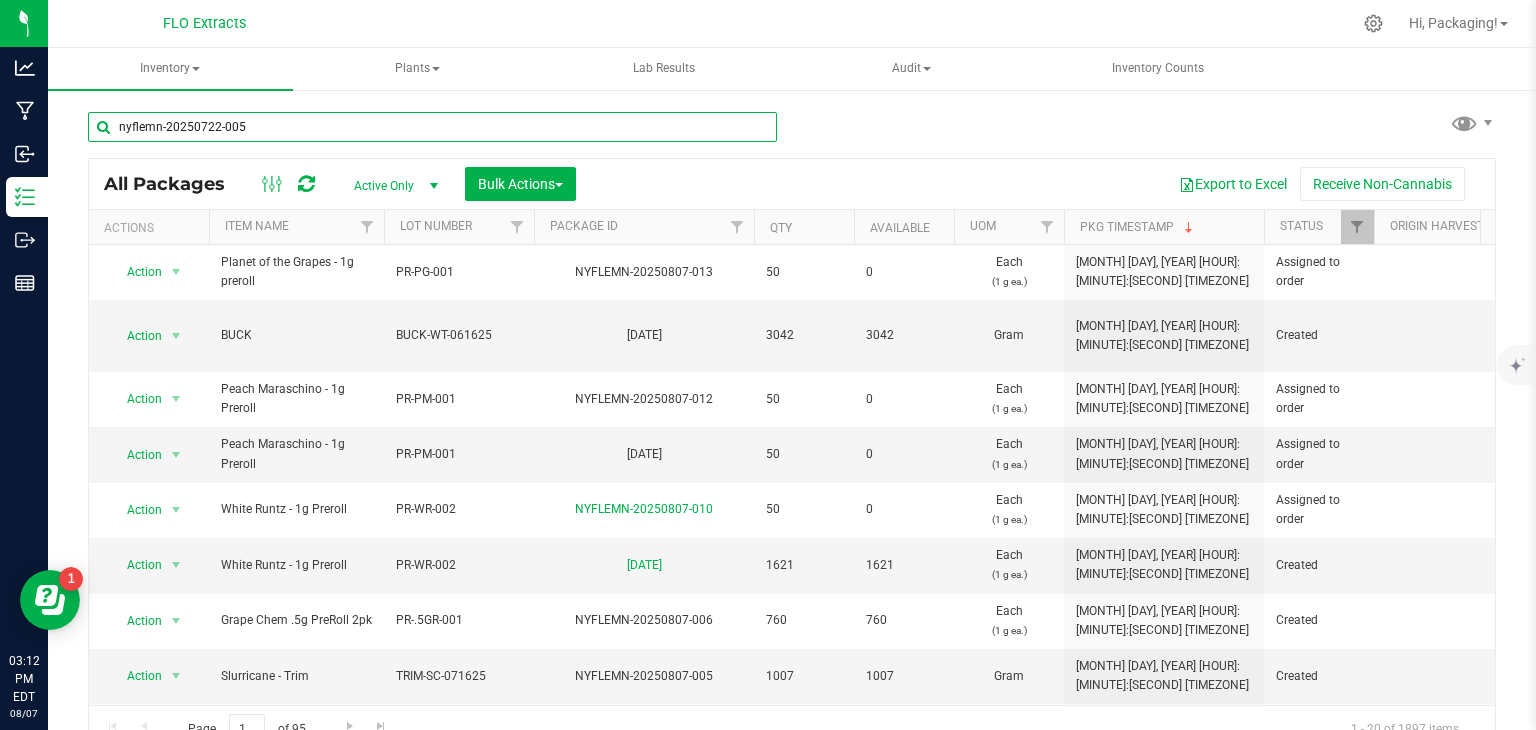 type on "nyflemn-20250722-005" 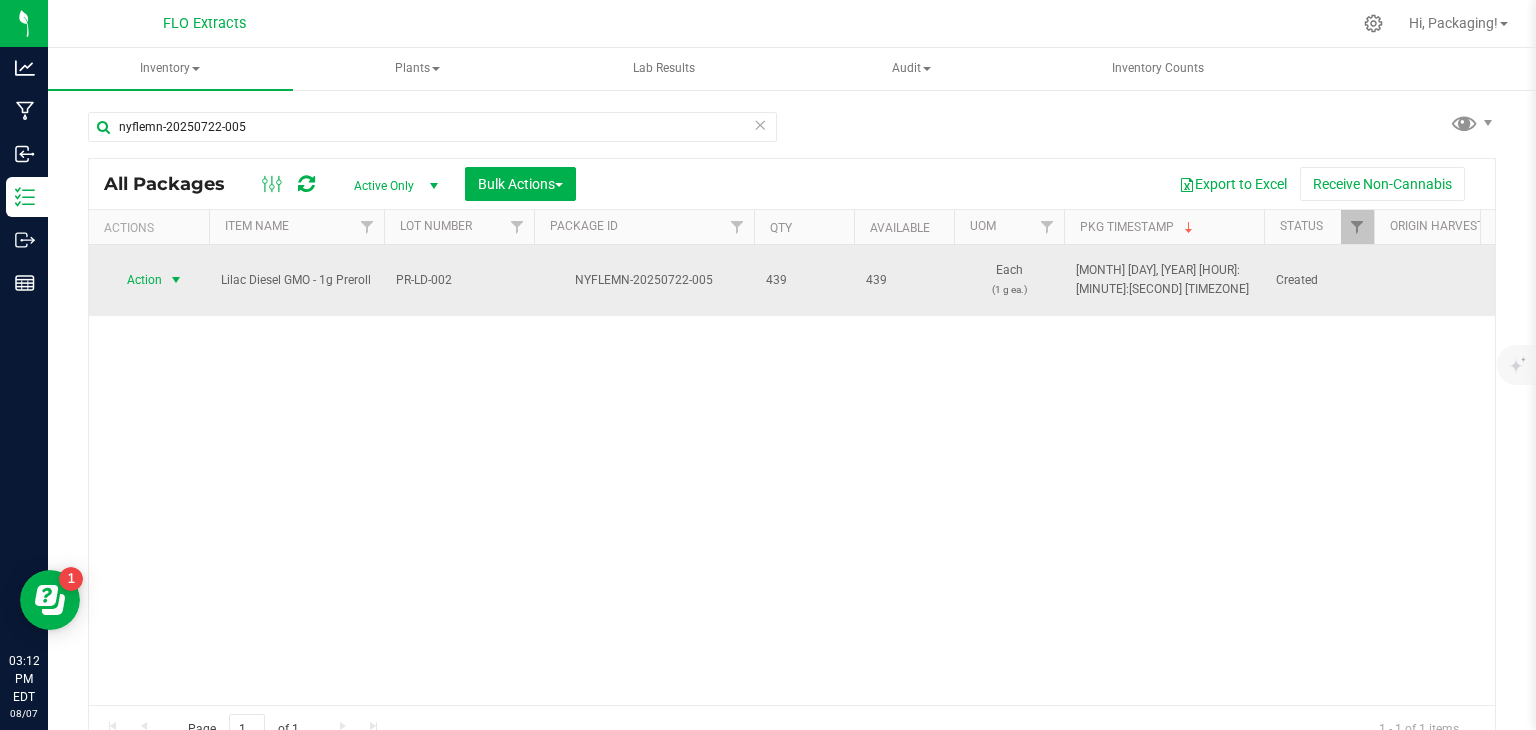 click on "Action" at bounding box center [136, 280] 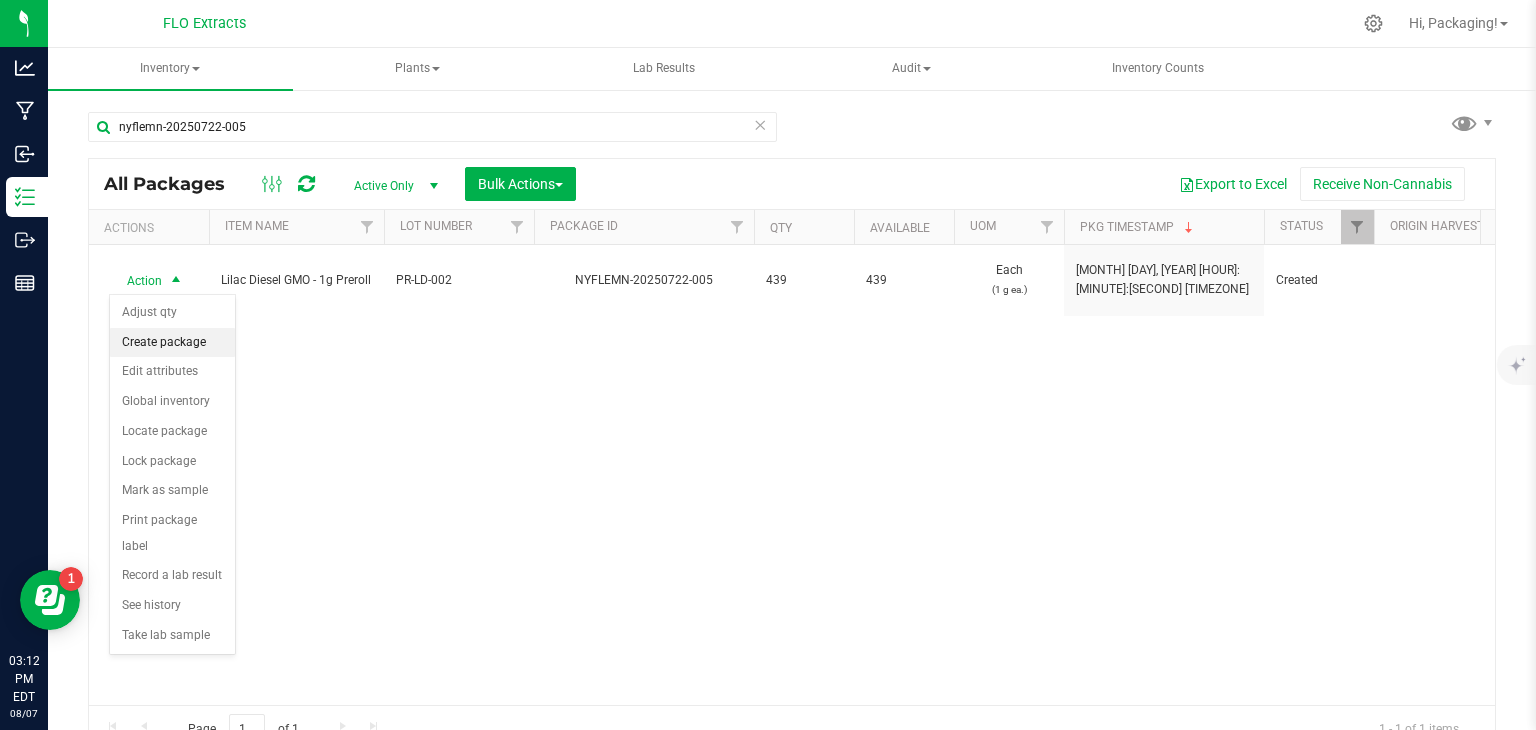 click on "Create package" at bounding box center [172, 343] 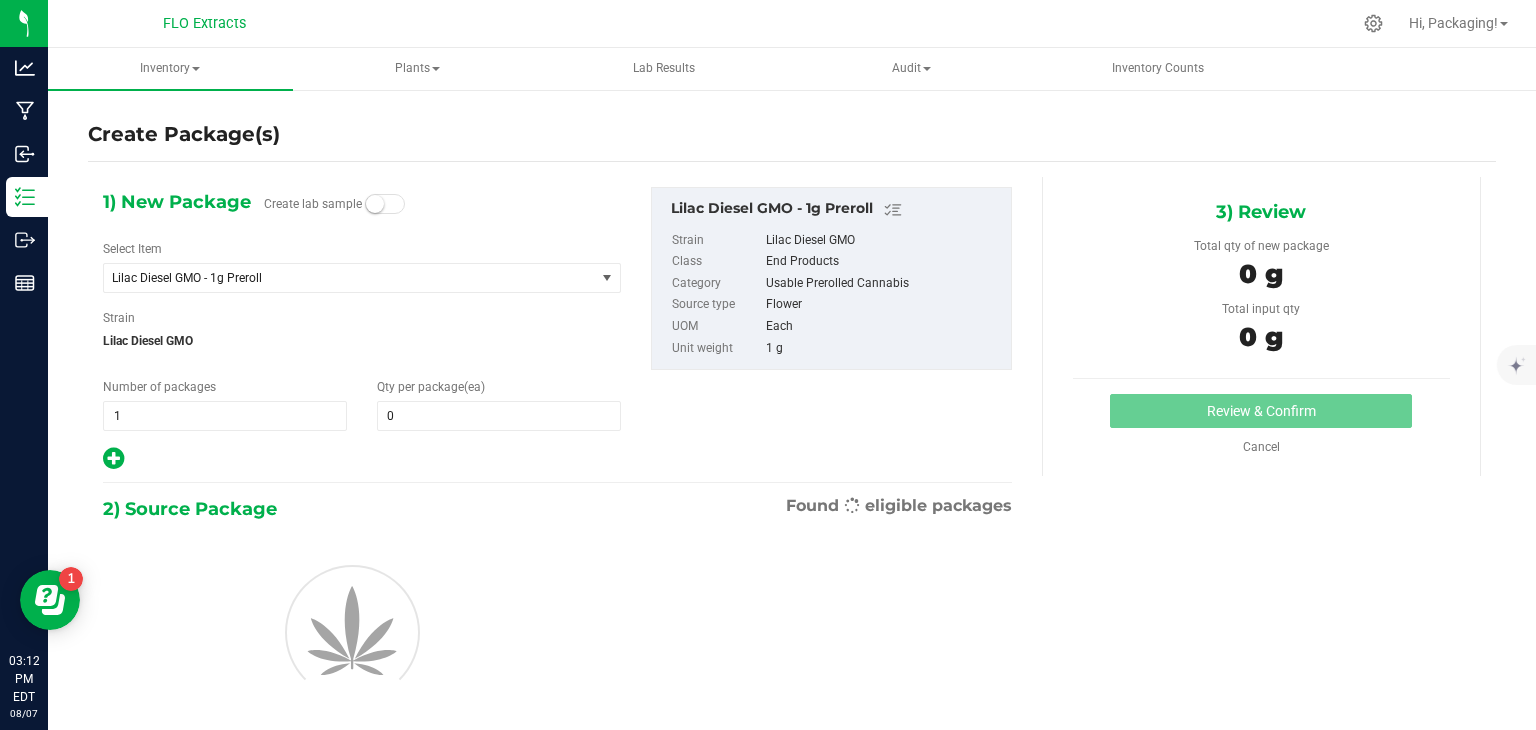 type on "0" 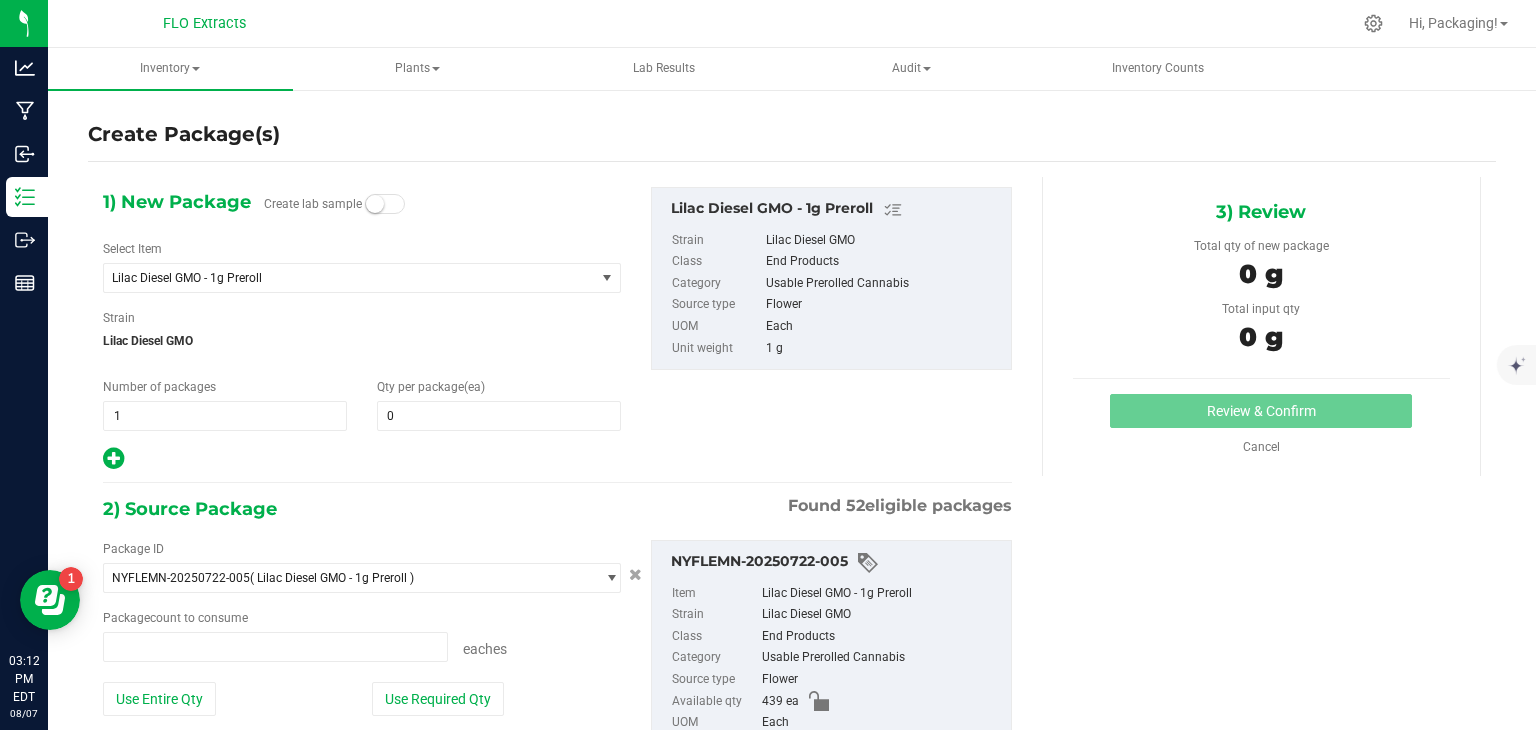 type on "0 ea" 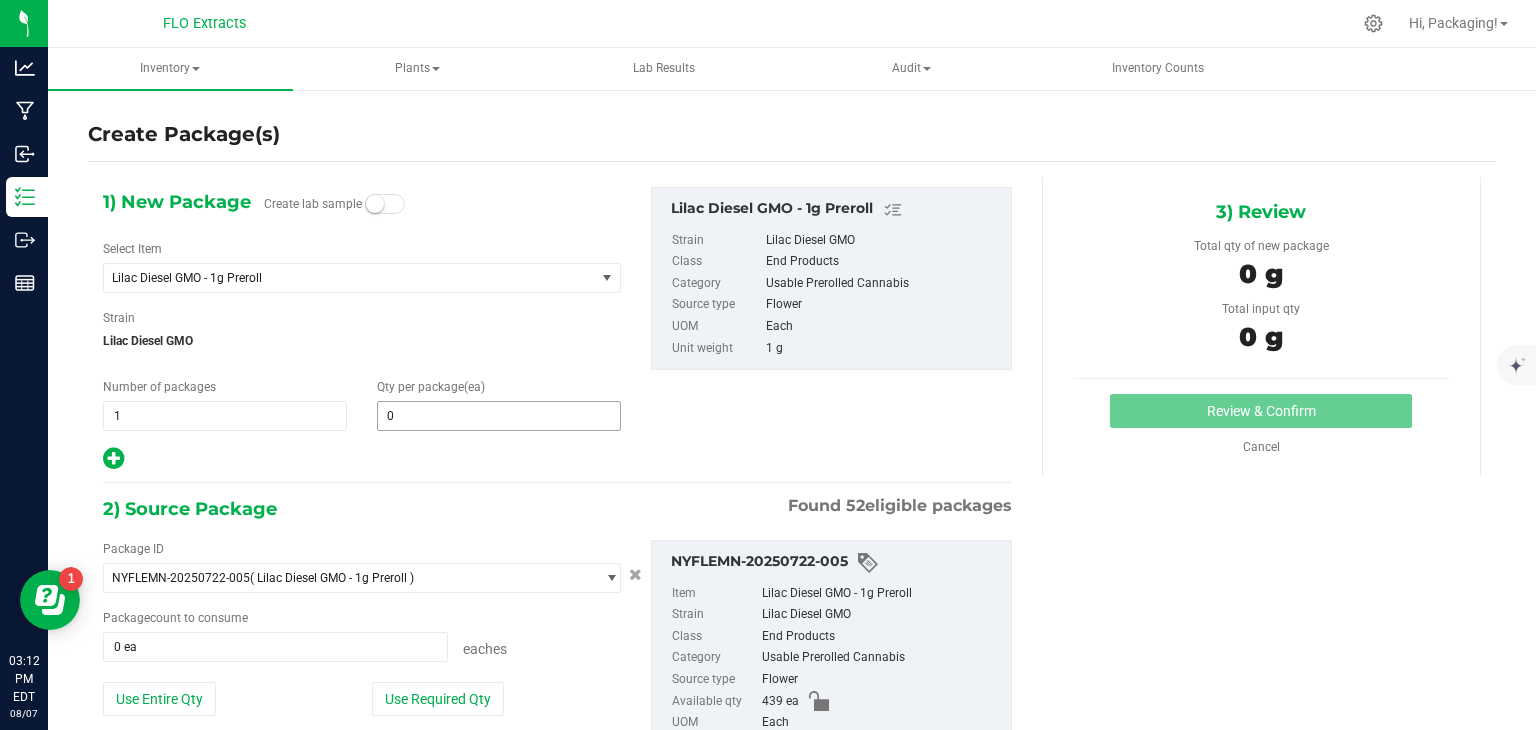 type 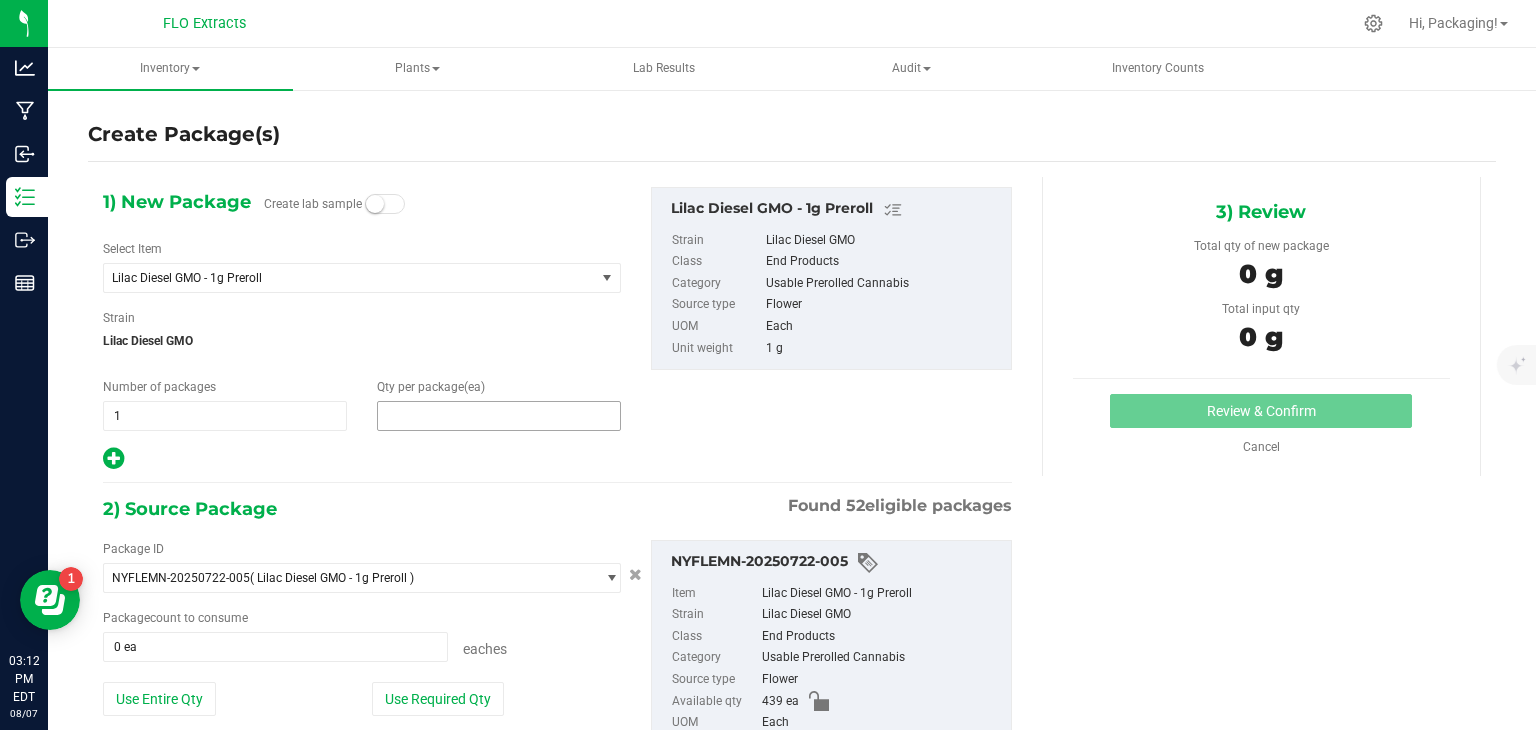 click at bounding box center (499, 416) 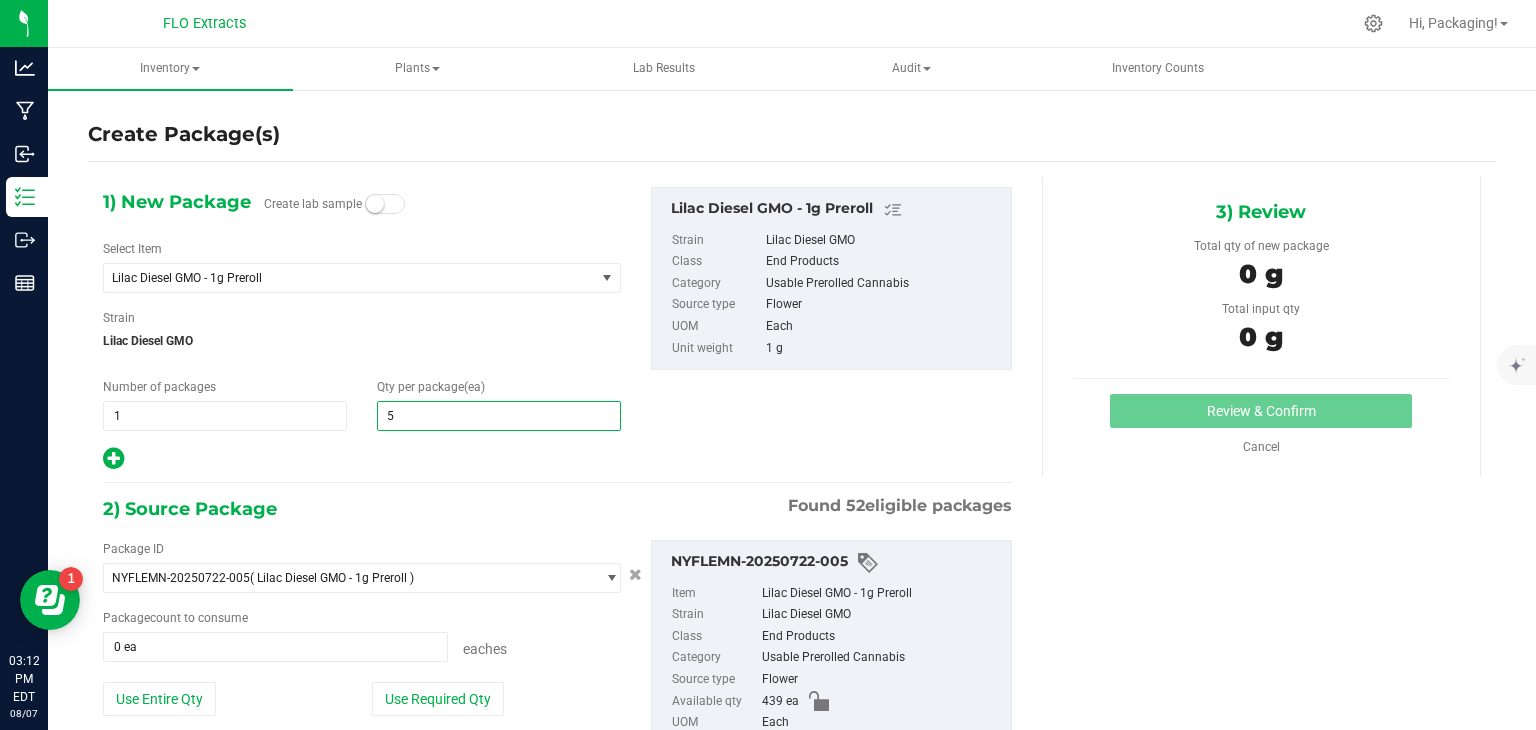 type on "50" 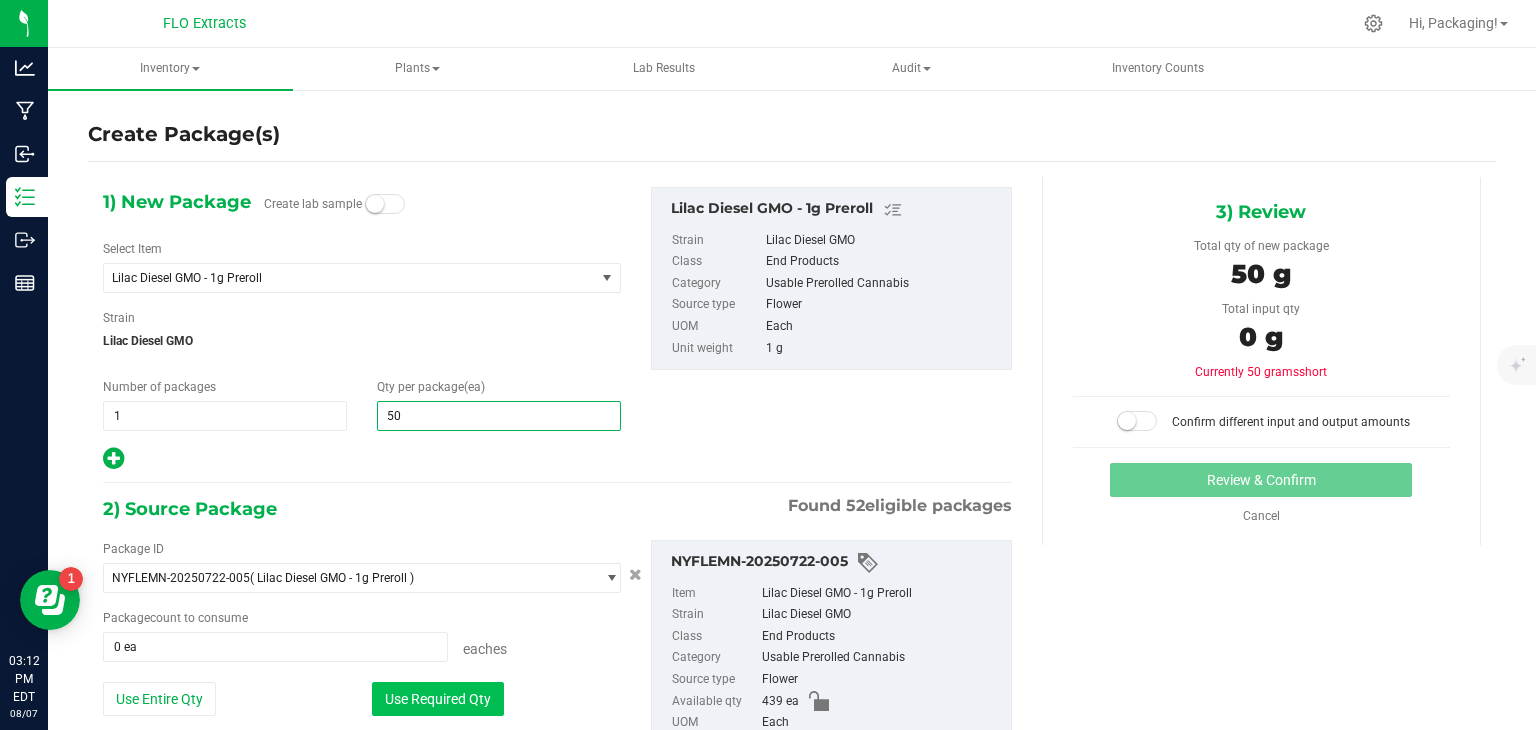 type on "50" 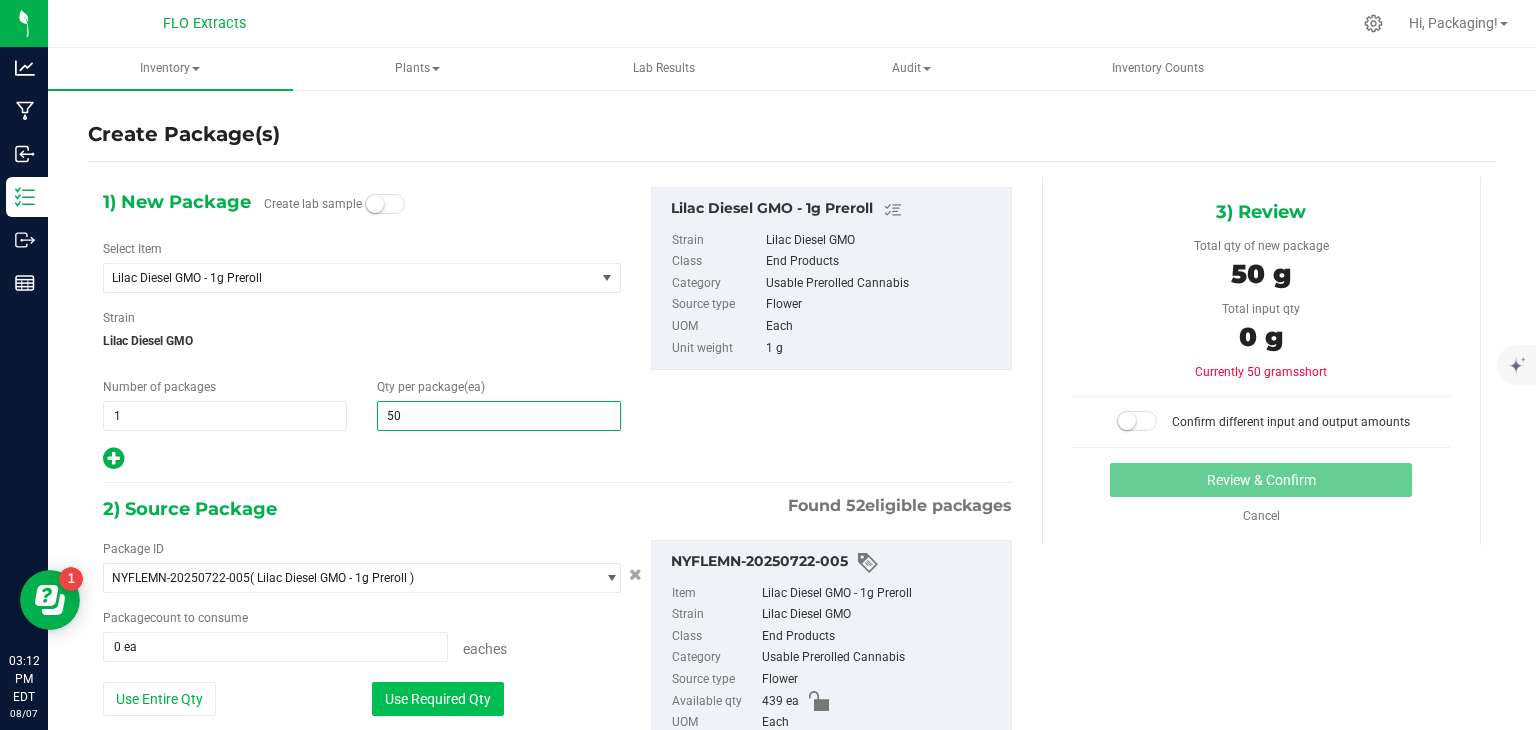 click on "Use Required Qty" at bounding box center (438, 699) 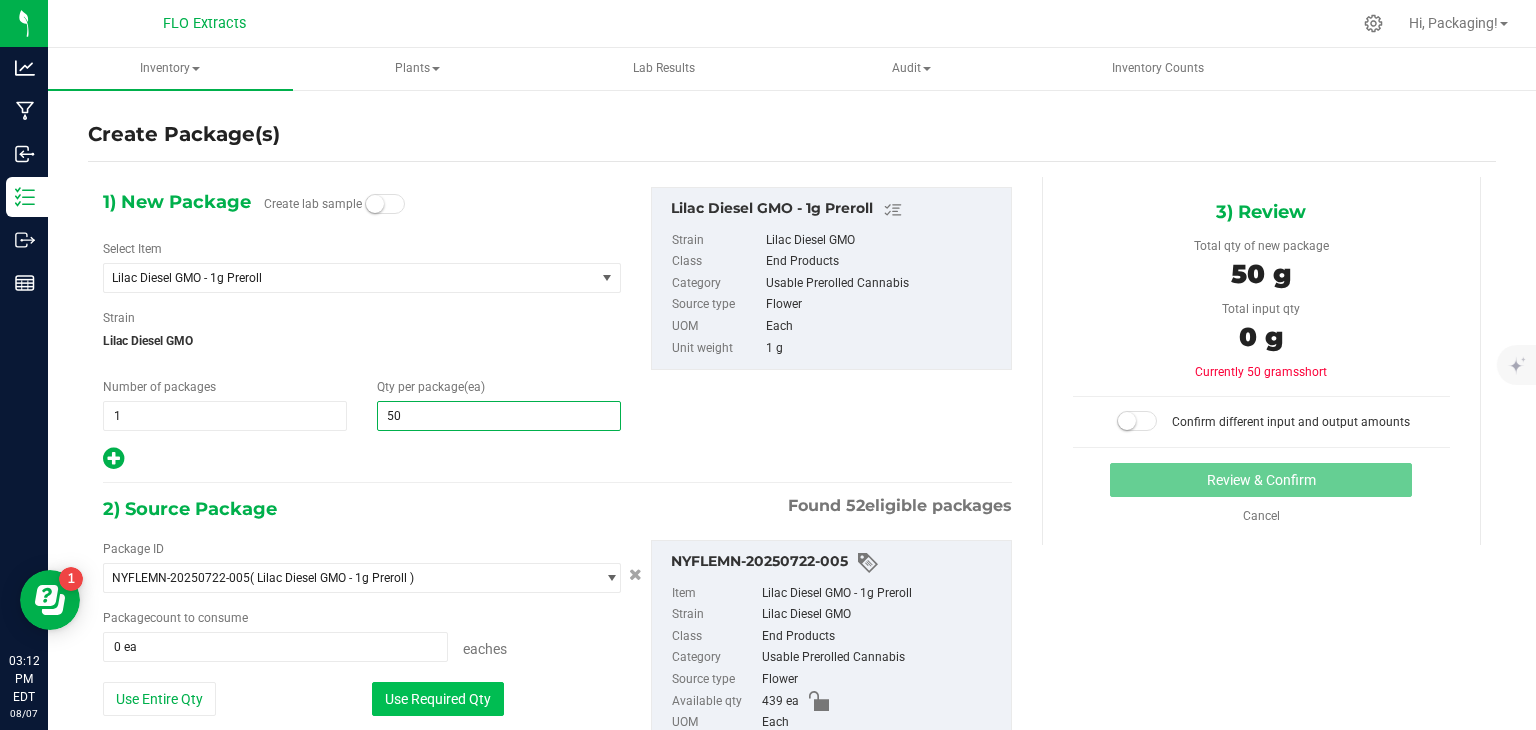 type on "50 ea" 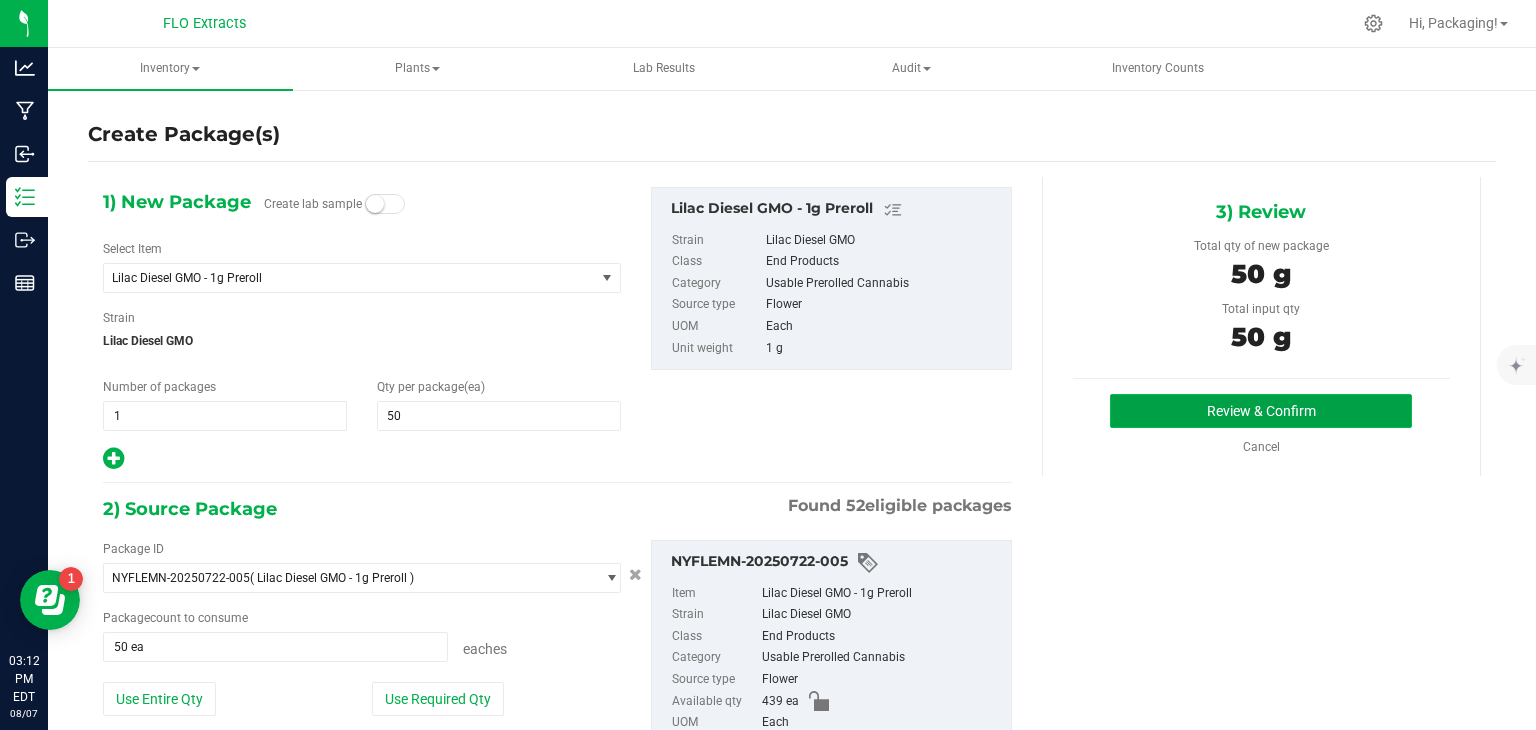 click on "Review & Confirm" at bounding box center (1261, 411) 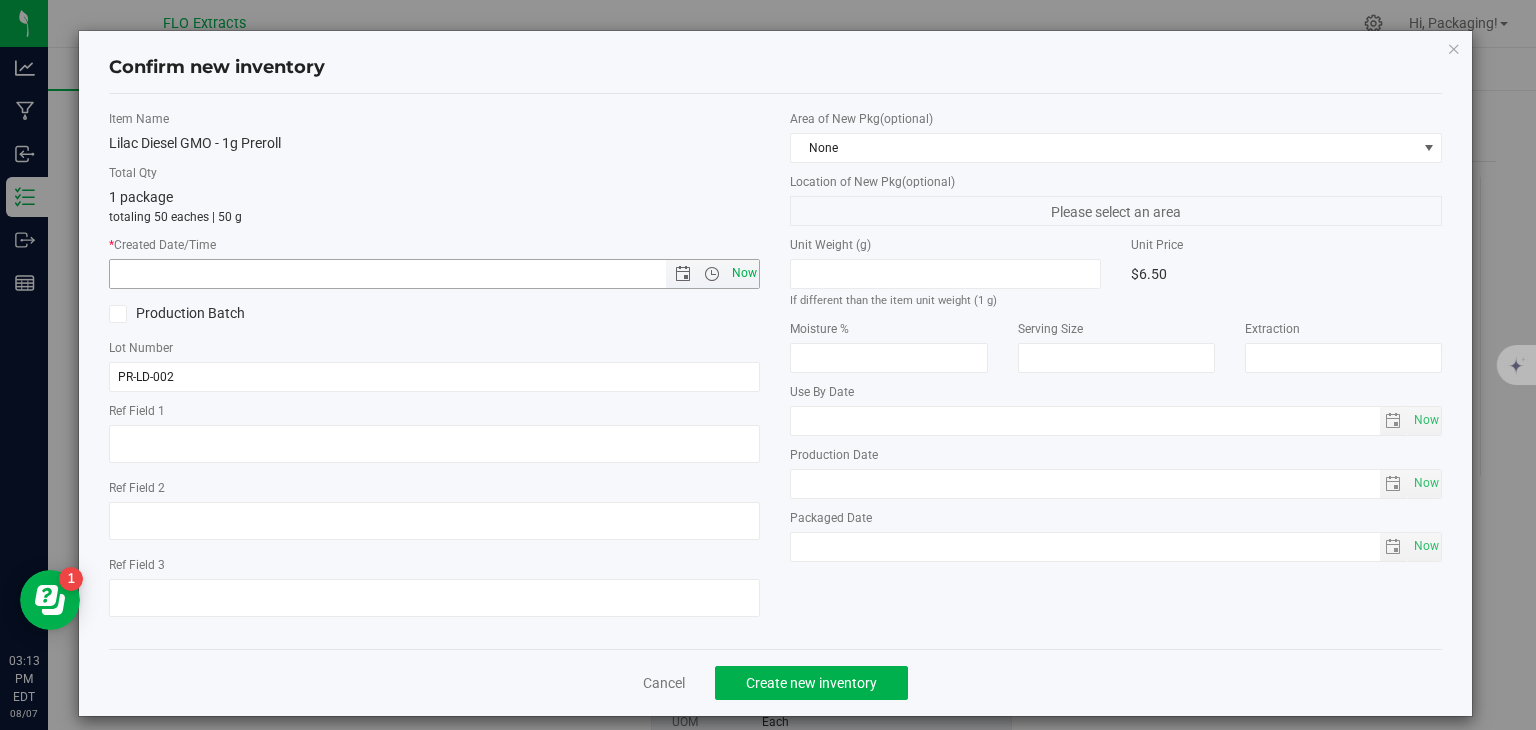 click on "Now" at bounding box center [744, 273] 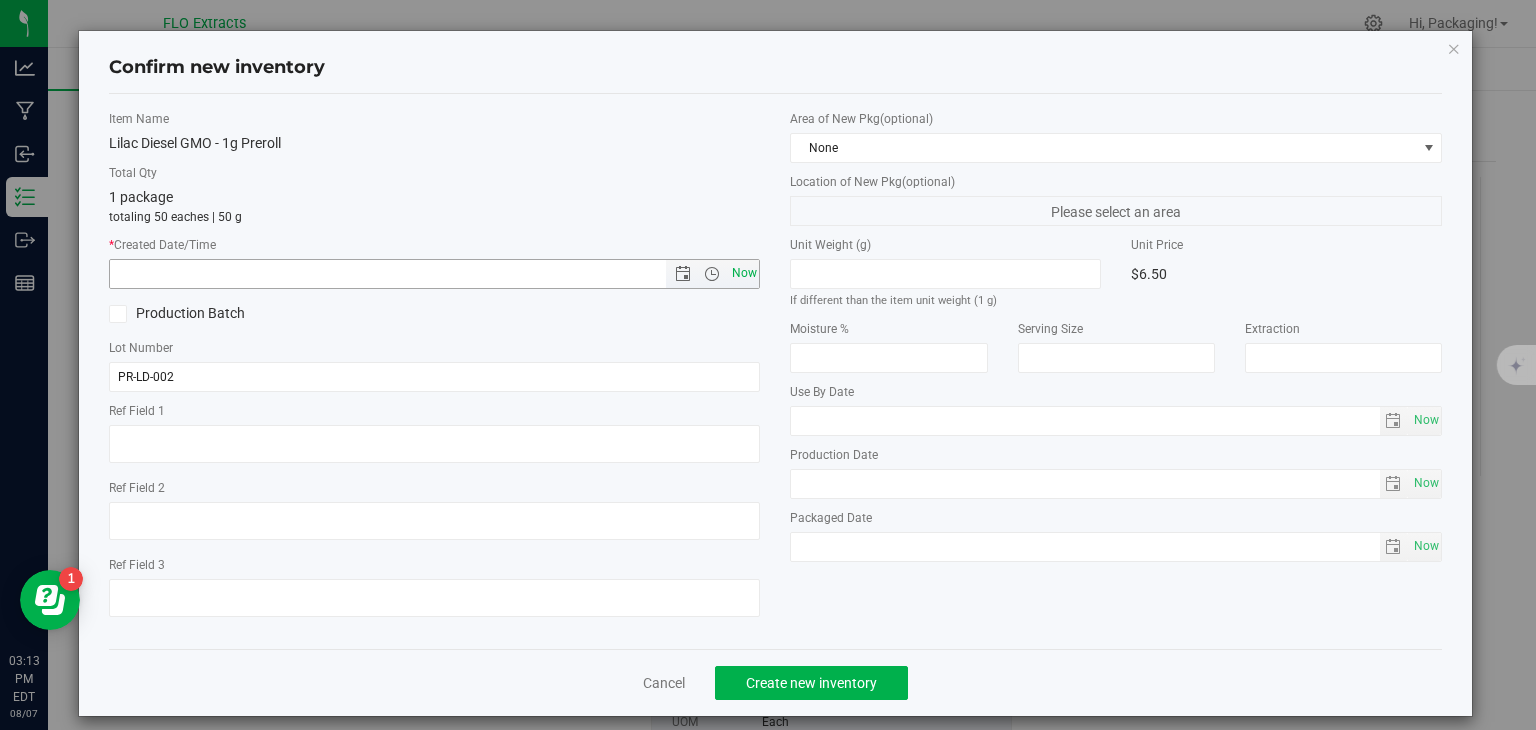 type on "8/7/2025 3:13 PM" 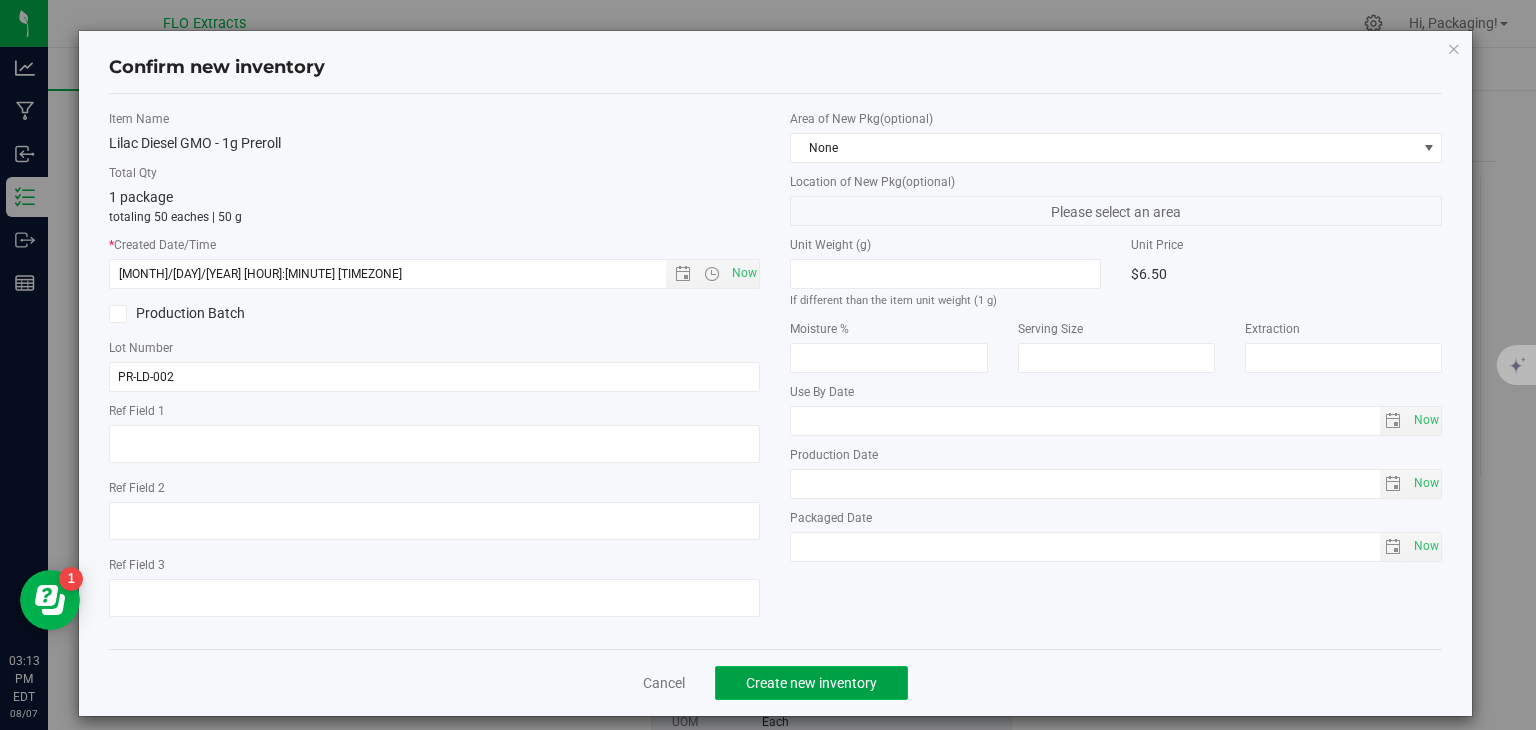 click on "Create new inventory" 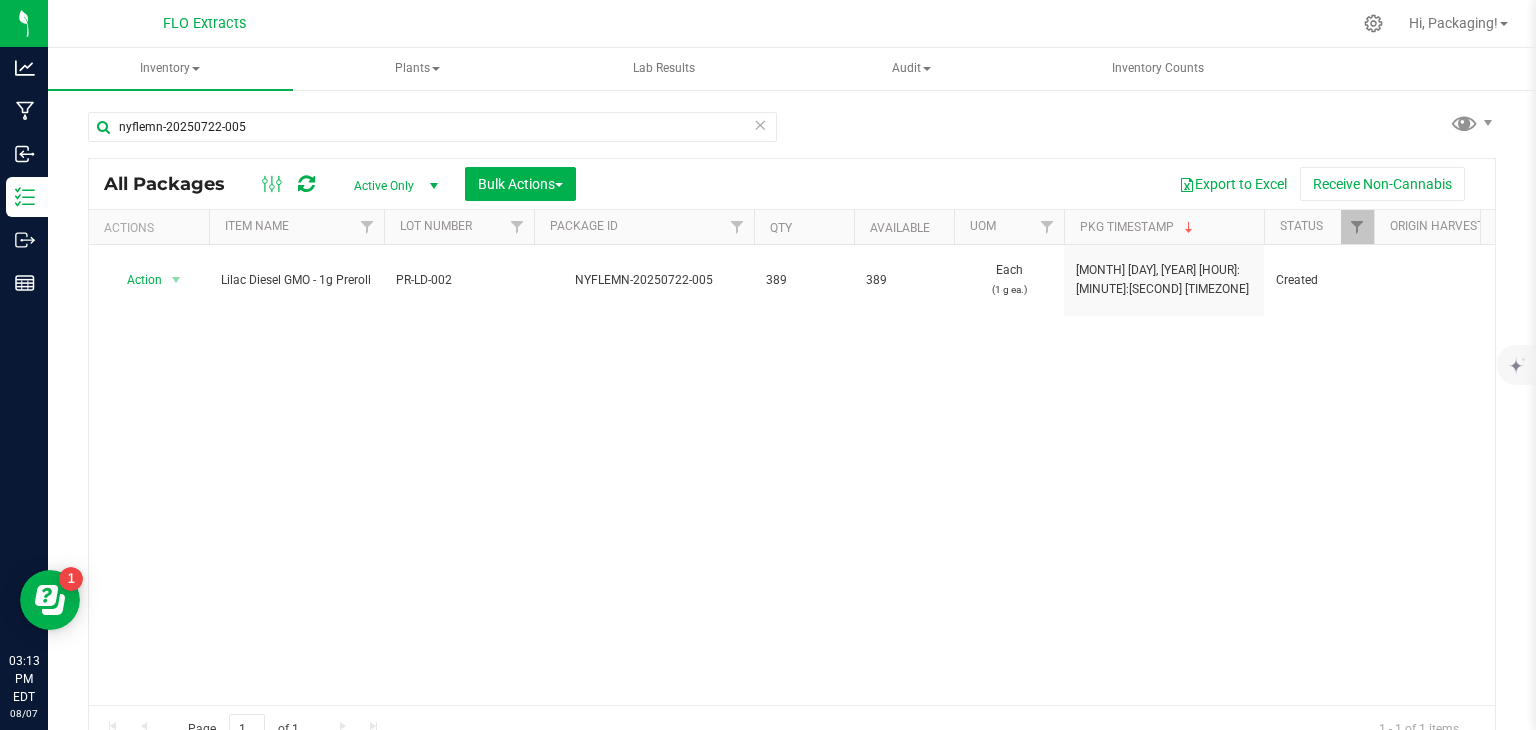 click at bounding box center (760, 124) 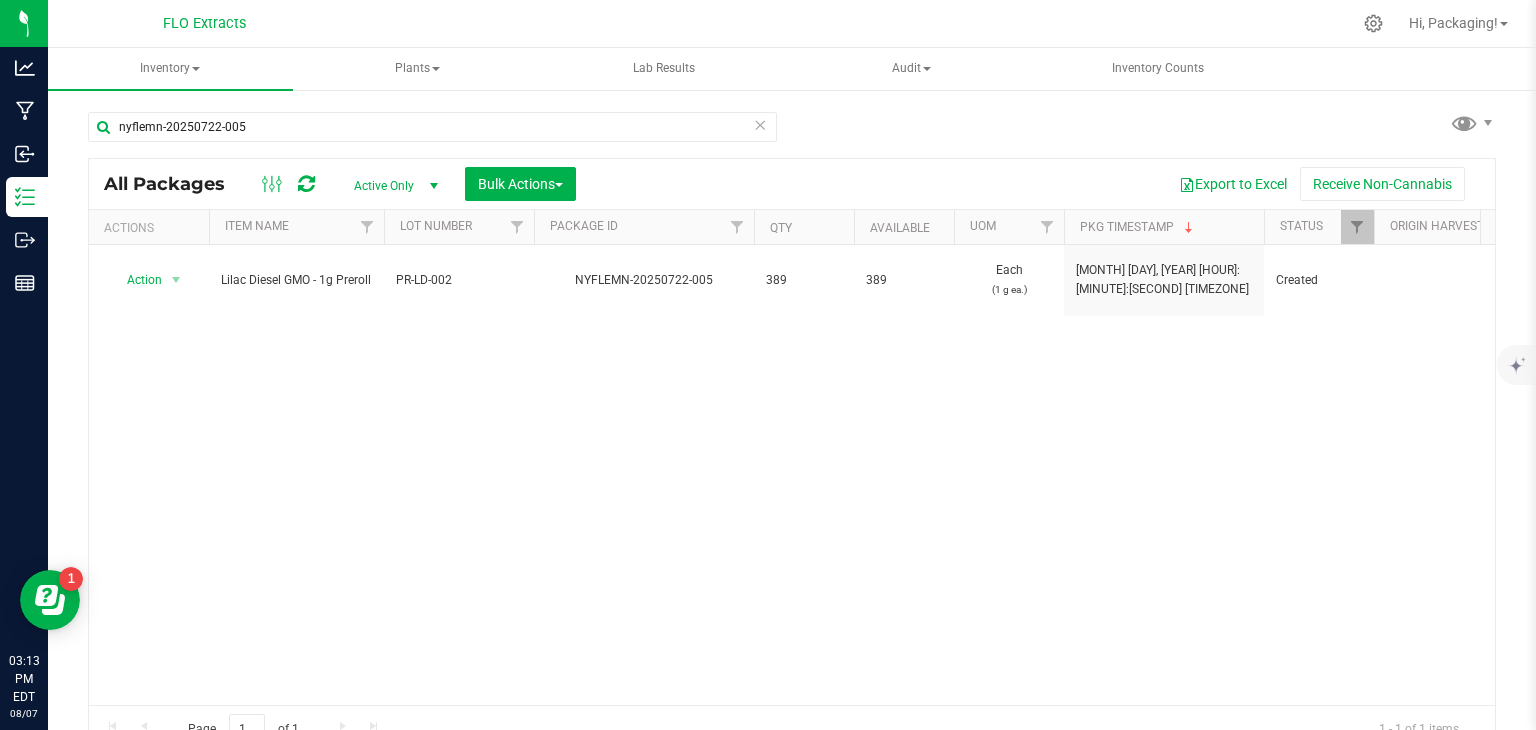 type 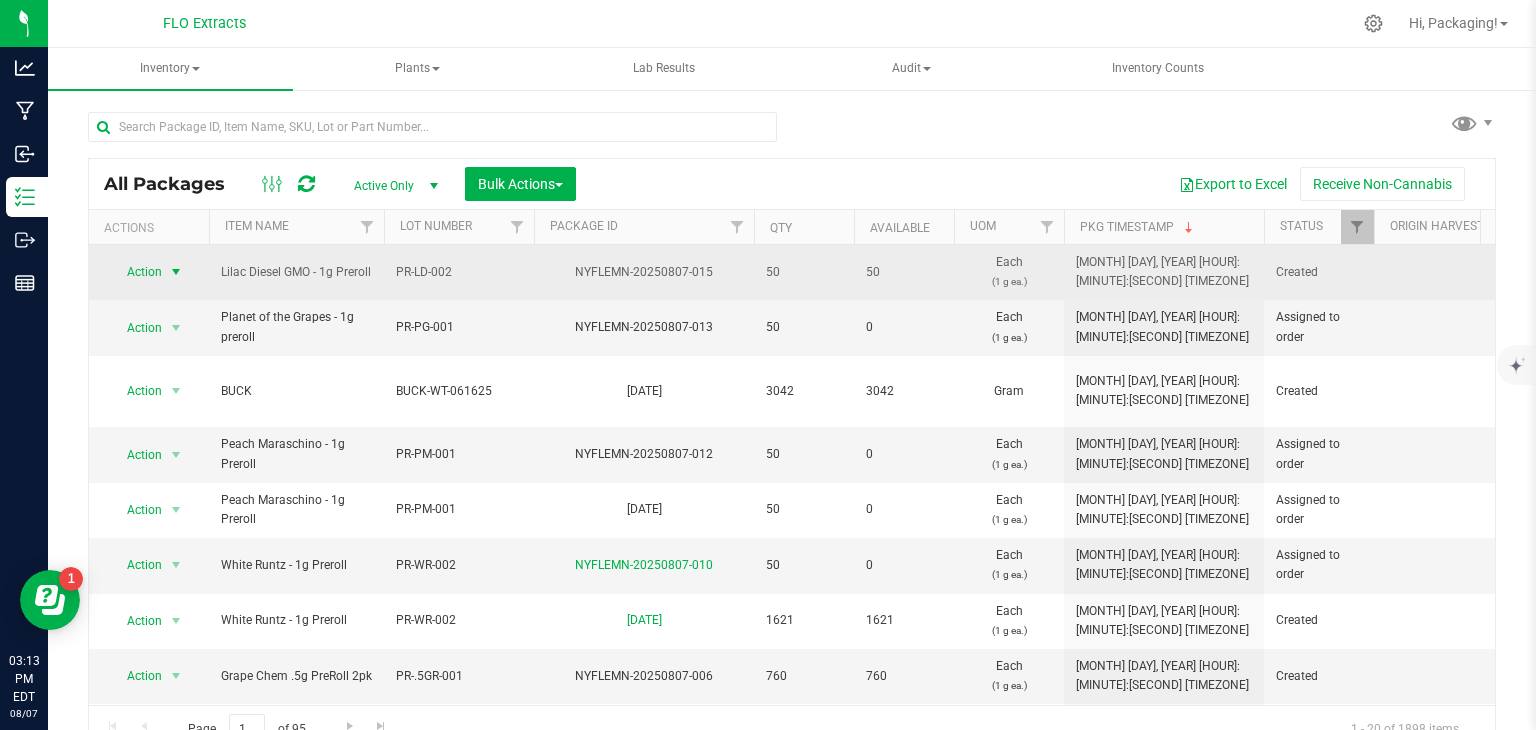 click on "Action" at bounding box center (136, 272) 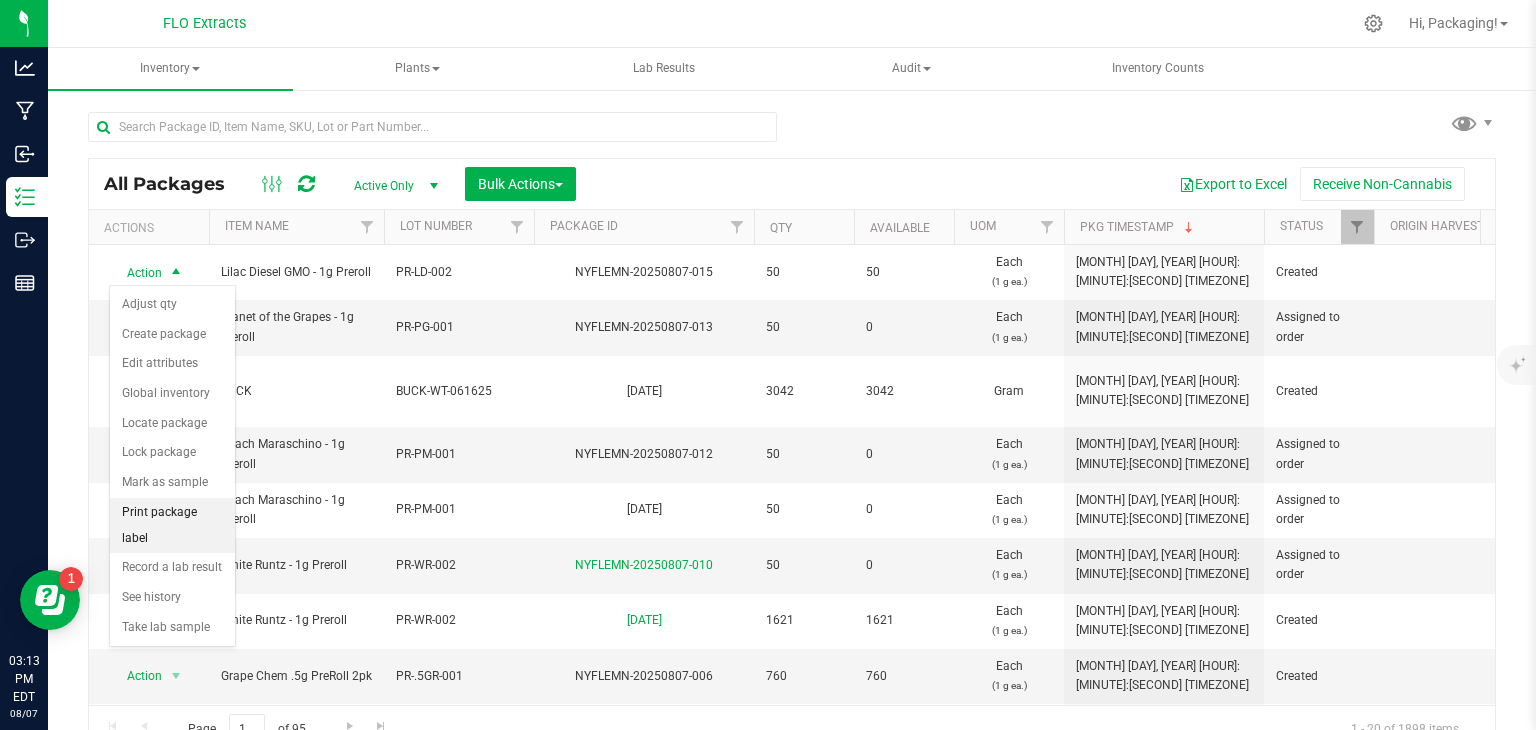 click on "Print package label" at bounding box center [172, 525] 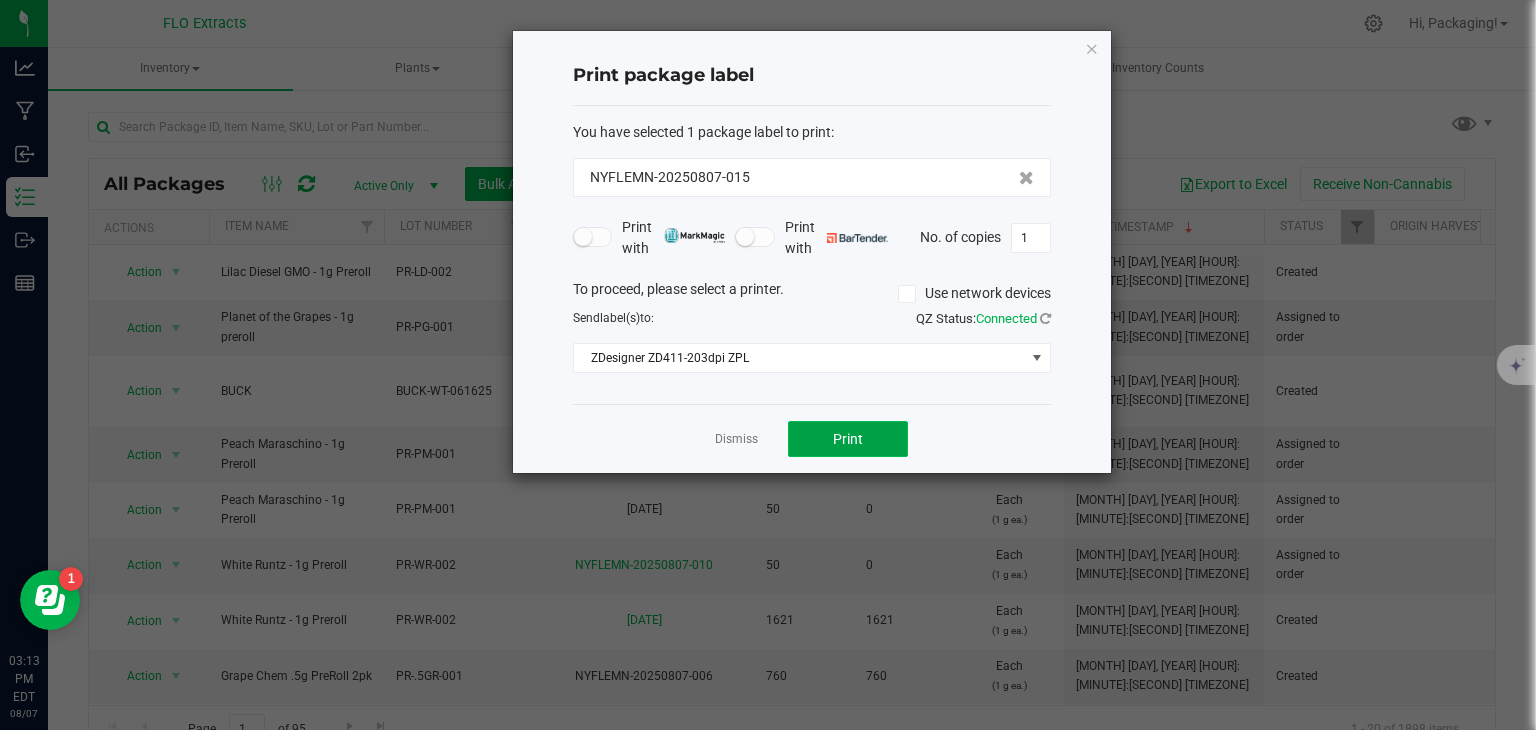 click on "Print" 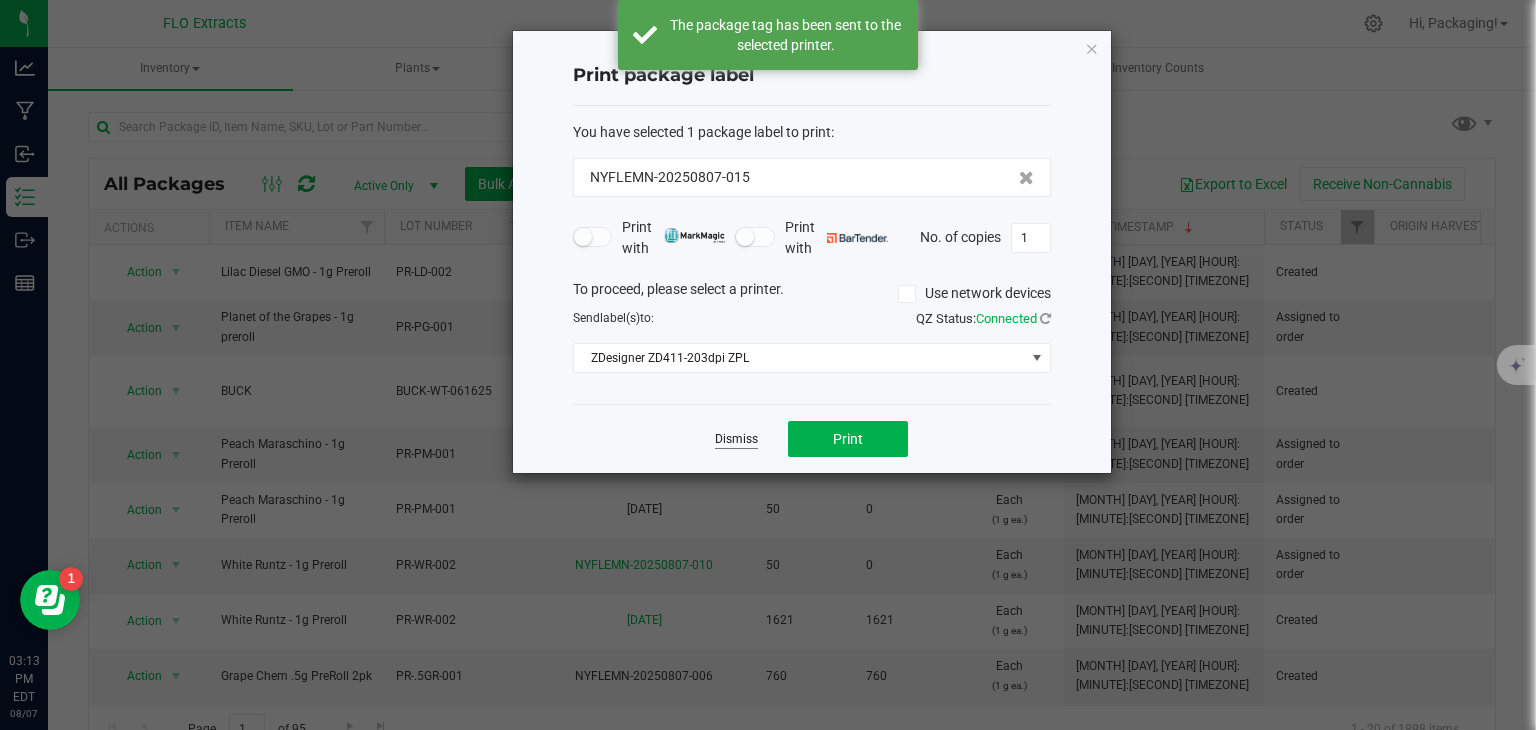 click on "Dismiss" 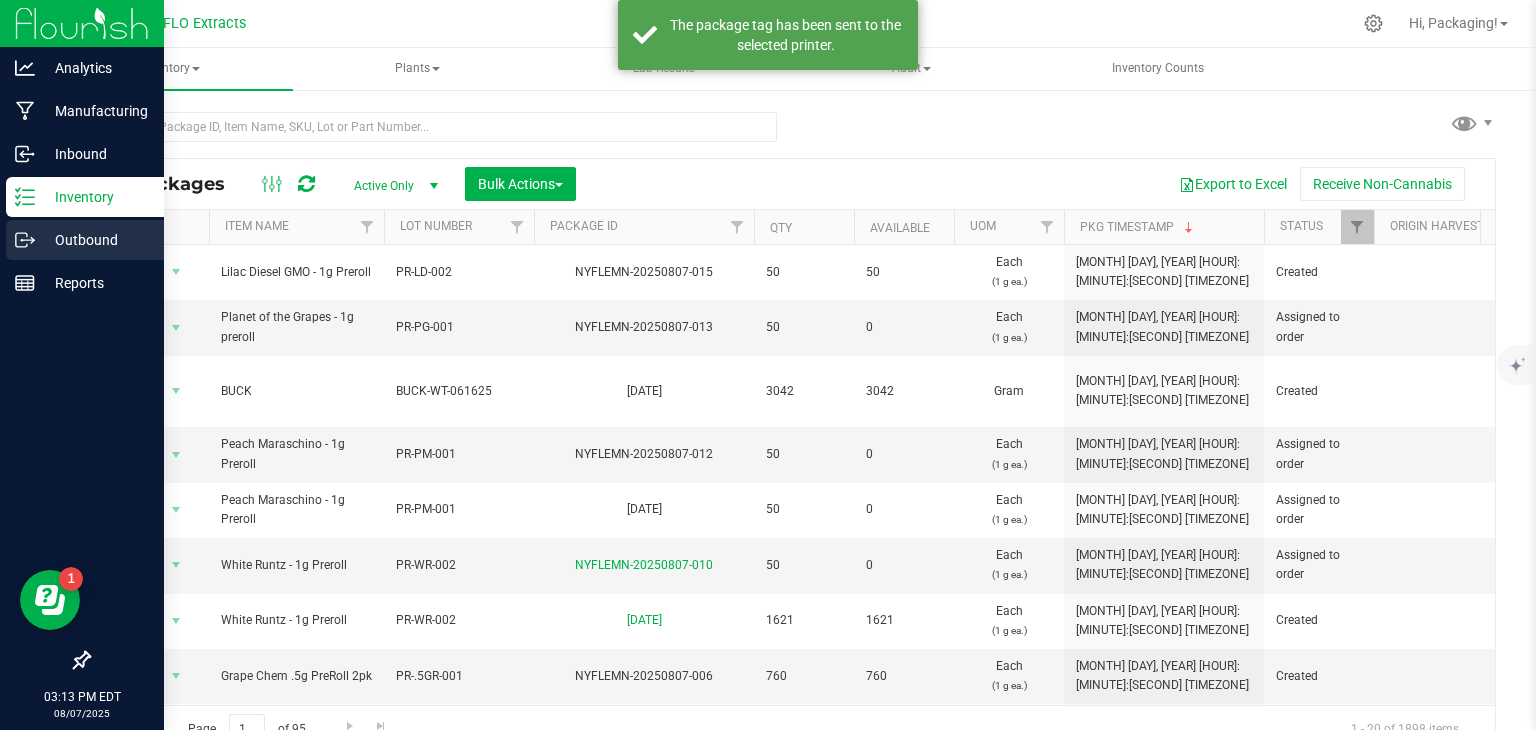 click on "Outbound" at bounding box center (95, 240) 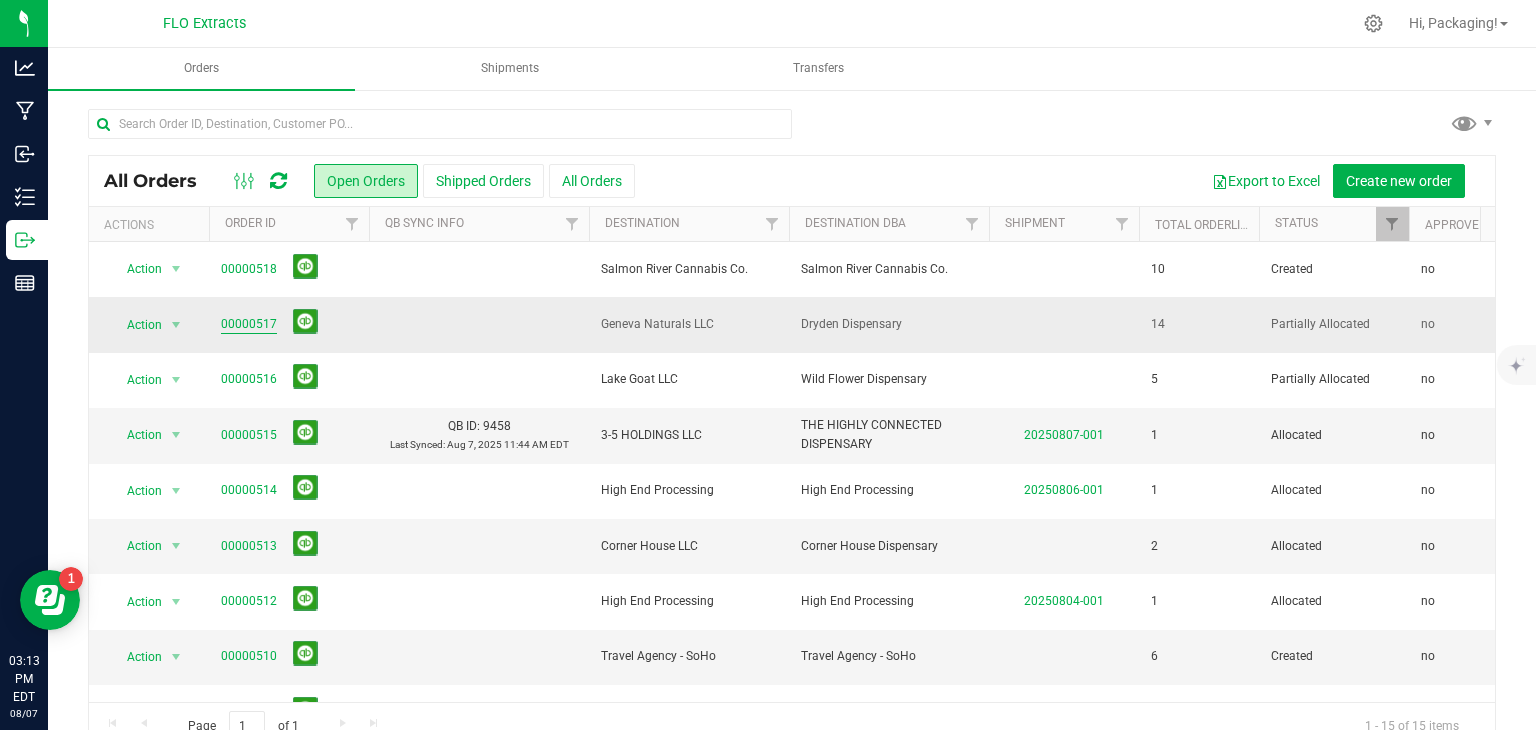 click on "00000517" at bounding box center [249, 324] 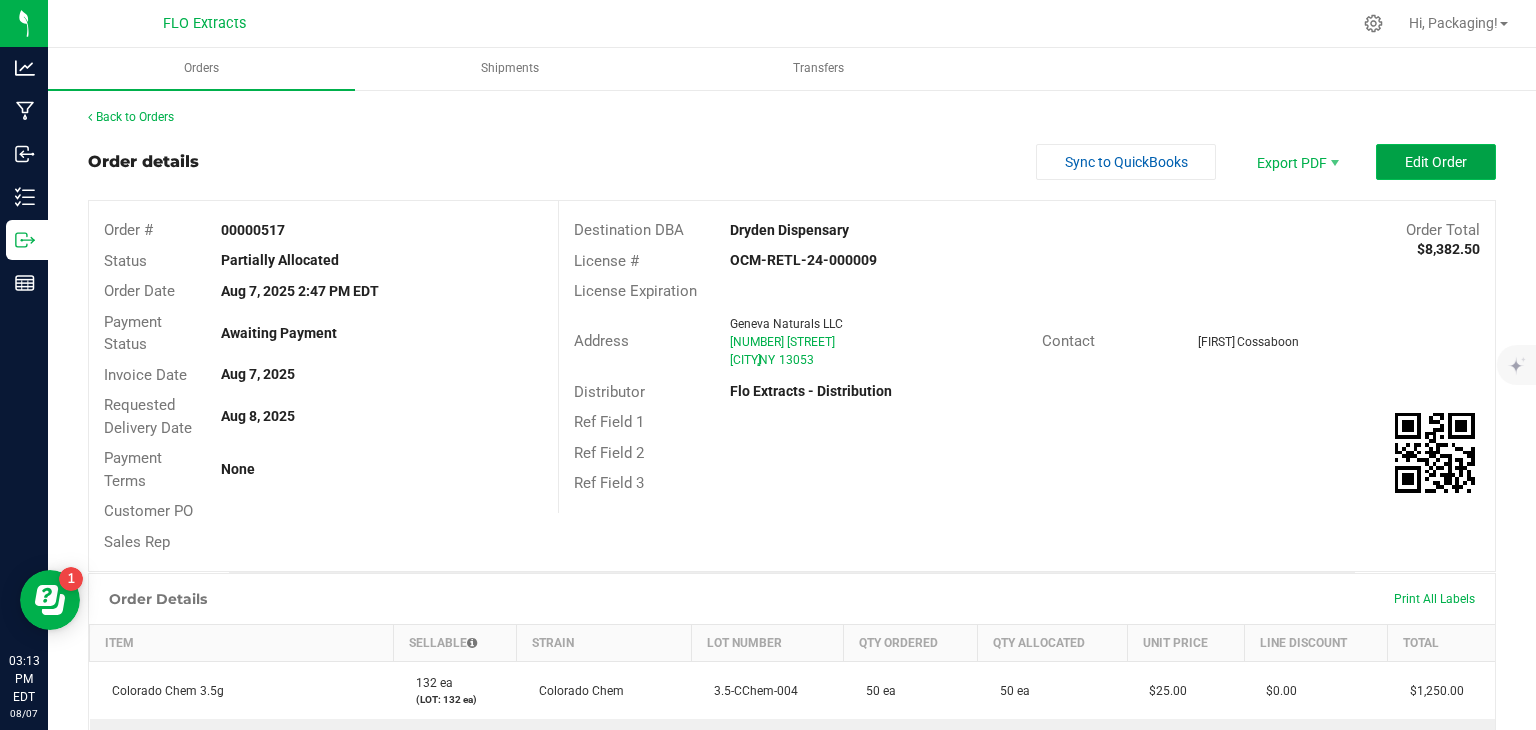 click on "Edit Order" at bounding box center (1436, 162) 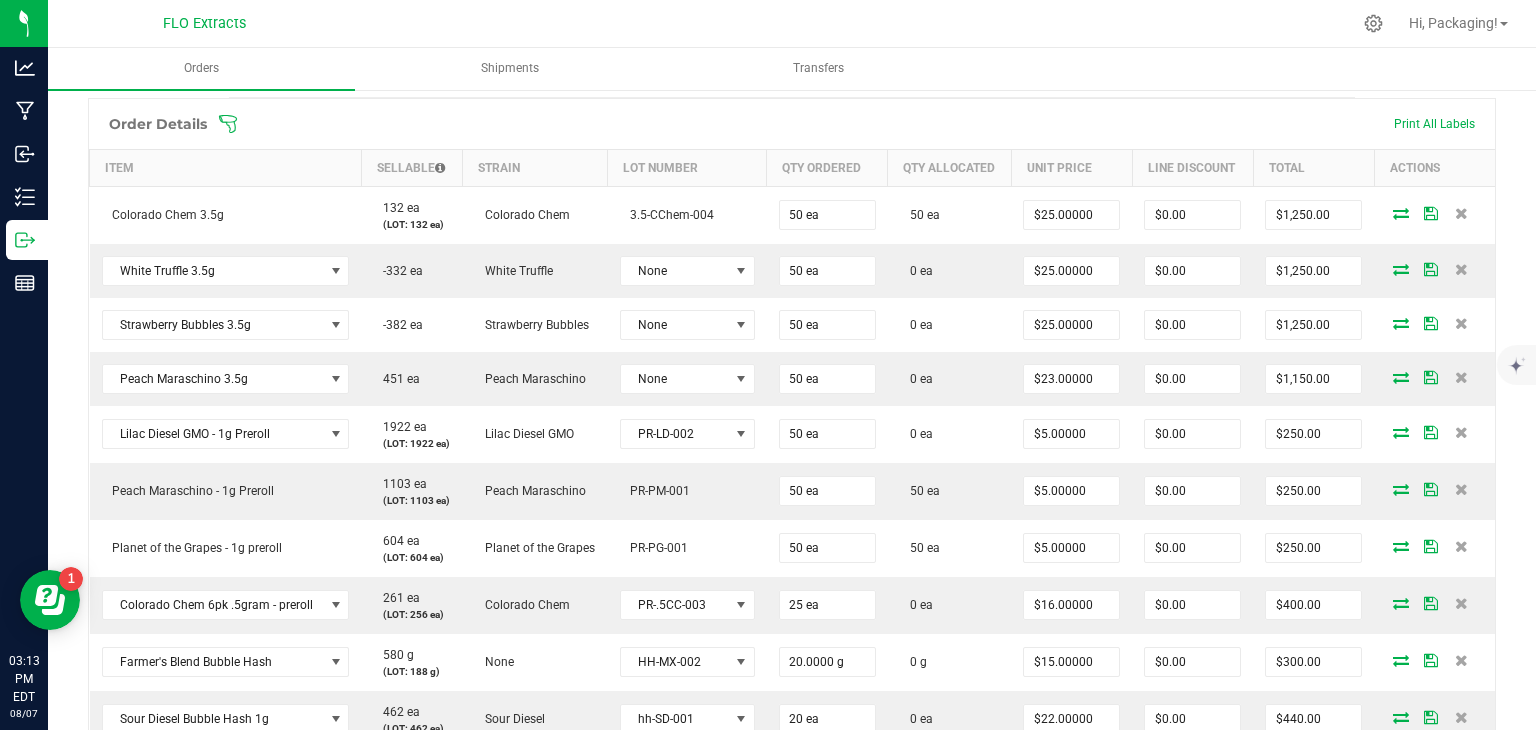 scroll, scrollTop: 558, scrollLeft: 0, axis: vertical 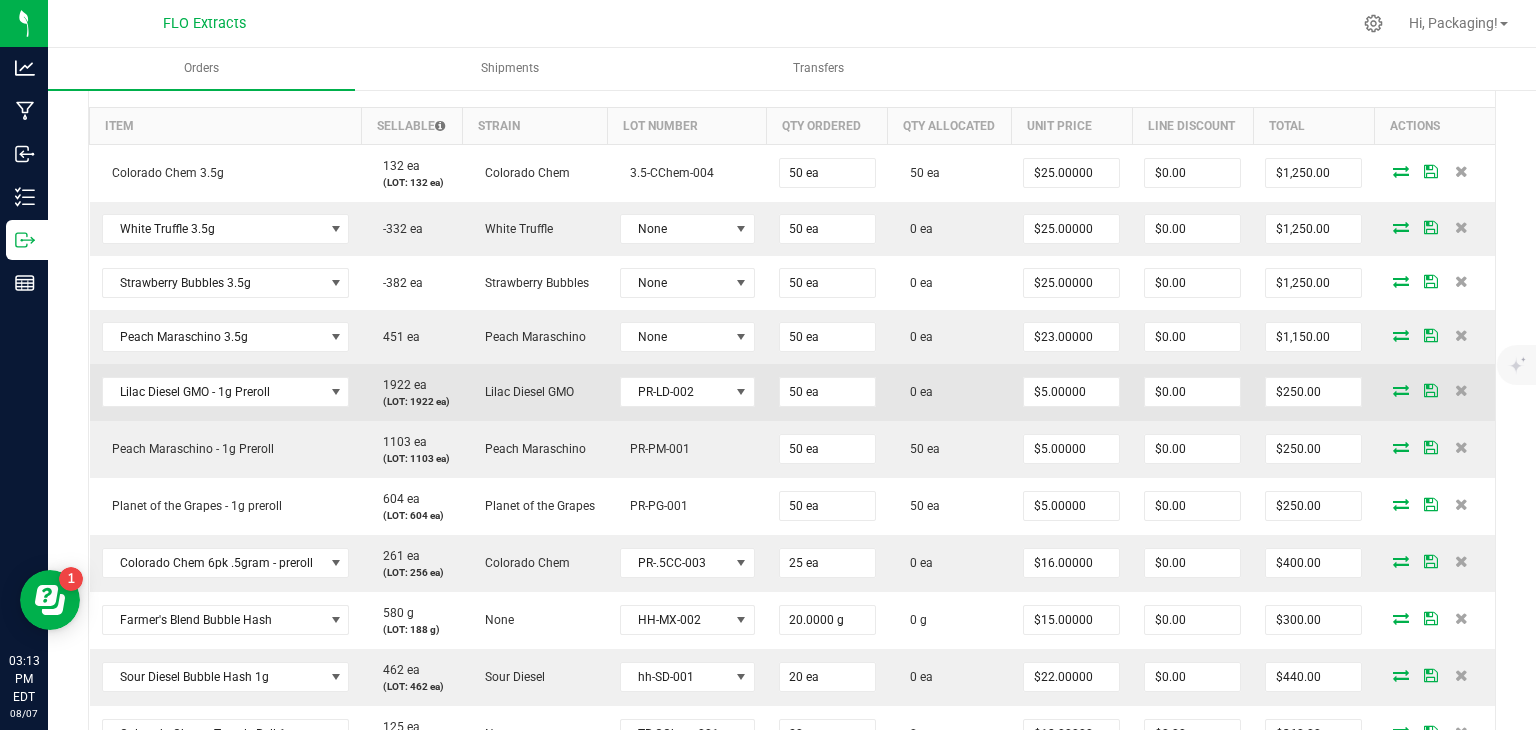 click at bounding box center (1401, 390) 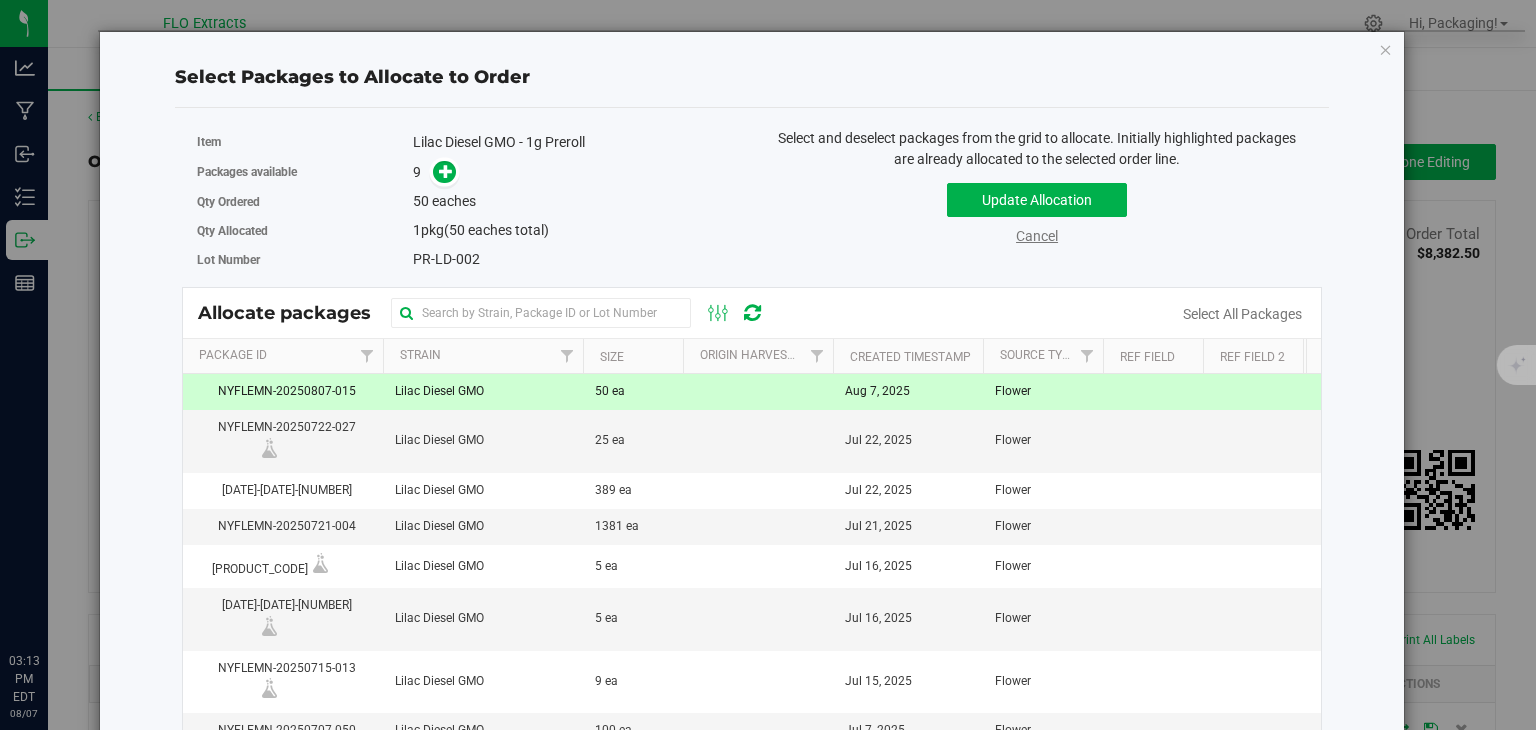 scroll, scrollTop: 0, scrollLeft: 0, axis: both 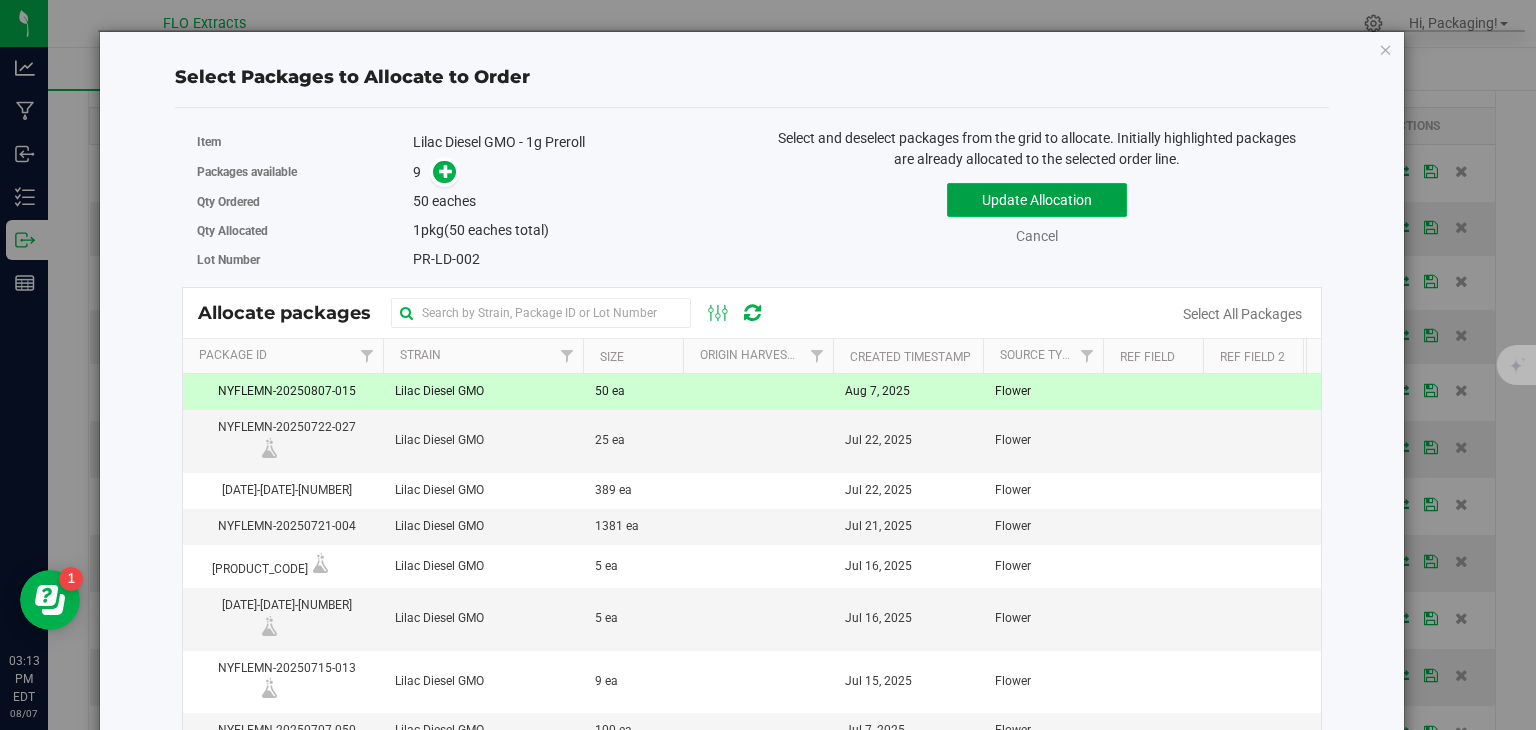 click on "Update Allocation" at bounding box center (1037, 200) 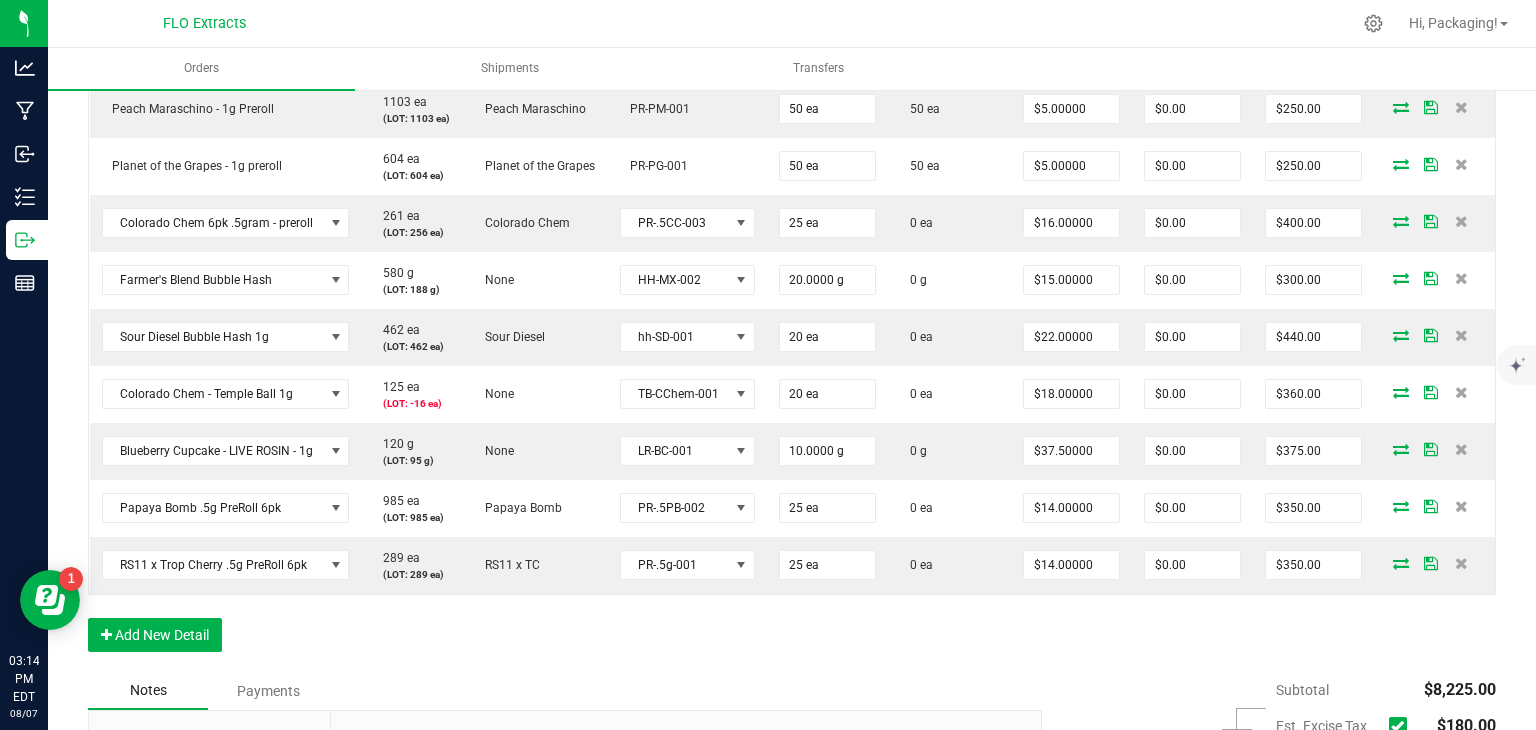 scroll, scrollTop: 903, scrollLeft: 0, axis: vertical 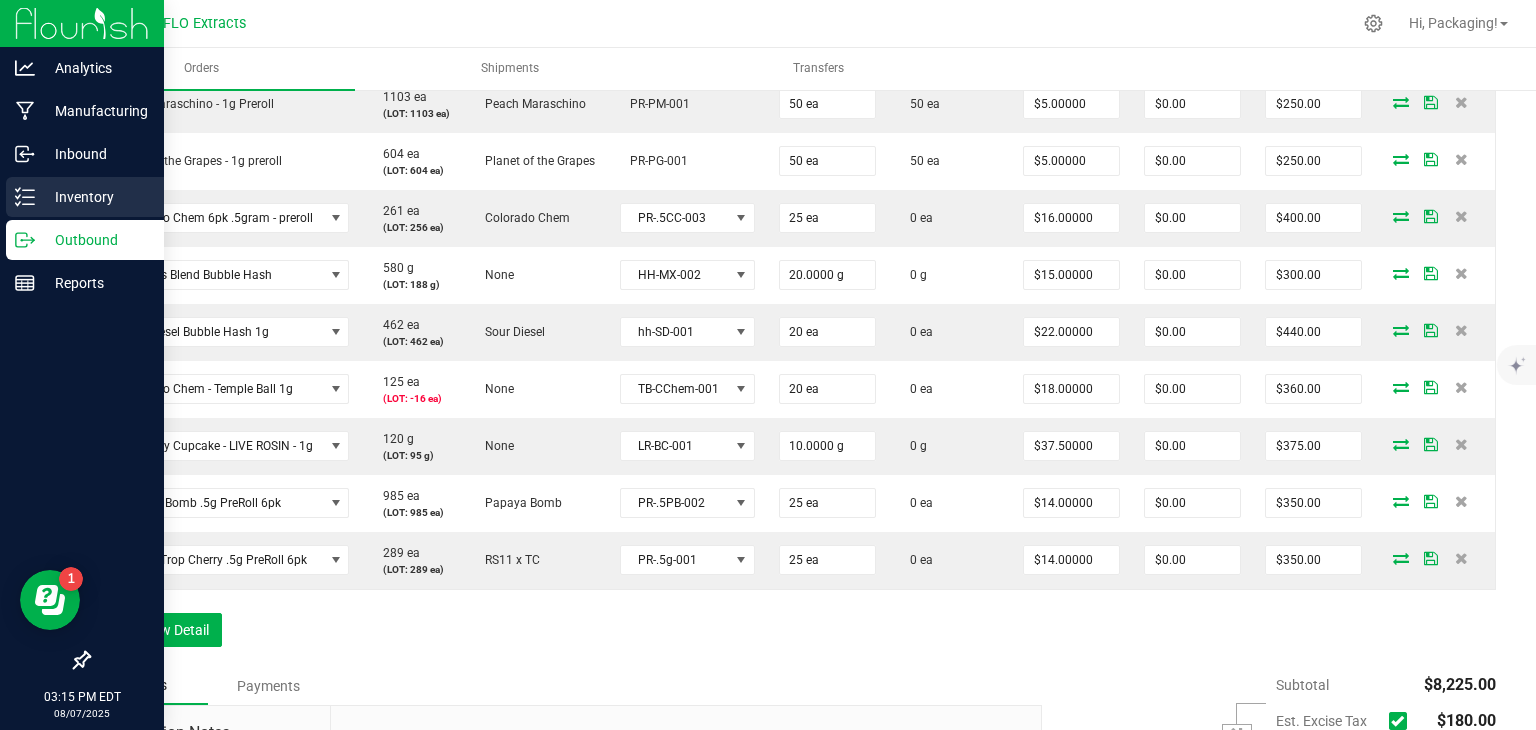 click on "Inventory" at bounding box center (95, 197) 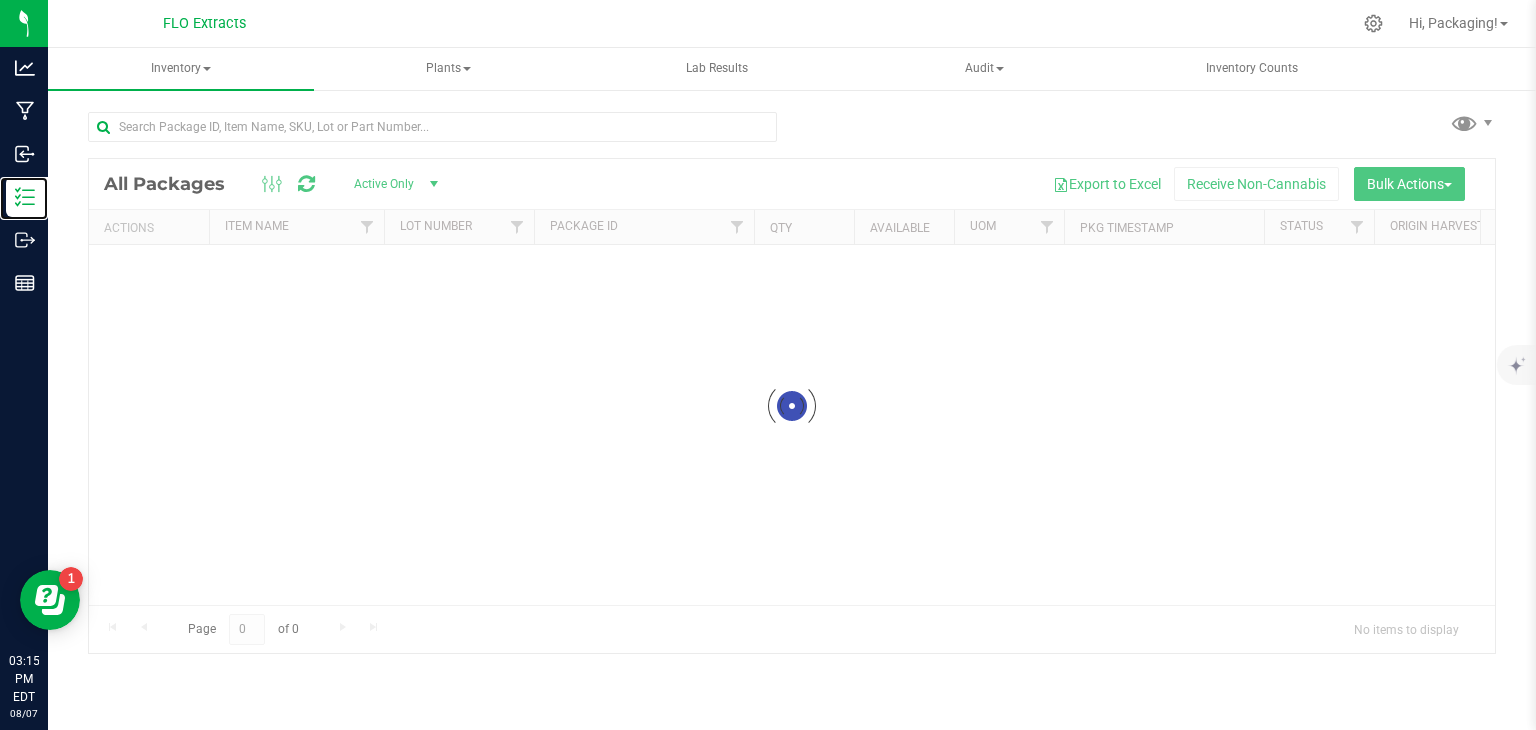 scroll, scrollTop: 0, scrollLeft: 0, axis: both 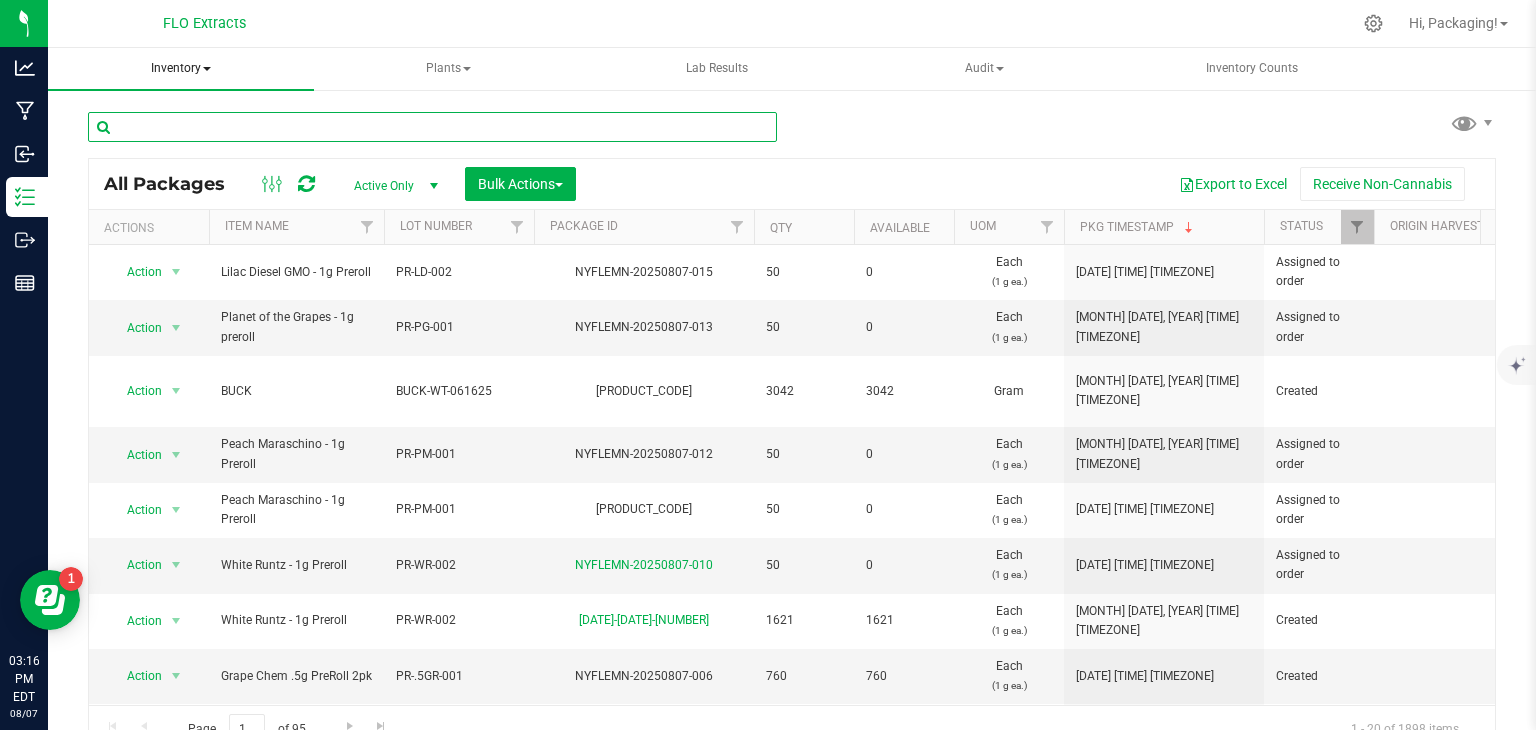 click at bounding box center [432, 127] 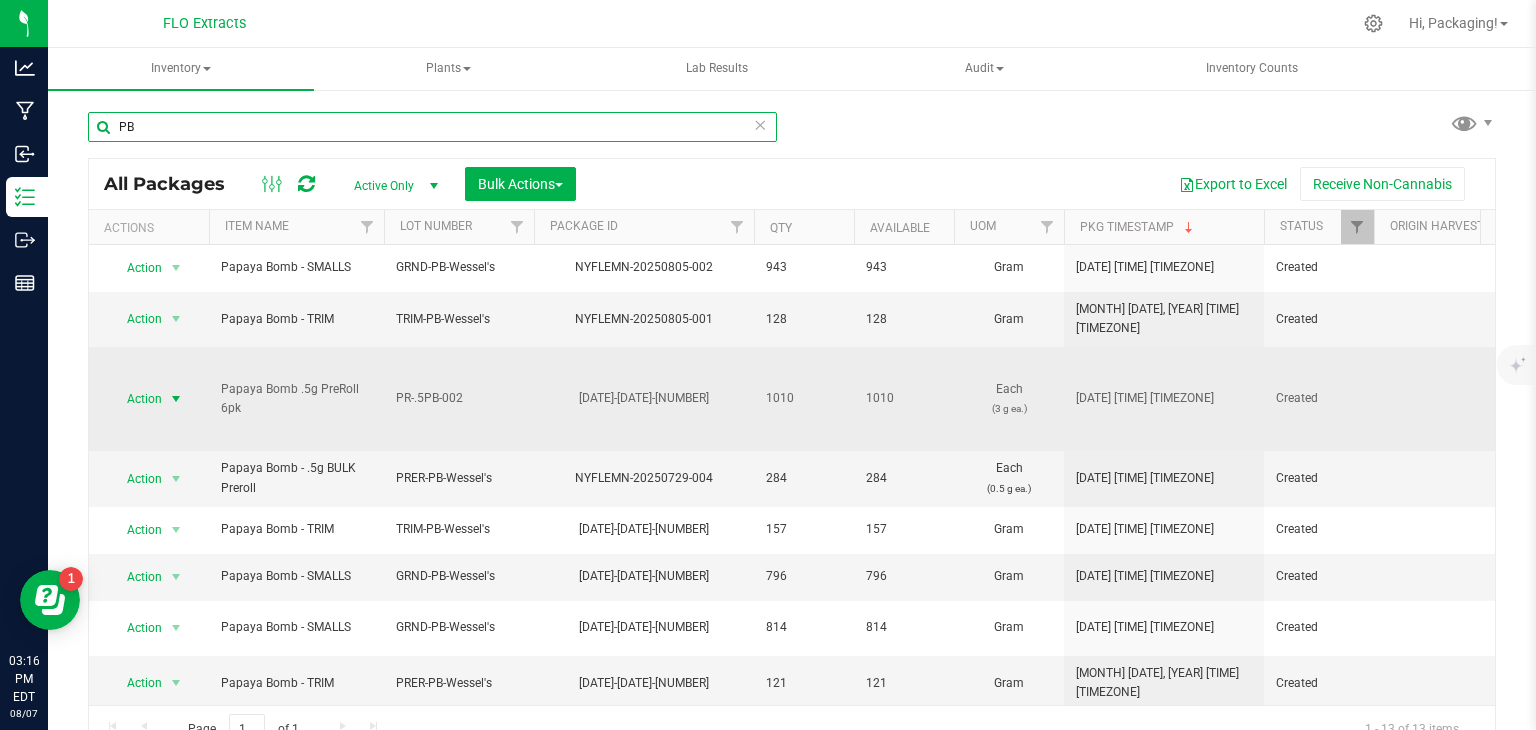 type on "PB" 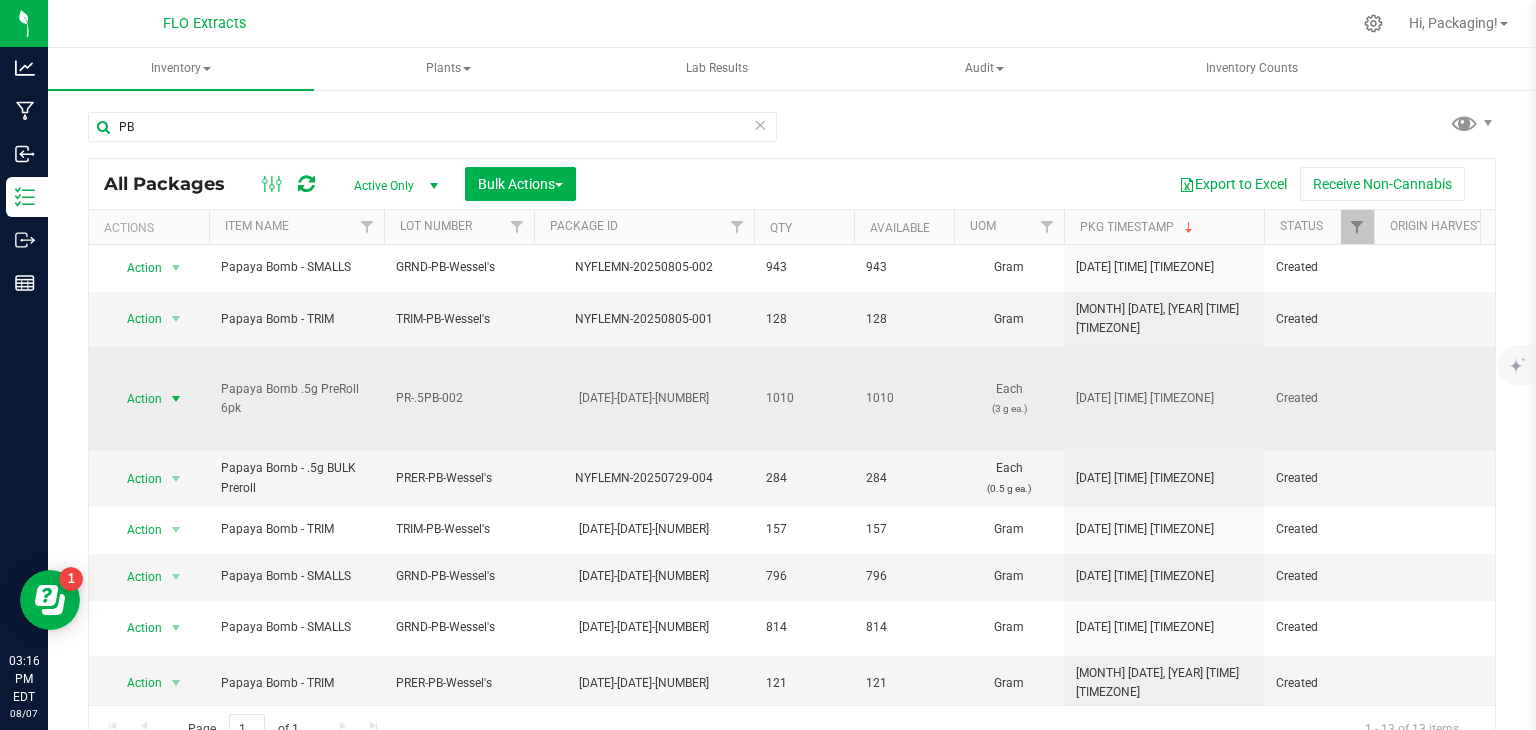 click on "Action" at bounding box center [136, 399] 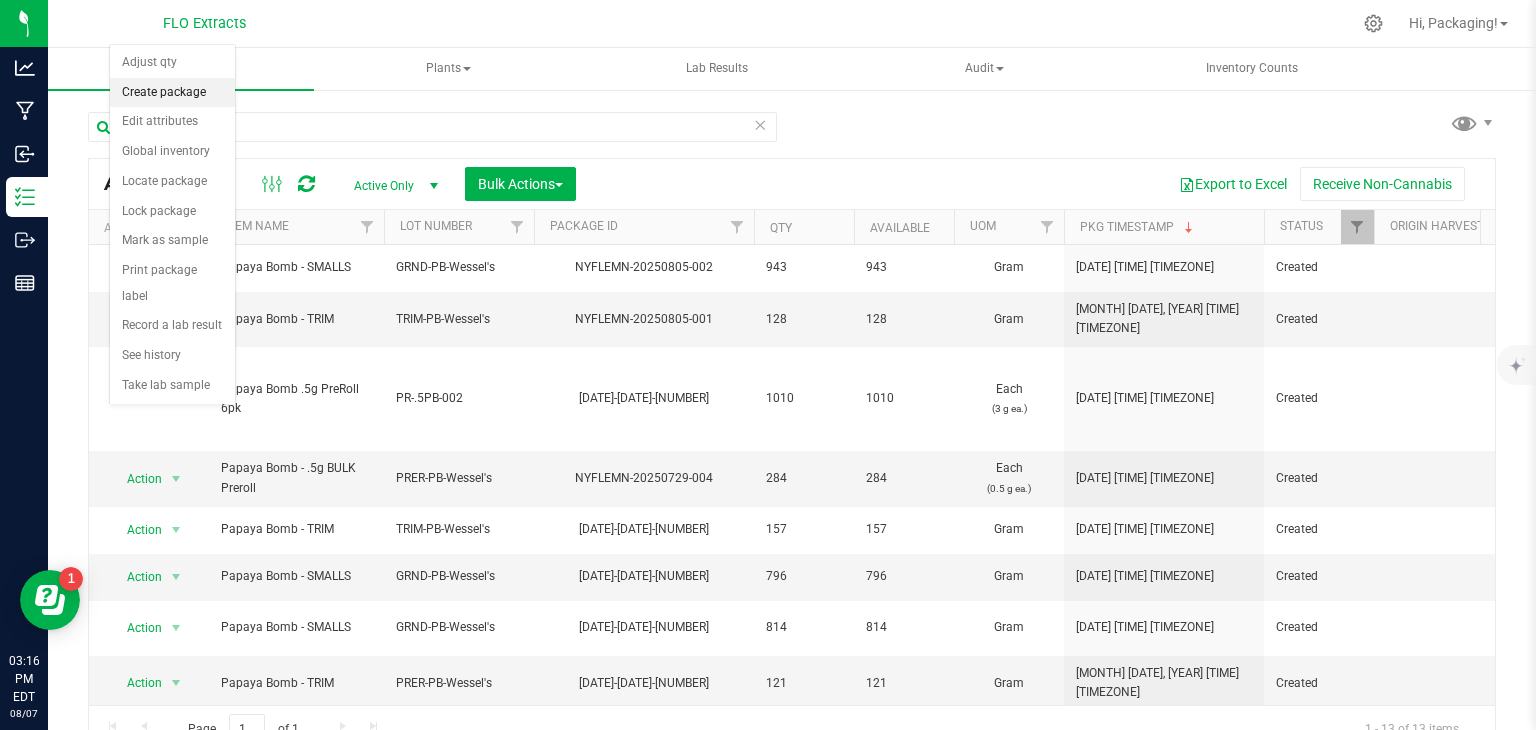 click on "Create package" at bounding box center [172, 93] 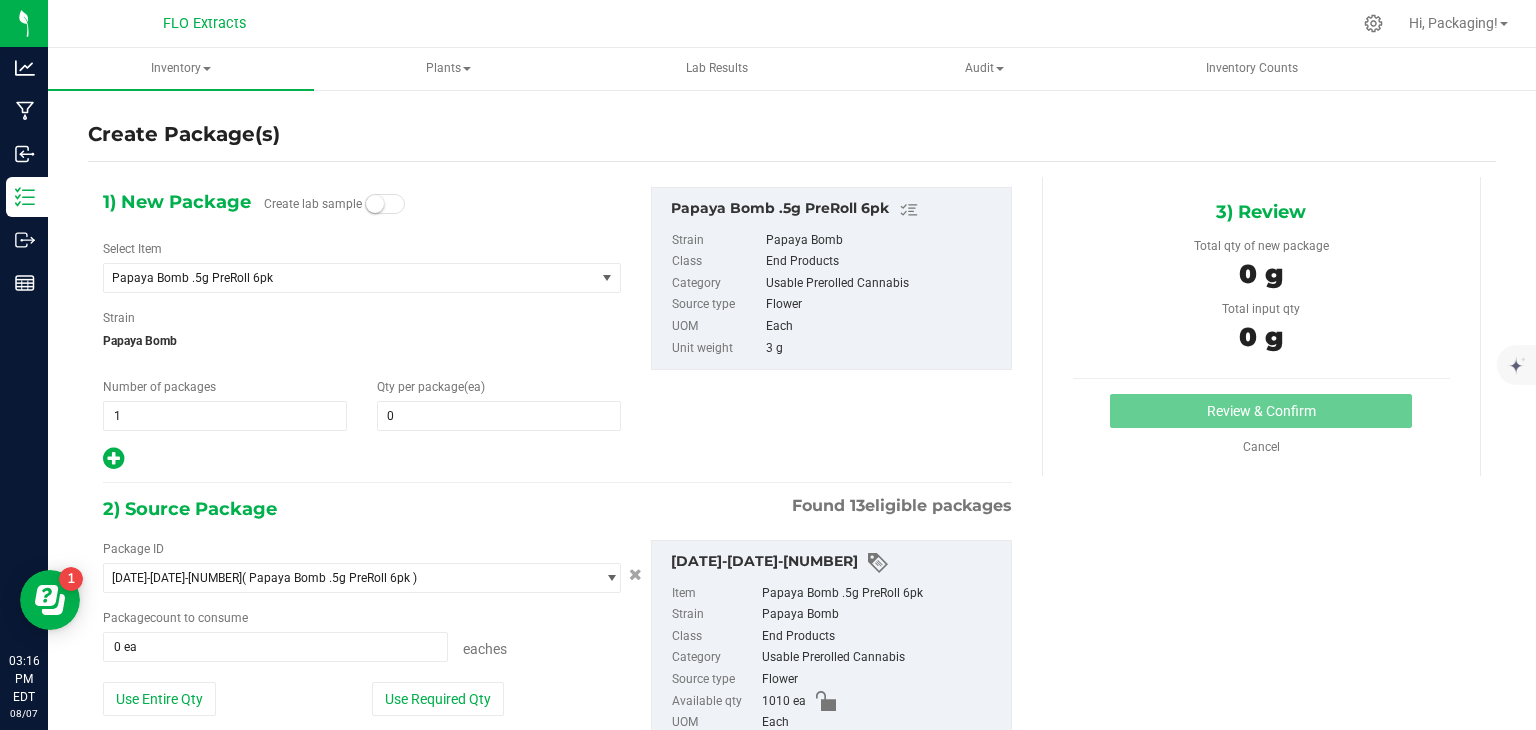 click on "1) New Package
Create lab sample
Select Item
Papaya Bomb .5g PreRoll 6pk
Apple Jack - 1g BULK preroll Apple Jack - 1g Preroll Apple Jack - Bulk Flower Apple Jack - Freeze Dried - 120u Apple Jack - Freeze Dried - 160u Apple Jack - Freeze Dried - 45u Apple Jack - Freeze Dried - 73u Apple Jack - Freeze Dried - 73u + 90u Apple Jack - Freeze Dried - 90u Apple Jack - SMALLS Apple Jack - TRIM Apple Jack 3.5g Banana Cream Jealousy - .5g preroll REJECT Banana Cream Jealousy - BULK - .5g preroll Banana Cream Jealousy - BULK Flower Banana Cream Jealousy - SMALLS" at bounding box center (362, 329) 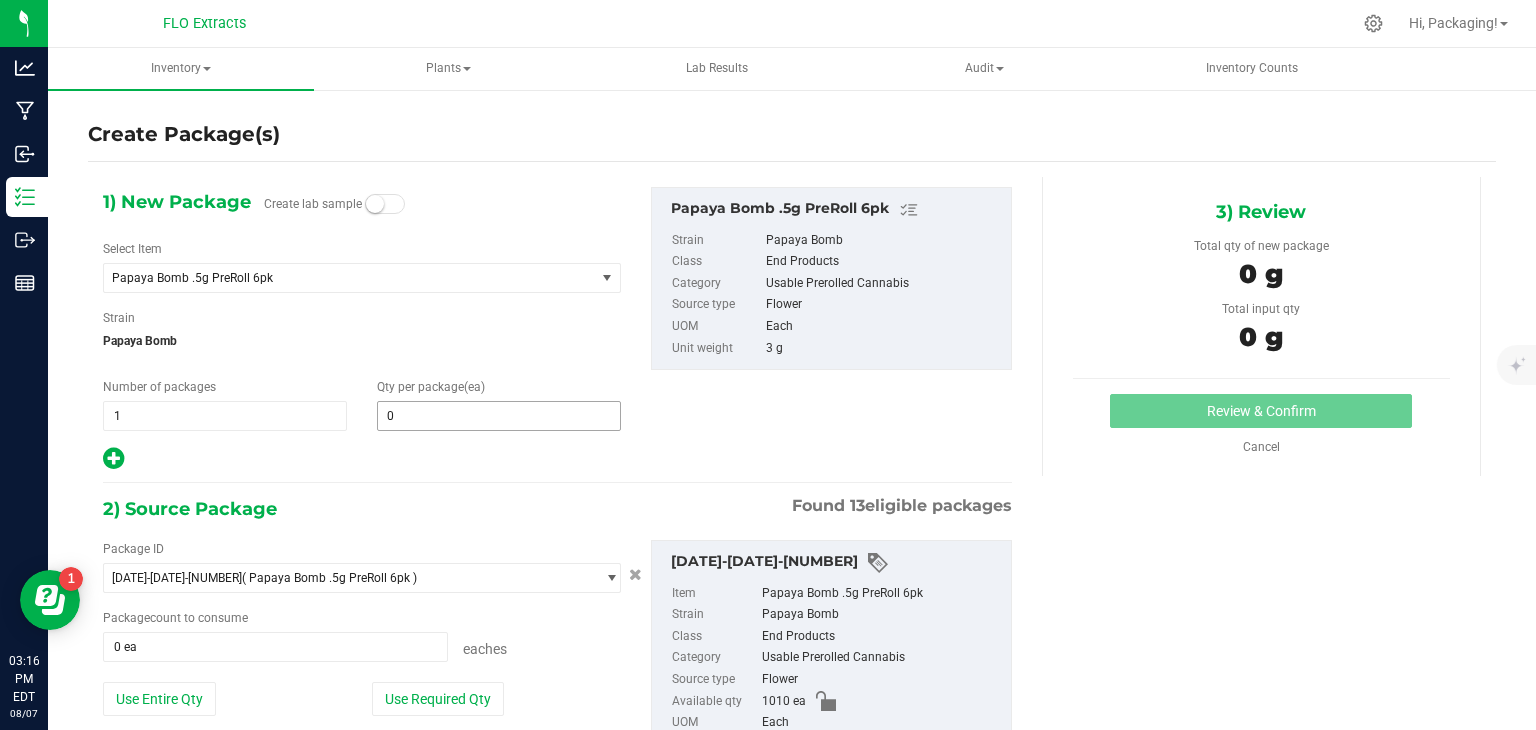 type 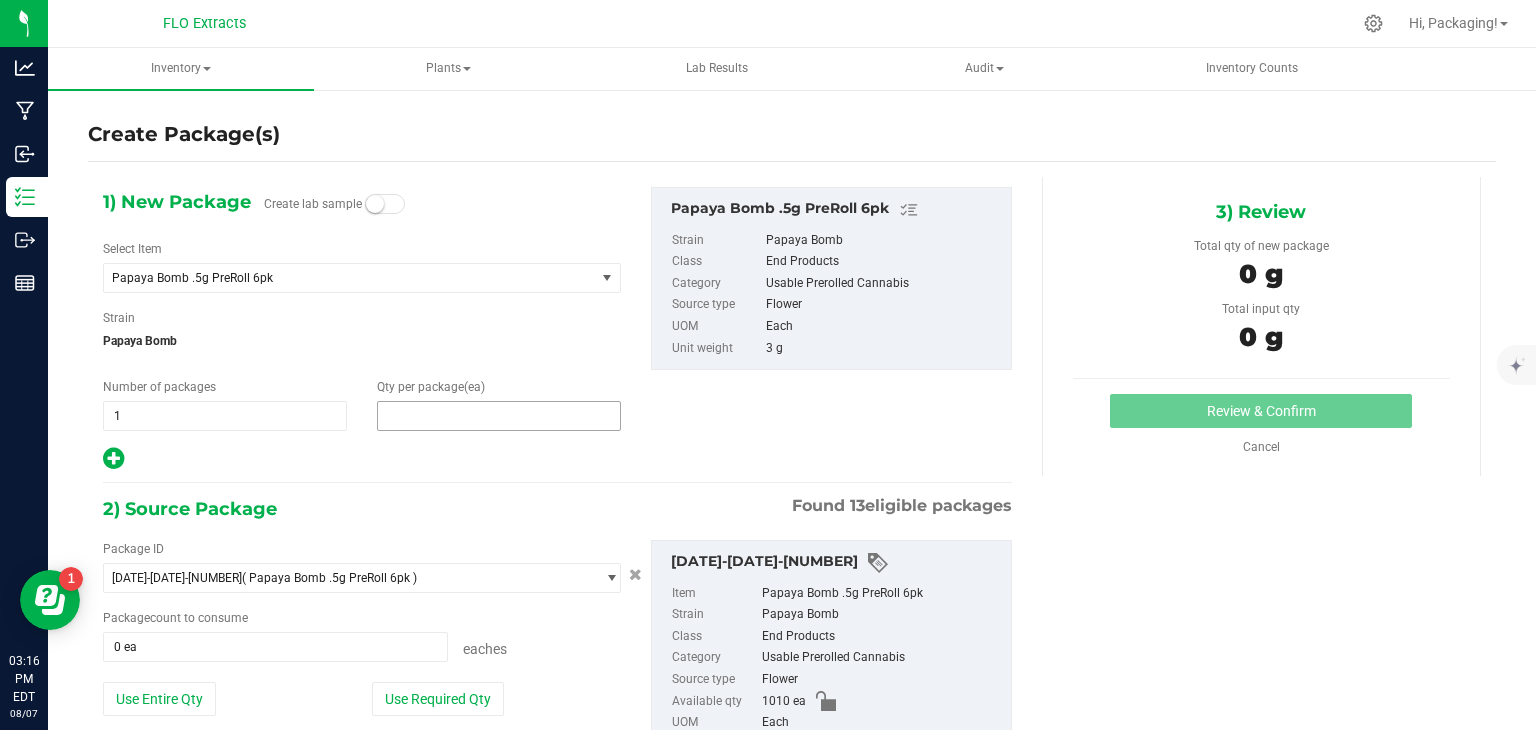 click at bounding box center [499, 416] 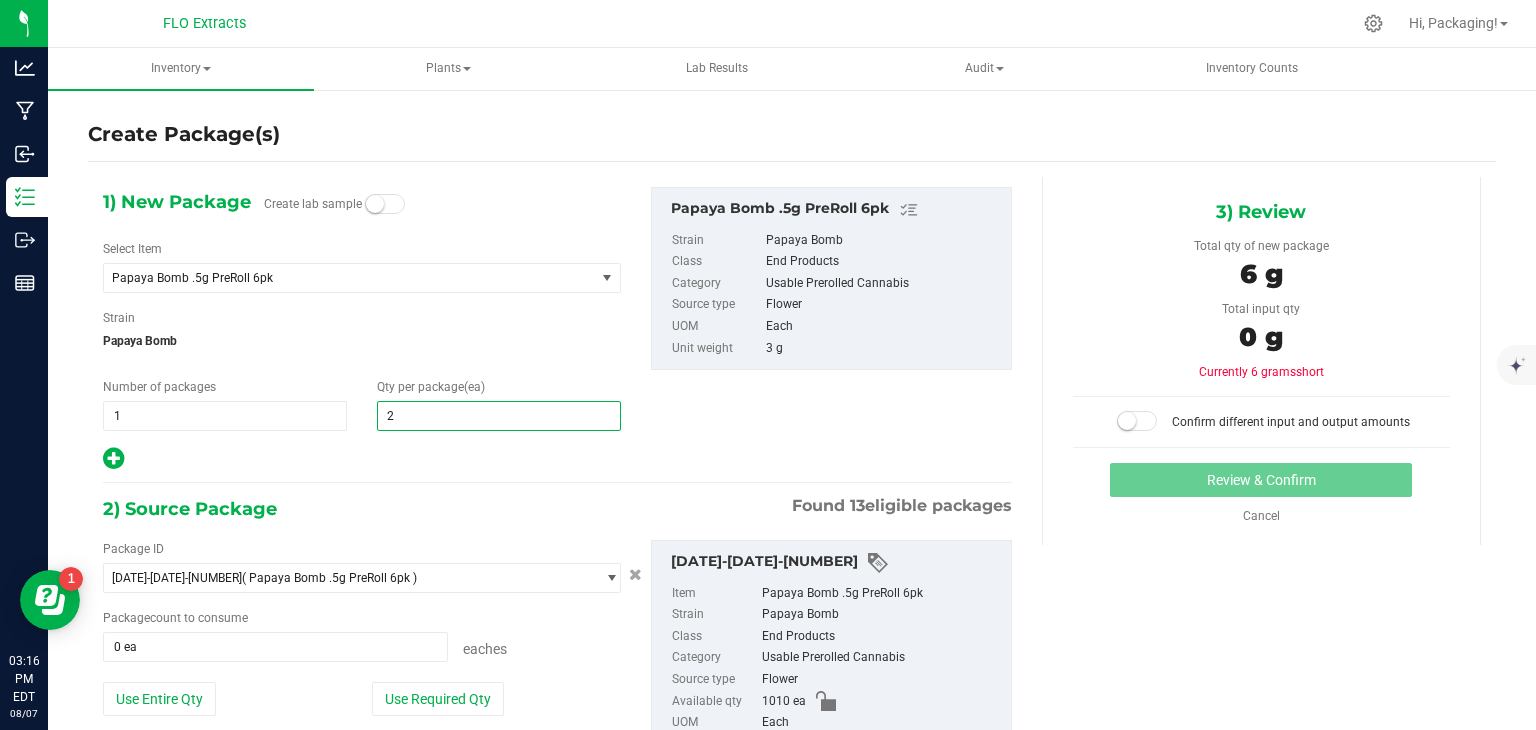 type on "25" 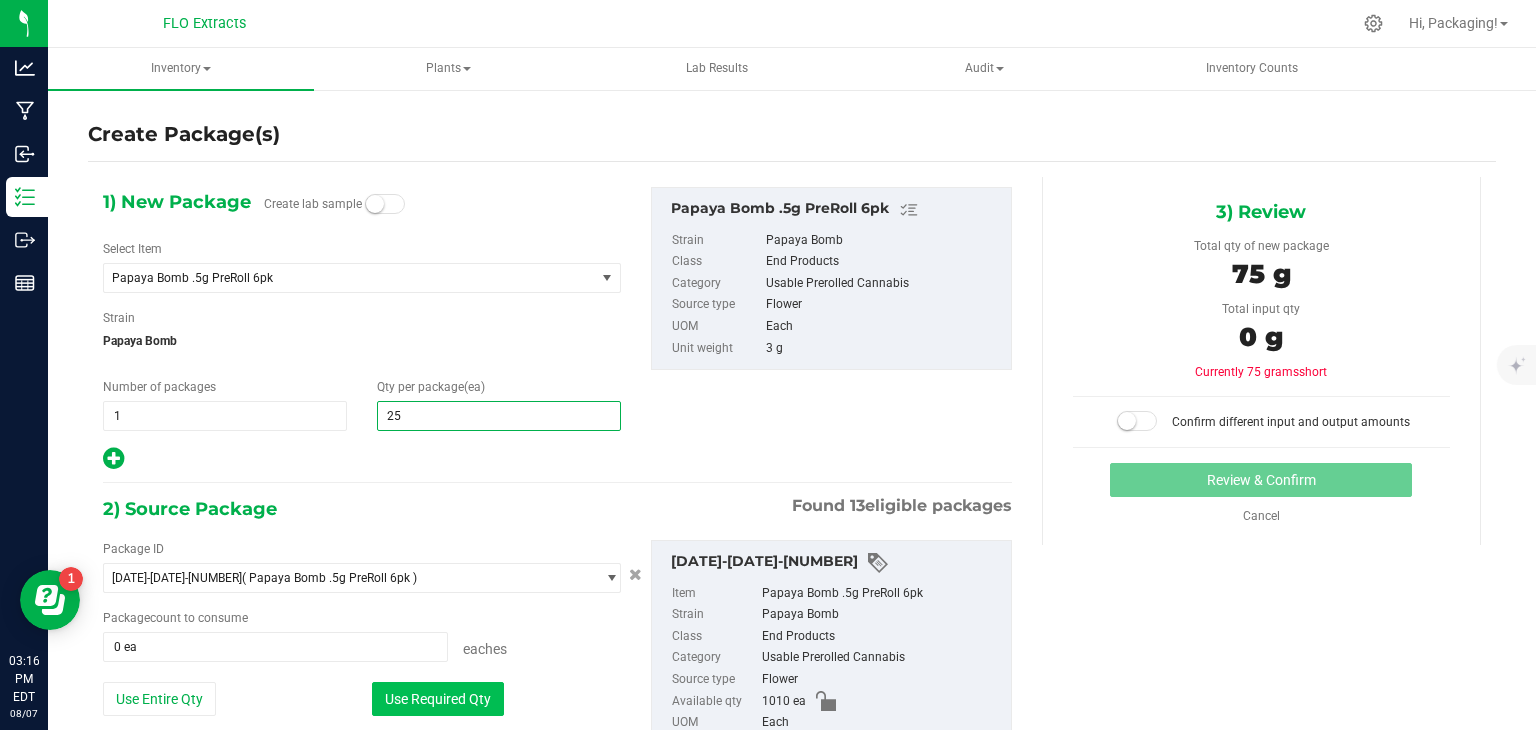 type on "25" 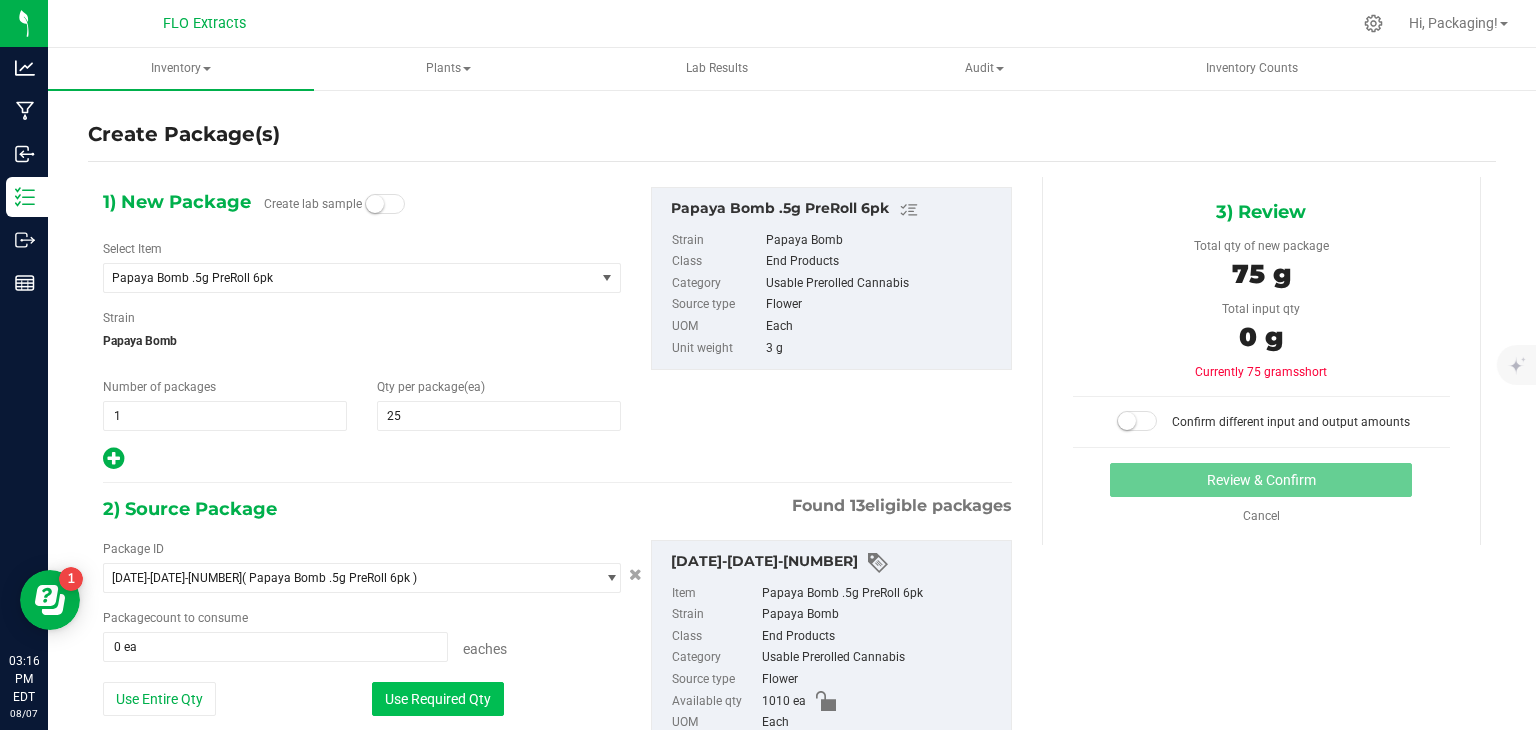 click on "Use Required Qty" at bounding box center (438, 699) 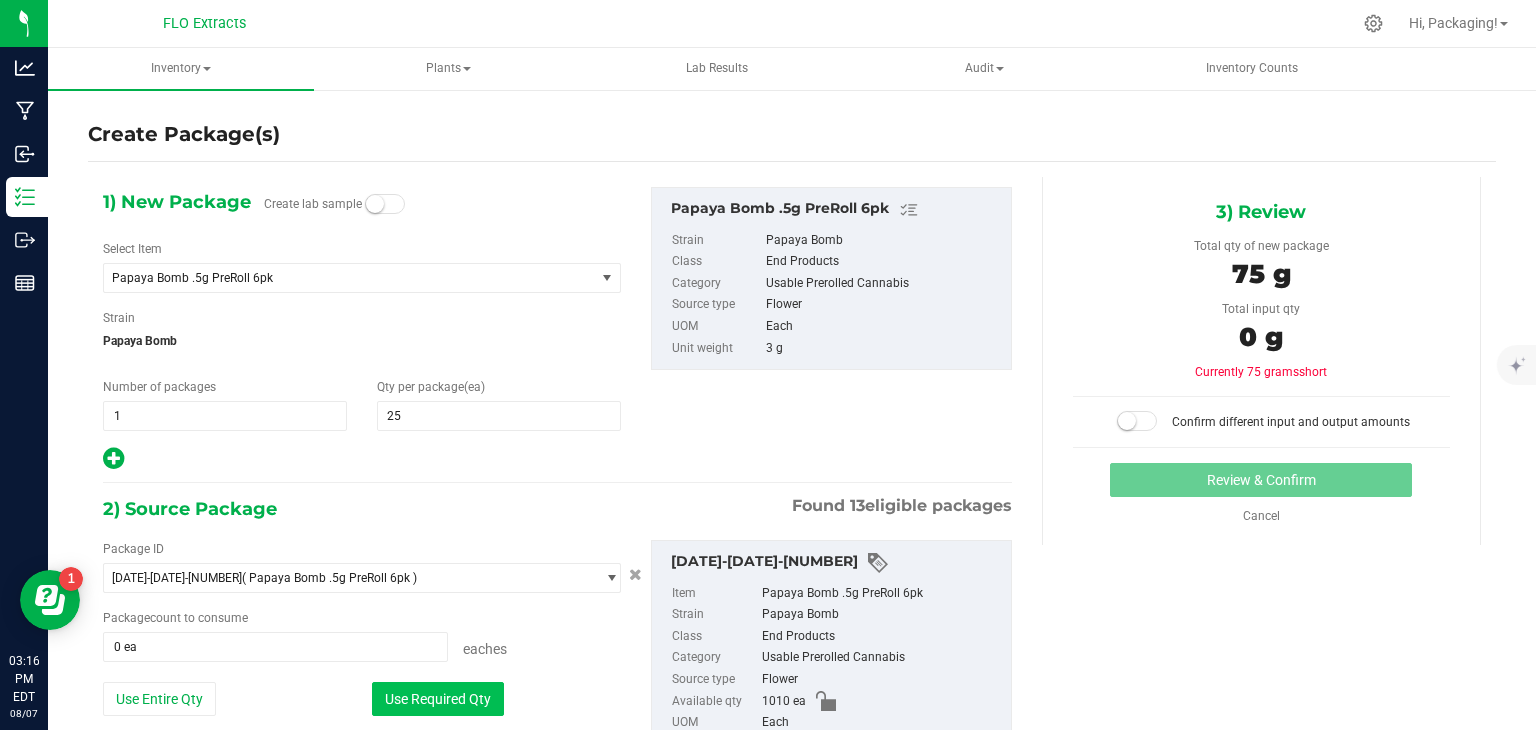 type on "25 ea" 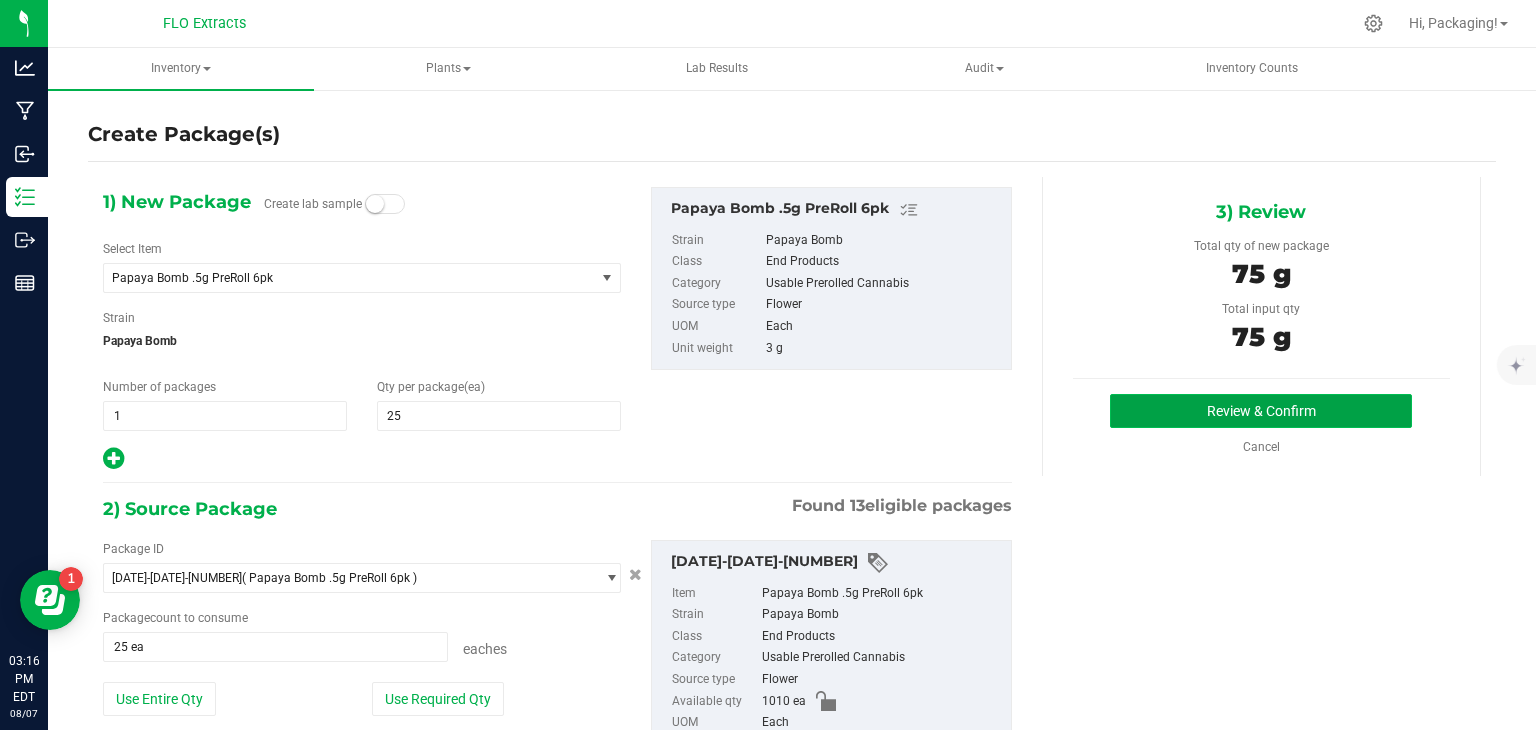 click on "Review & Confirm" at bounding box center [1261, 411] 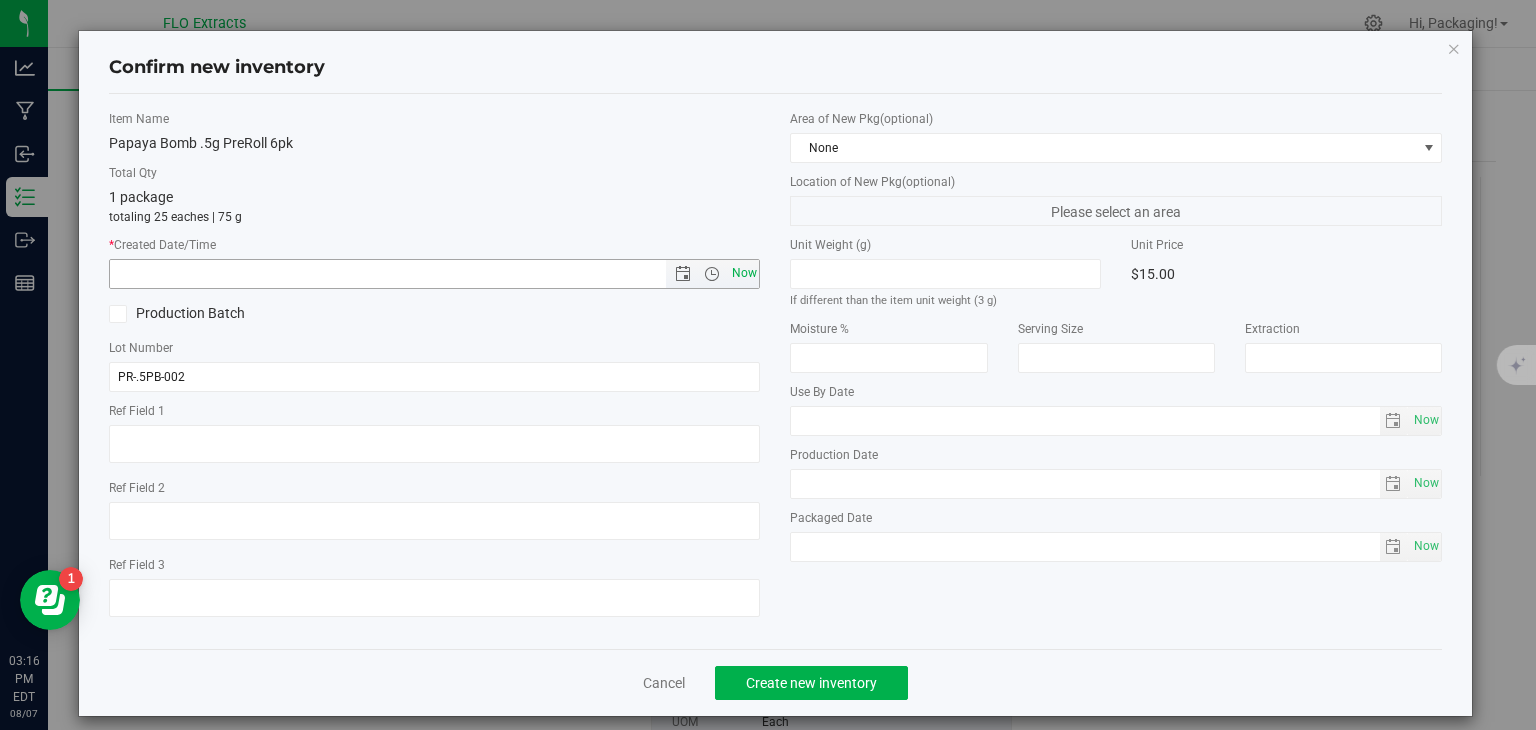 click on "Now" at bounding box center [744, 273] 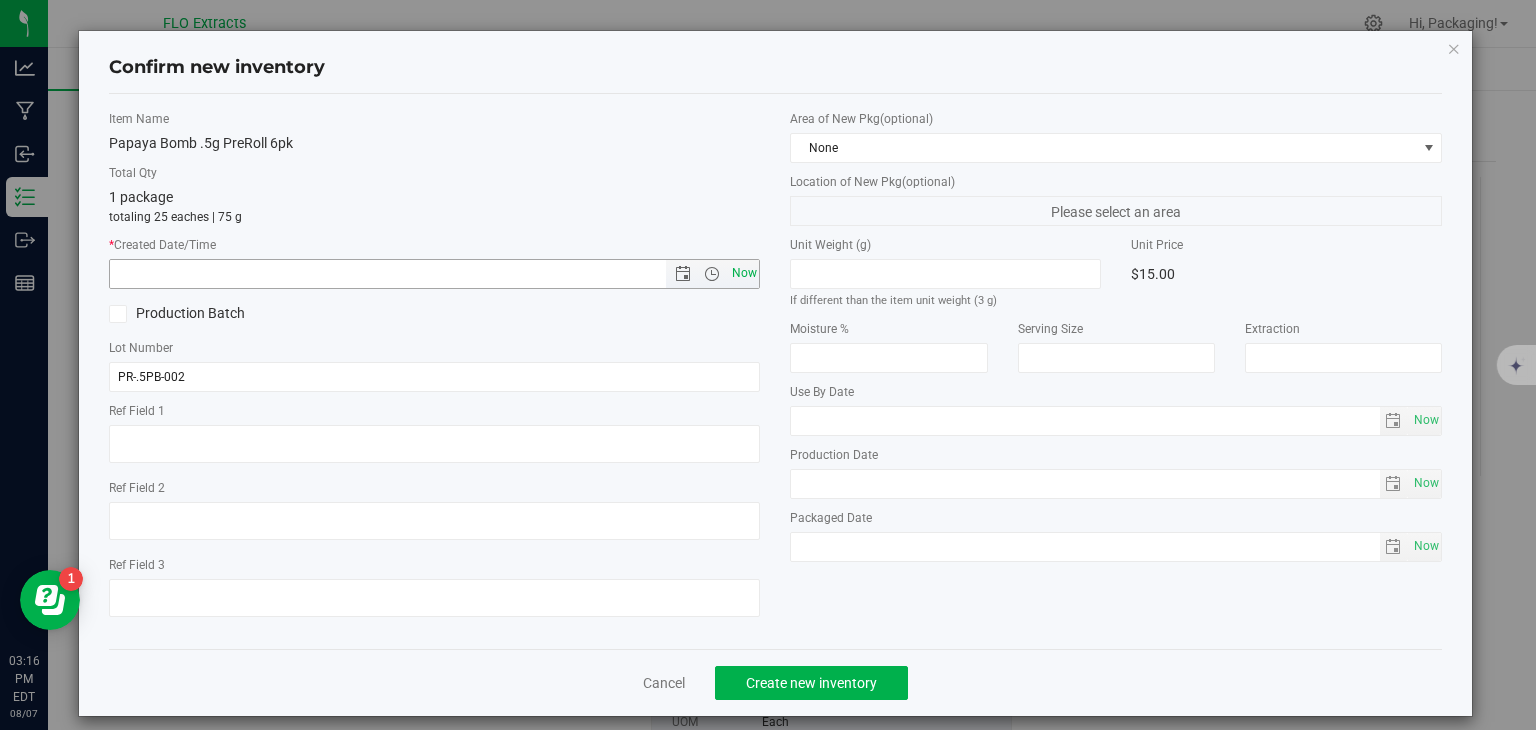 type on "8/7/2025 3:16 PM" 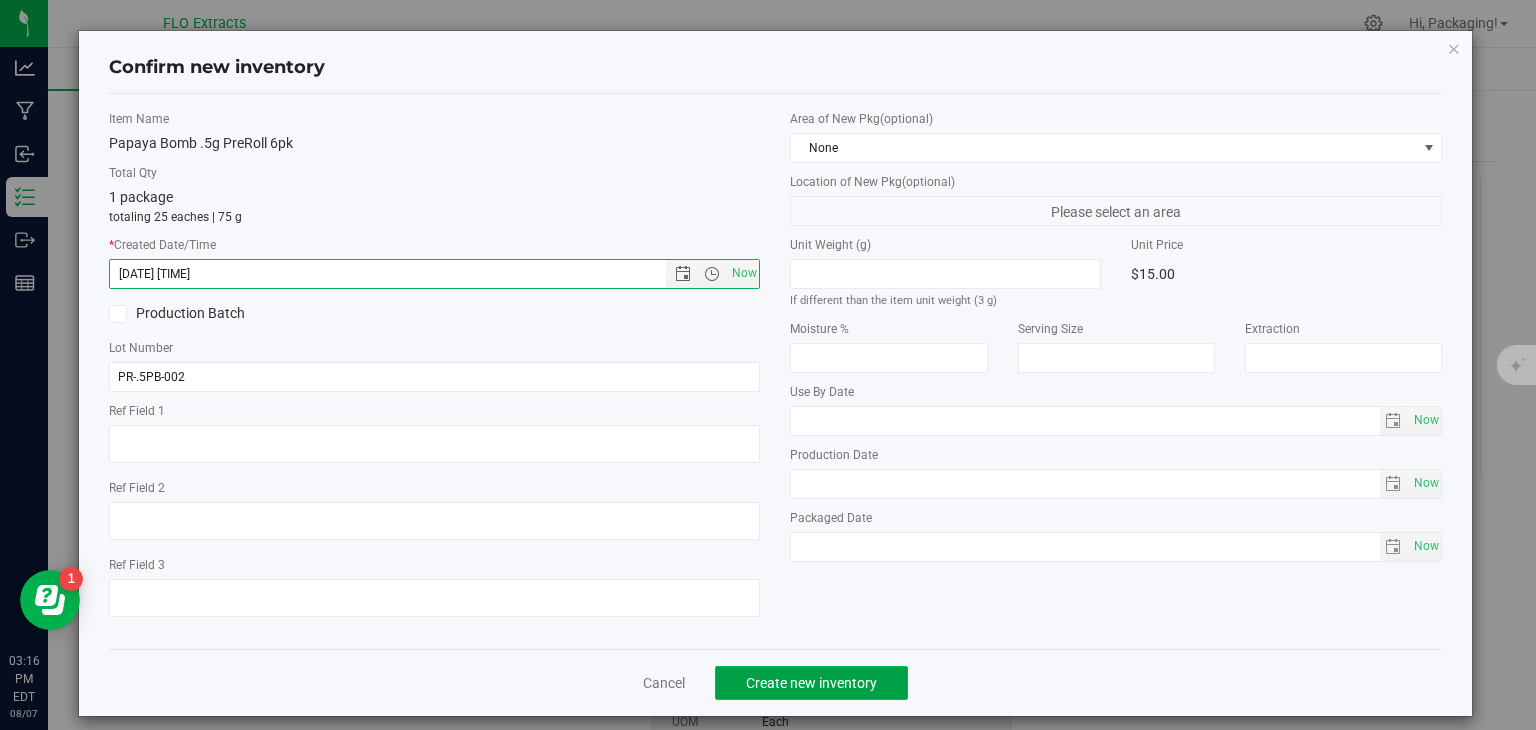 click on "Create new inventory" 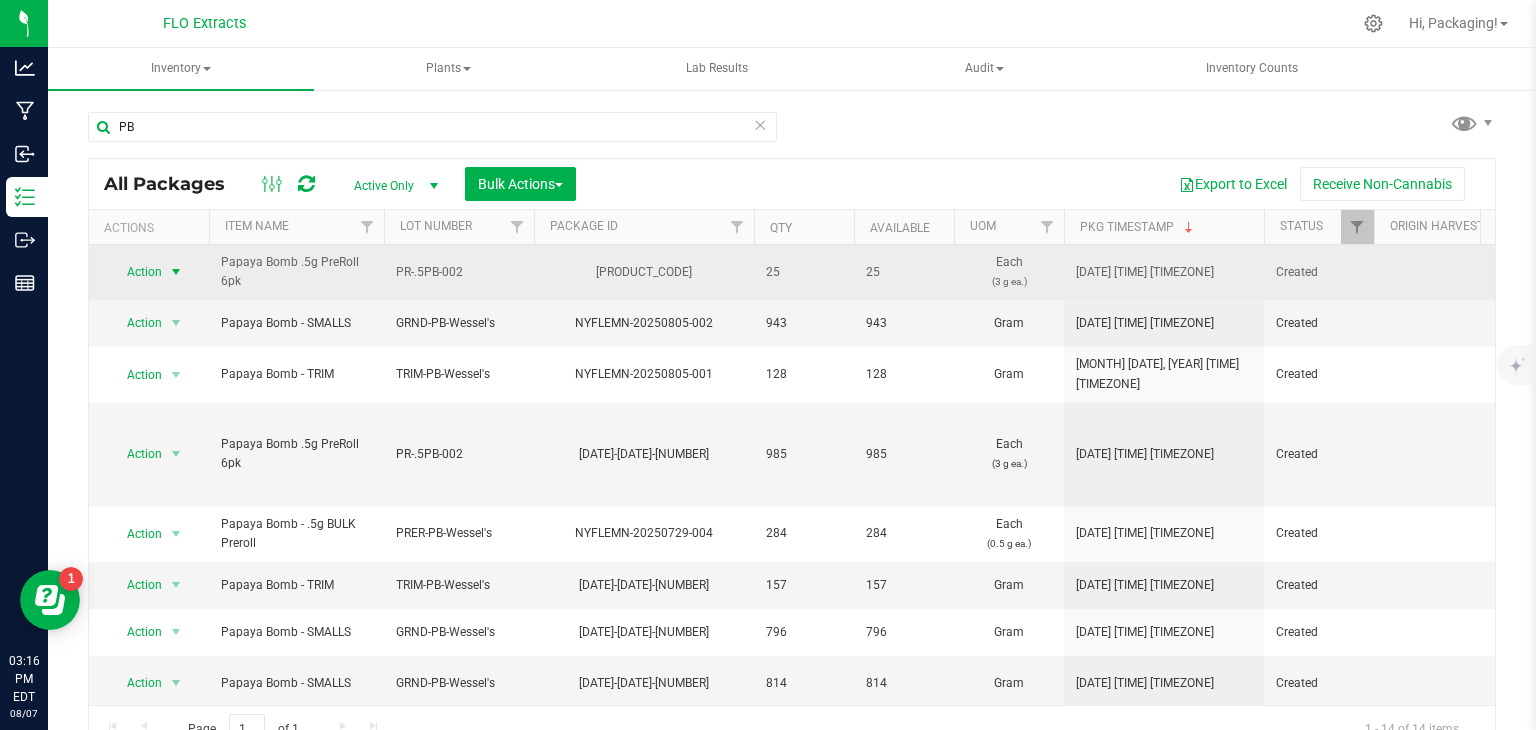click on "Action" at bounding box center [136, 272] 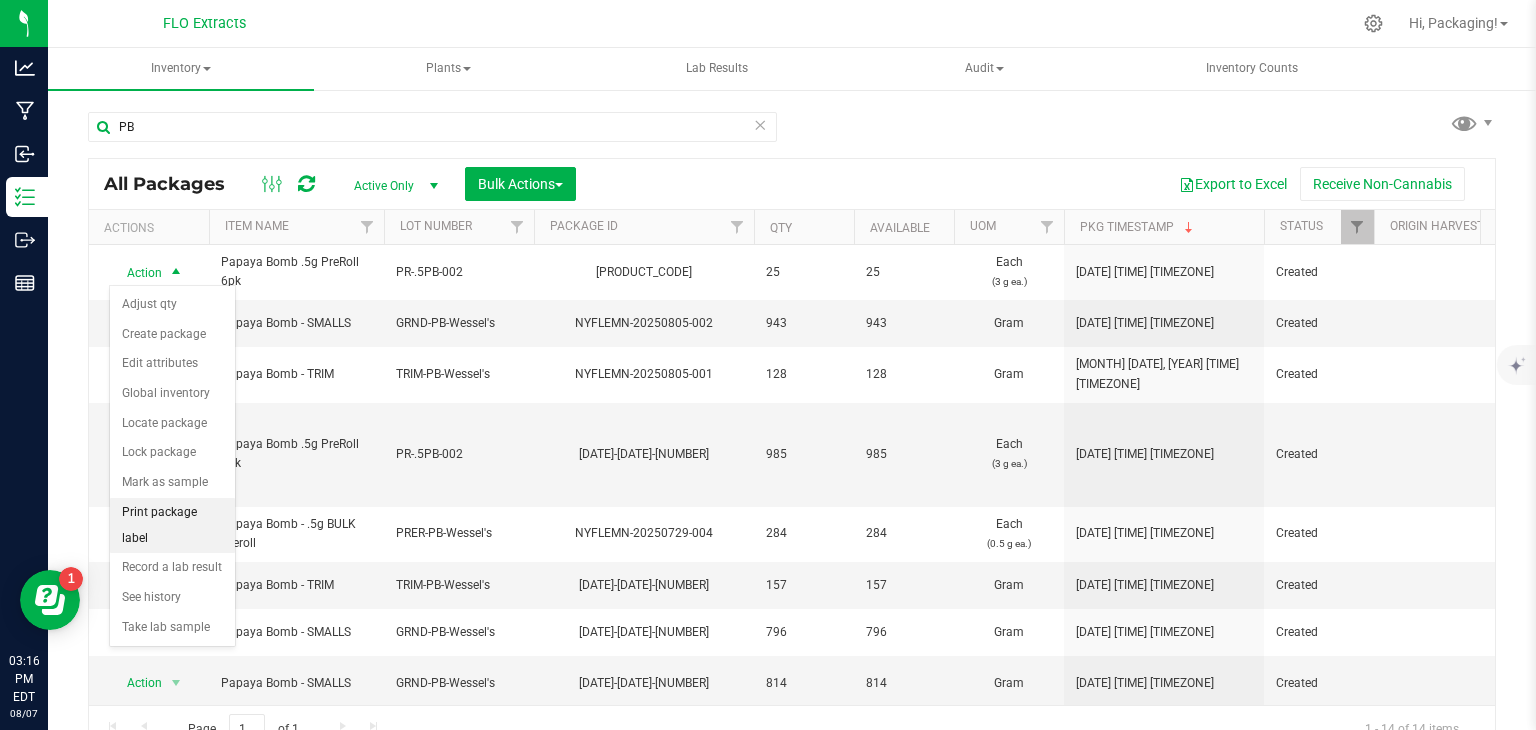 click on "Print package label" at bounding box center (172, 525) 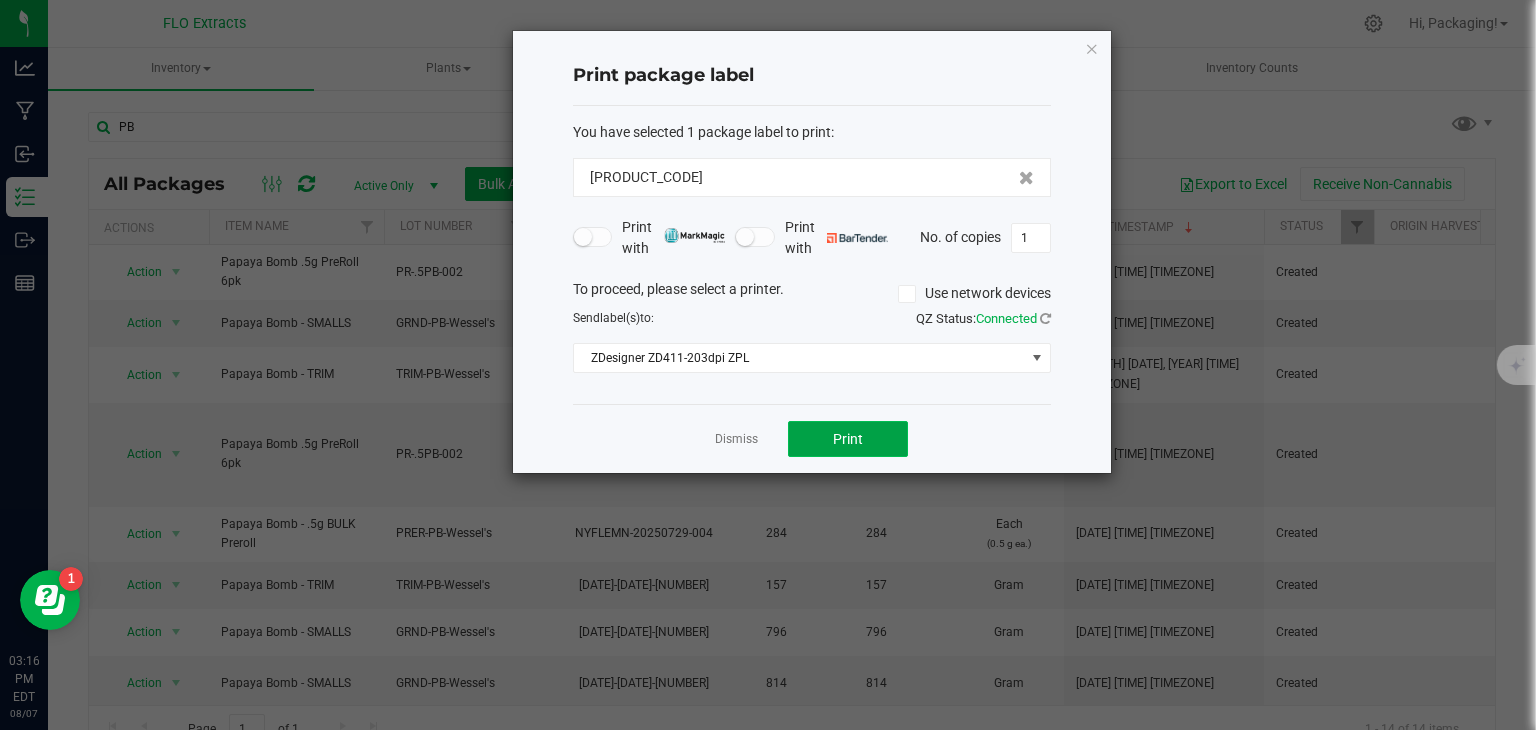 click on "Print" 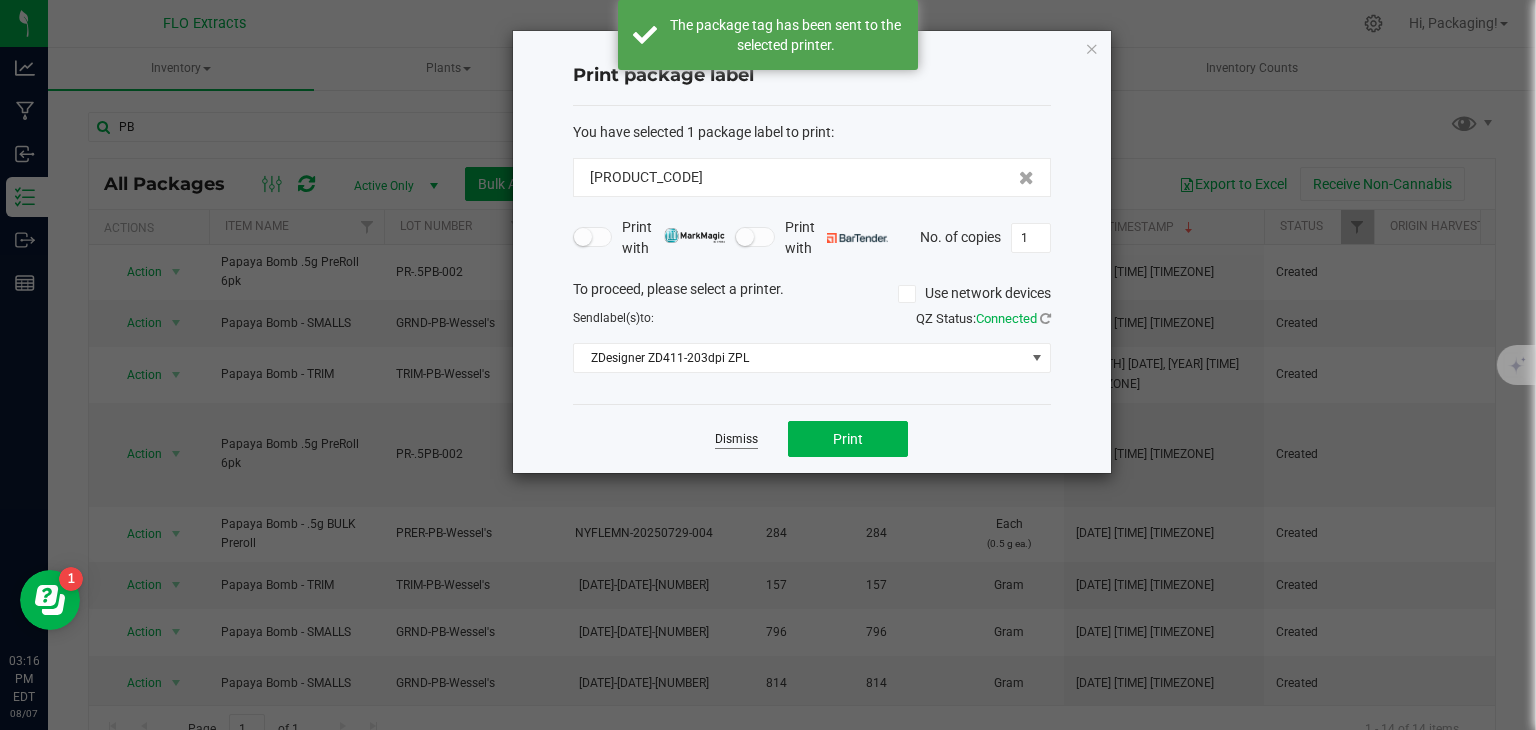click on "Dismiss" 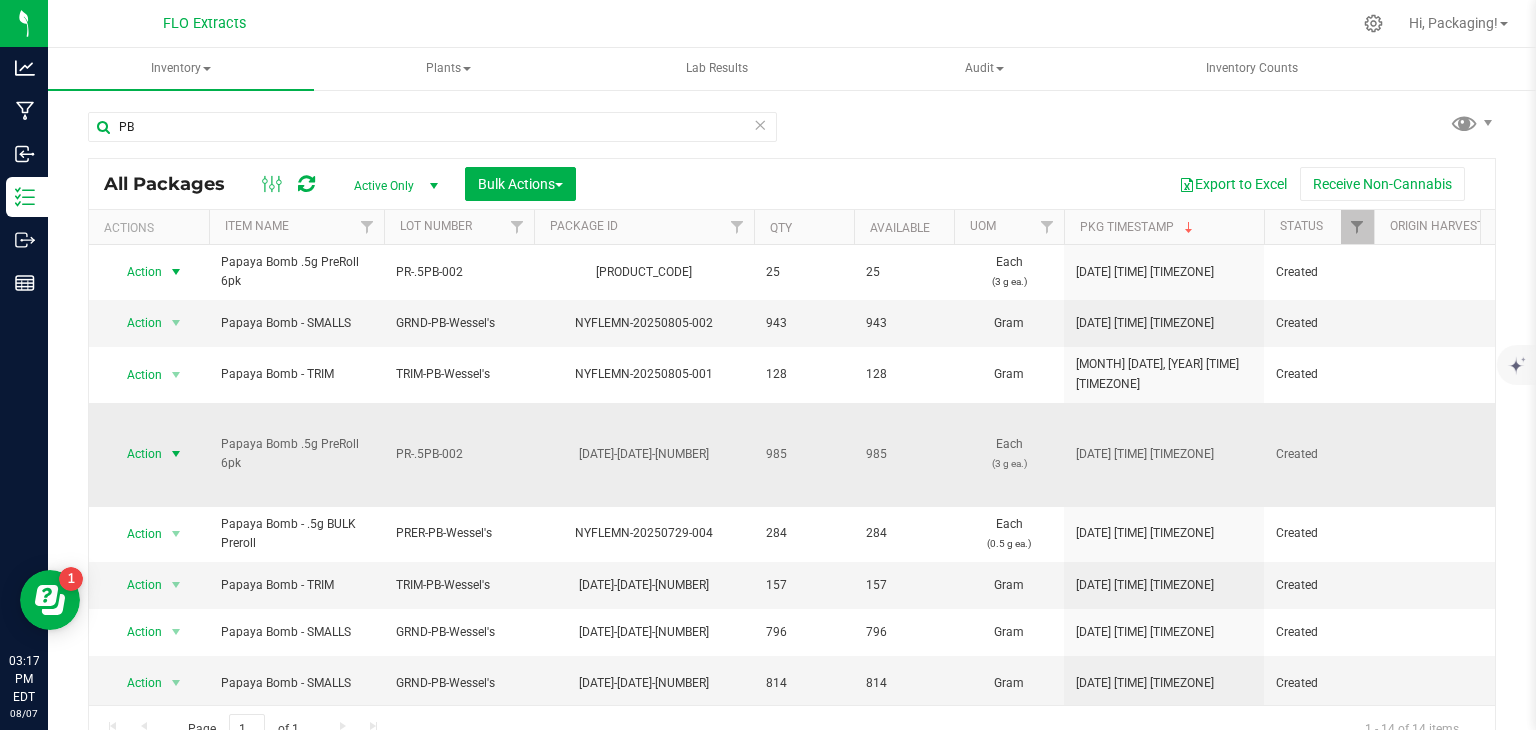click on "Action" at bounding box center [136, 454] 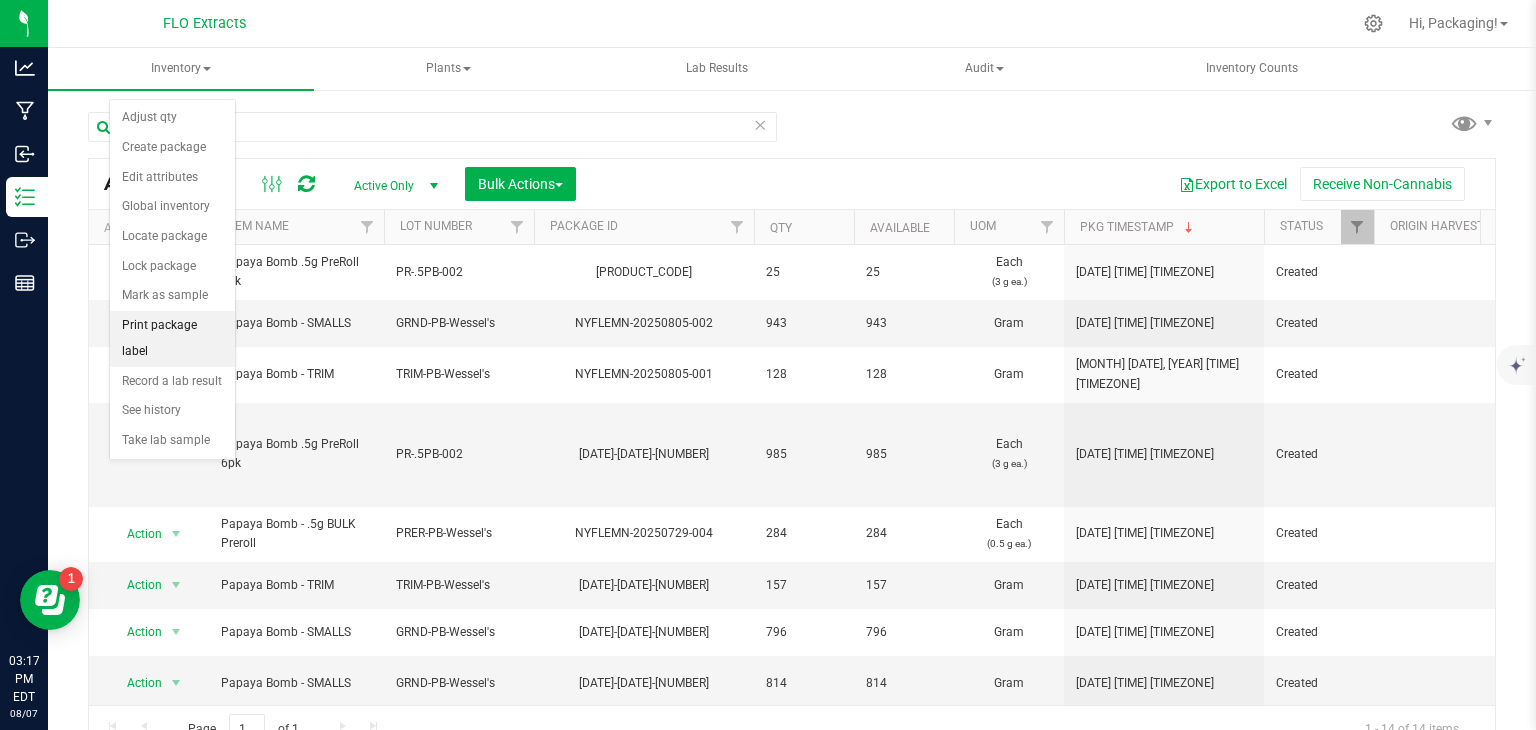 click on "Print package label" at bounding box center [172, 338] 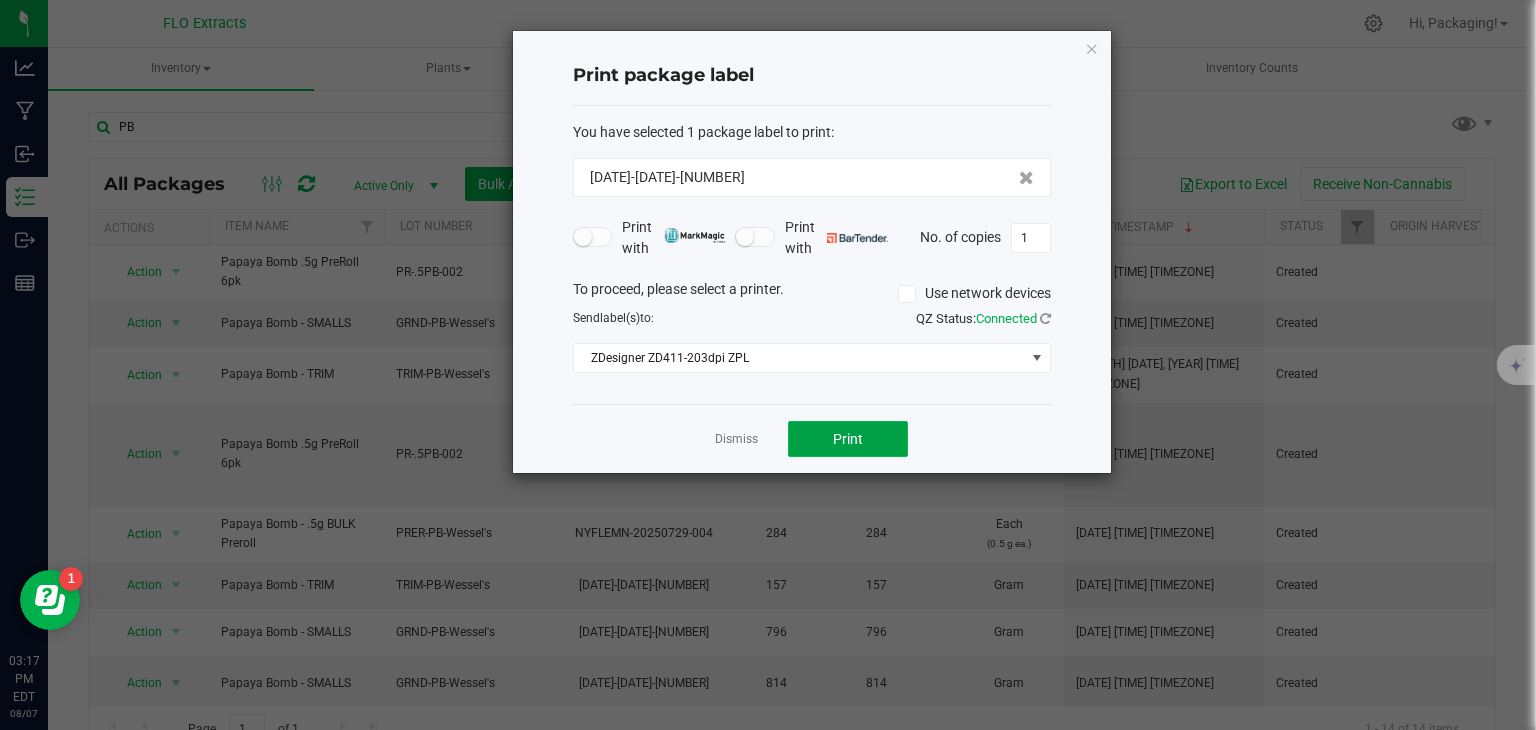 click on "Print" 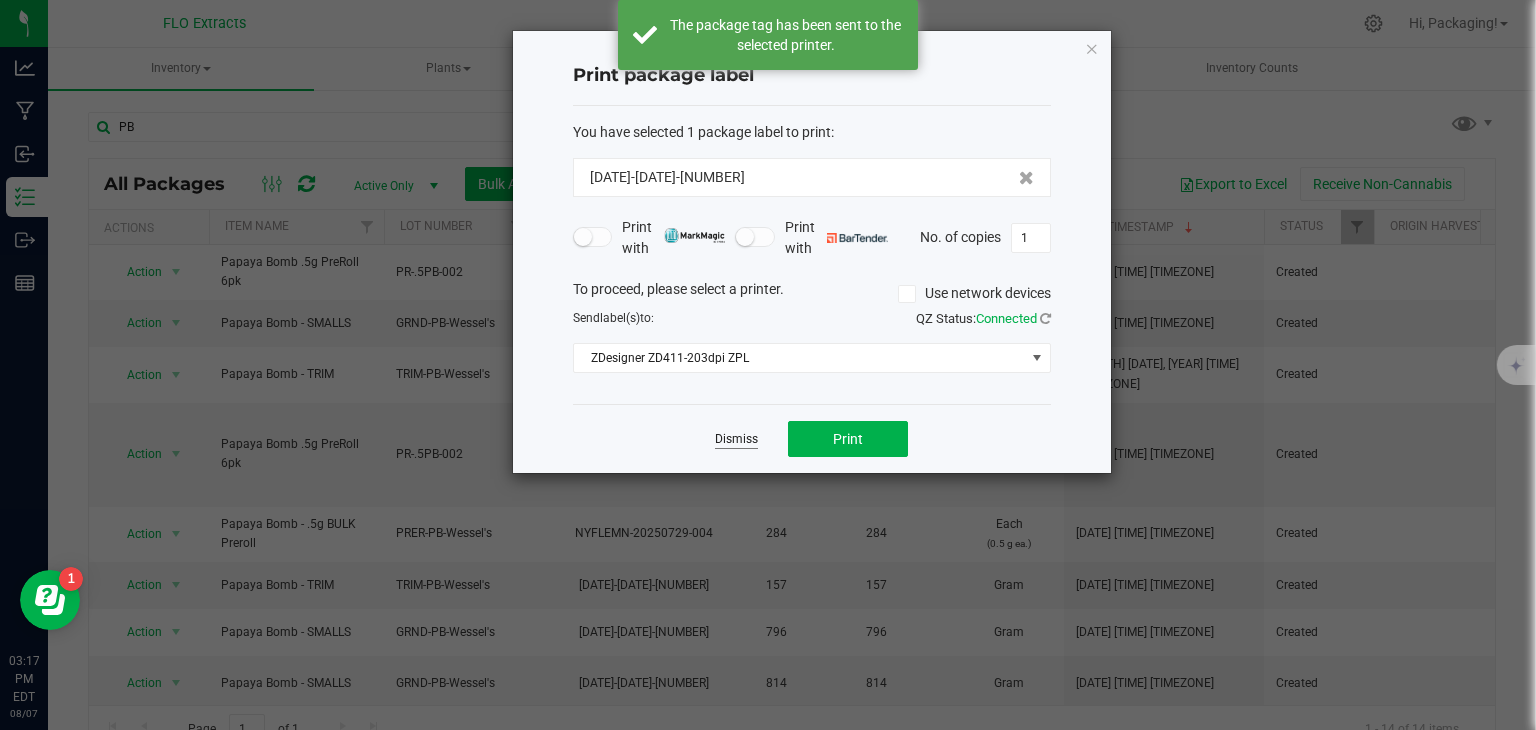 click on "Dismiss" 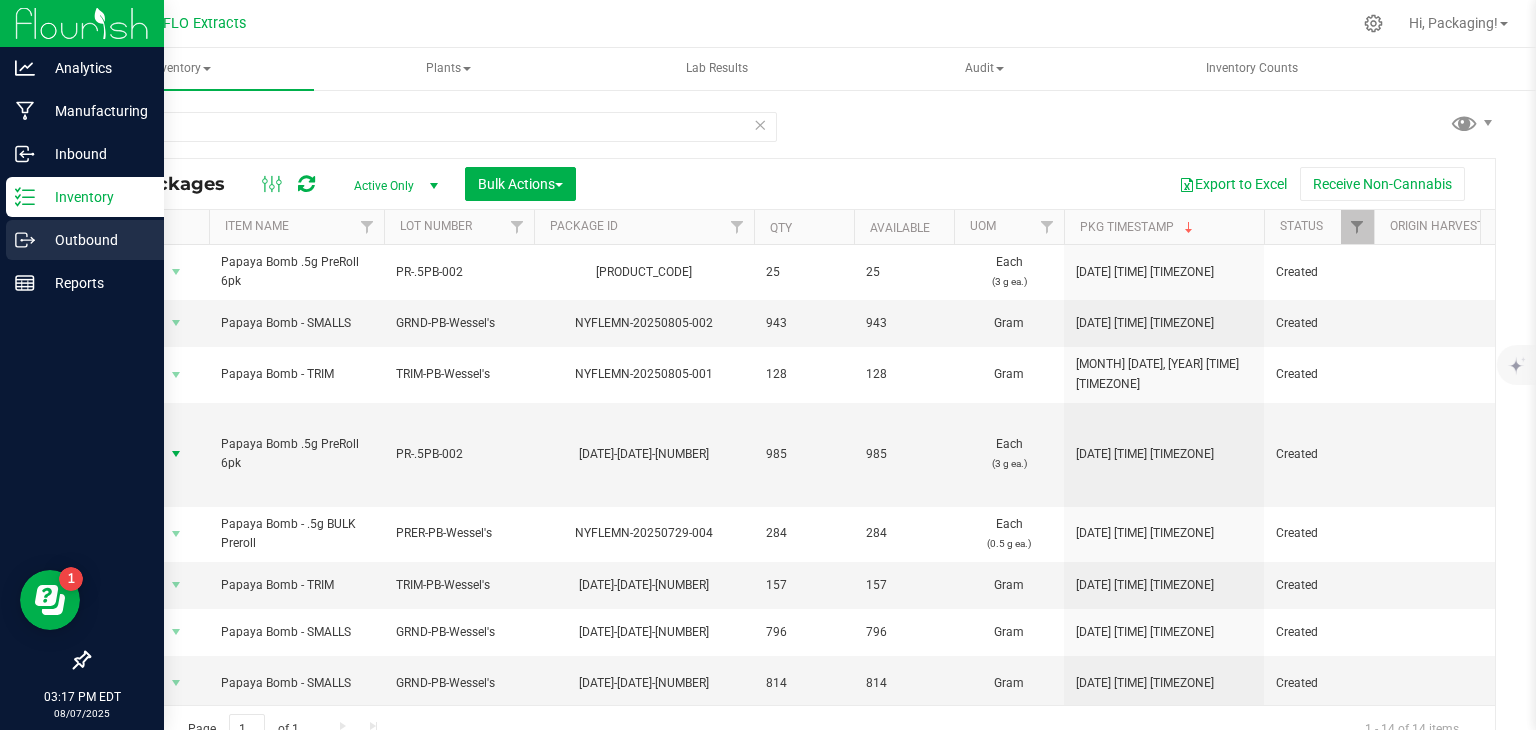 click on "Outbound" at bounding box center (95, 240) 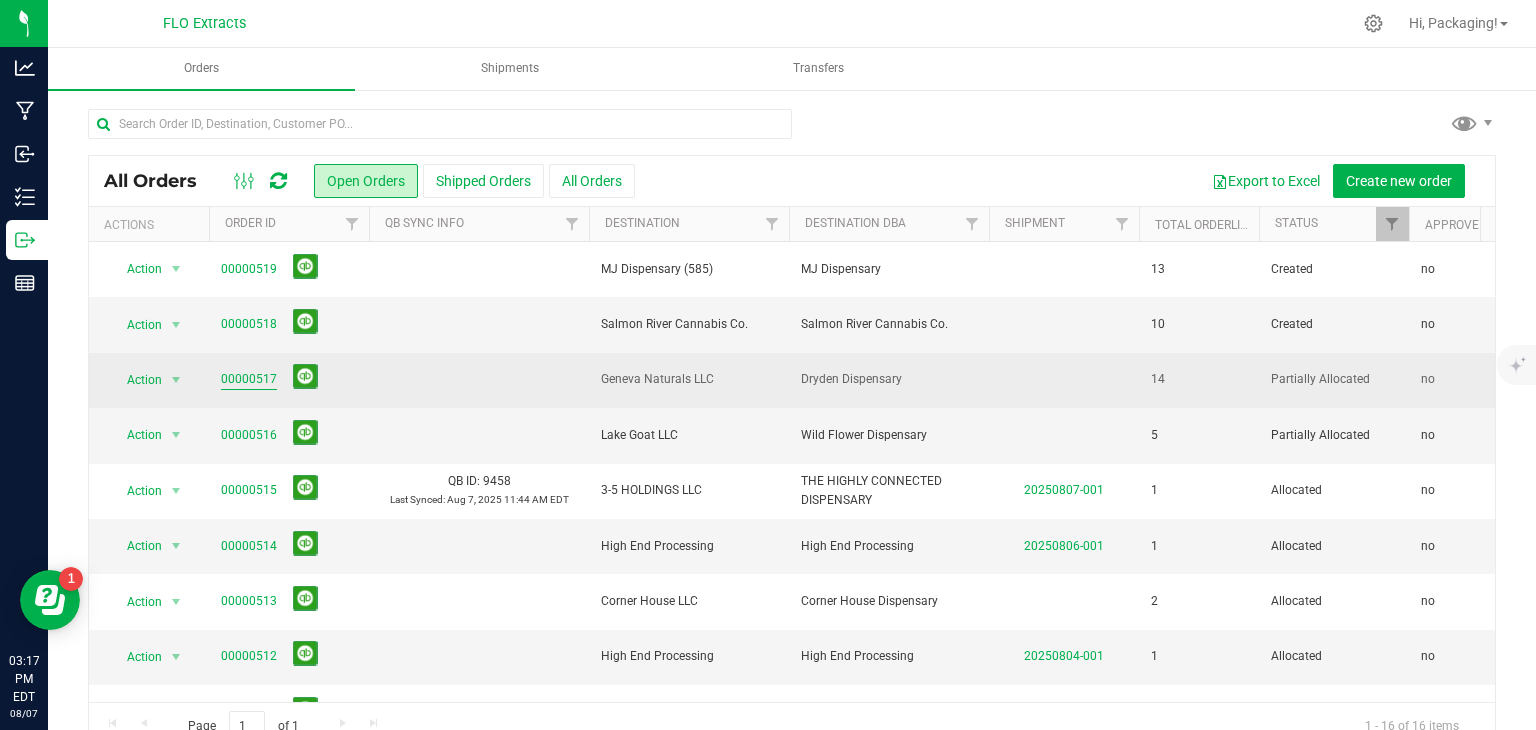 click on "00000517" at bounding box center [249, 379] 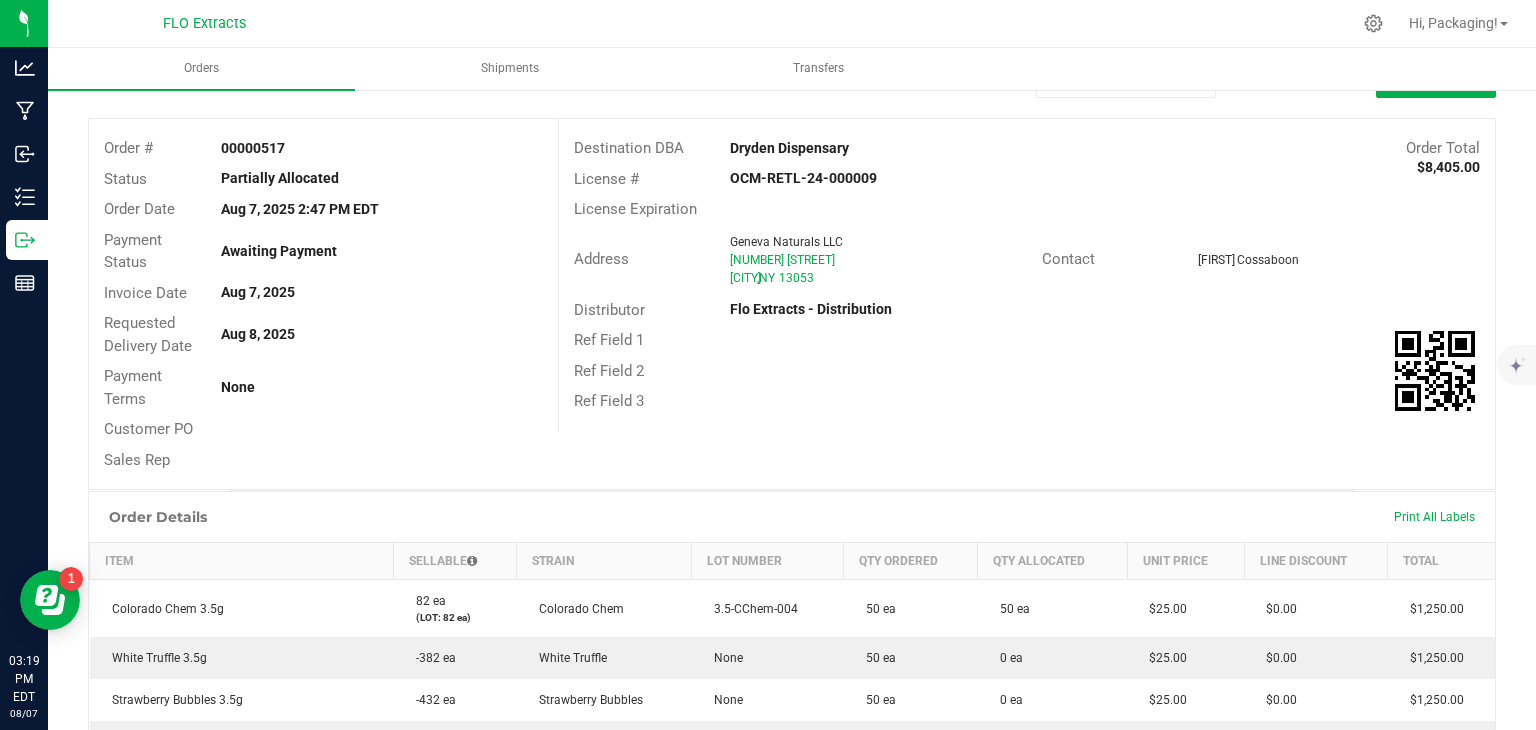 scroll, scrollTop: 0, scrollLeft: 0, axis: both 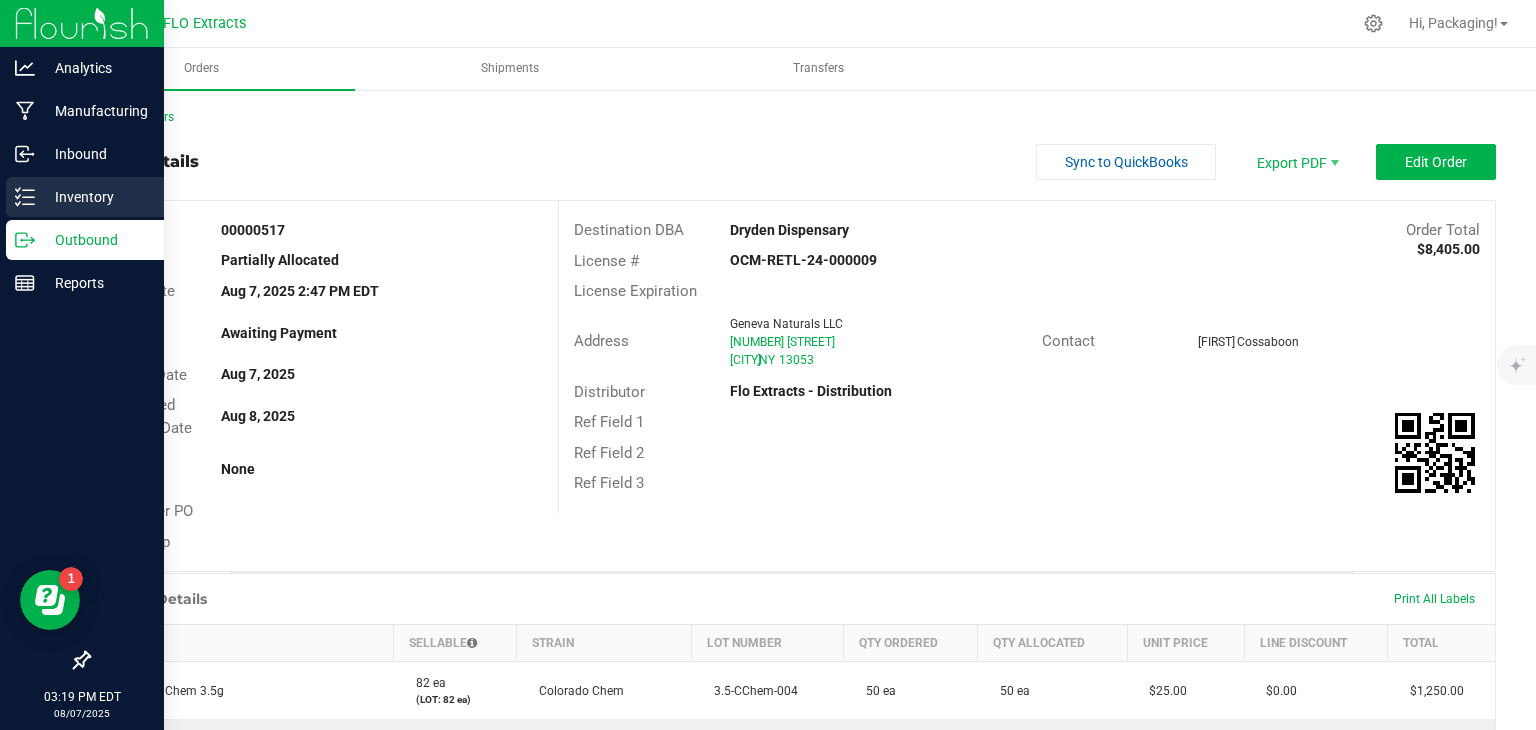click 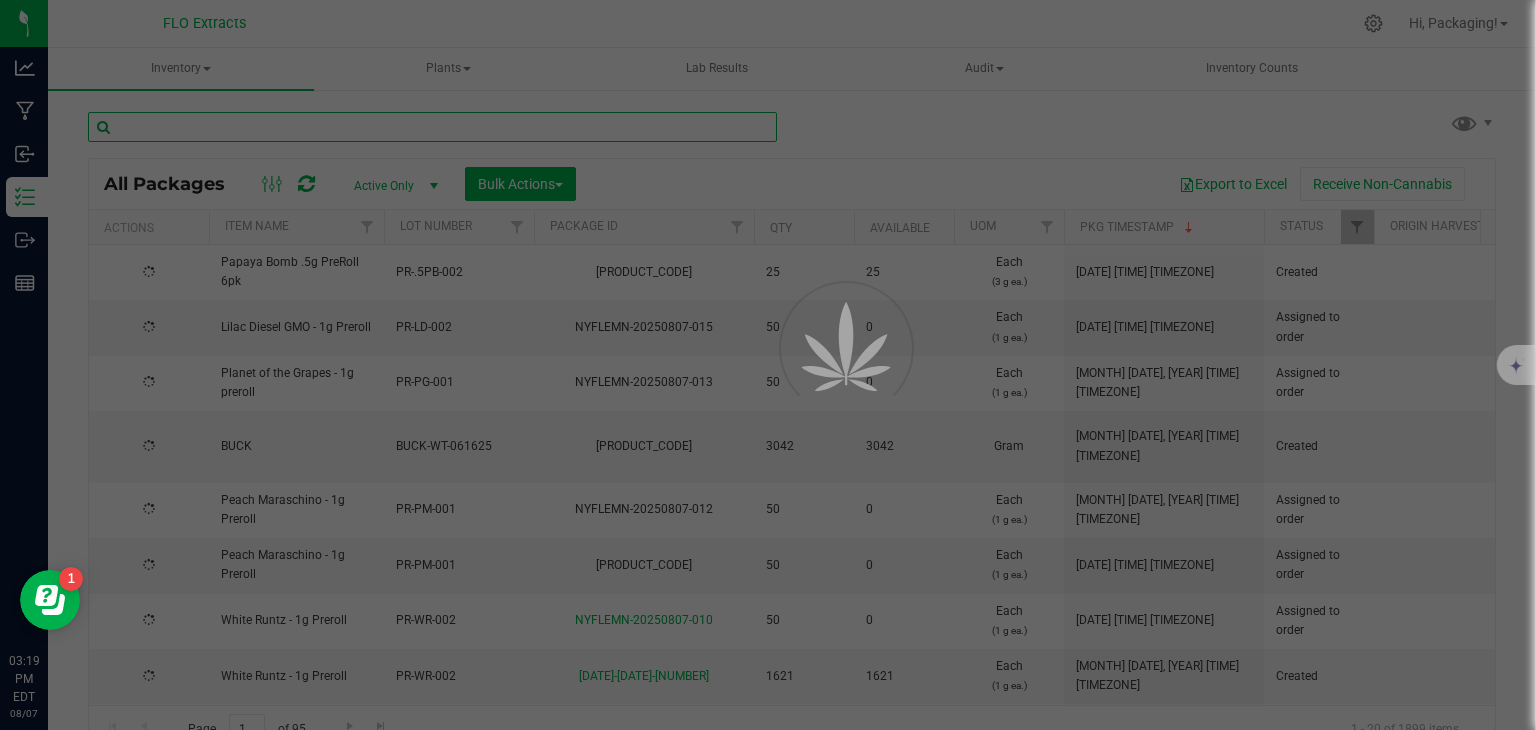 click at bounding box center (432, 127) 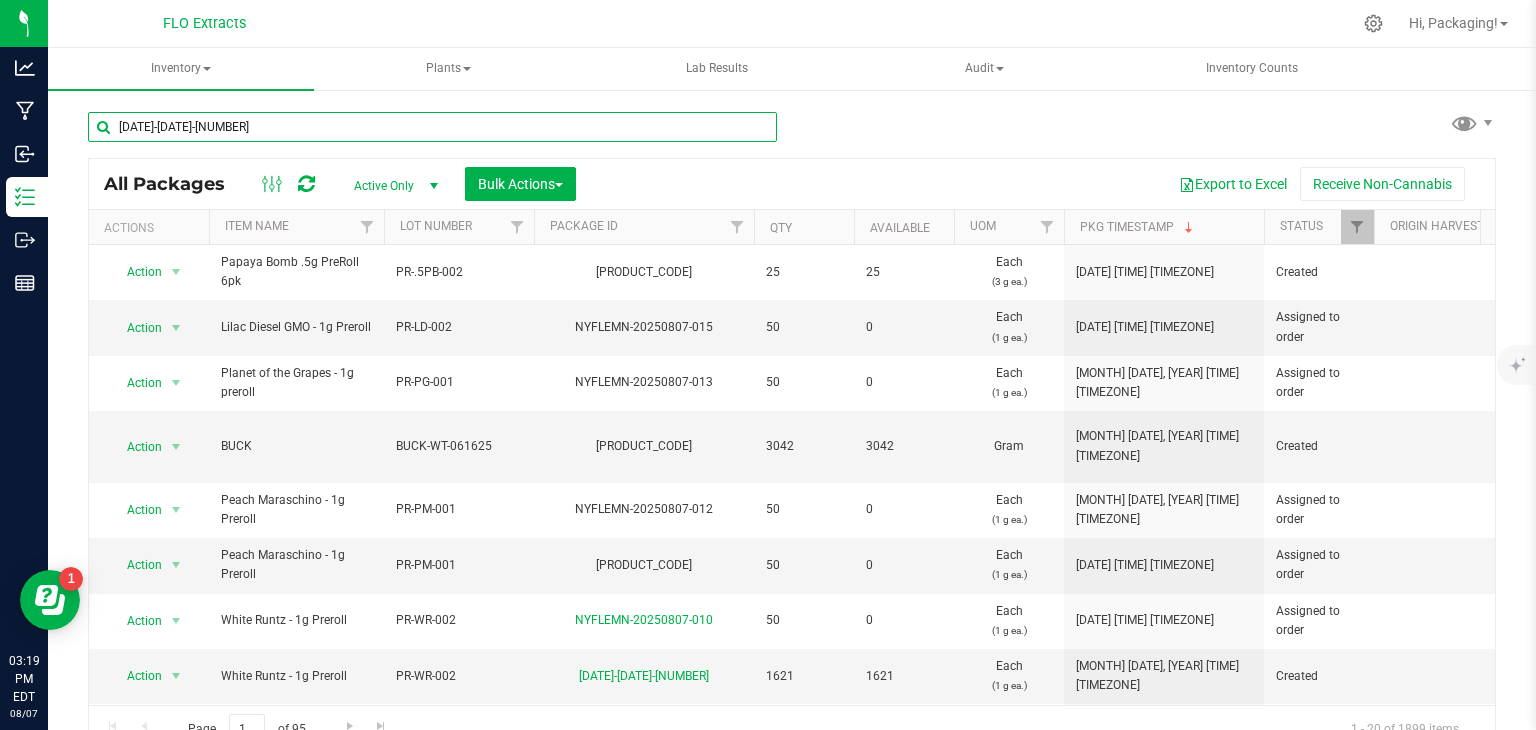type on "nyflemn-20250805-077" 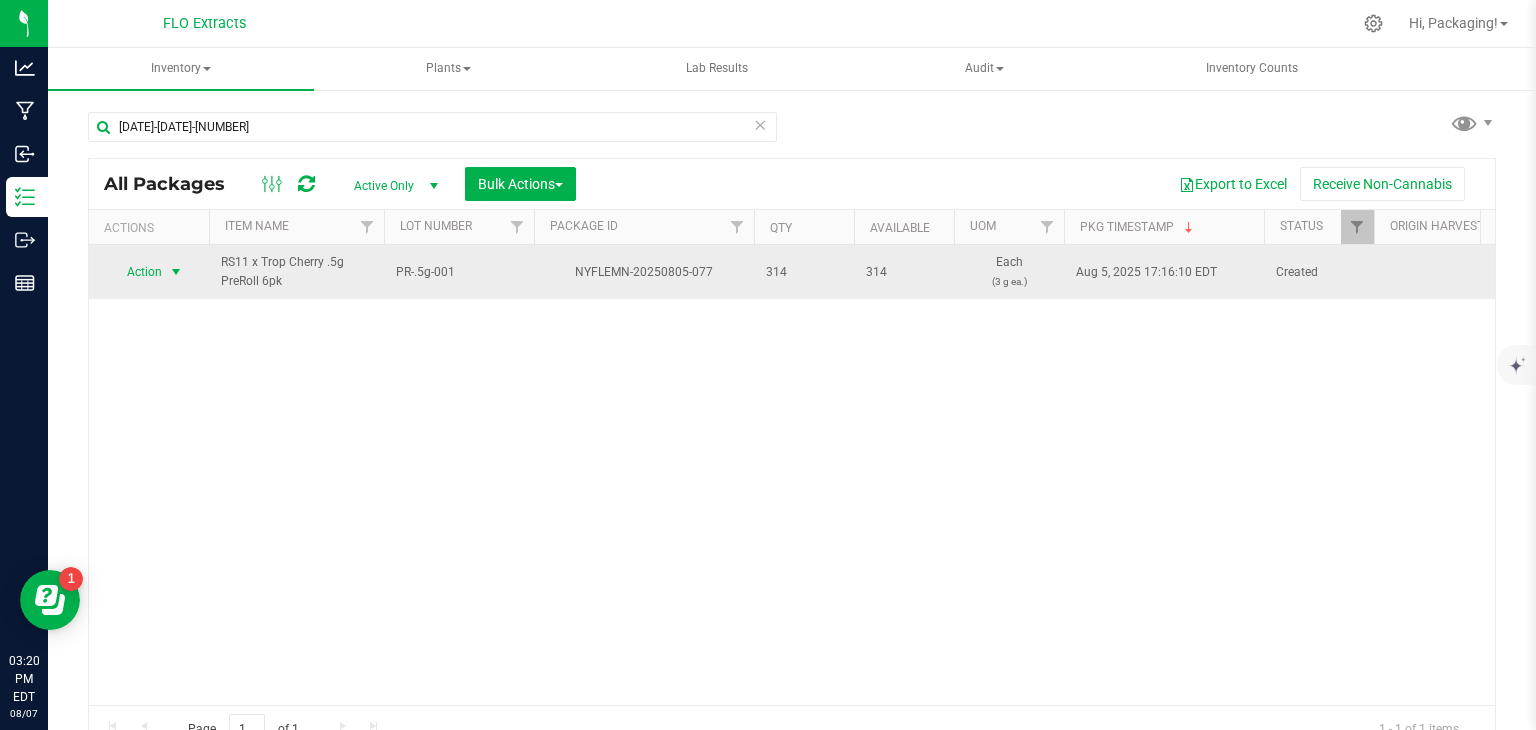 click on "Action" at bounding box center [136, 272] 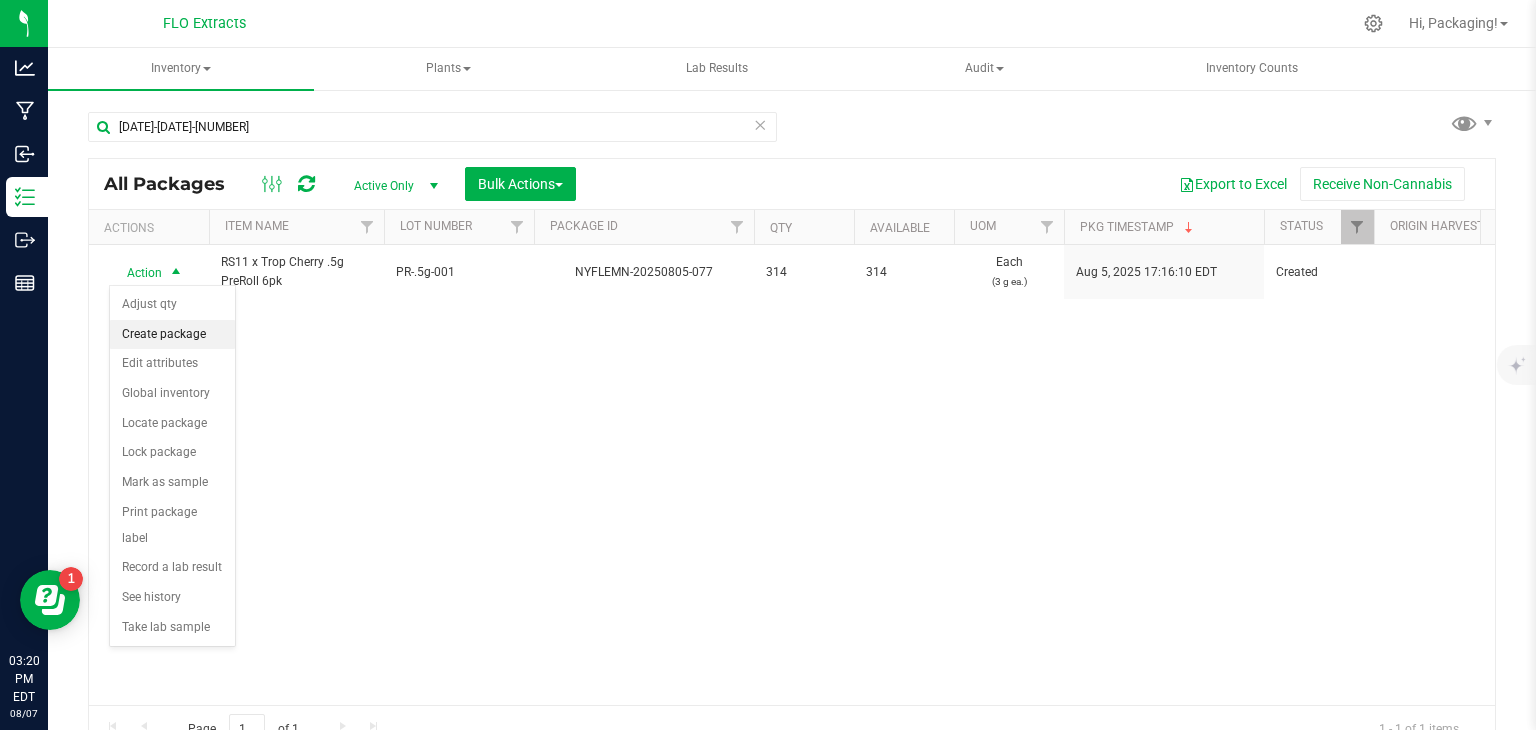 click on "Create package" at bounding box center [172, 335] 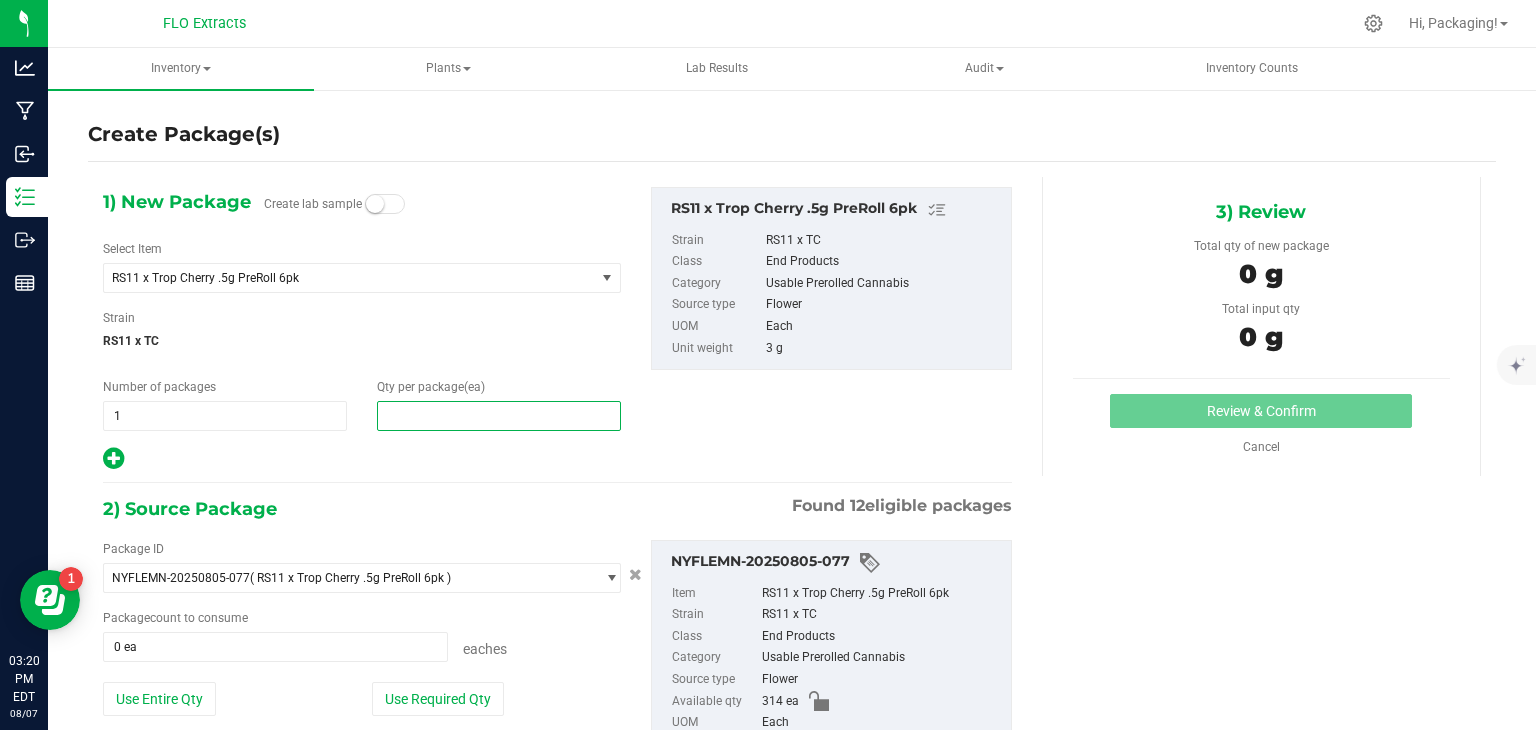 click at bounding box center [499, 416] 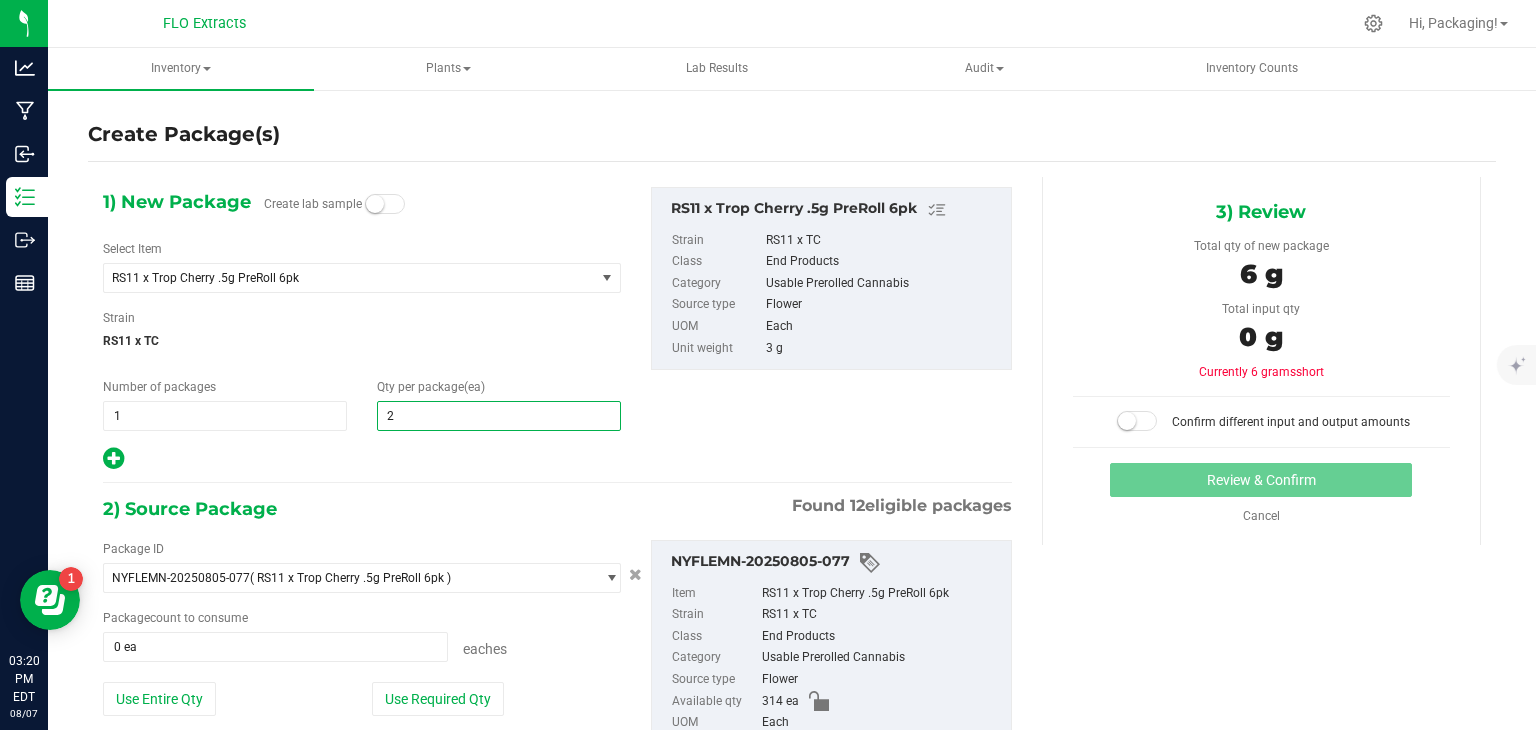 type on "25" 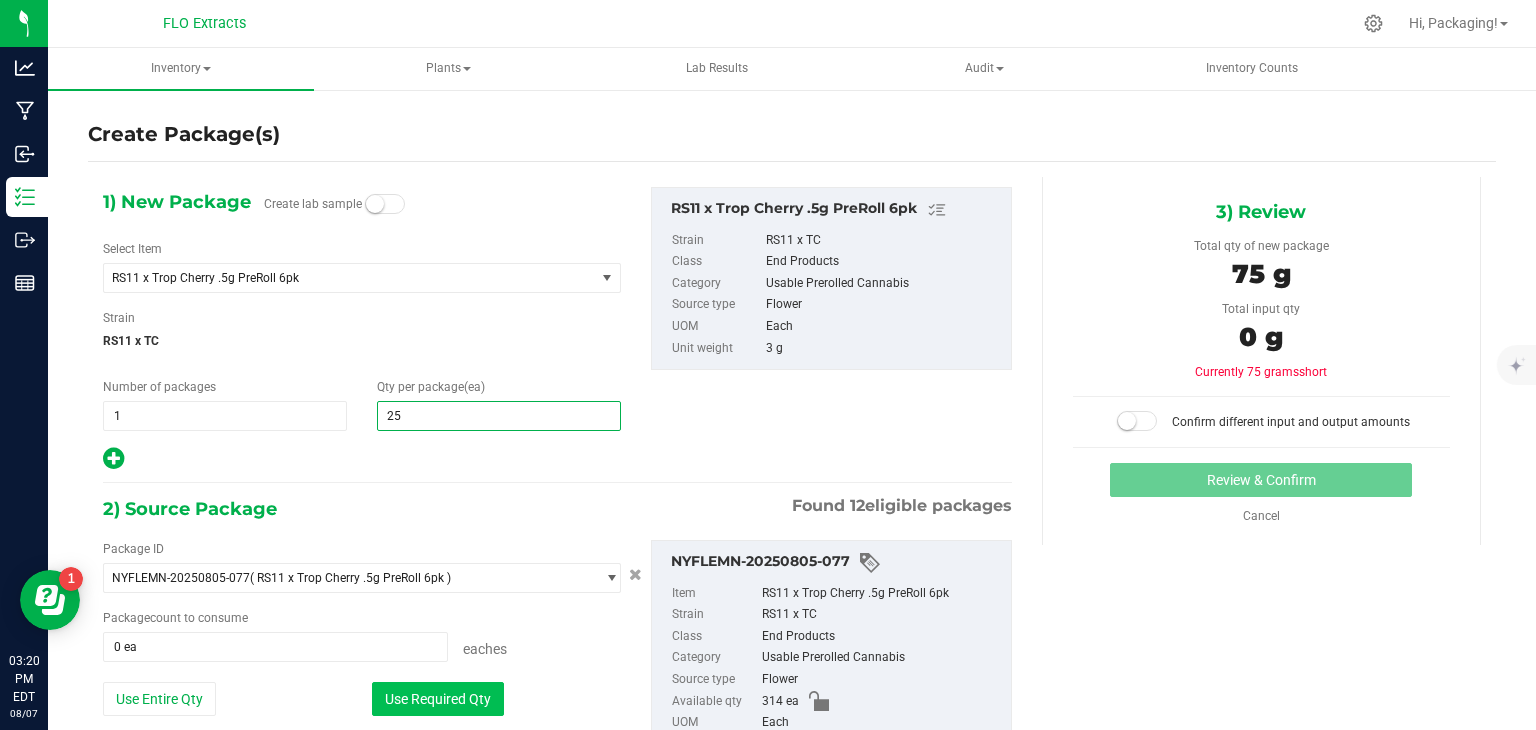 type on "25" 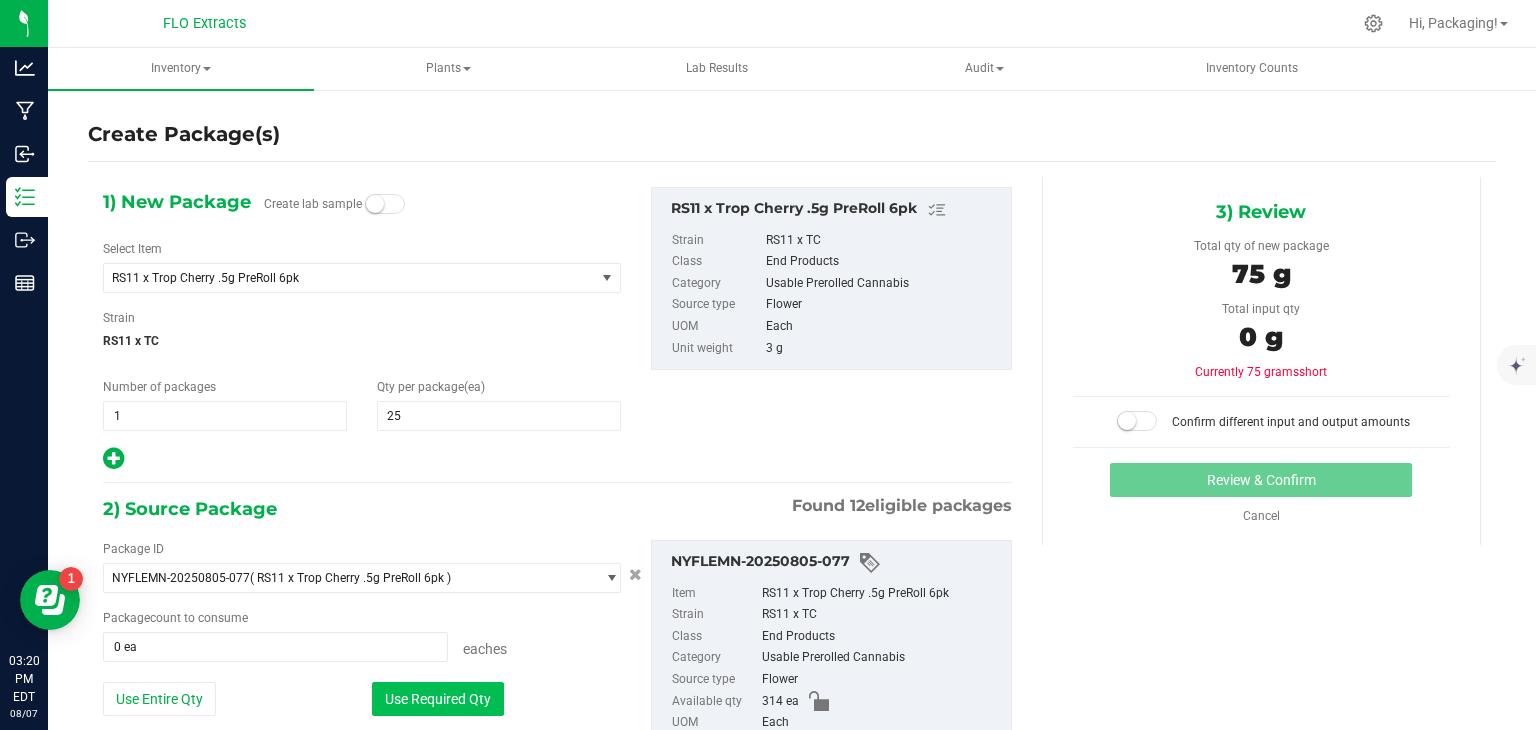 click on "Use Required Qty" at bounding box center (438, 699) 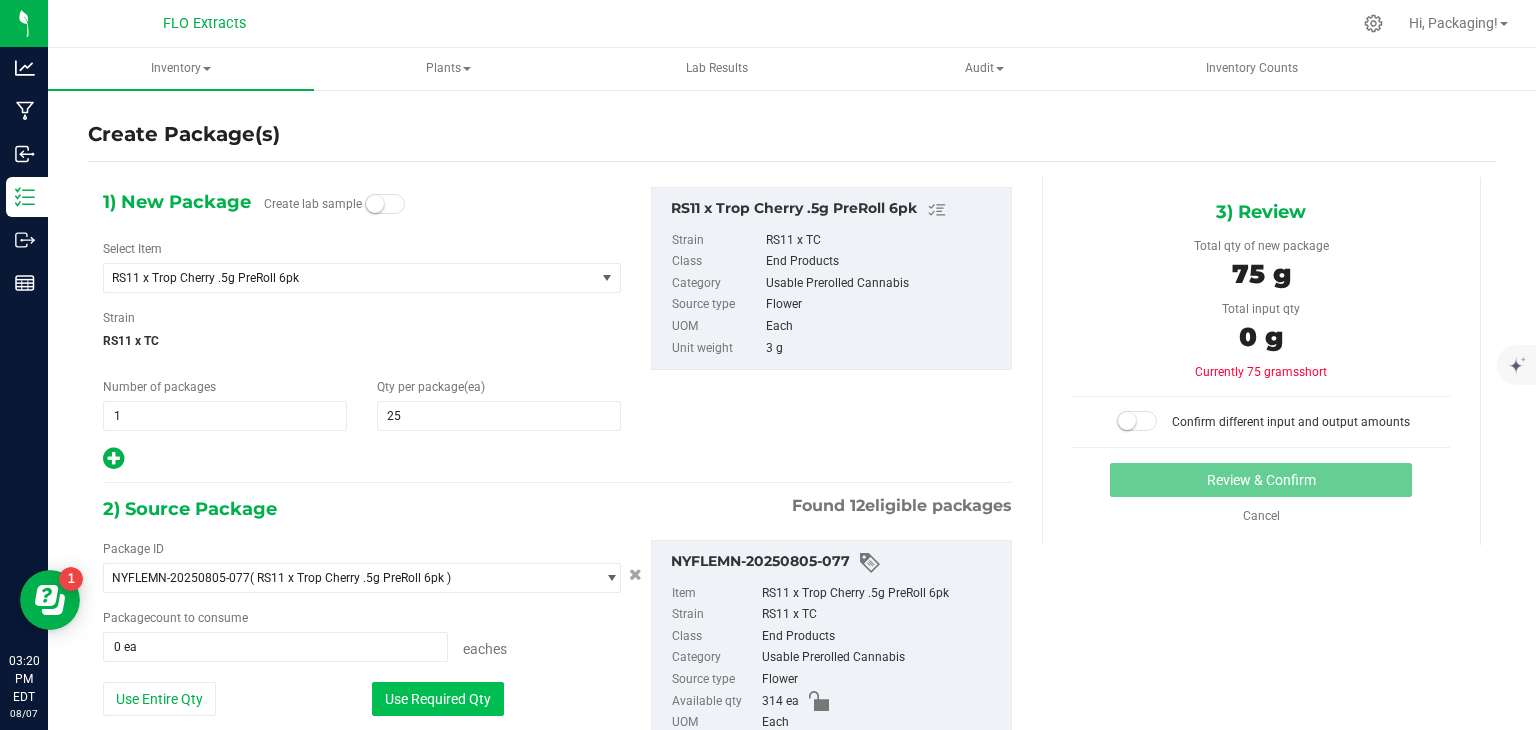 type on "25 ea" 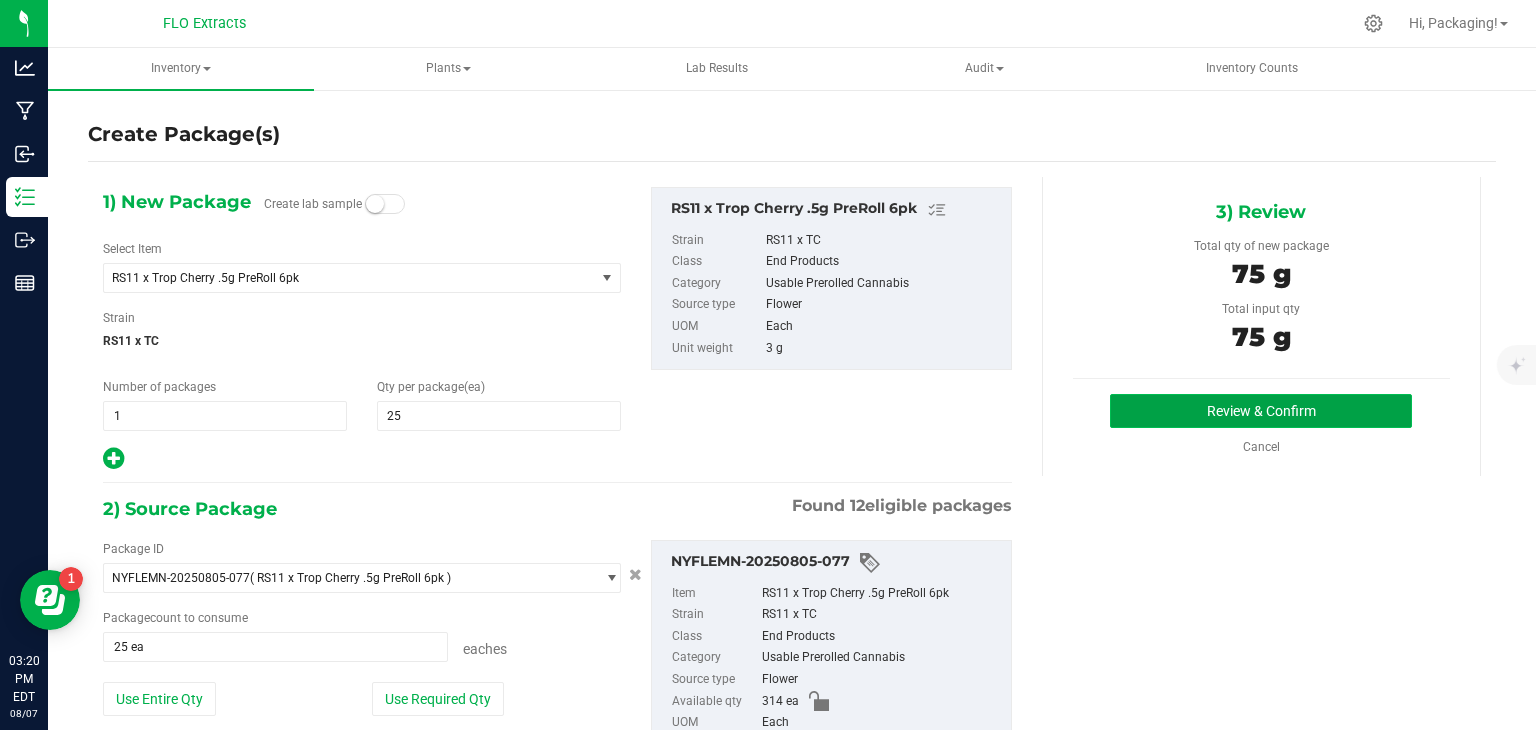 click on "Review & Confirm" at bounding box center [1261, 411] 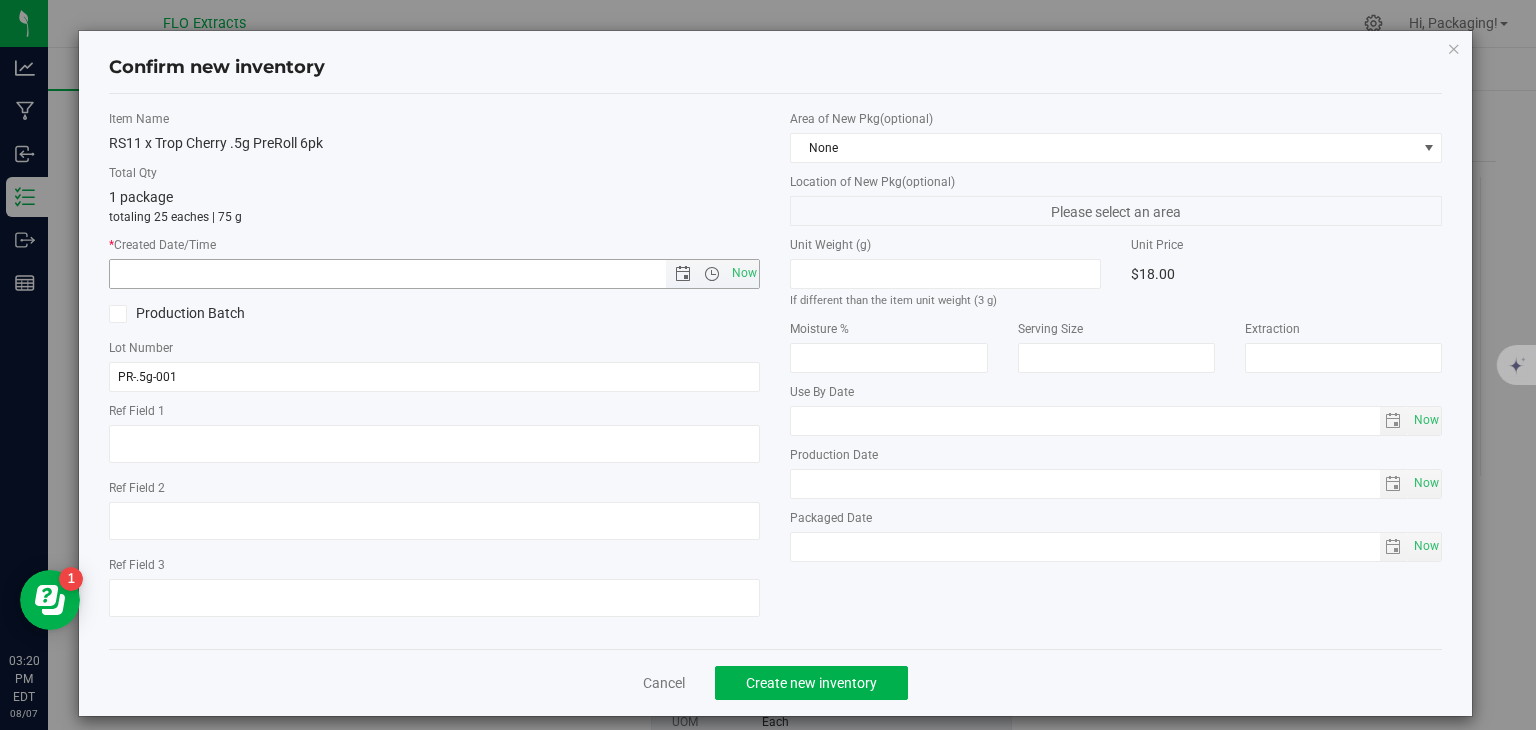 click on "Production Batch" at bounding box center [435, 314] 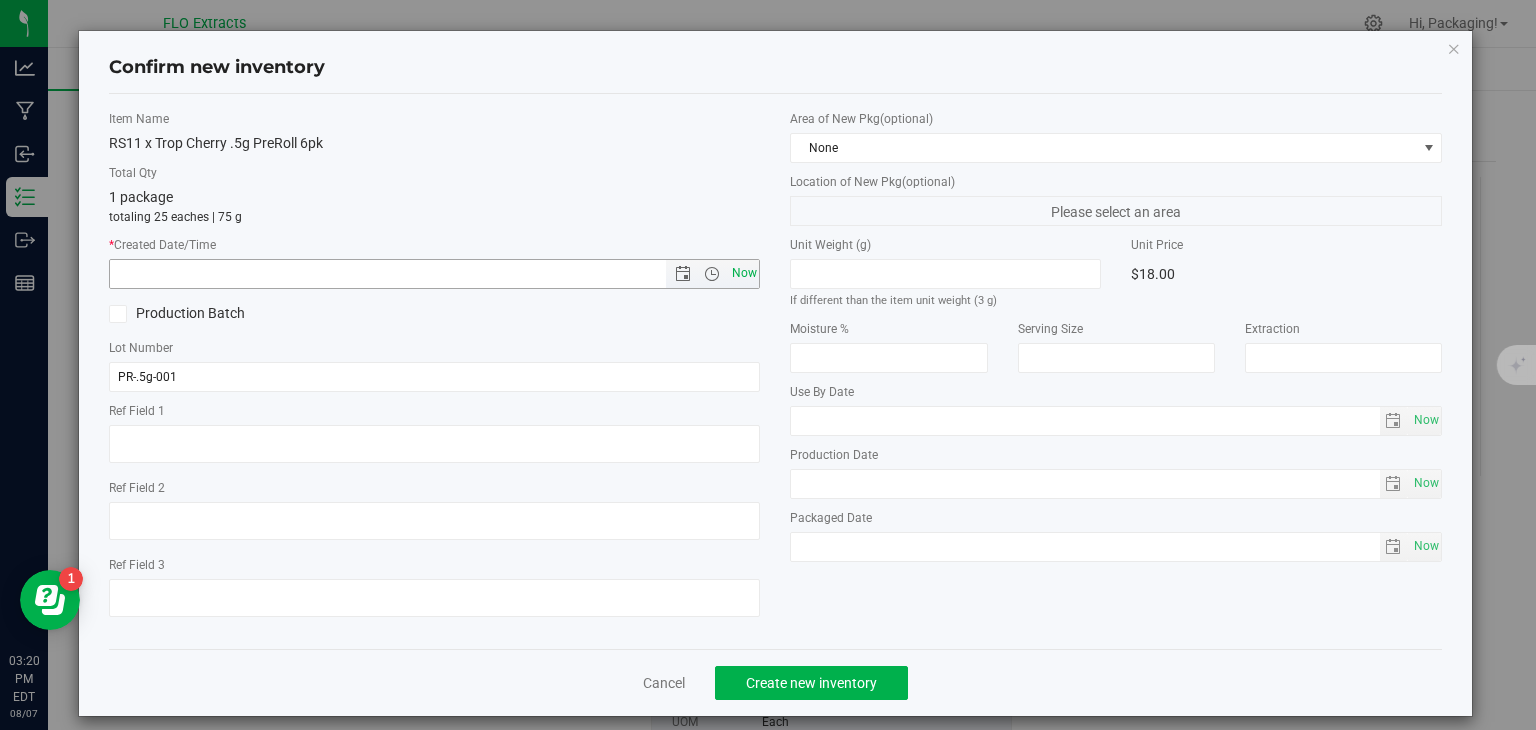 click on "Now" at bounding box center [744, 273] 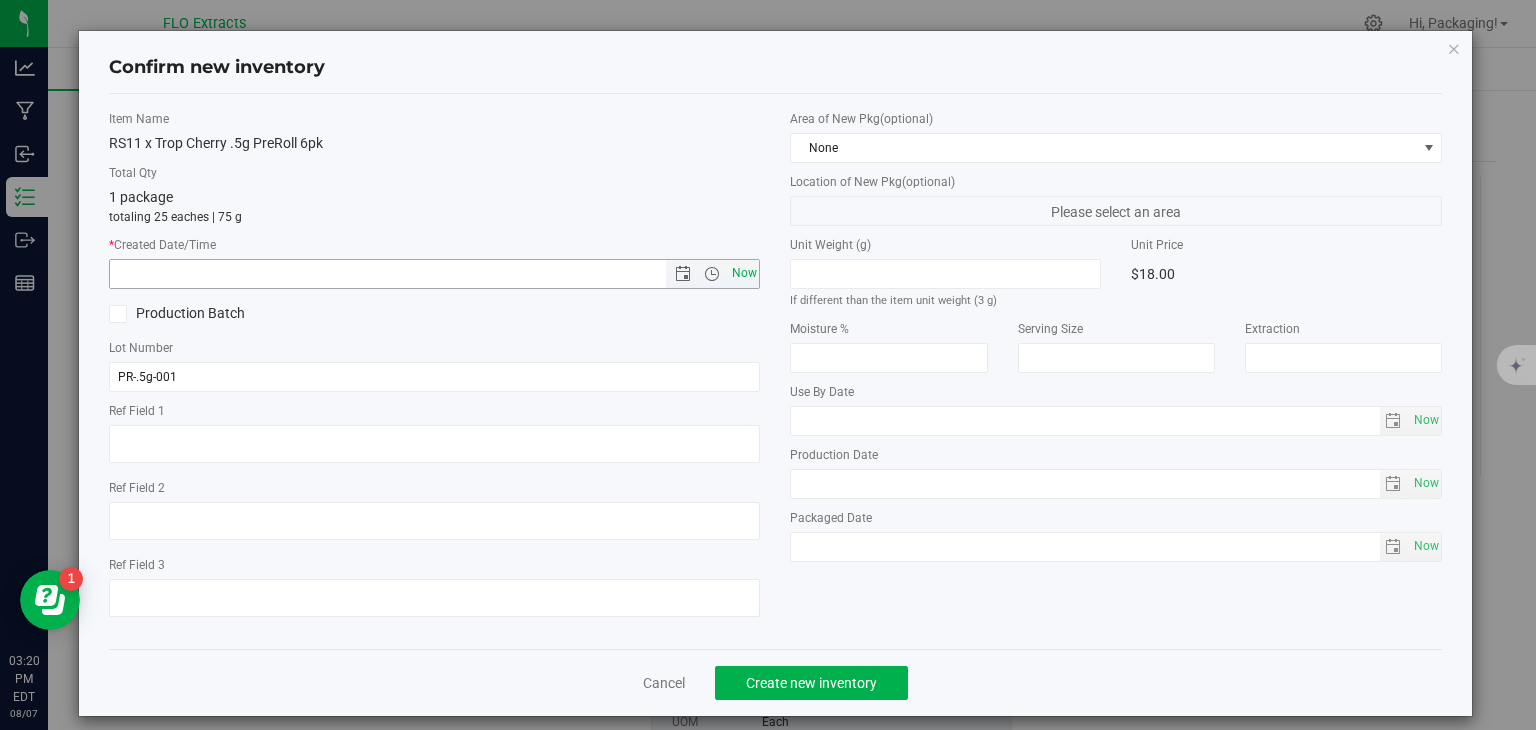 type on "8/7/2025 3:20 PM" 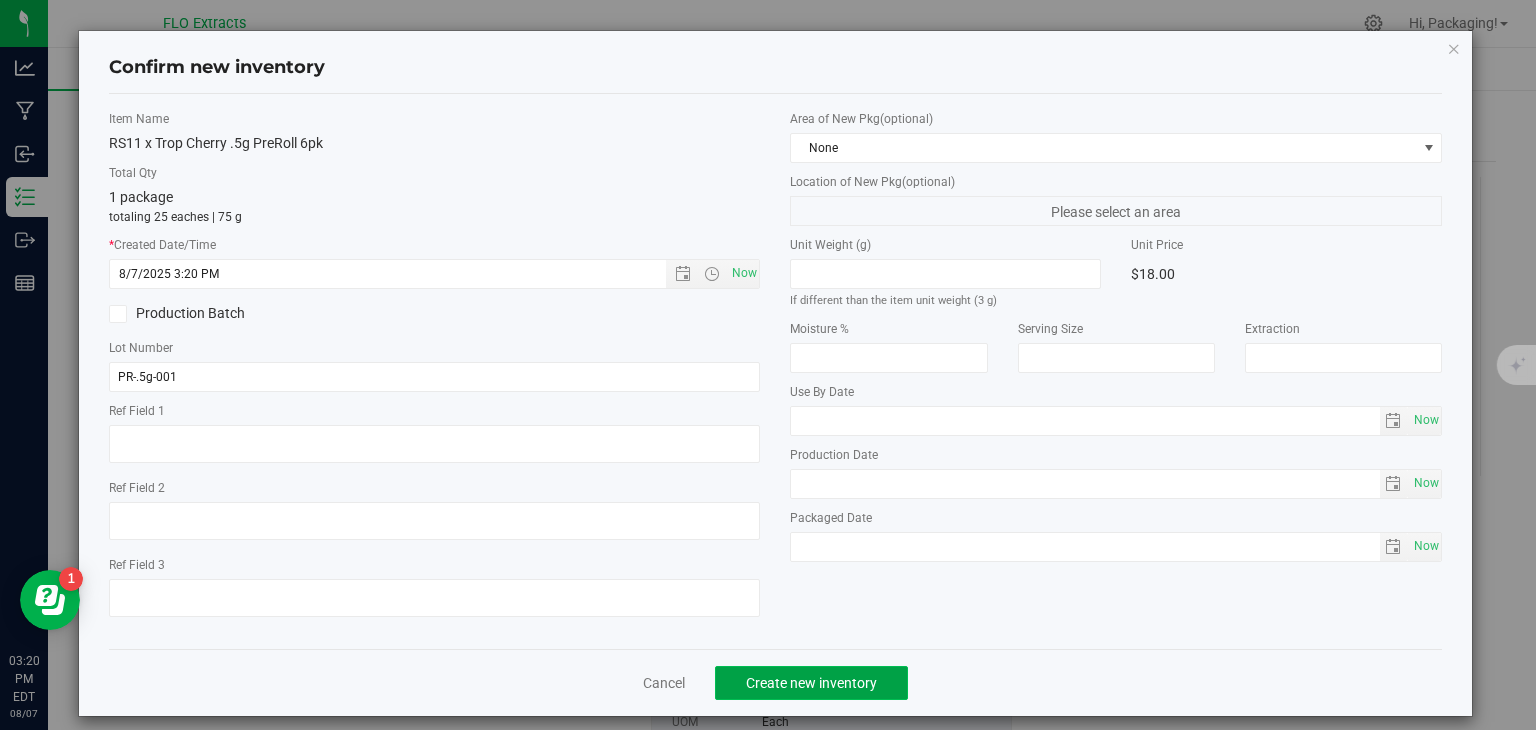 click on "Create new inventory" 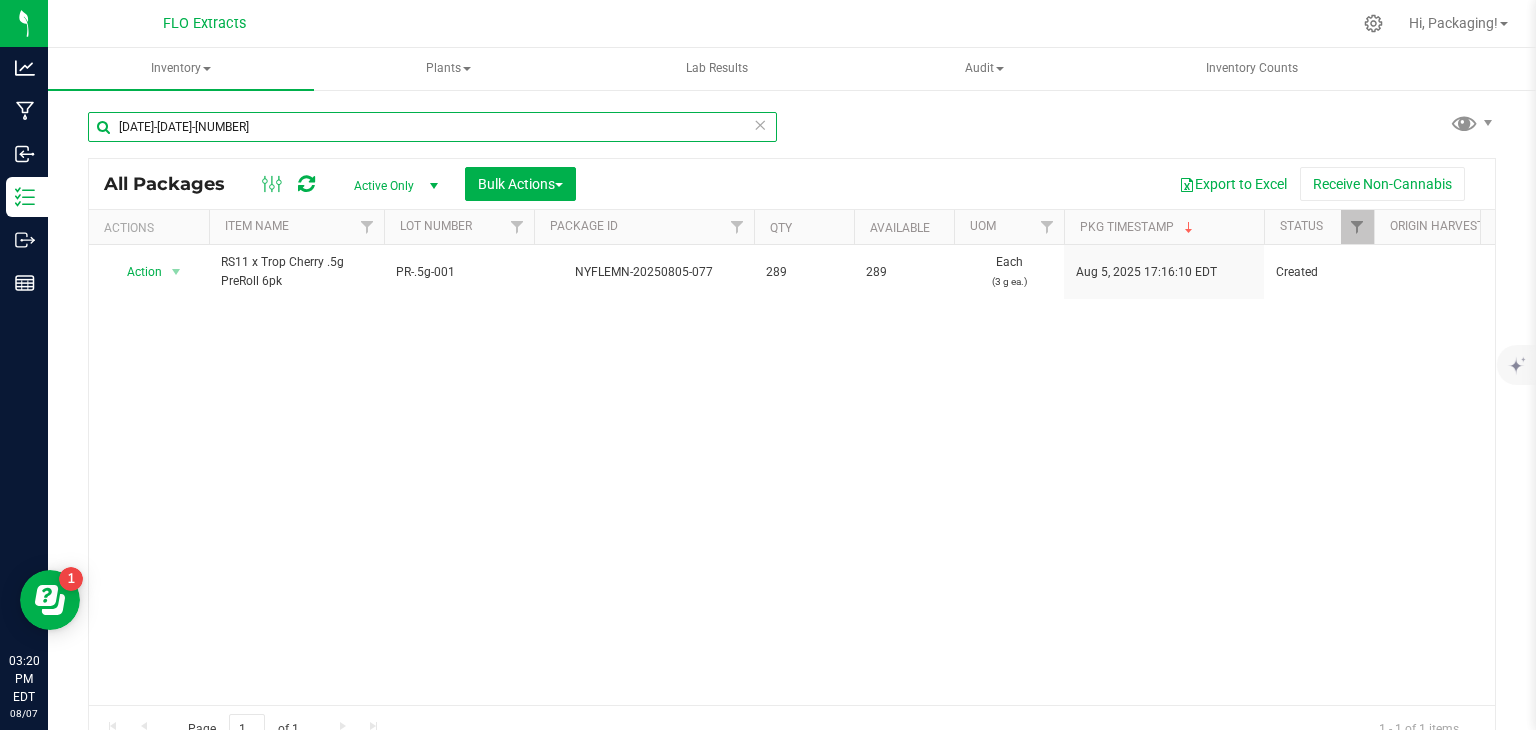 click on "nyflemn-20250805-077" at bounding box center (432, 127) 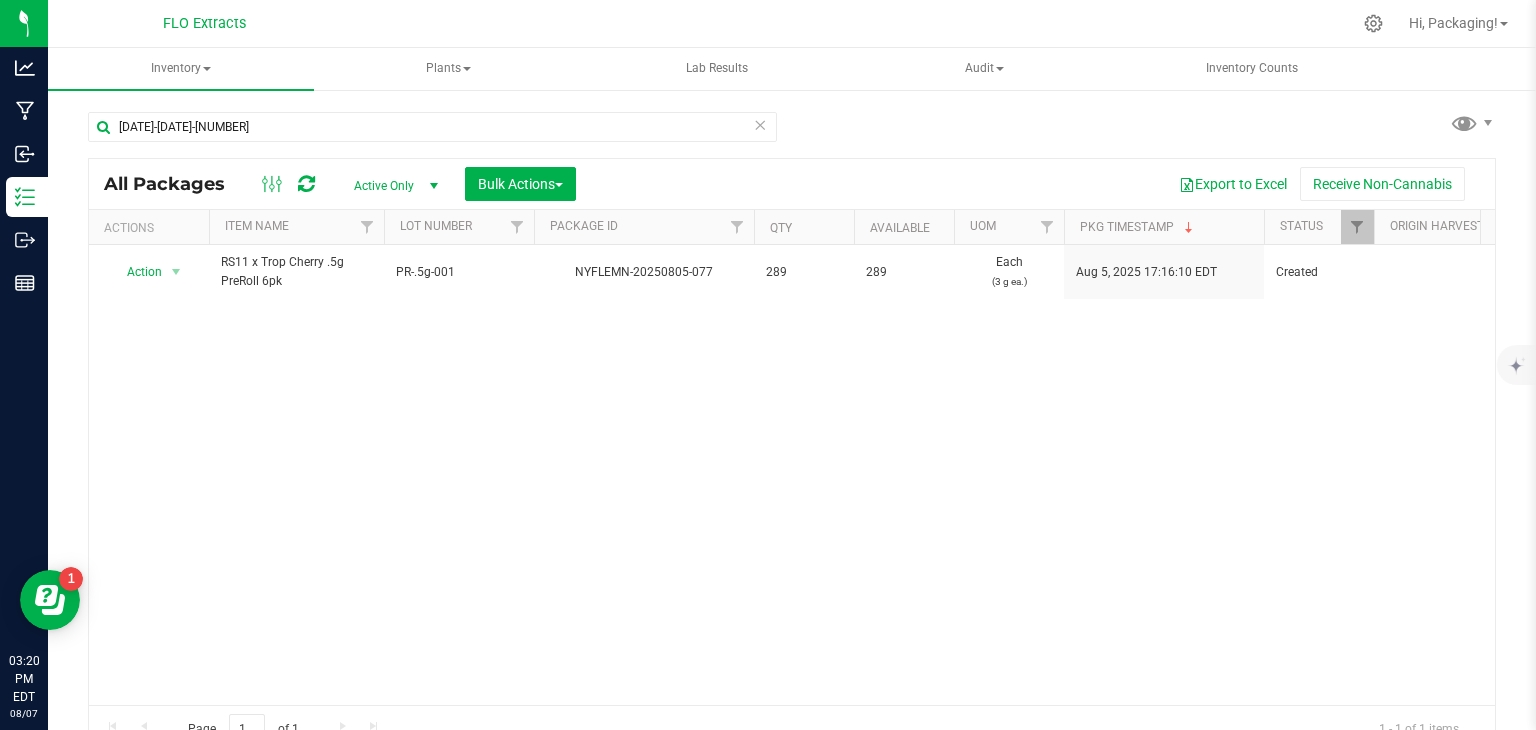 click at bounding box center (760, 124) 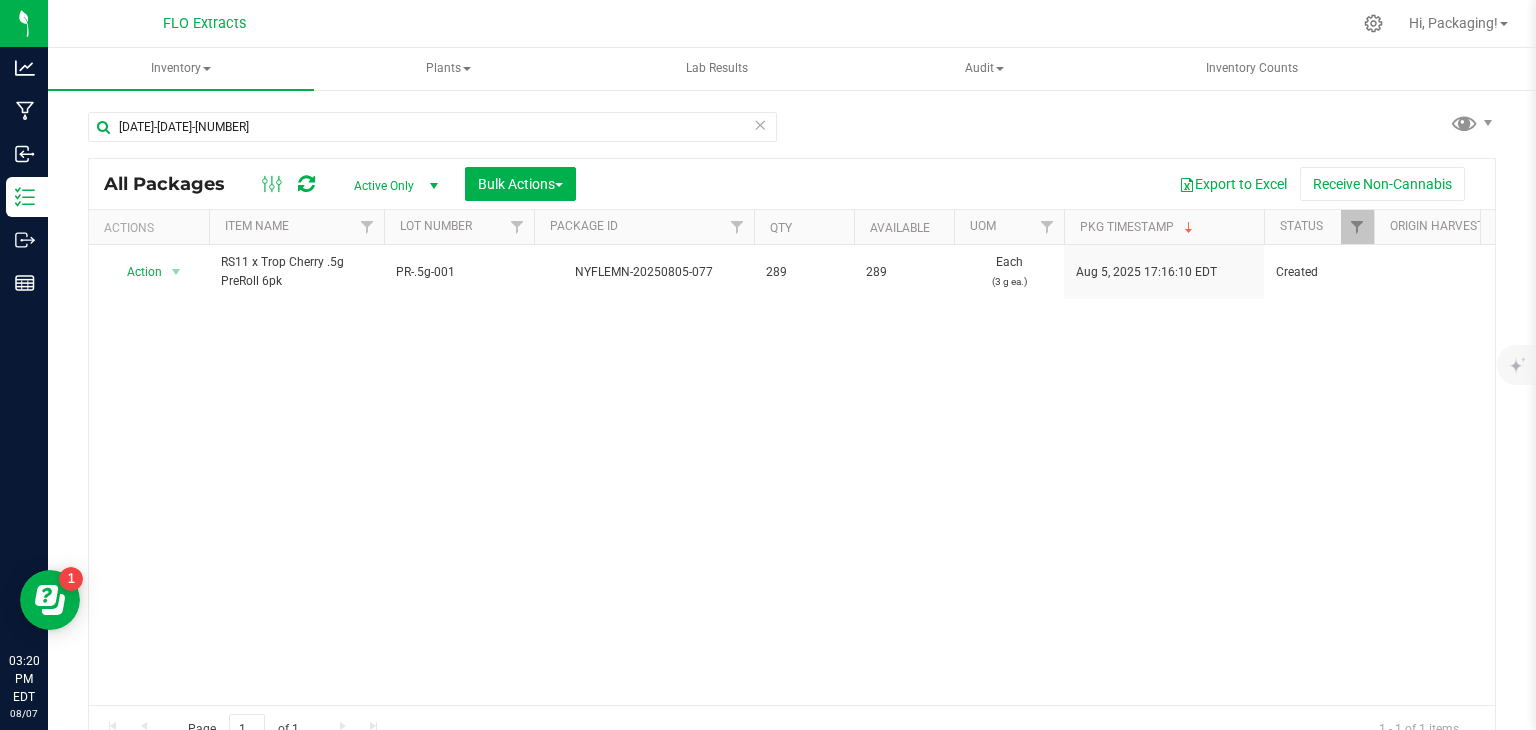type 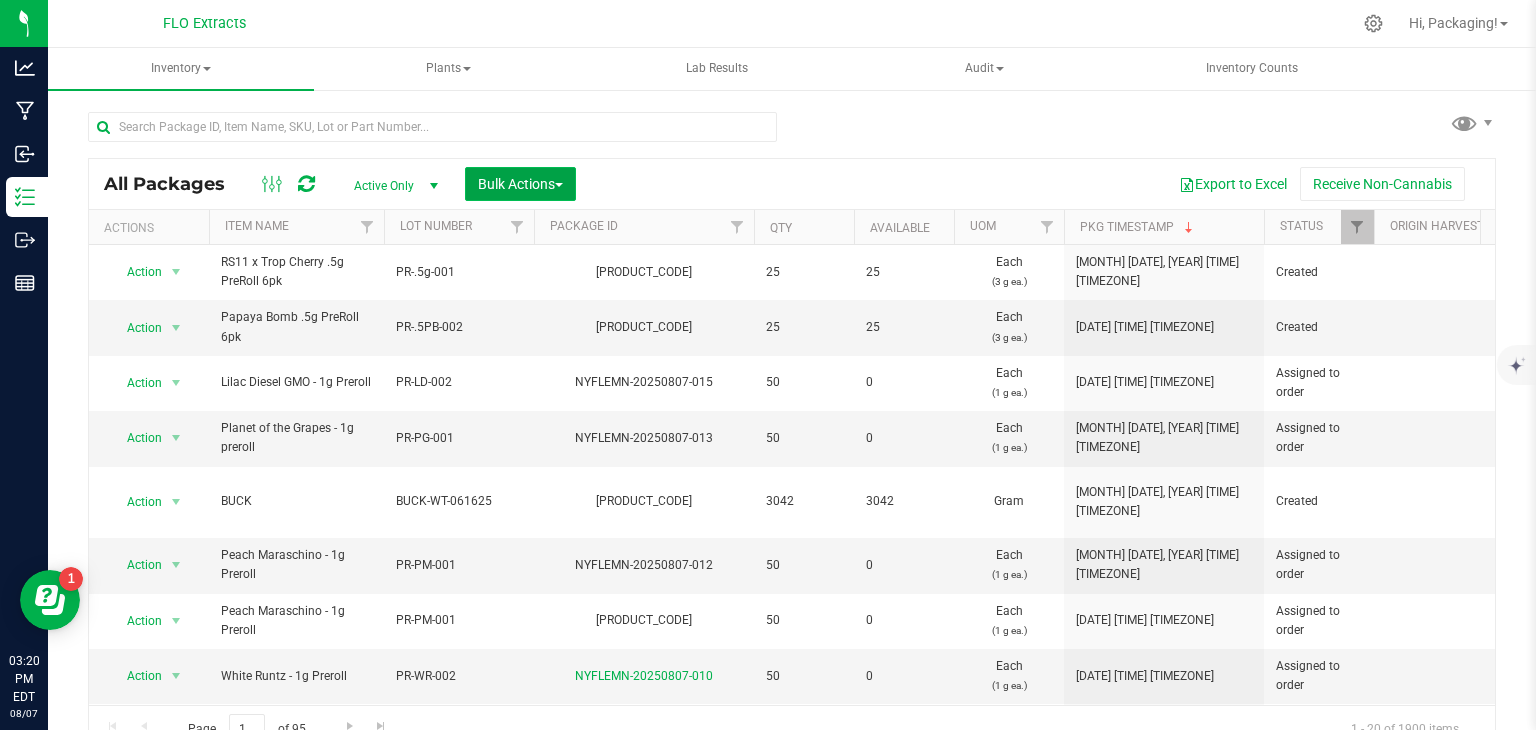 click on "Bulk Actions" at bounding box center [520, 184] 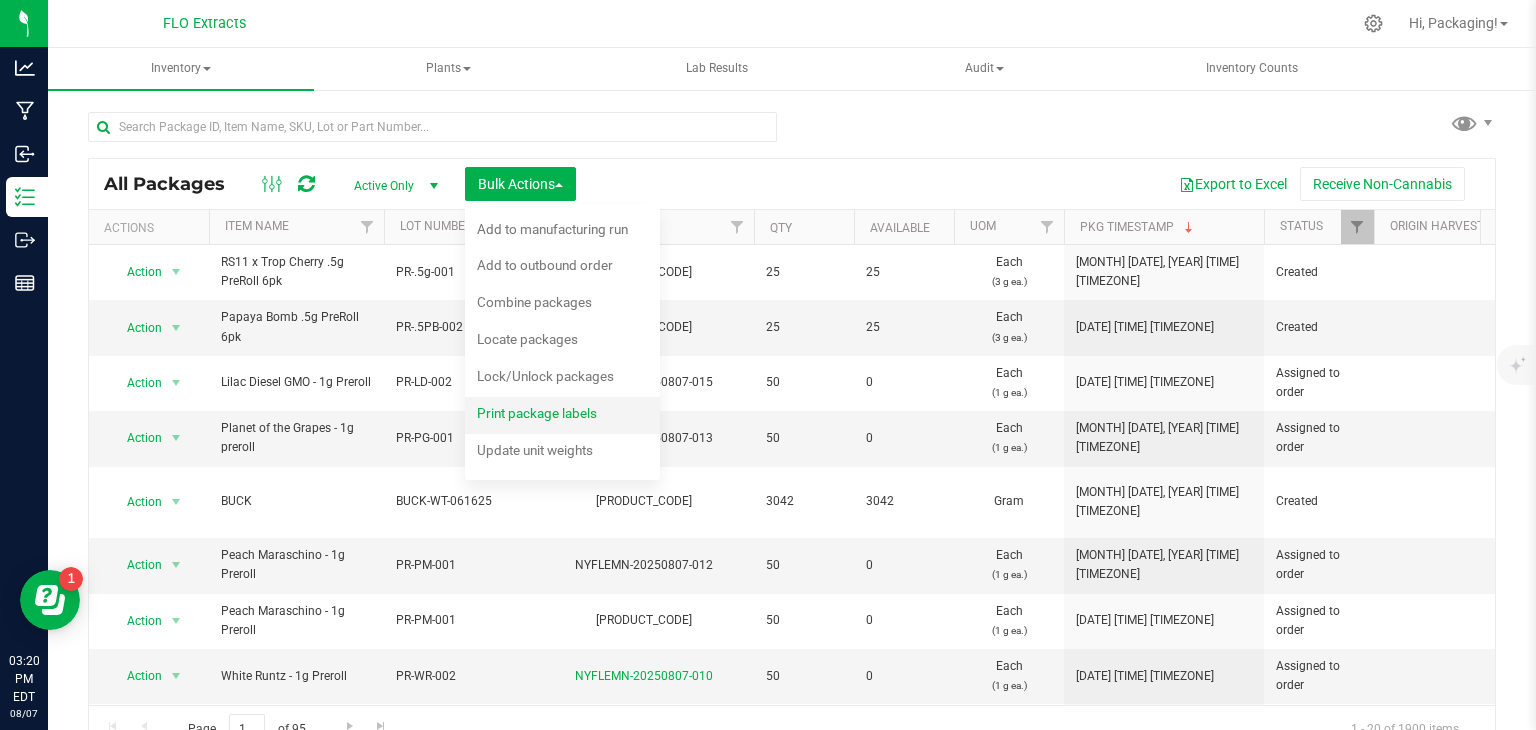 click on "Print package labels" at bounding box center [537, 413] 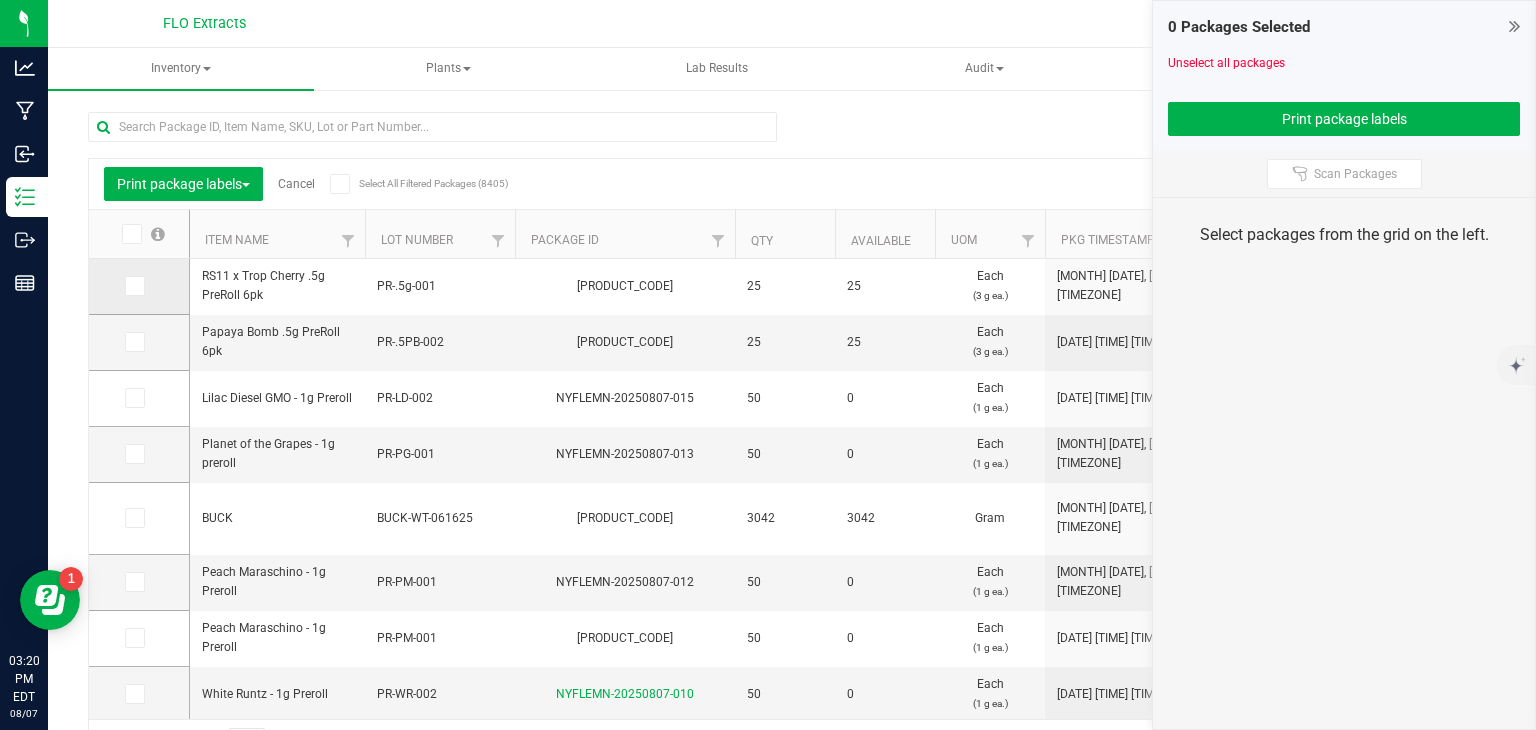 click at bounding box center (135, 286) 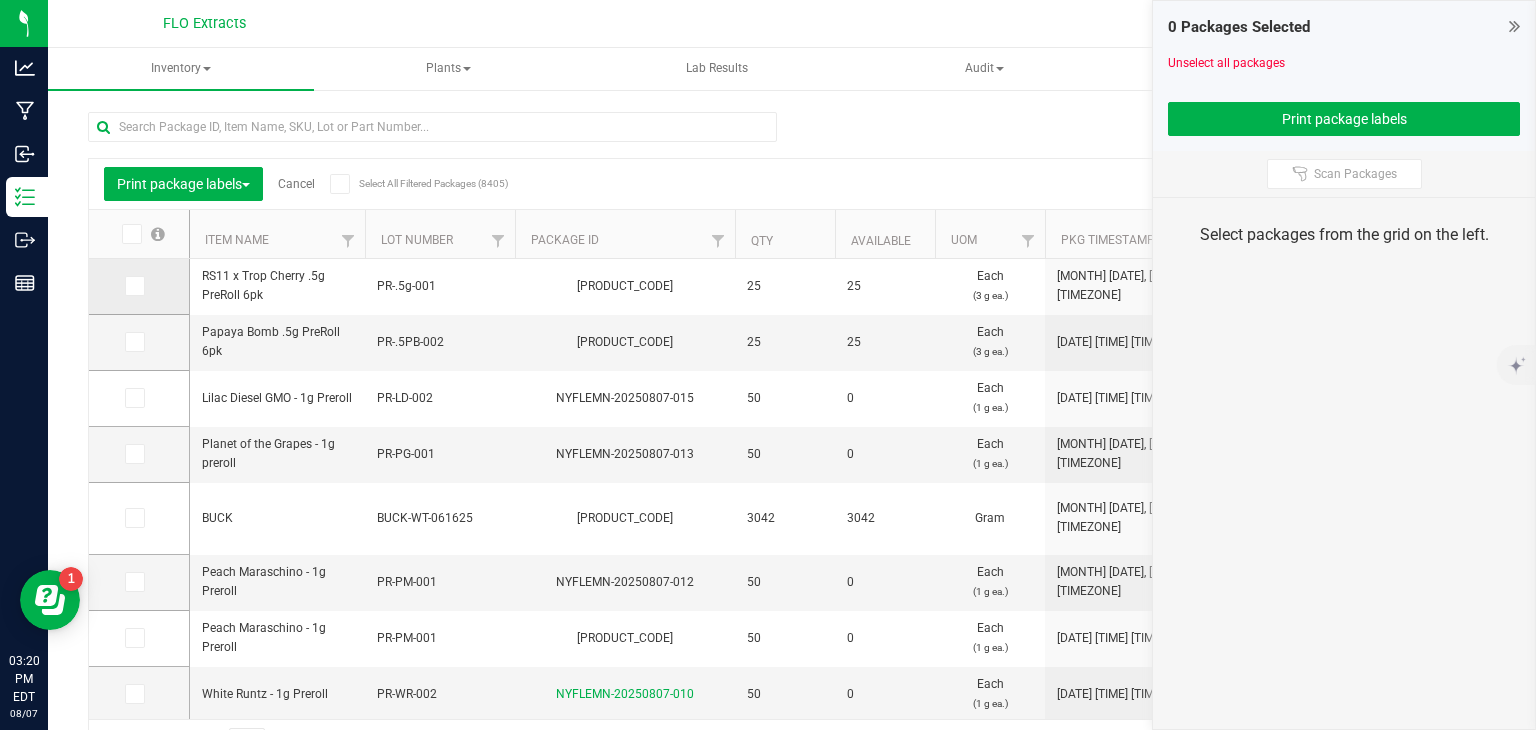 click at bounding box center (0, 0) 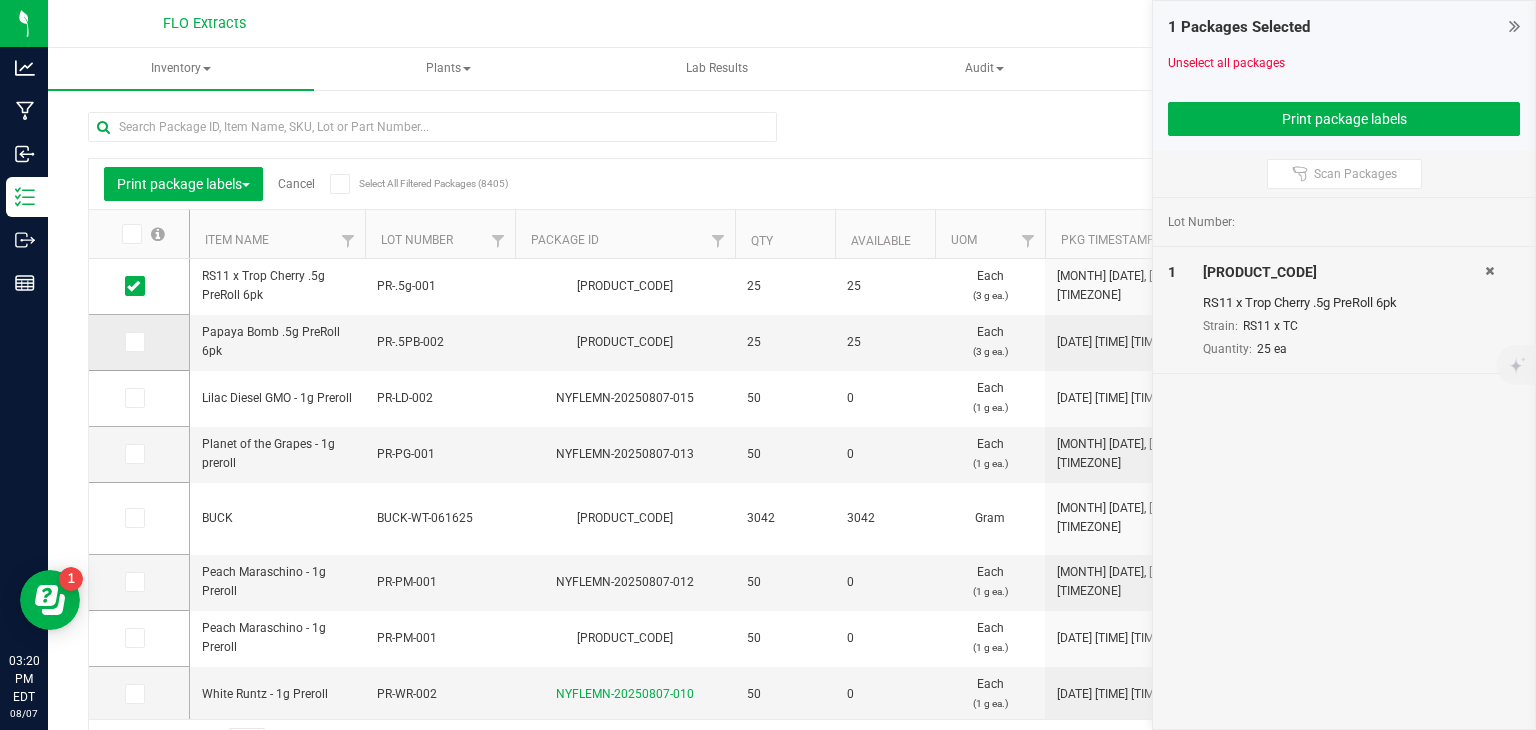 click at bounding box center (133, 342) 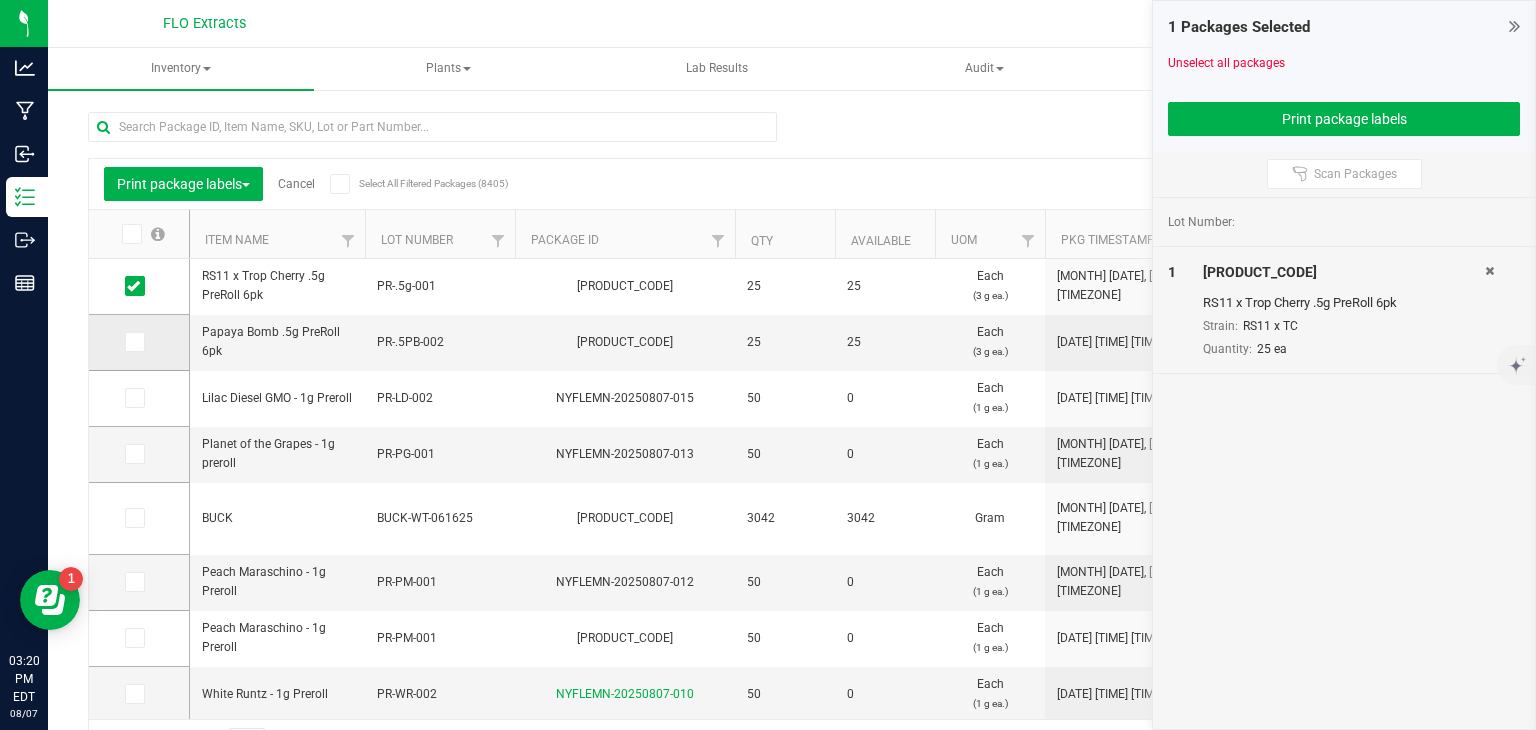click at bounding box center (0, 0) 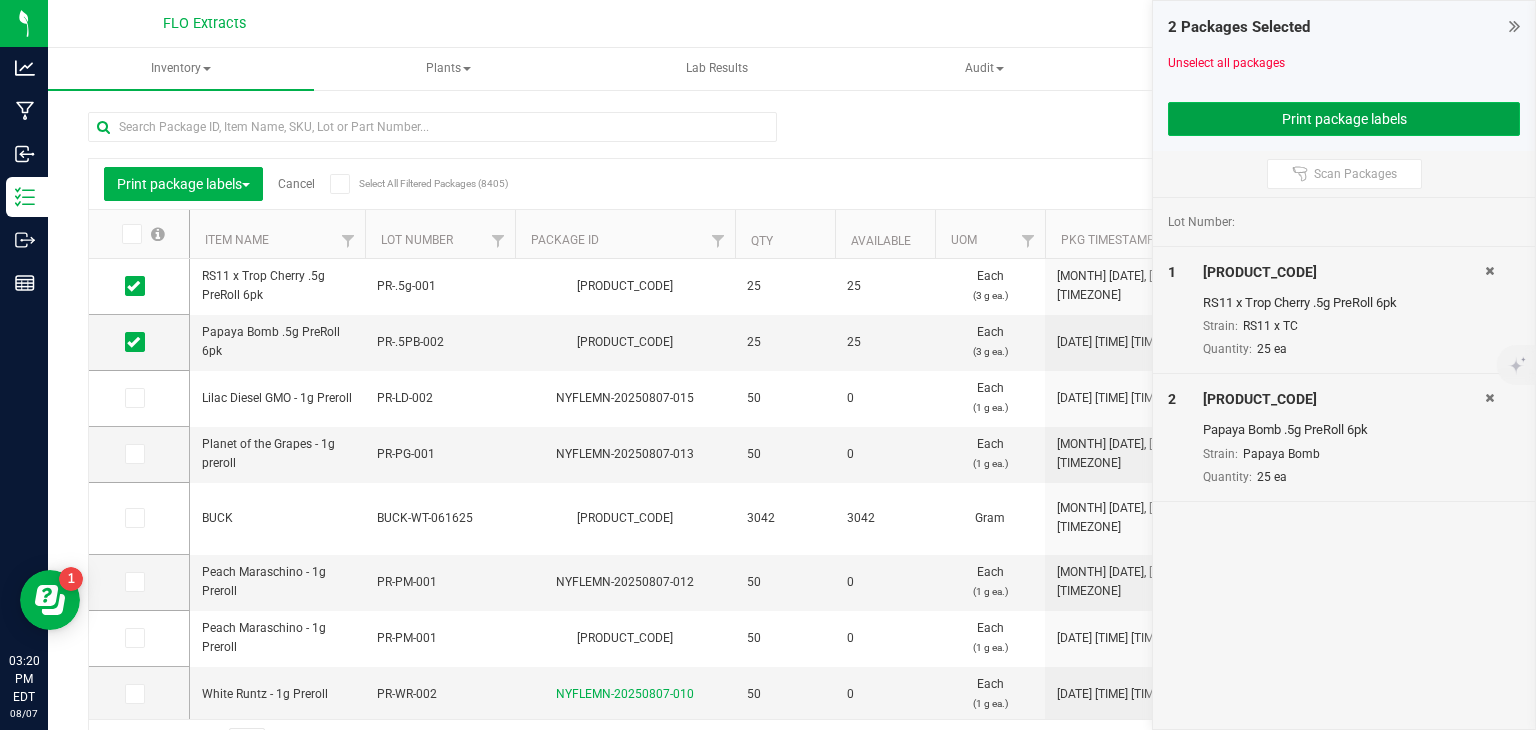 click on "Print package labels" at bounding box center (1344, 119) 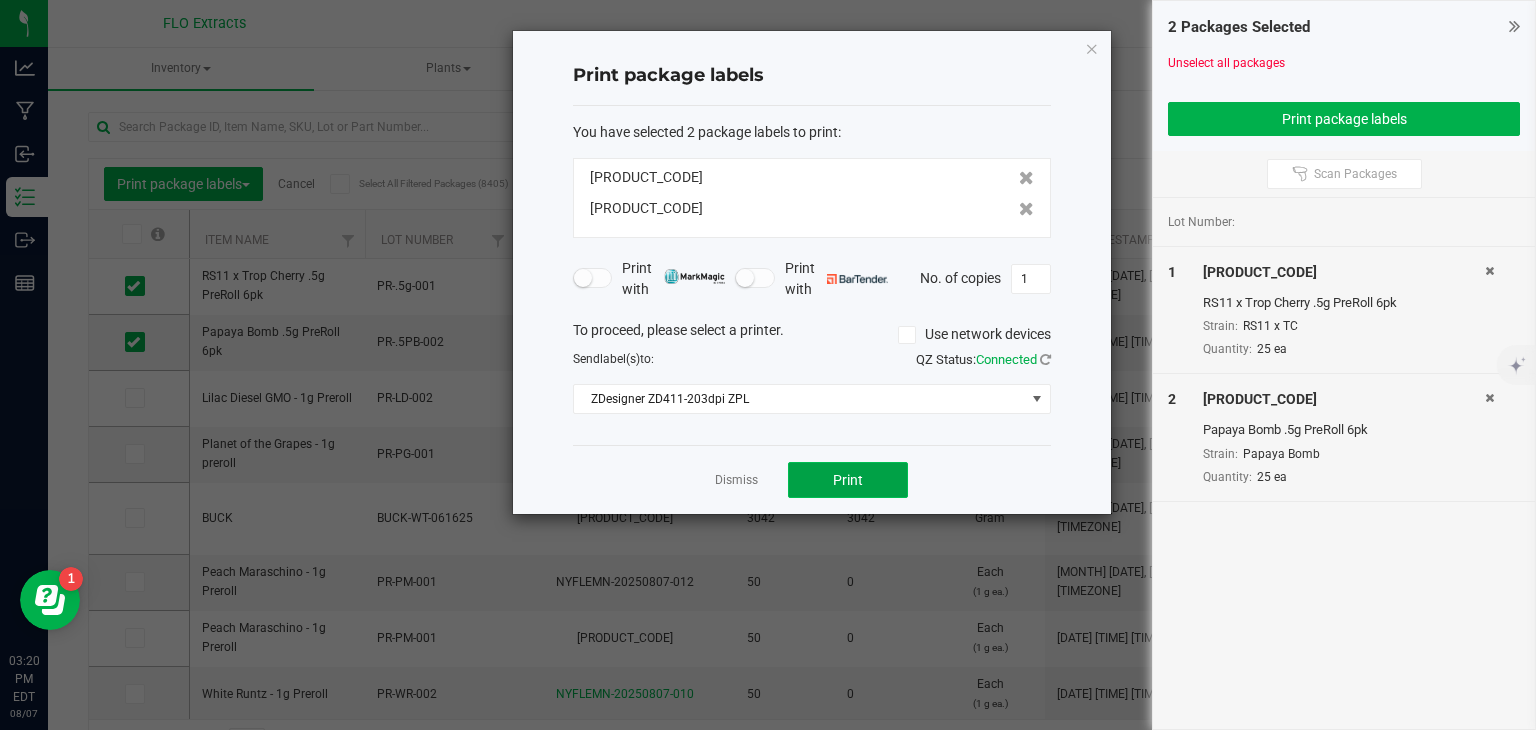 click on "Print" 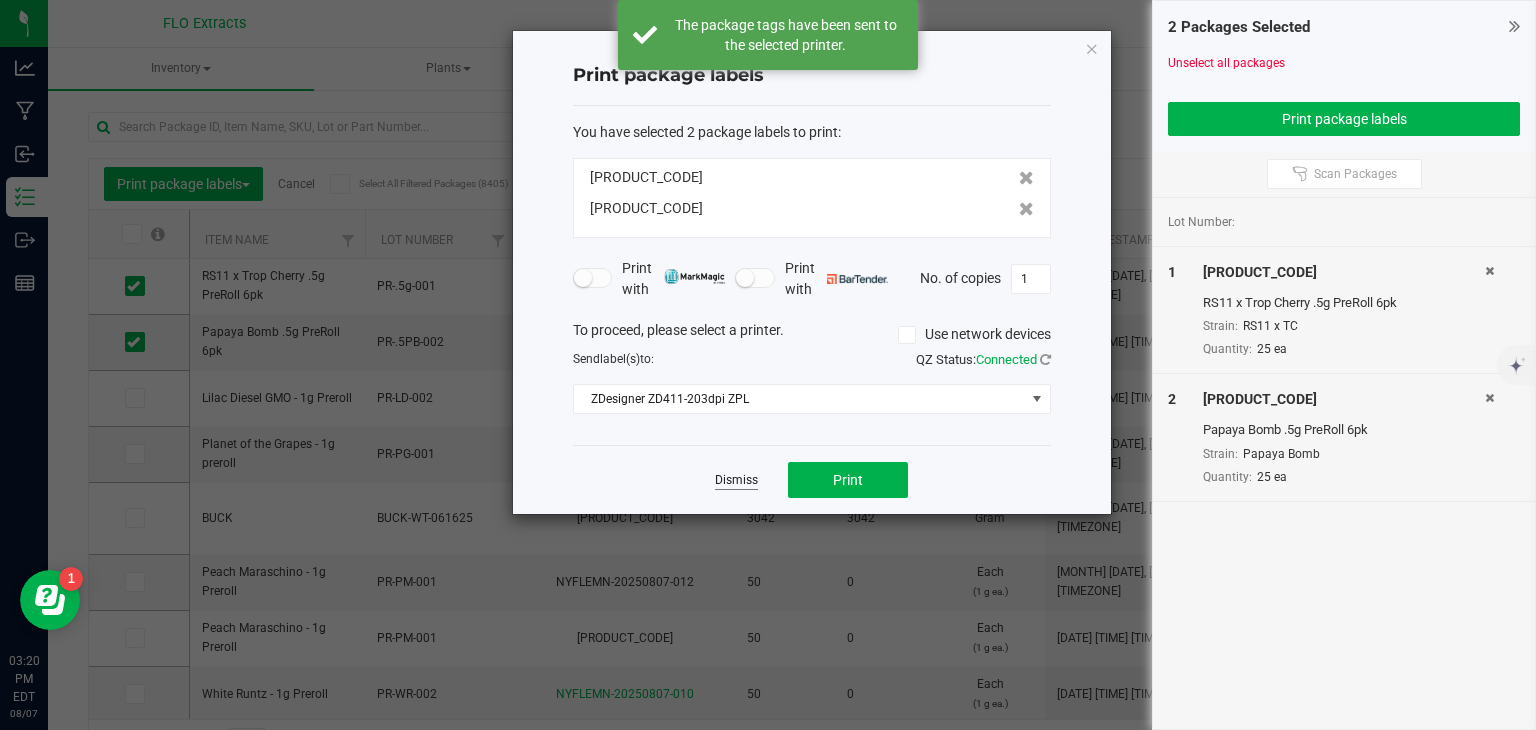 click on "Dismiss" 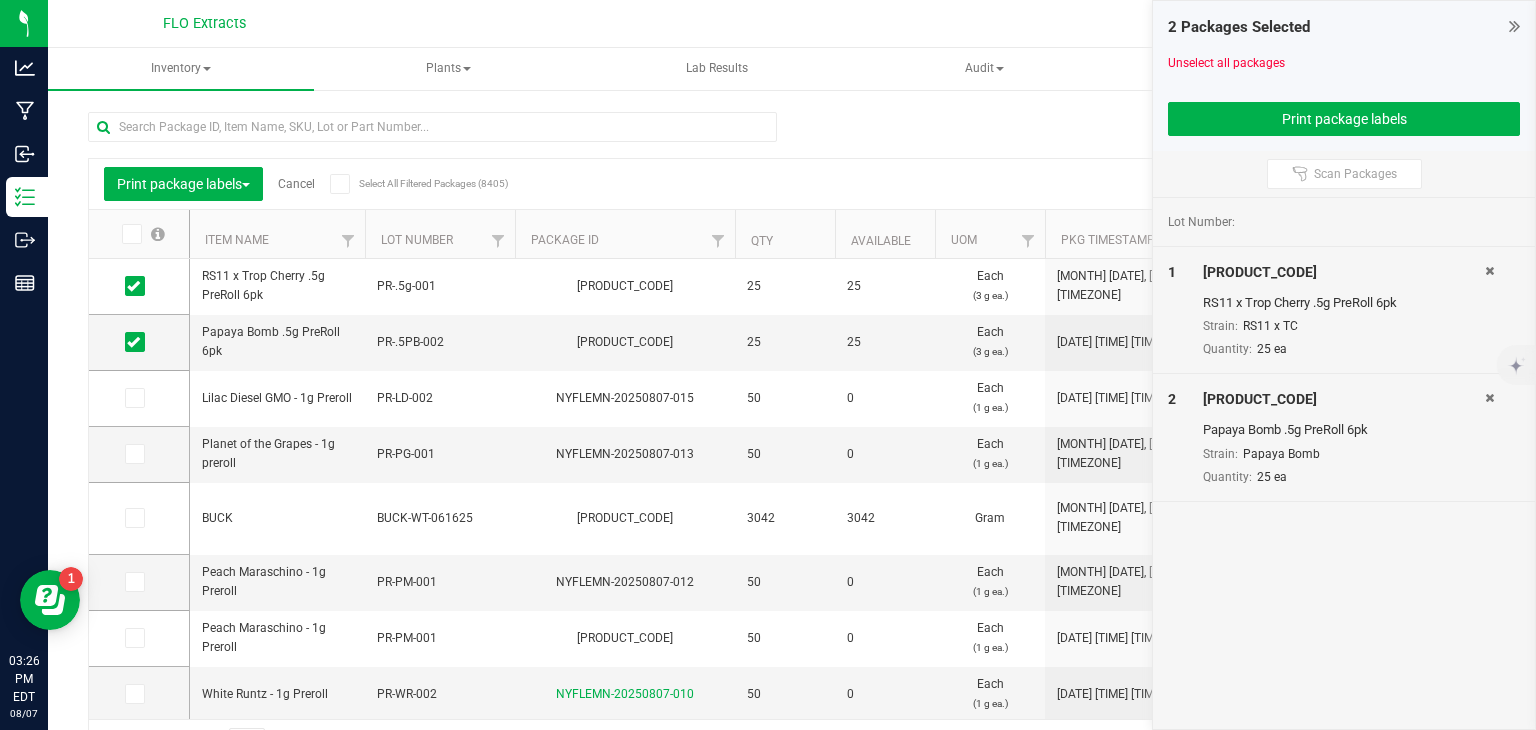 click on "Cancel" at bounding box center (296, 184) 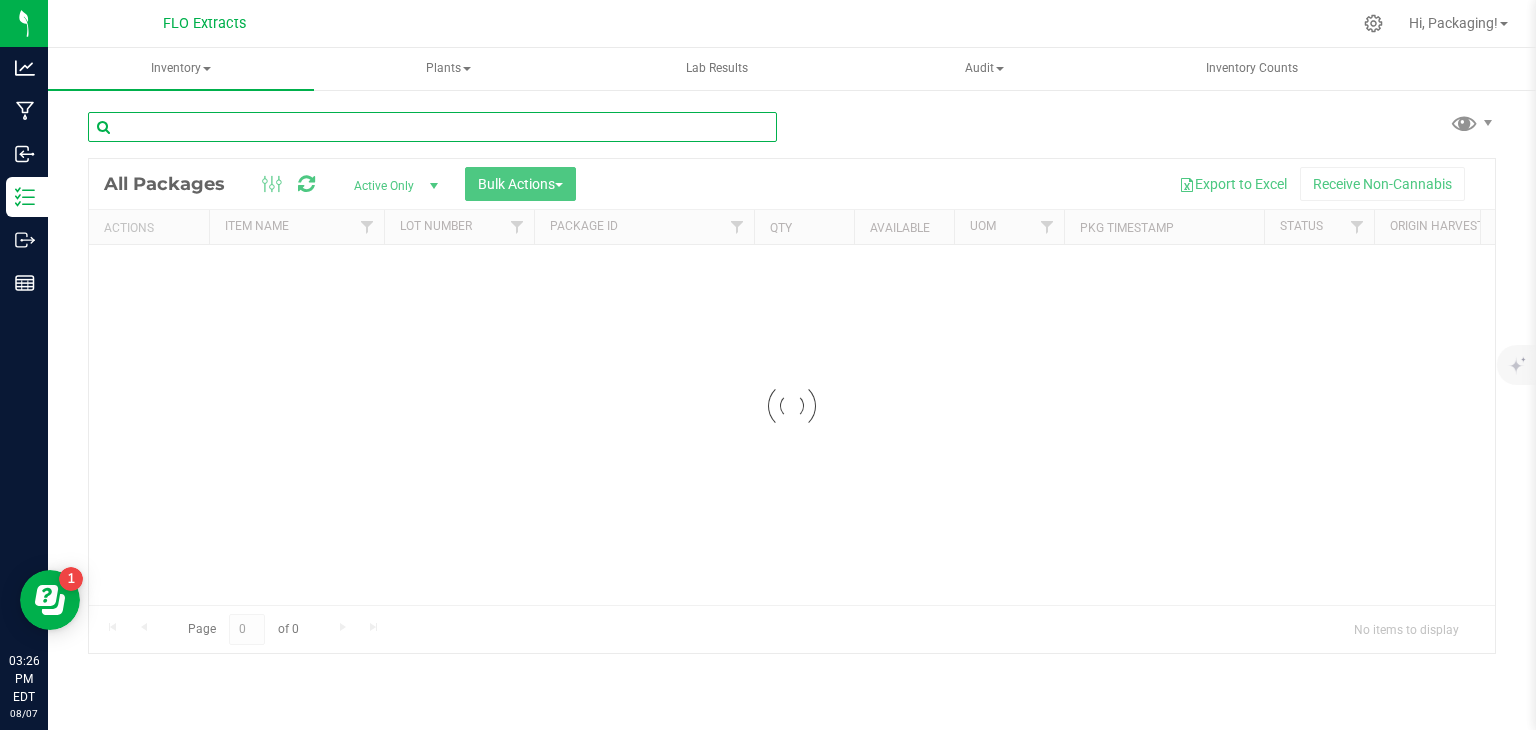 click at bounding box center [432, 127] 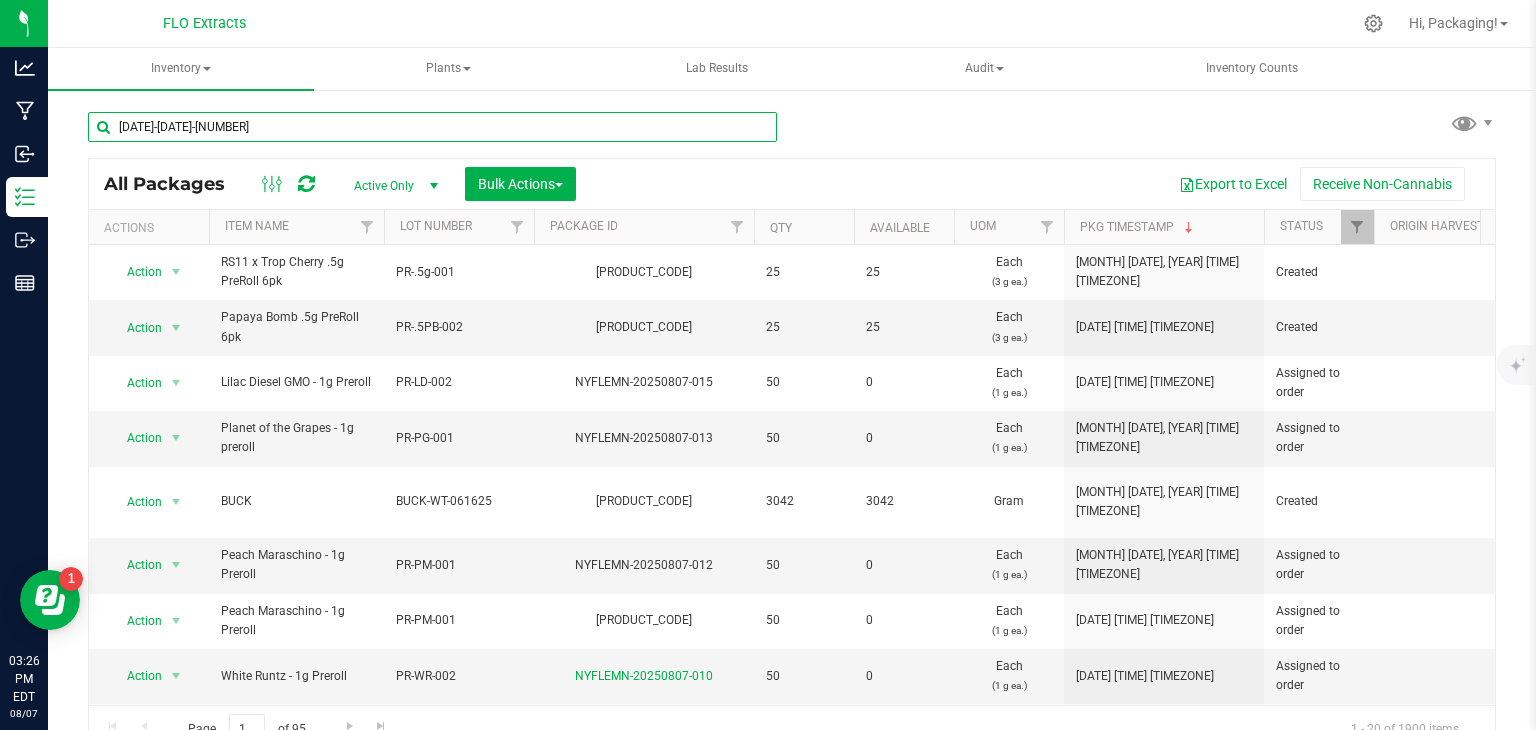 type on "nyflemn-20250716-033" 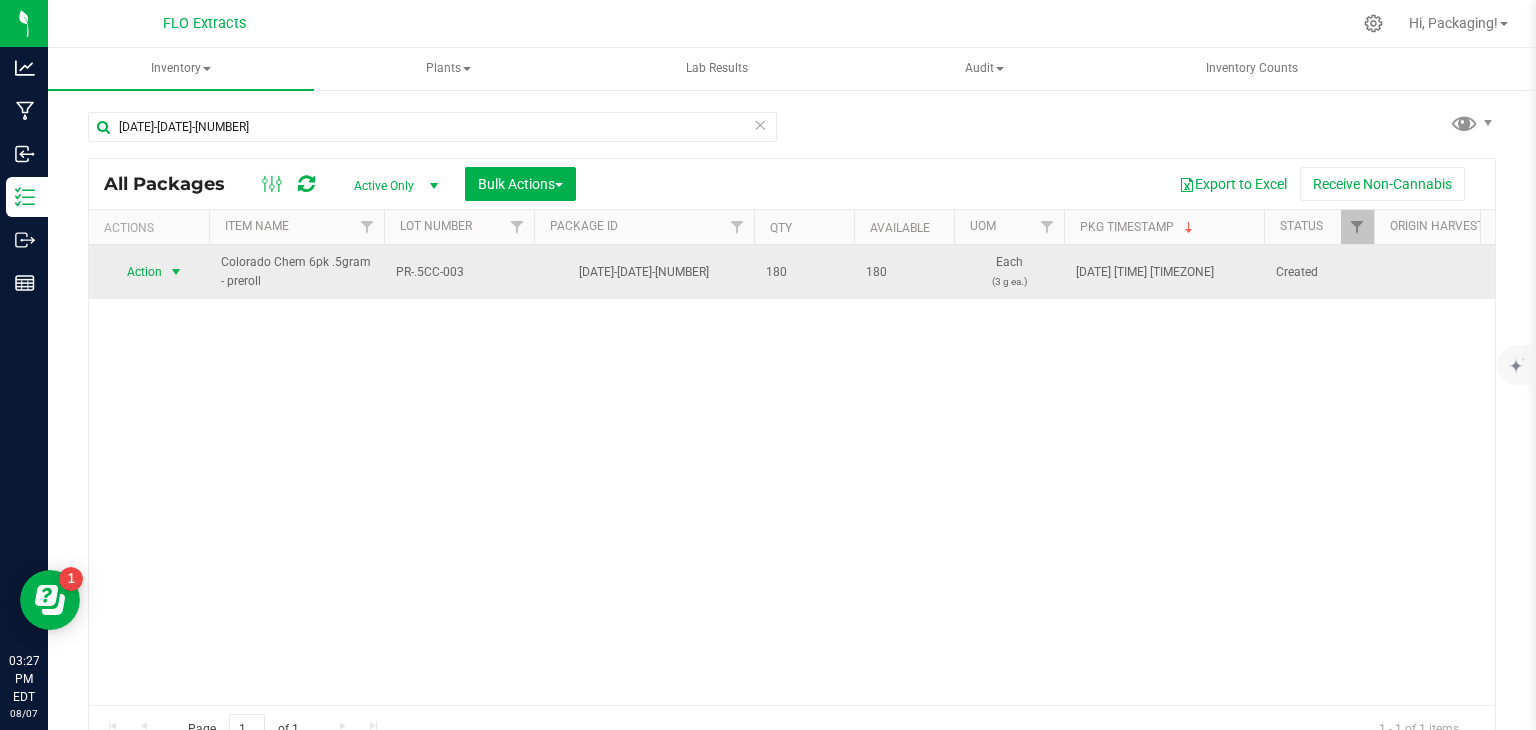 click on "Action" at bounding box center [136, 272] 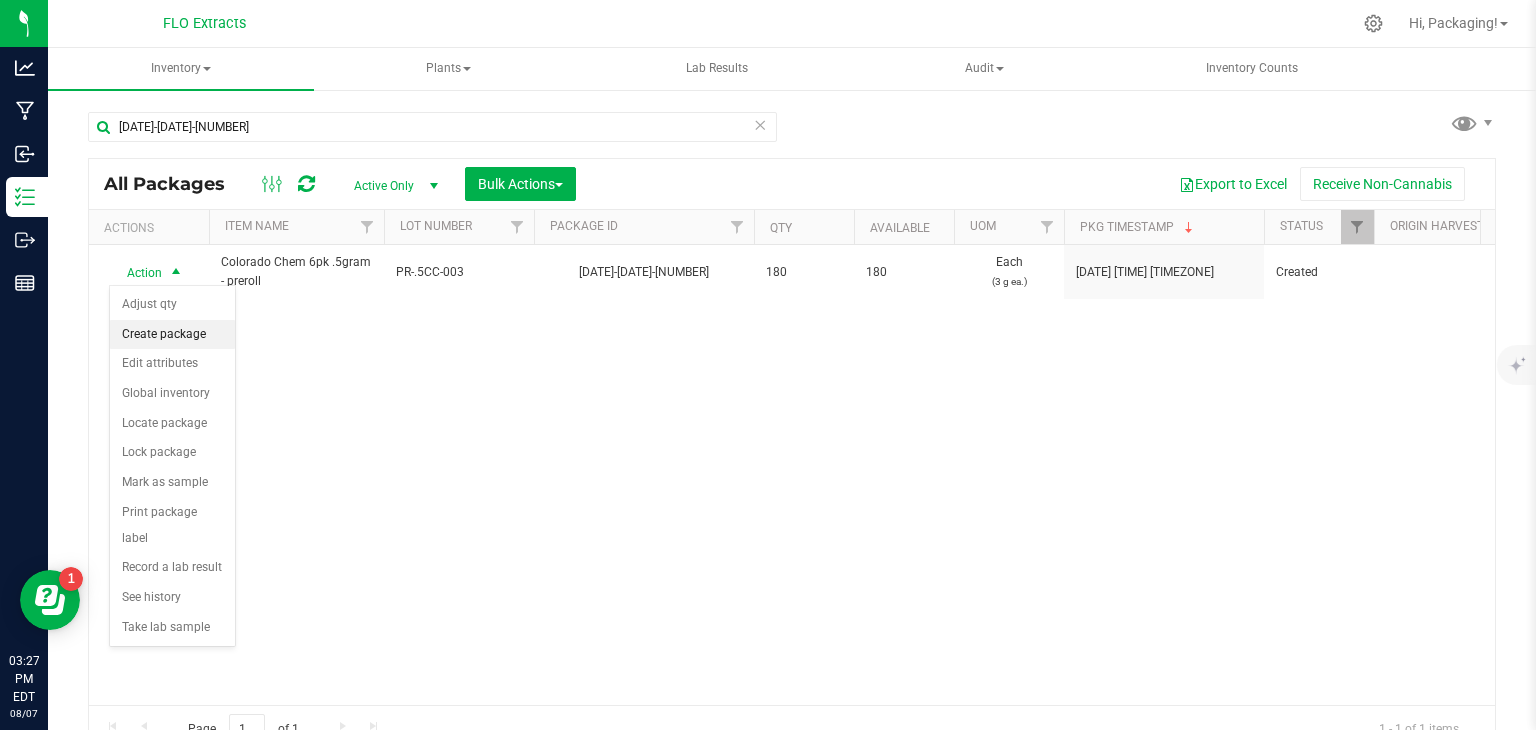 click on "Create package" at bounding box center [172, 335] 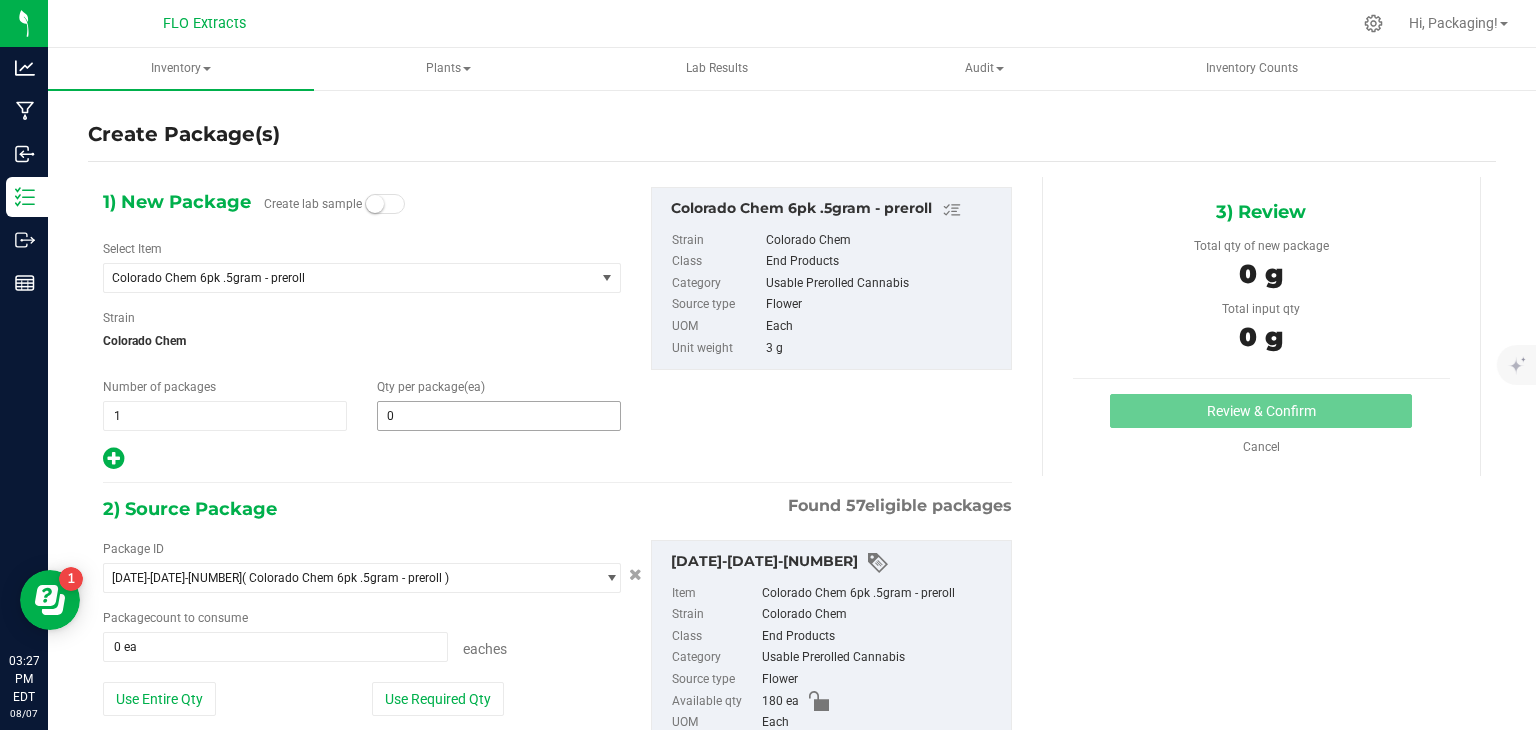 type 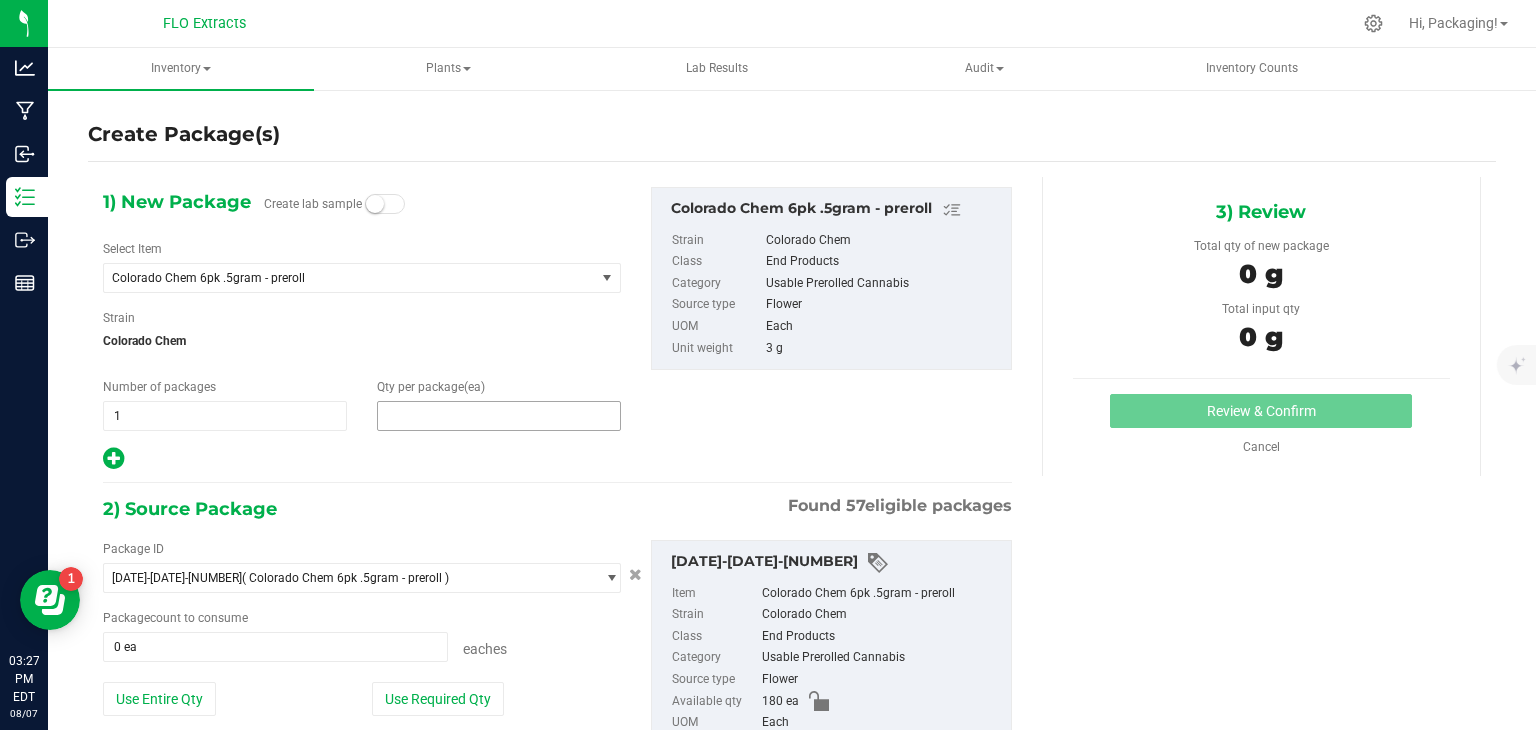 click at bounding box center [499, 416] 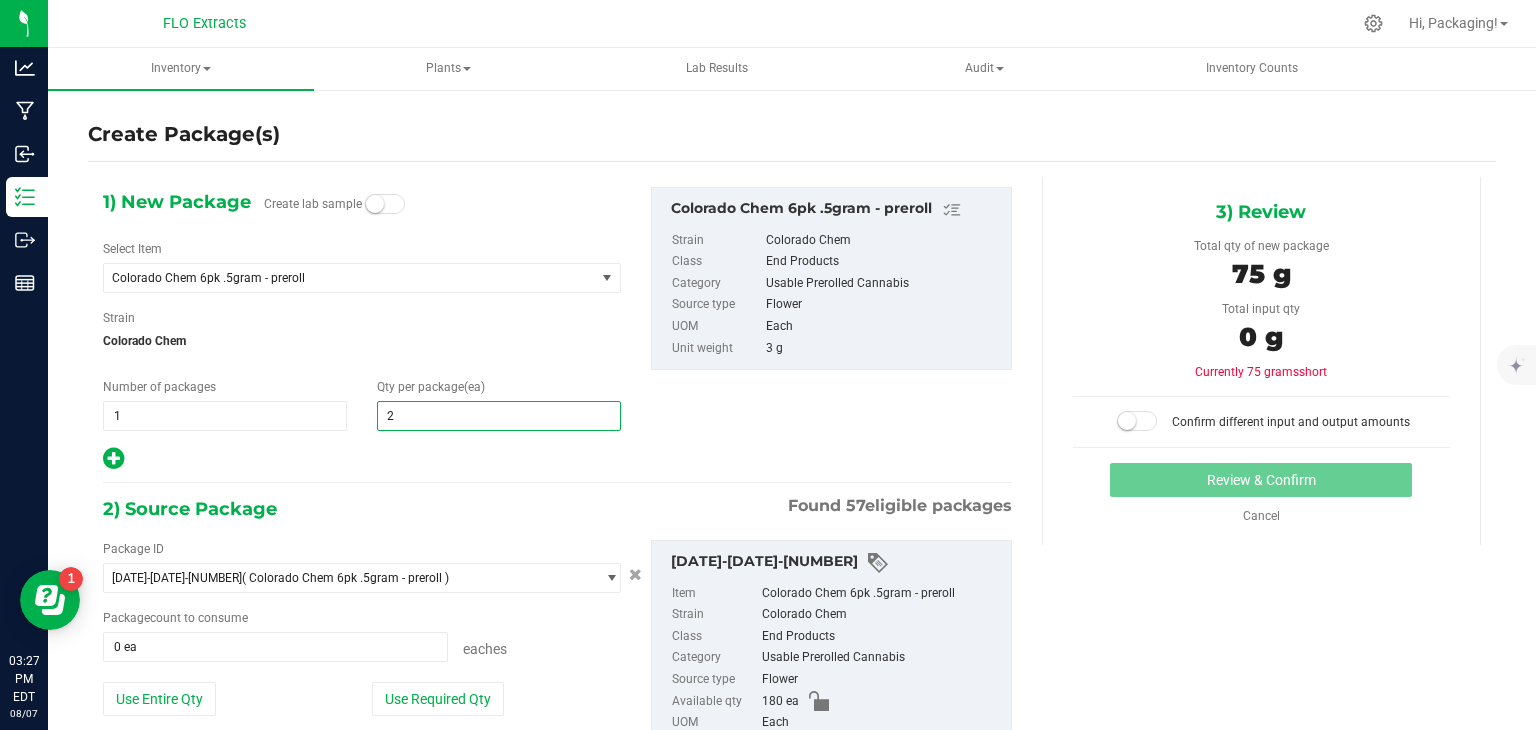 type on "25" 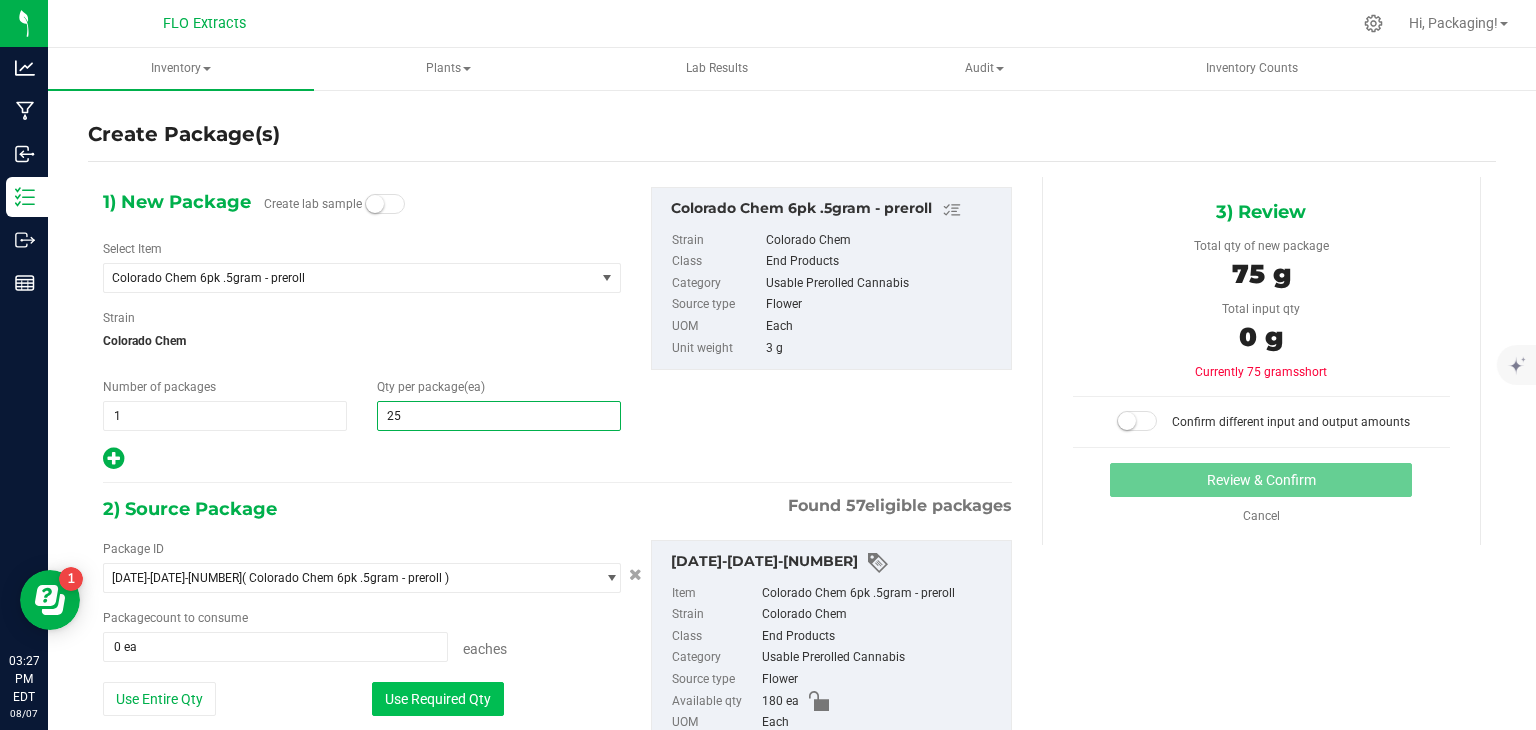 type on "25" 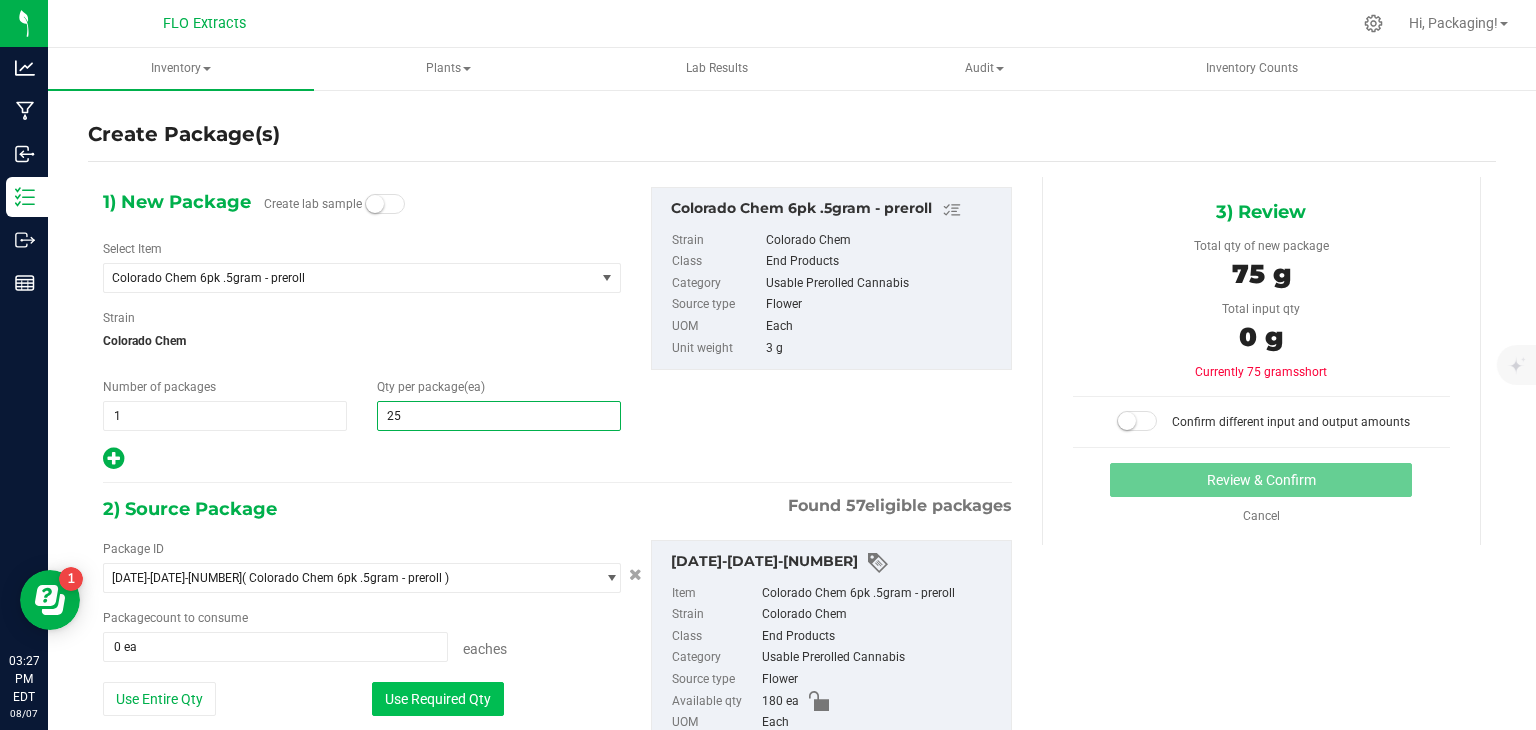 click on "Use Required Qty" at bounding box center (438, 699) 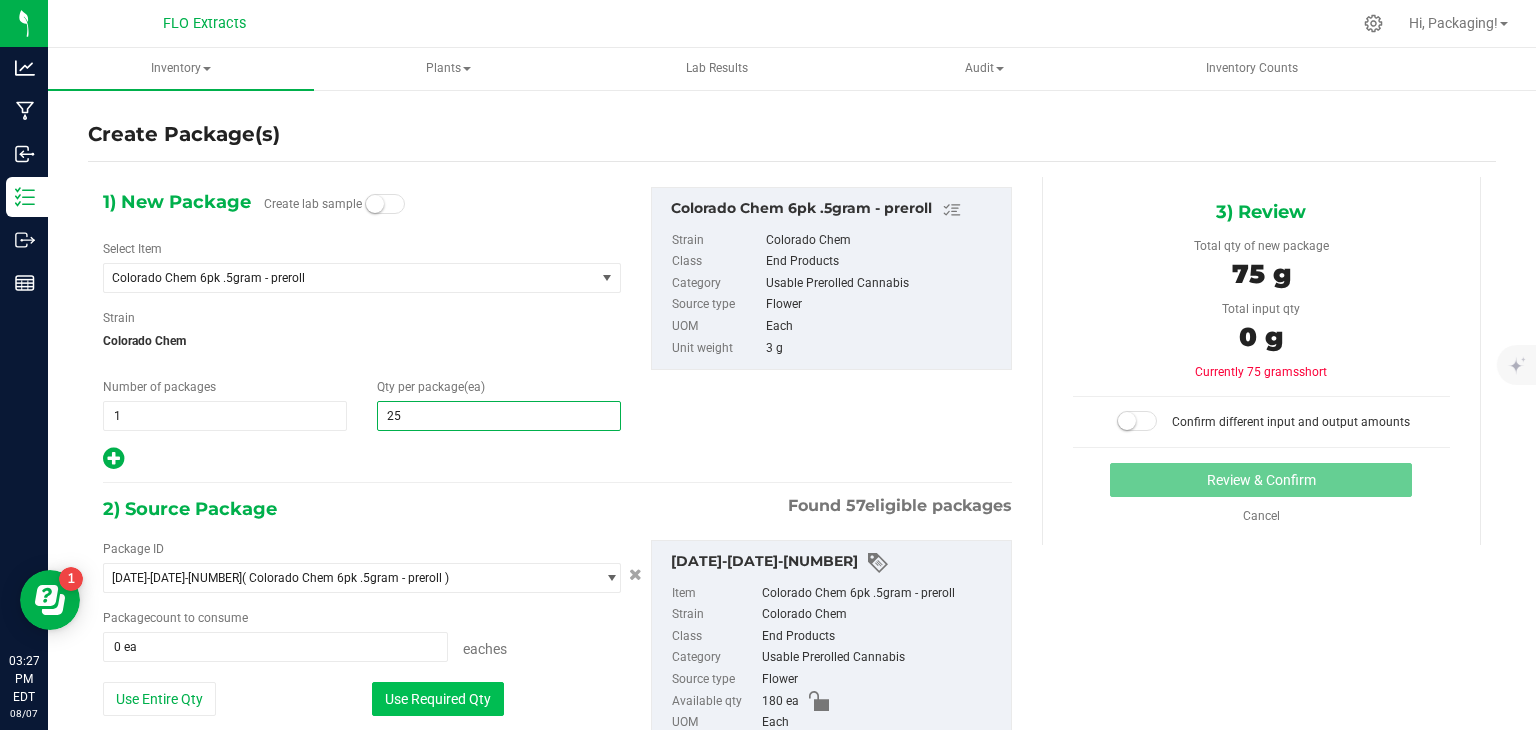 type on "25 ea" 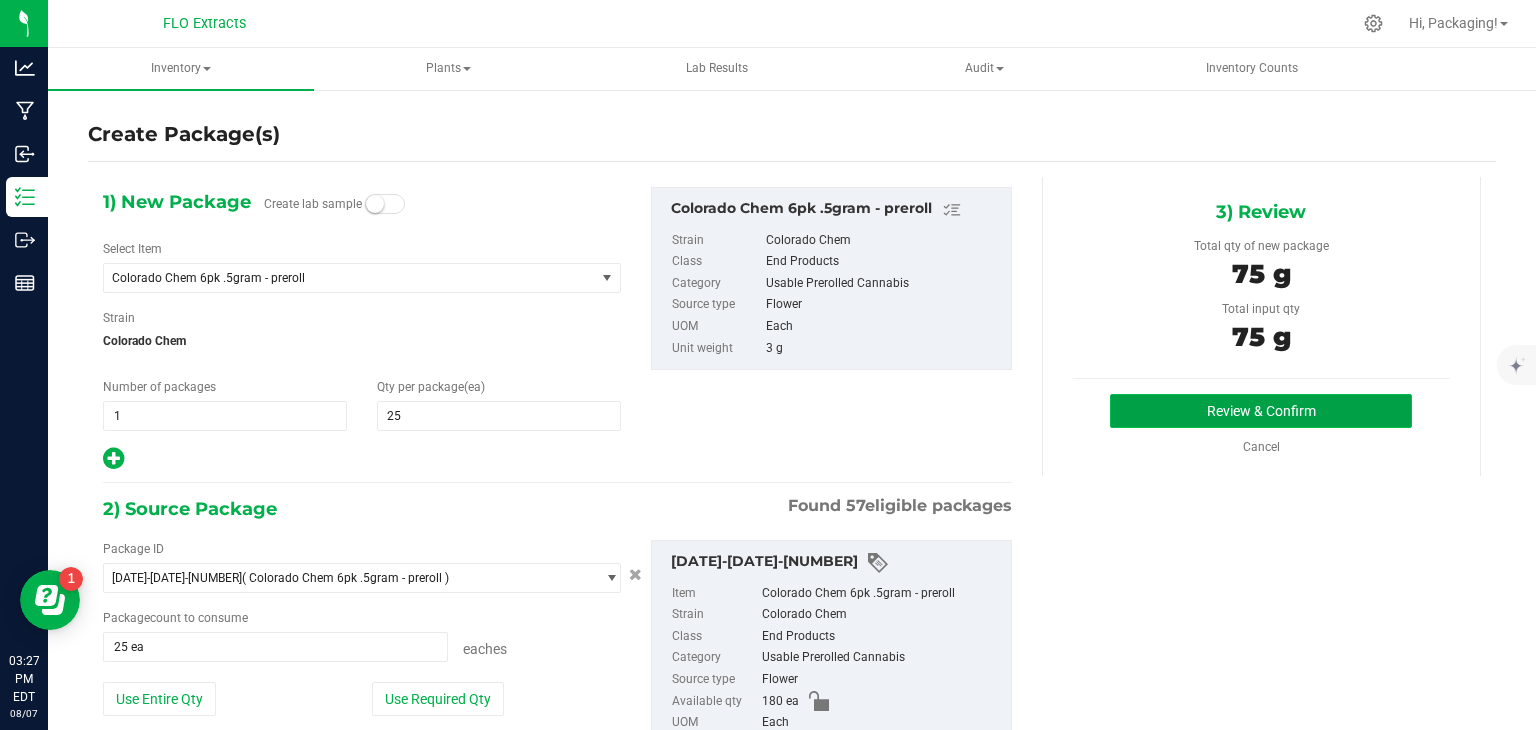 click on "Review & Confirm" at bounding box center [1261, 411] 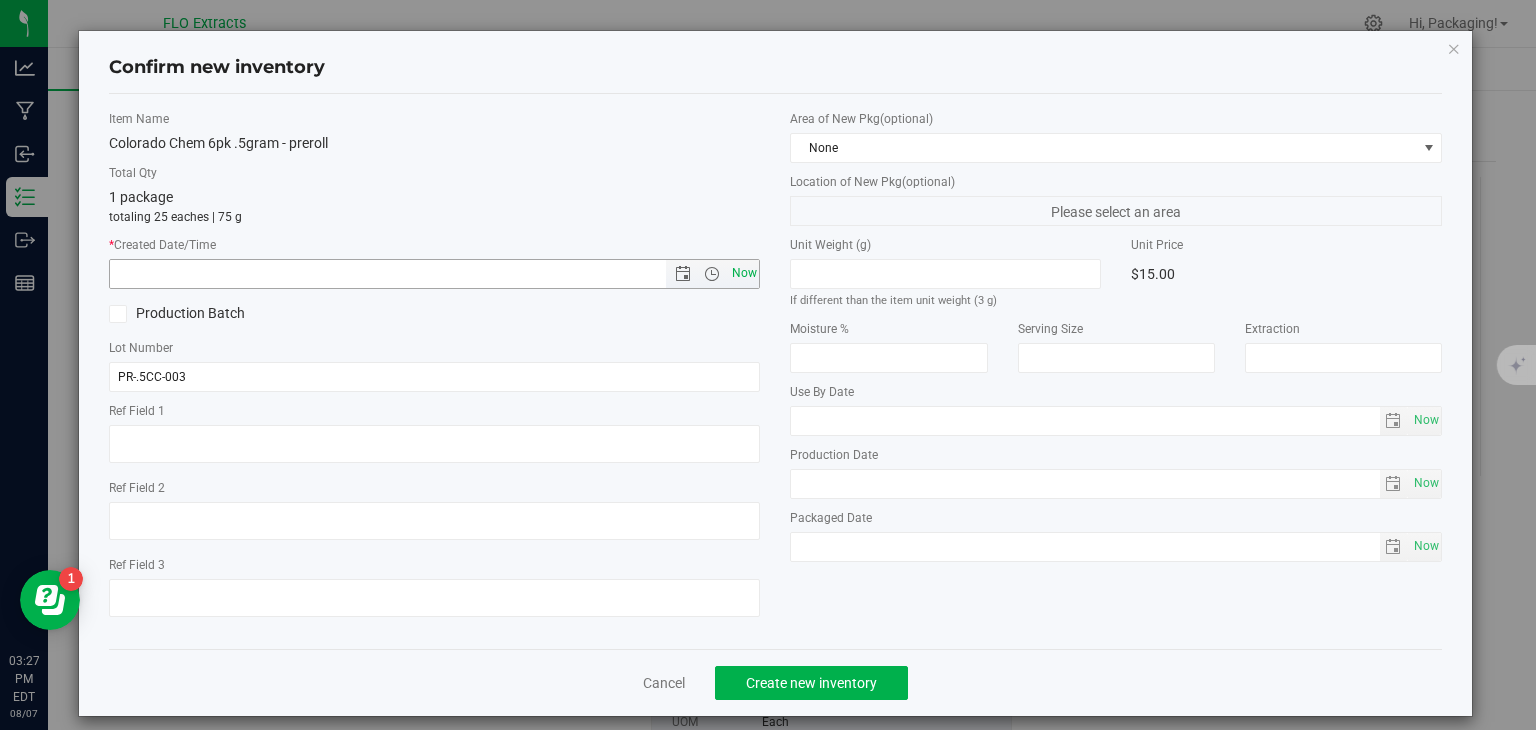 click on "Now" at bounding box center [744, 273] 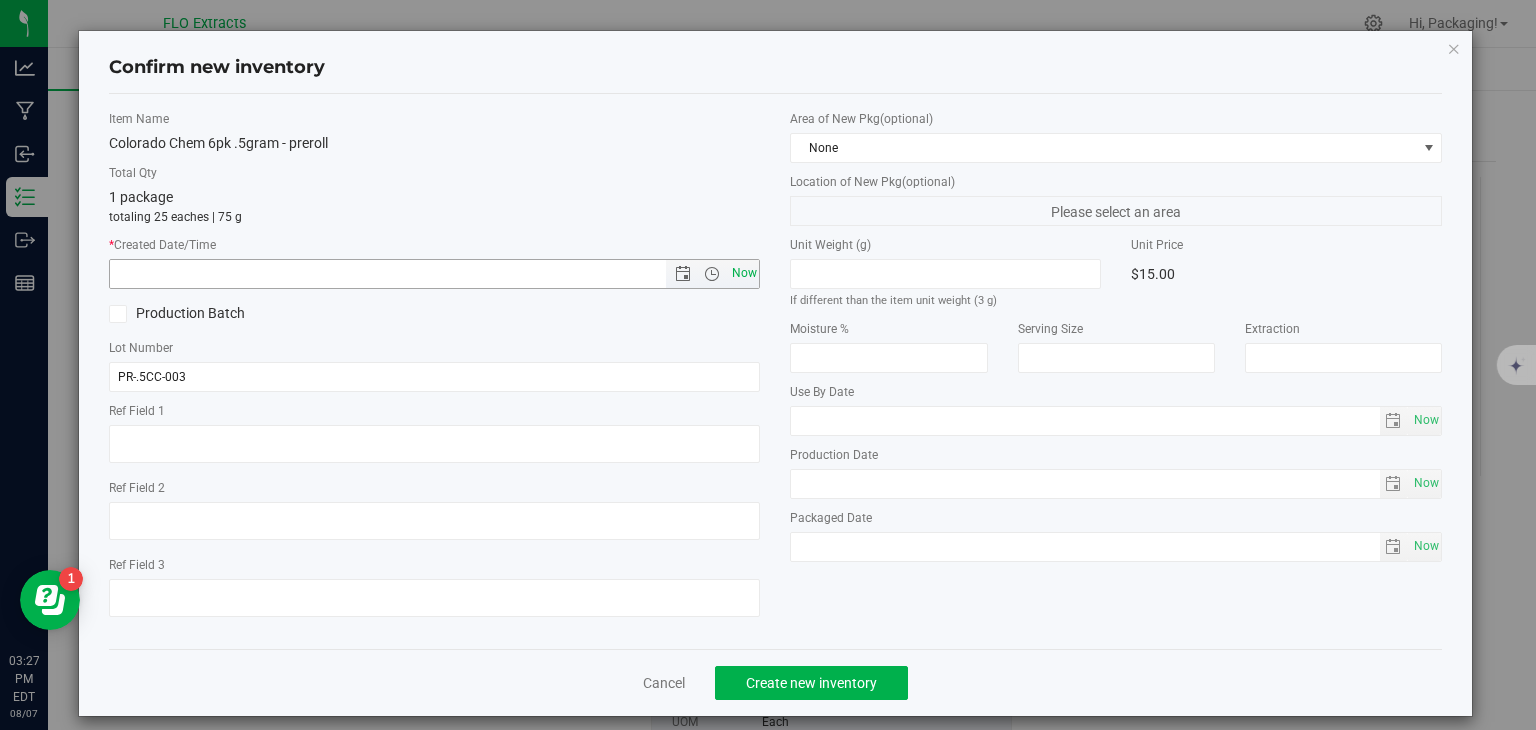 type on "8/7/2025 3:27 PM" 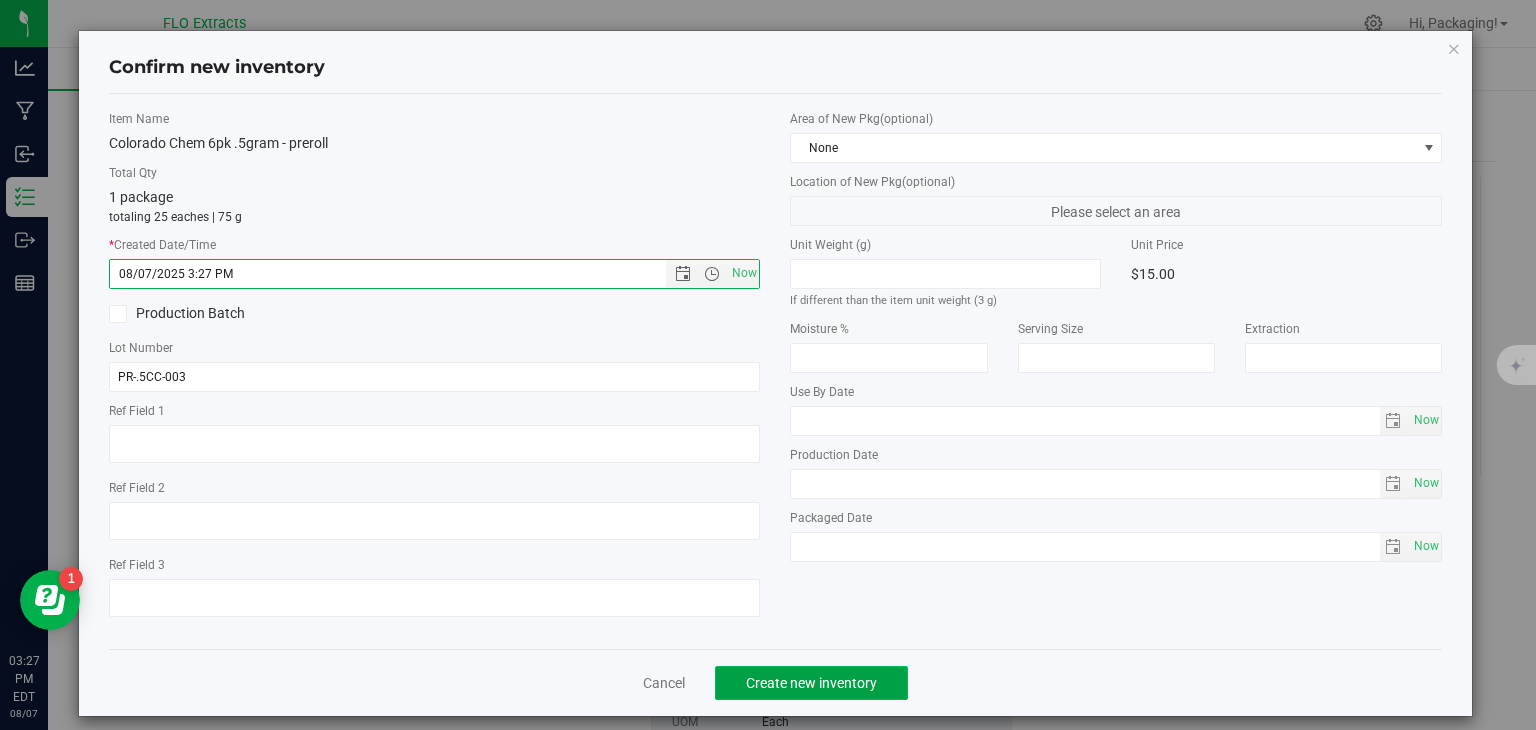 click on "Create new inventory" 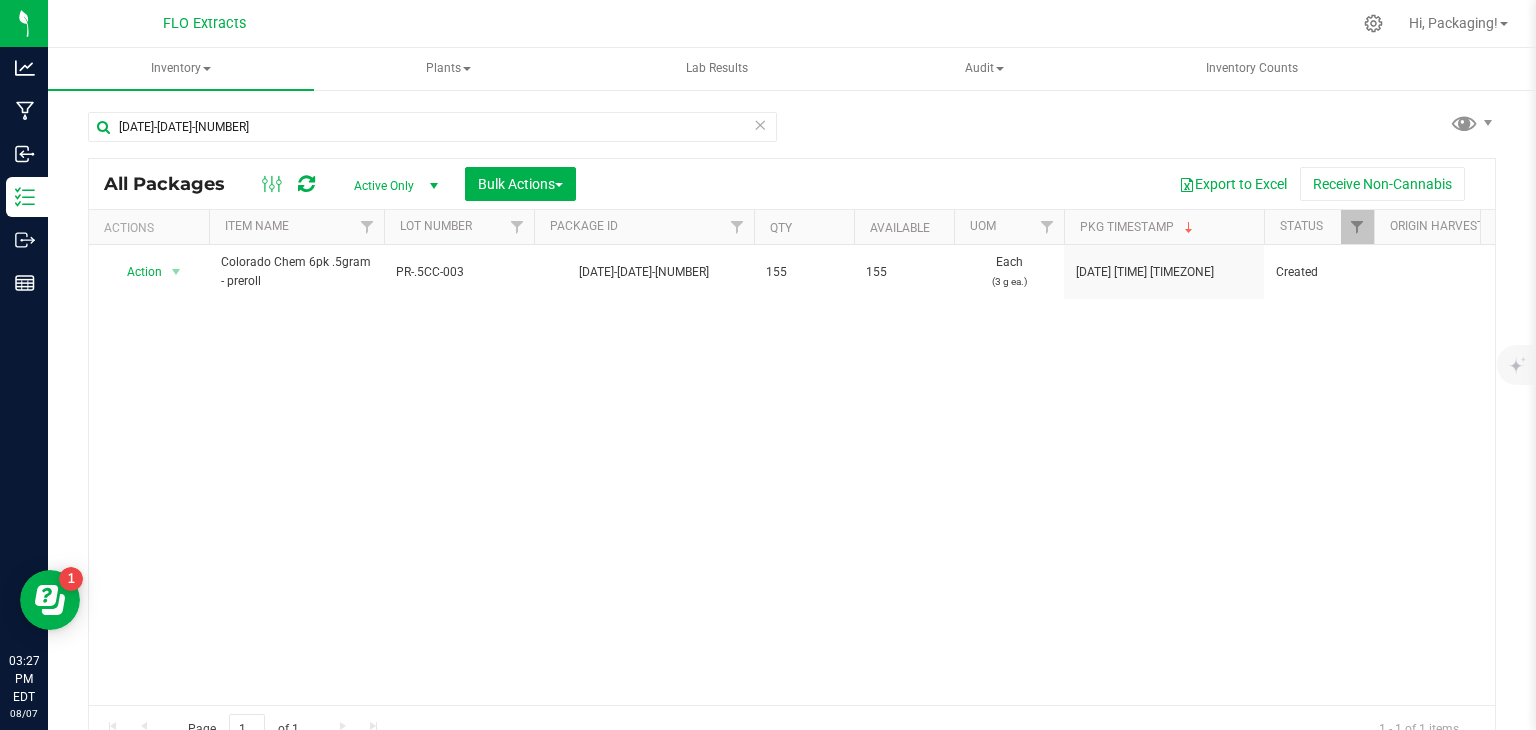 drag, startPoint x: 641, startPoint y: 320, endPoint x: 702, endPoint y: 157, distance: 174.04022 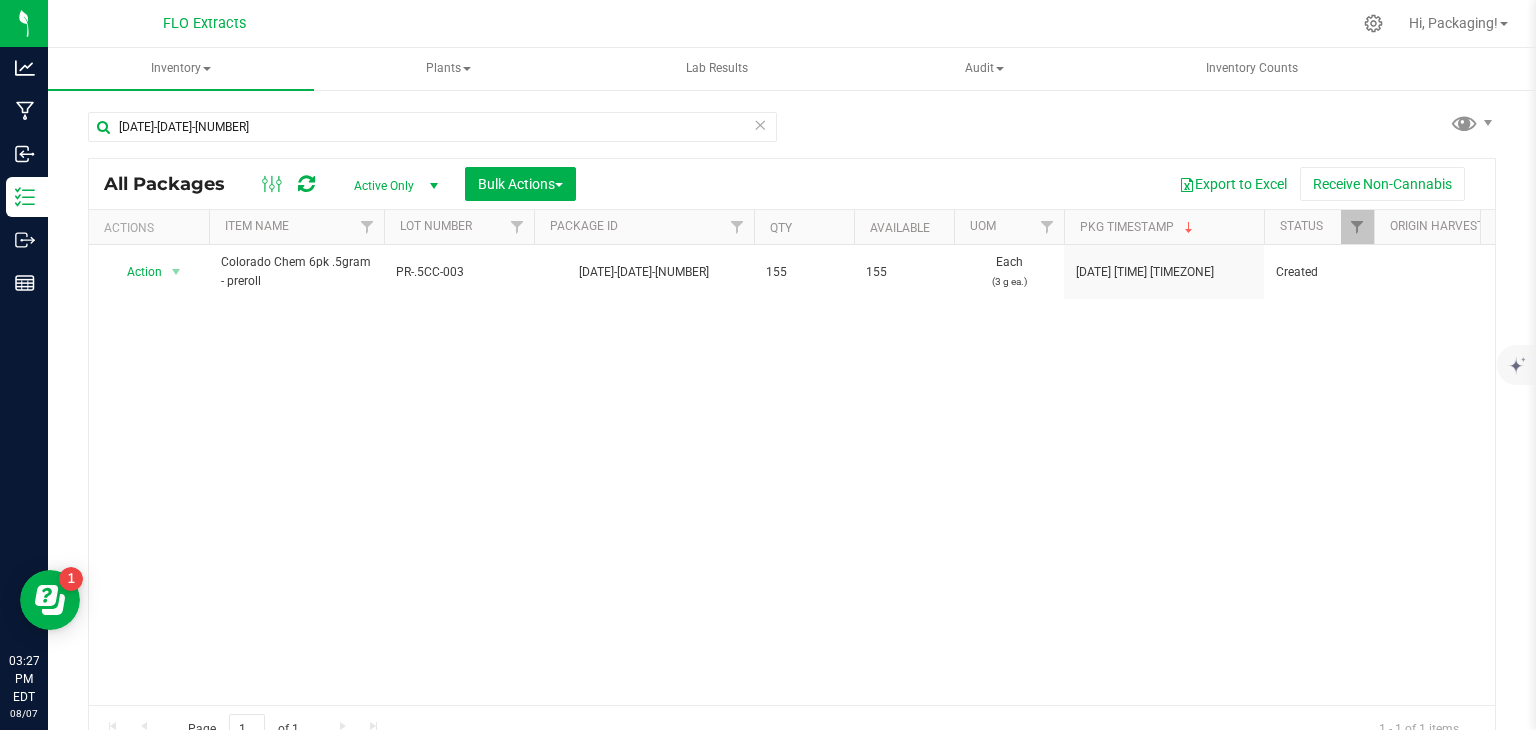 click on "Action Action Adjust qty Create package Edit attributes Global inventory Locate package Lock package Mark as sample Print package label Record a lab result See history Take lab sample
Colorado Chem 6pk .5gram - preroll
PR-.5CC-003
NYFLEMN-20250716-033
155
155
Each
(3 g ea.)
Jul 16, 2025 15:32:00 EDT
Created
$1.73883 $15.00000
1.14.18.261.0
Now
$269.52 $2,325.00 $269.52 $0.00
Internal" at bounding box center (792, 475) 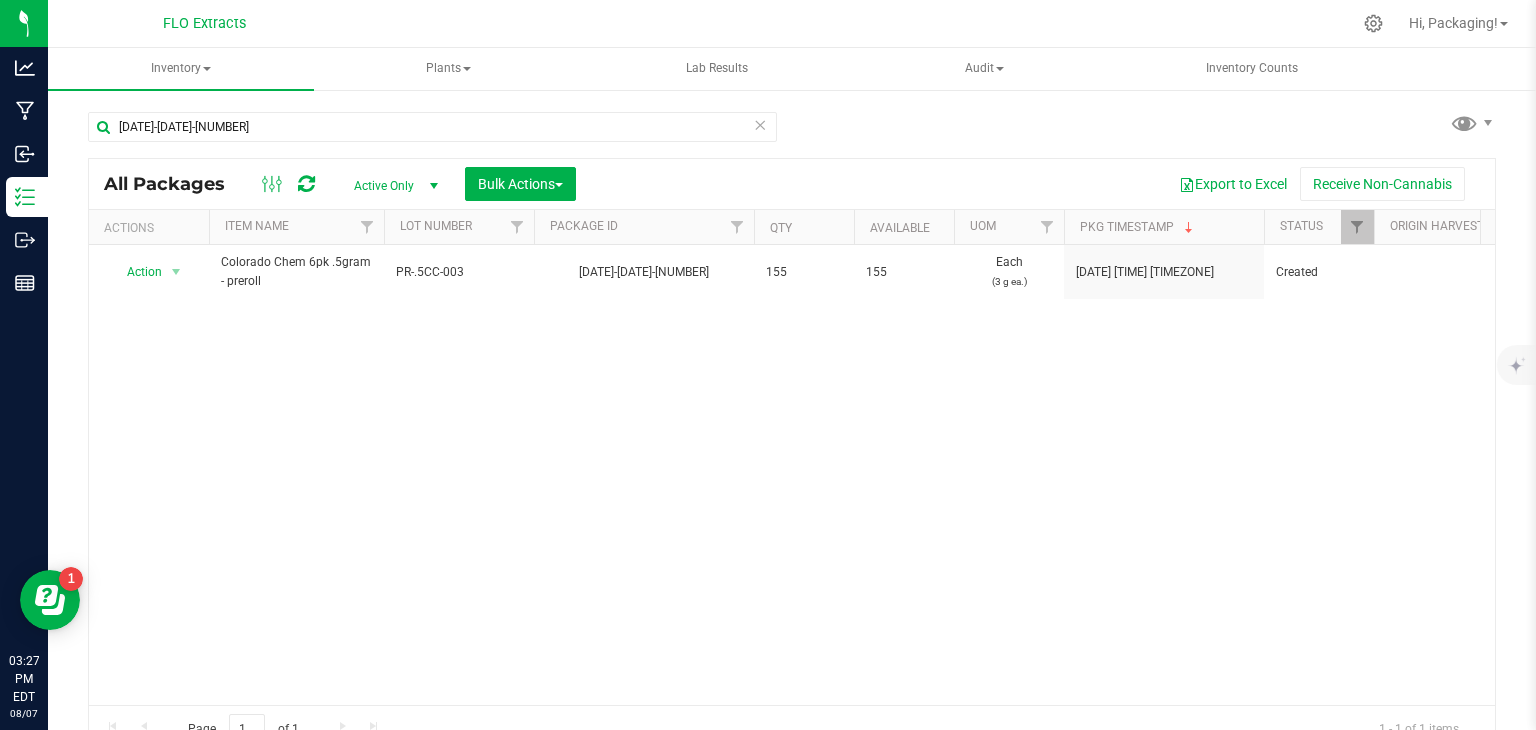 click at bounding box center (760, 124) 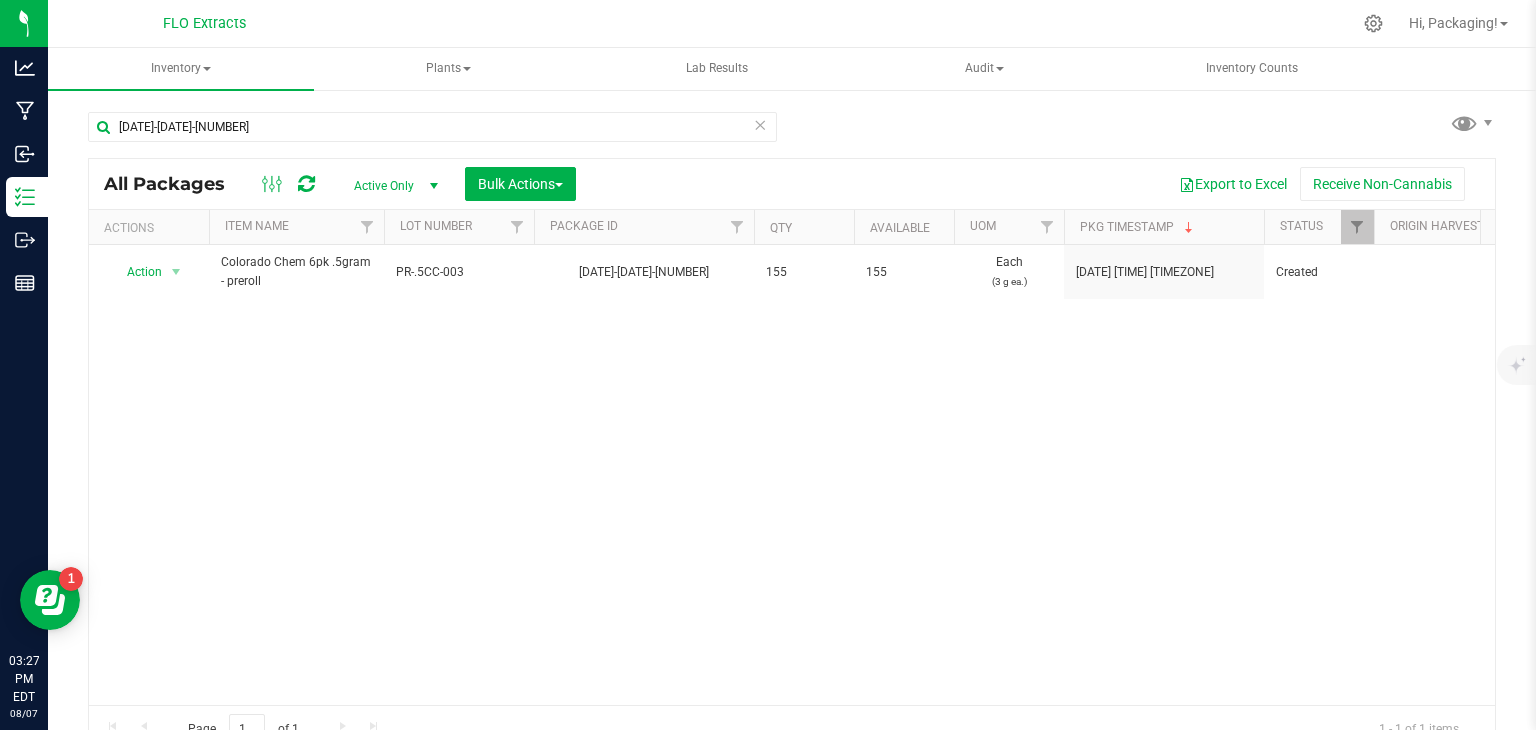 type 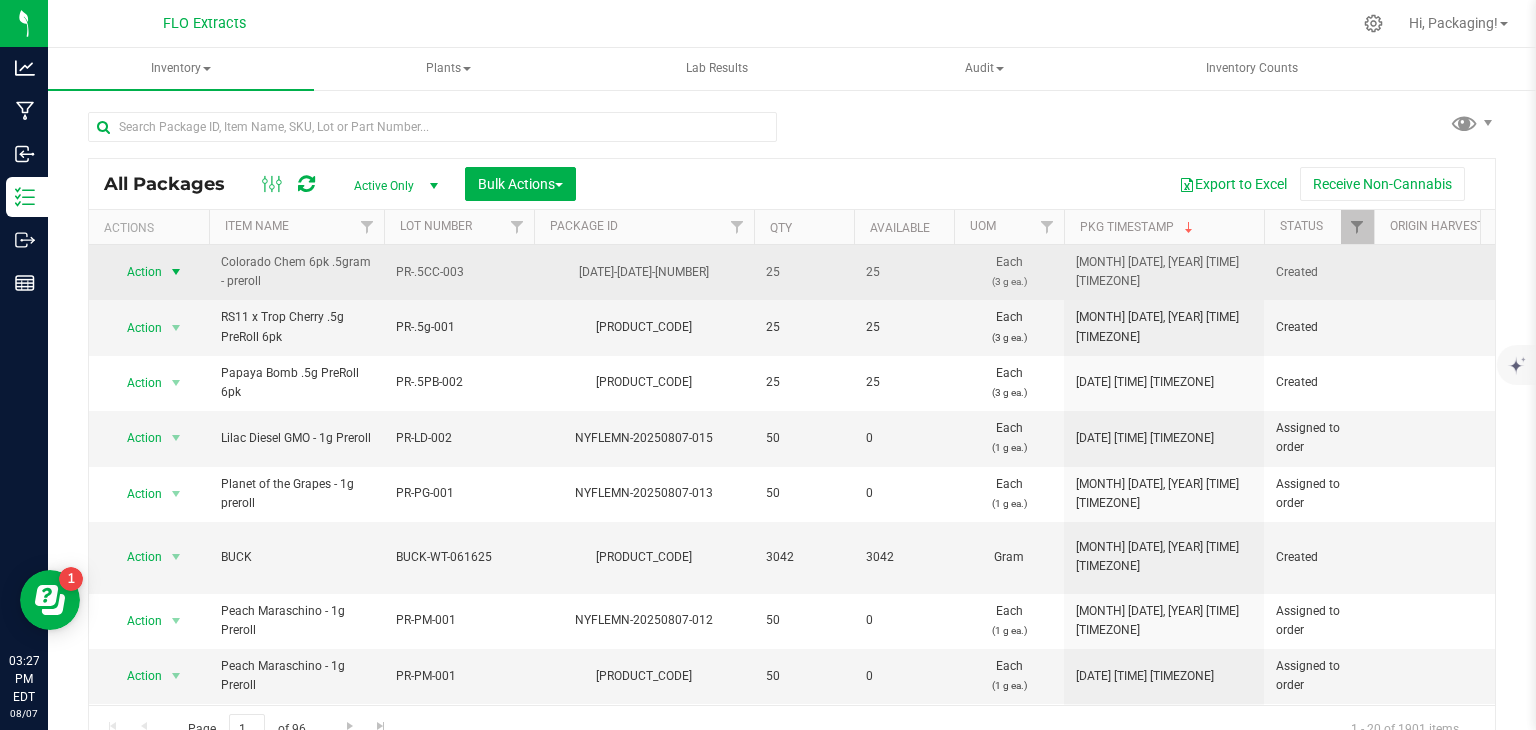 click on "Action" at bounding box center (136, 272) 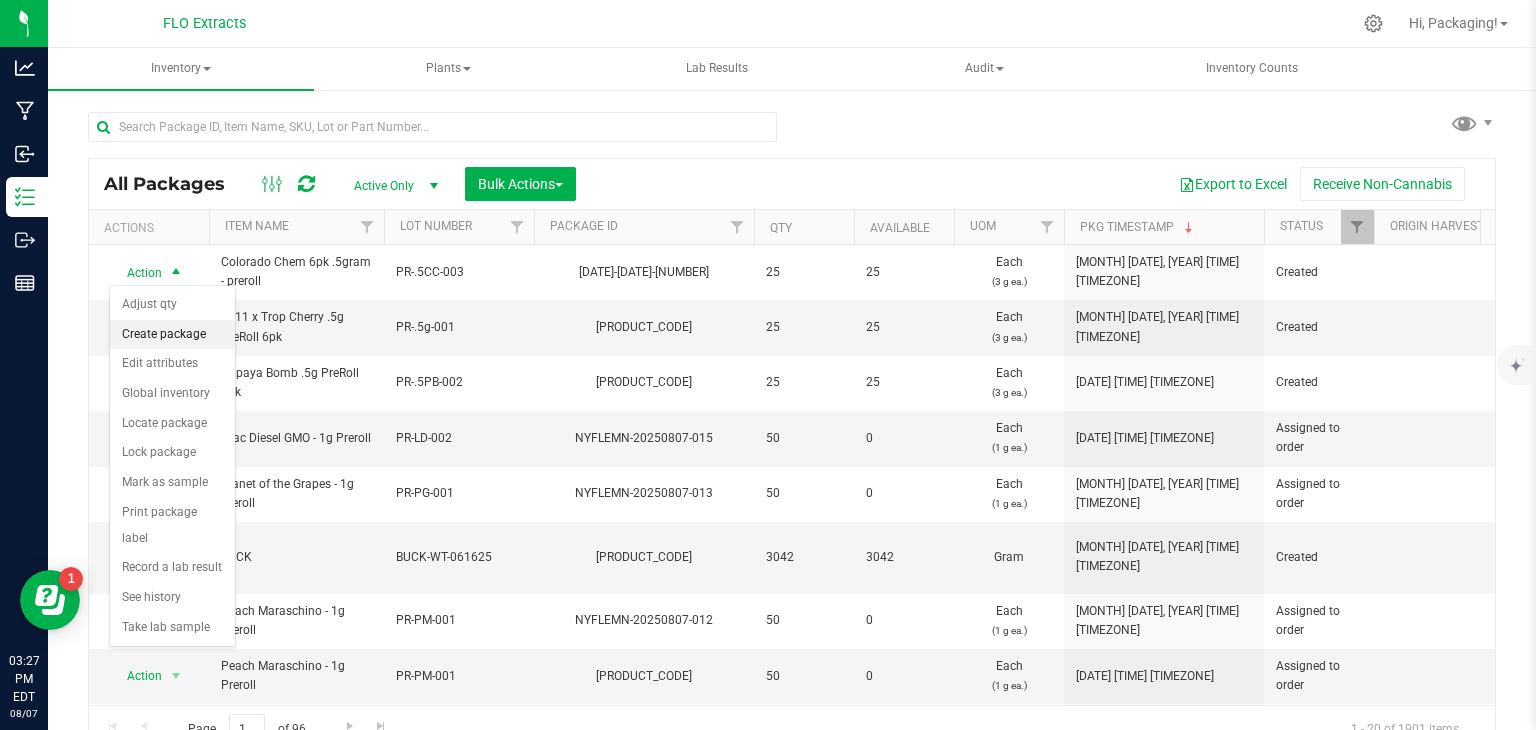 click on "Create package" at bounding box center (172, 335) 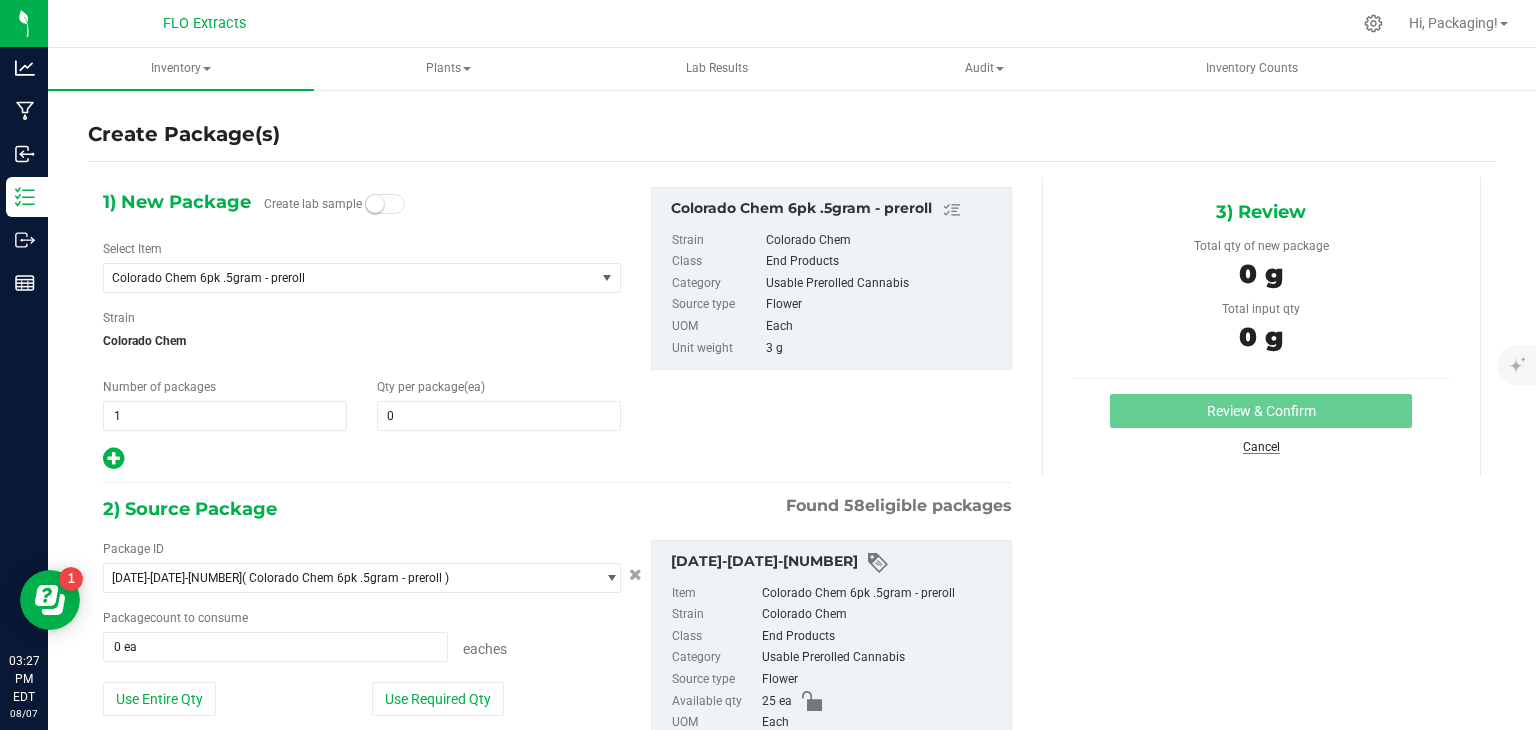 click on "Cancel" at bounding box center [1261, 447] 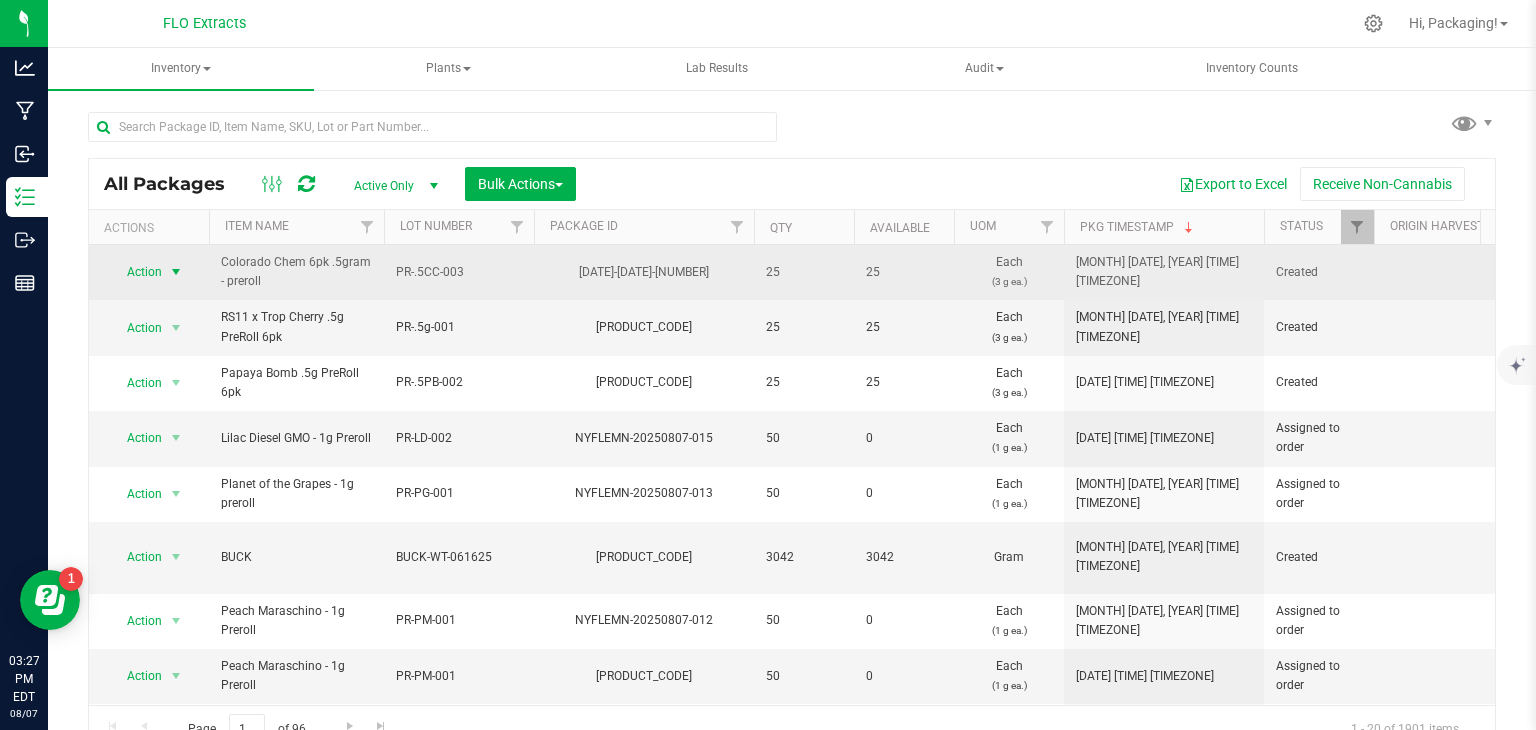 click on "Action" at bounding box center (136, 272) 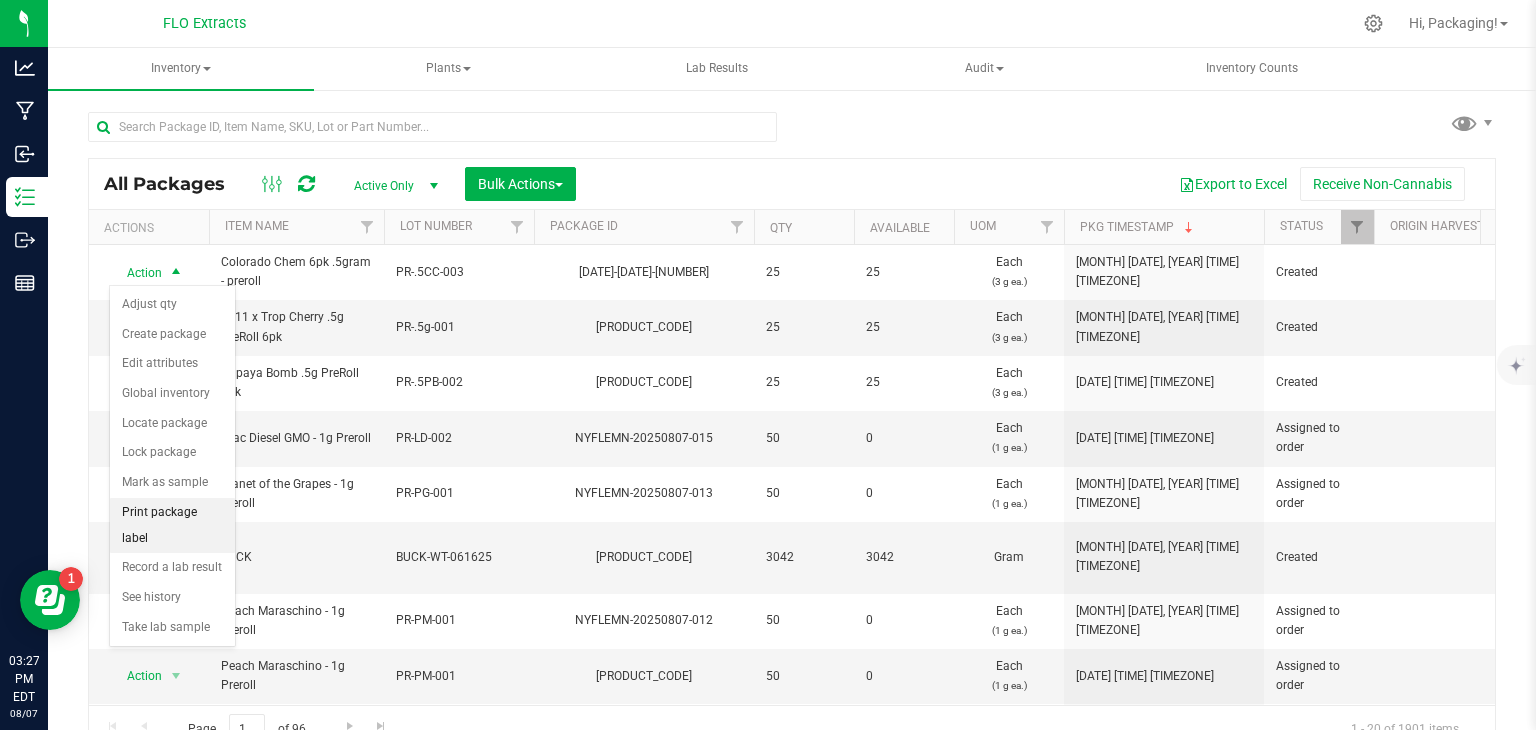 click on "Print package label" at bounding box center (172, 525) 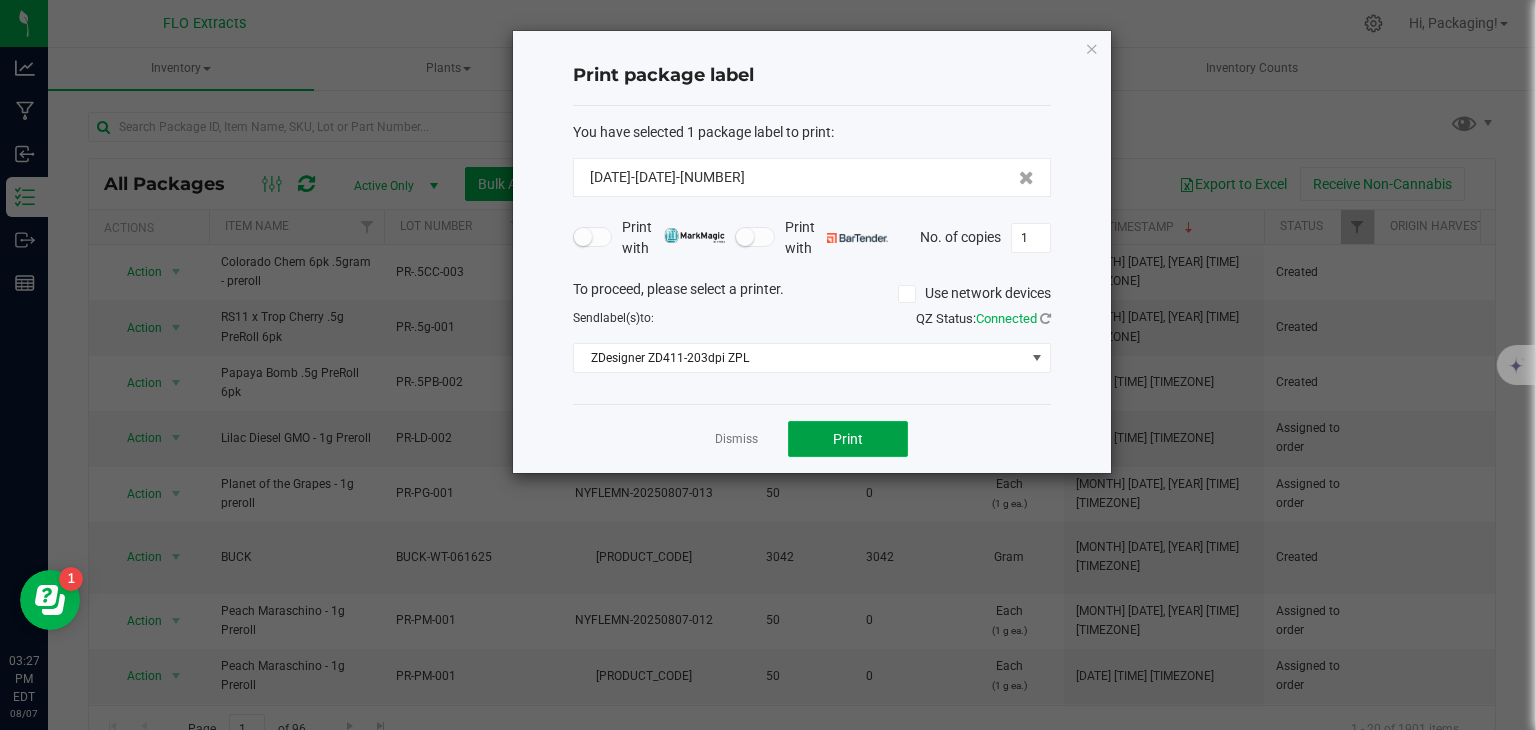 click on "Print" 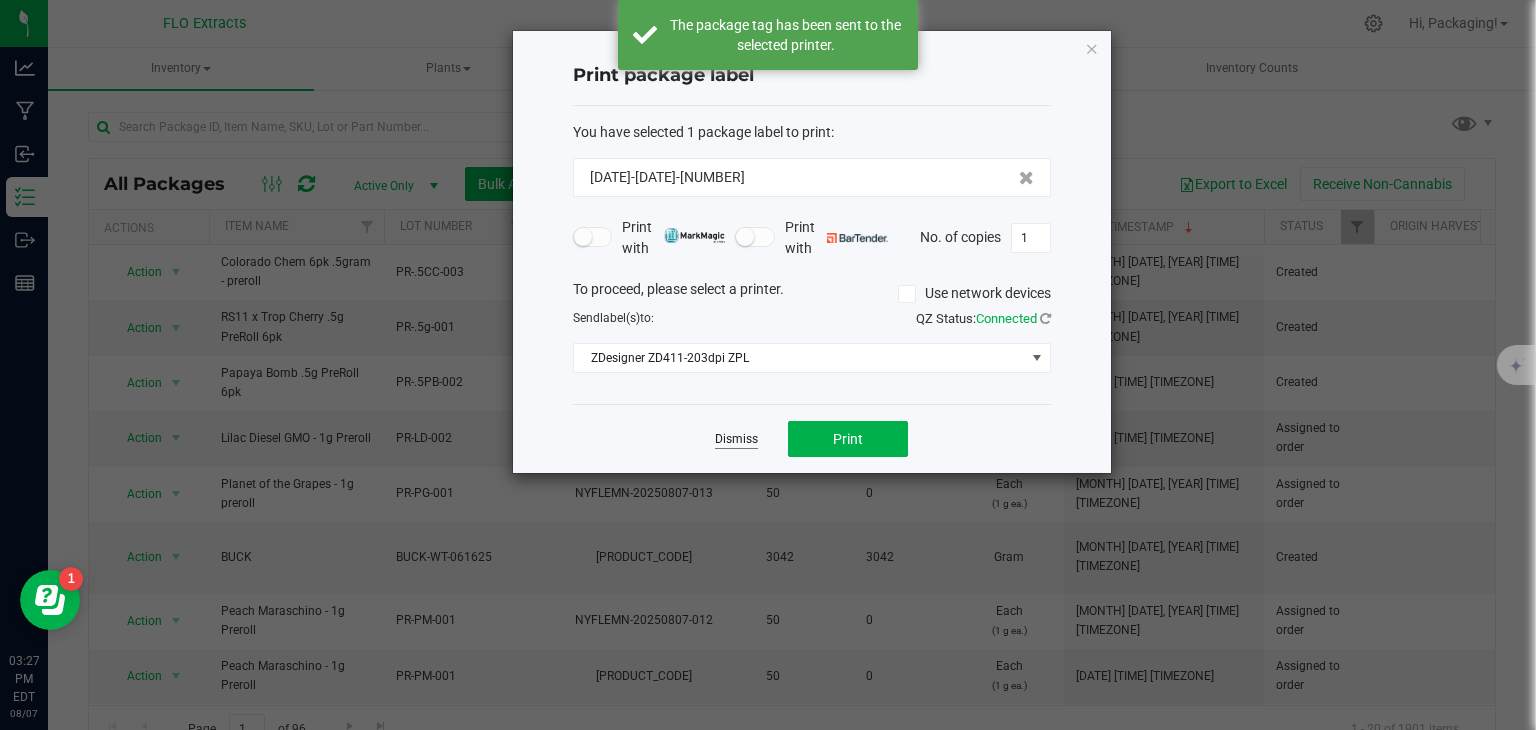click on "Dismiss" 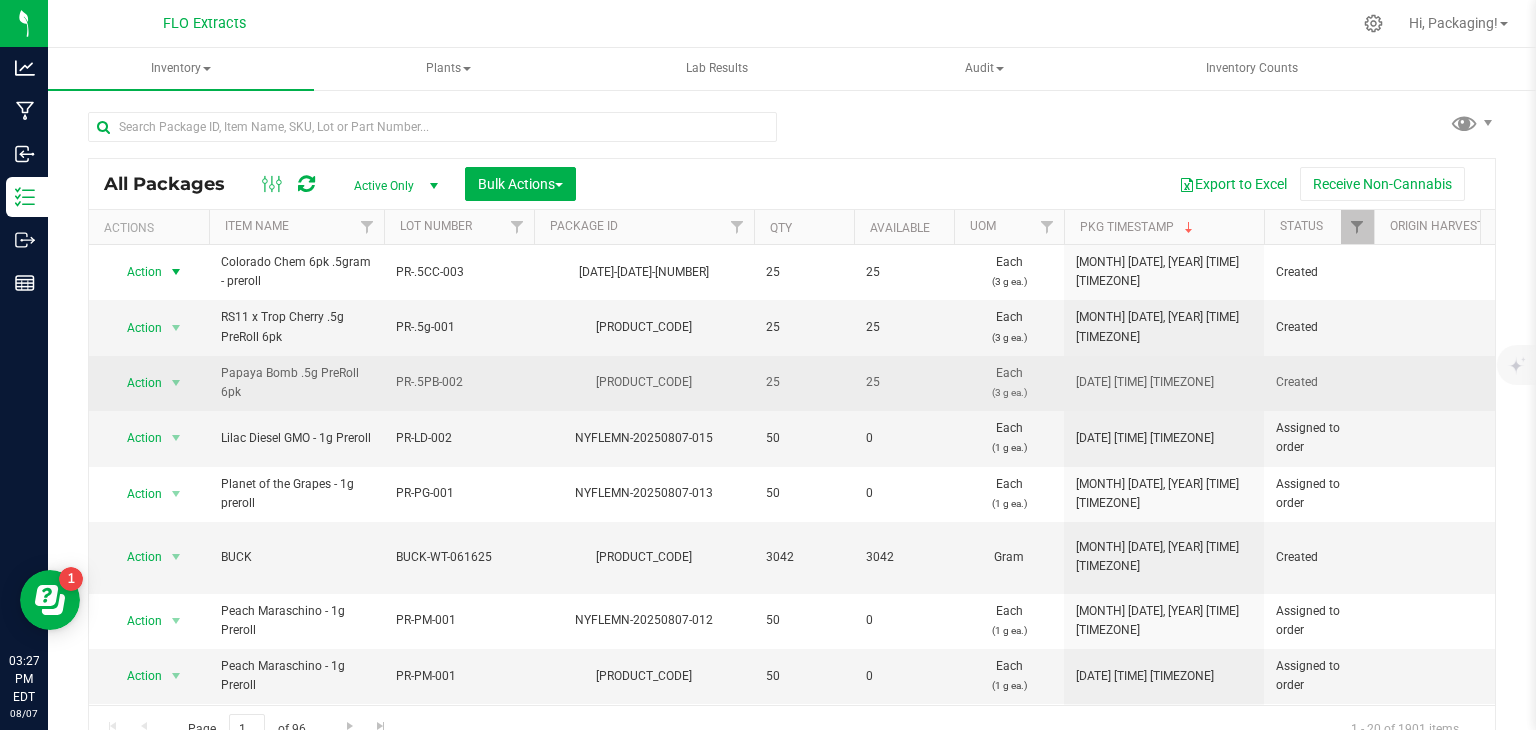 drag, startPoint x: 721, startPoint y: 433, endPoint x: 515, endPoint y: 379, distance: 212.96008 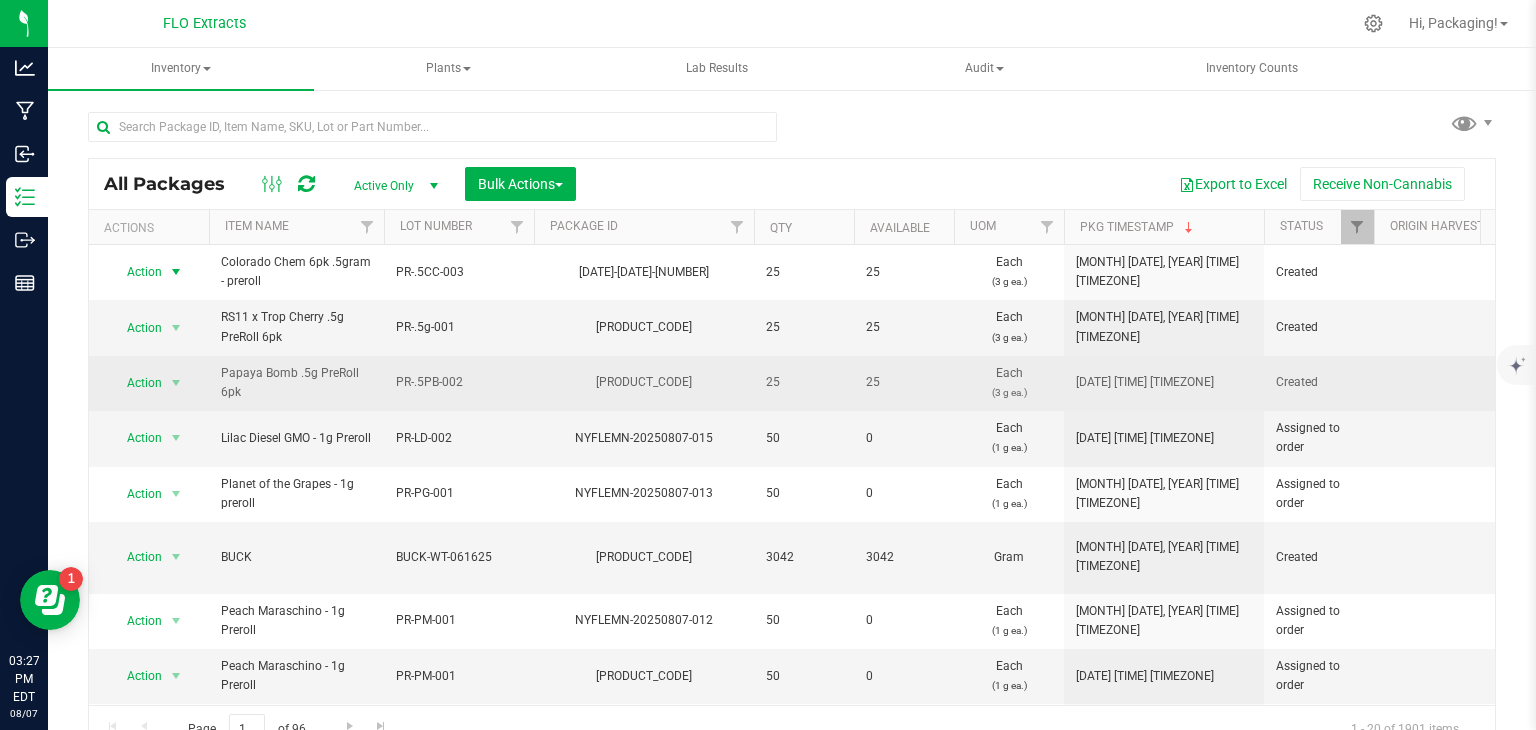 click on "NYFLEMN-20250807-015" at bounding box center [644, 438] 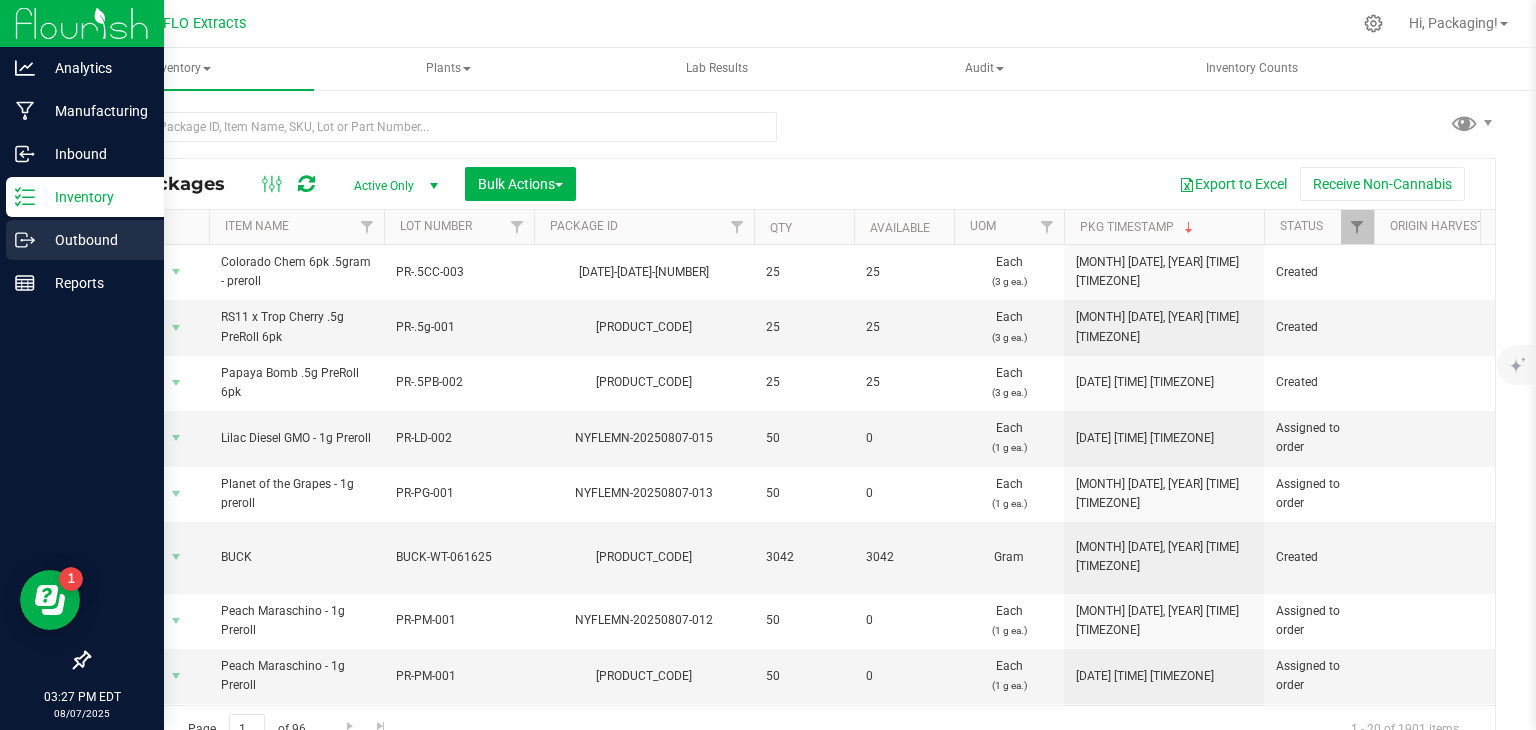 click on "Outbound" at bounding box center [95, 240] 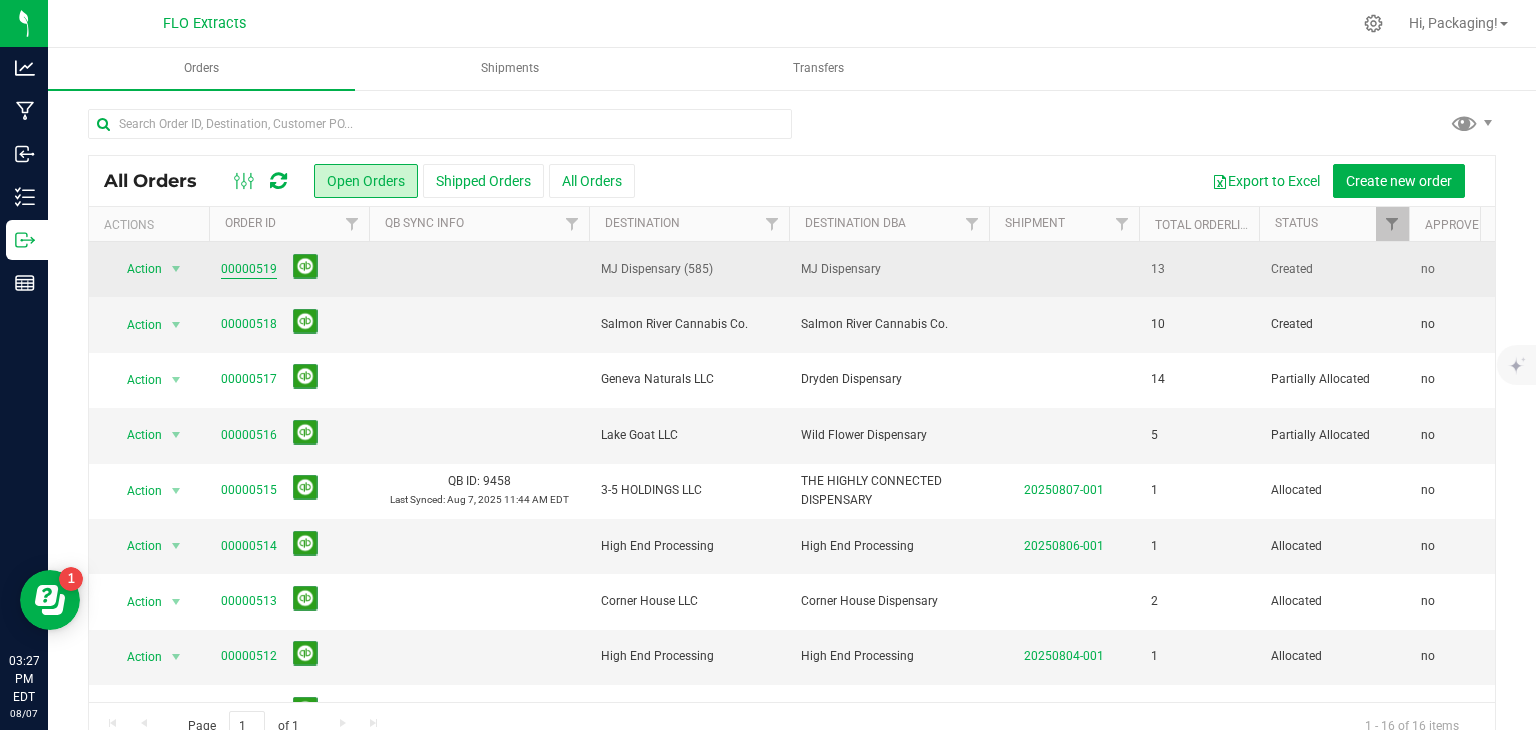 click on "00000519" at bounding box center (249, 269) 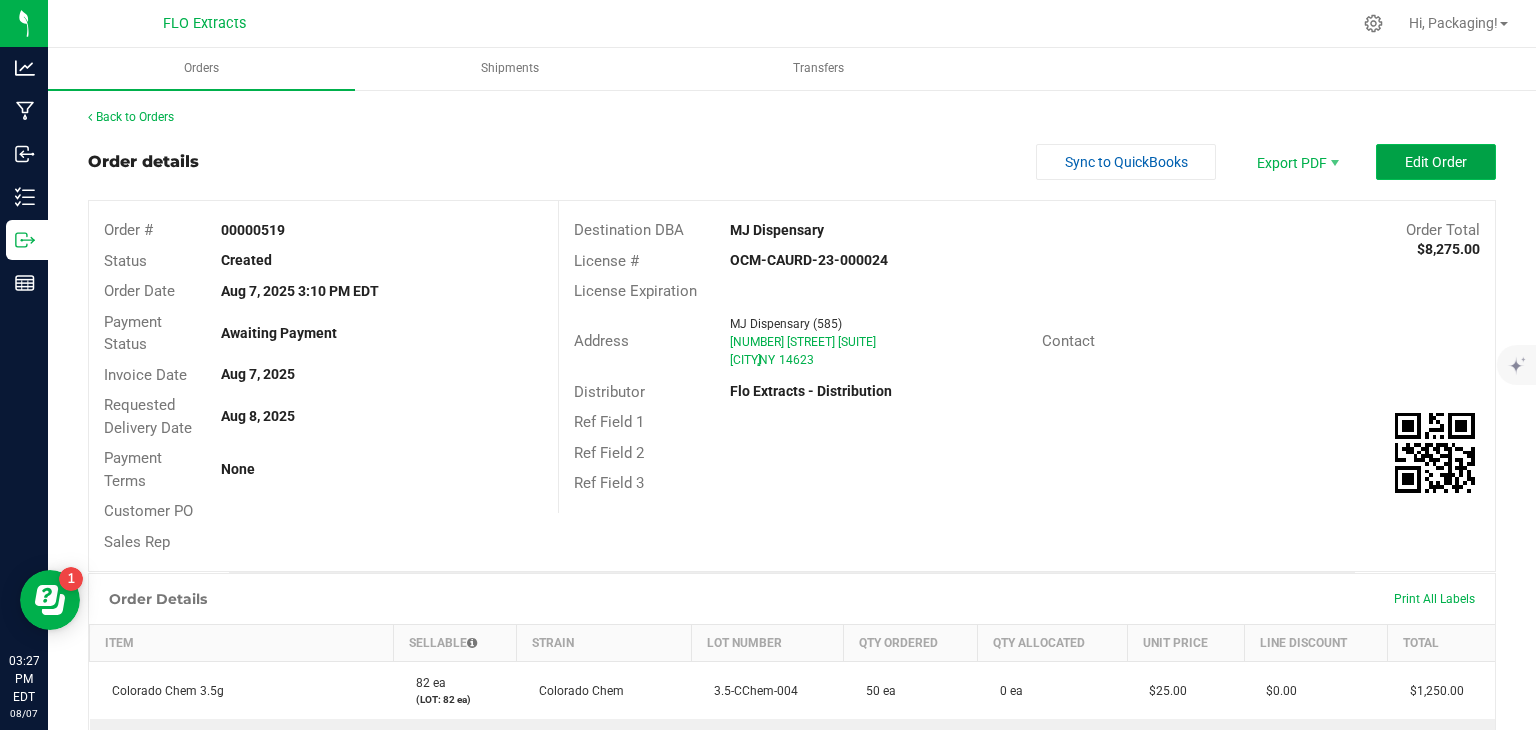 click on "Edit Order" at bounding box center [1436, 162] 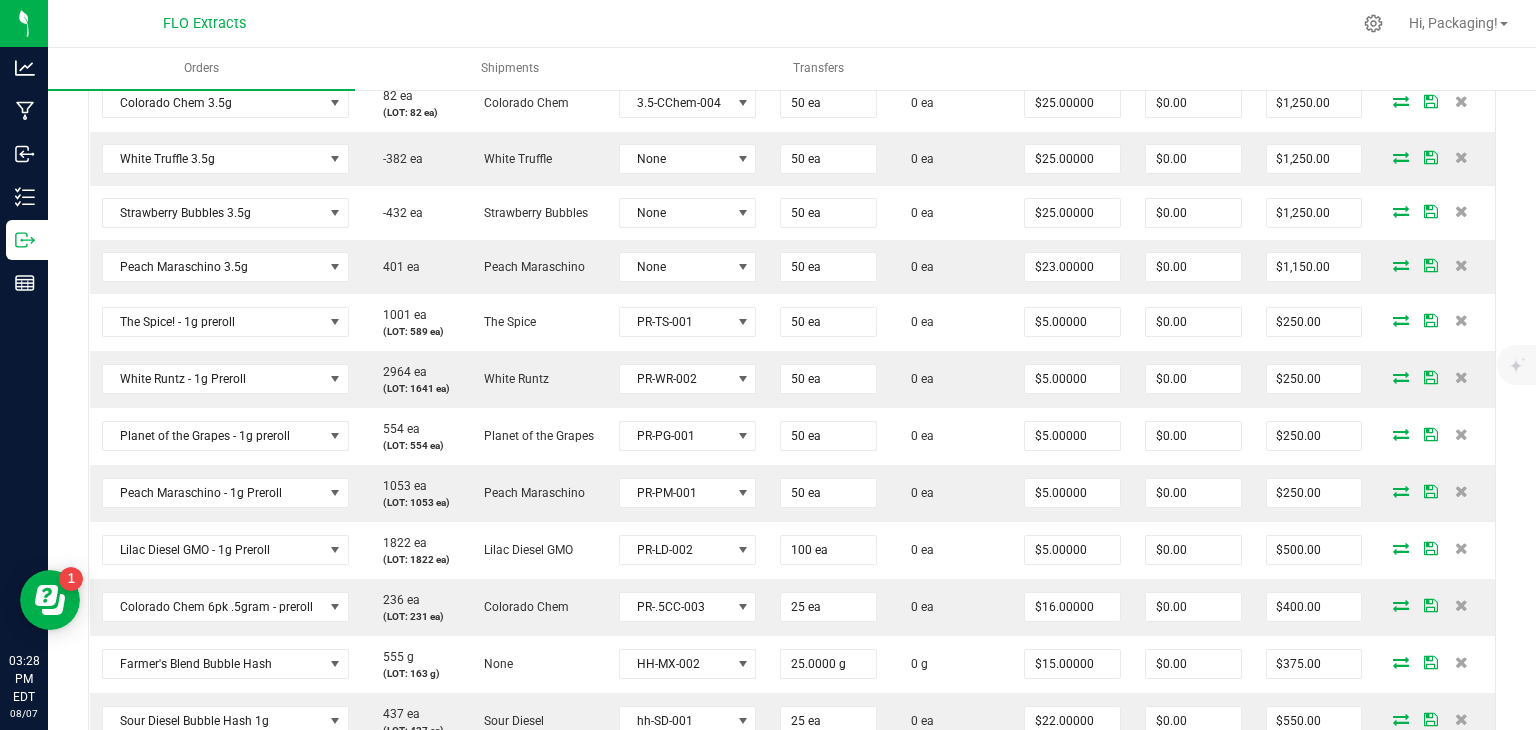 scroll, scrollTop: 780, scrollLeft: 0, axis: vertical 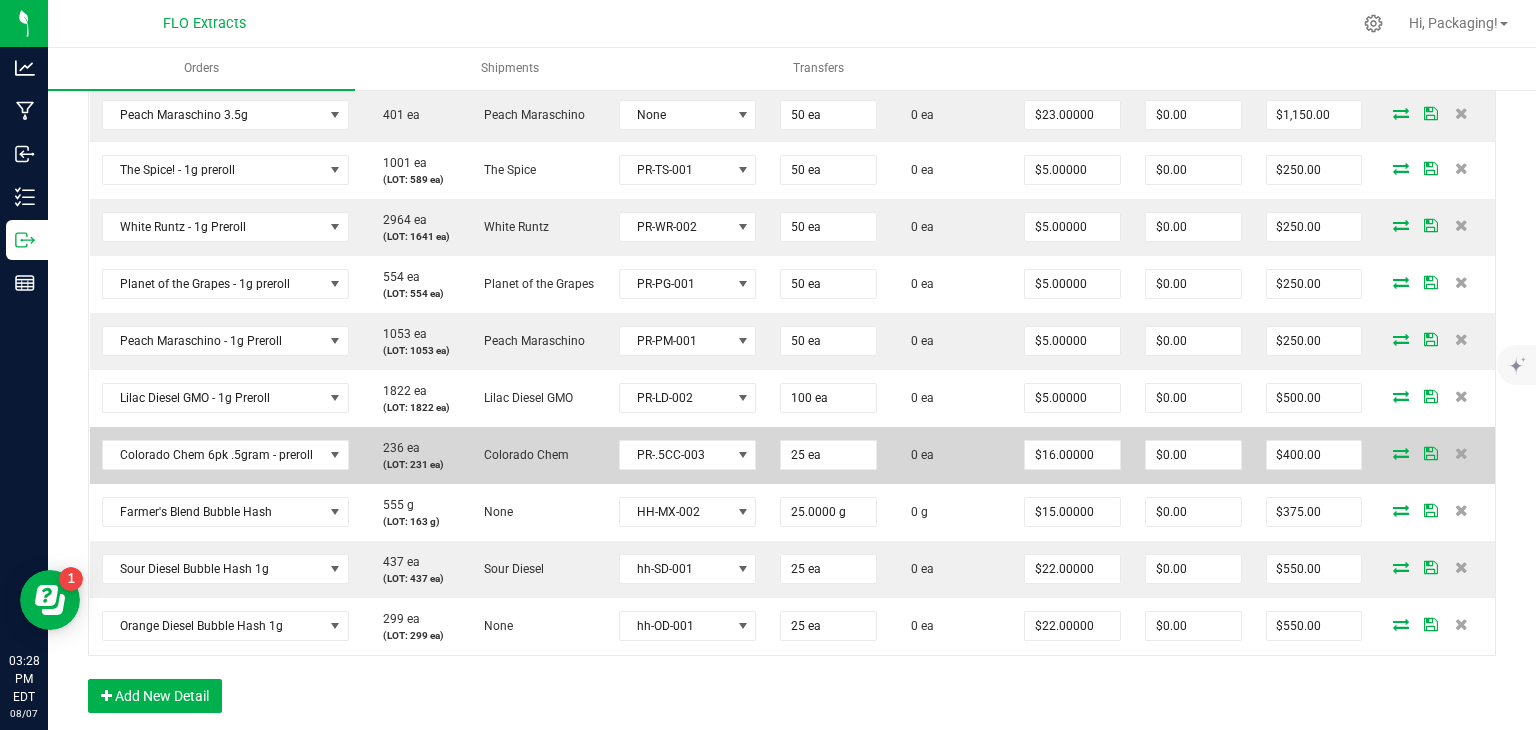click at bounding box center (1401, 453) 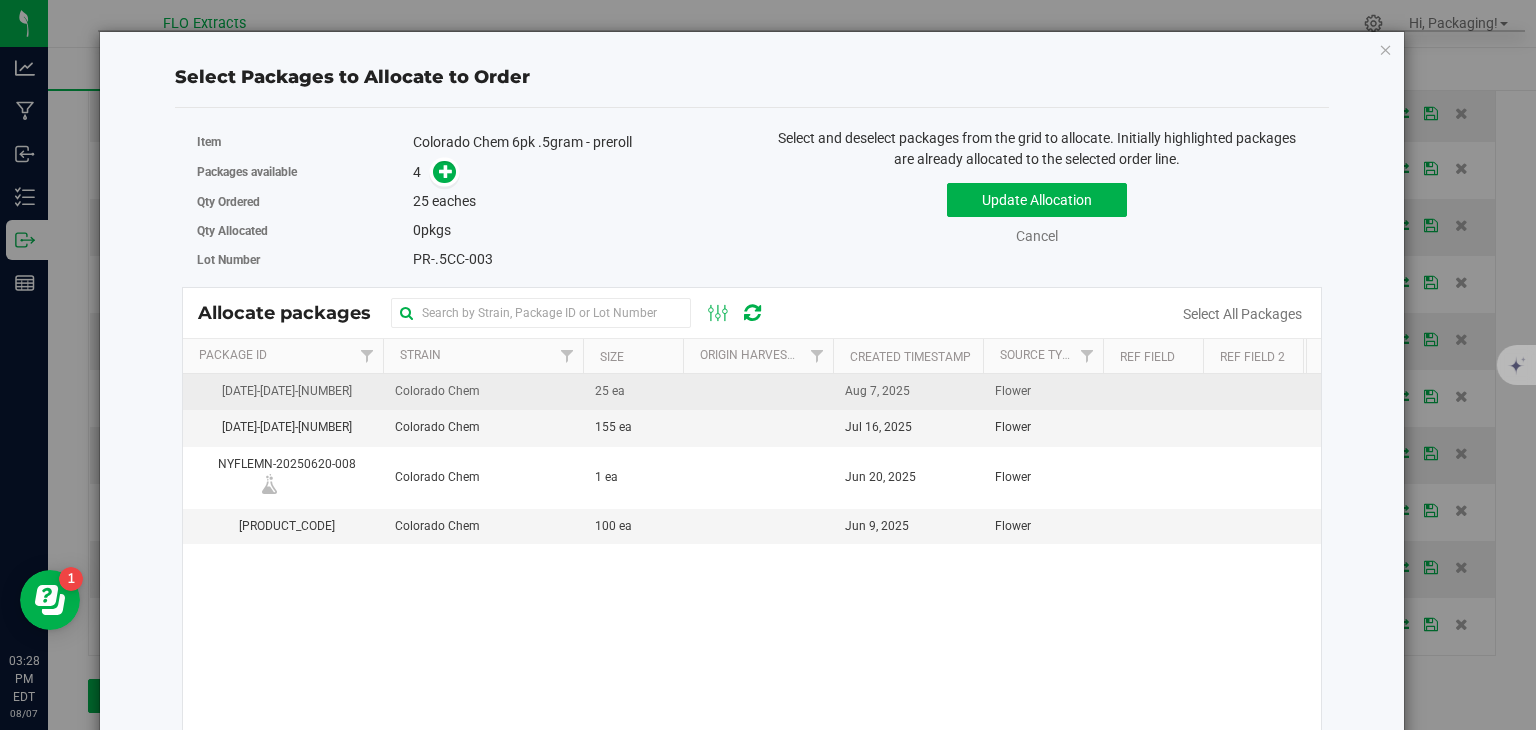 click on "Aug 7, 2025" at bounding box center (877, 391) 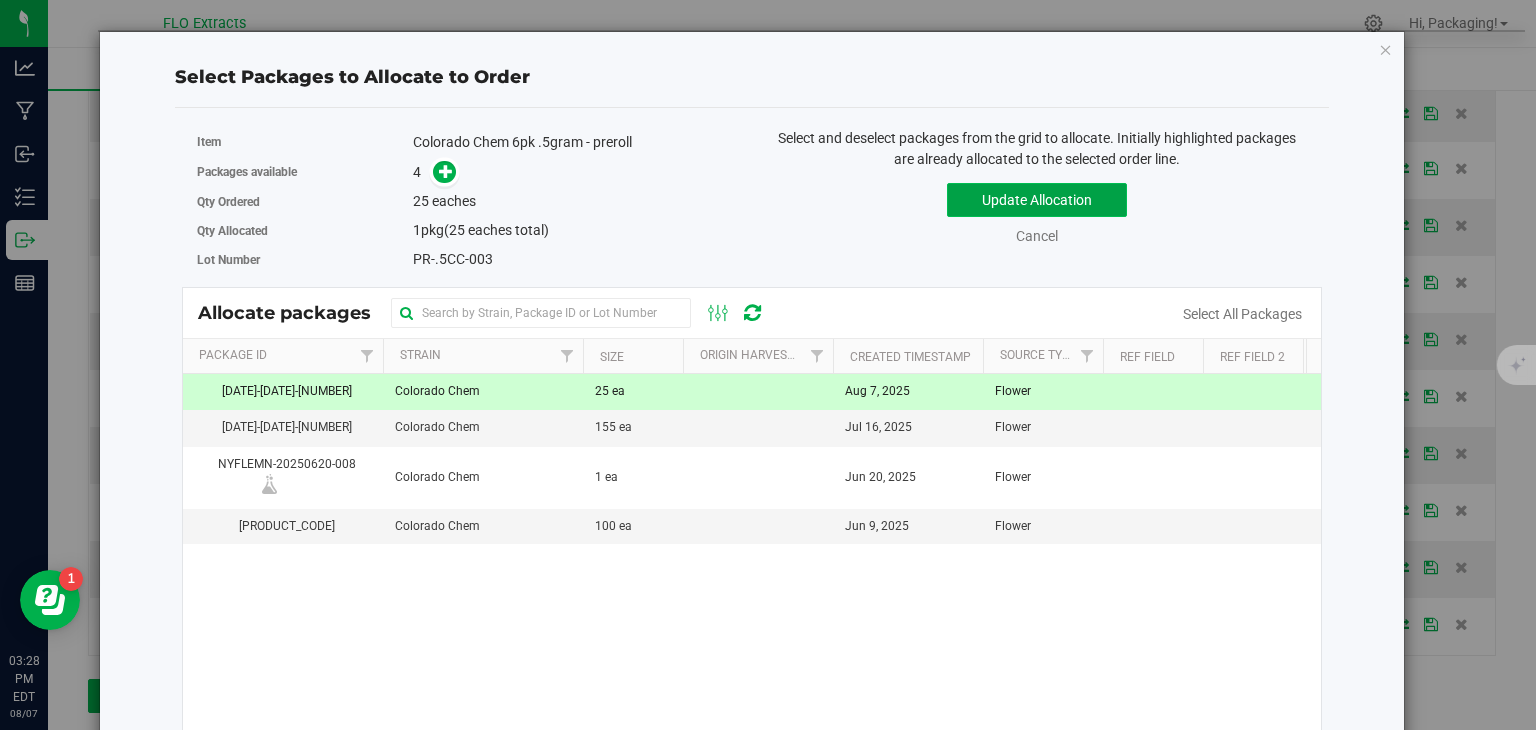 click on "Update Allocation" at bounding box center (1037, 200) 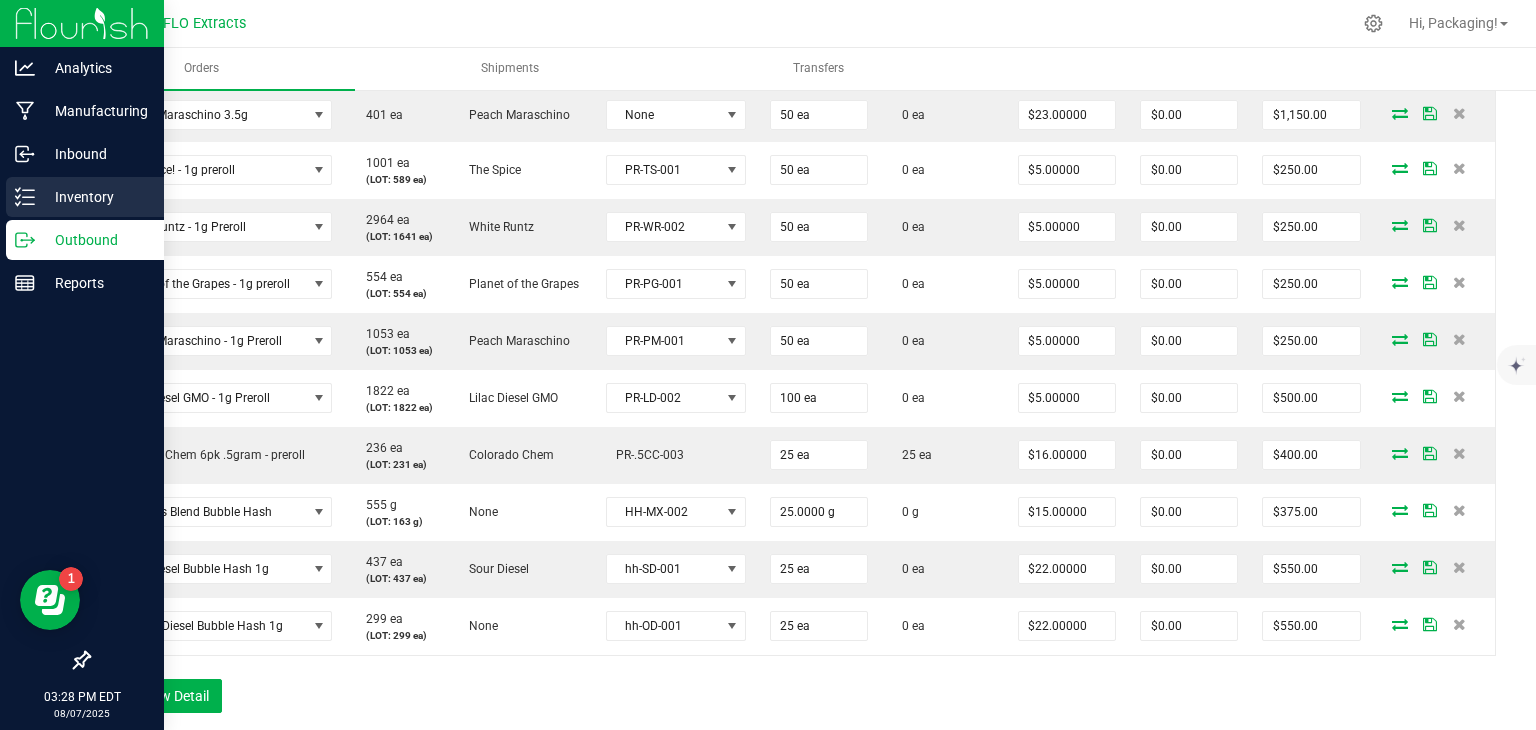 click on "Inventory" at bounding box center [95, 197] 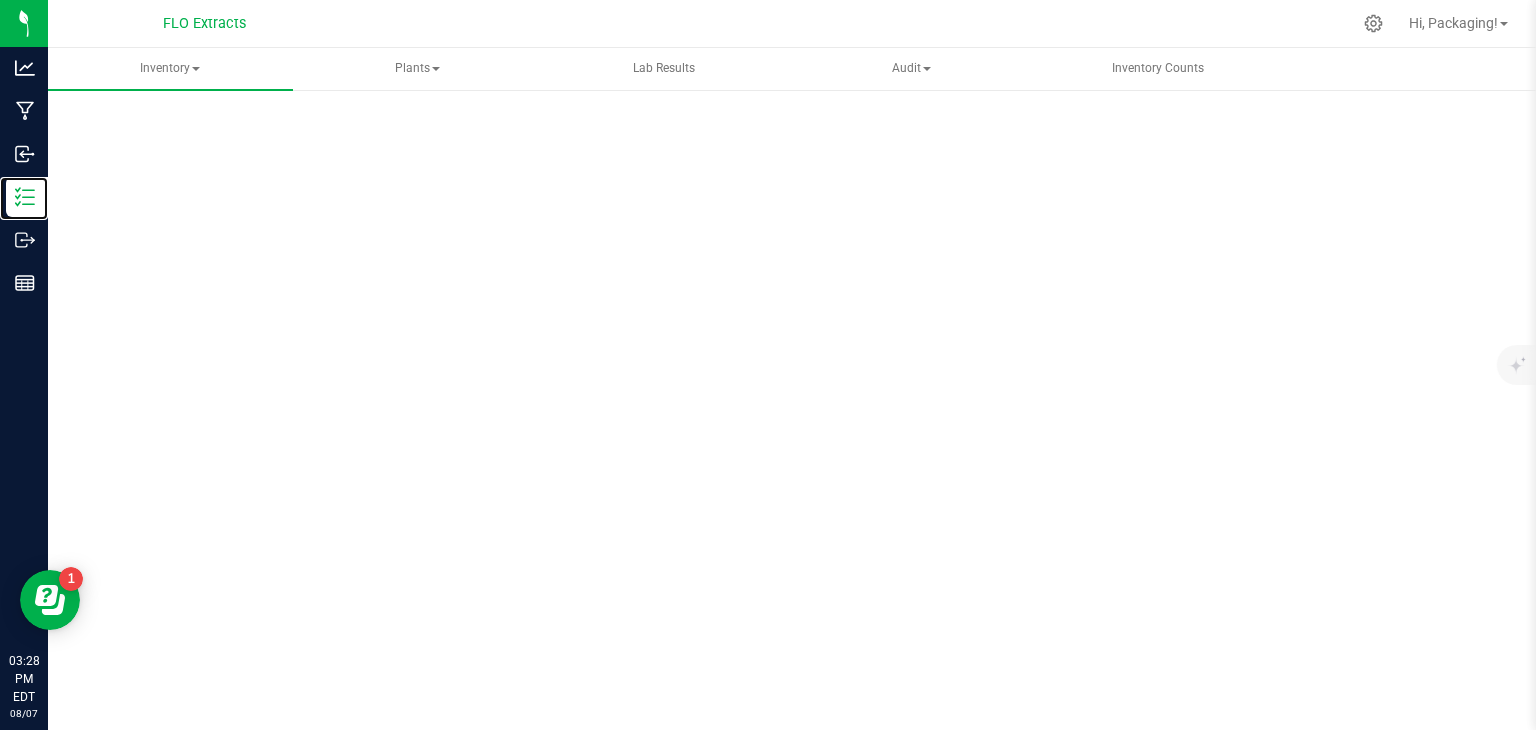 scroll, scrollTop: 0, scrollLeft: 0, axis: both 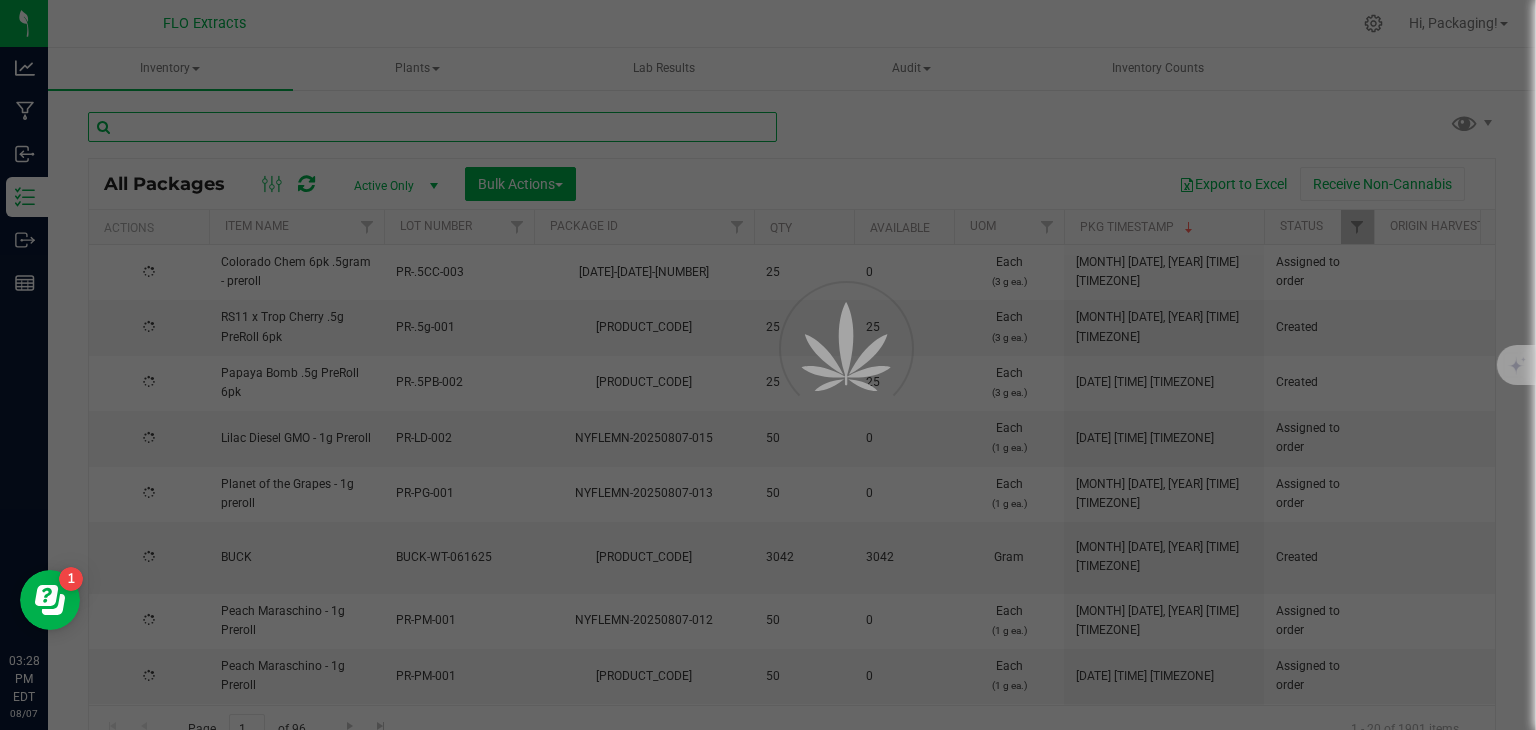 click at bounding box center [432, 127] 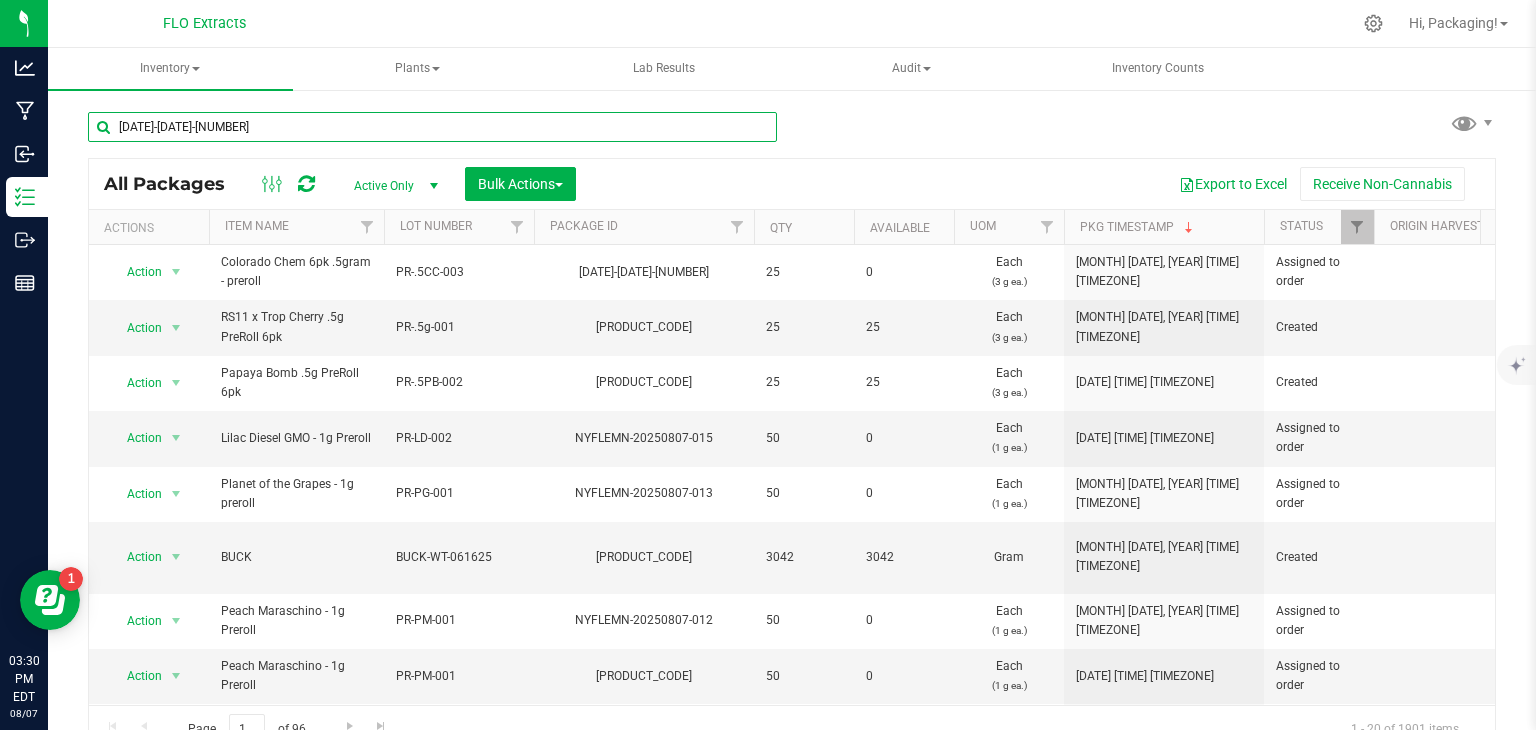 type on "nyflemn-20250805-005" 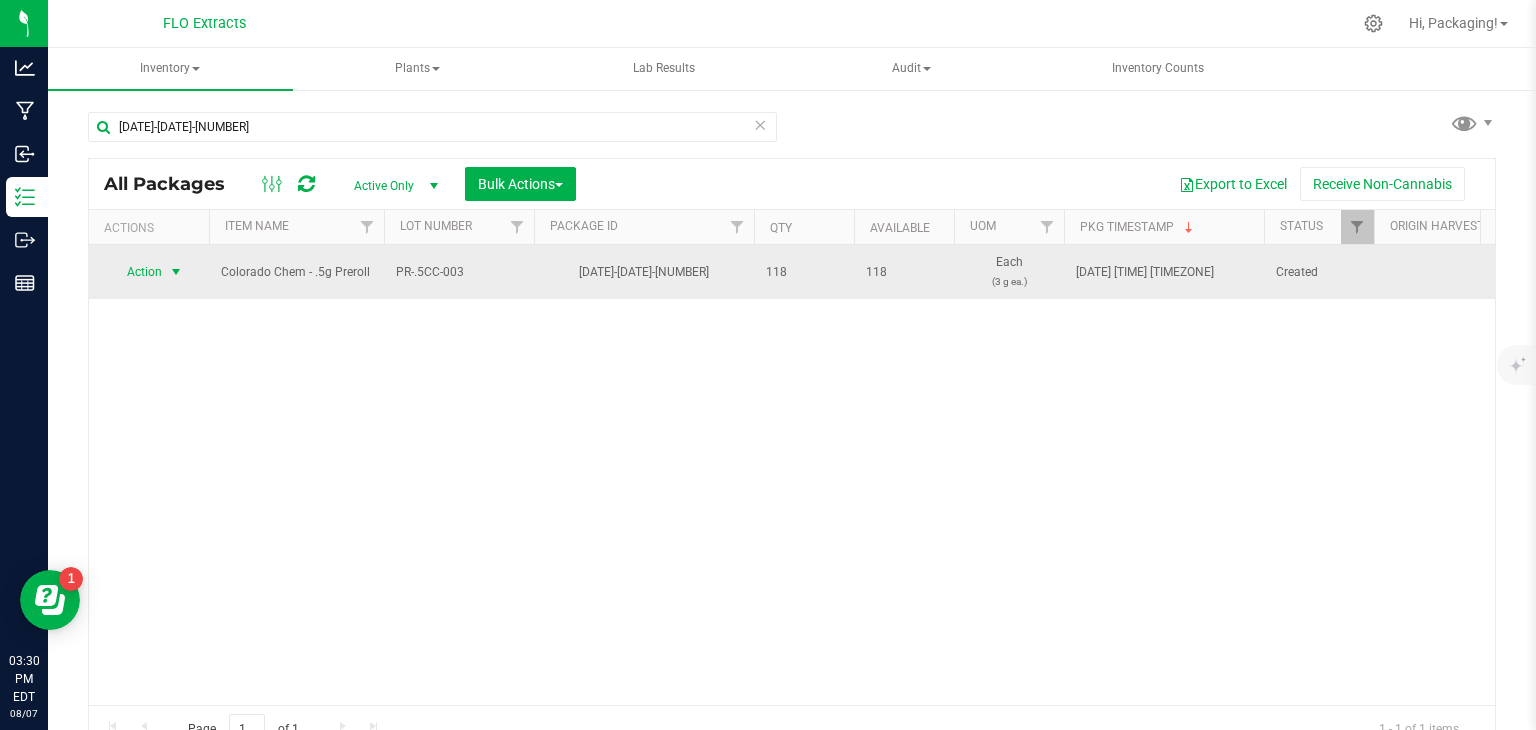 click on "Action" at bounding box center (136, 272) 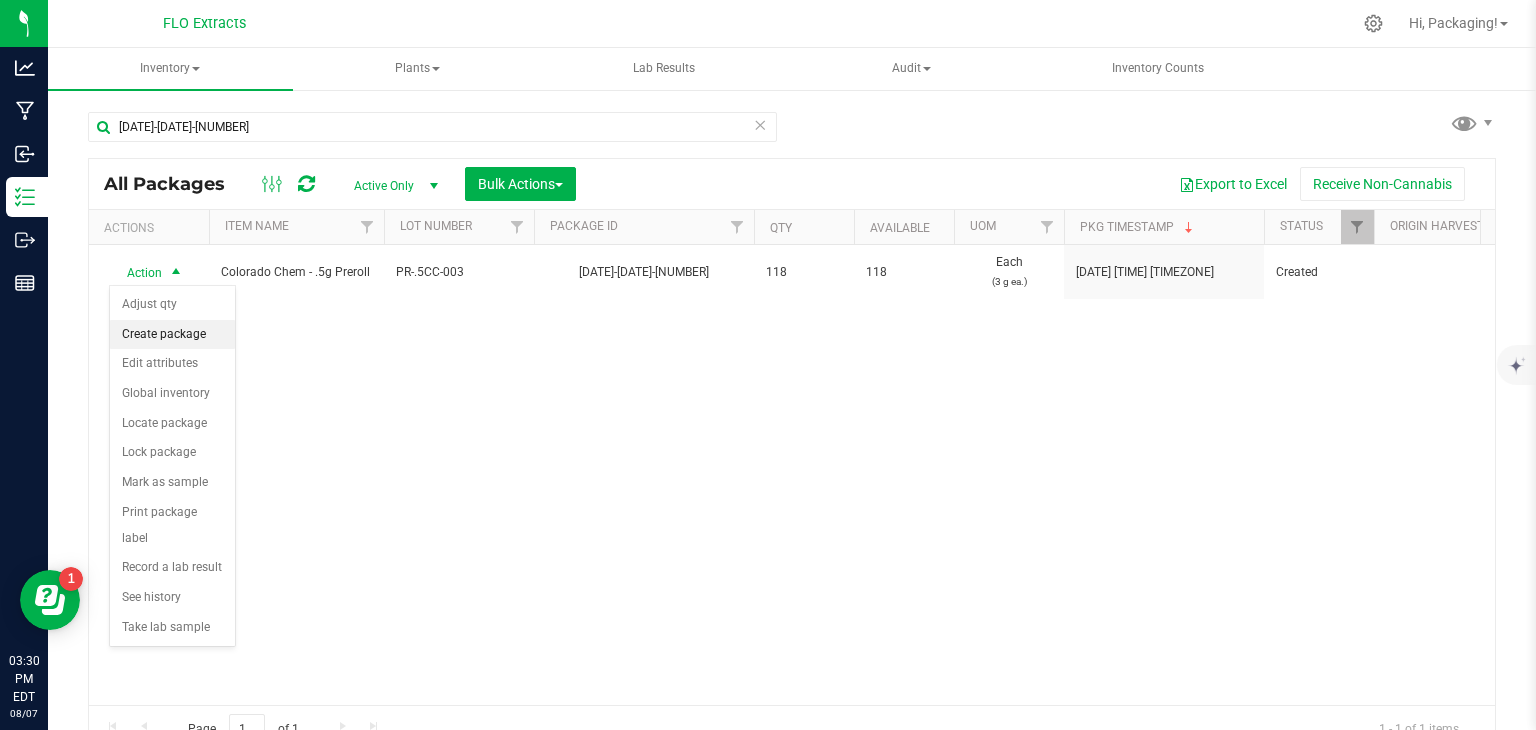 click on "Create package" at bounding box center (172, 335) 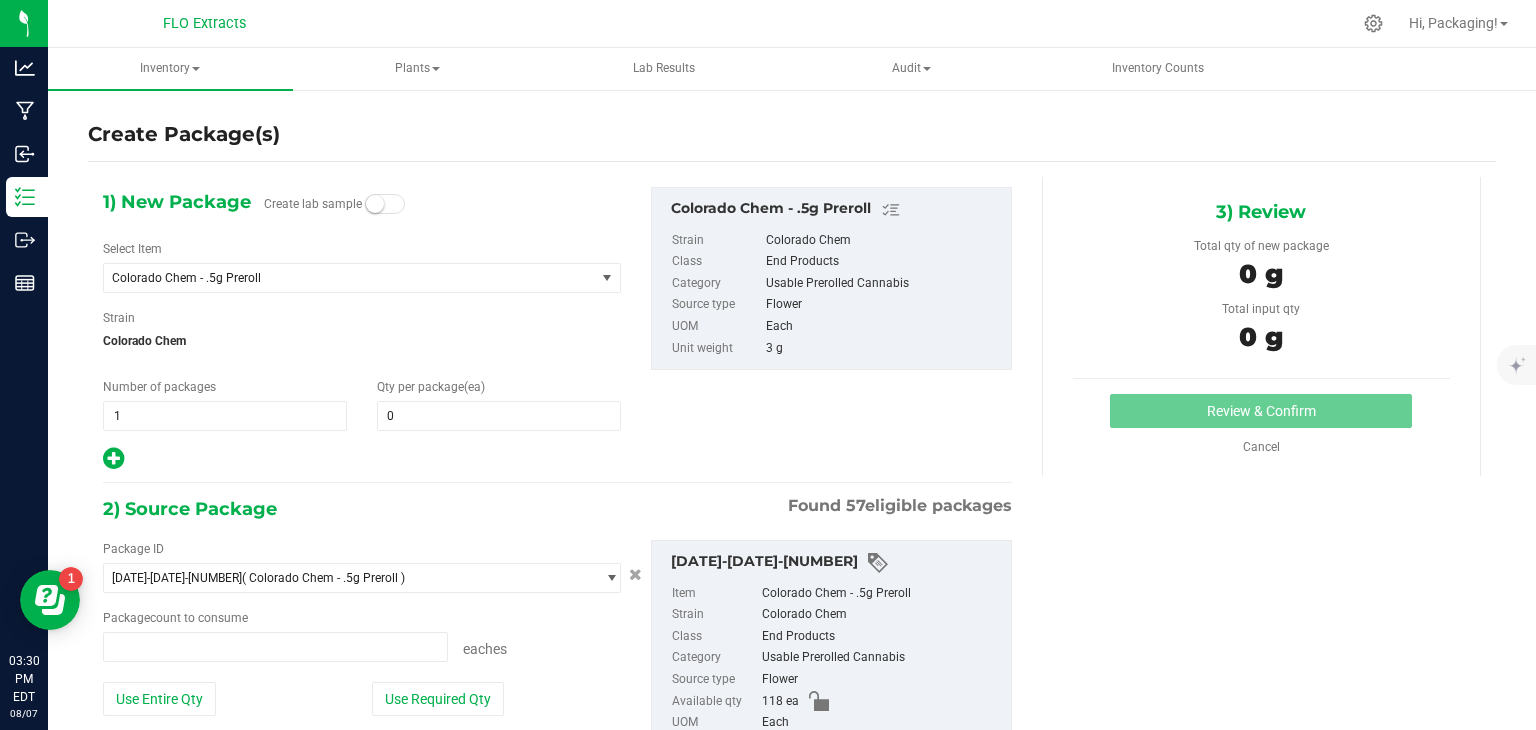 type on "0 ea" 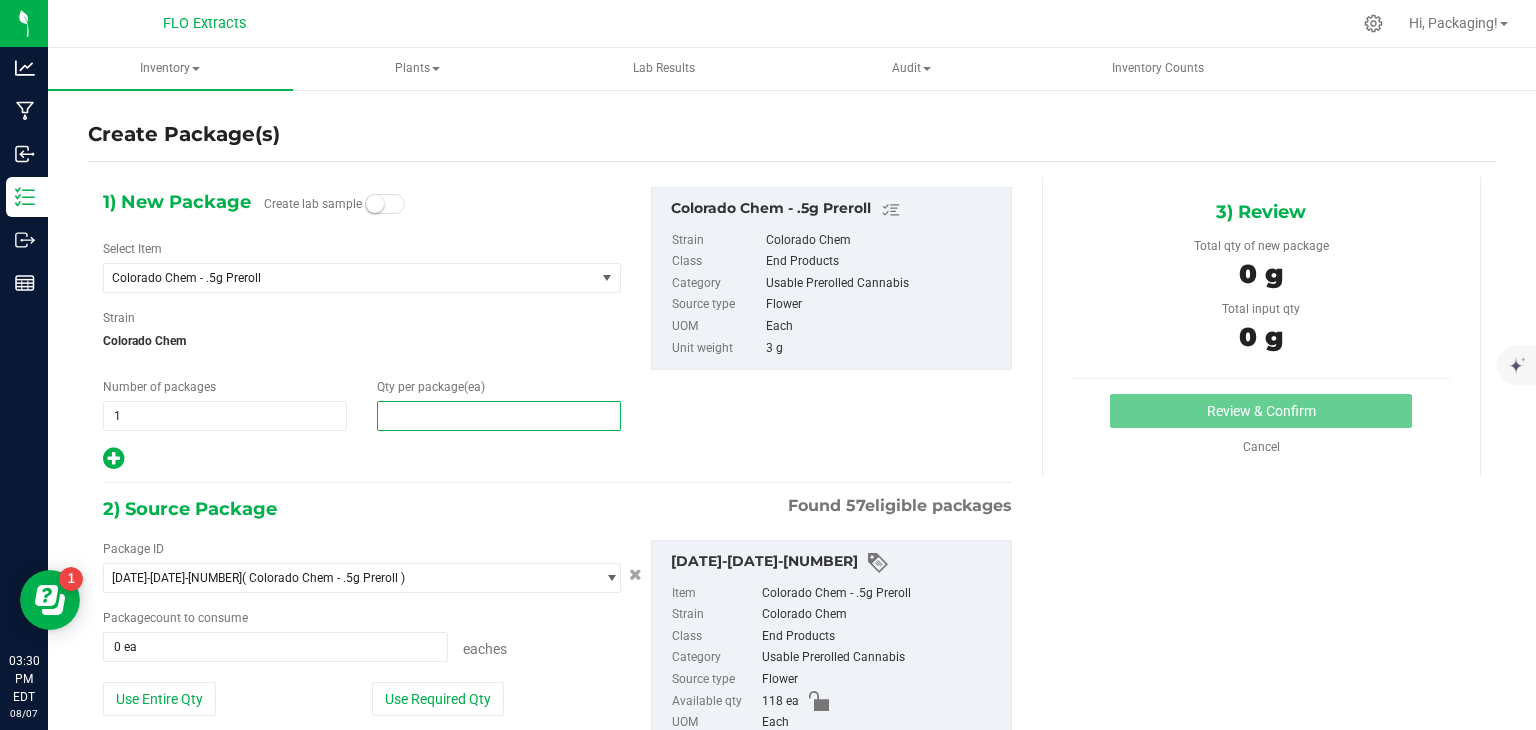click at bounding box center [499, 416] 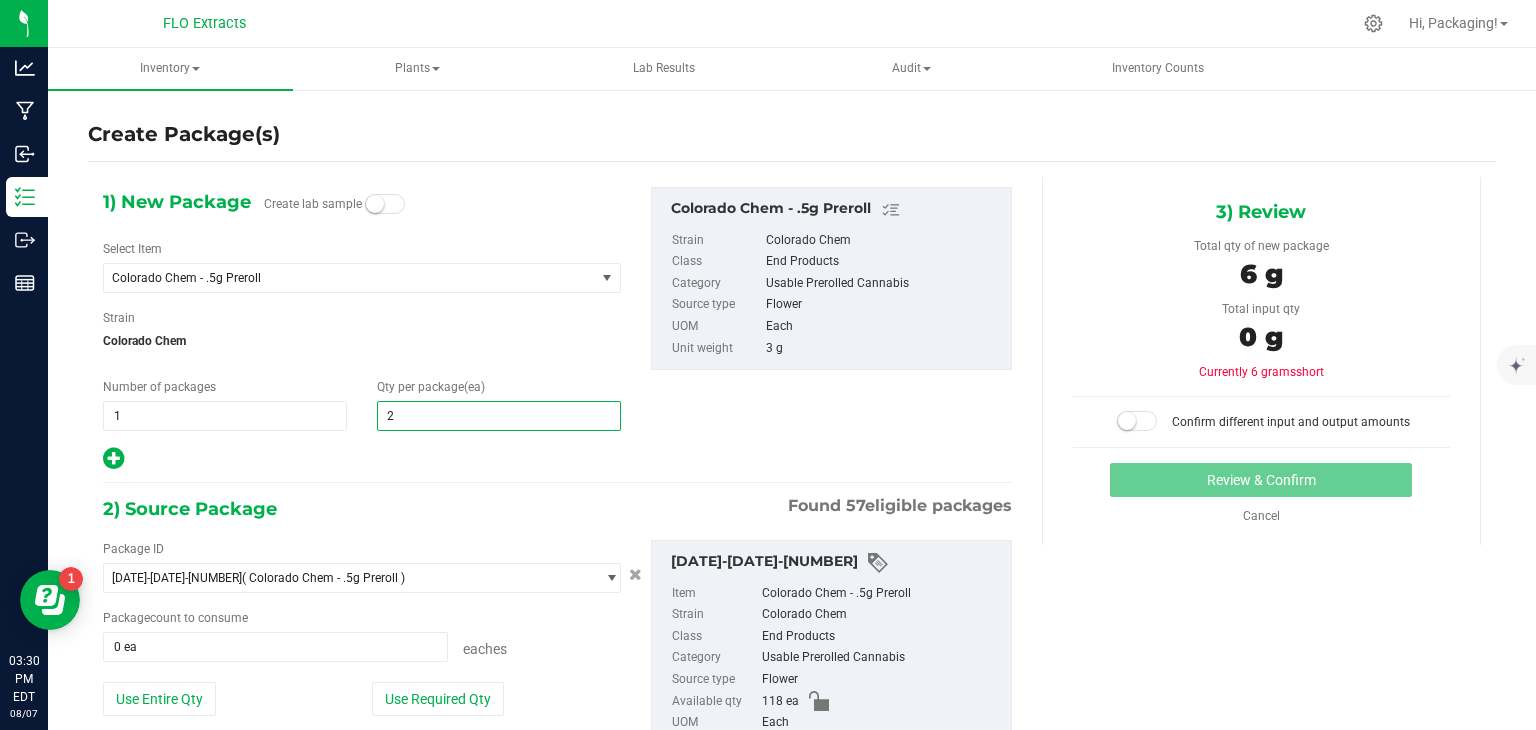 type on "25" 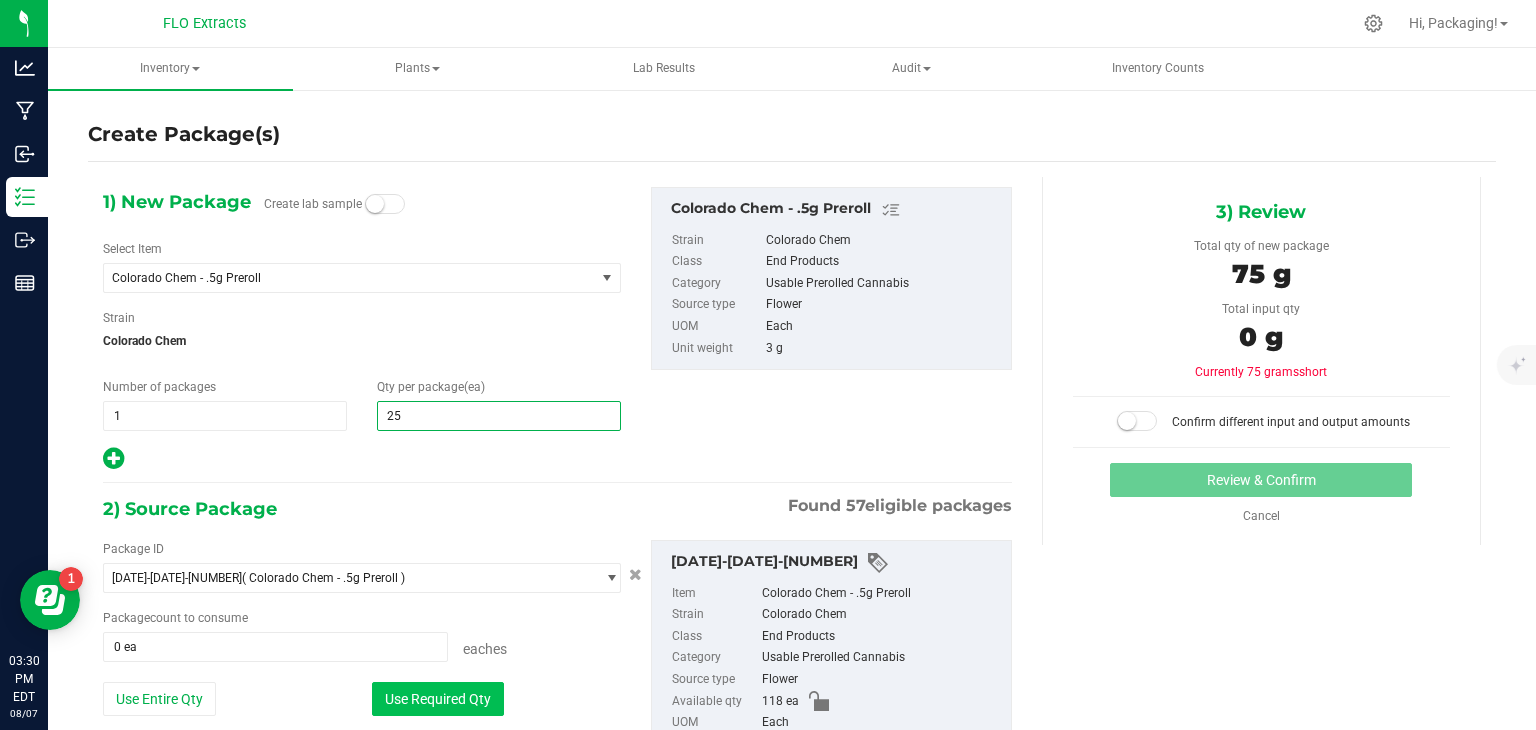 type on "25" 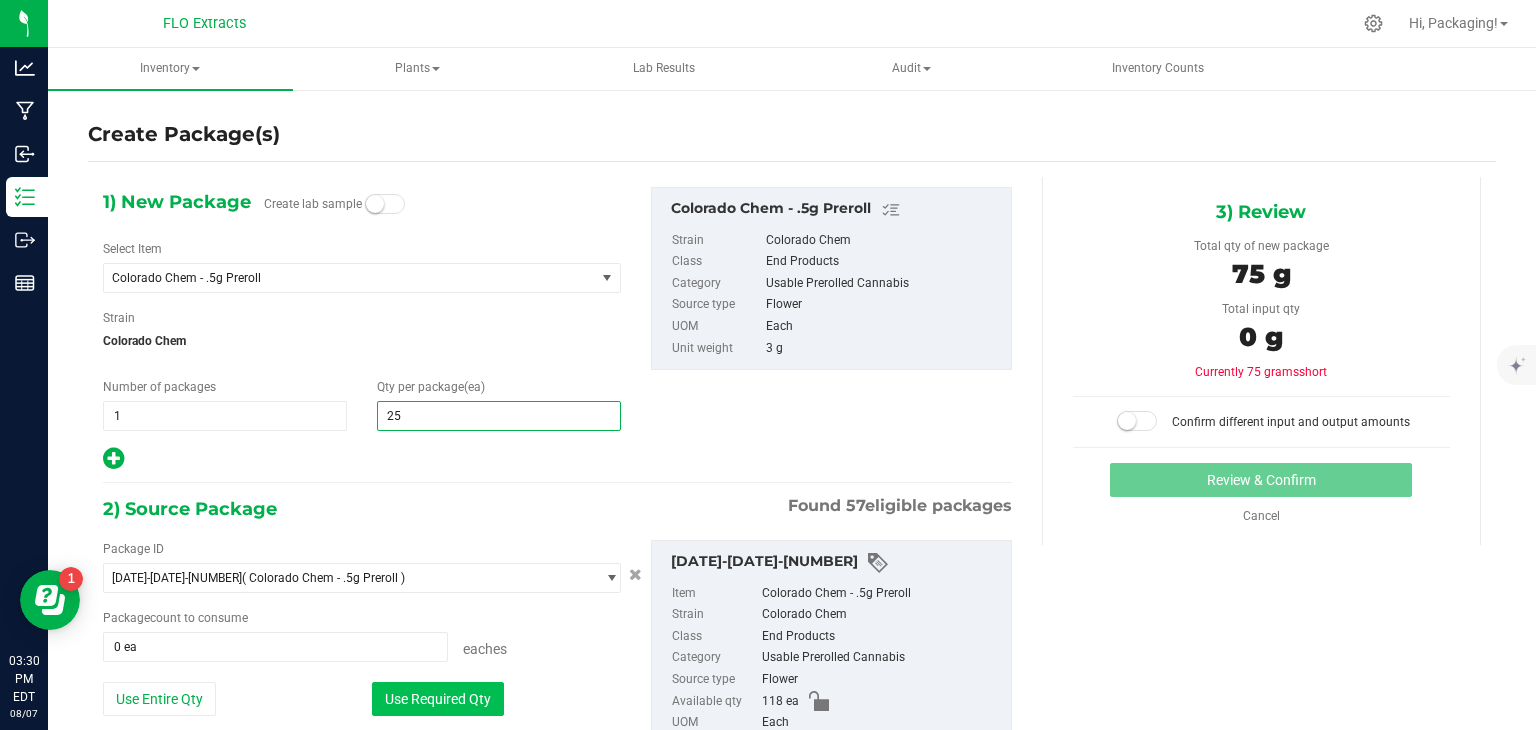 click on "Use Required Qty" at bounding box center [438, 699] 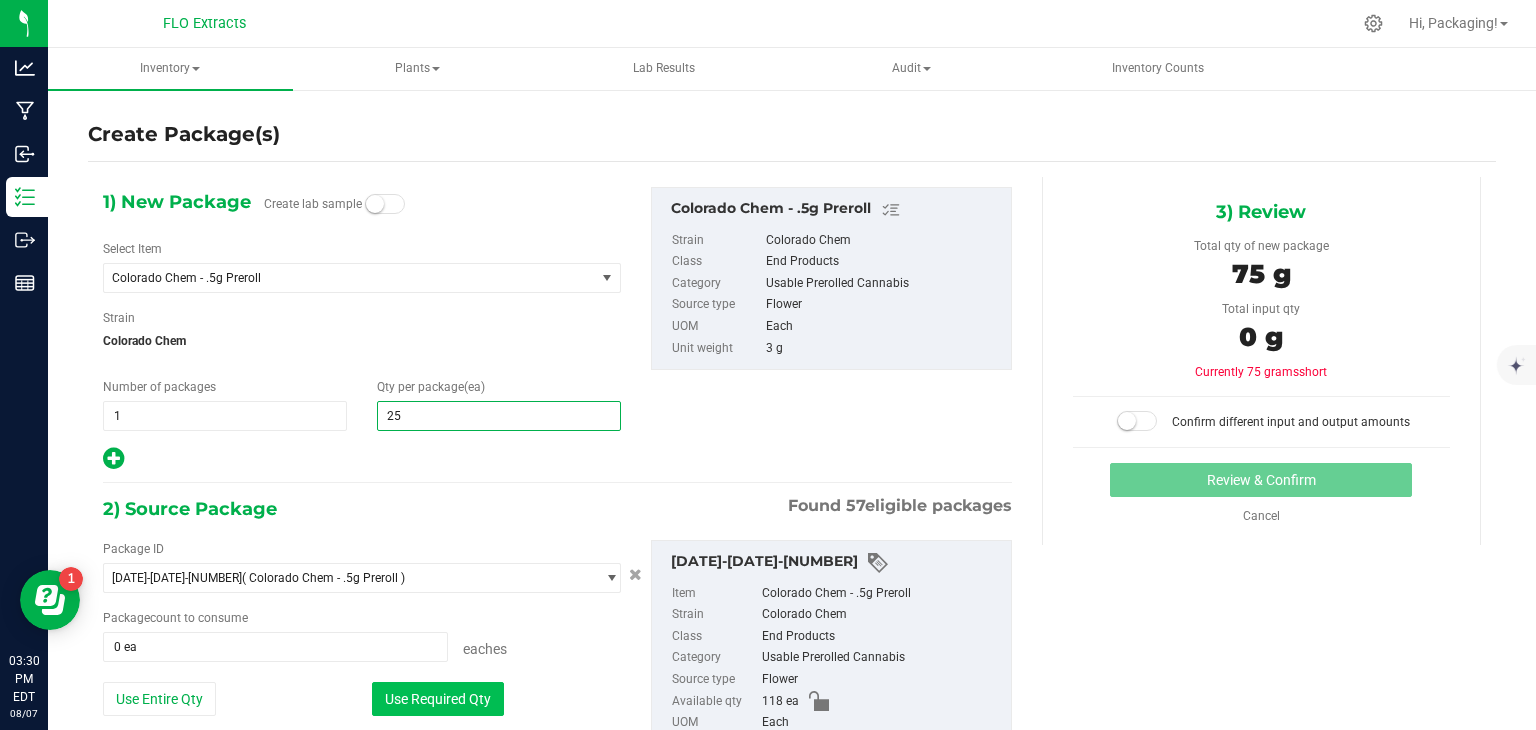 type on "25 ea" 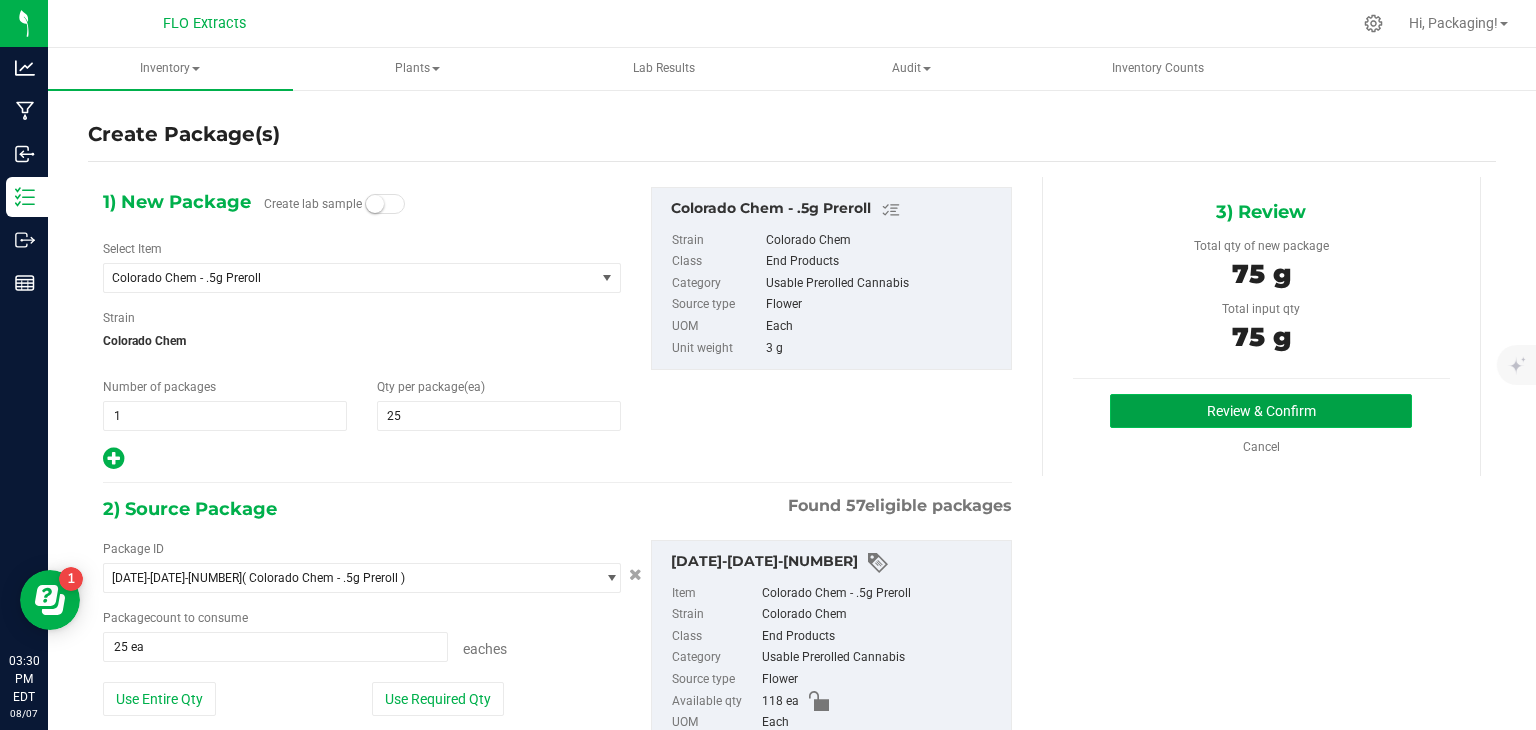 click on "Review & Confirm" at bounding box center (1261, 411) 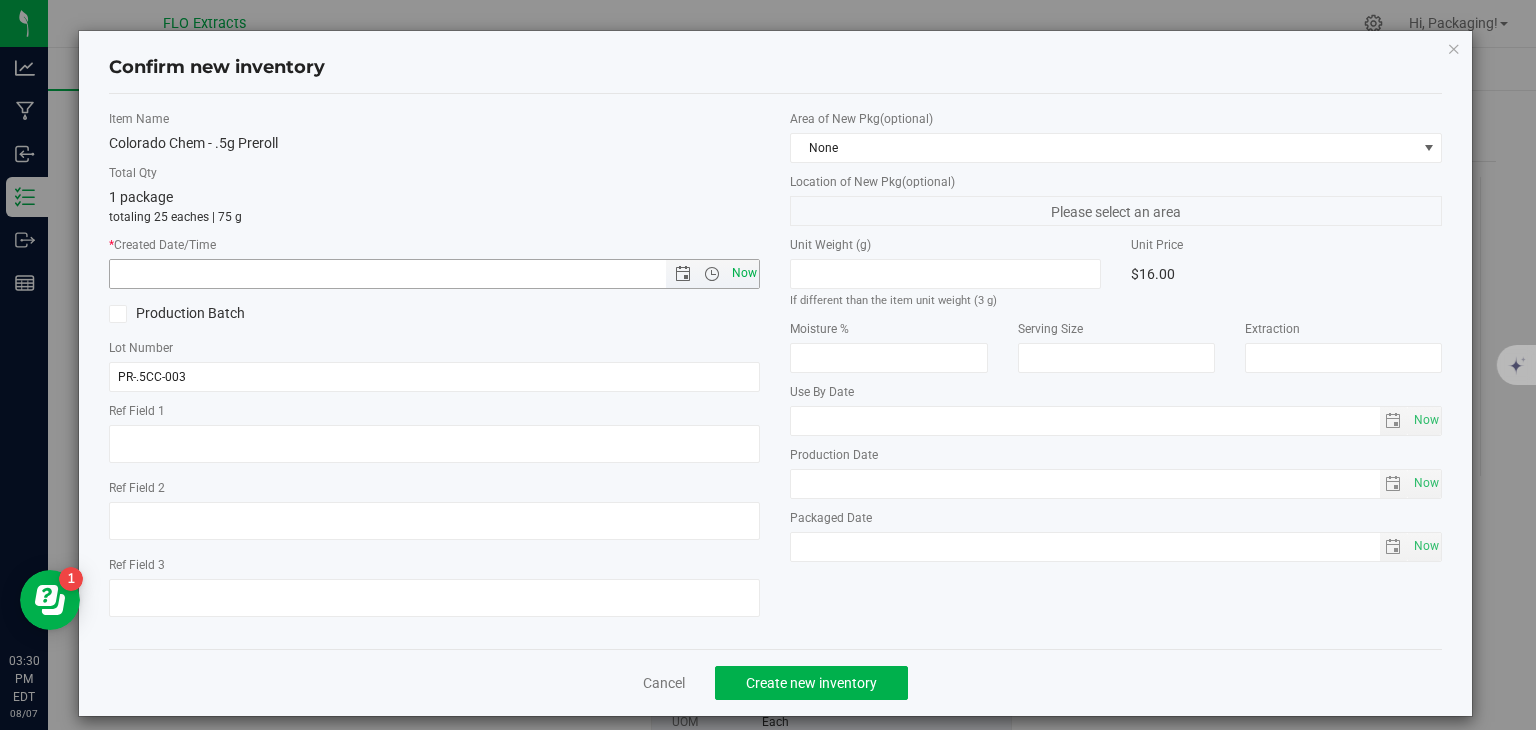 click on "Now" at bounding box center [744, 273] 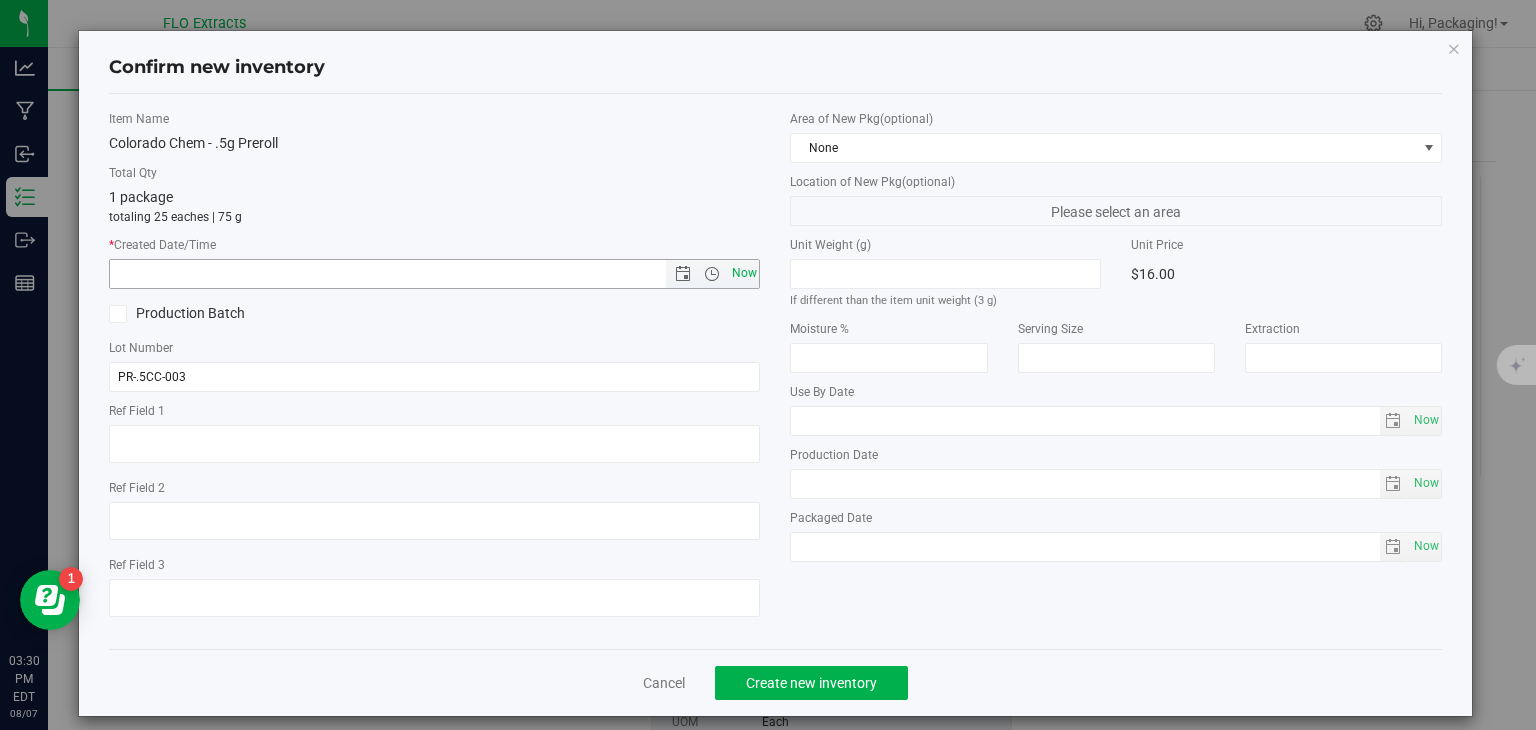 type on "8/7/2025 3:30 PM" 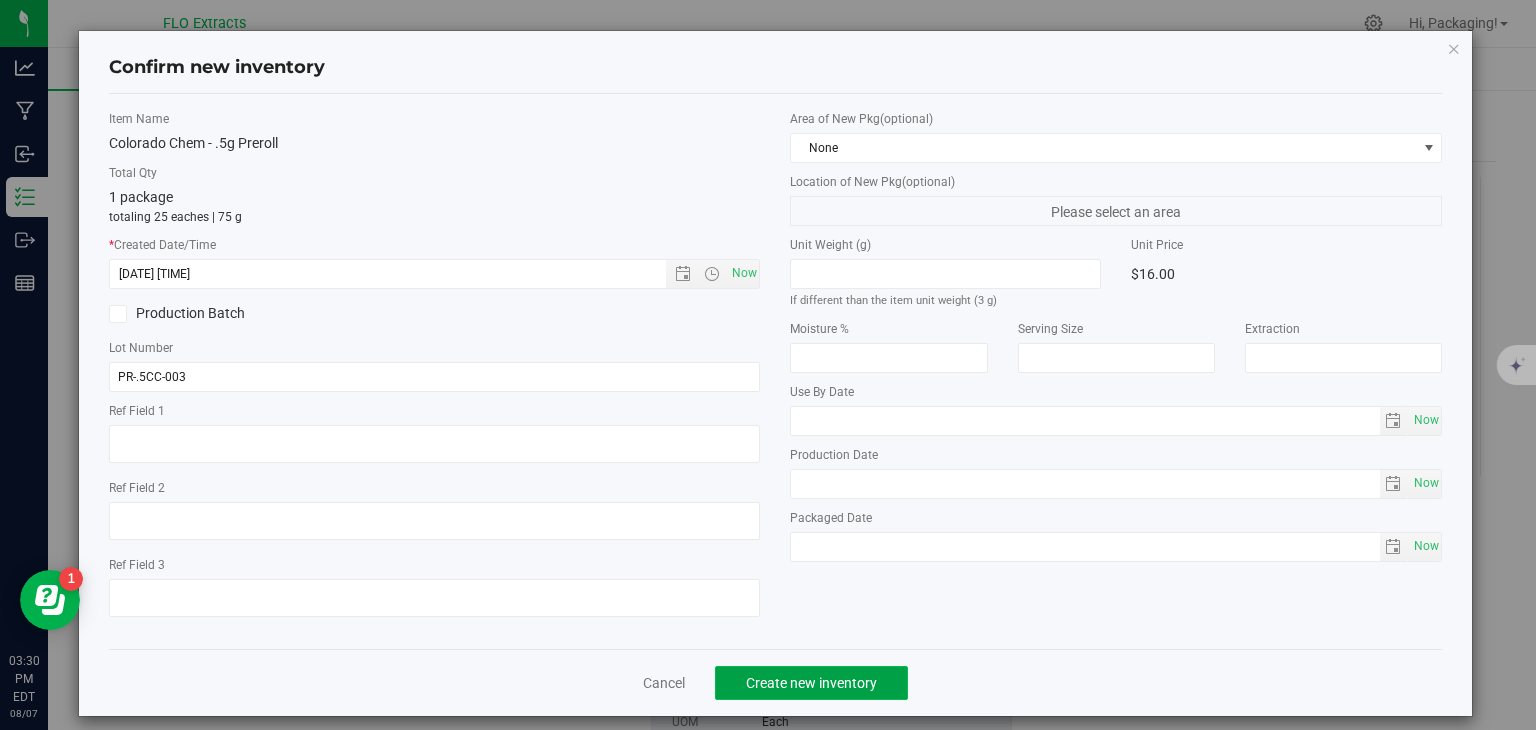click on "Create new inventory" 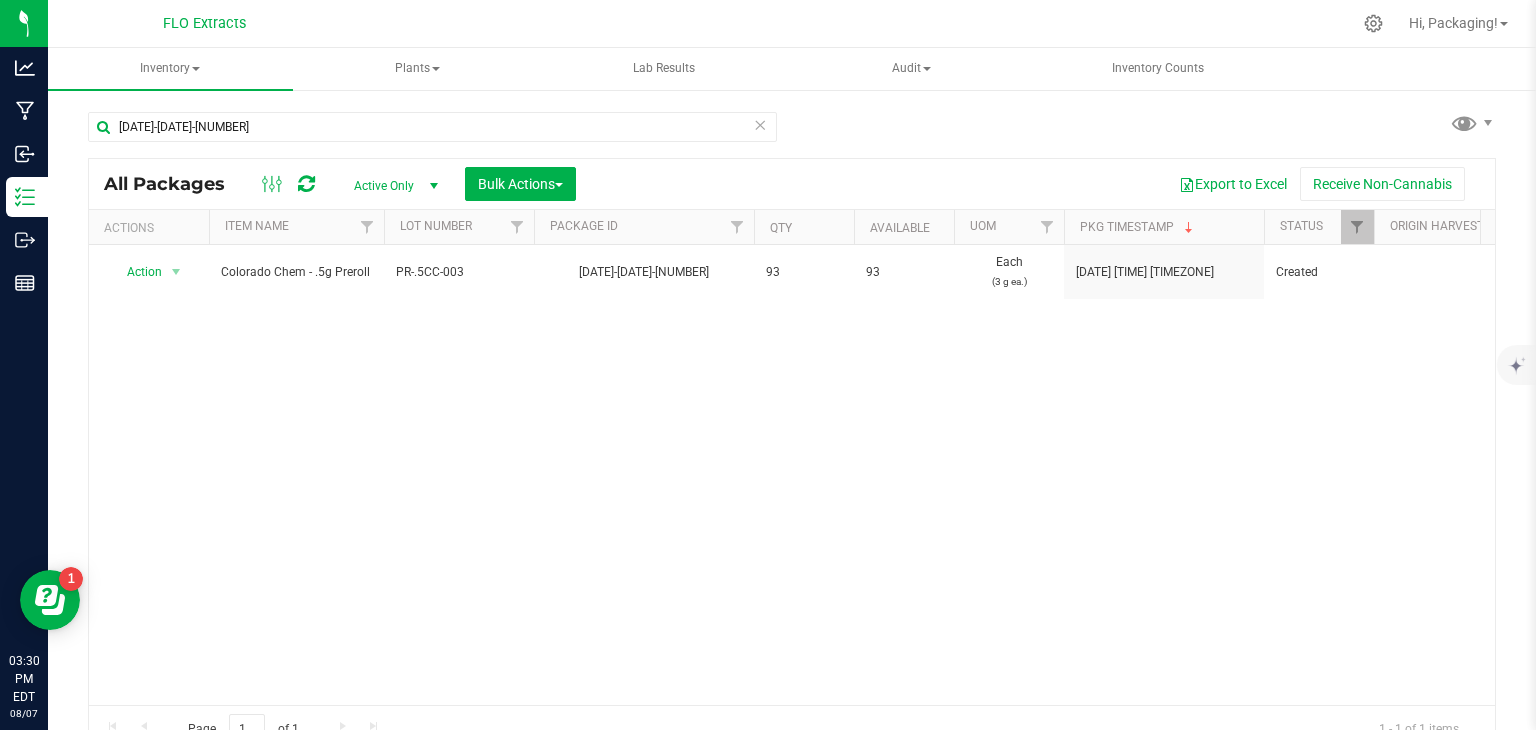 click at bounding box center (760, 124) 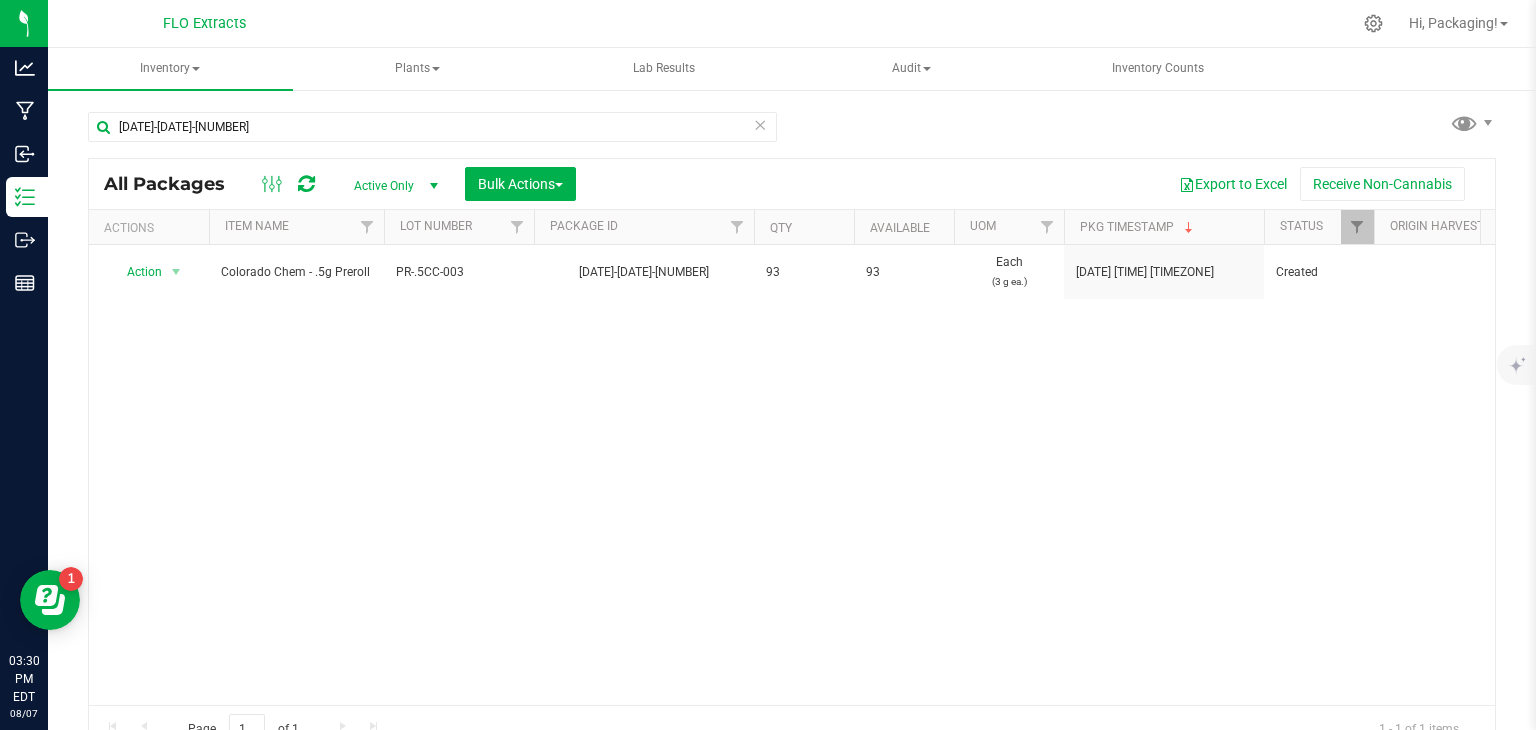 type 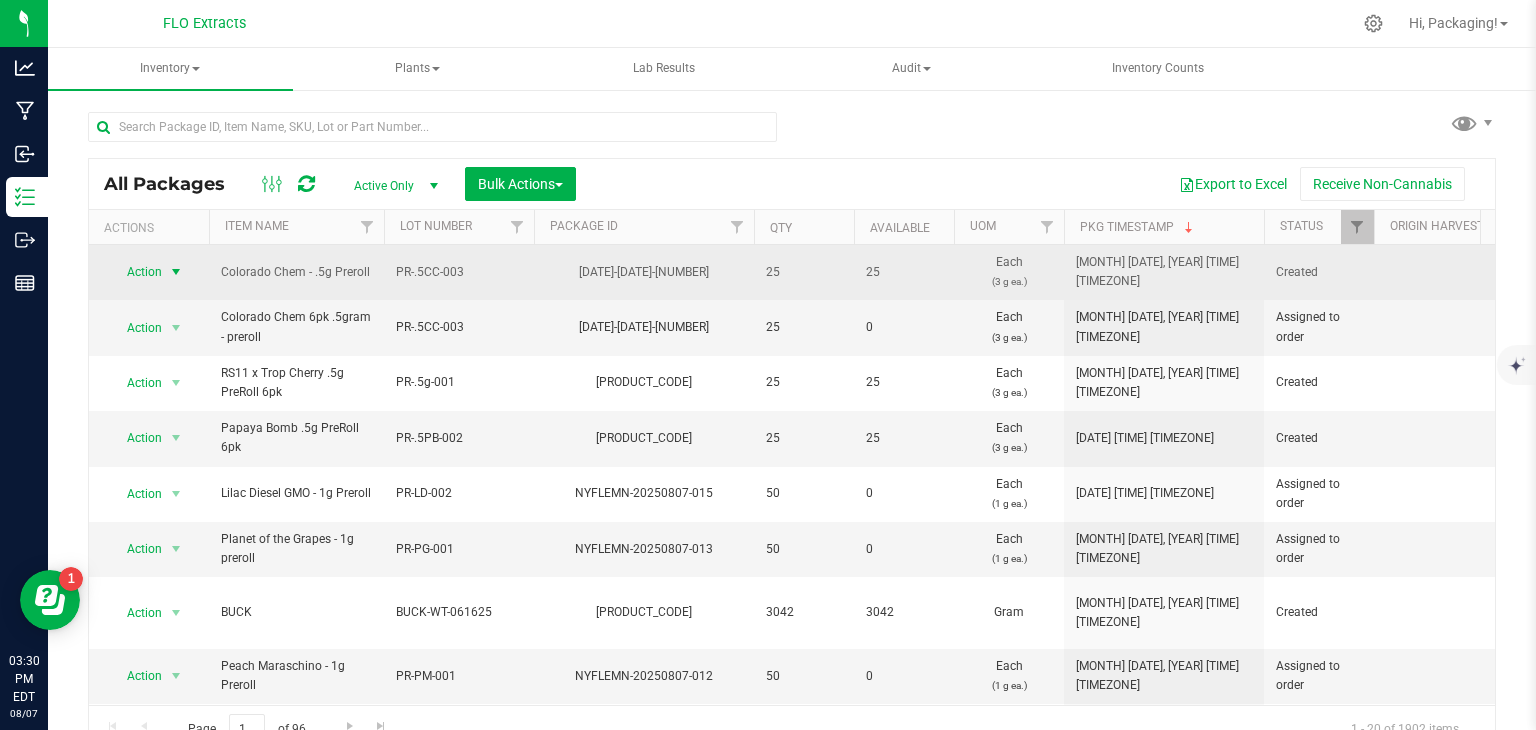 click on "Action" at bounding box center (136, 272) 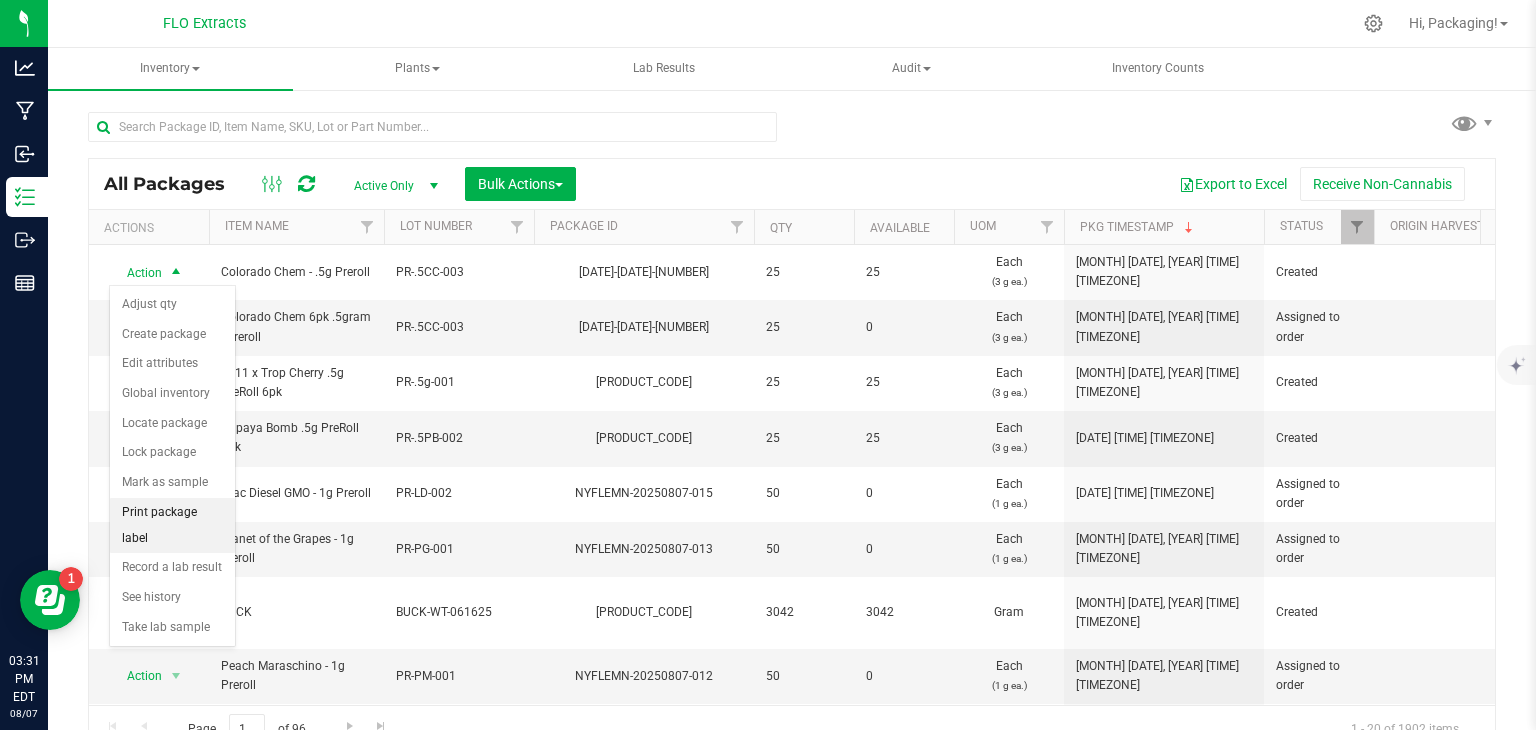 click on "Print package label" at bounding box center (172, 525) 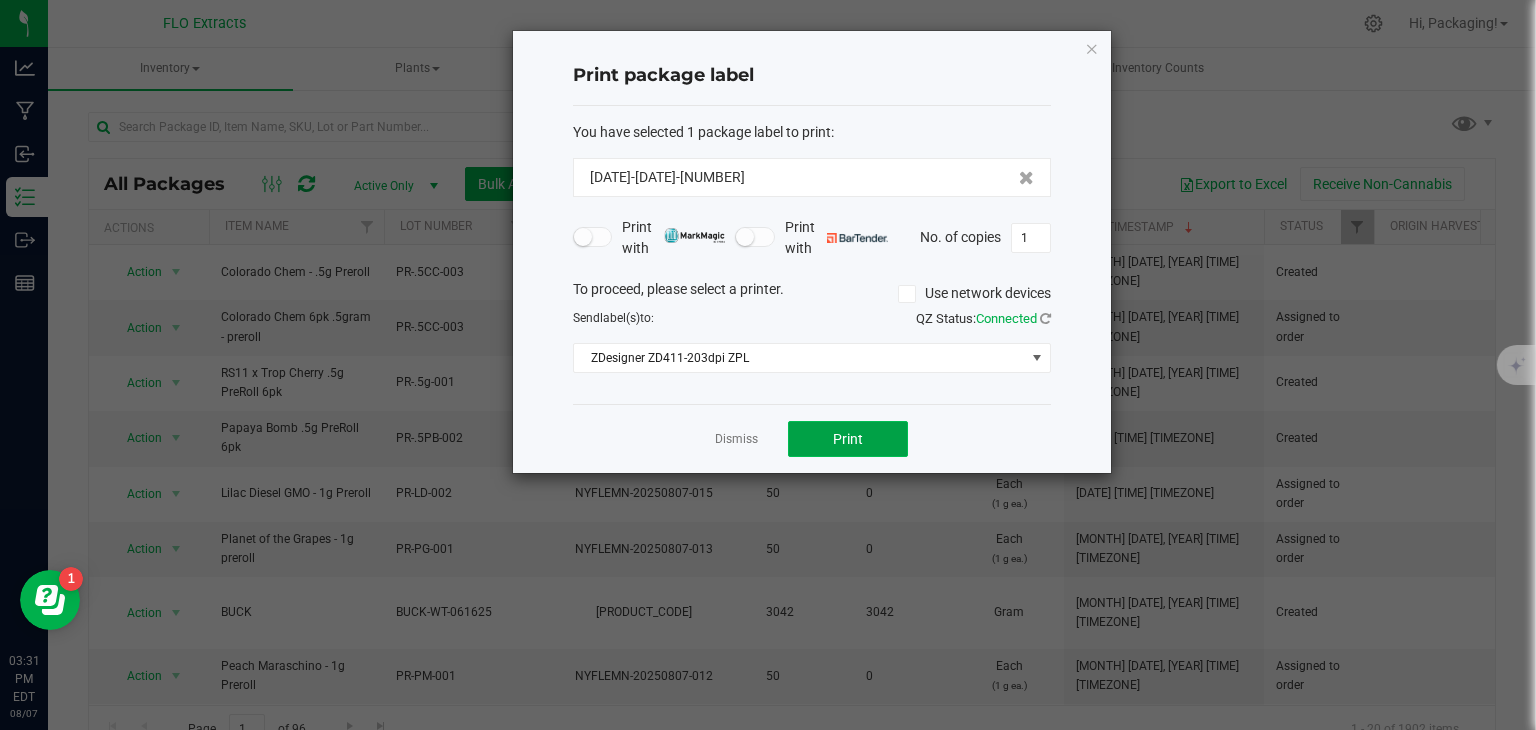 click on "Print" 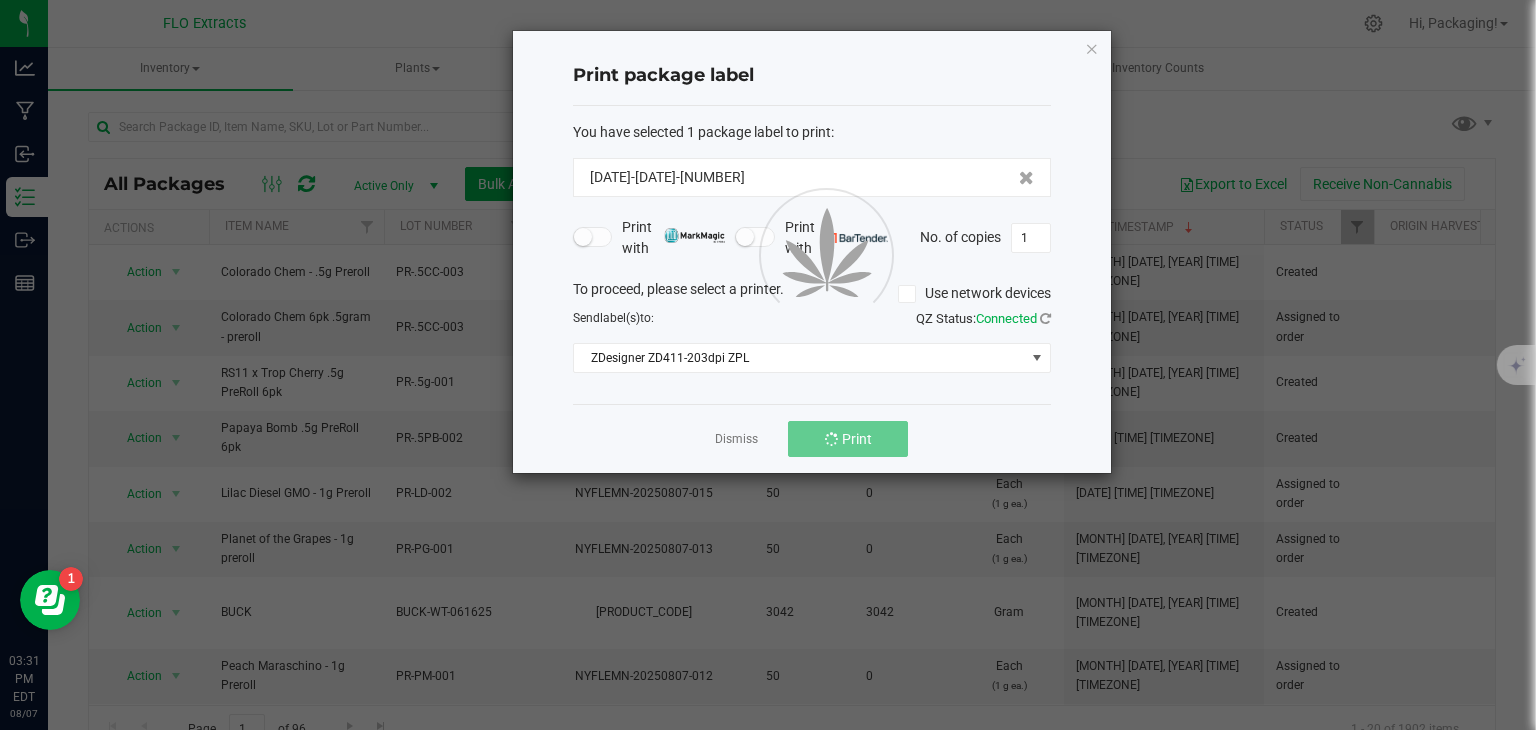 click 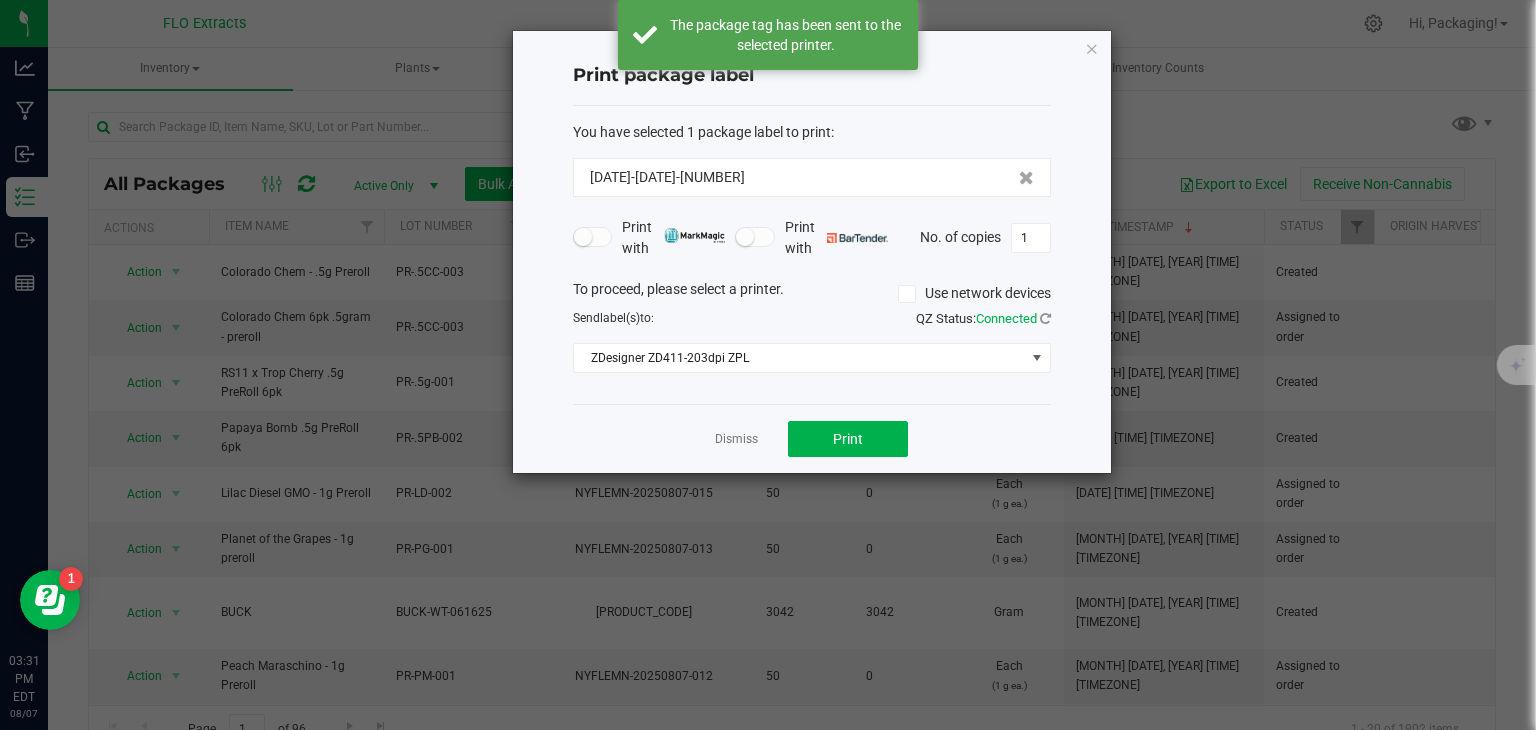 click on "Dismiss" 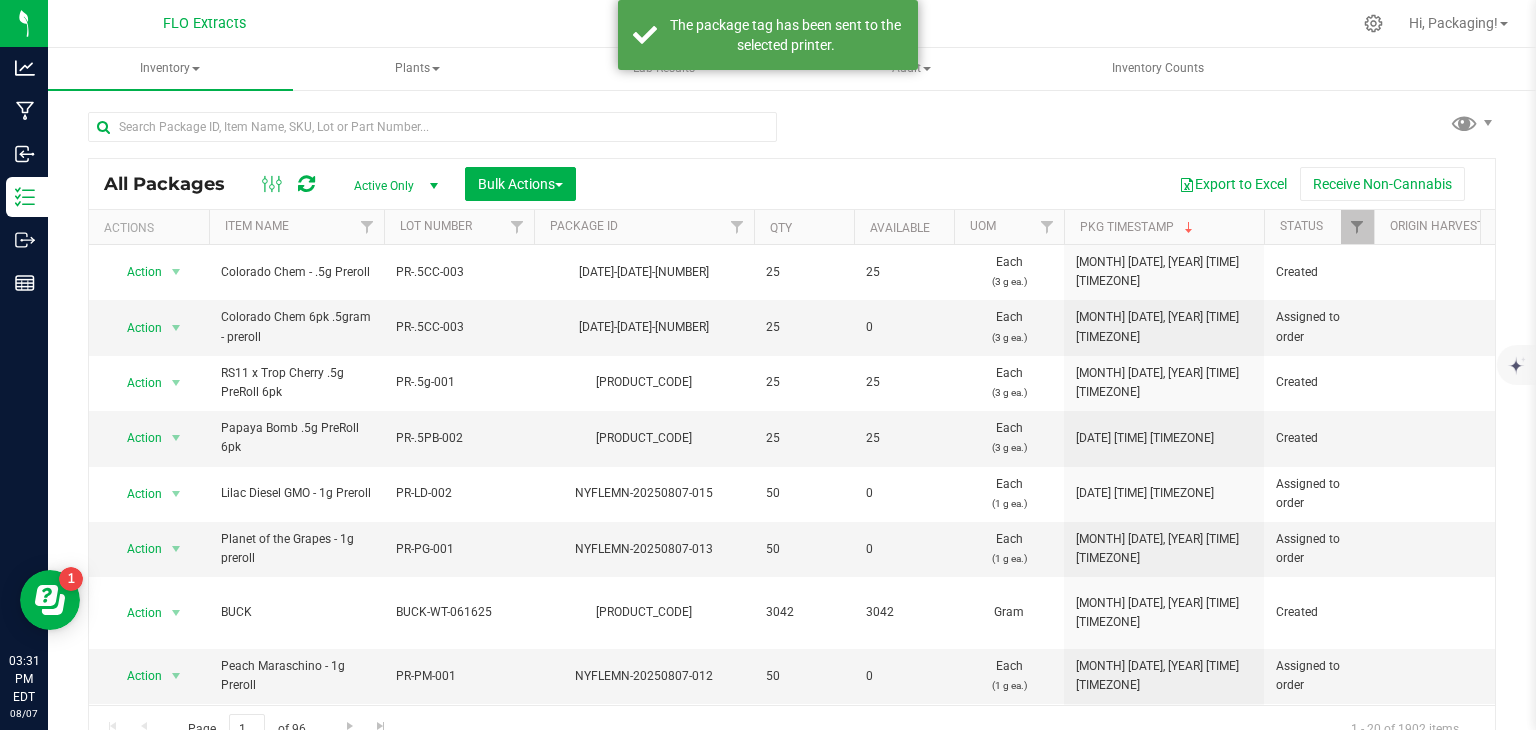 click on "NYFLEMN-[DATE]-[NUMBER]" at bounding box center [644, 438] 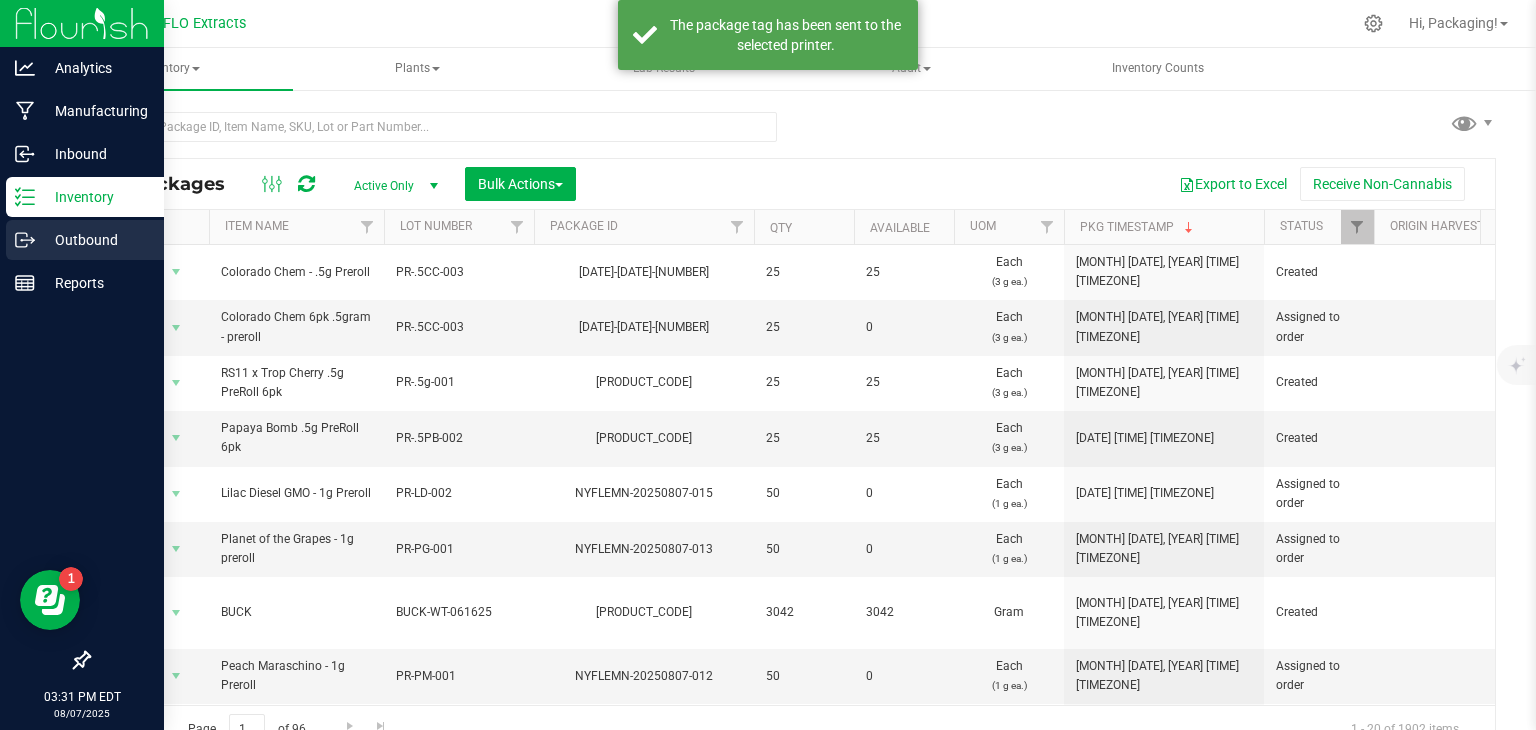 click on "Outbound" at bounding box center (95, 240) 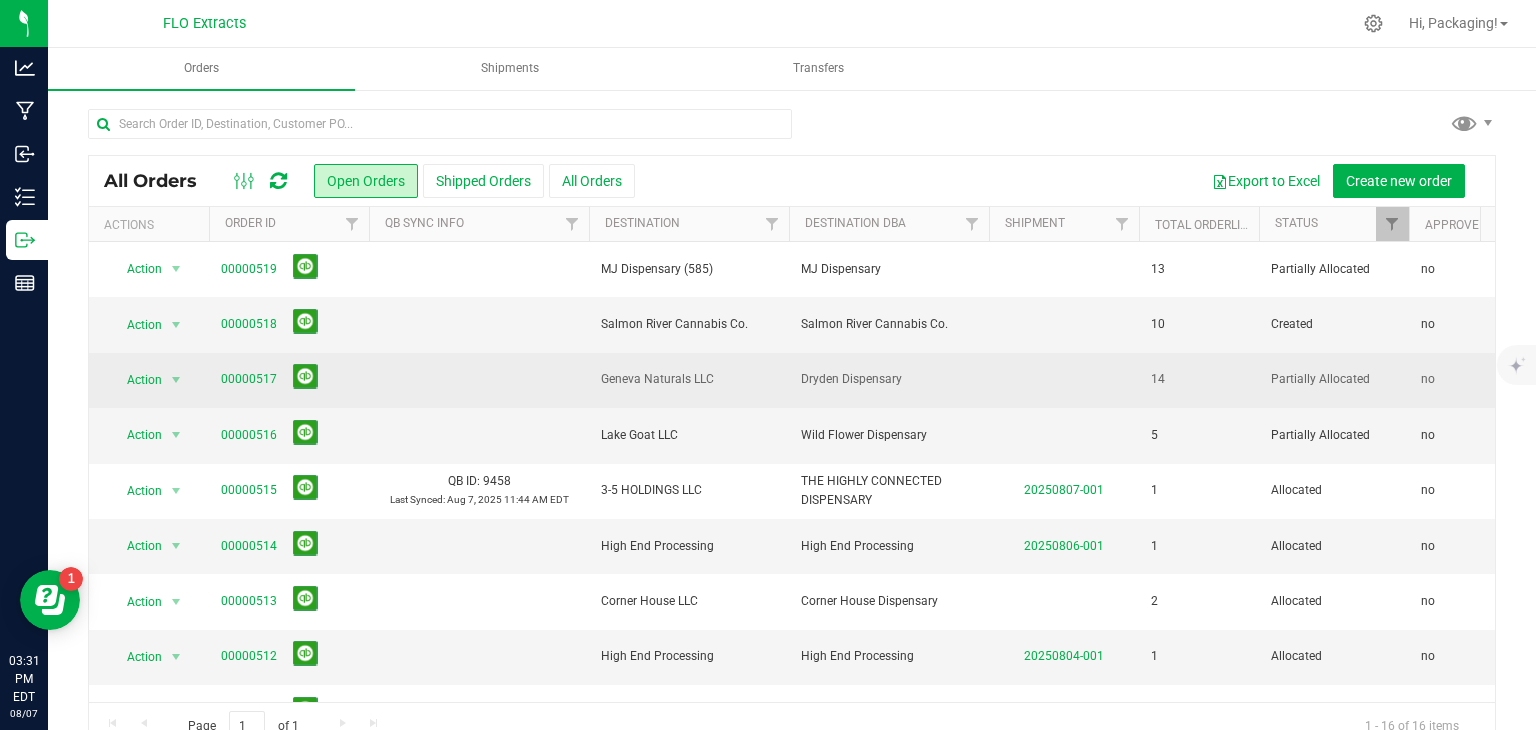 drag, startPoint x: 256, startPoint y: 375, endPoint x: 200, endPoint y: 381, distance: 56.32051 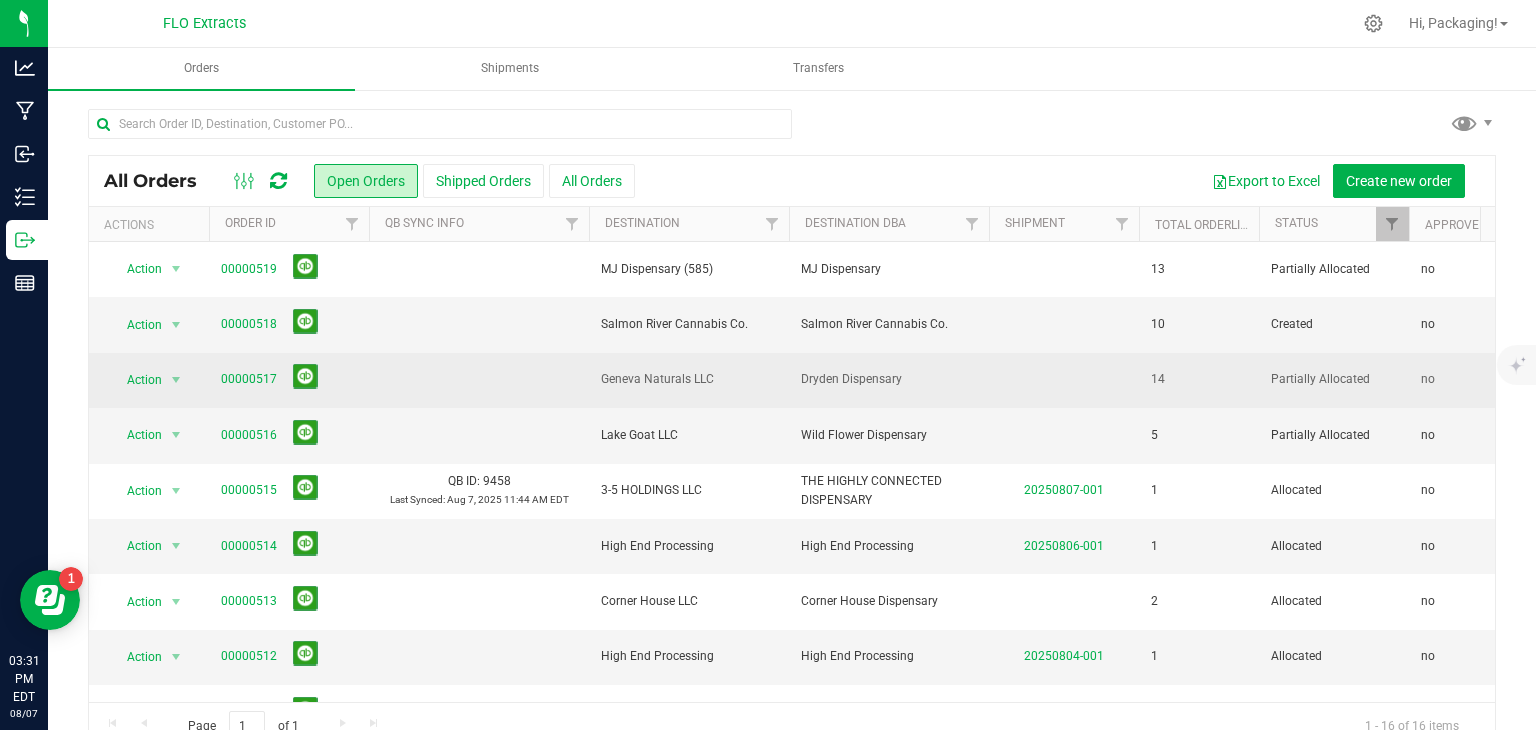 click on "Action Action Cancel order Clone order Edit order Mark as fully paid Order audit log Print COAs (single PDF) Print COAs (zip) Print invoice Print packing list" at bounding box center (149, 380) 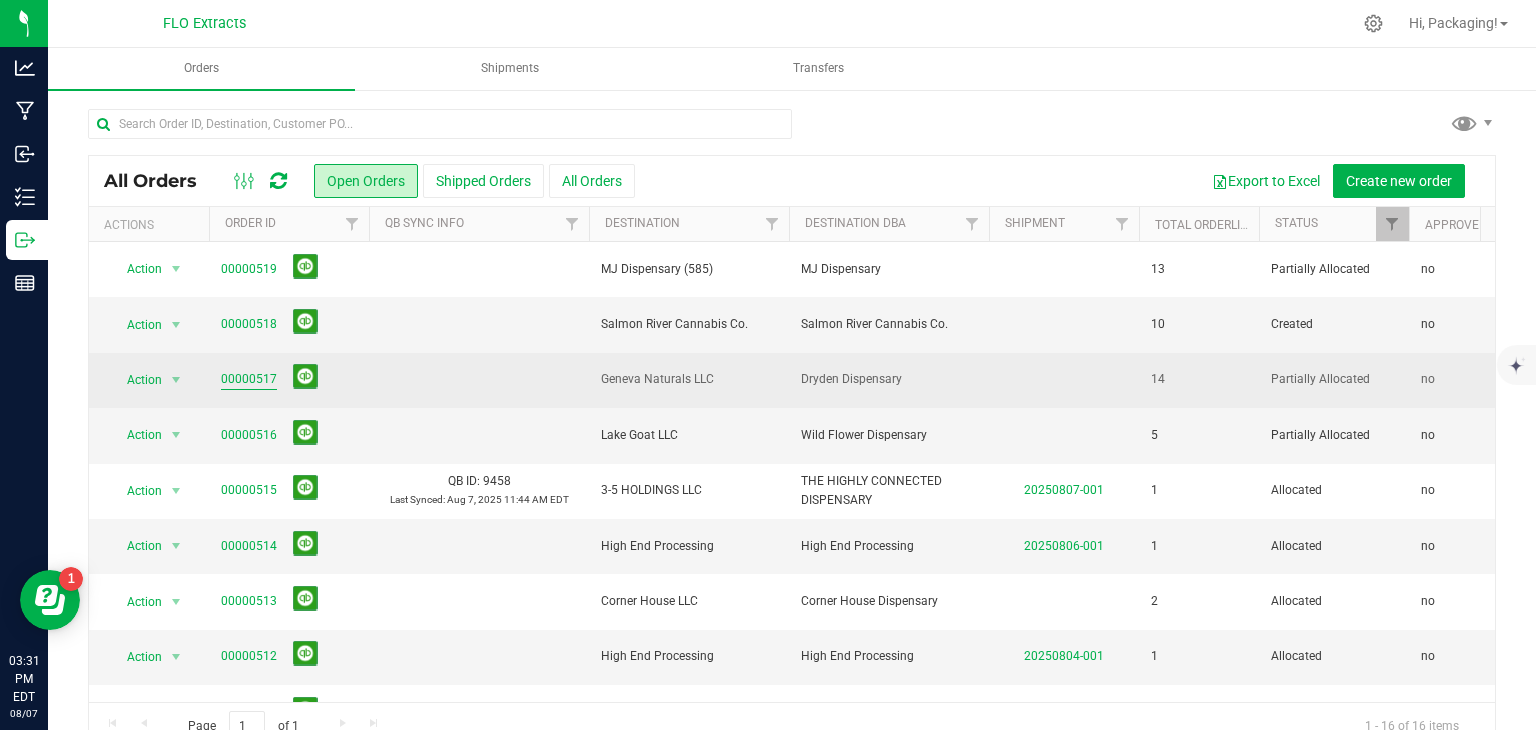 click on "00000517" at bounding box center (249, 379) 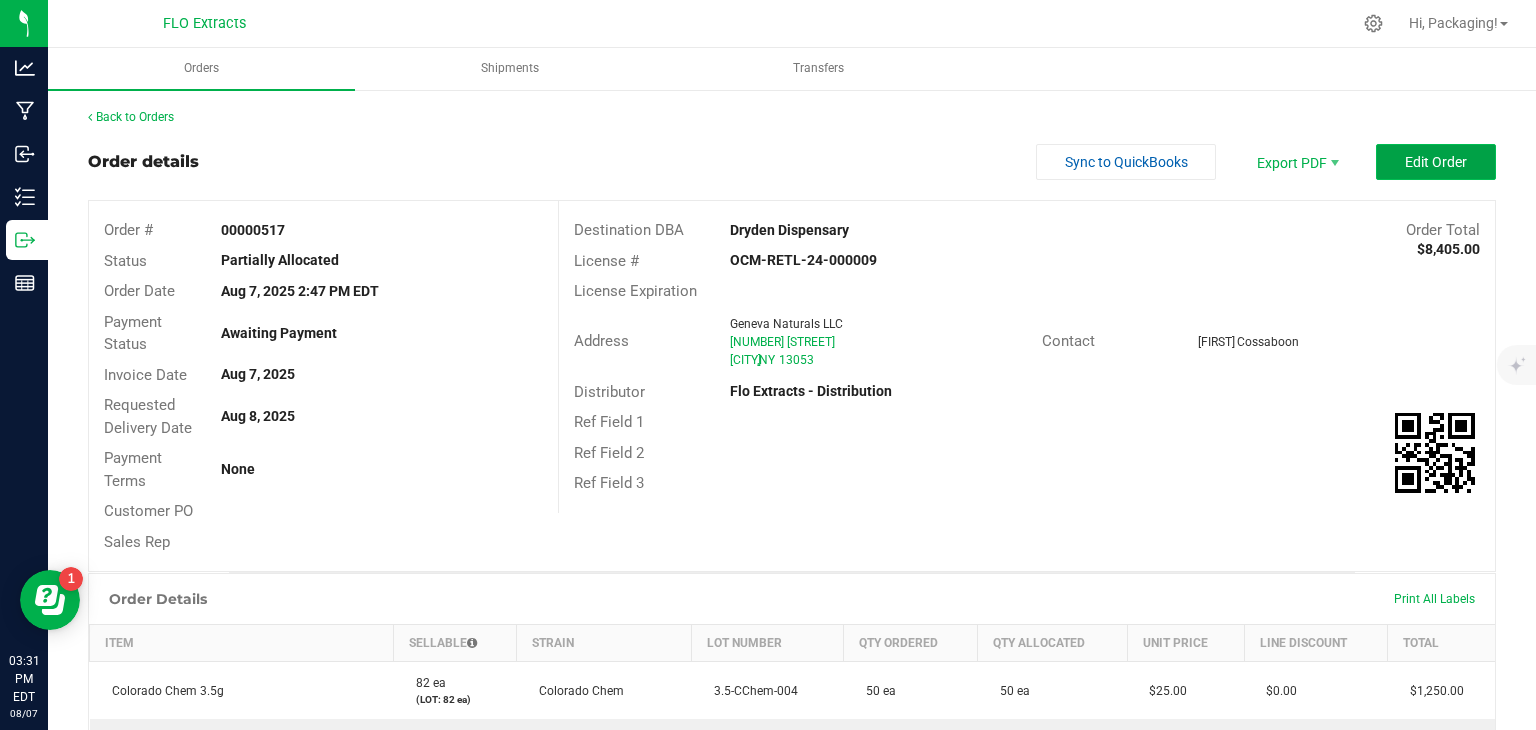 click on "Edit Order" at bounding box center (1436, 162) 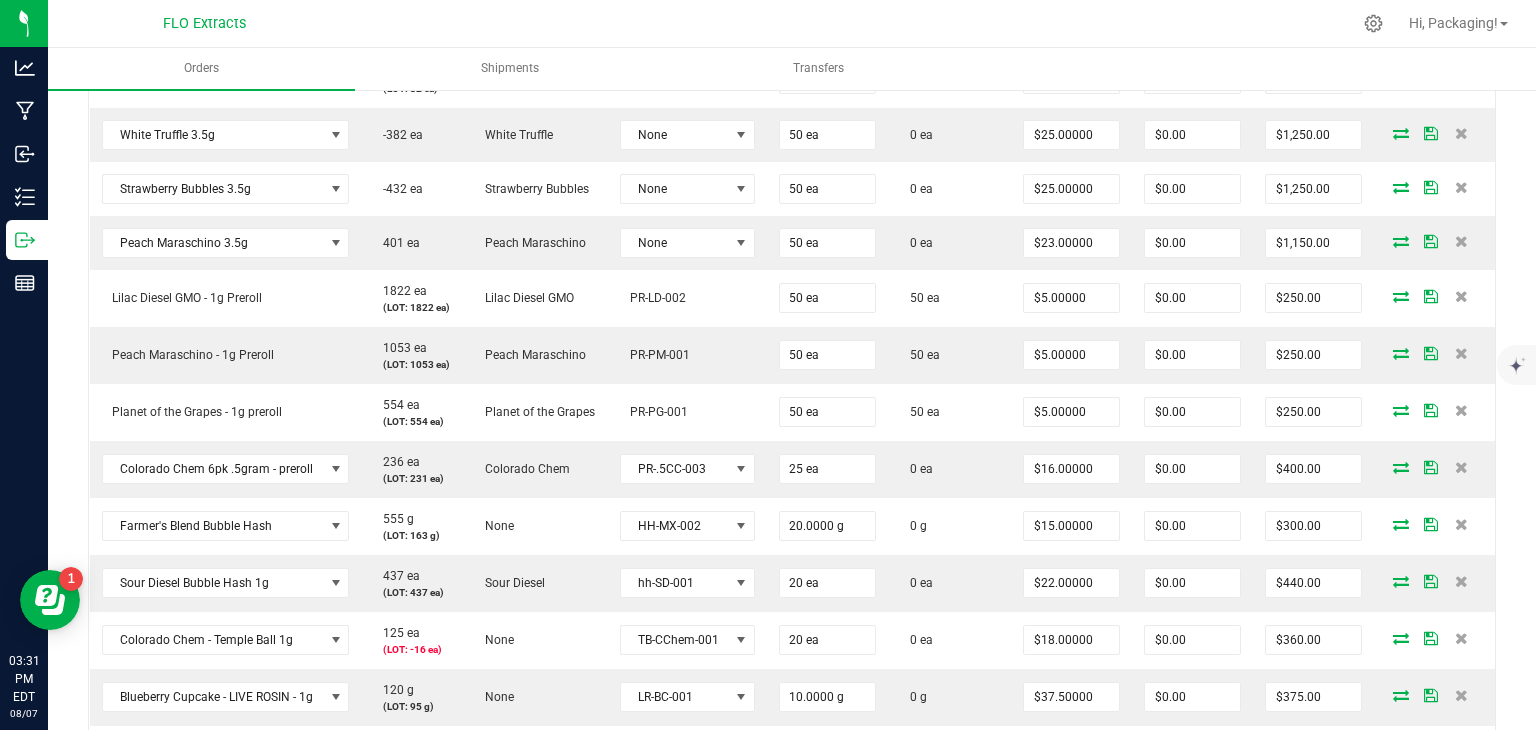 scroll, scrollTop: 654, scrollLeft: 0, axis: vertical 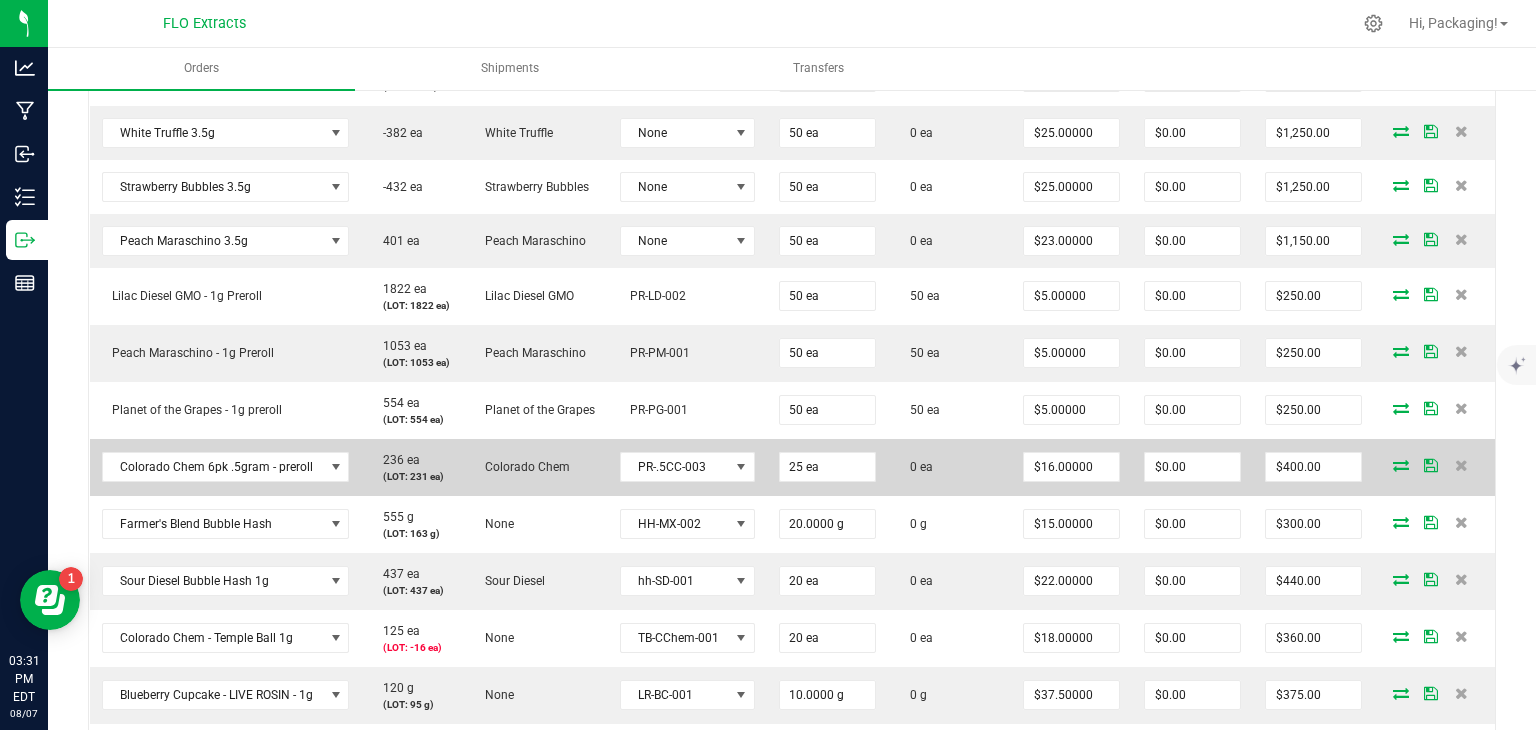 click at bounding box center [1401, 465] 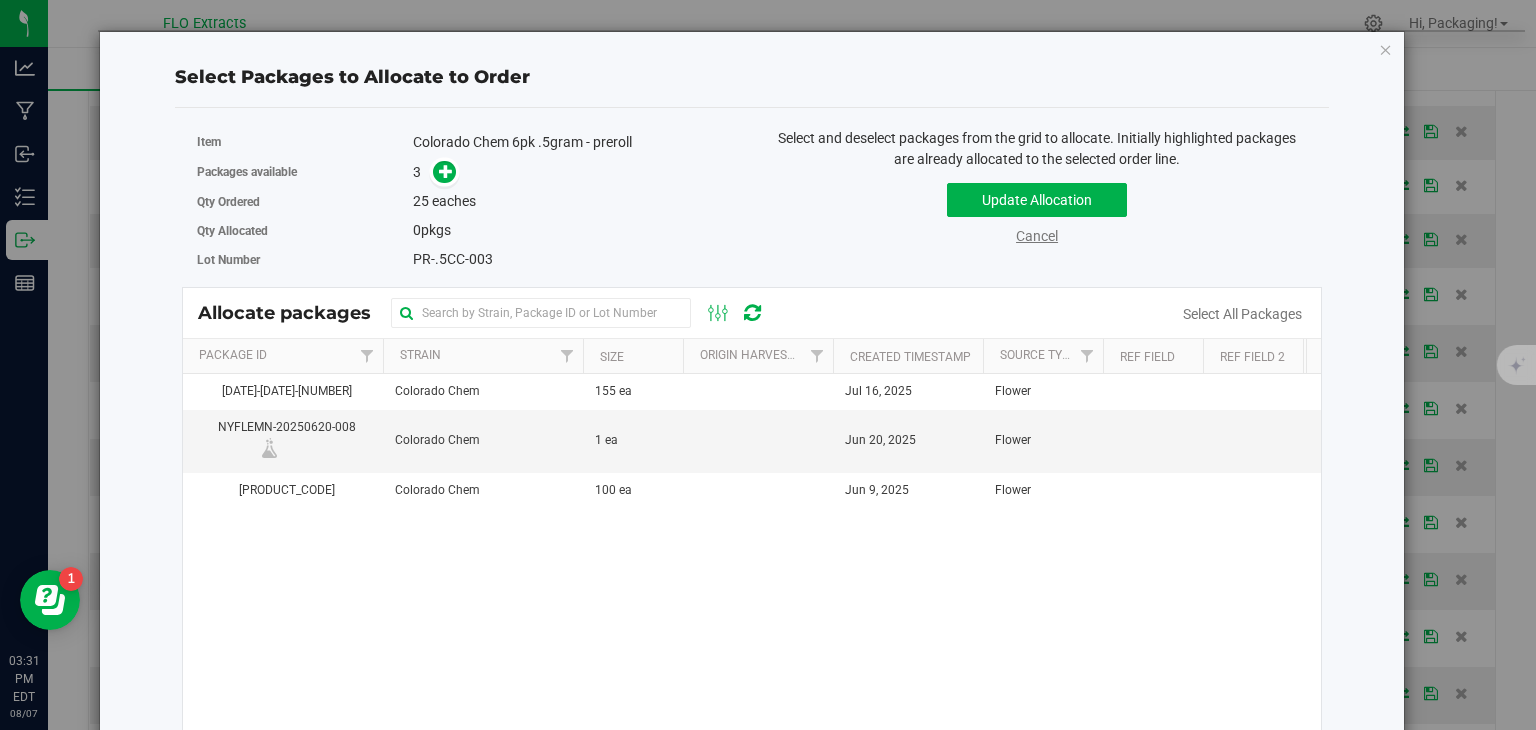 click on "Cancel" at bounding box center (1037, 236) 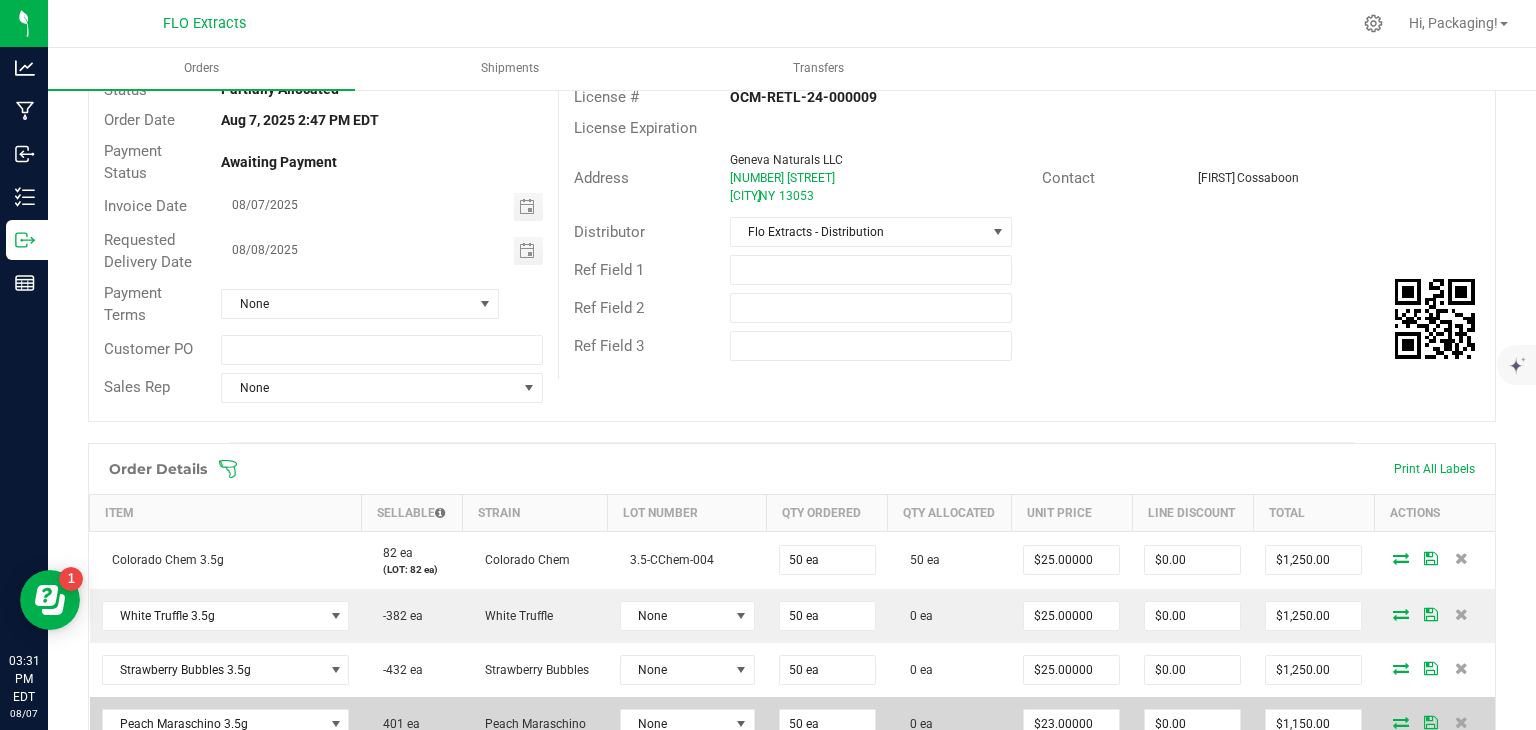 scroll, scrollTop: 0, scrollLeft: 0, axis: both 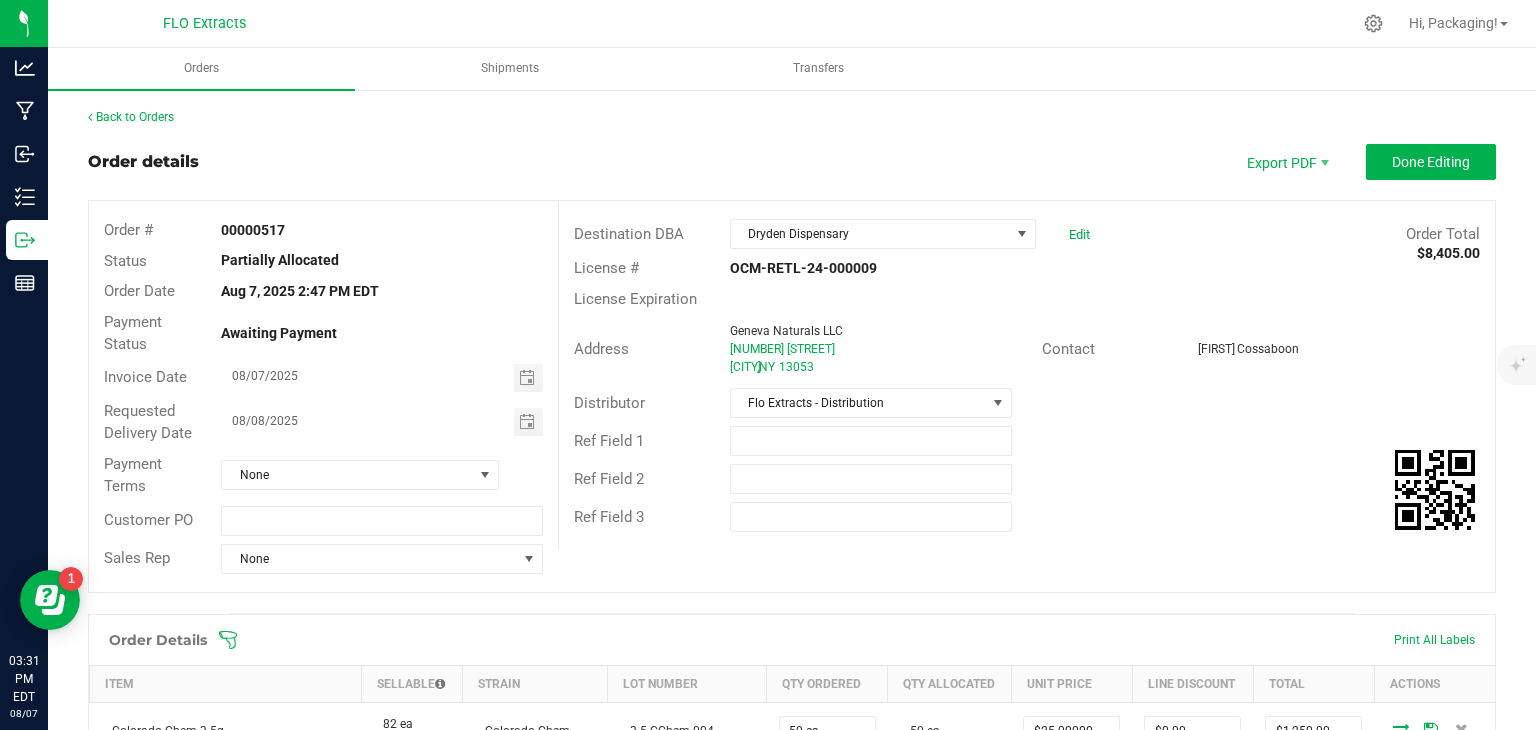 click 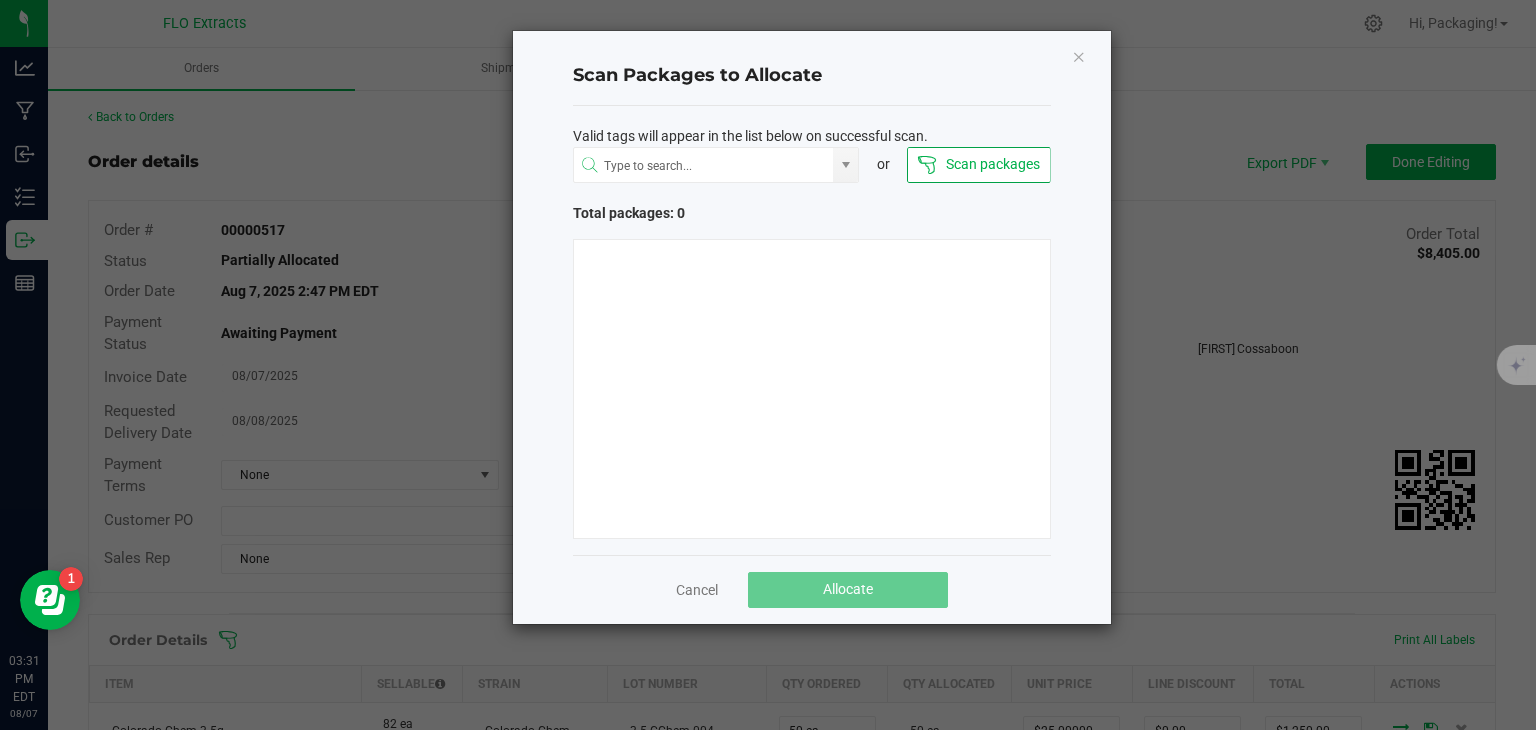 type 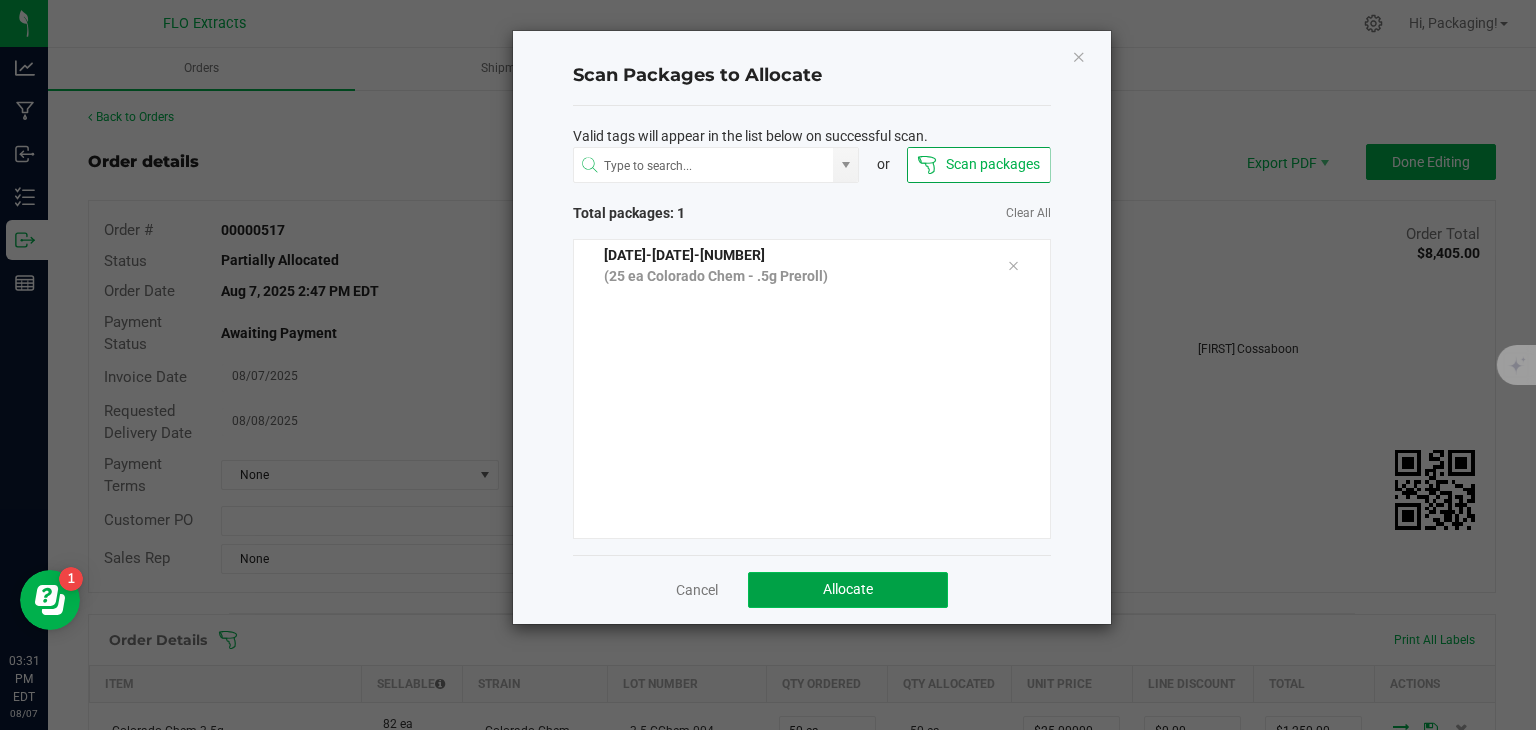 click on "Allocate" 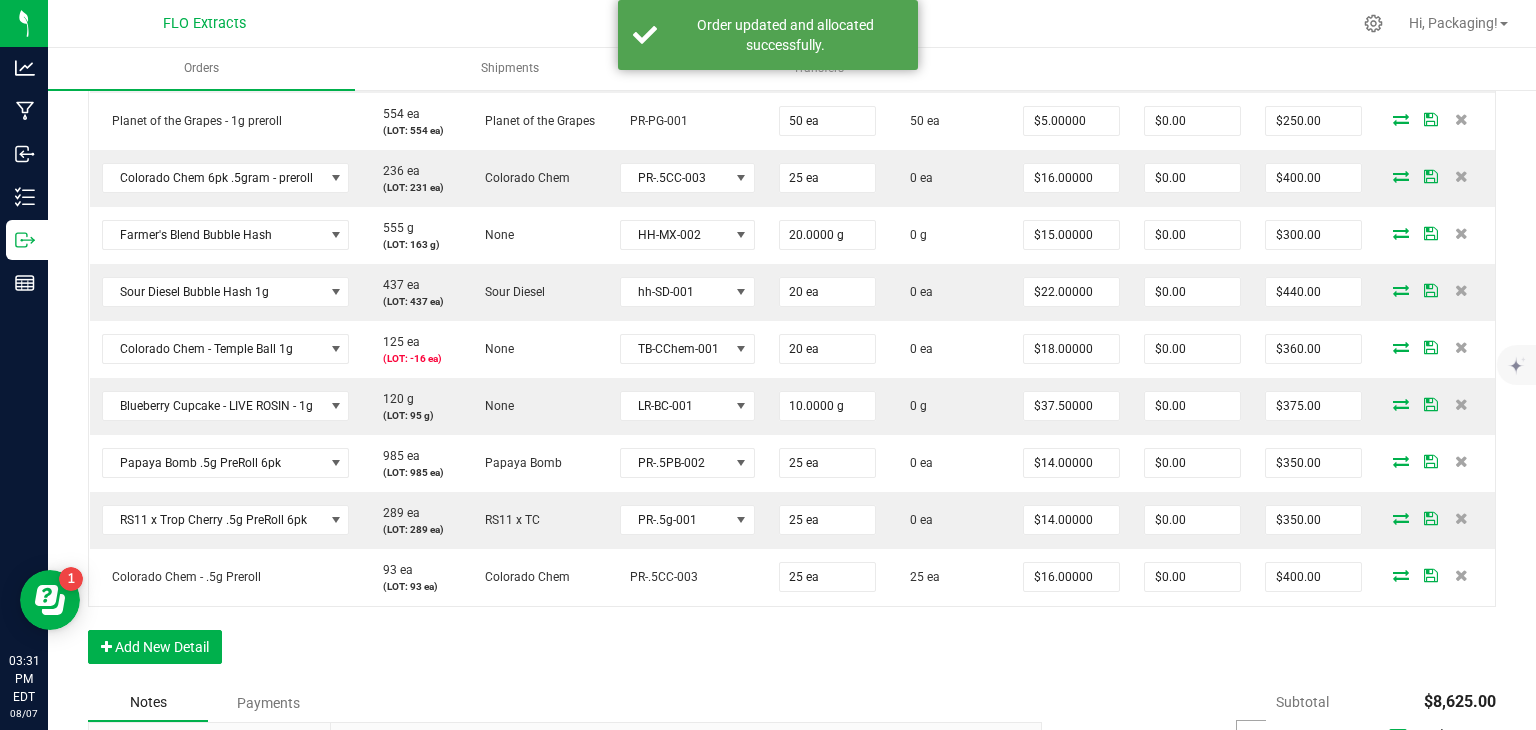 scroll, scrollTop: 944, scrollLeft: 0, axis: vertical 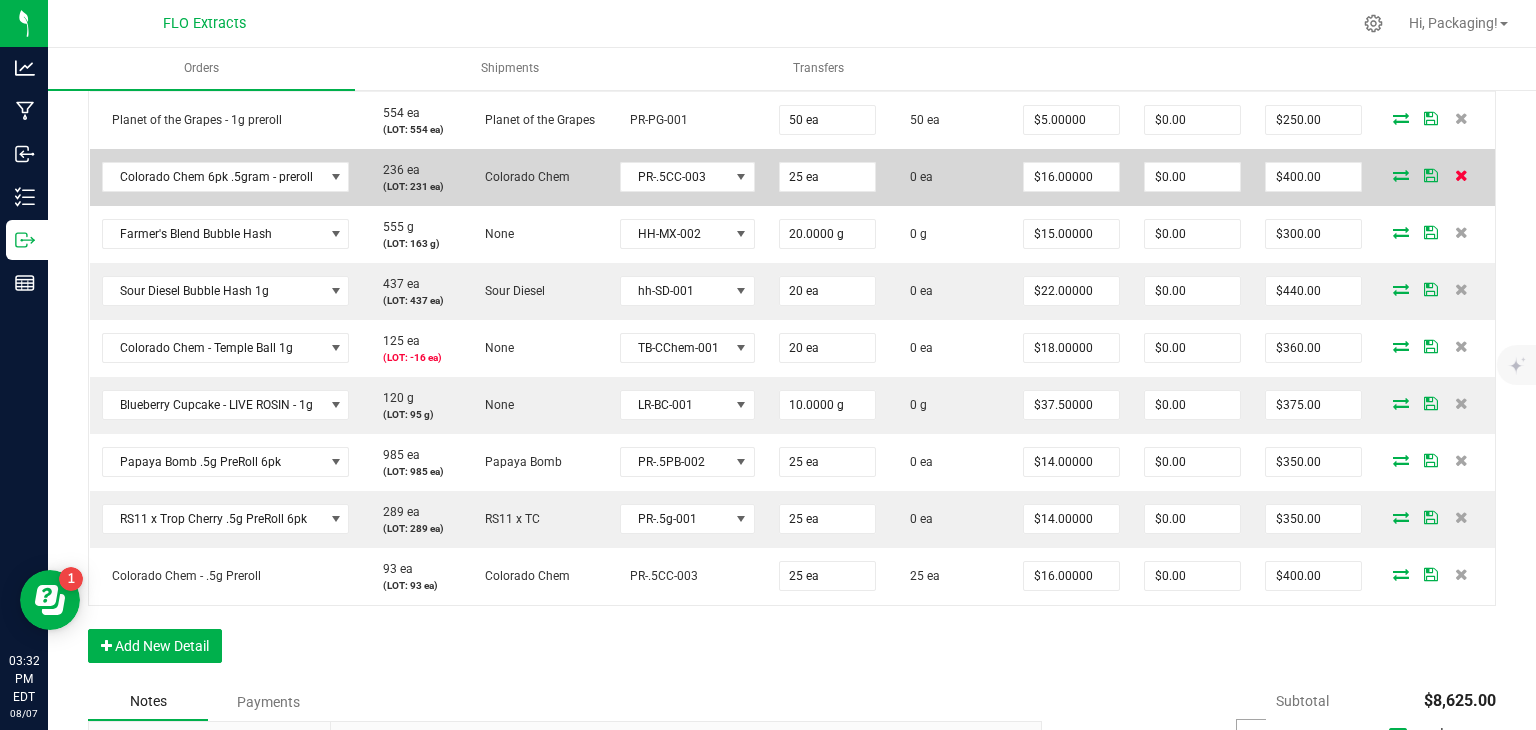 click at bounding box center (1461, 175) 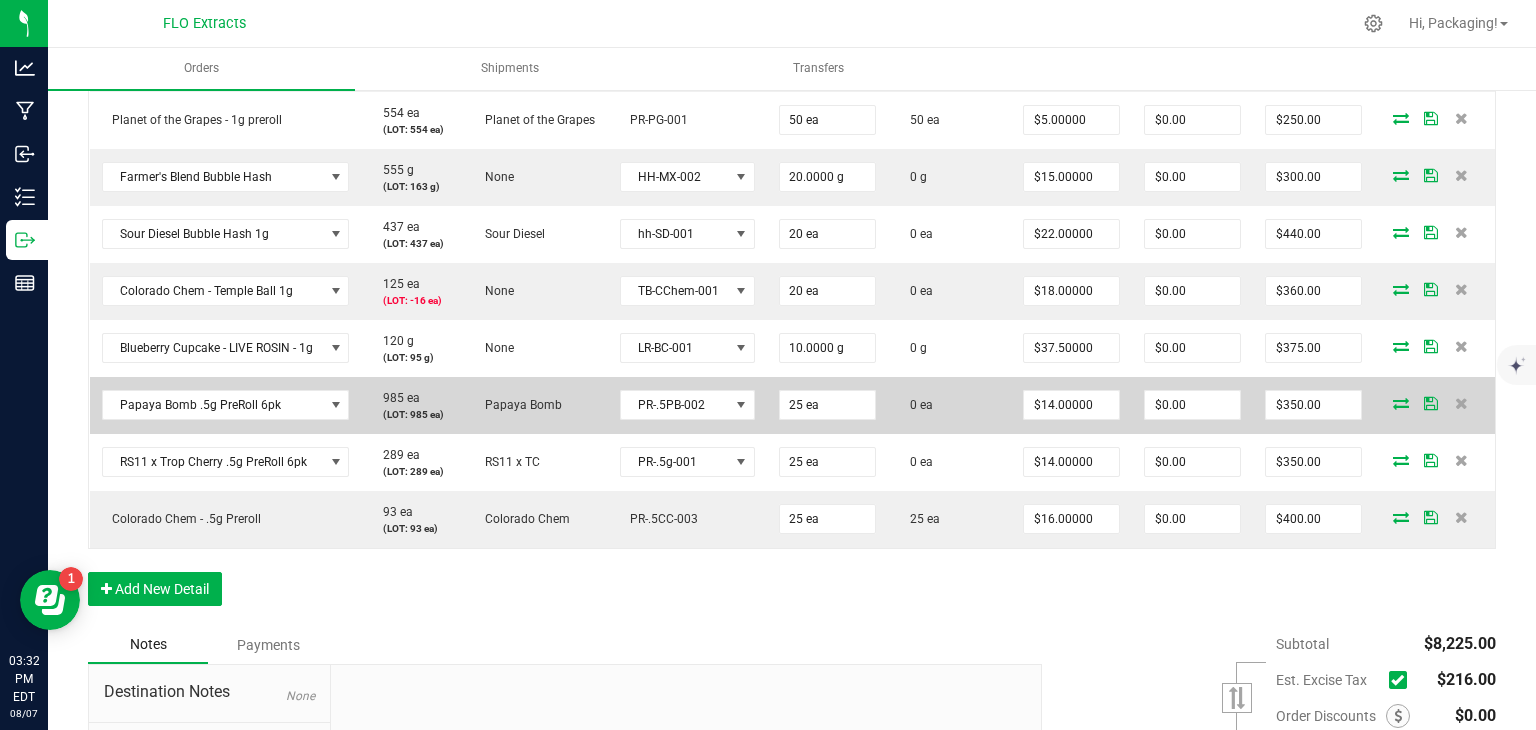 click at bounding box center [1401, 403] 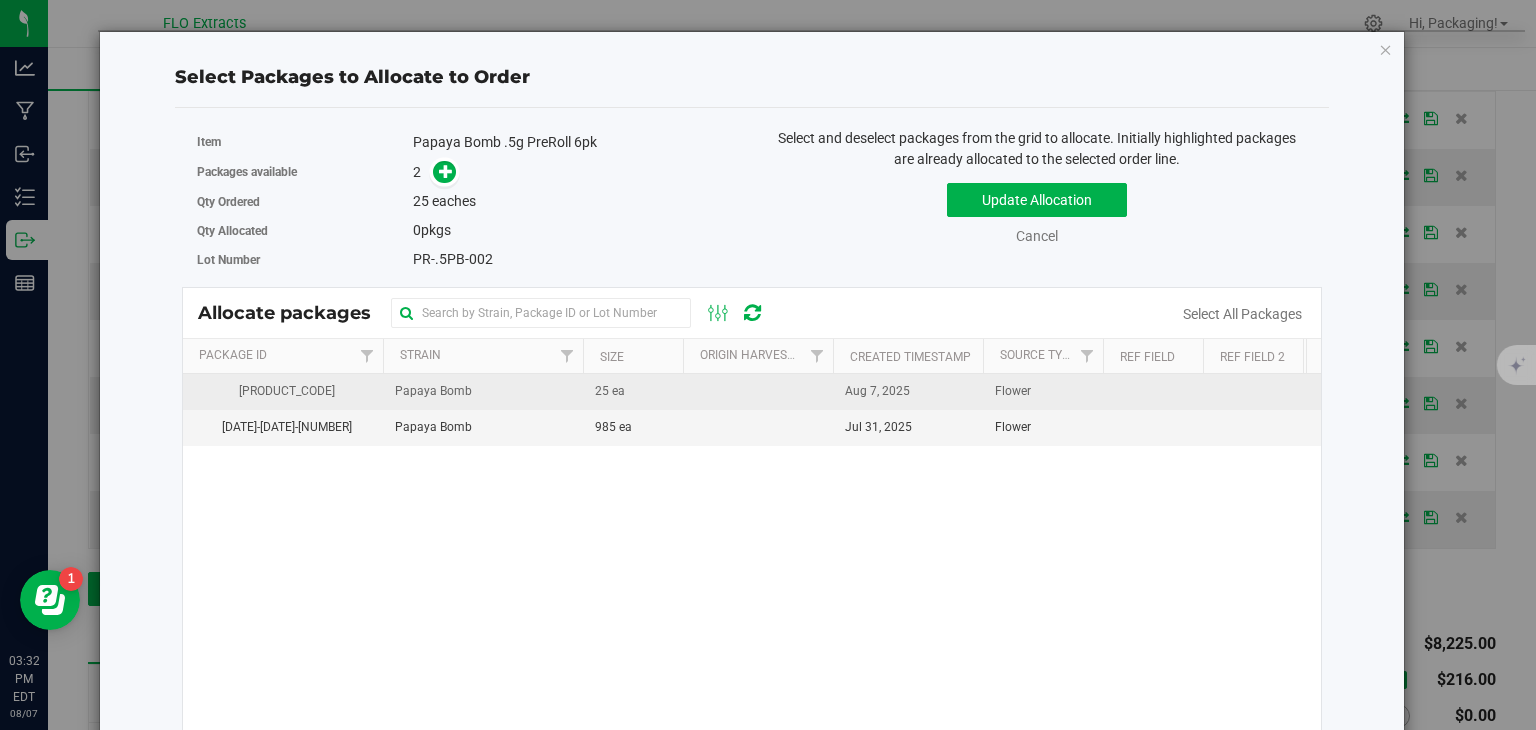 click on "Aug 7, 2025" at bounding box center [877, 391] 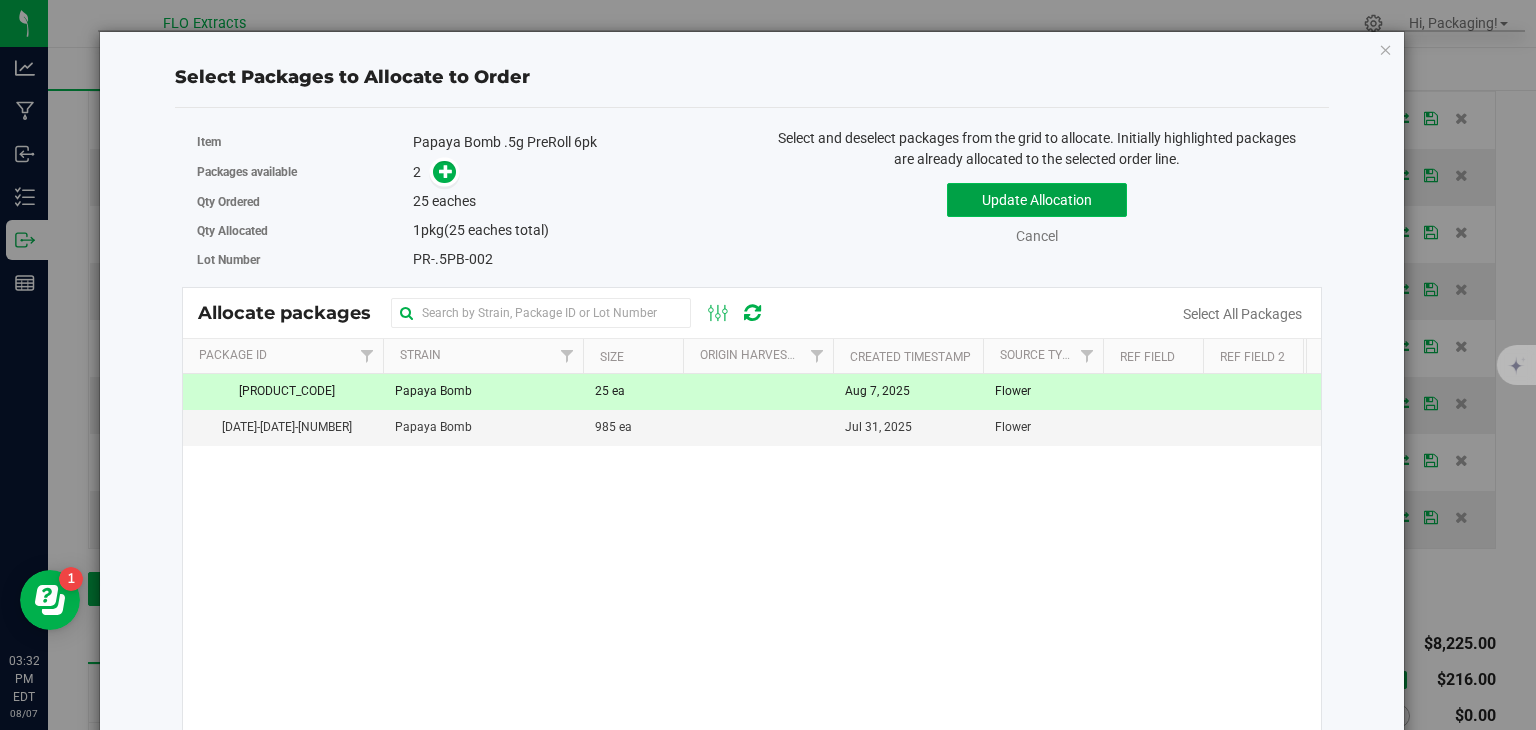 click on "Update Allocation" at bounding box center [1037, 200] 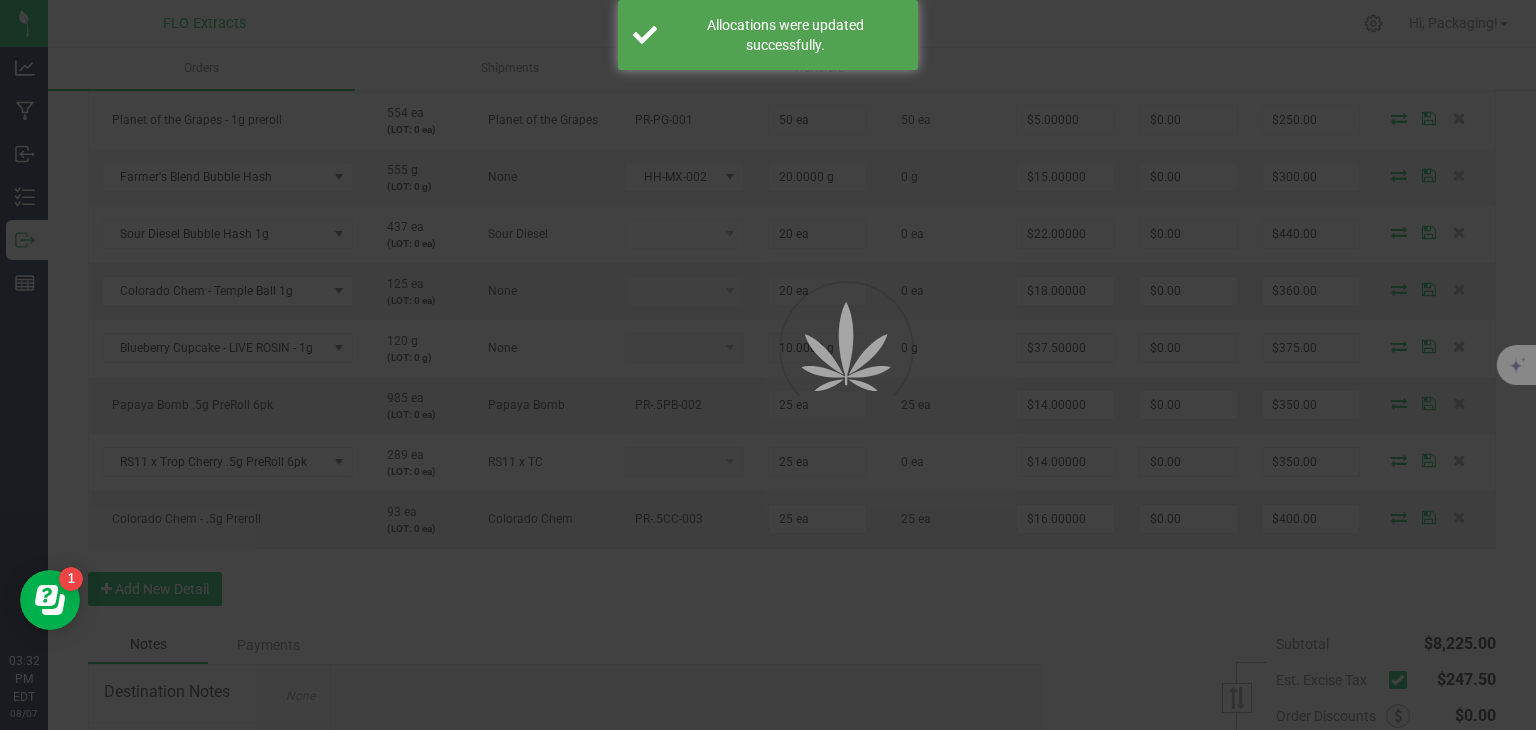 scroll, scrollTop: 944, scrollLeft: 0, axis: vertical 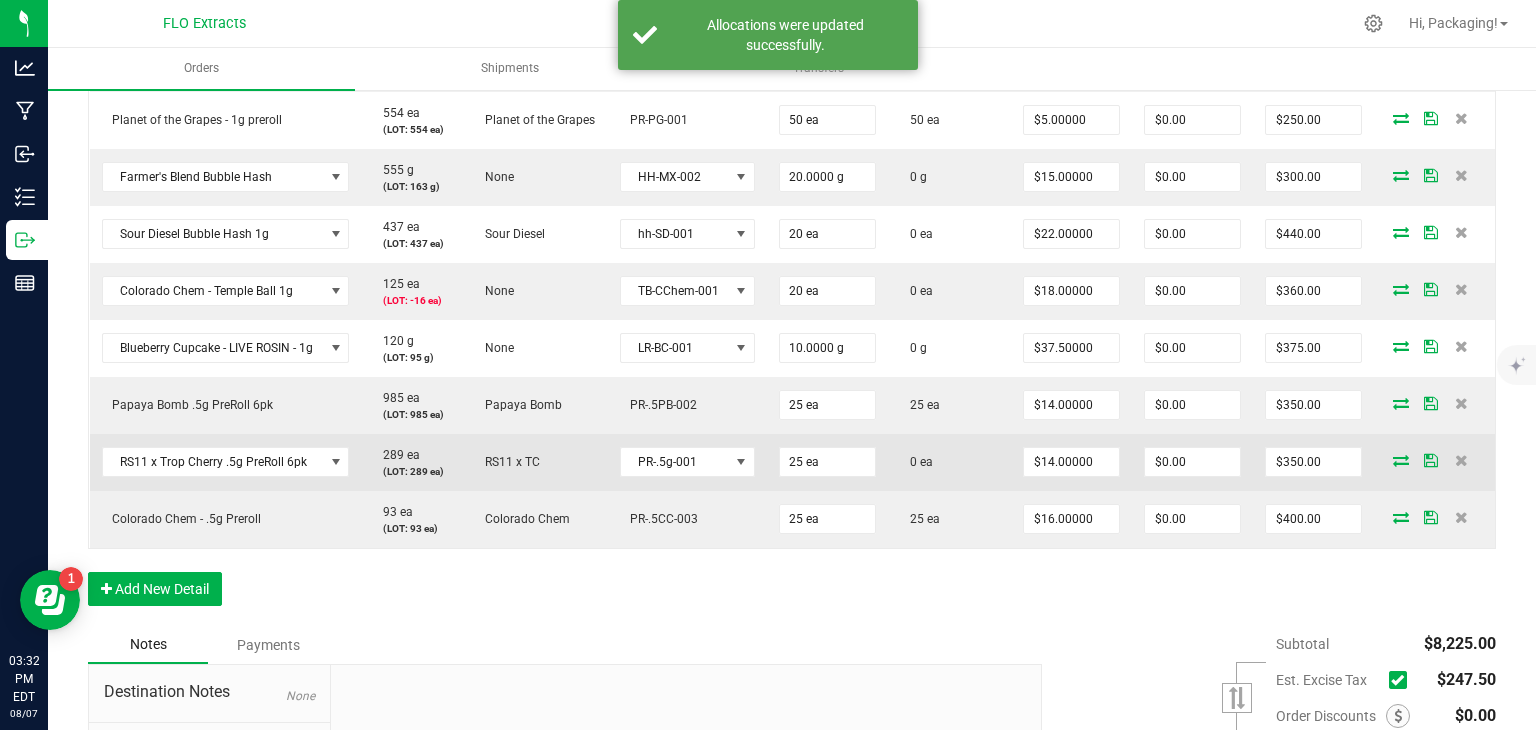 click at bounding box center (1401, 460) 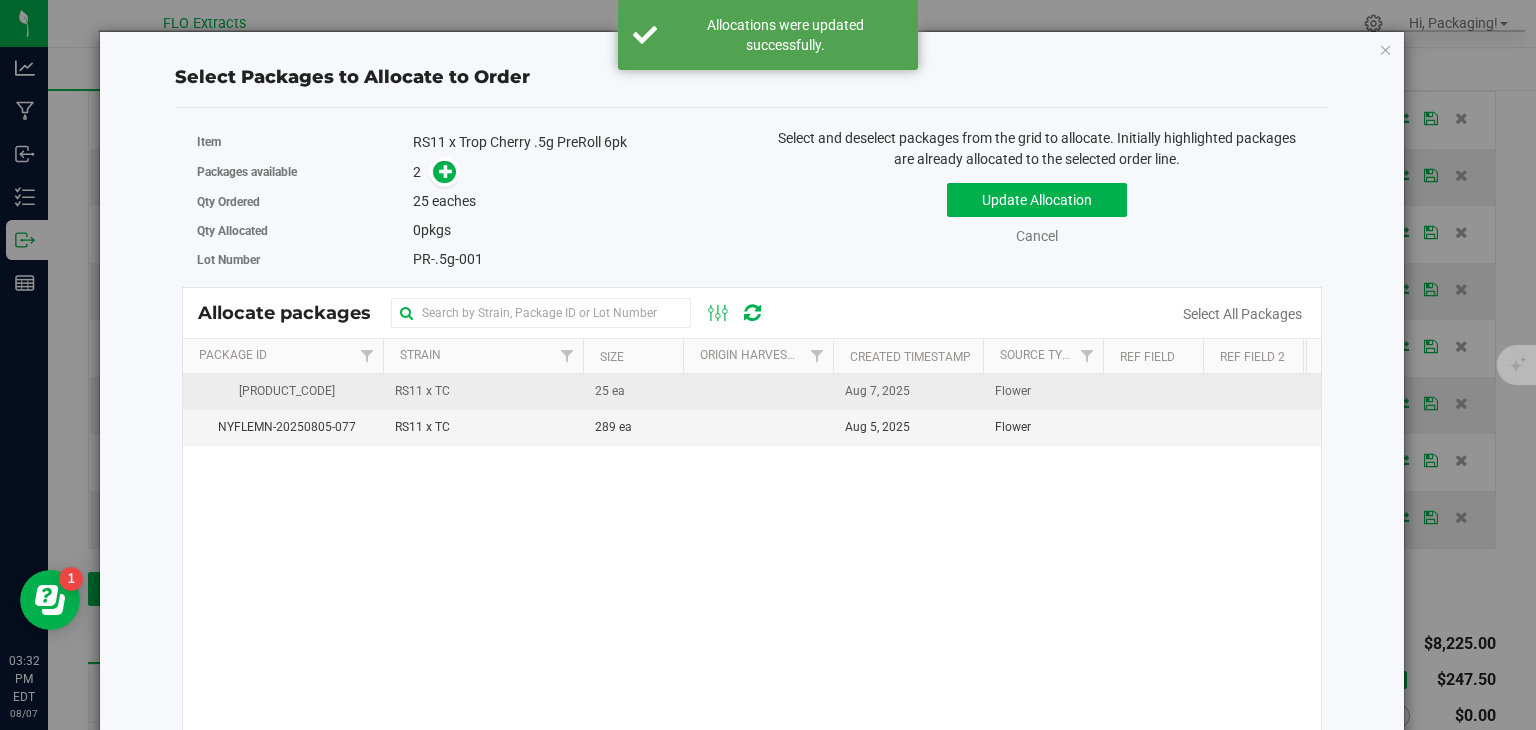 click on "Aug 7, 2025" at bounding box center (877, 391) 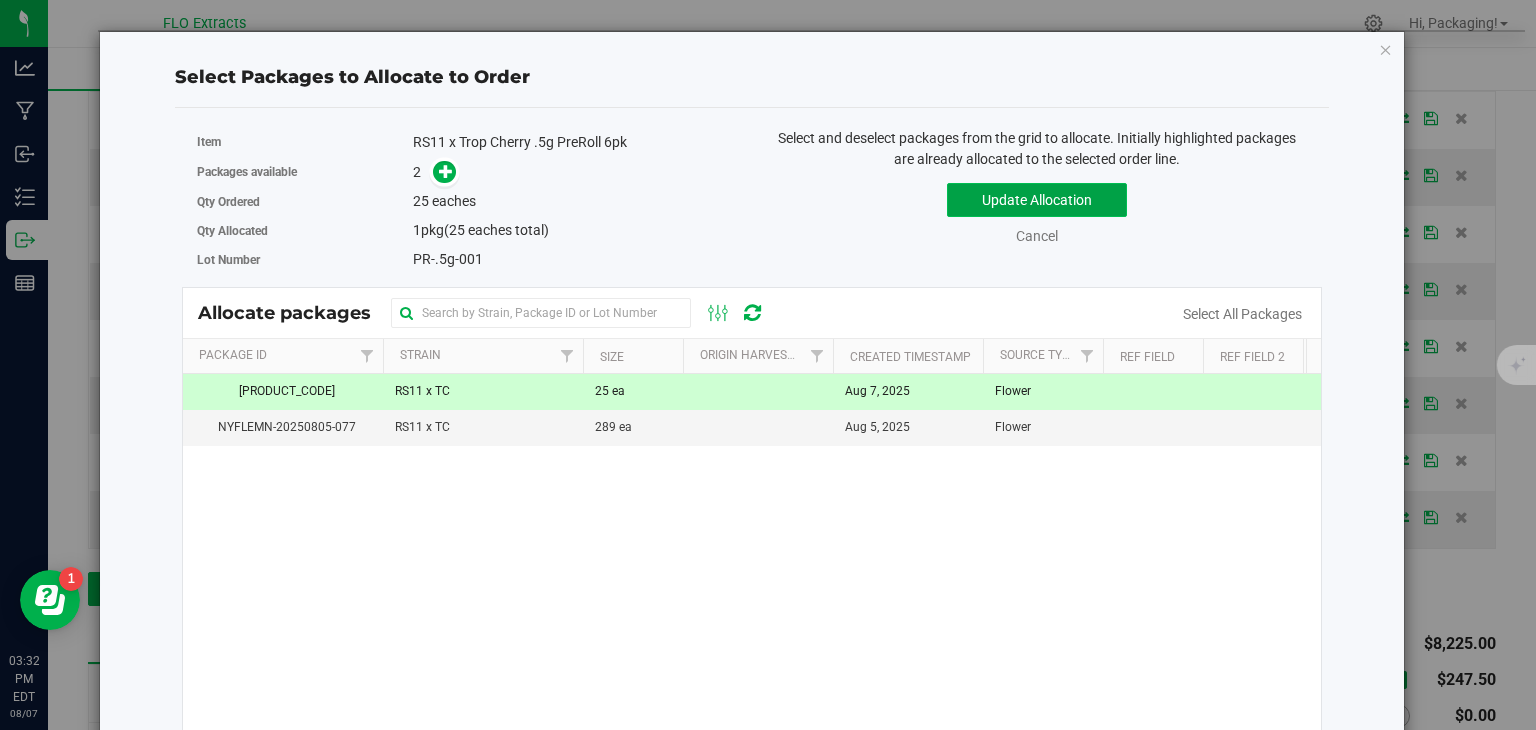 click on "Update Allocation" at bounding box center [1037, 200] 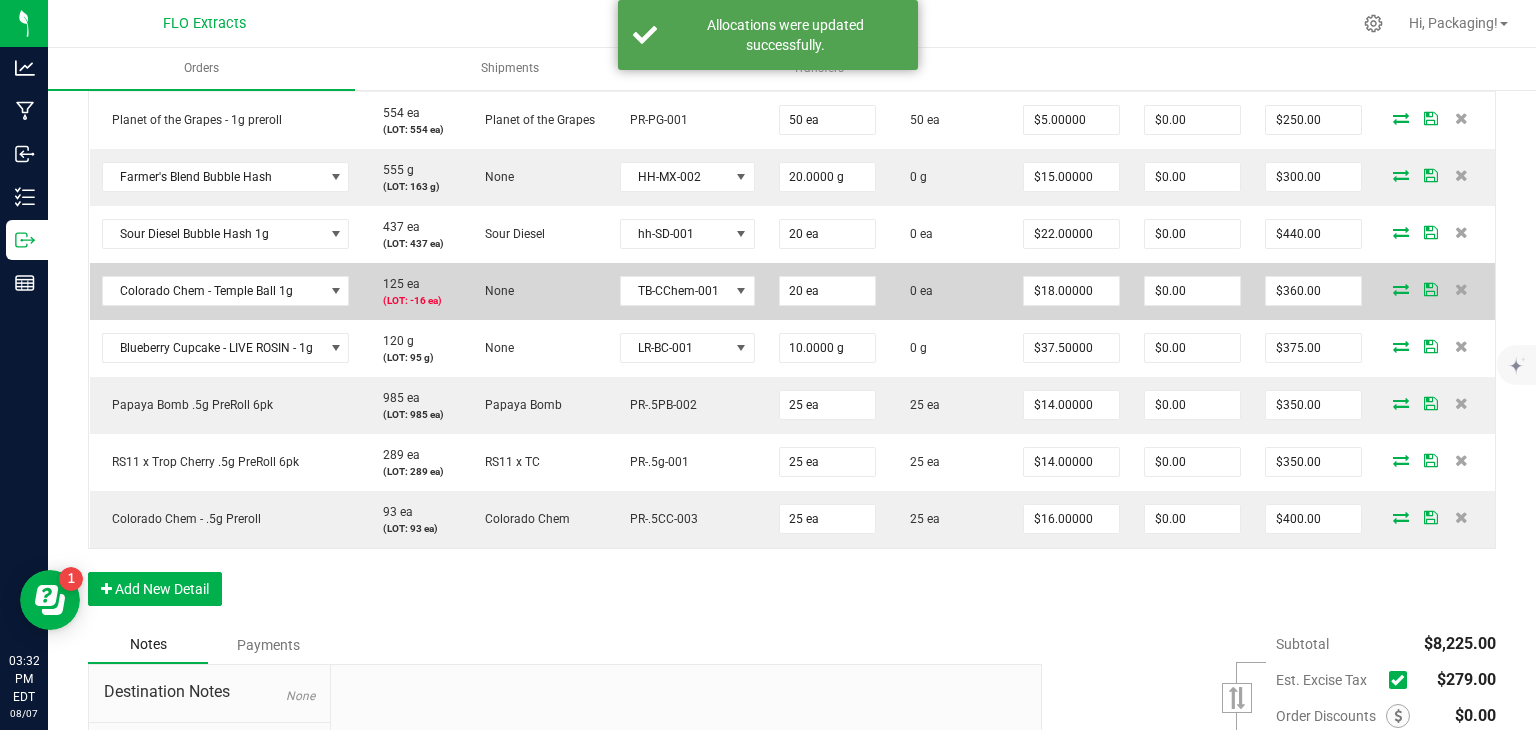 scroll, scrollTop: 940, scrollLeft: 0, axis: vertical 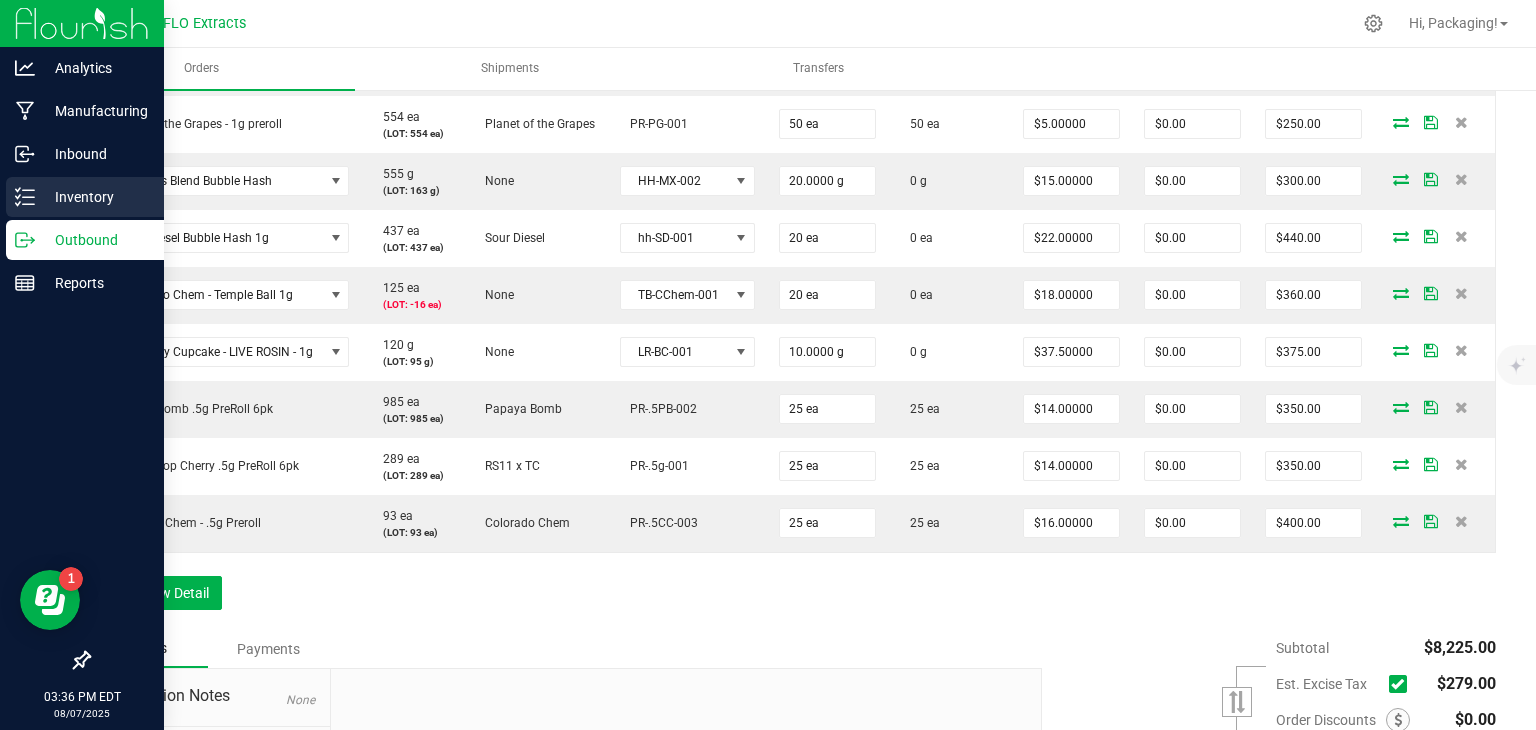 click on "Inventory" at bounding box center [85, 197] 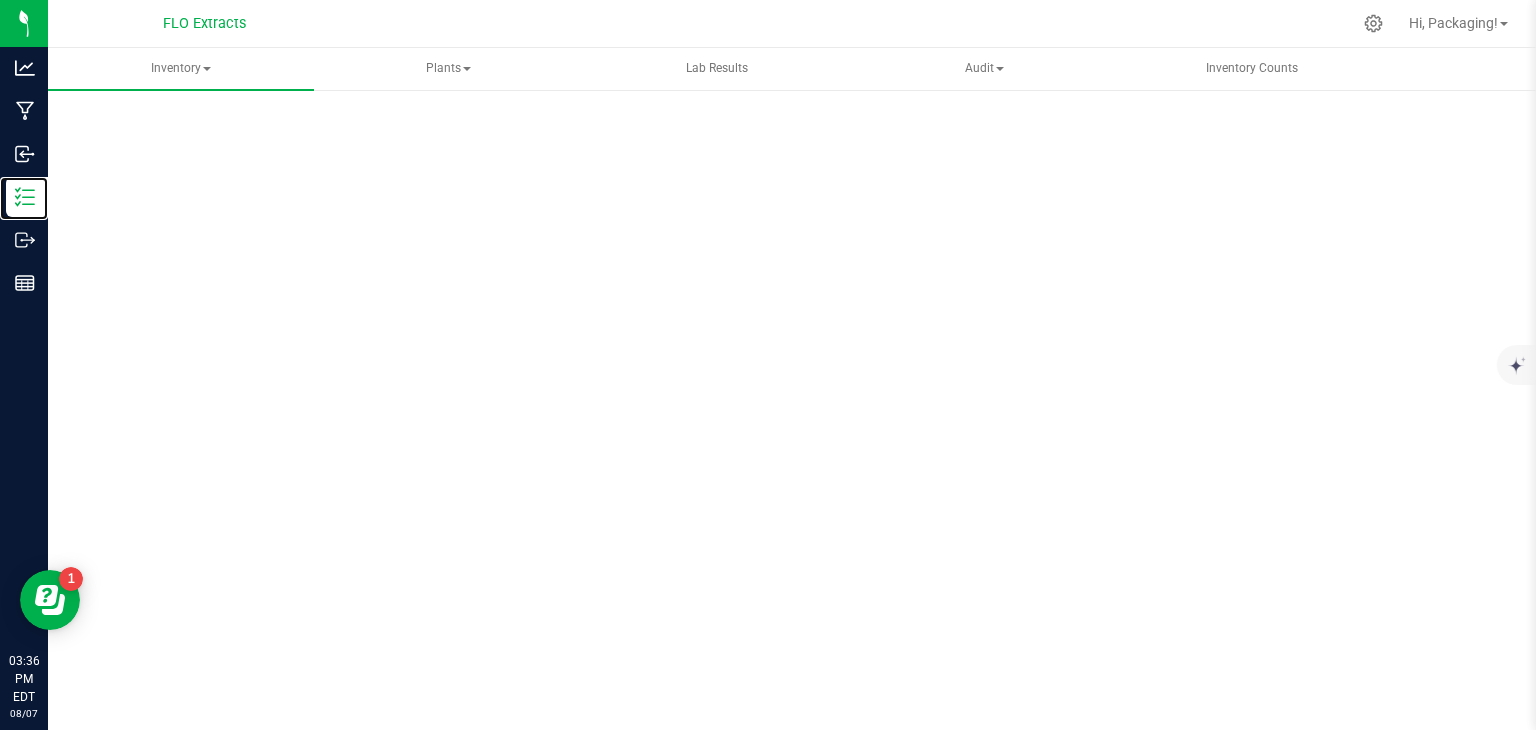 scroll, scrollTop: 0, scrollLeft: 0, axis: both 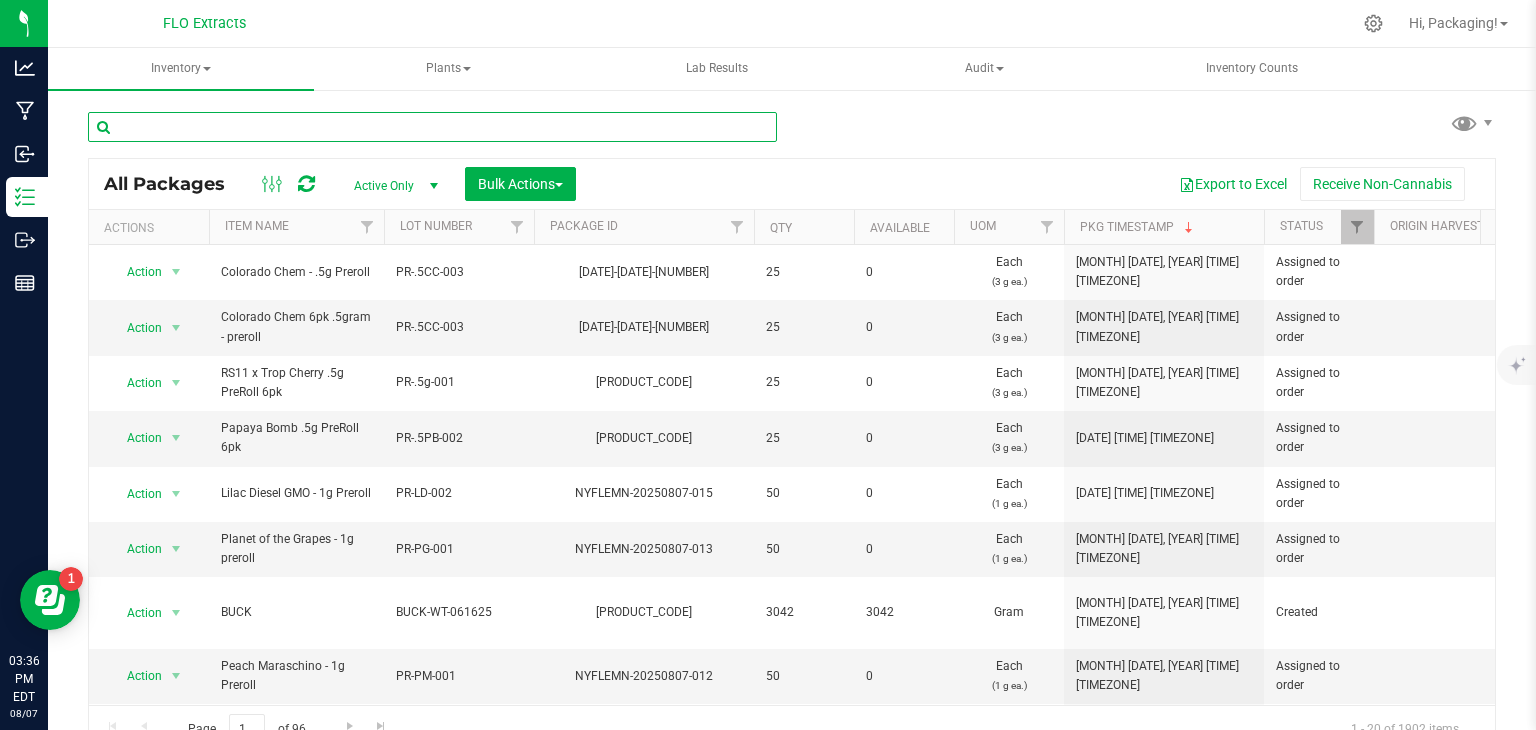 click at bounding box center (432, 127) 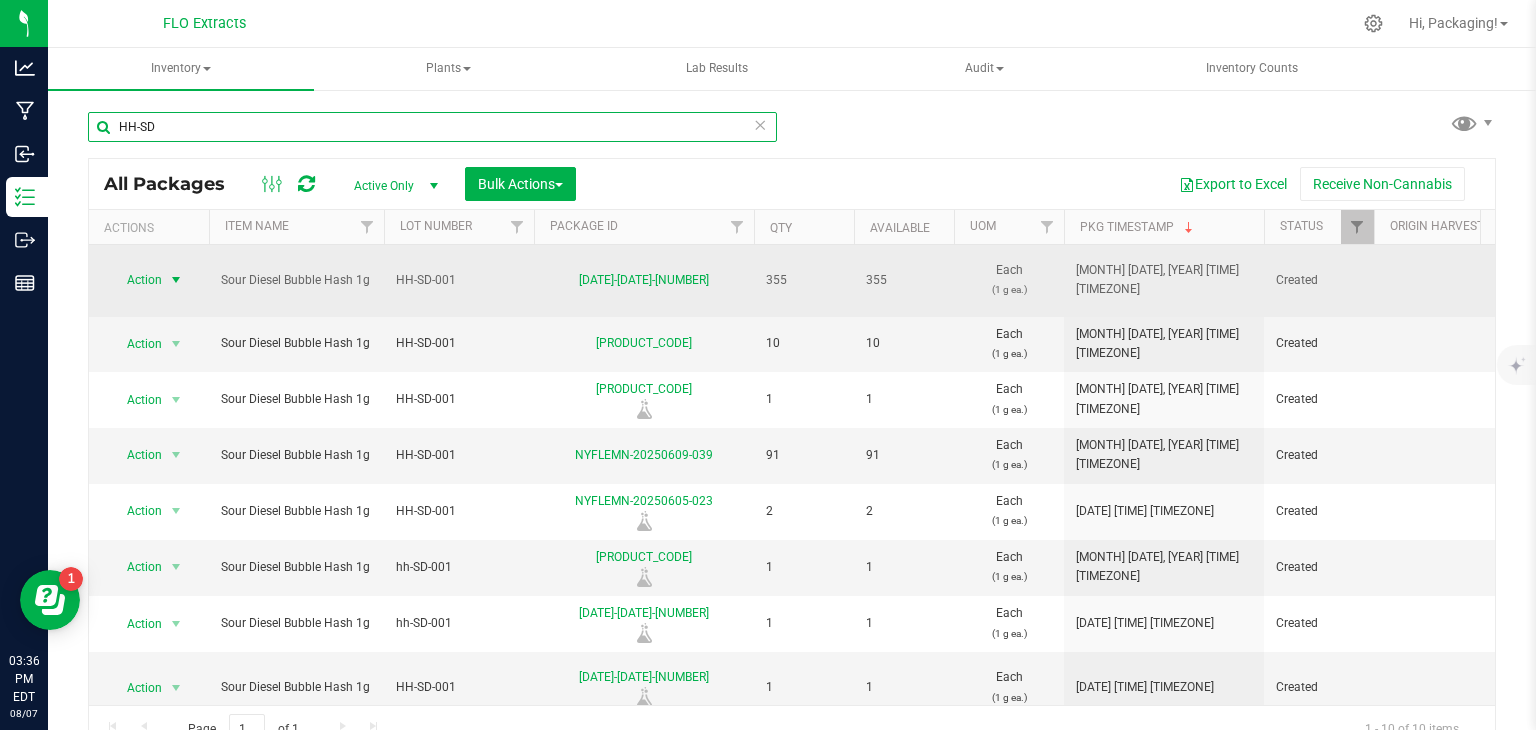 type on "HH-SD" 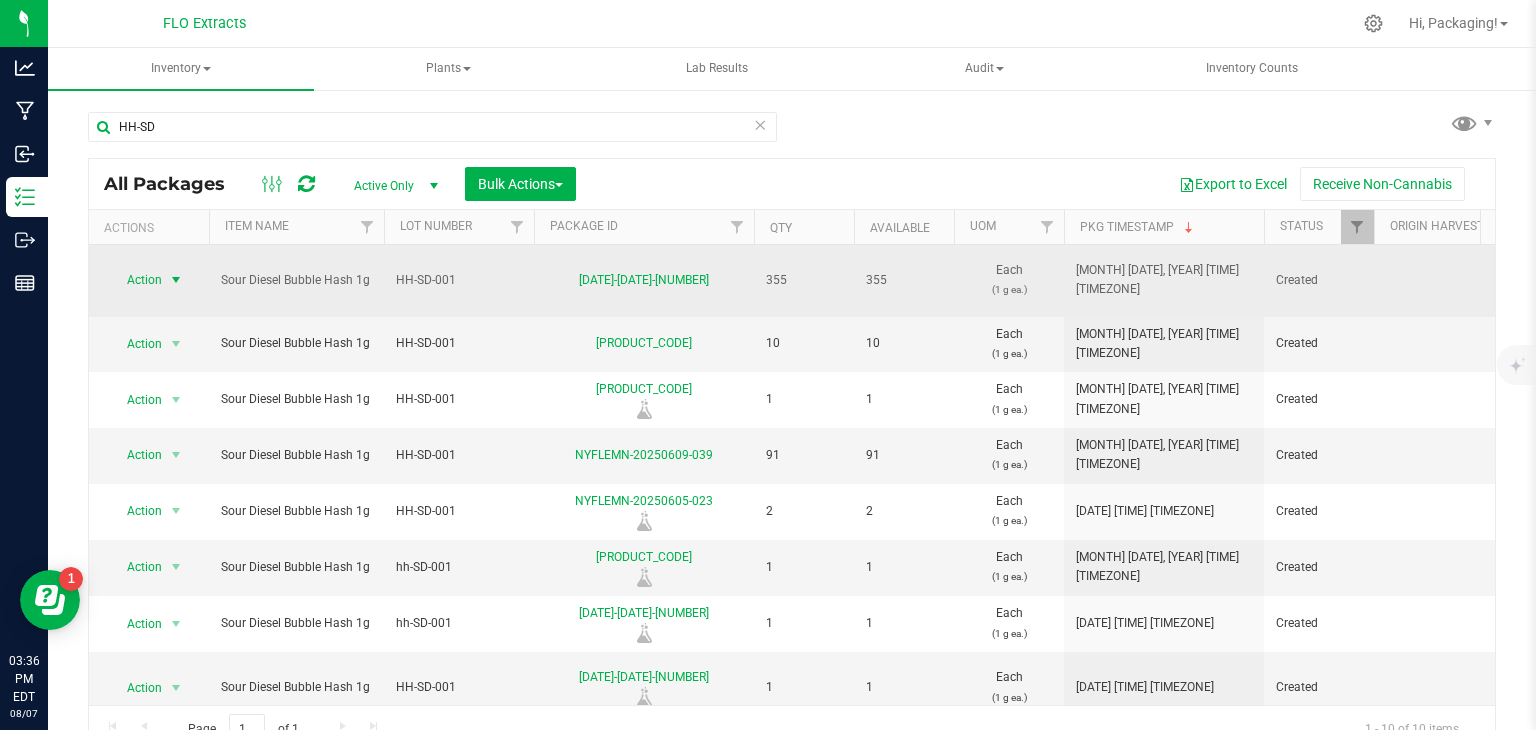 click on "Action" at bounding box center (136, 280) 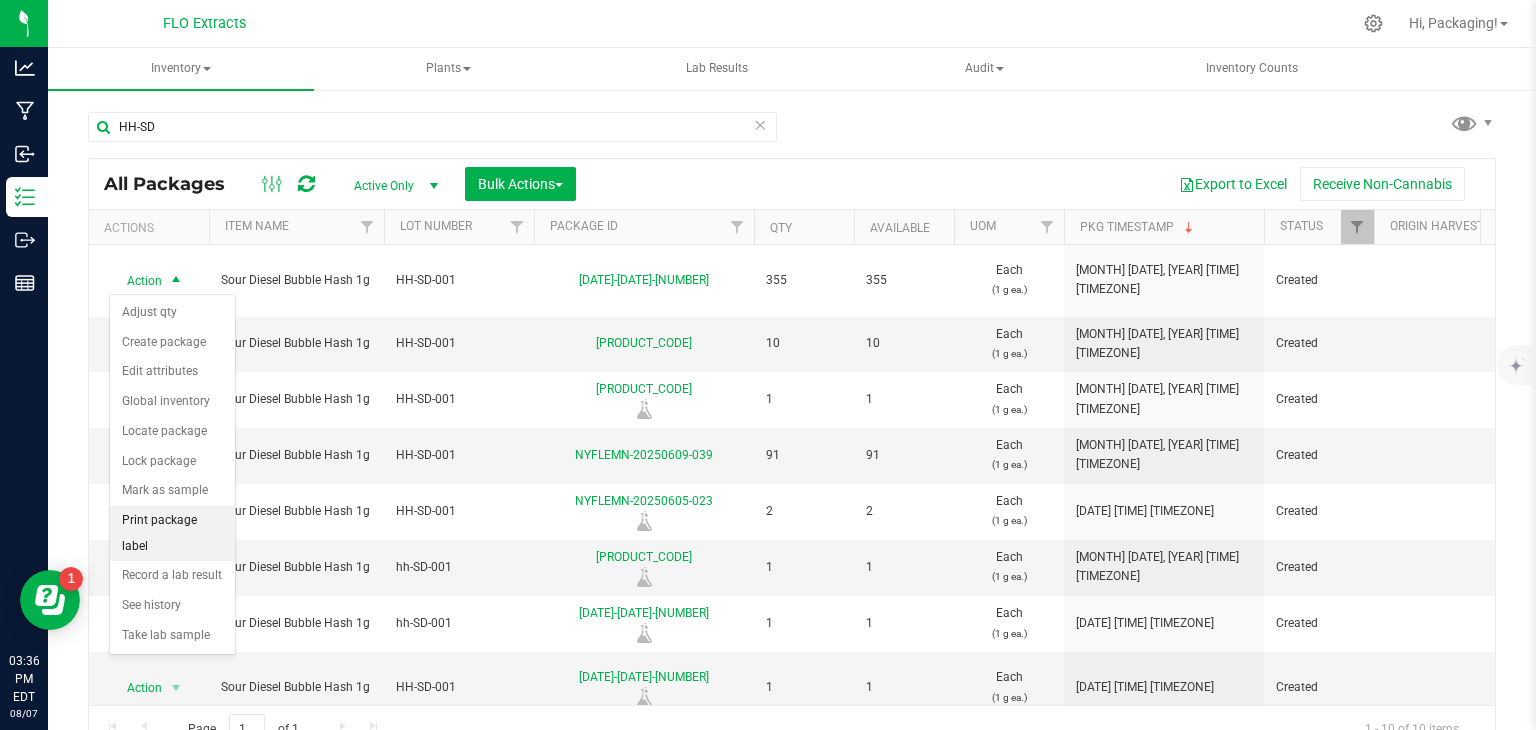 click on "Print package label" at bounding box center (172, 533) 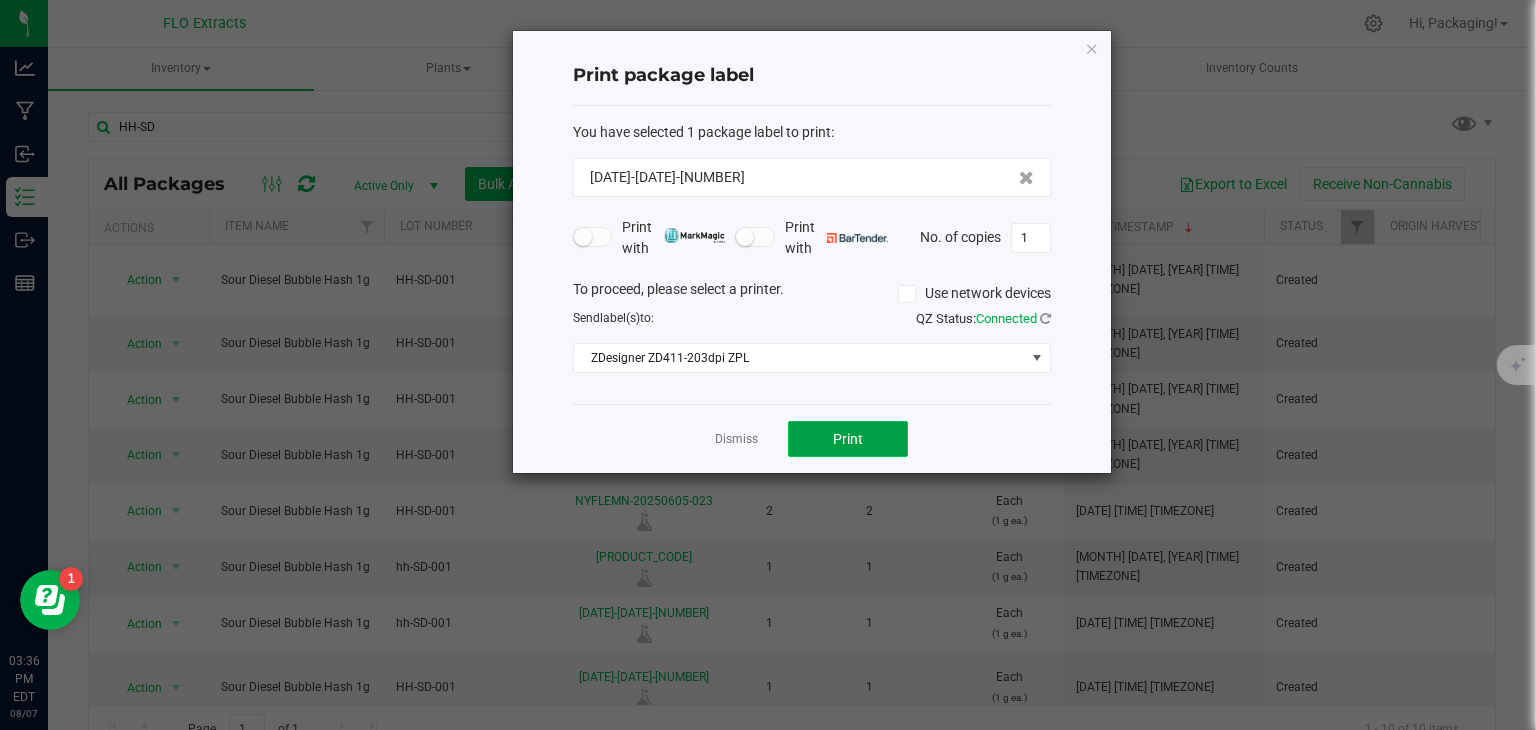 click on "Print" 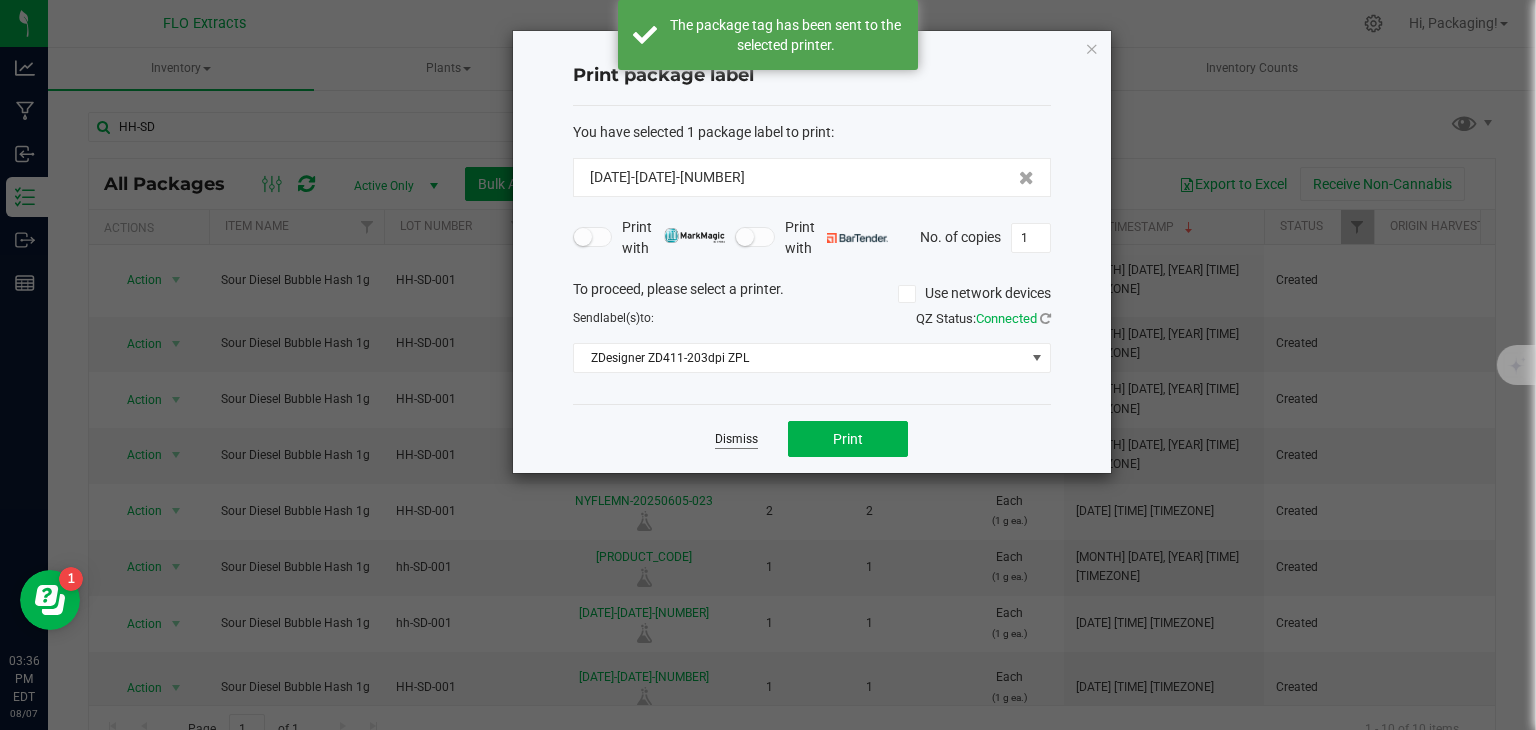 click on "Dismiss" 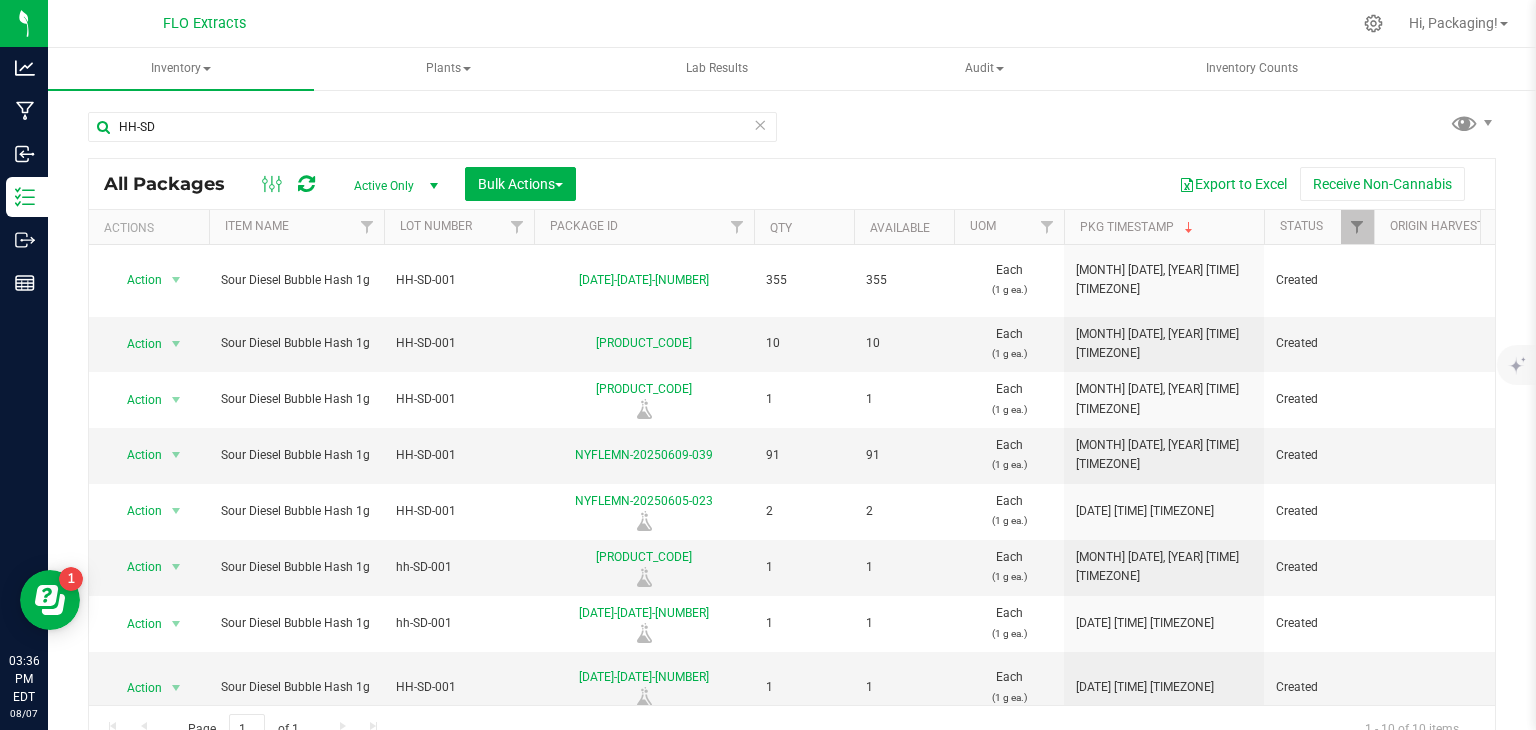 click at bounding box center (760, 124) 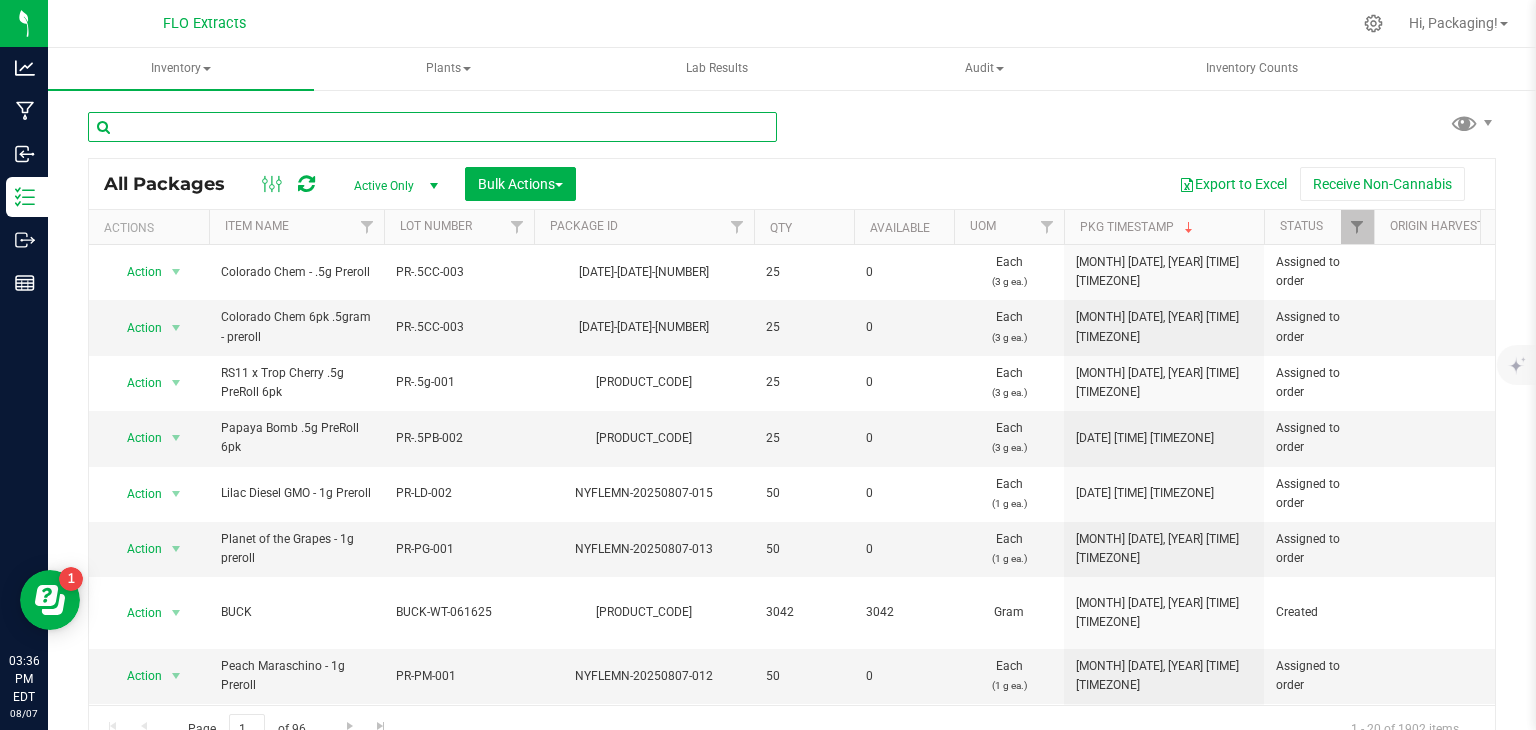 click at bounding box center (432, 127) 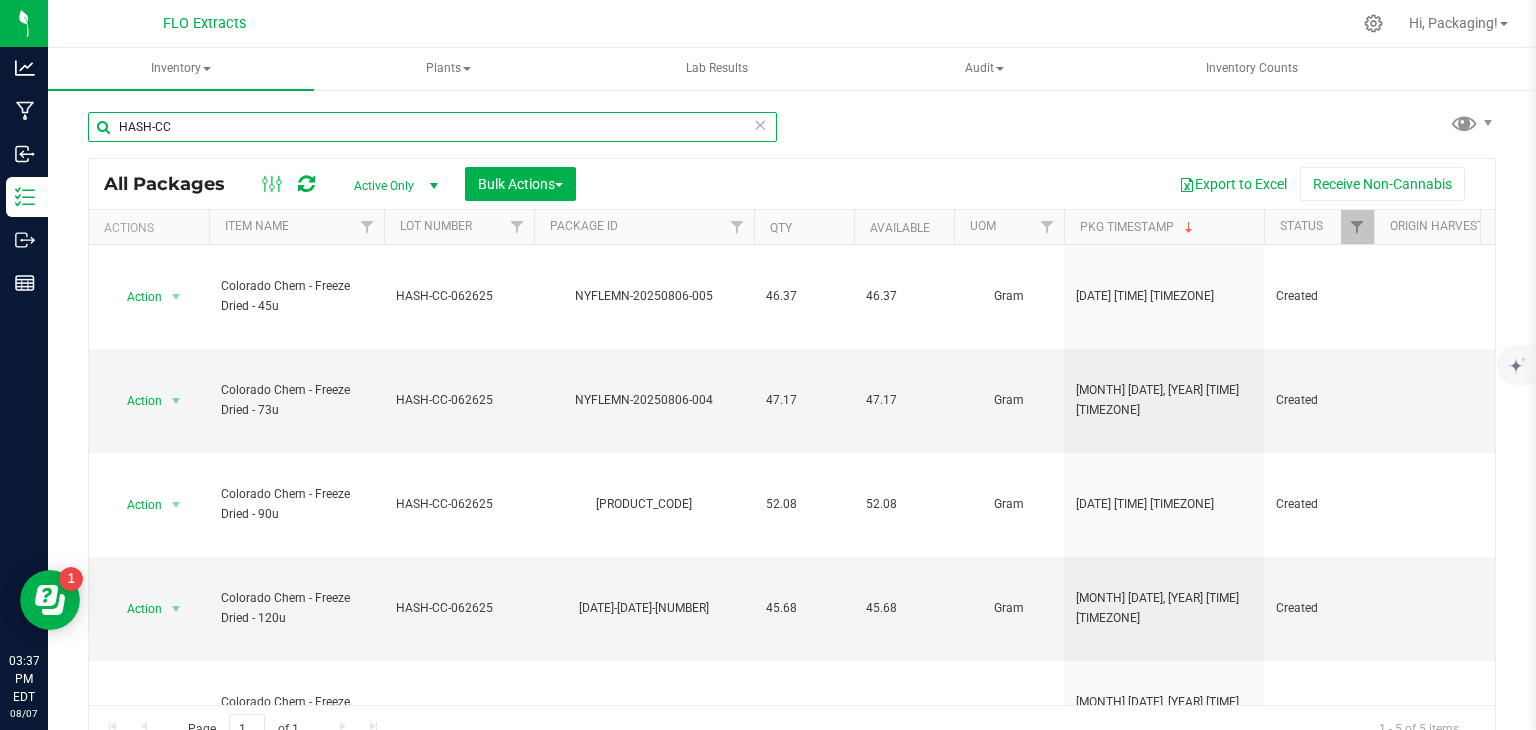 scroll, scrollTop: 22, scrollLeft: 0, axis: vertical 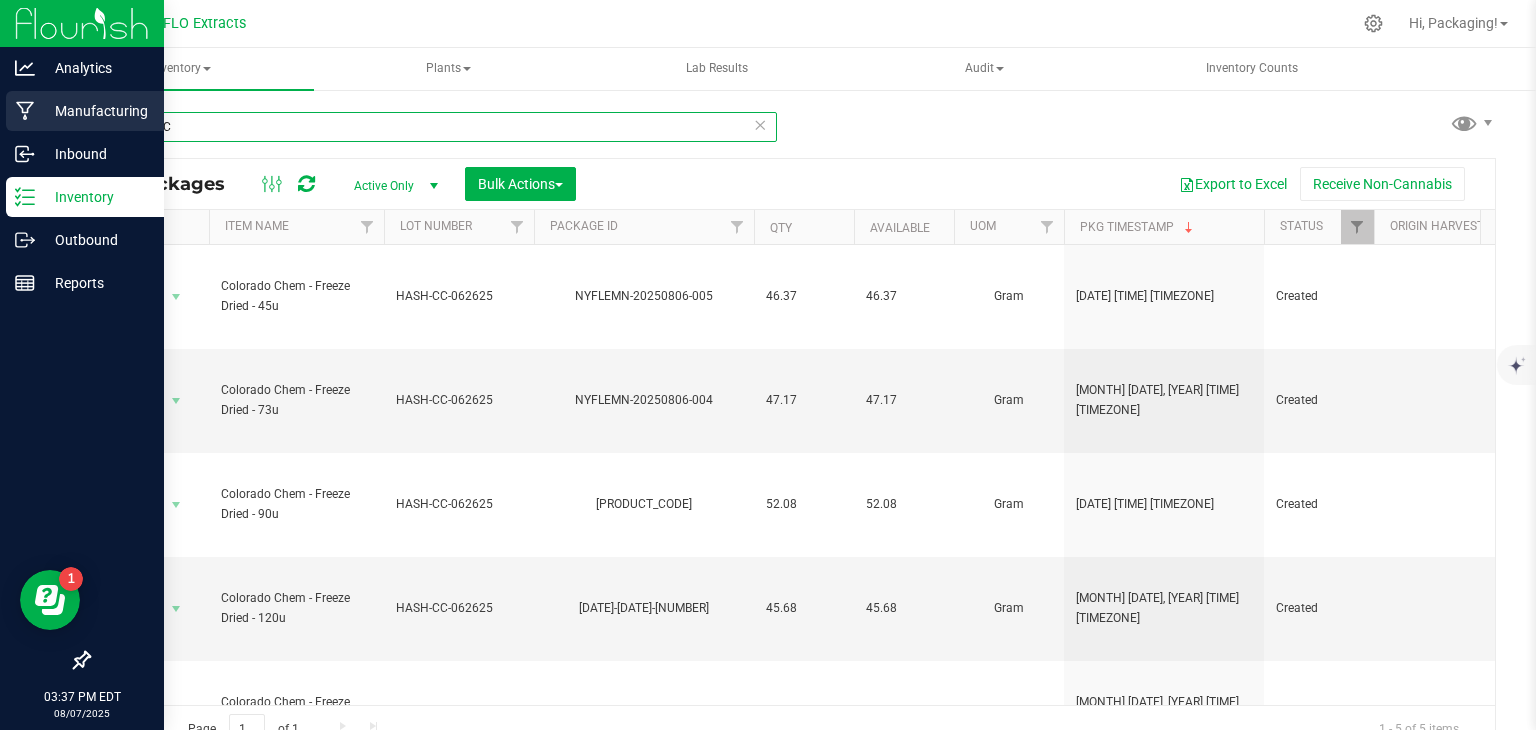 type on "HASH-CC" 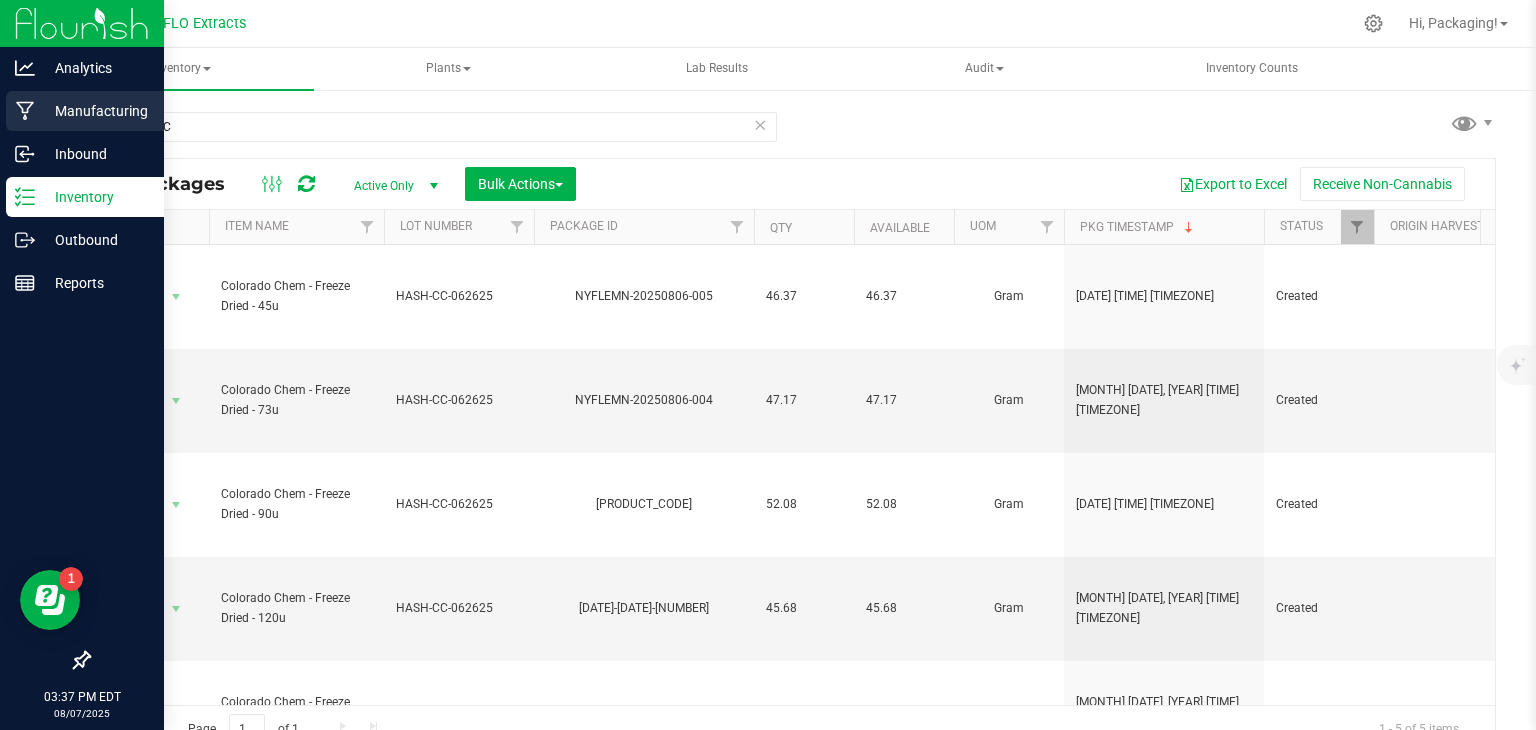 click on "Manufacturing" at bounding box center (95, 111) 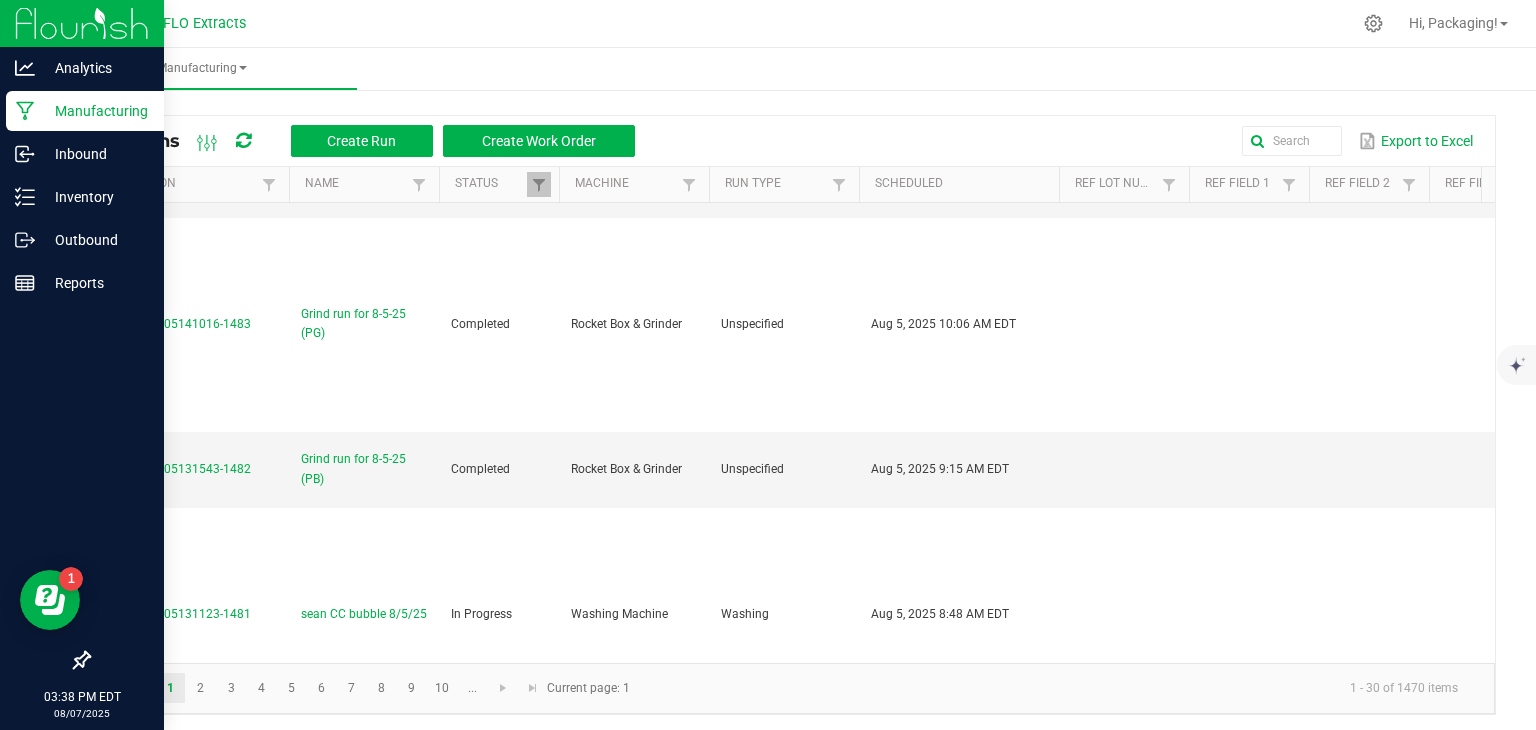 scroll, scrollTop: 1940, scrollLeft: 0, axis: vertical 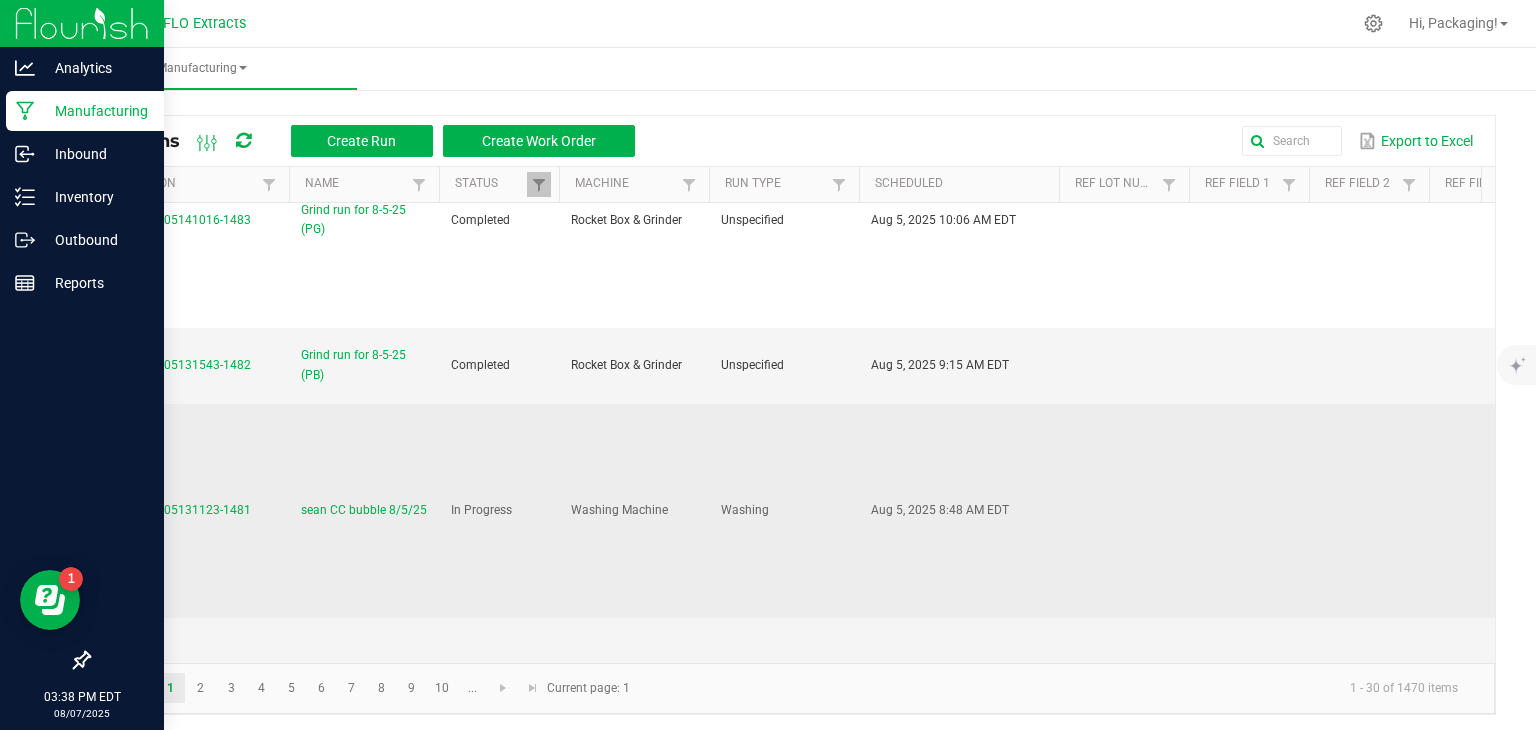 click on "MP-20250805131123-1481" at bounding box center [176, 510] 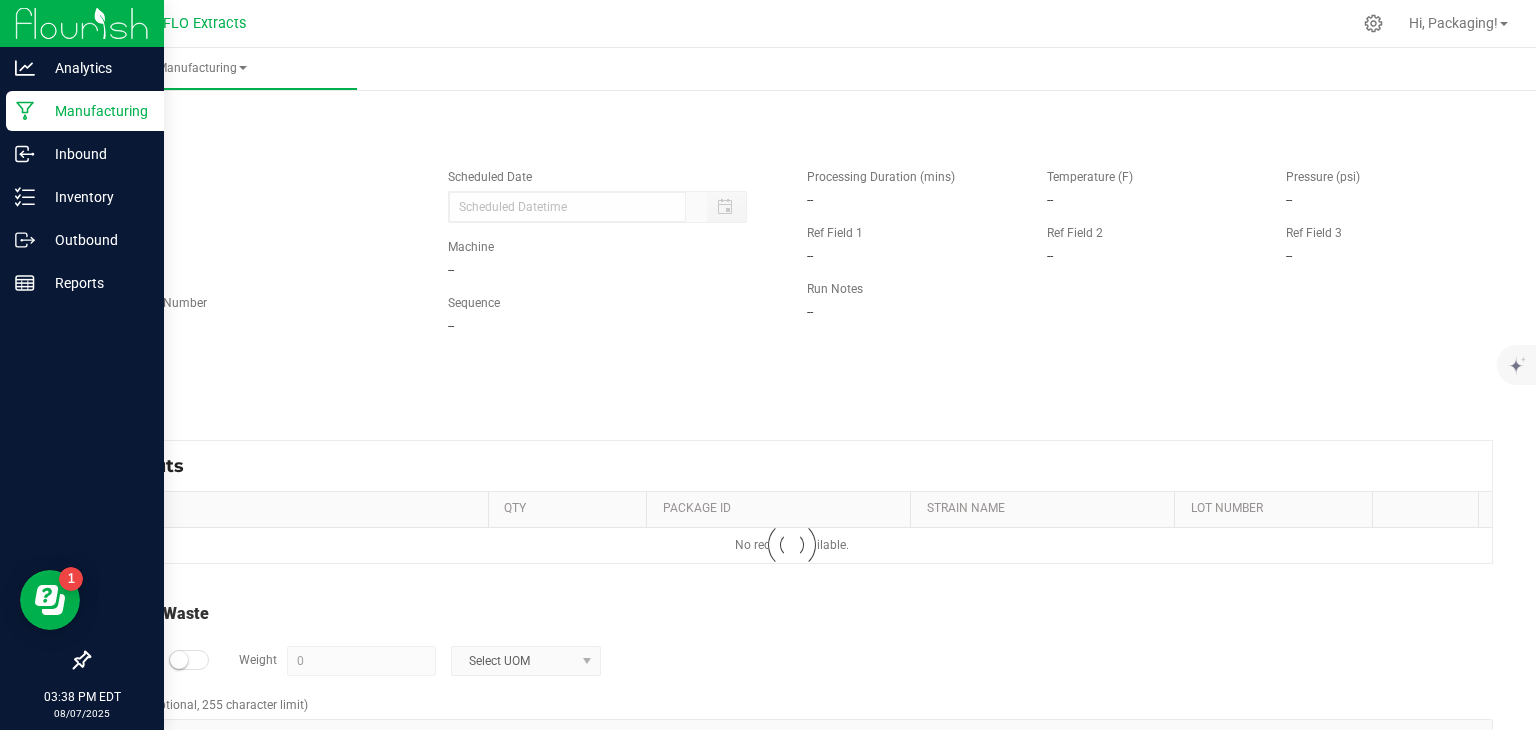 type on "08/05/2025 8:48 AM" 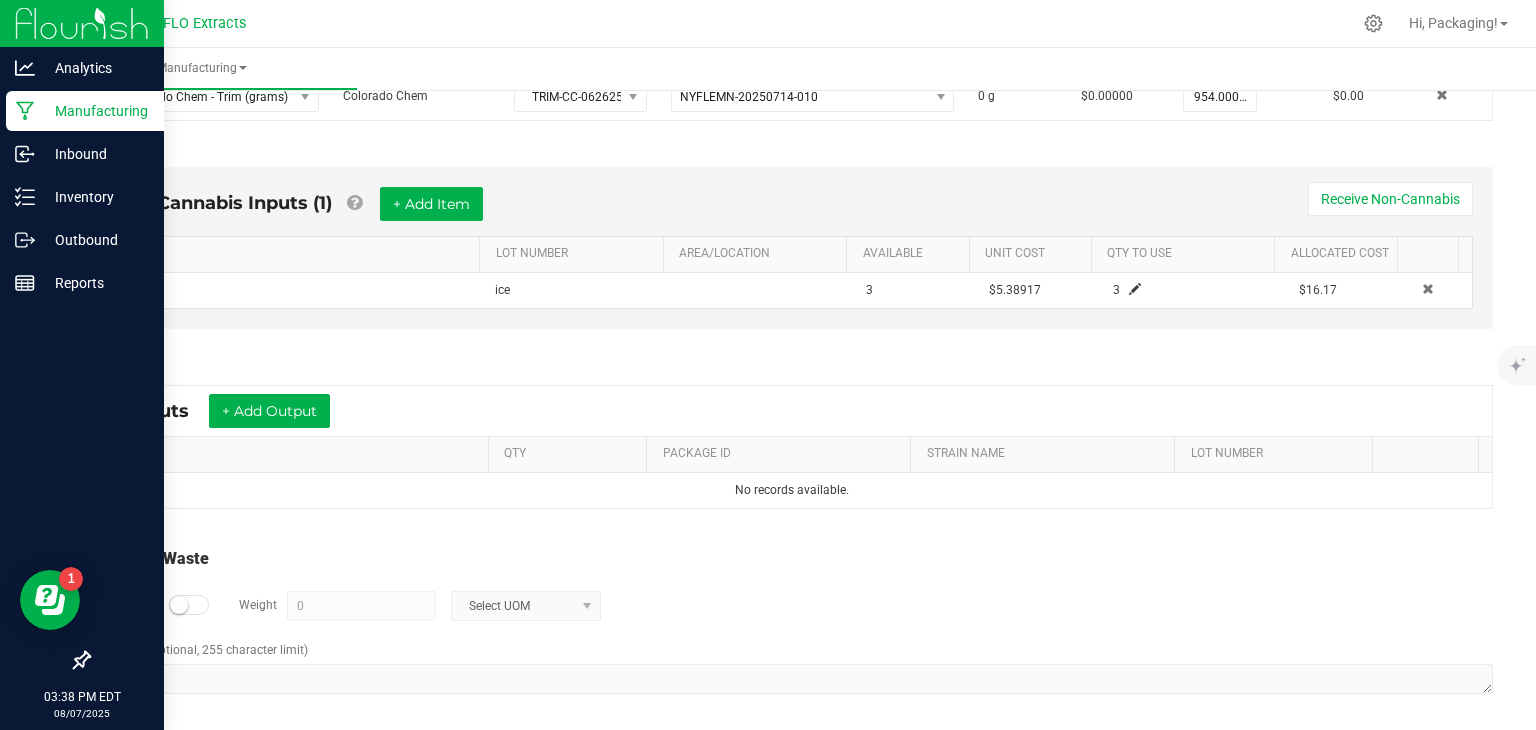 scroll, scrollTop: 668, scrollLeft: 0, axis: vertical 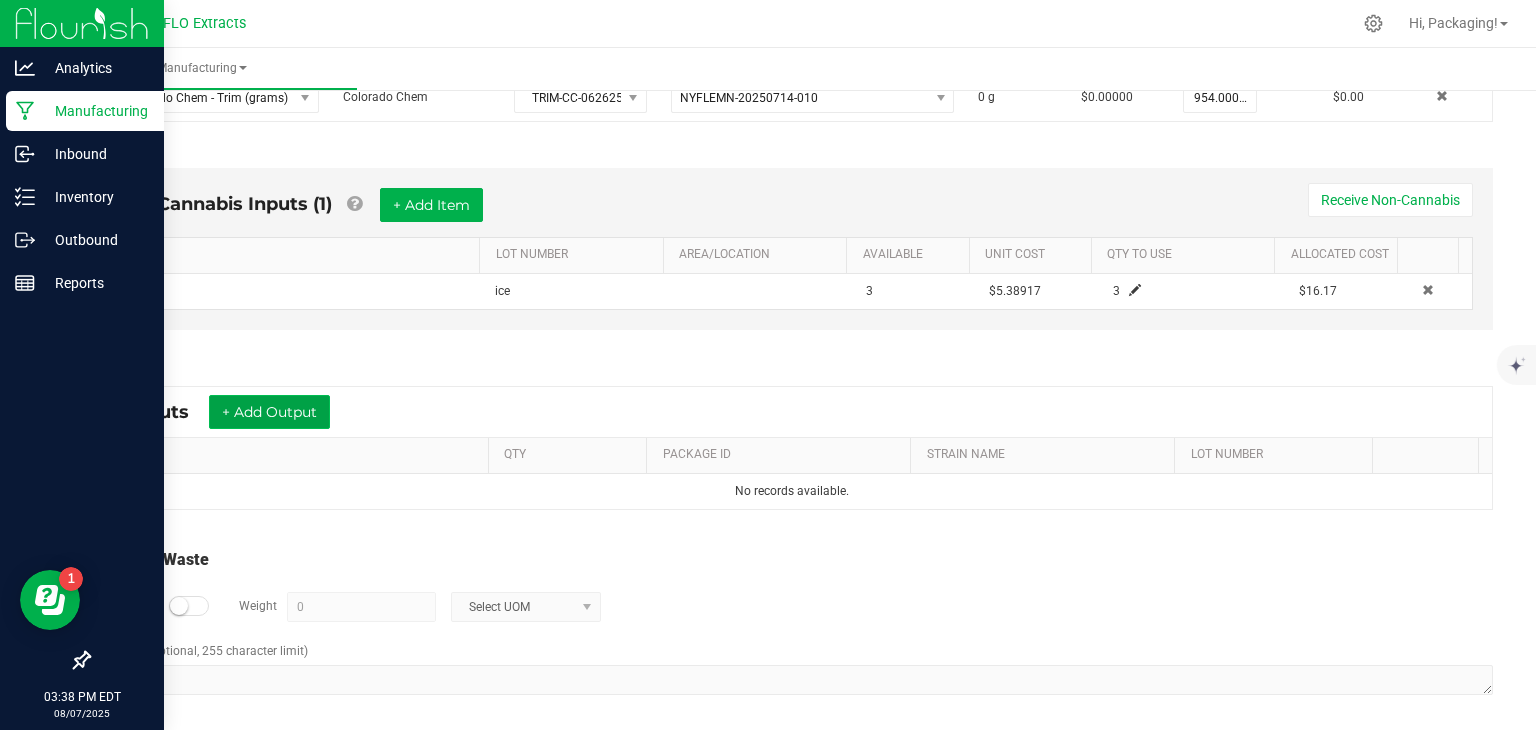 click on "+ Add Output" at bounding box center [269, 412] 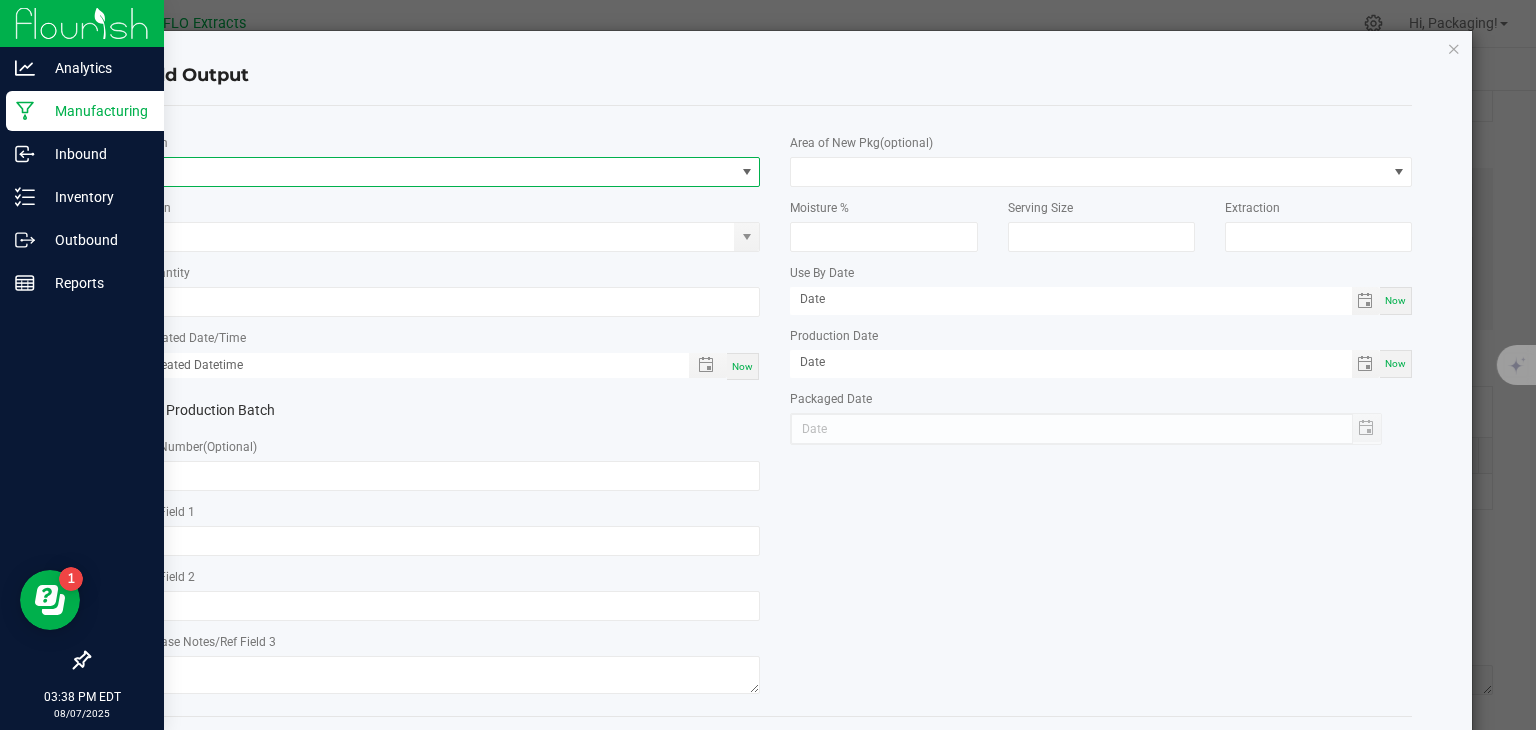 click at bounding box center (747, 172) 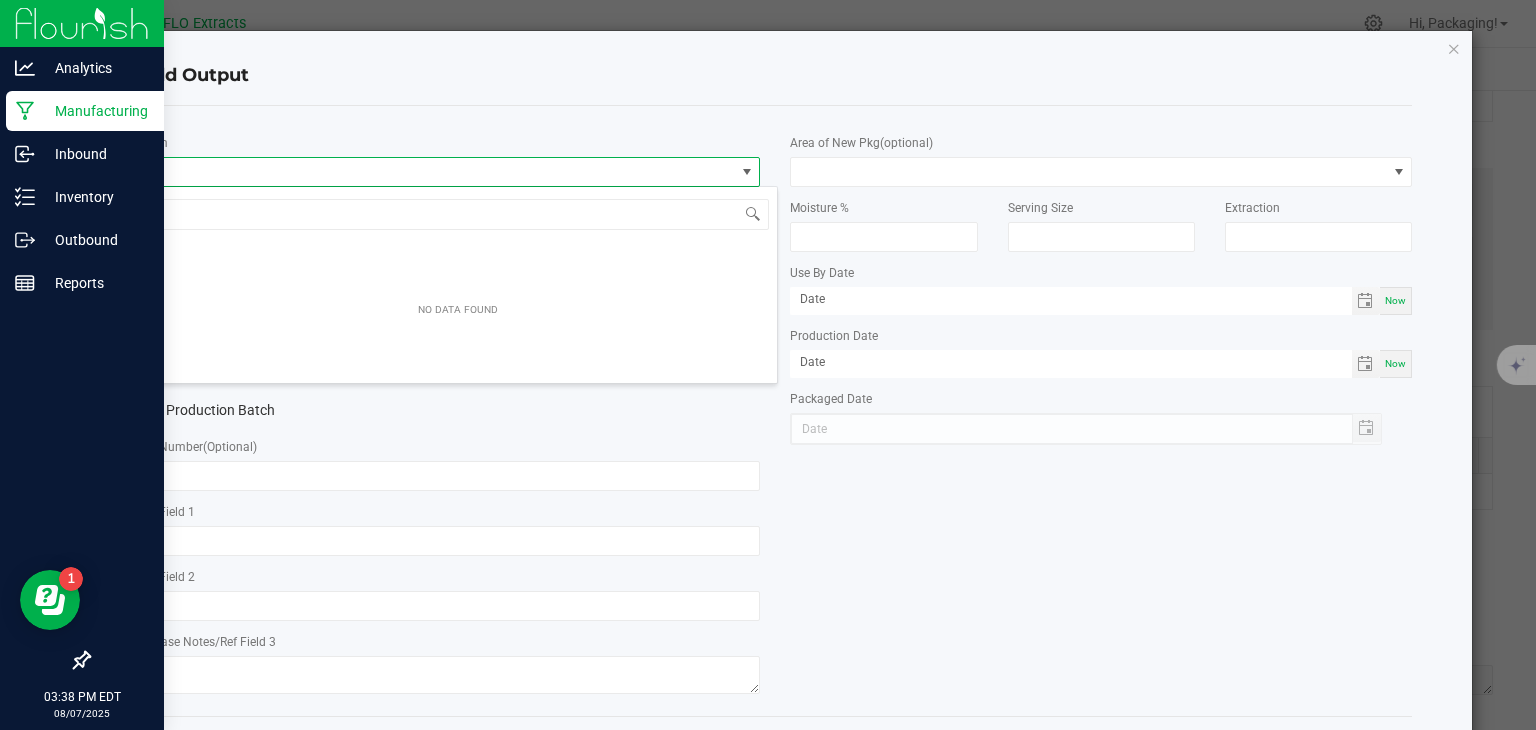 scroll, scrollTop: 99970, scrollLeft: 99384, axis: both 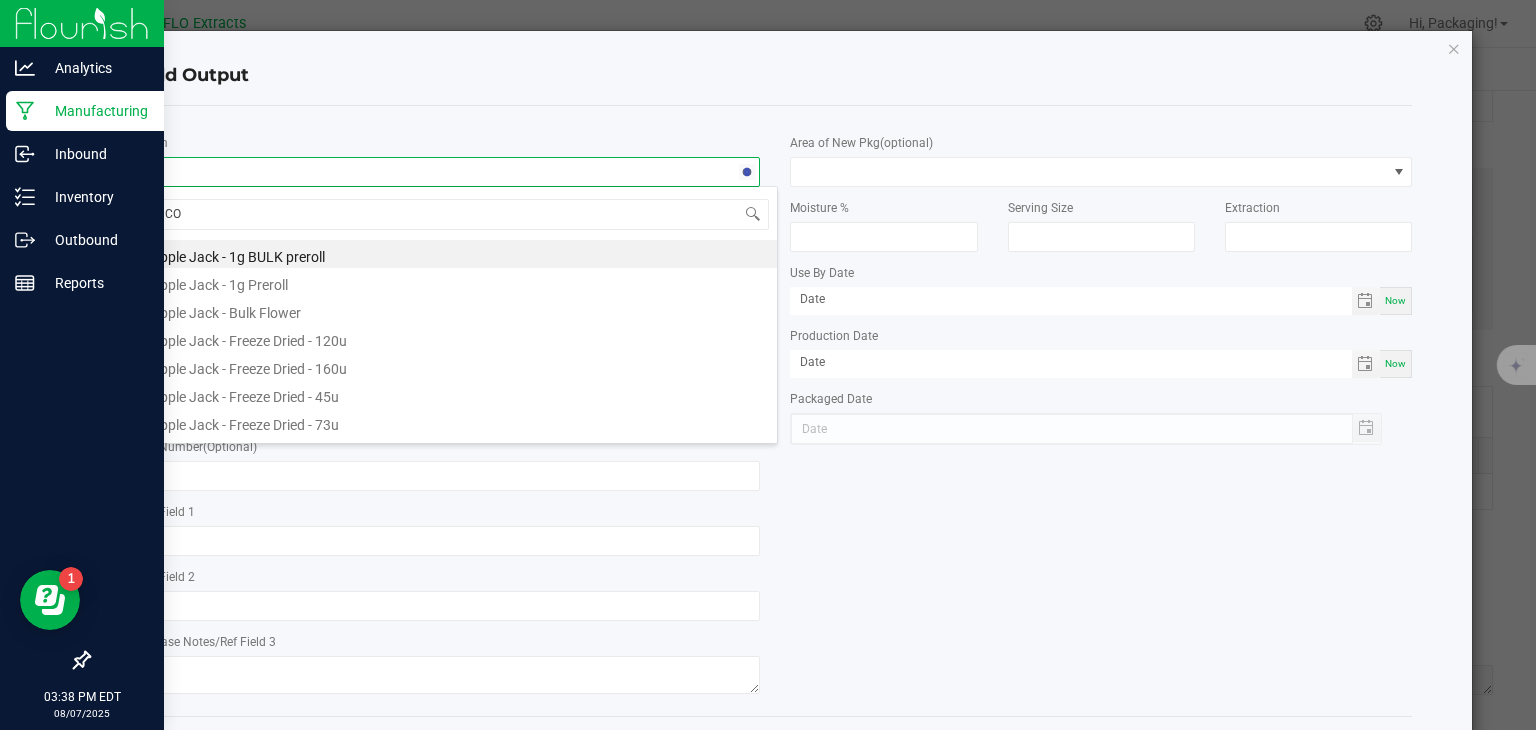 type on "COL" 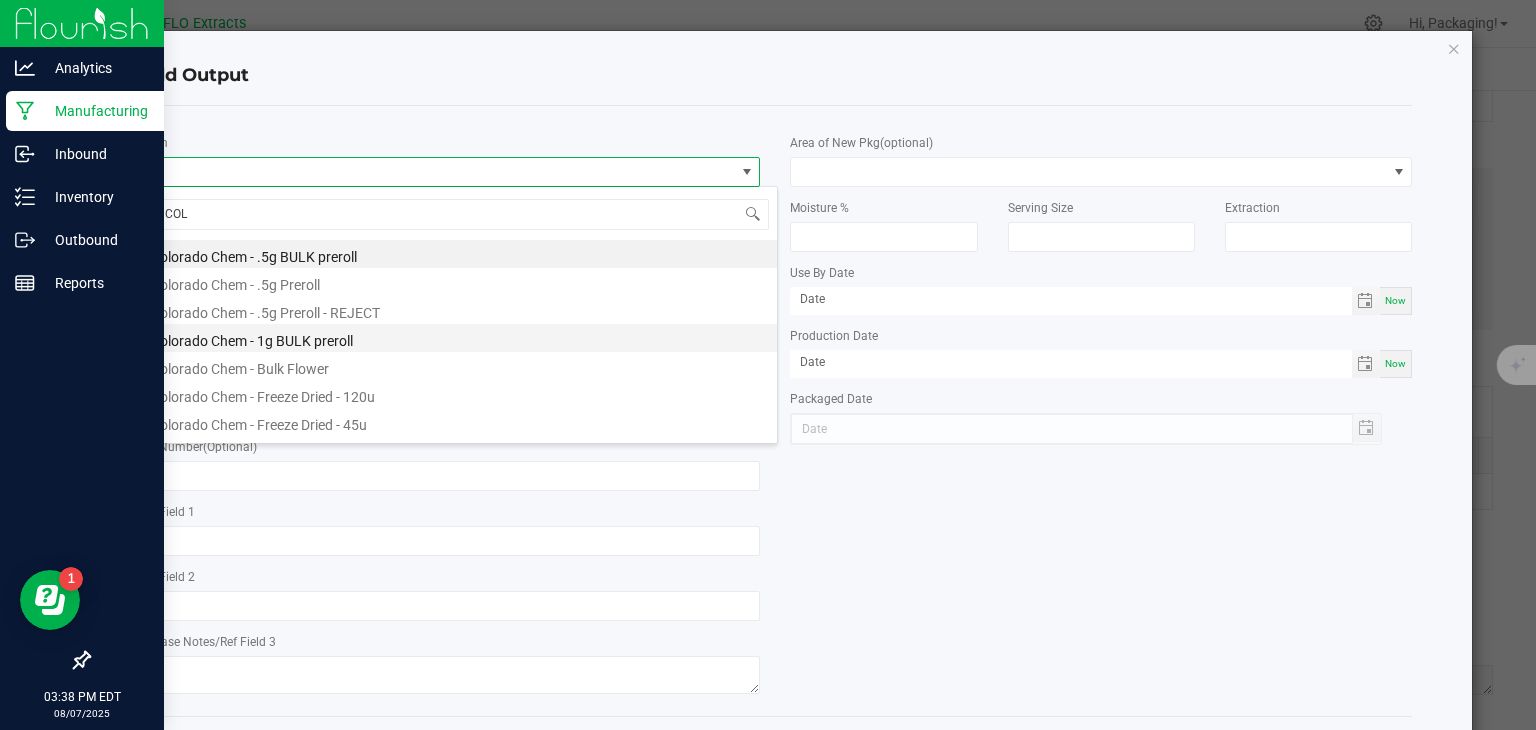 scroll, scrollTop: 152, scrollLeft: 0, axis: vertical 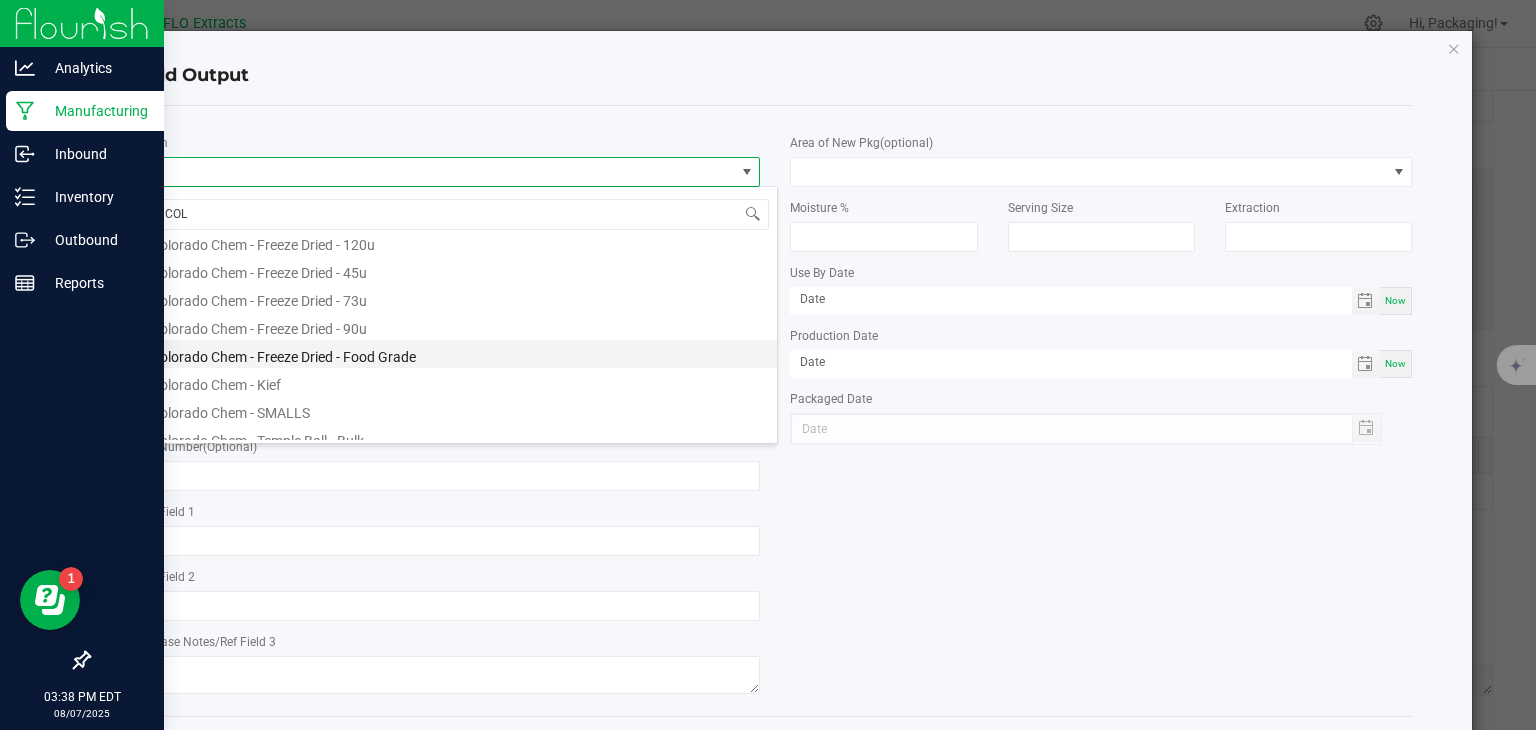 click on "Colorado Chem - Freeze Dried - Food Grade" at bounding box center (458, 354) 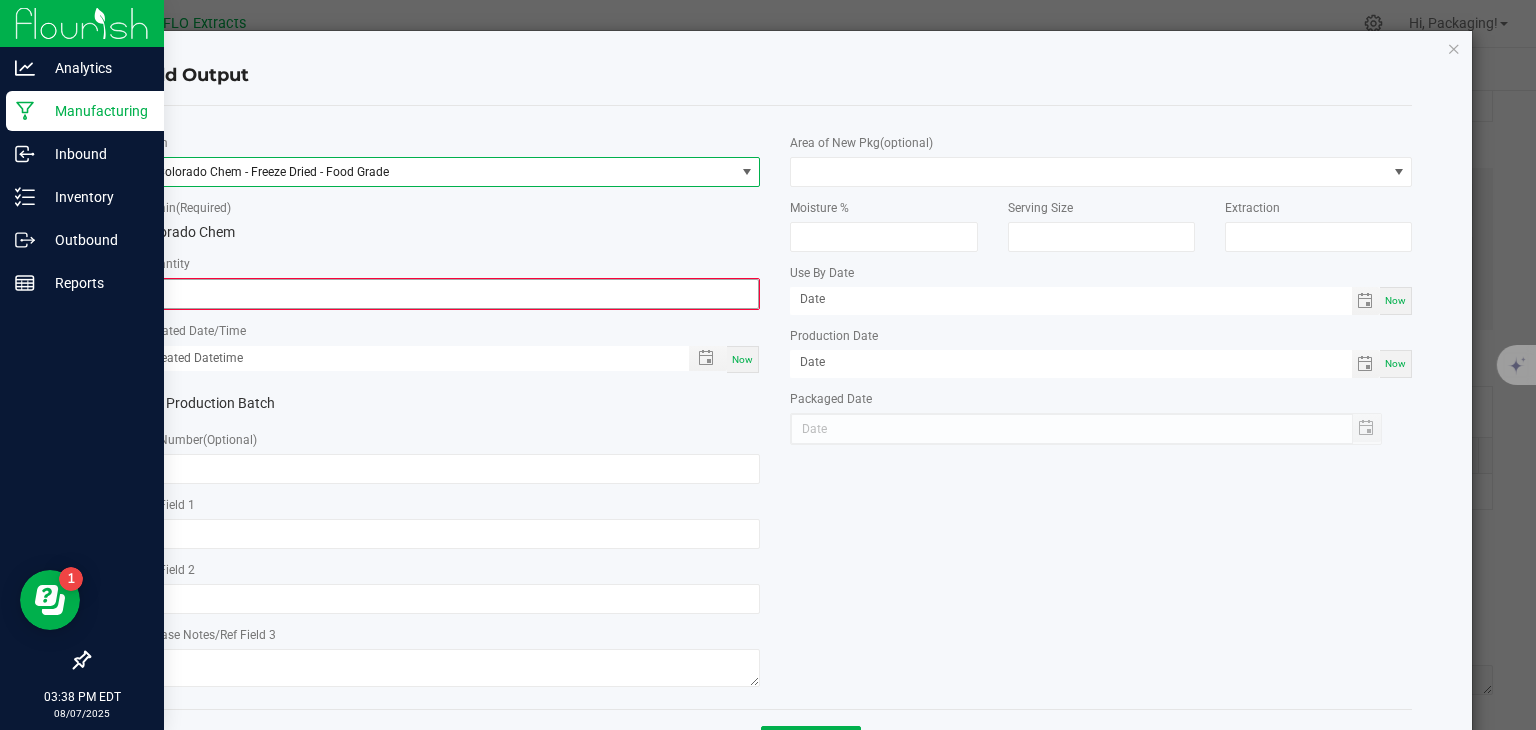 click on "0" at bounding box center (450, 294) 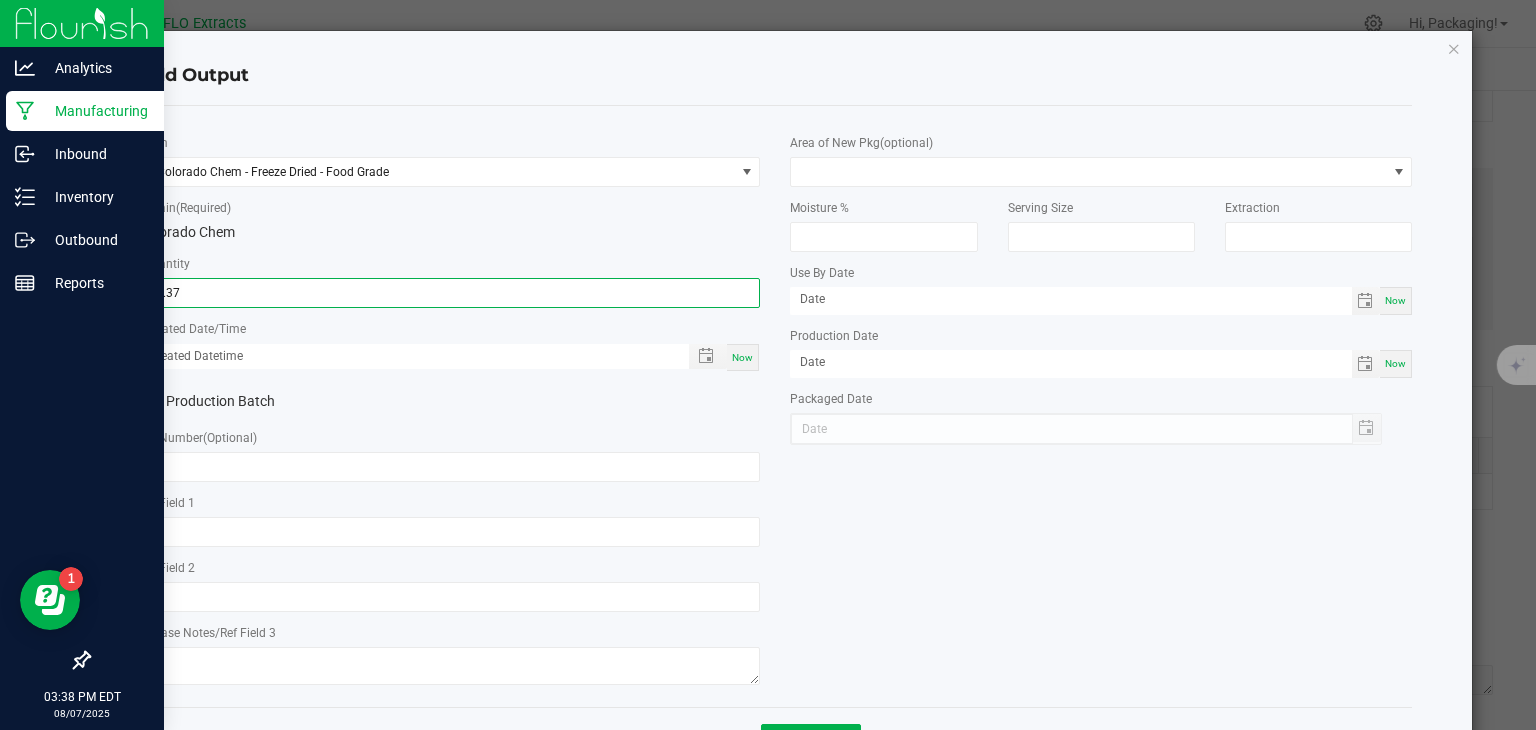 type on "24.3700 g" 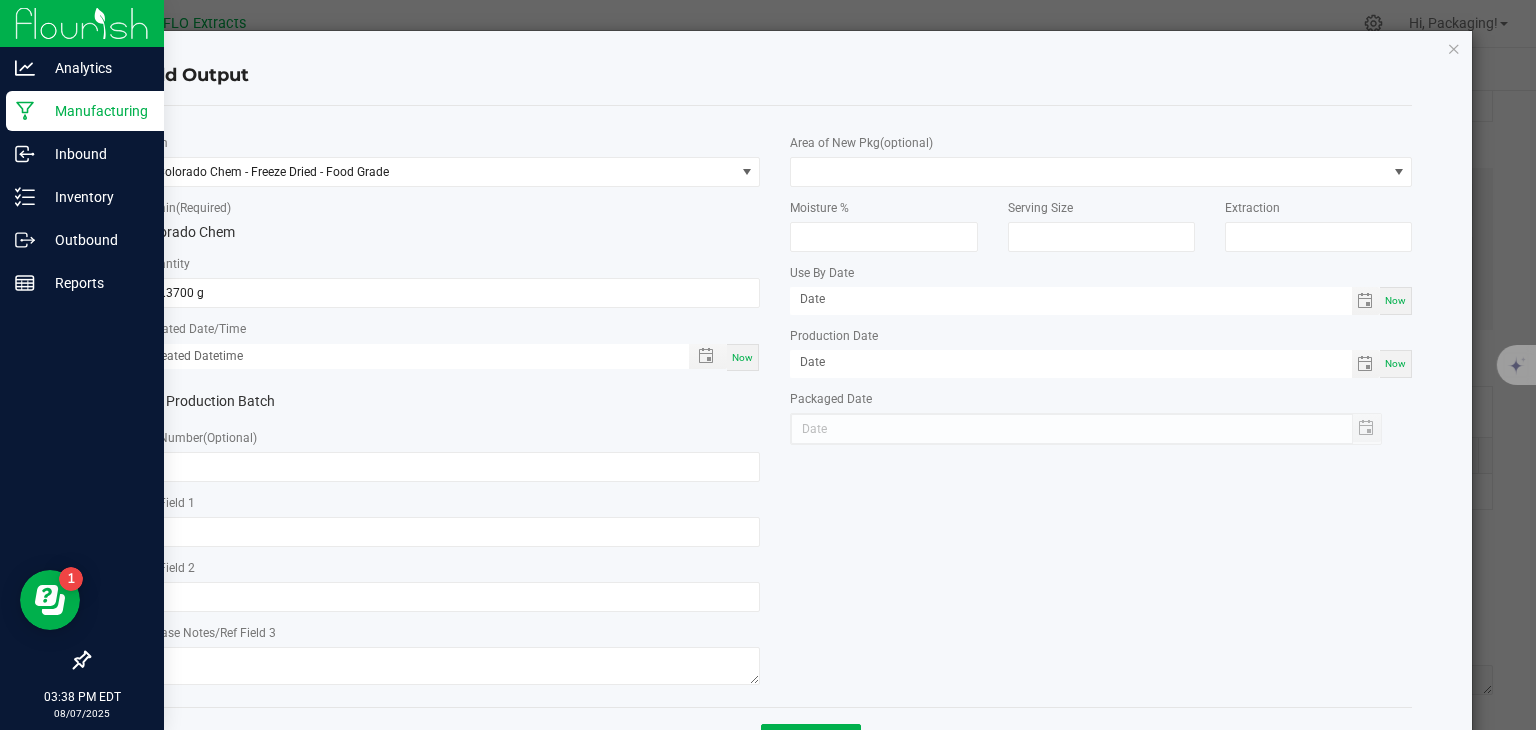 click on "Now" at bounding box center (743, 357) 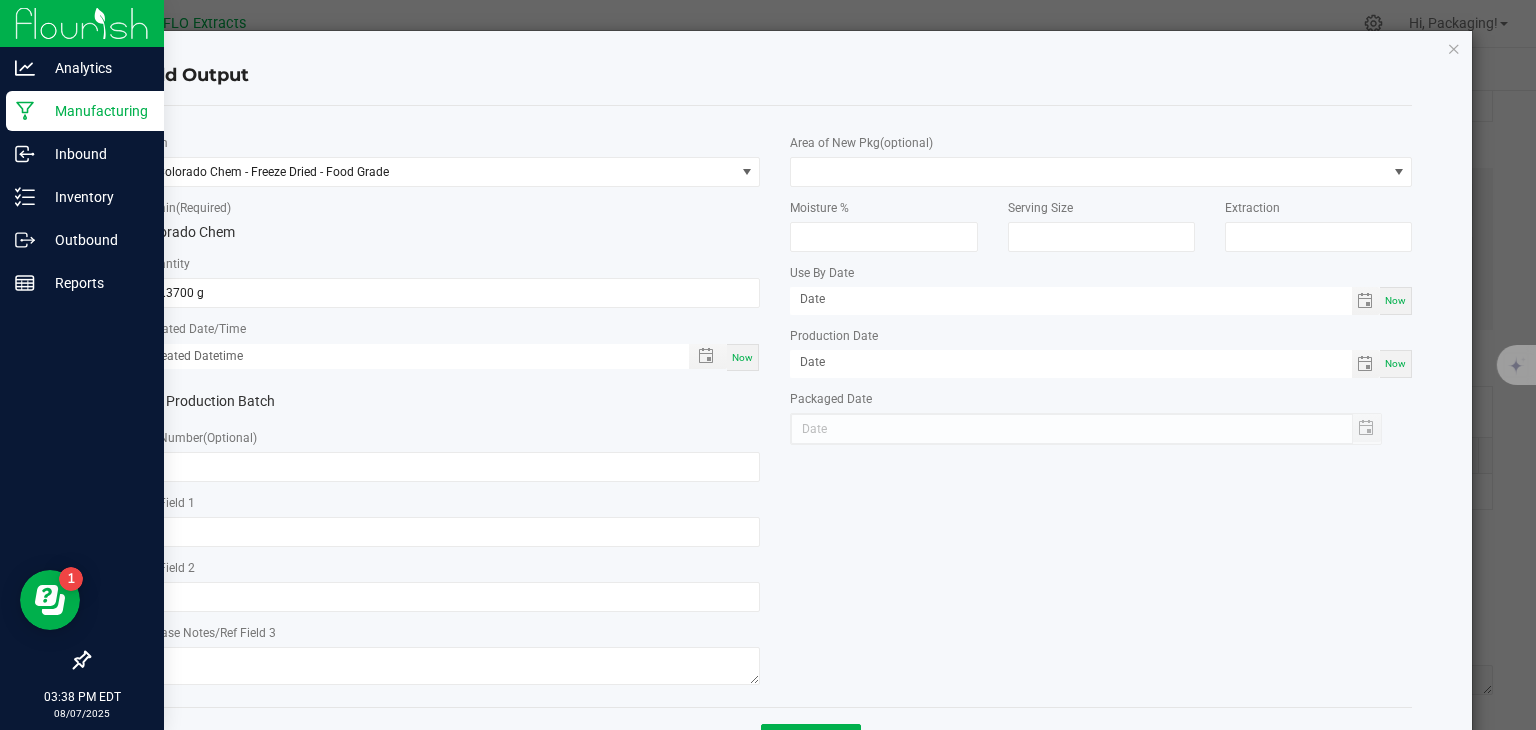 type on "08/07/2025 3:38 PM" 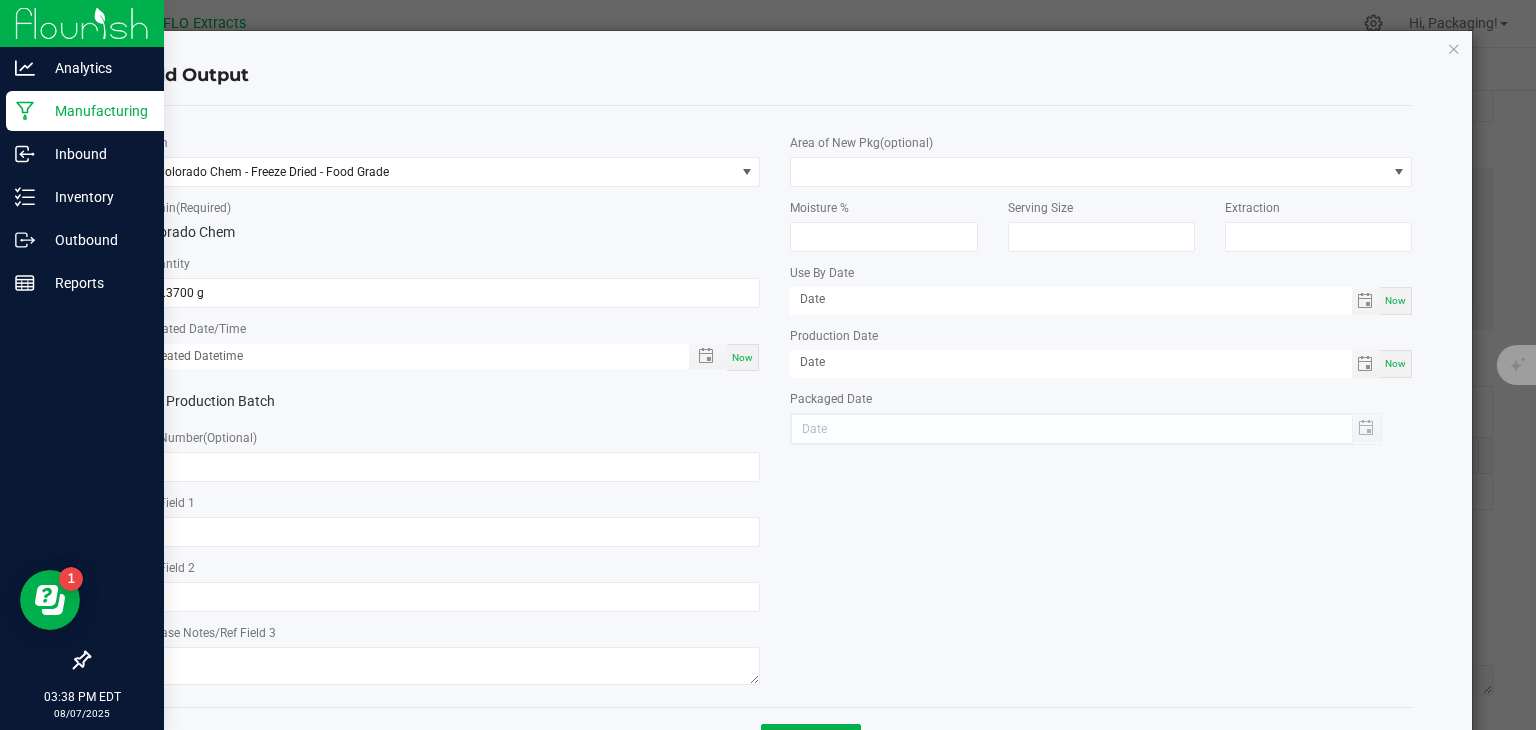 type on "08/07/2025" 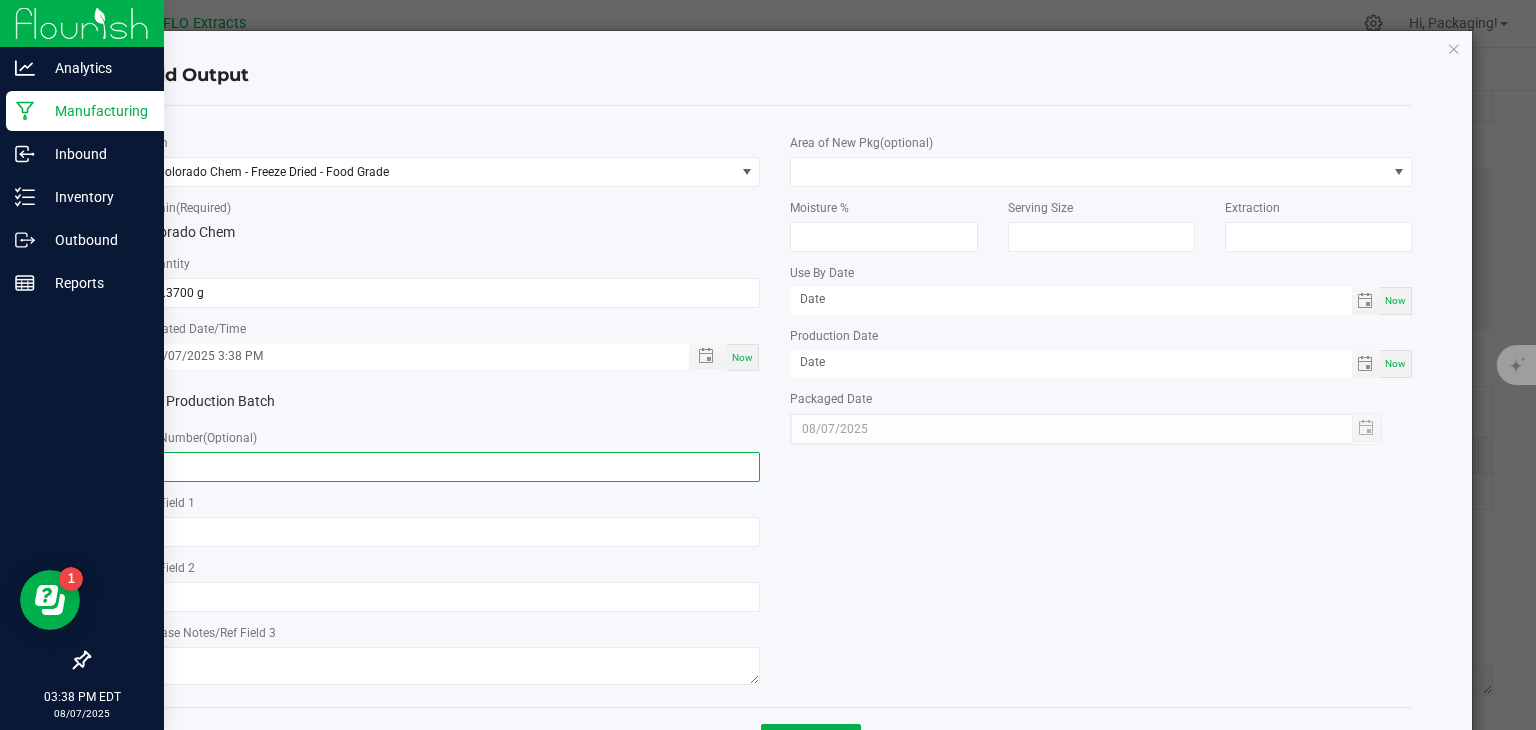 click 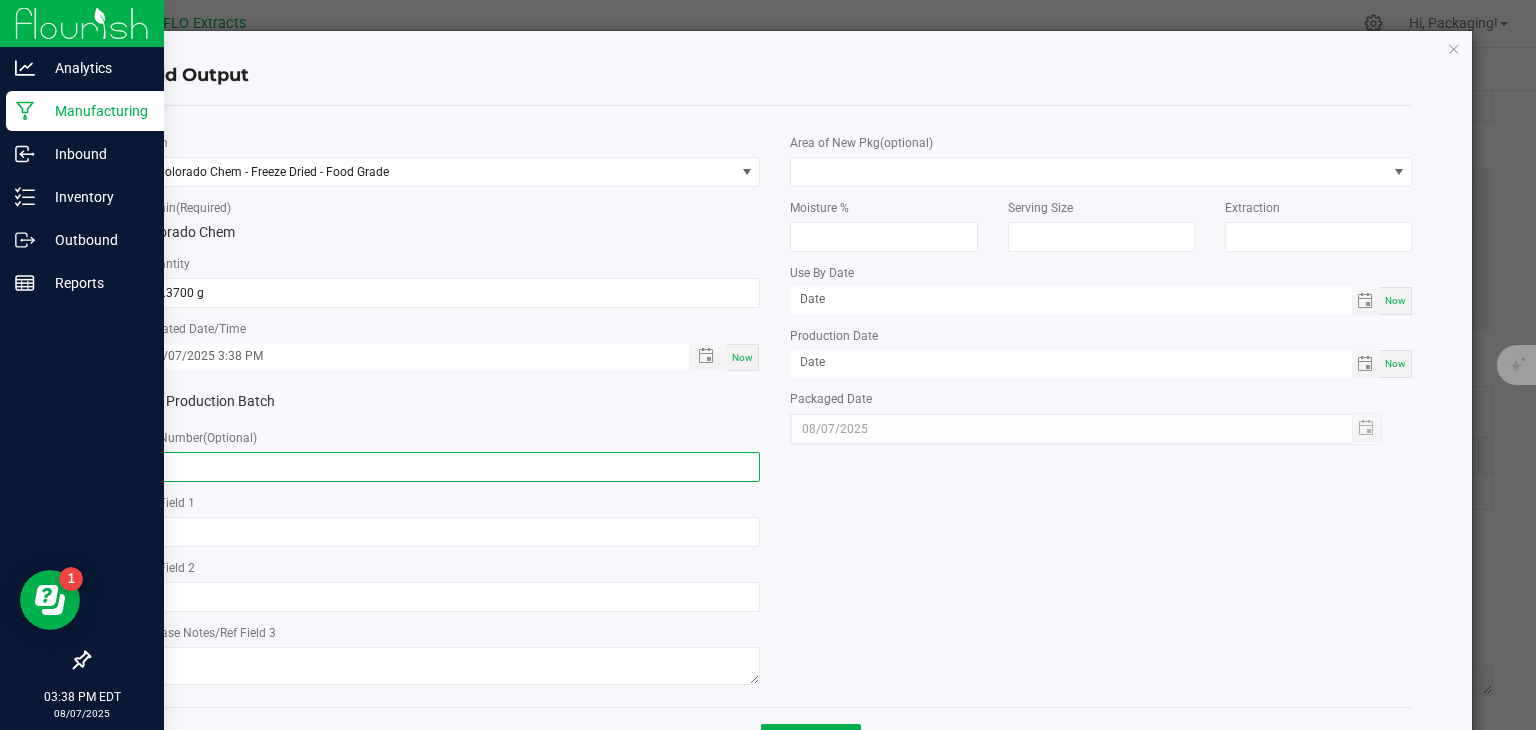 type on "h" 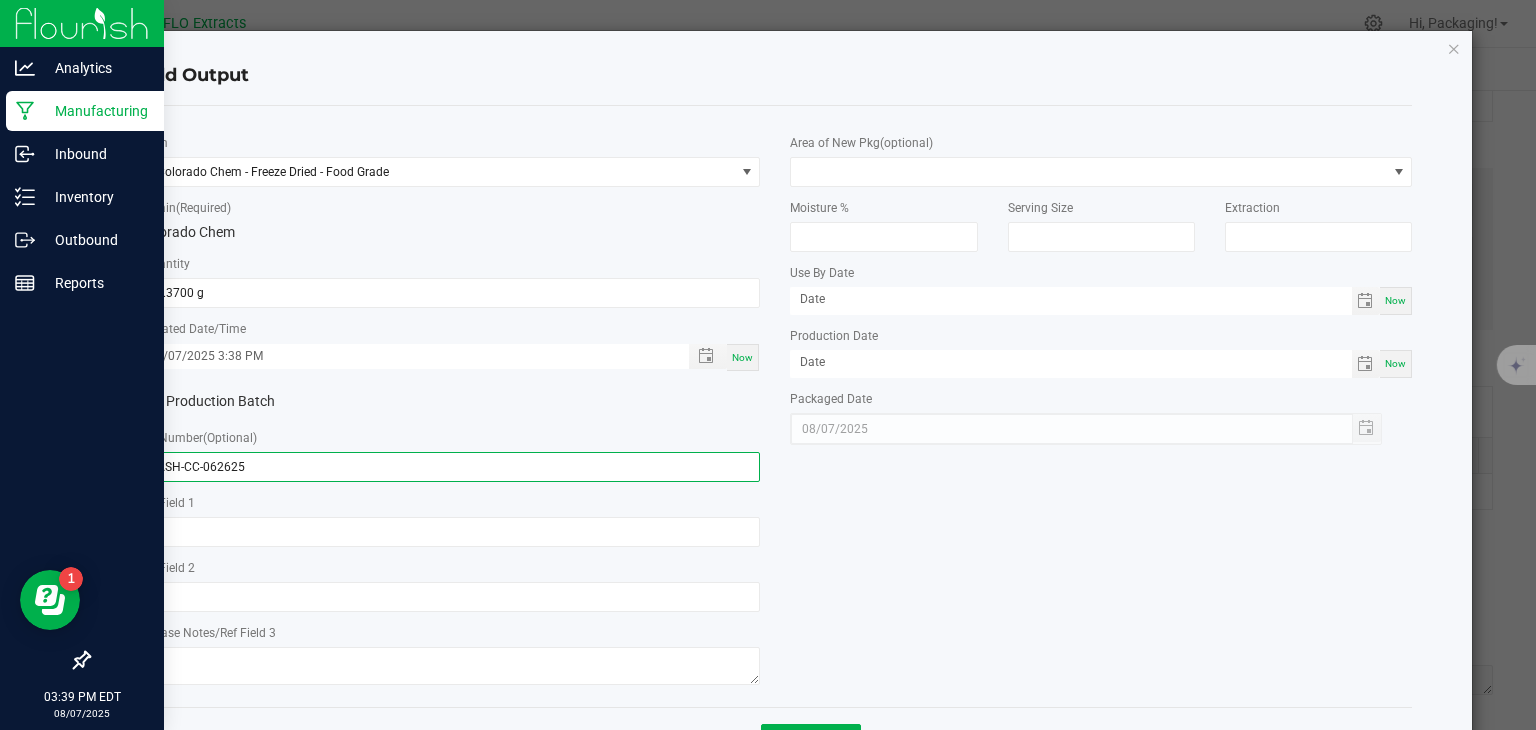 type on "HASH-CC-062625" 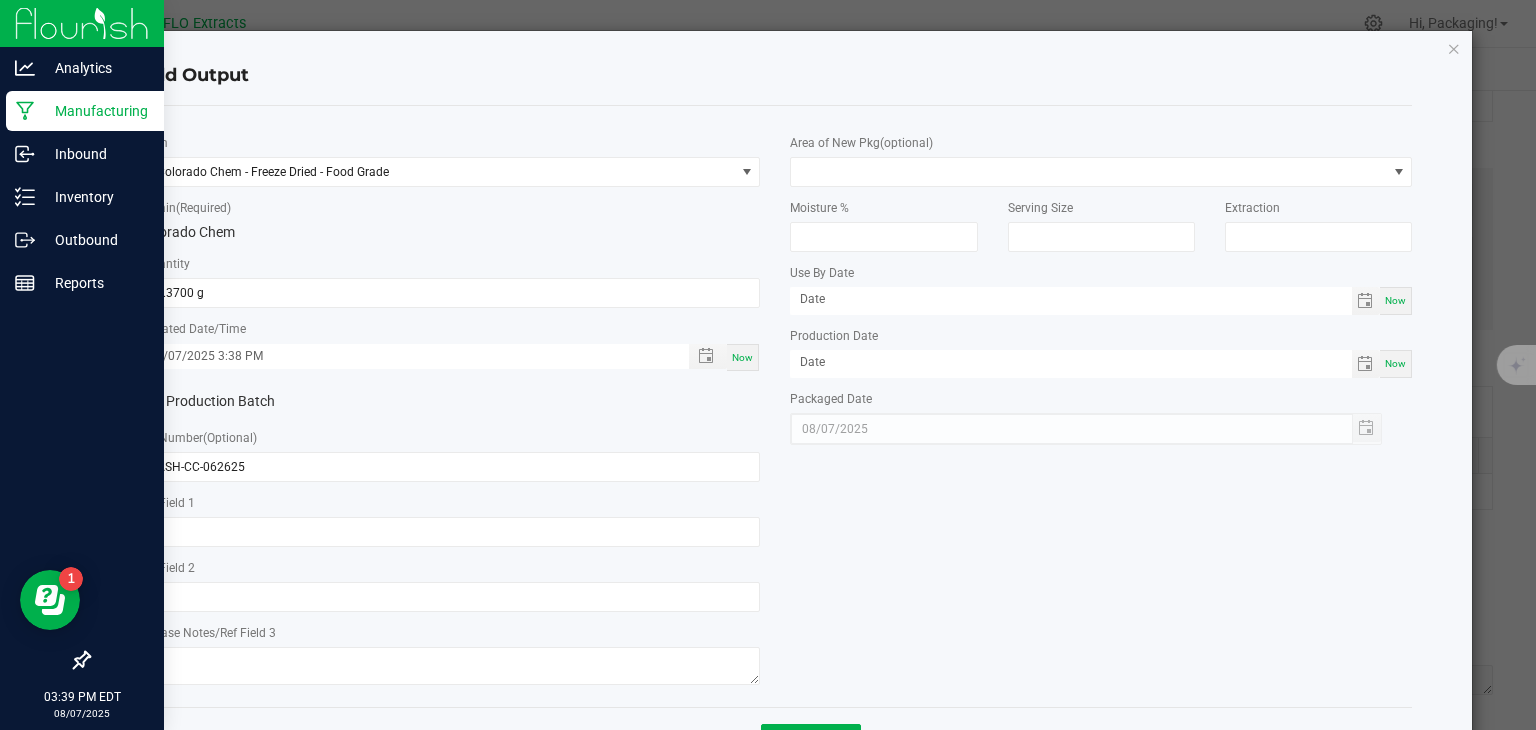 click on "*   Item  Colorado Chem - Freeze Dried - Food Grade  *   Strain  (Required)  Colorado Chem   *   Quantity  24.3700 g  *   Created Date/Time  08/07/2025 3:38 PM Now  Production Batch   Lot Number  (Optional) HASH-CC-062625     Ref Field 1   Ref Field 2   Release Notes/Ref Field 3   Area of New Pkg  (optional)  Moisture %   Serving Size   Extraction   Use By Date  Now  Production Date  Now  Packaged Date  08/07/2025" 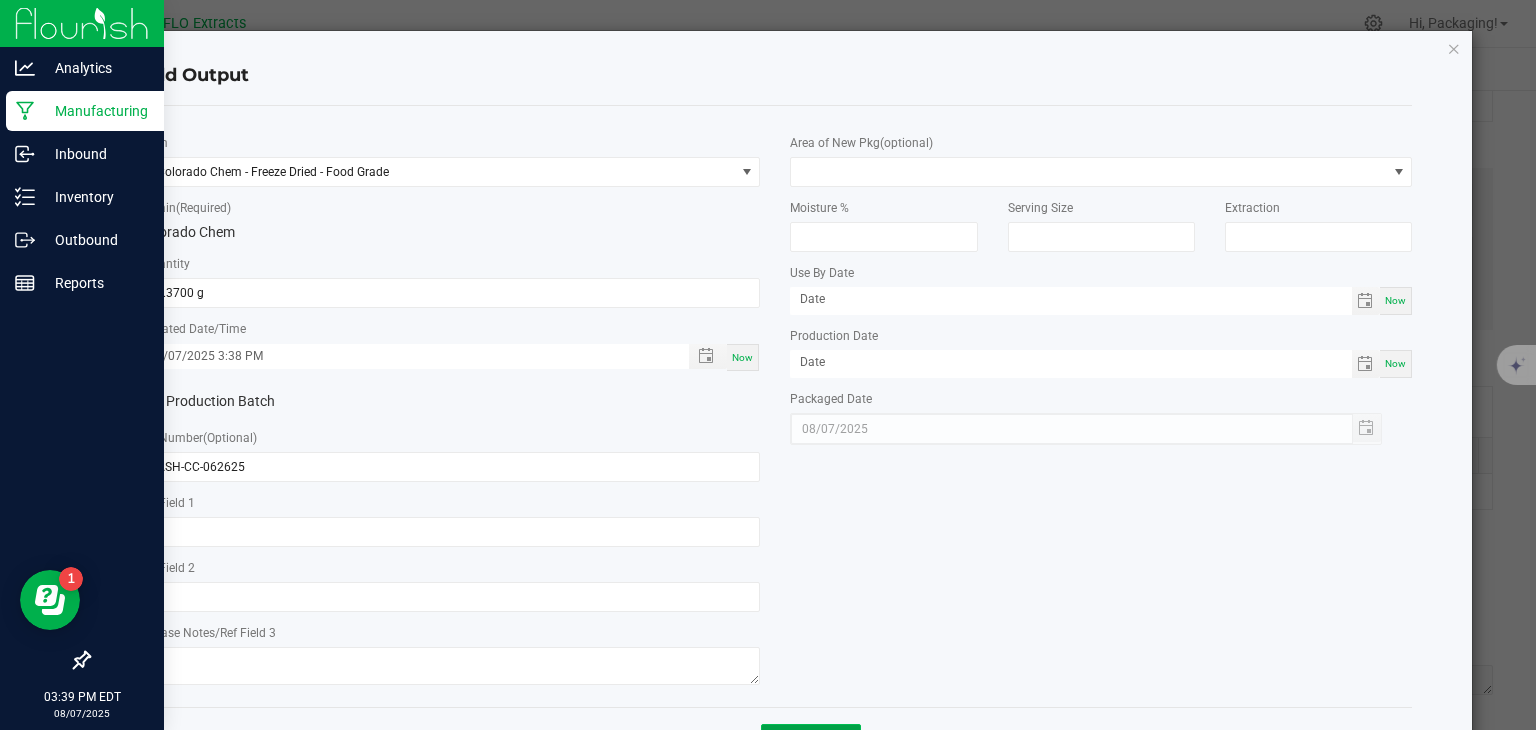 scroll, scrollTop: 78, scrollLeft: 0, axis: vertical 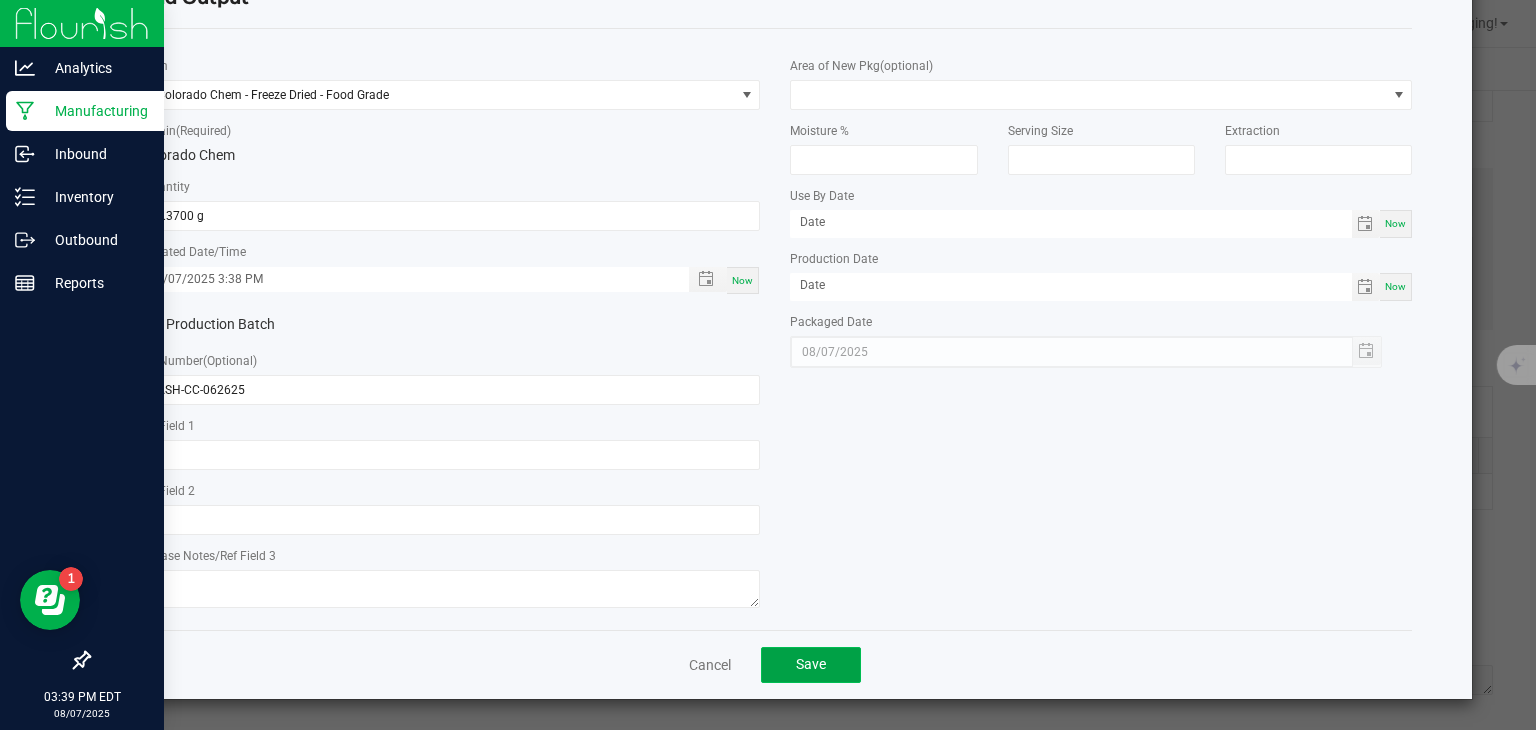 click on "Save" 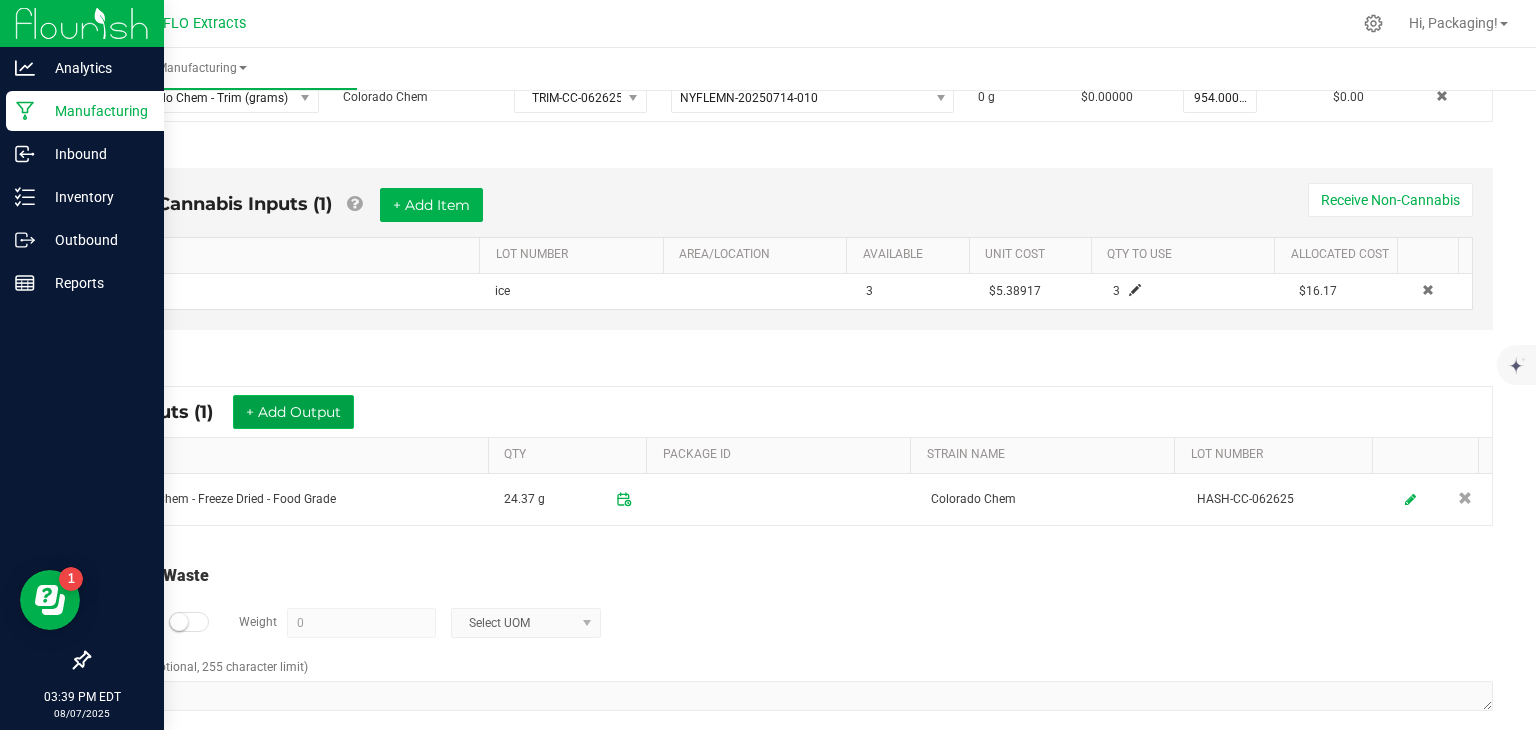 click on "+ Add Output" at bounding box center [293, 412] 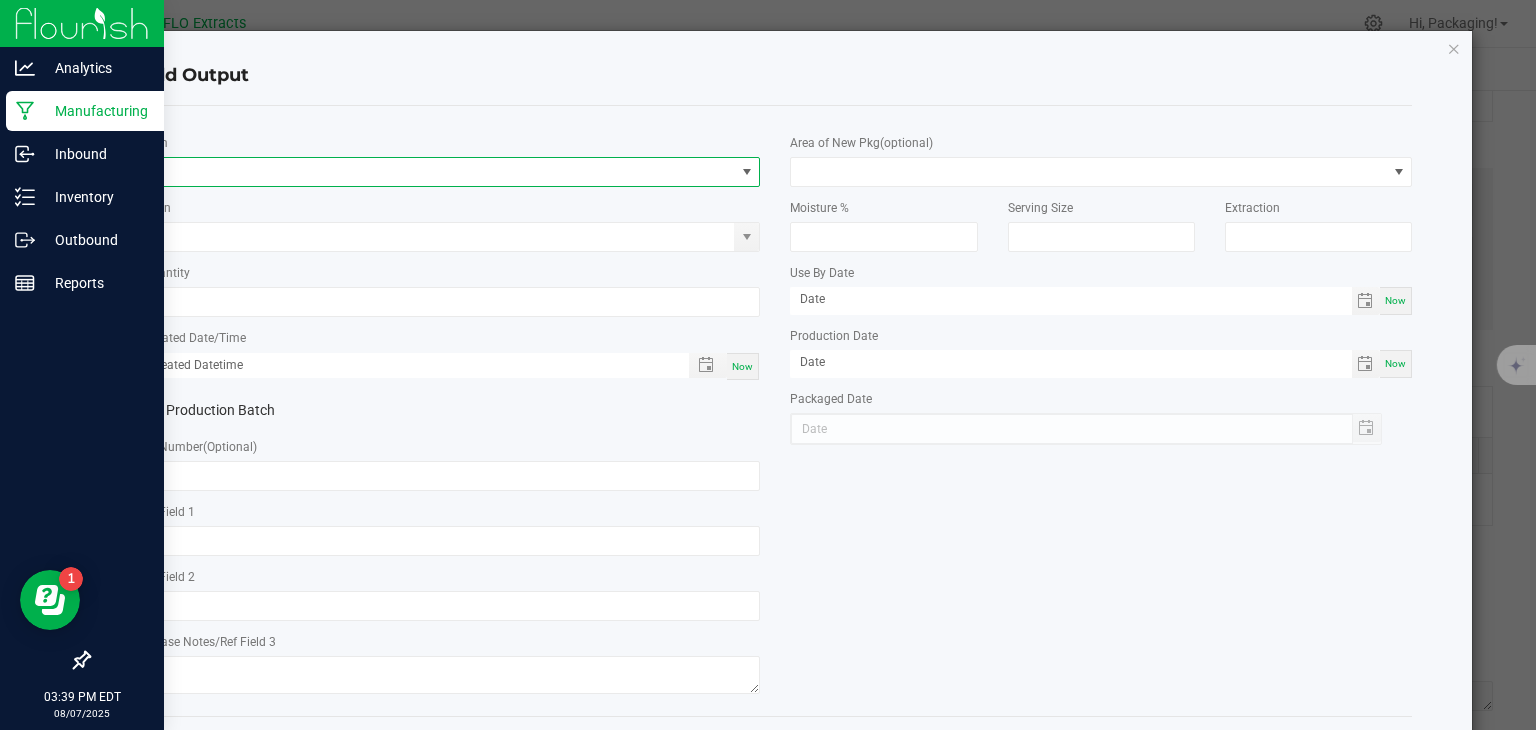 click at bounding box center [747, 172] 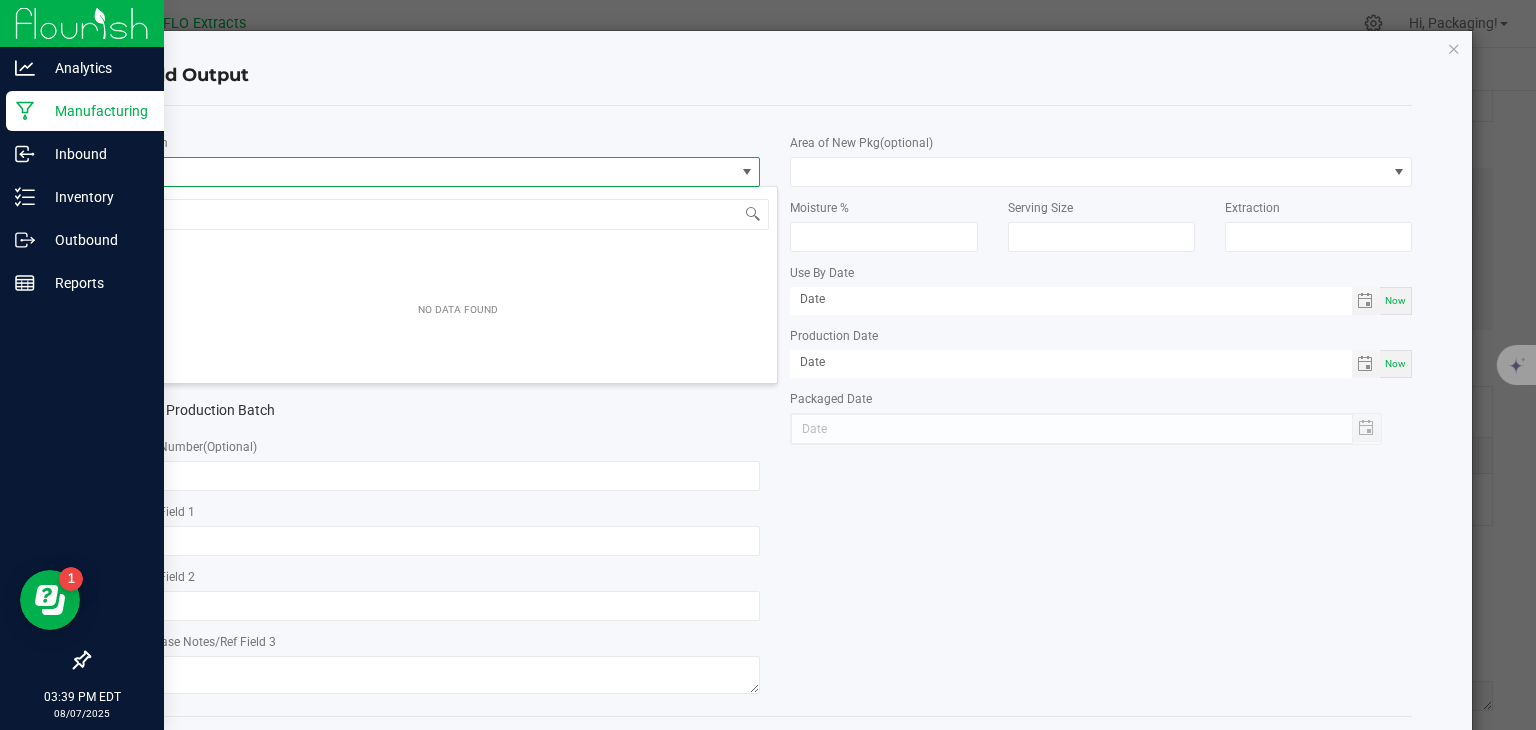 scroll, scrollTop: 99970, scrollLeft: 99384, axis: both 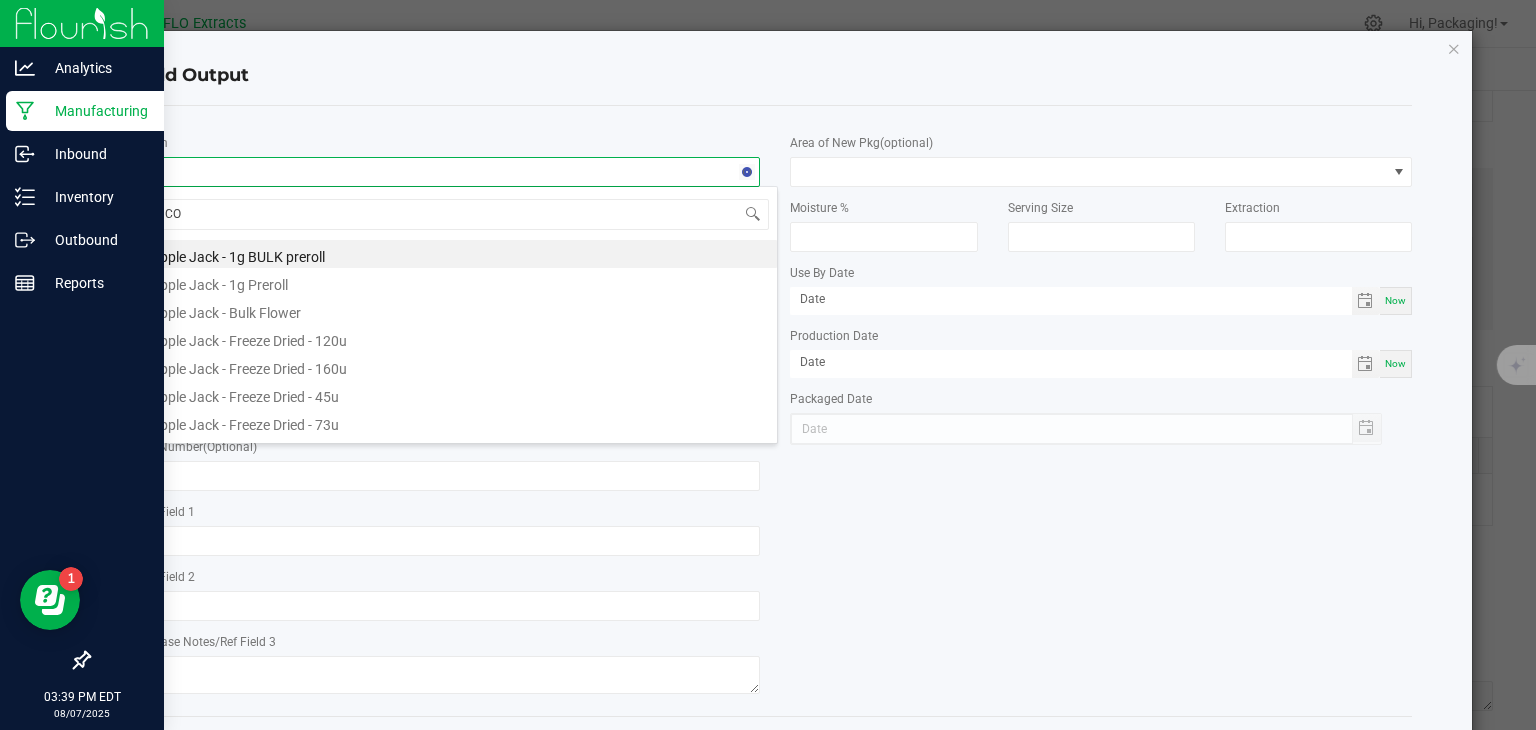 type on "COL" 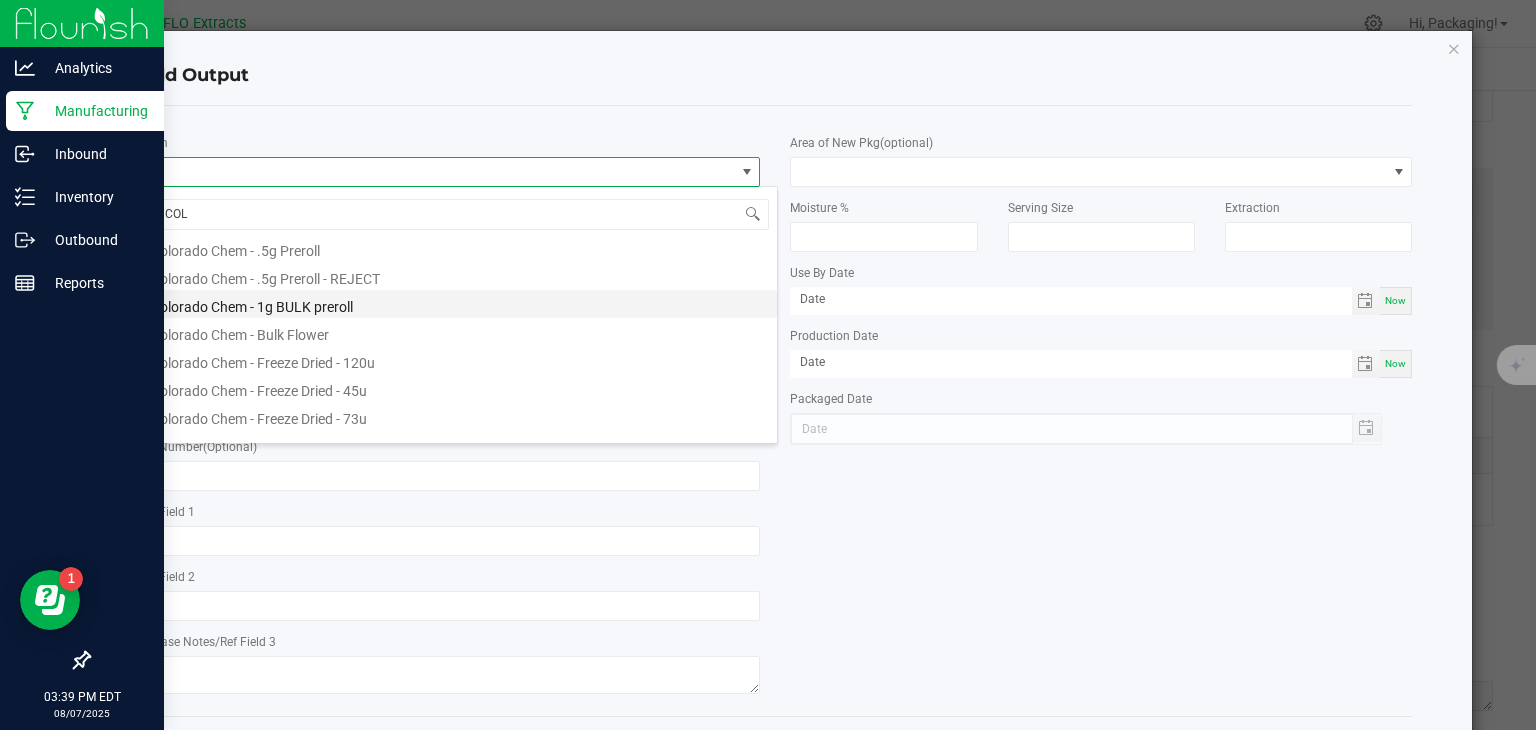 scroll, scrollTop: 36, scrollLeft: 0, axis: vertical 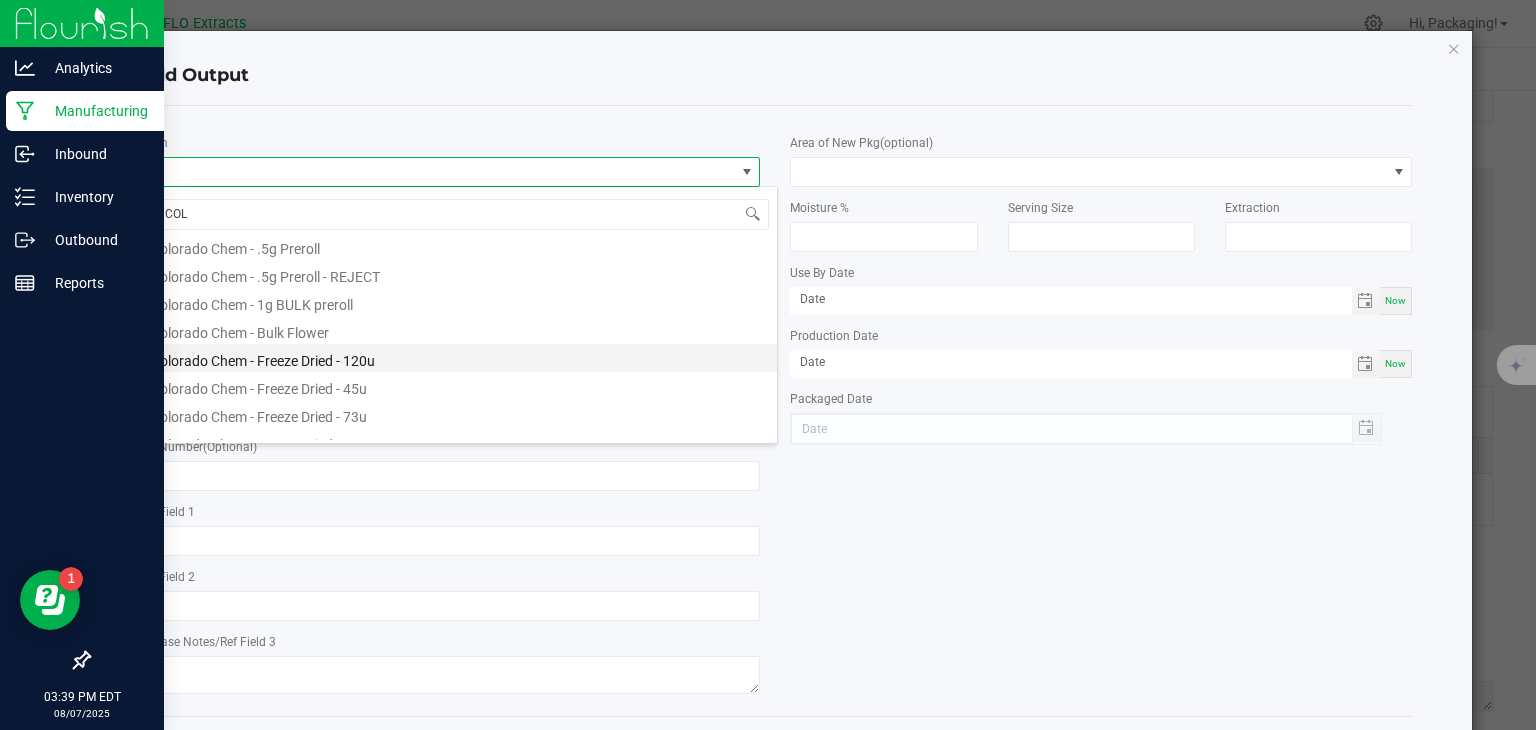 click on "Colorado Chem - Freeze Dried - 120u" at bounding box center [458, 358] 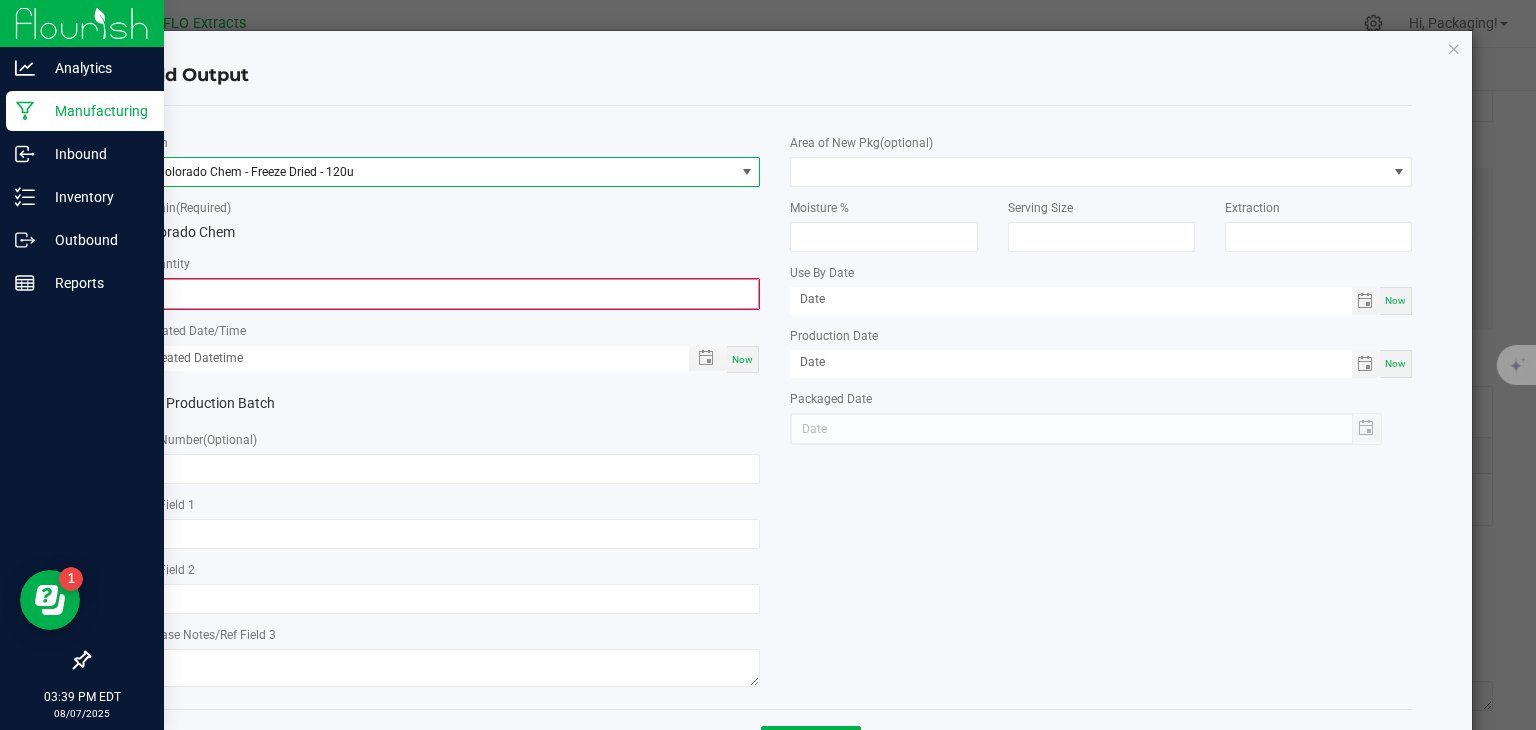 click on "0" at bounding box center [450, 294] 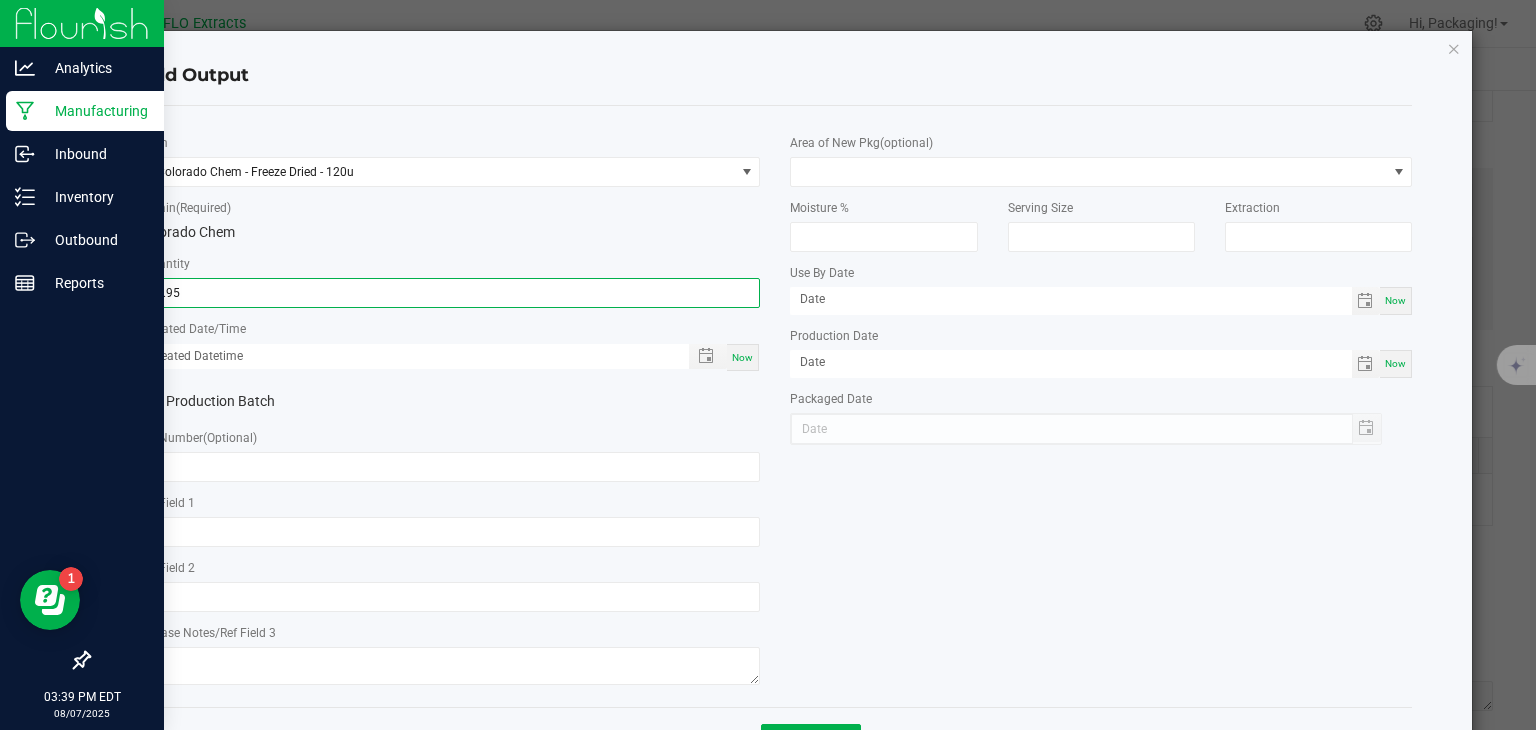 type on "47.9500 g" 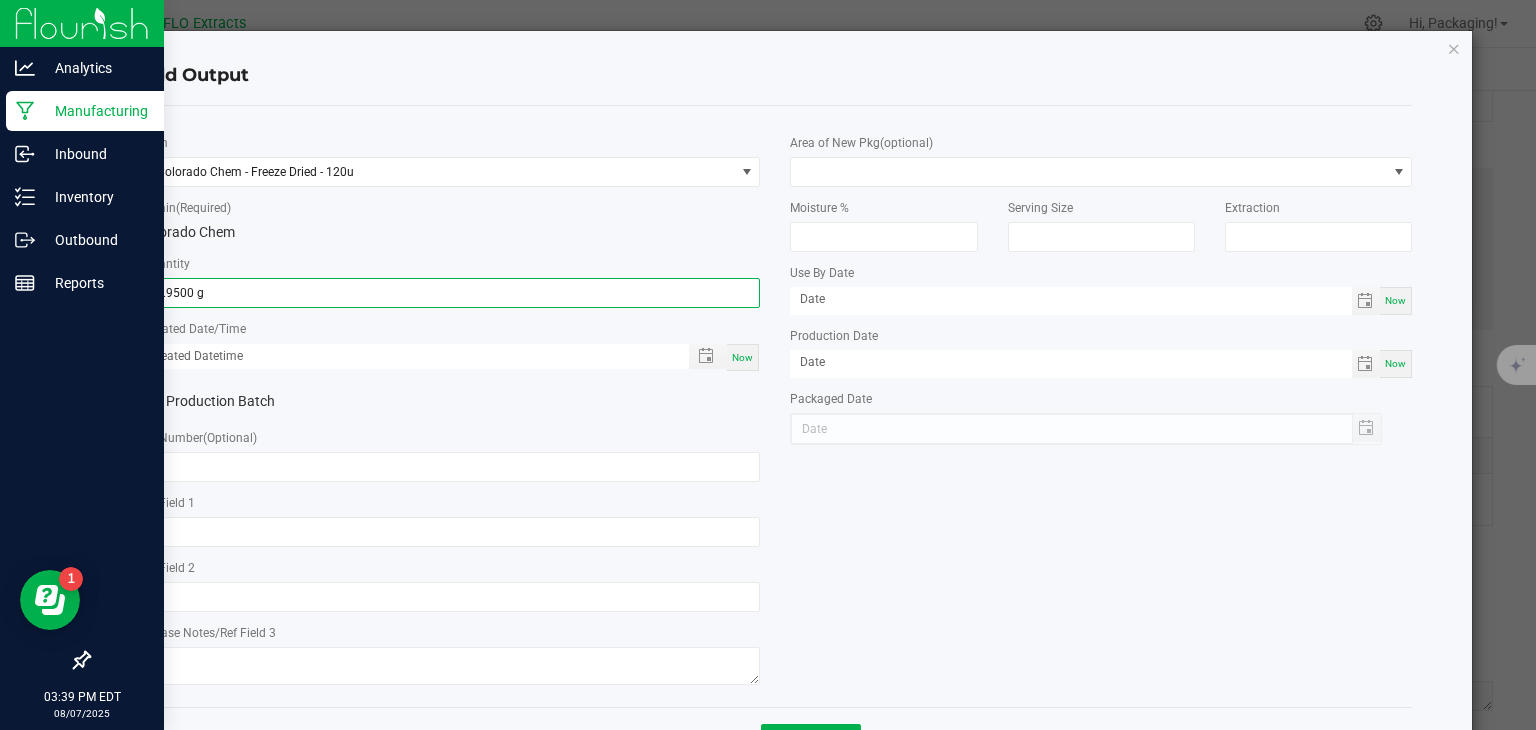 click on "Now" at bounding box center (743, 357) 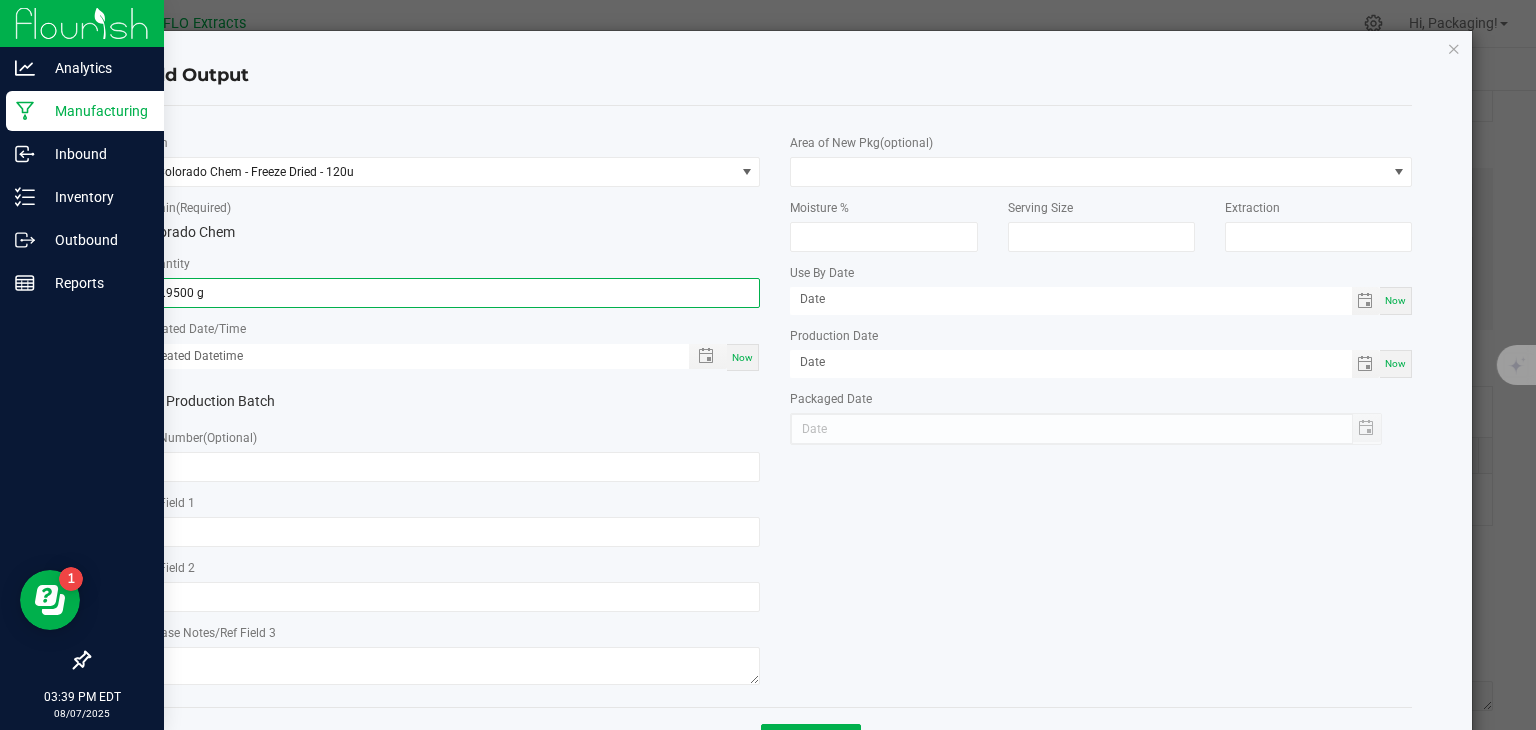 type on "08/07/2025 3:39 PM" 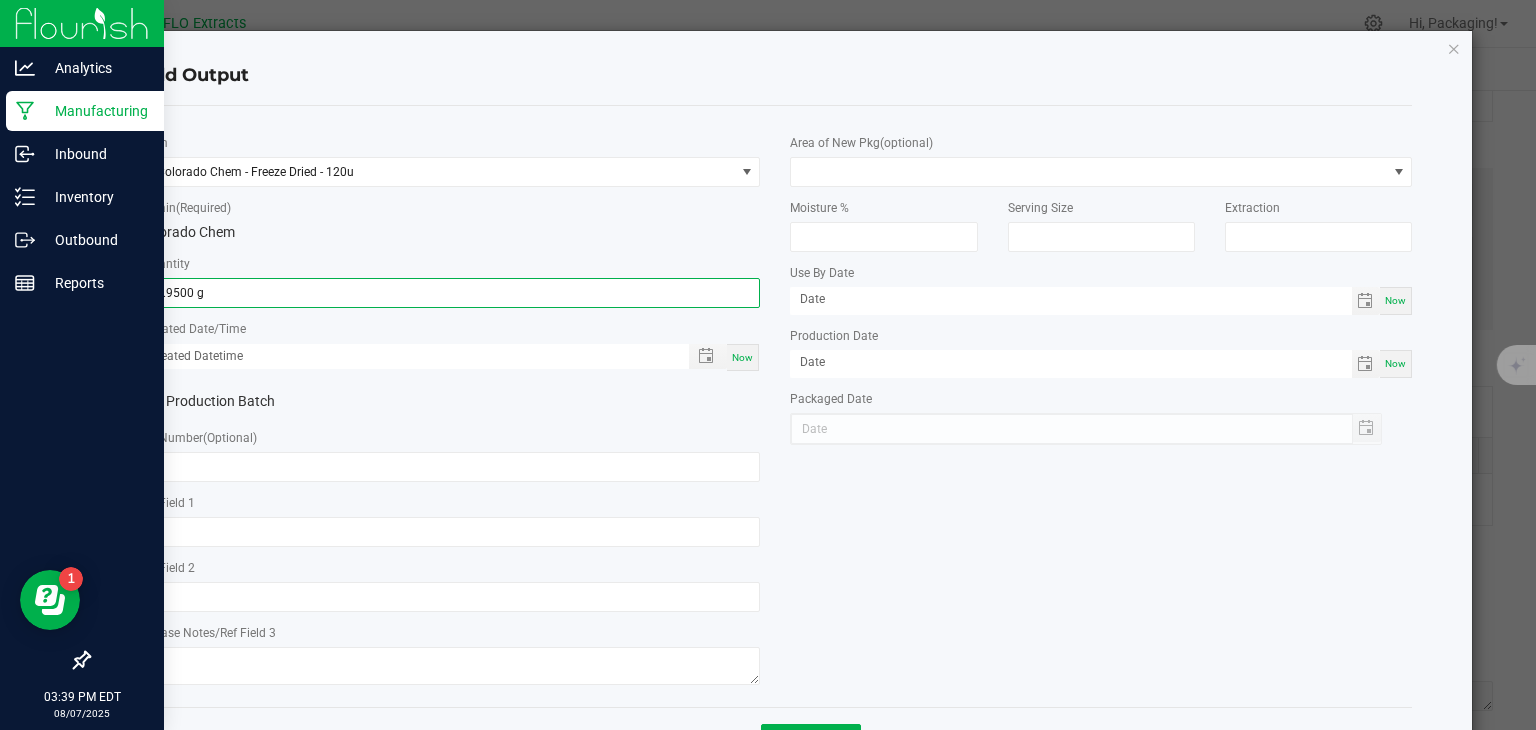 type on "08/07/2025" 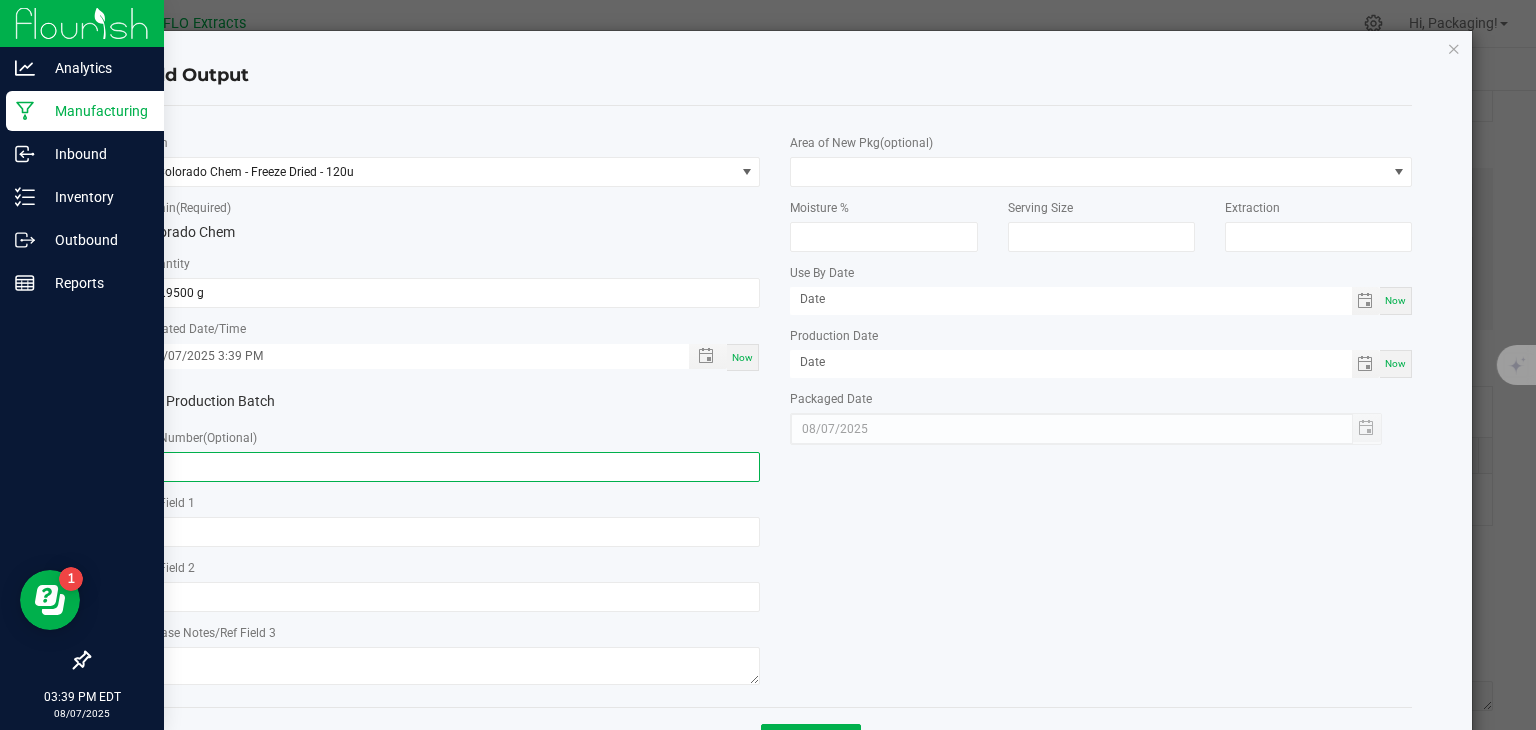 click 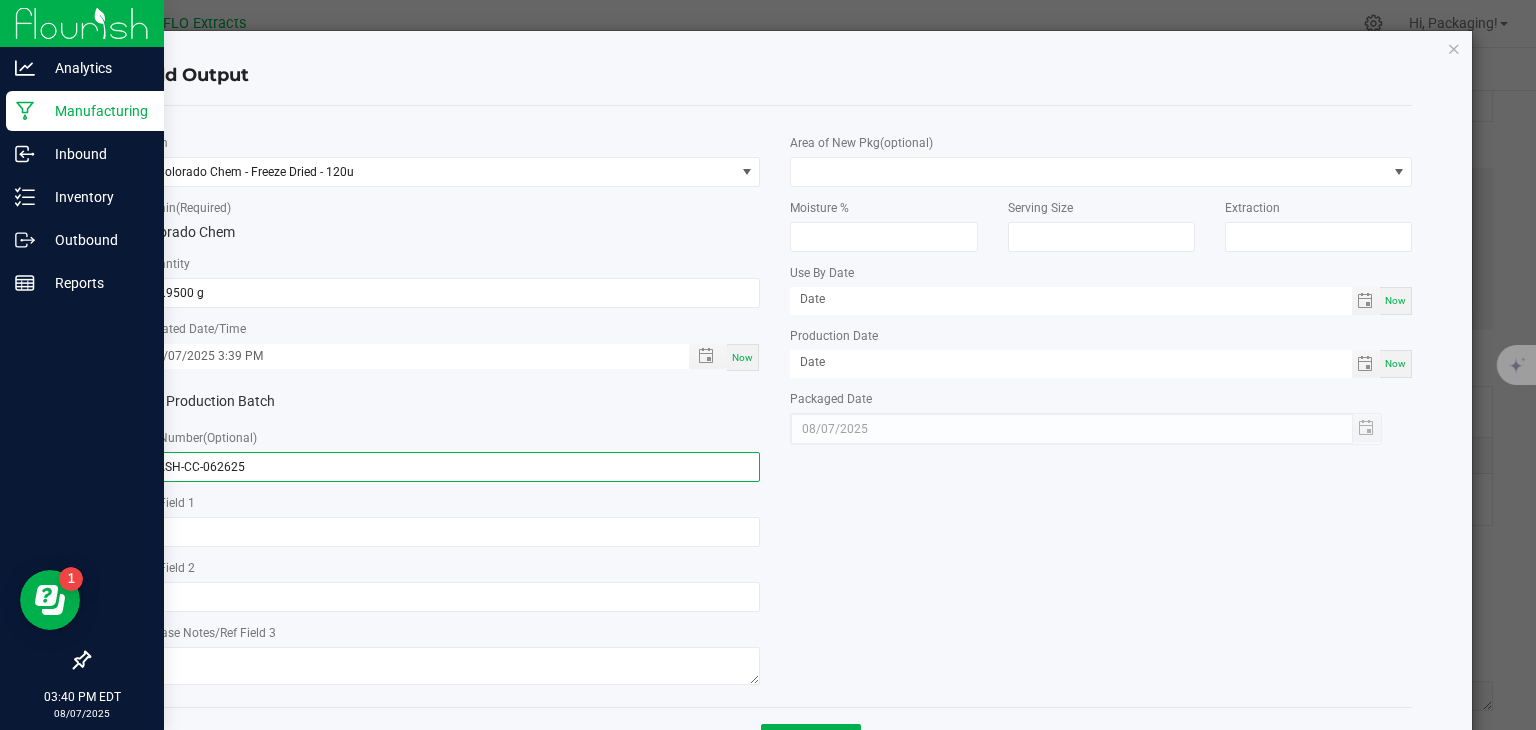 drag, startPoint x: 140, startPoint y: 467, endPoint x: 352, endPoint y: 465, distance: 212.00943 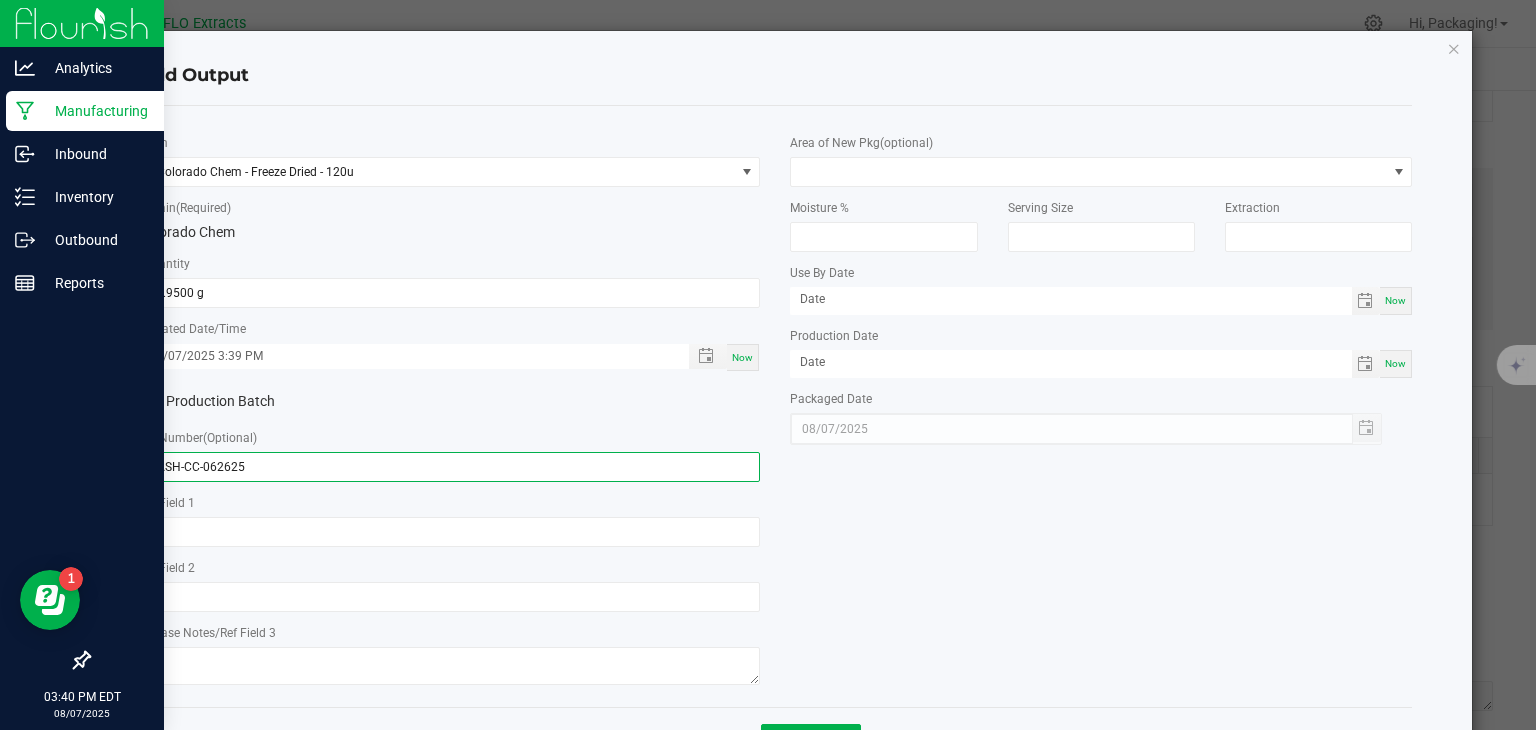 click on "HASH-CC-062625" 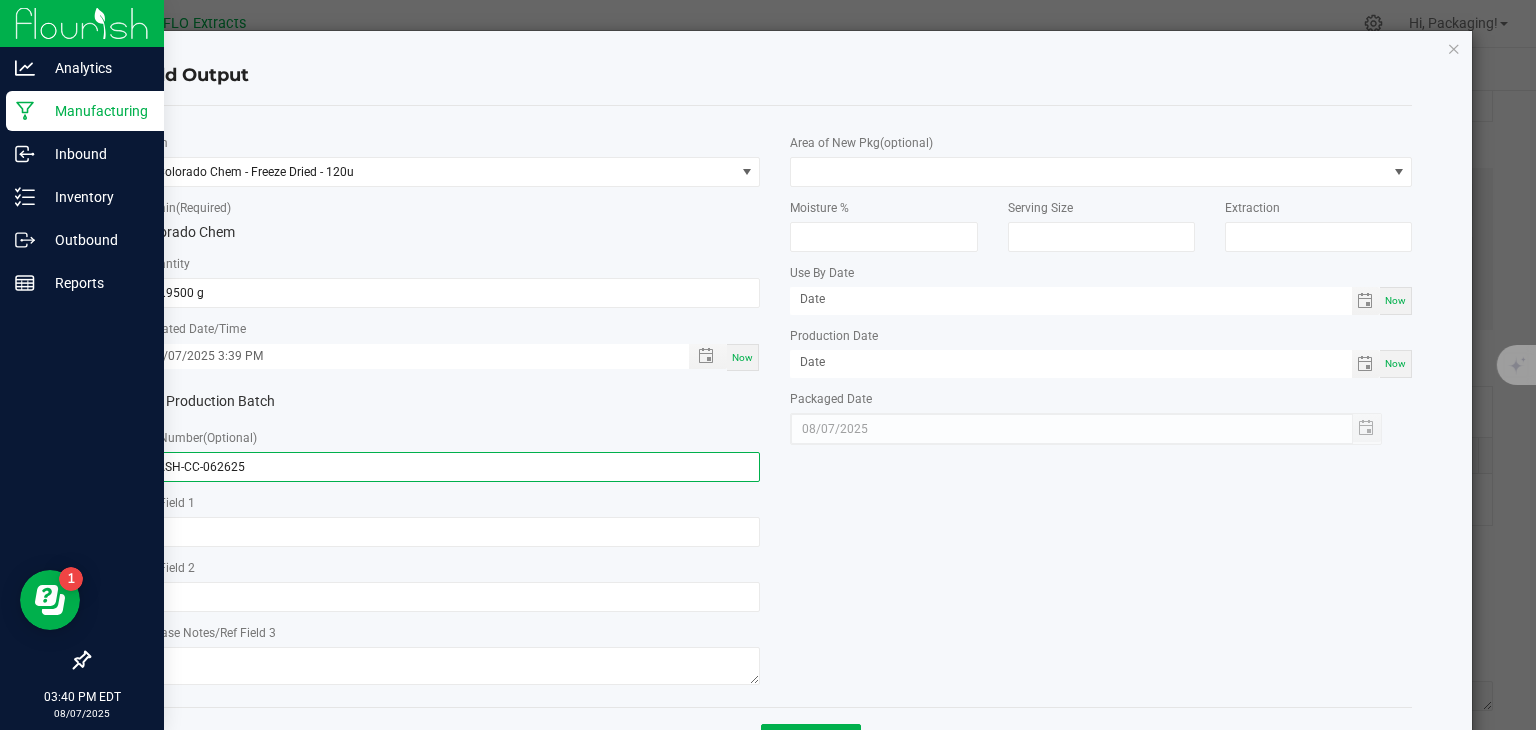 type on "HASH-CC-062625" 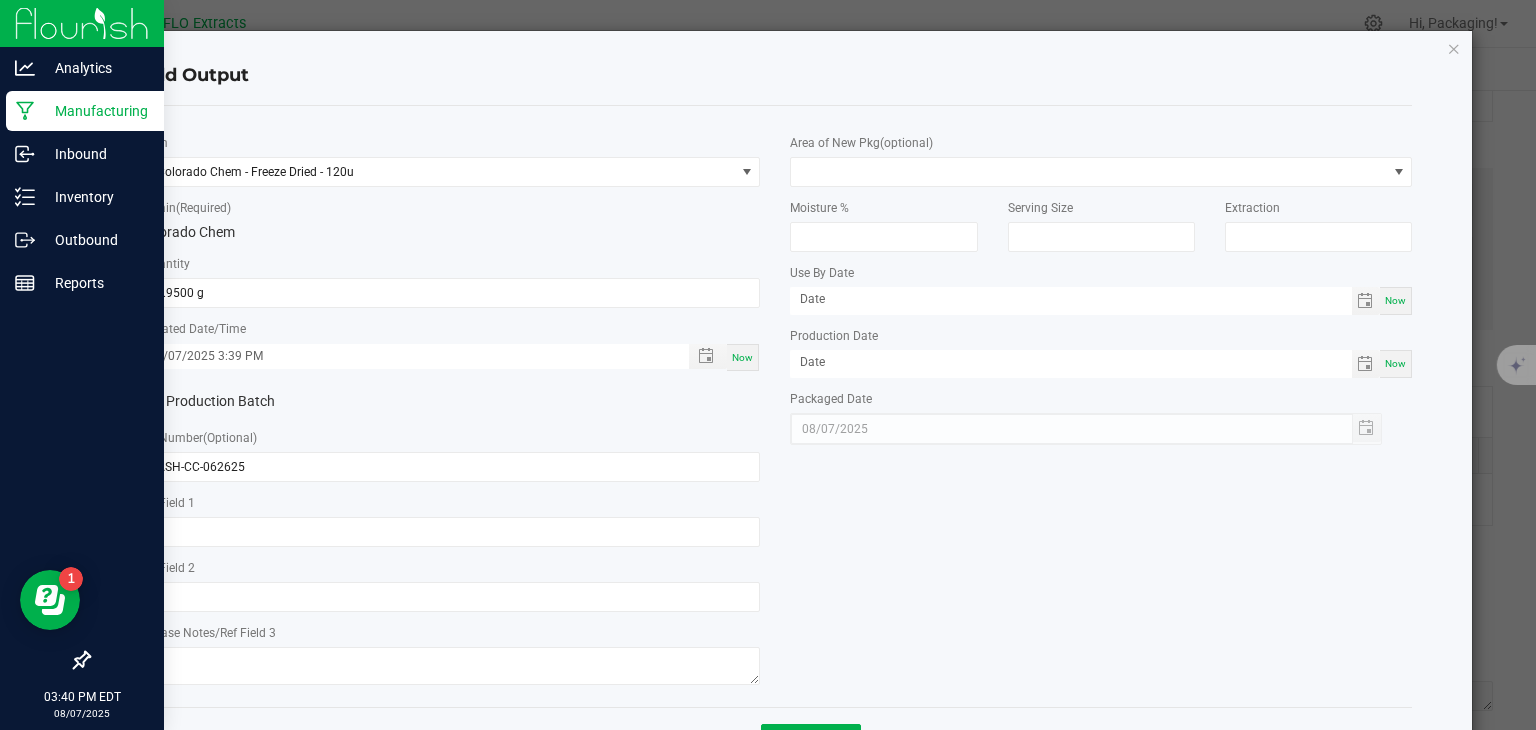 click on "*   Item  Colorado Chem - Freeze Dried - 120u  *   Strain  (Required)  Colorado Chem   *   Quantity  47.9500 g  *   Created Date/Time  08/07/2025 3:39 PM Now  Production Batch   Lot Number  (Optional) HASH-CC-062625     Ref Field 1   Ref Field 2   Release Notes/Ref Field 3   Area of New Pkg  (optional)  Moisture %   Serving Size   Extraction   Use By Date  Now  Production Date  Now  Packaged Date  08/07/2025" 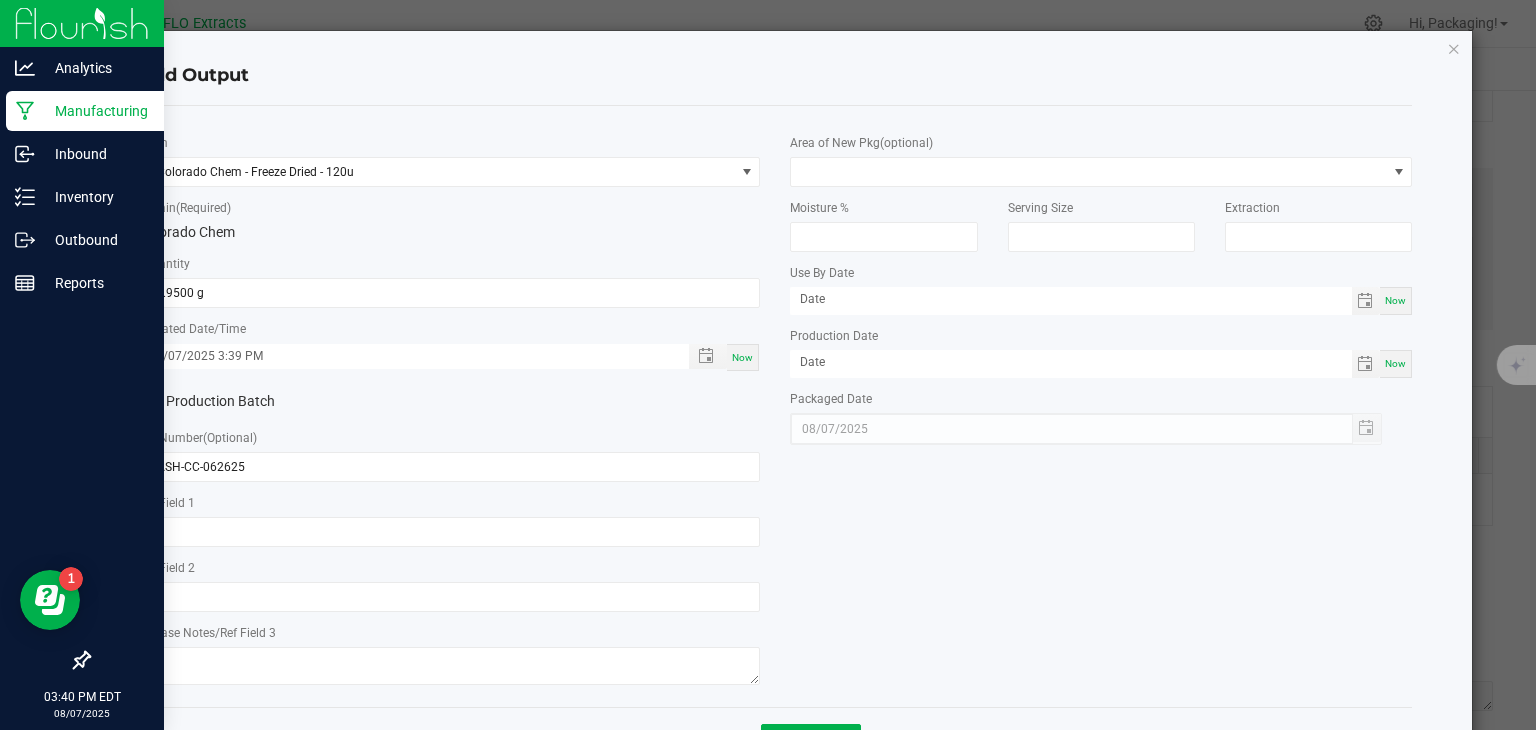 scroll, scrollTop: 78, scrollLeft: 0, axis: vertical 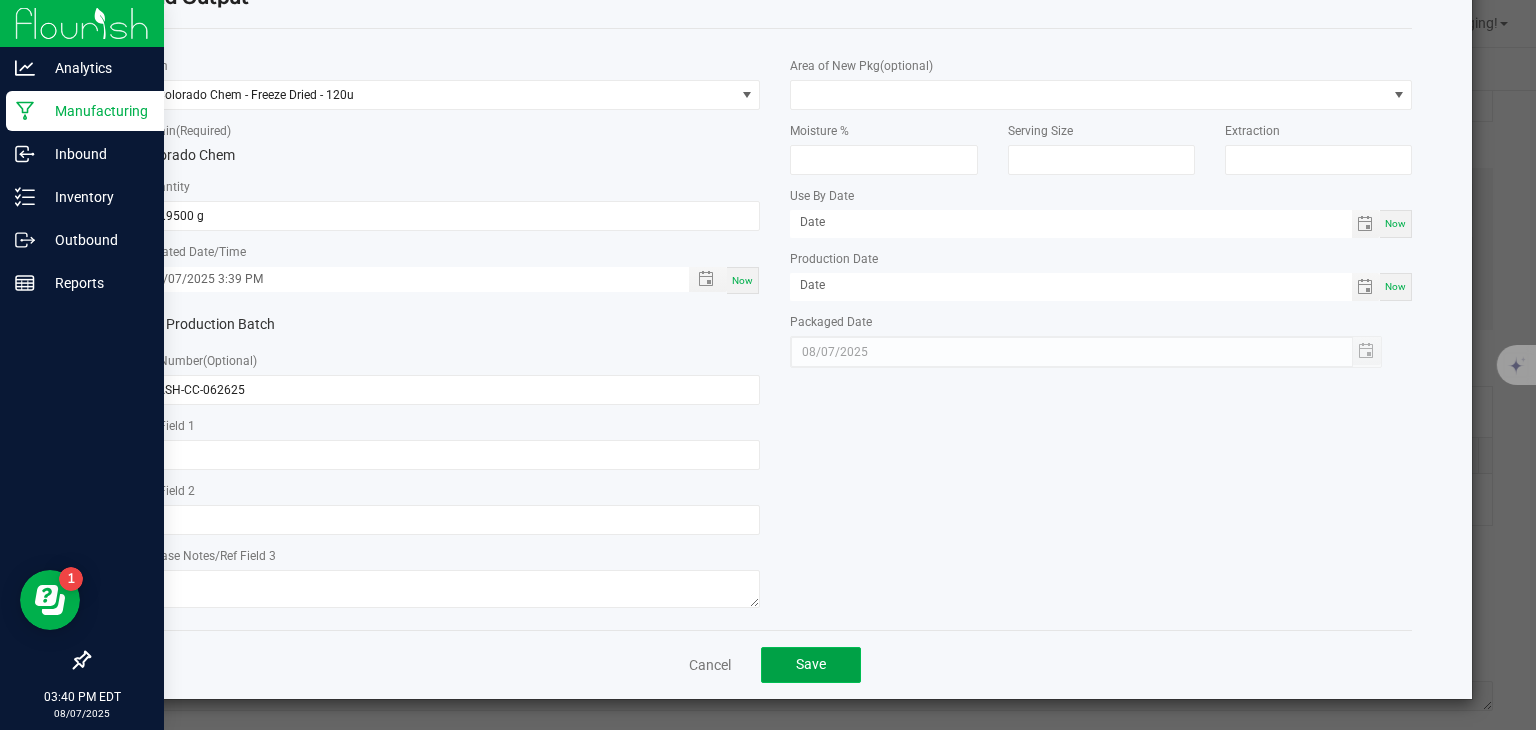 click on "Save" 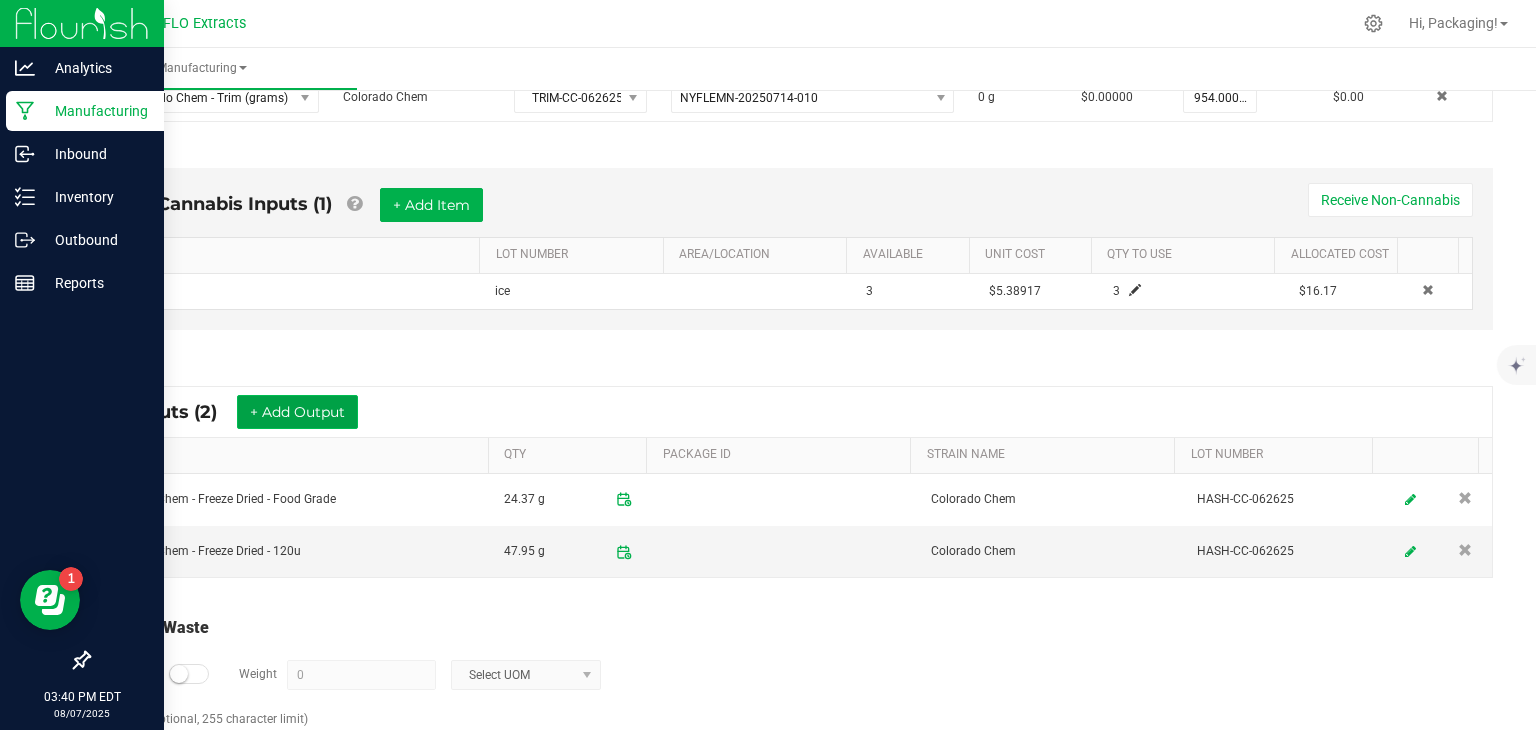 click on "+ Add Output" at bounding box center [297, 412] 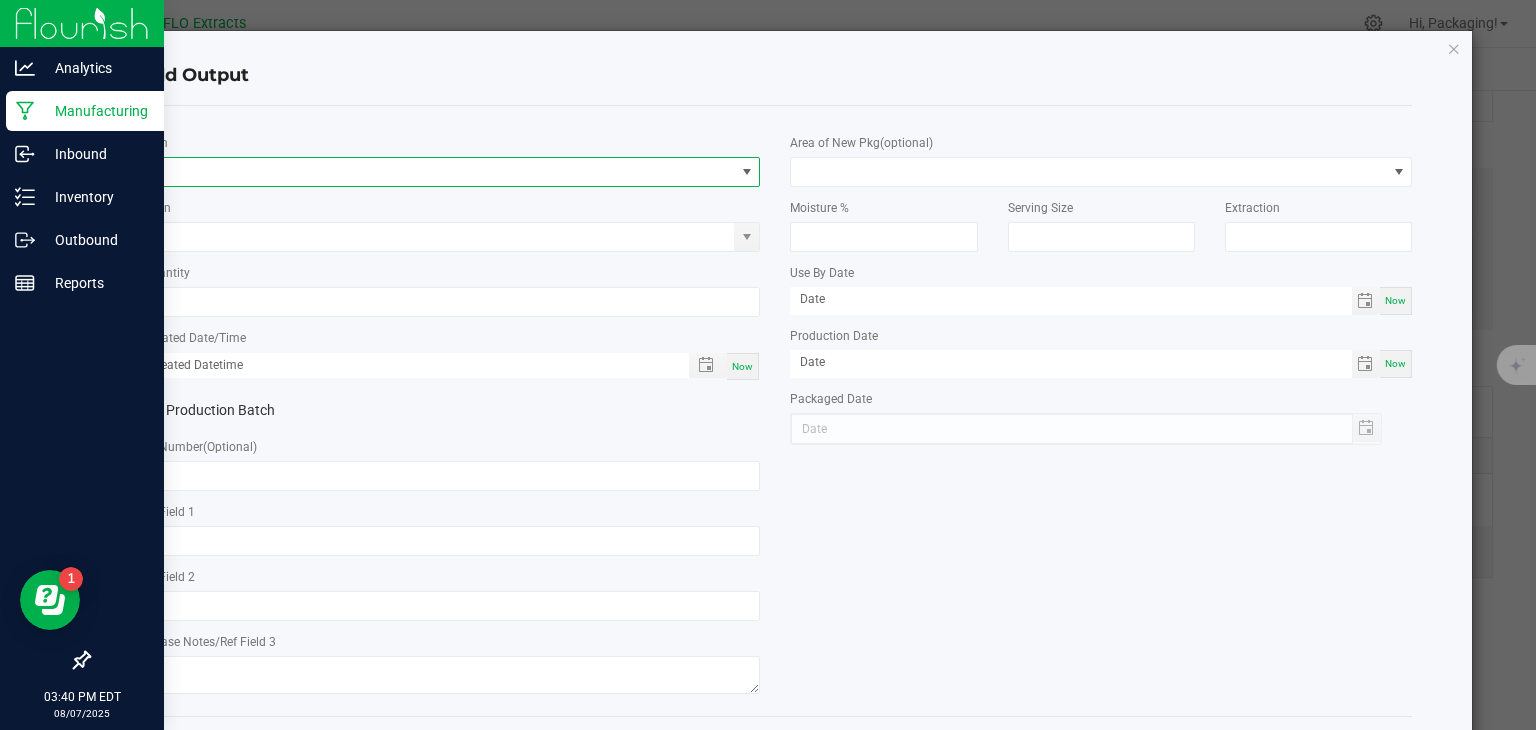 click at bounding box center [746, 172] 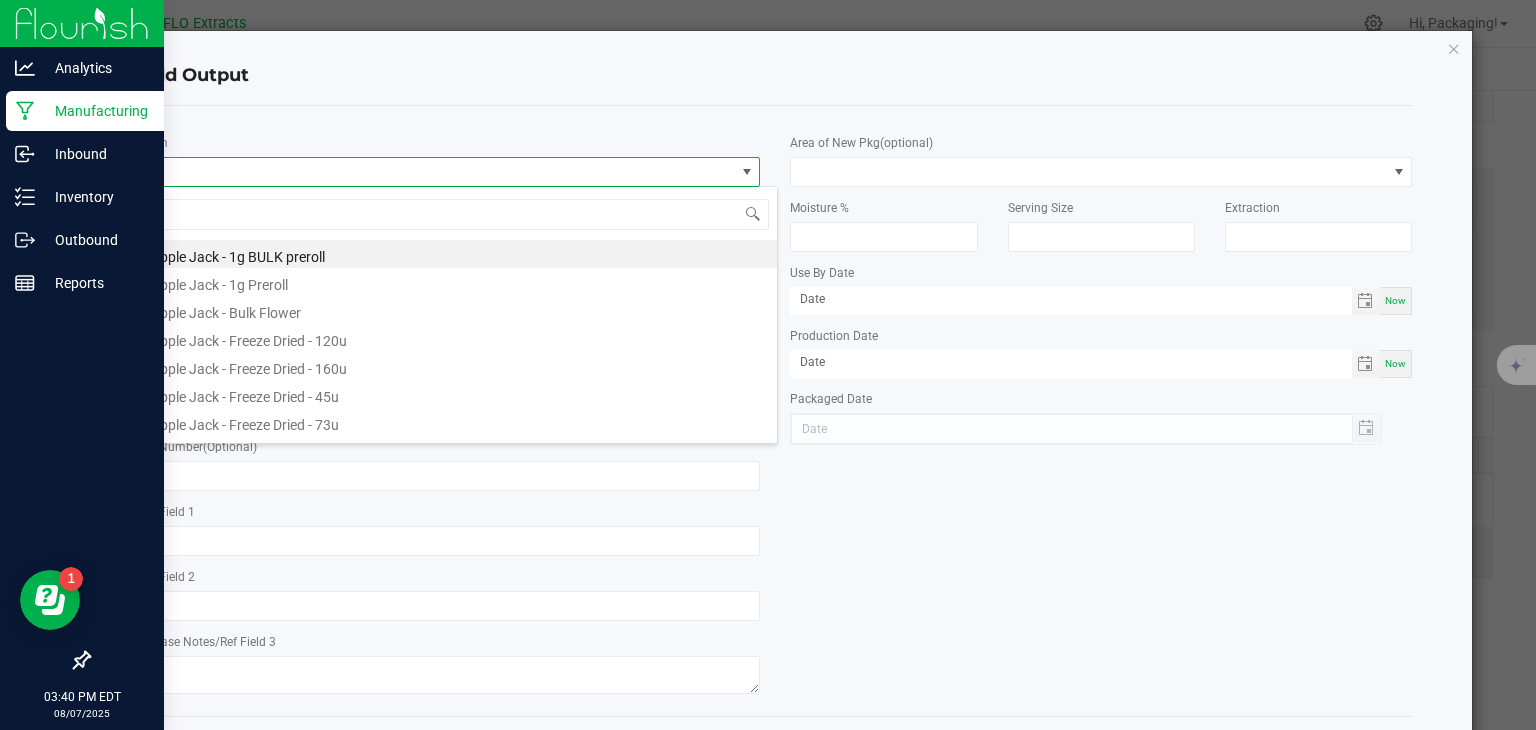 scroll, scrollTop: 99970, scrollLeft: 99384, axis: both 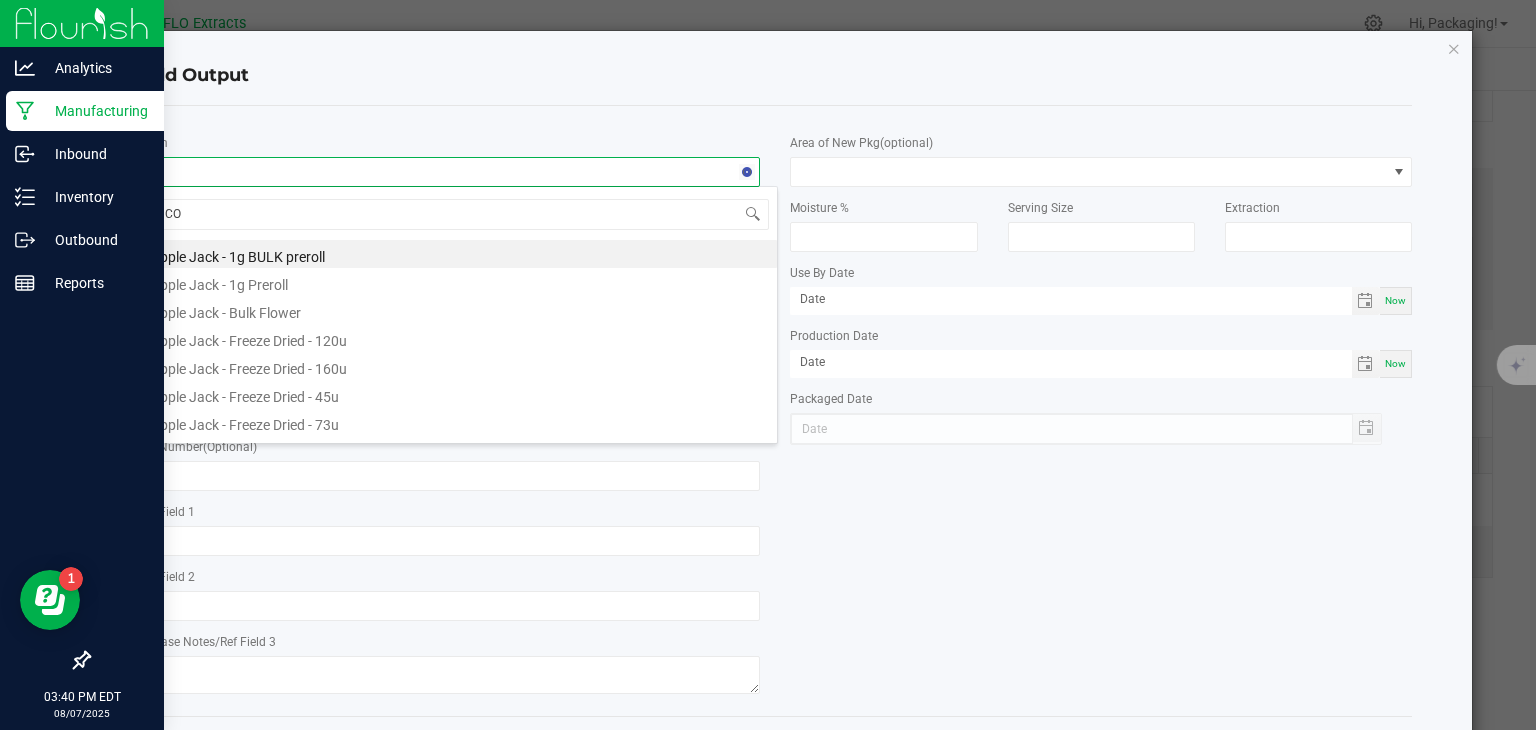 type on "COL" 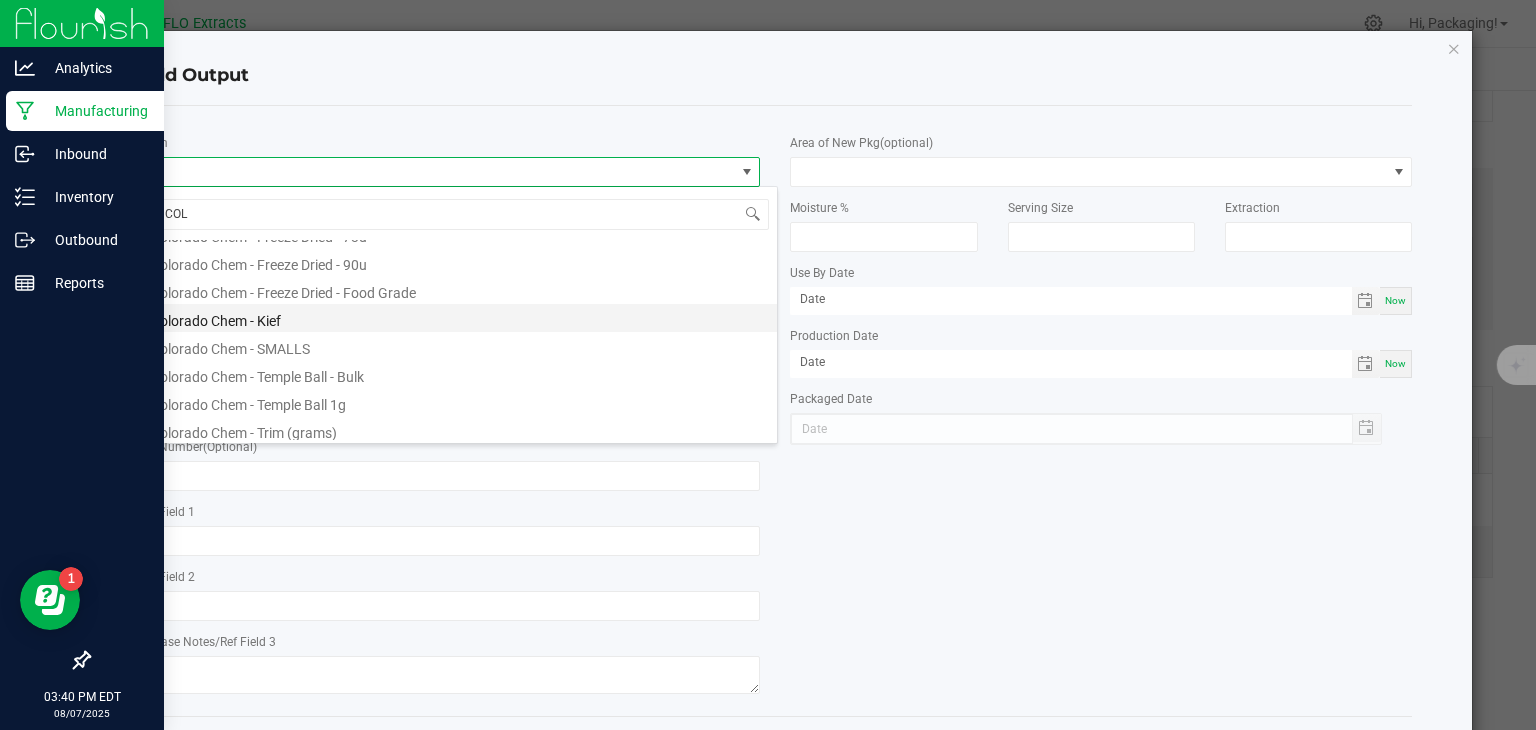 scroll, scrollTop: 220, scrollLeft: 0, axis: vertical 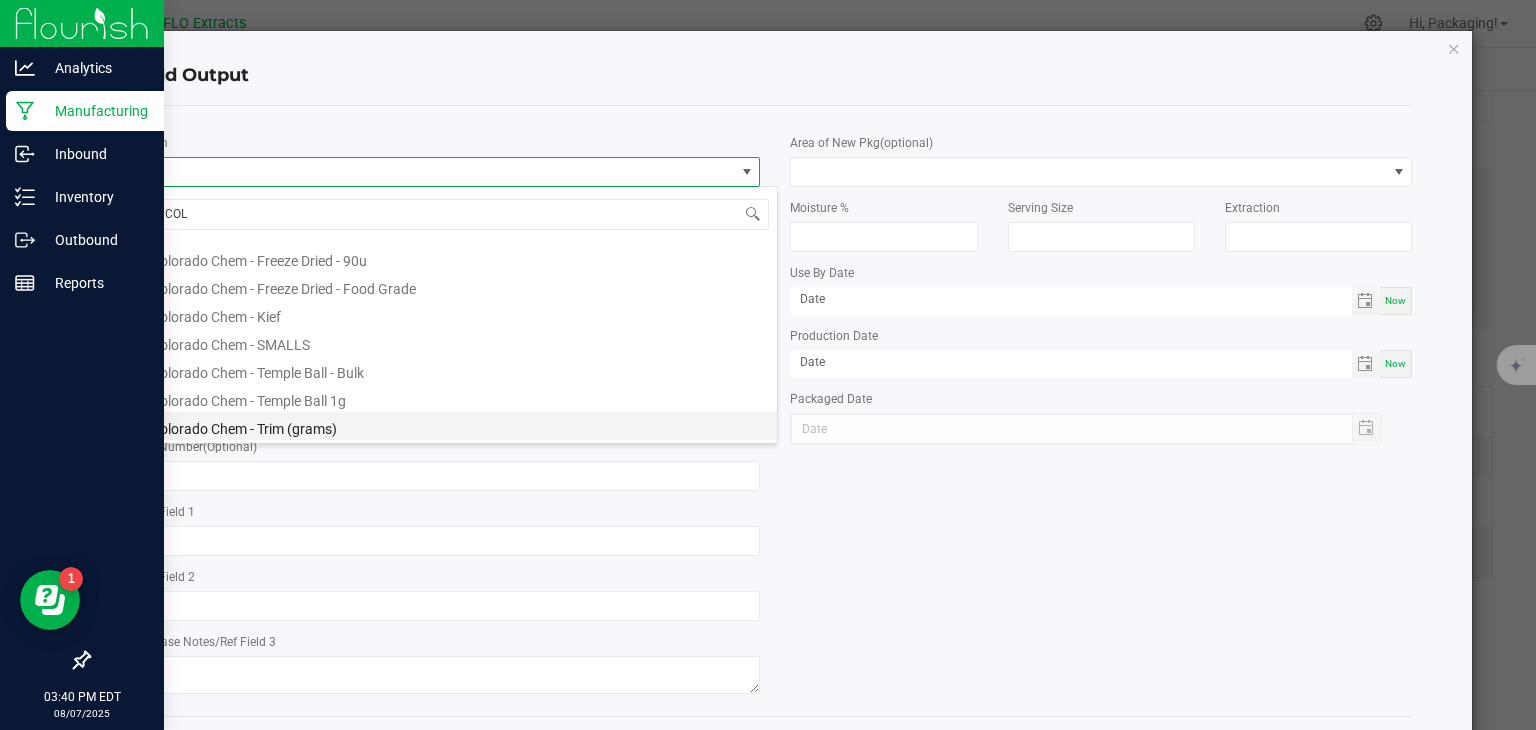 click on "Colorado Chem - Trim (grams)" at bounding box center (458, 426) 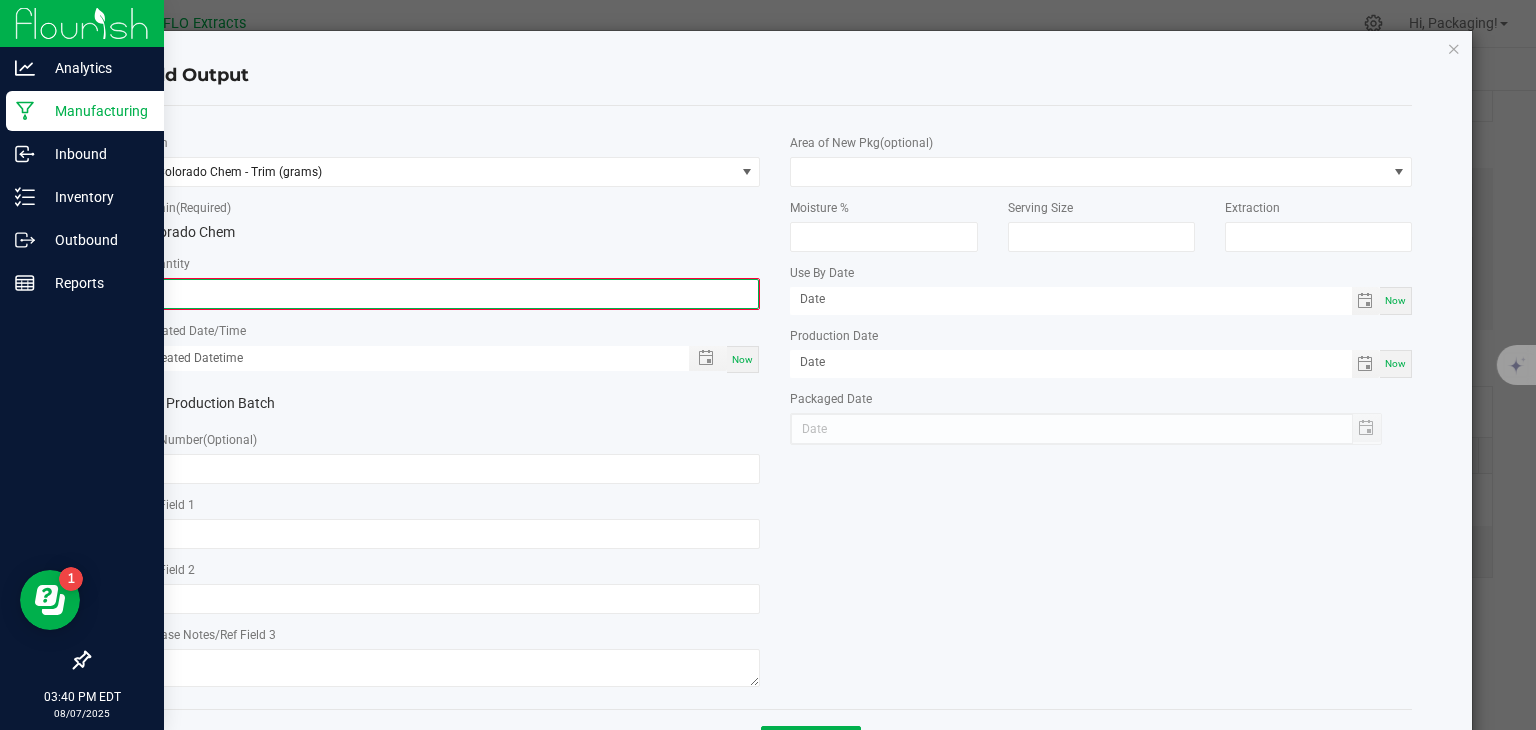click on "0" at bounding box center [450, 294] 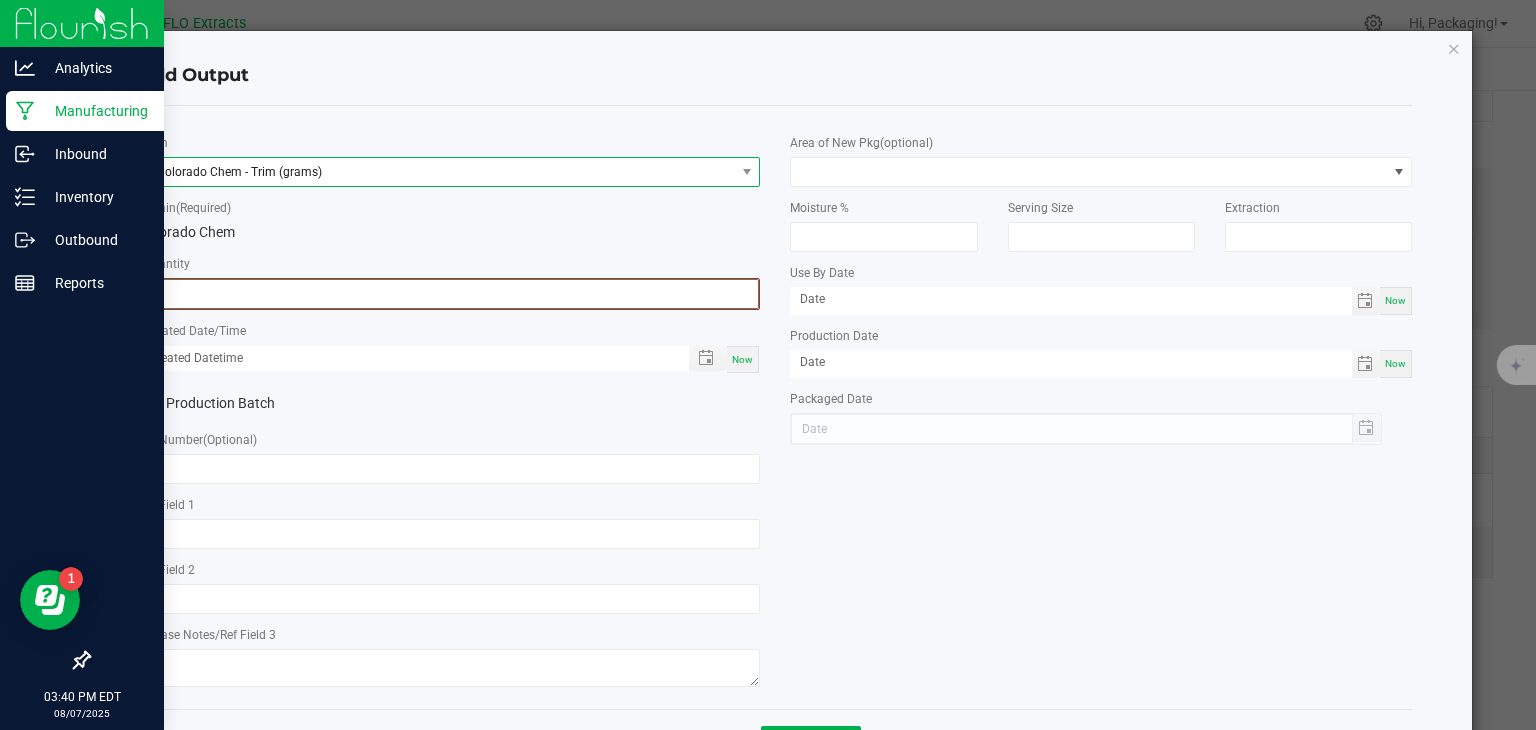 type on "0.0000 g" 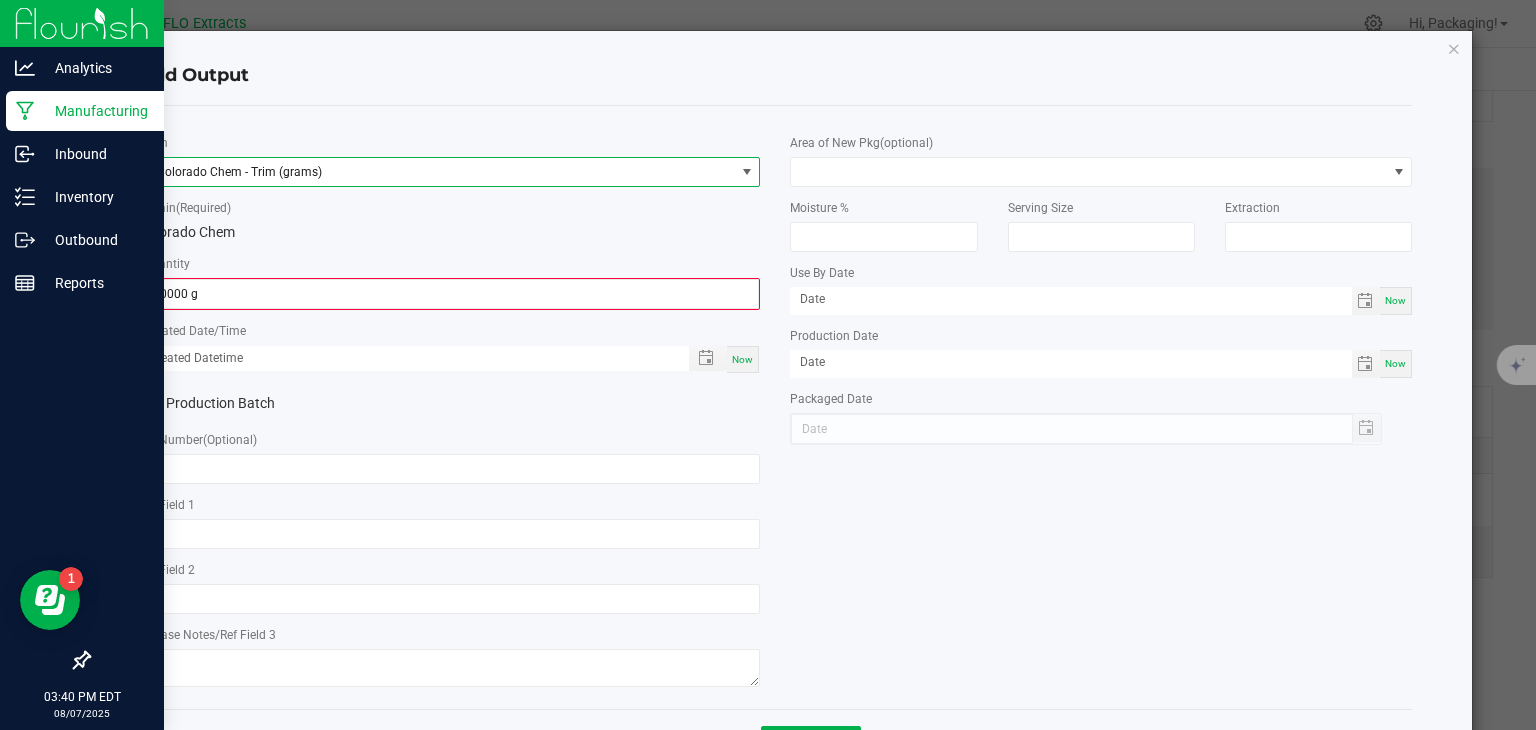 click at bounding box center [746, 172] 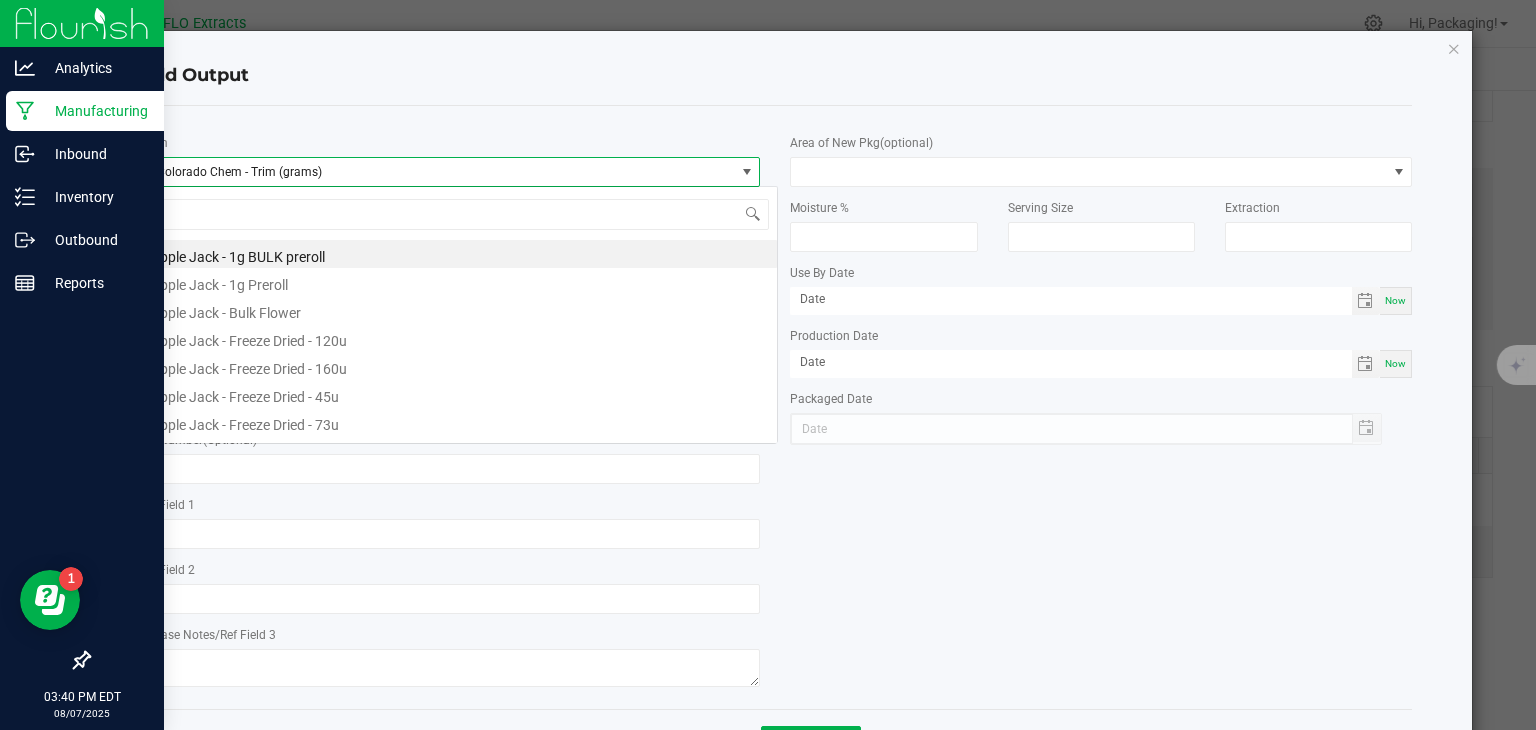 scroll, scrollTop: 99970, scrollLeft: 99384, axis: both 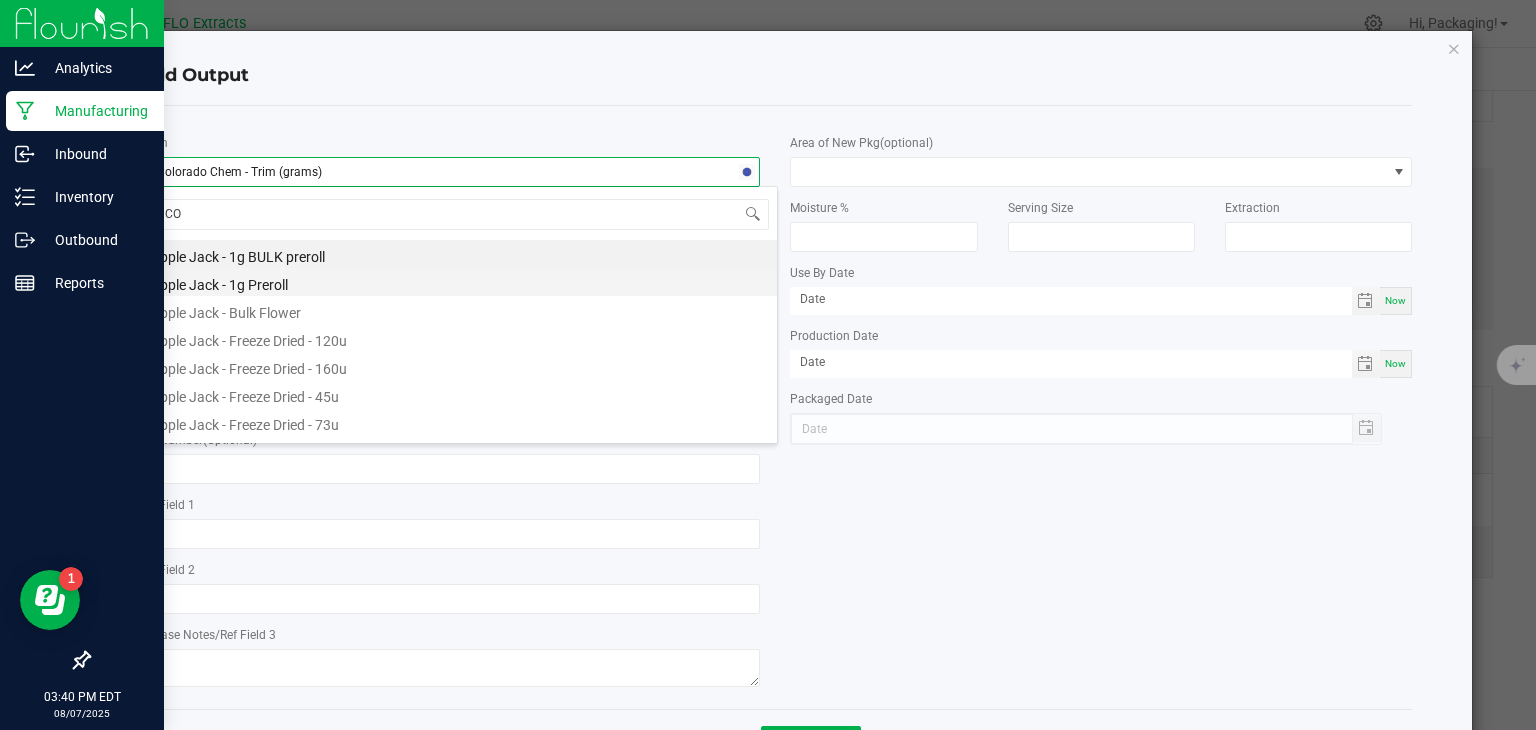 type on "COL" 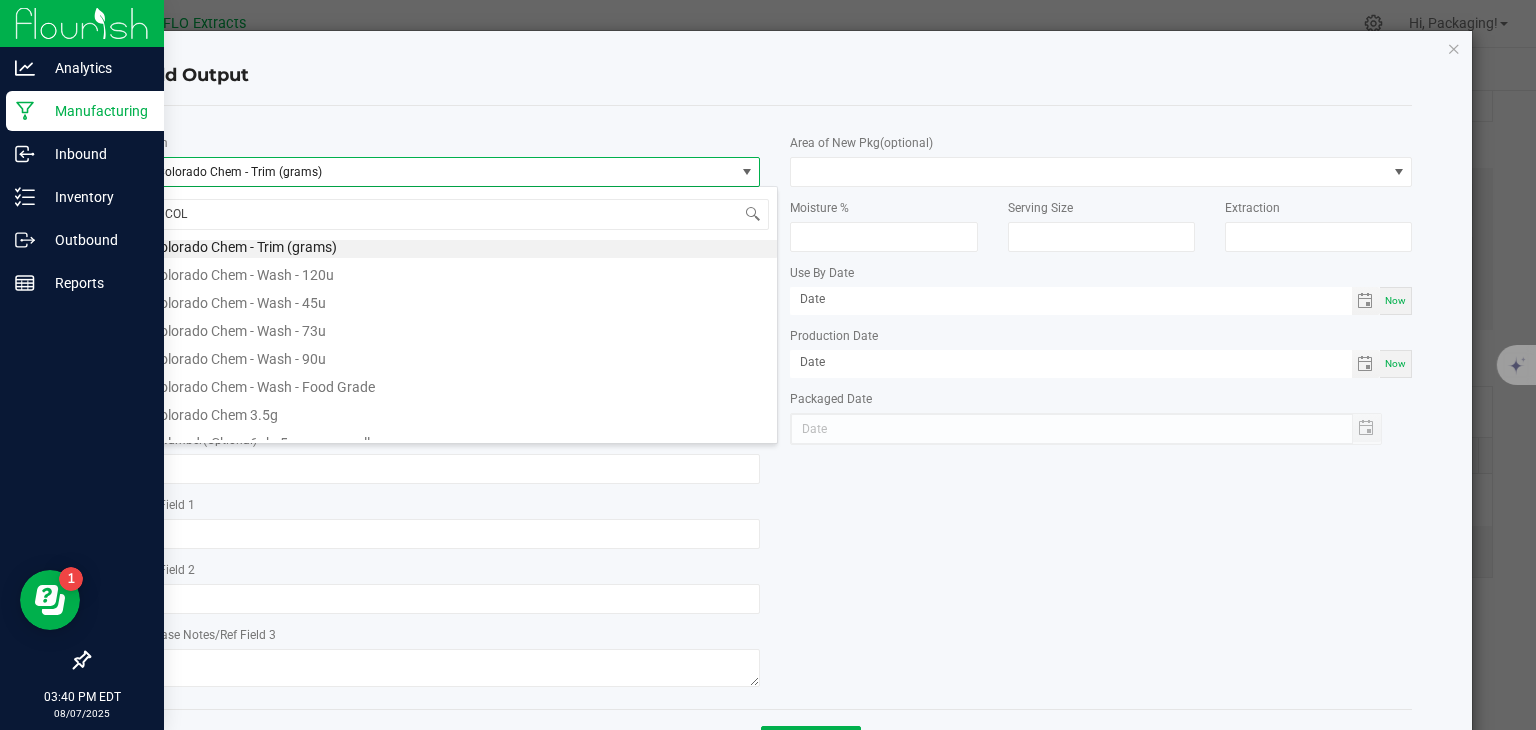 scroll, scrollTop: 416, scrollLeft: 0, axis: vertical 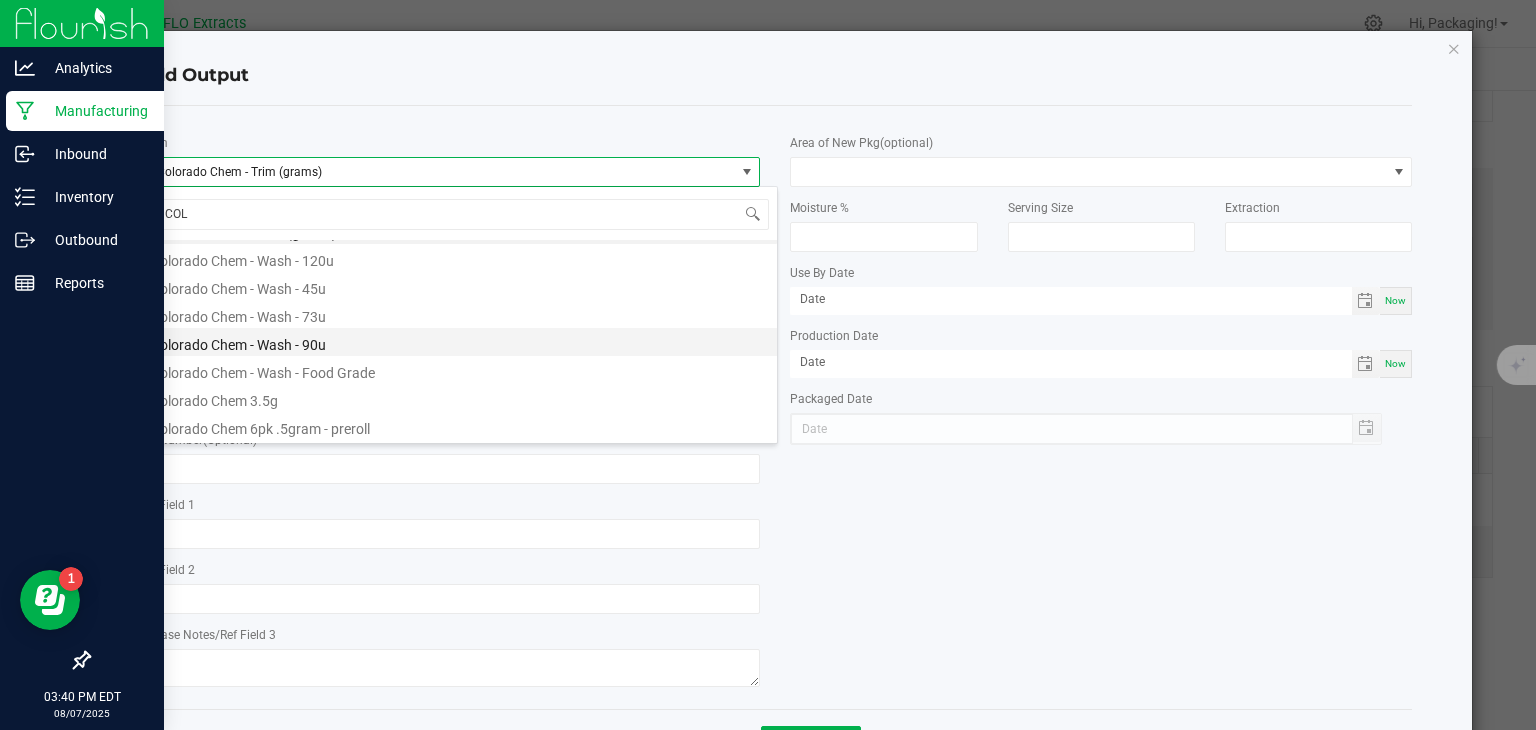 click on "Colorado Chem - Wash - 90u" at bounding box center (458, 342) 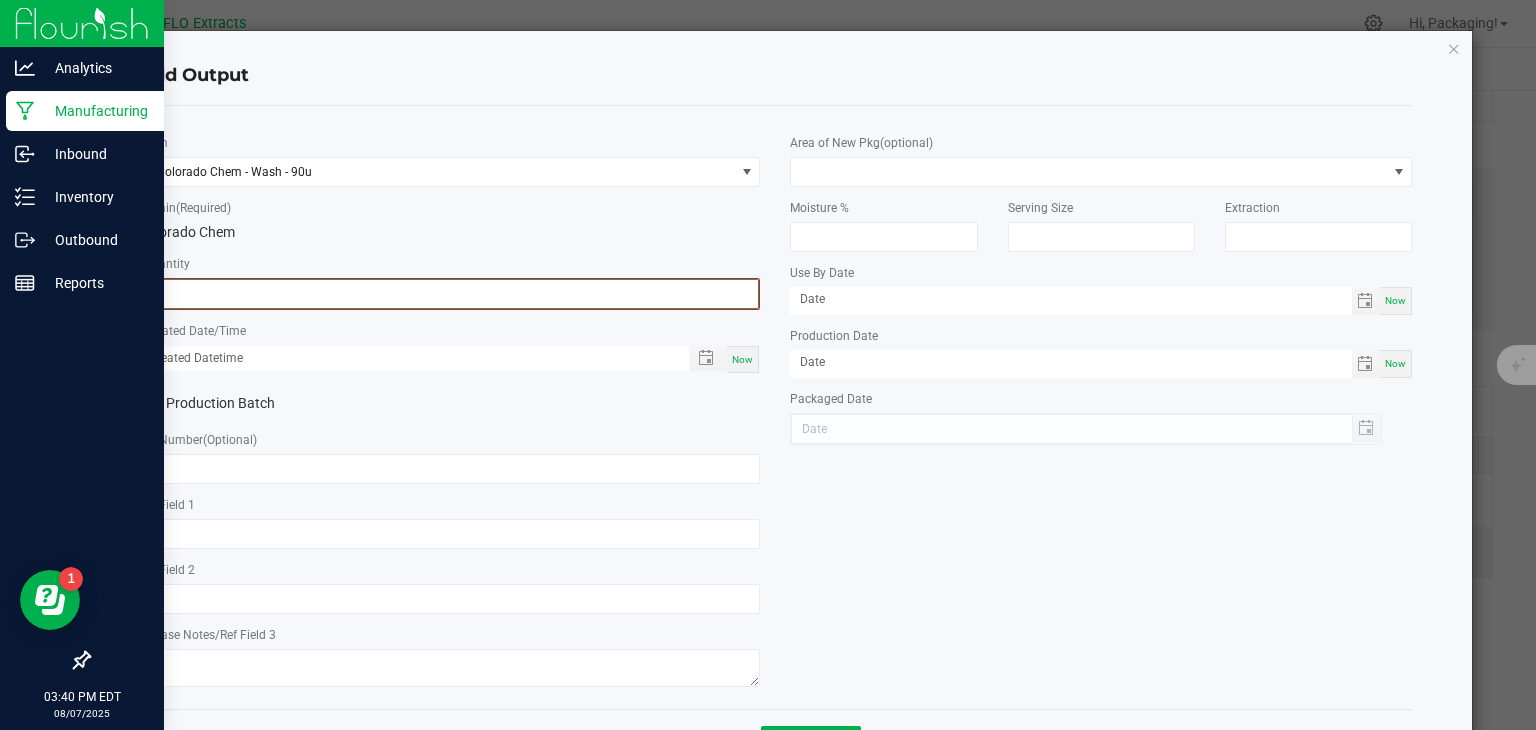 click on "0" at bounding box center (450, 294) 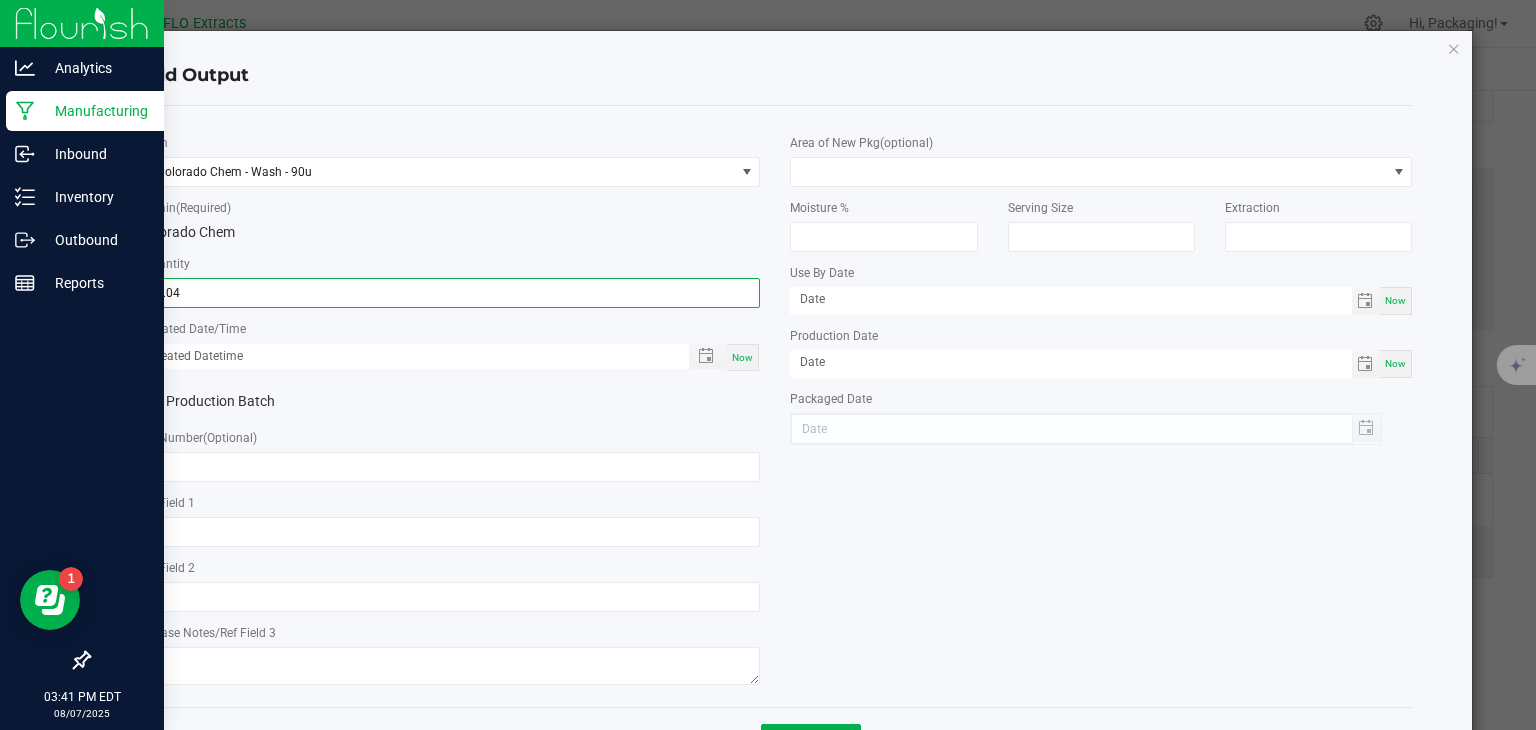 type on "64.0400 g" 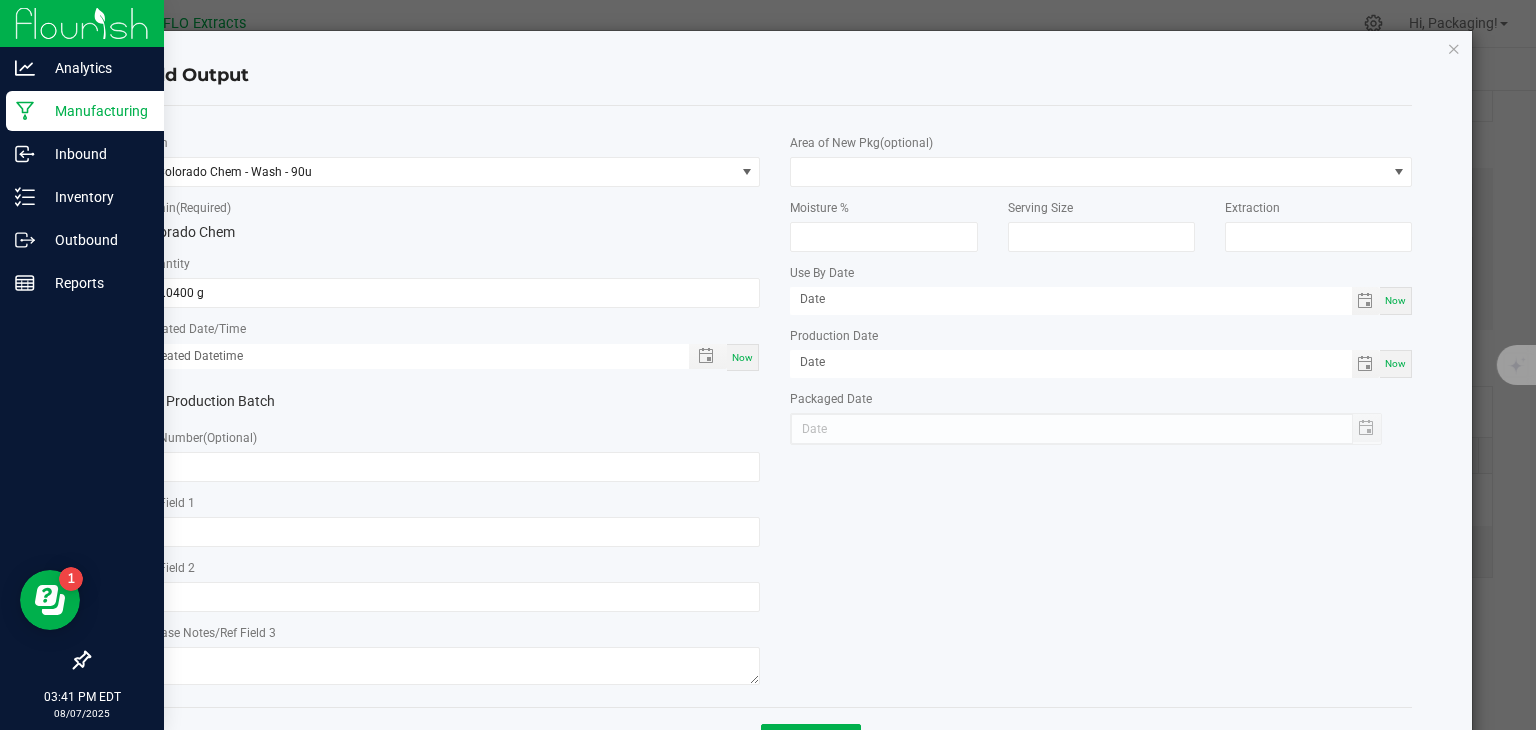 click on "Now" at bounding box center (742, 357) 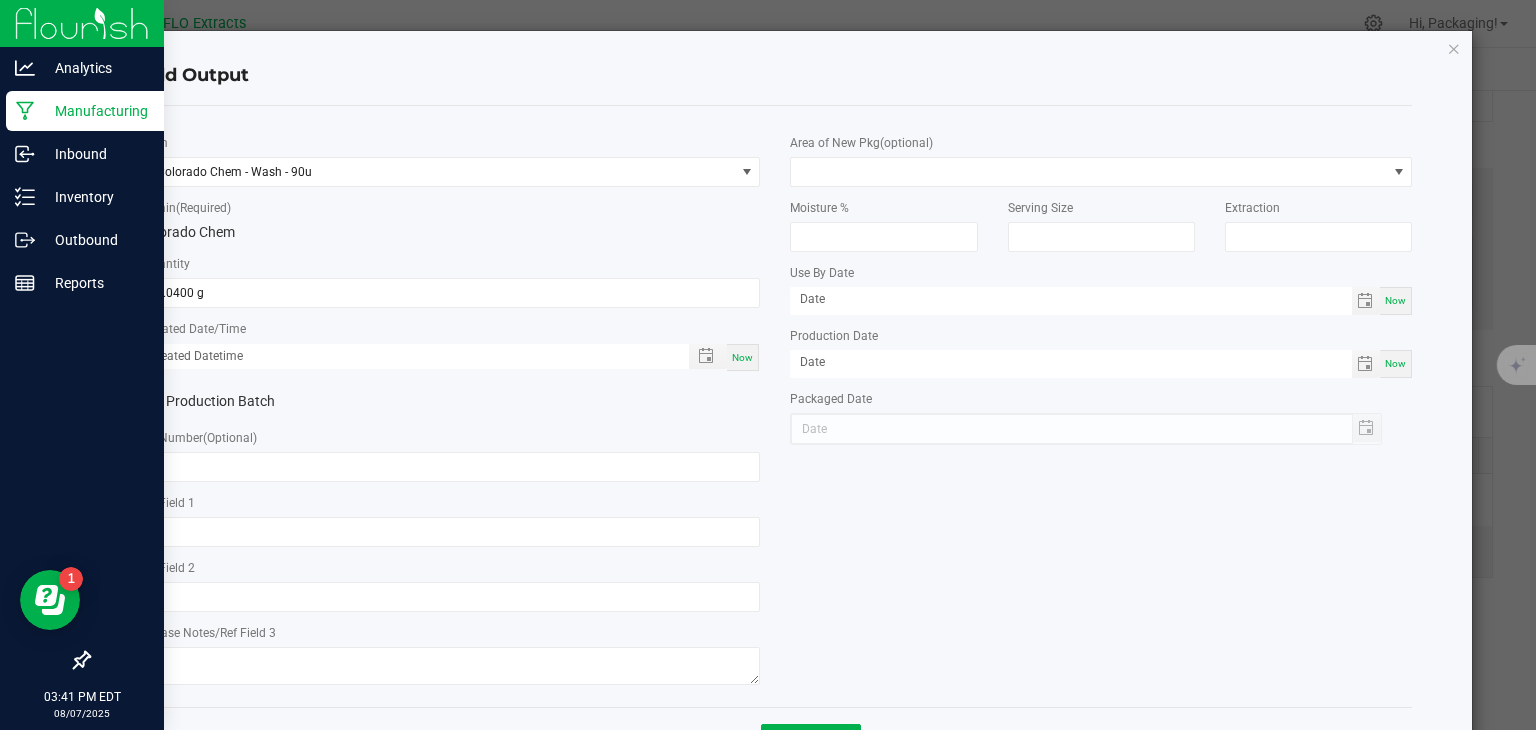 type on "08/07/2025 3:41 PM" 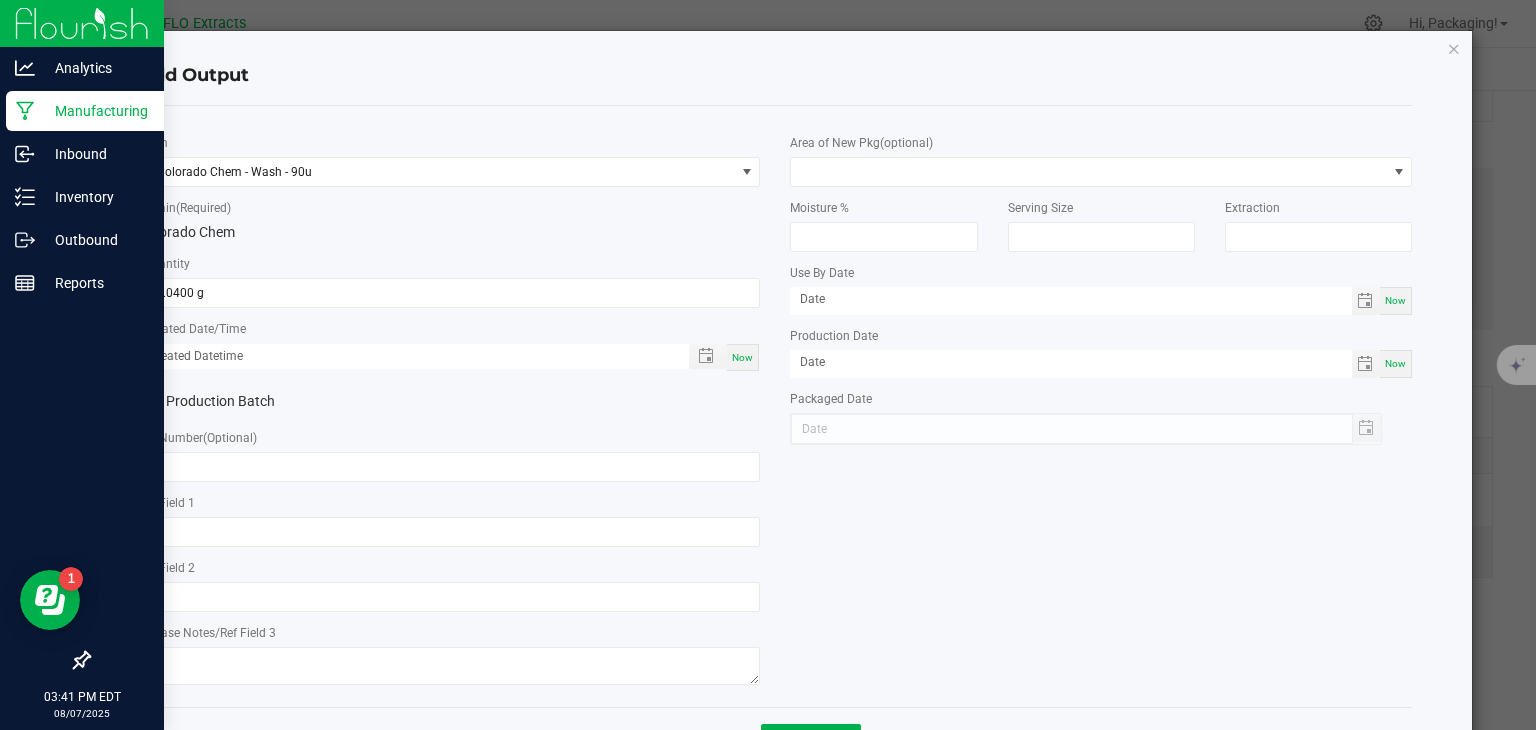 type on "08/07/2025" 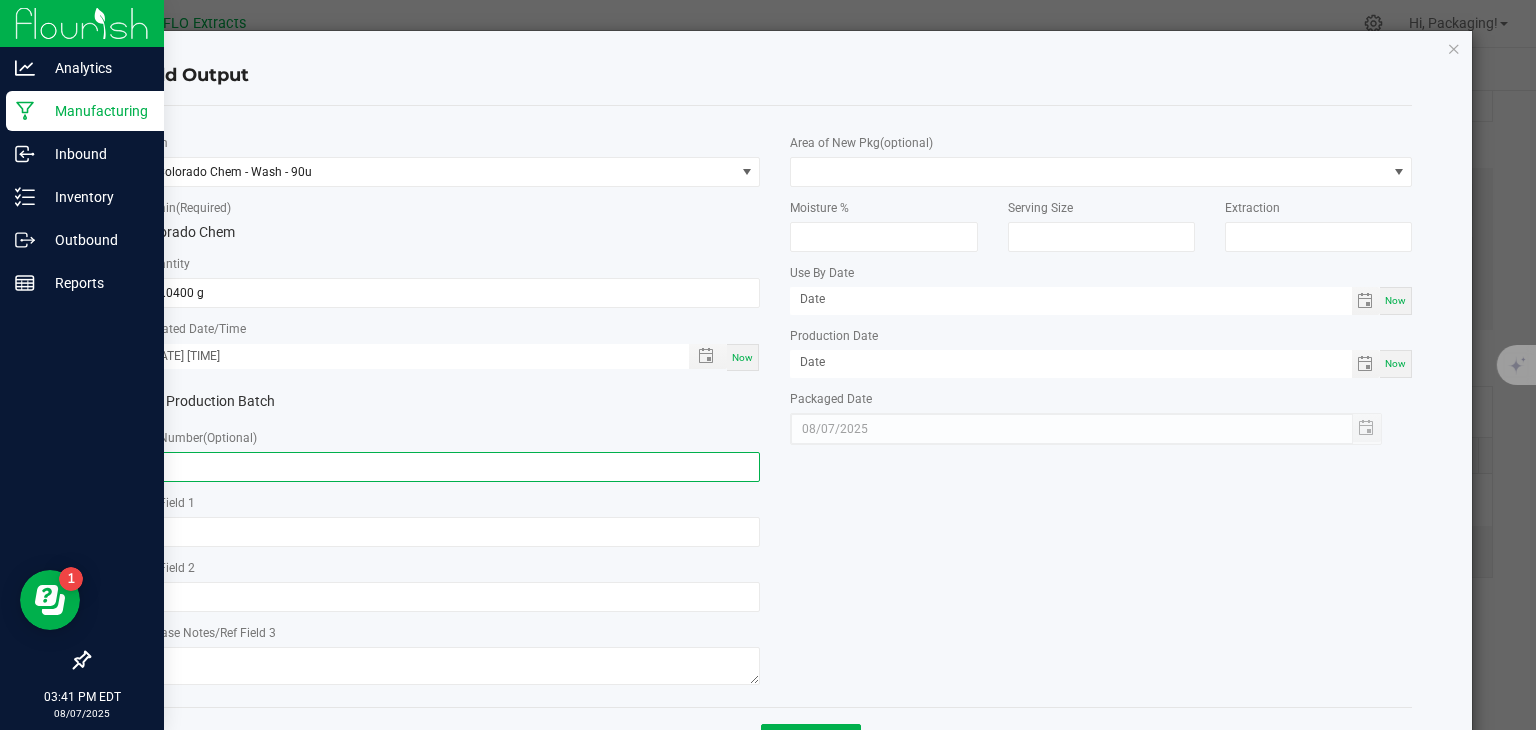 click 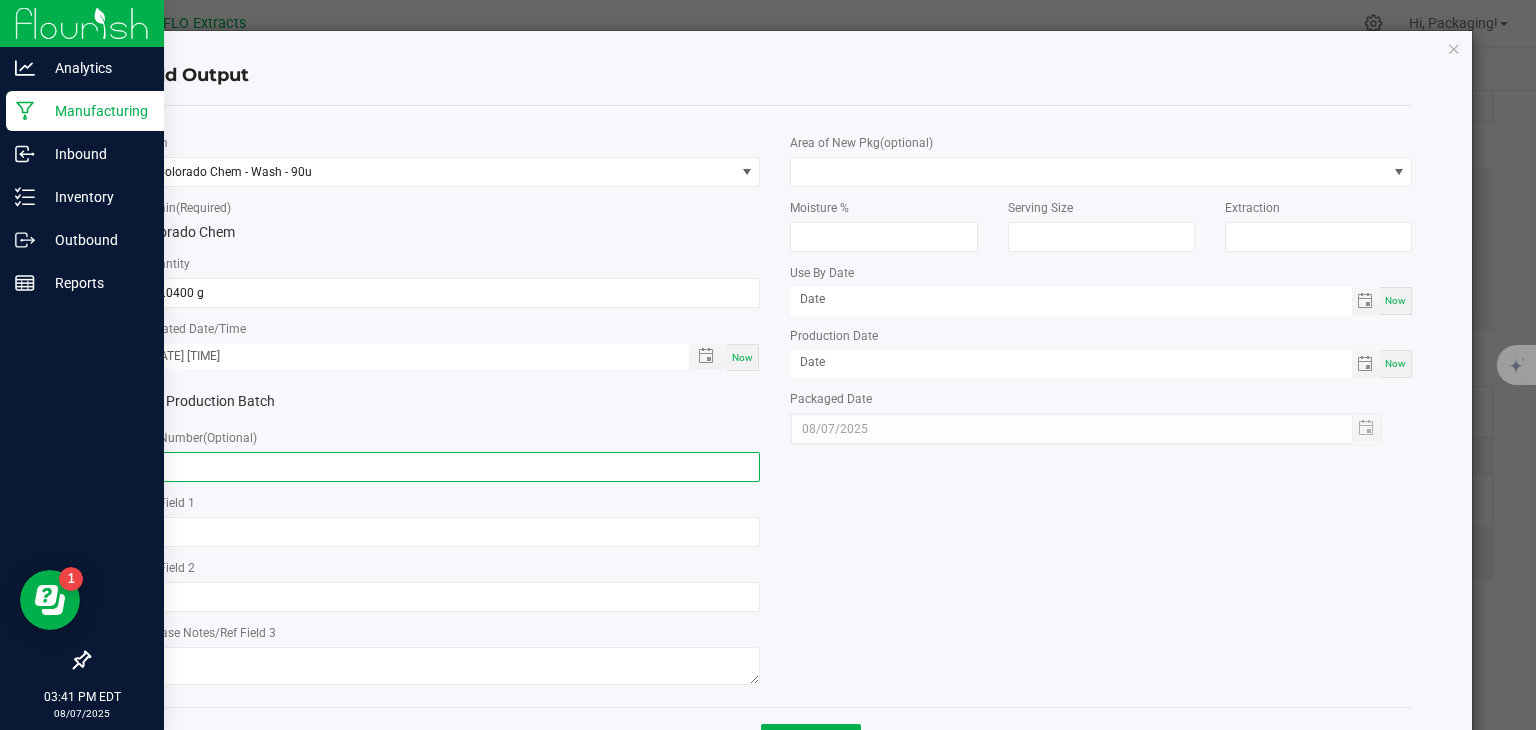 paste on "HASH-CC-062625" 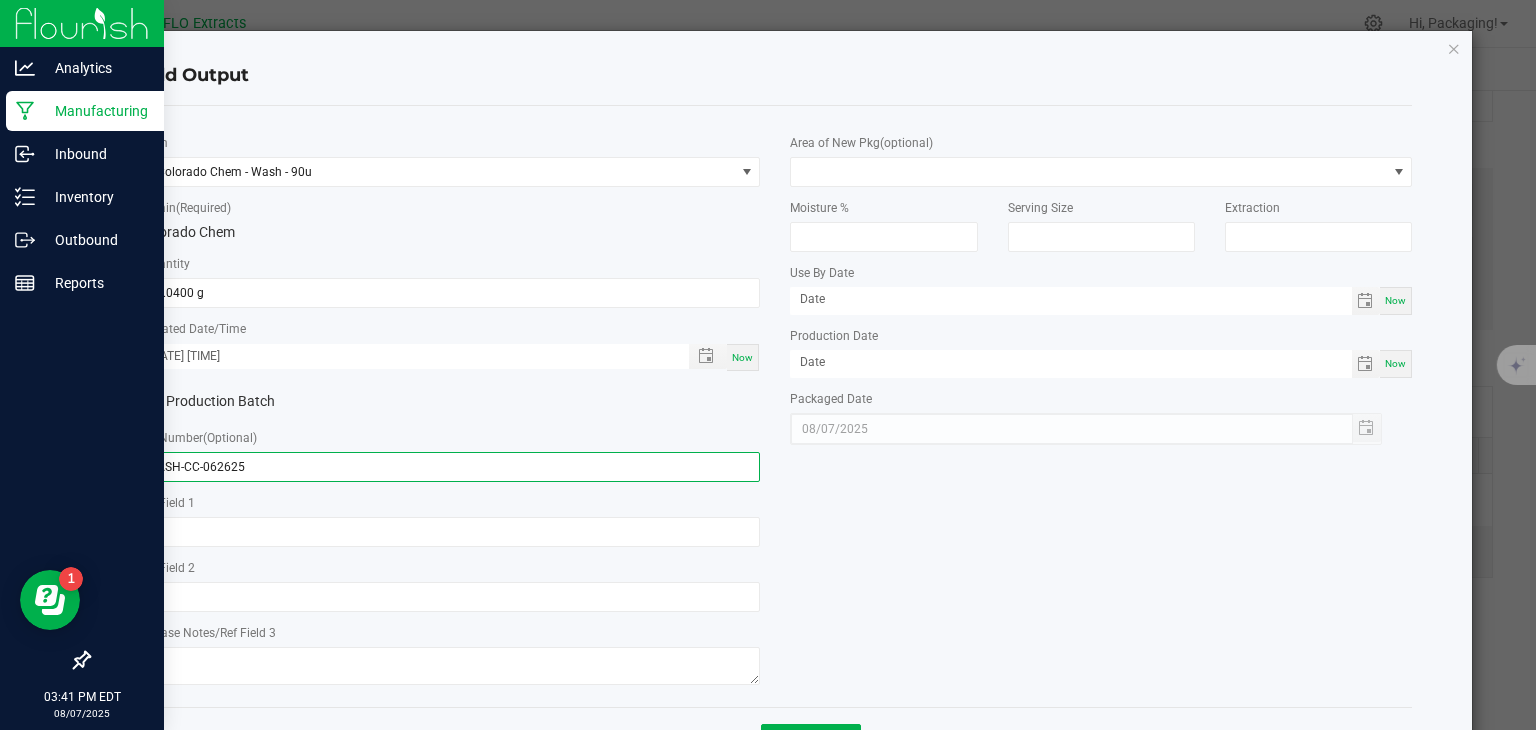 type on "HASH-CC-062625" 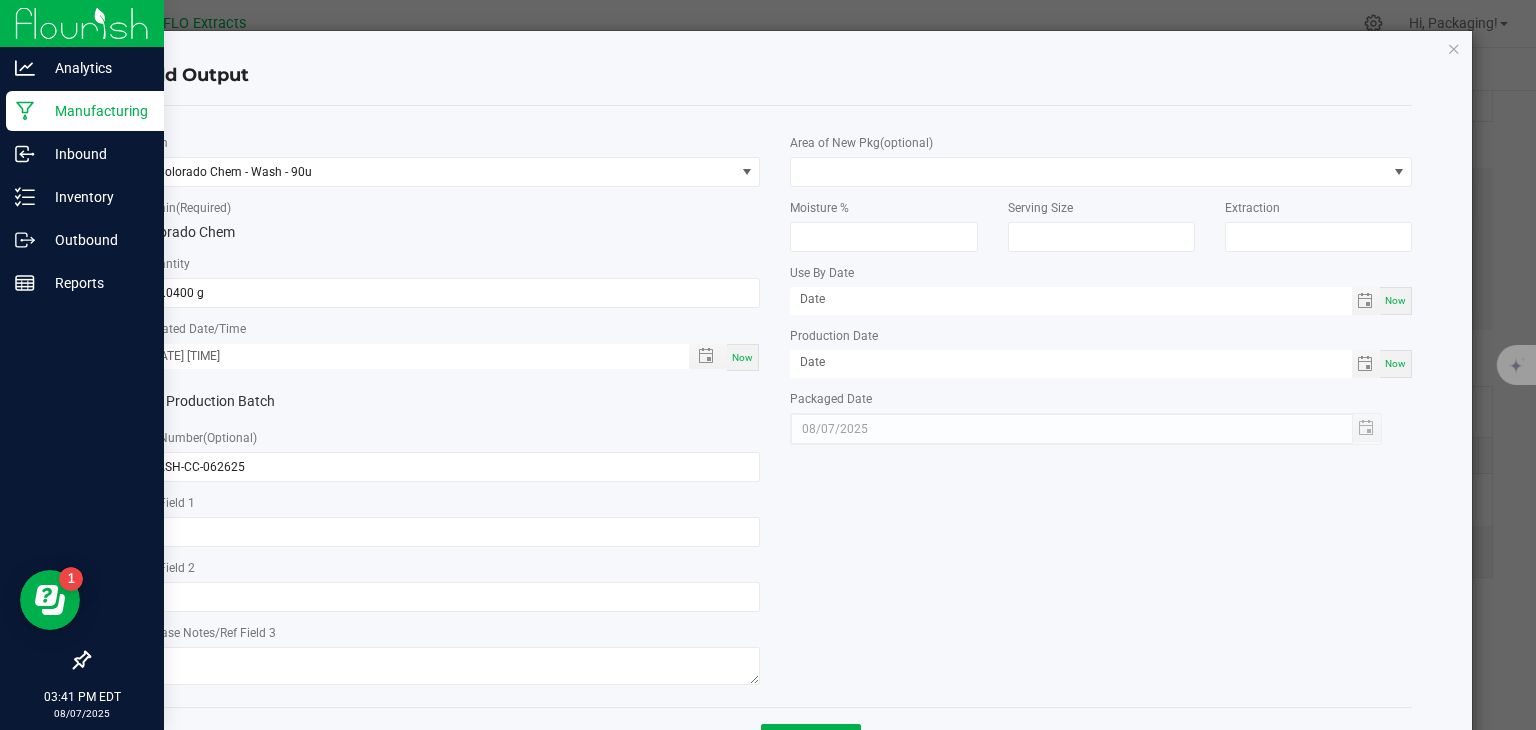 click on "*   Item  Colorado Chem - Wash - 90u  *   Strain  (Required)  Colorado Chem   *   Quantity  64.0400 g  *   Created Date/Time  08/07/2025 3:41 PM Now  Production Batch   Lot Number  (Optional) HASH-CC-062625     Ref Field 1   Ref Field 2   Release Notes/Ref Field 3   Area of New Pkg  (optional)  Moisture %   Serving Size   Extraction   Use By Date  Now  Production Date  Now  Packaged Date  08/07/2025" 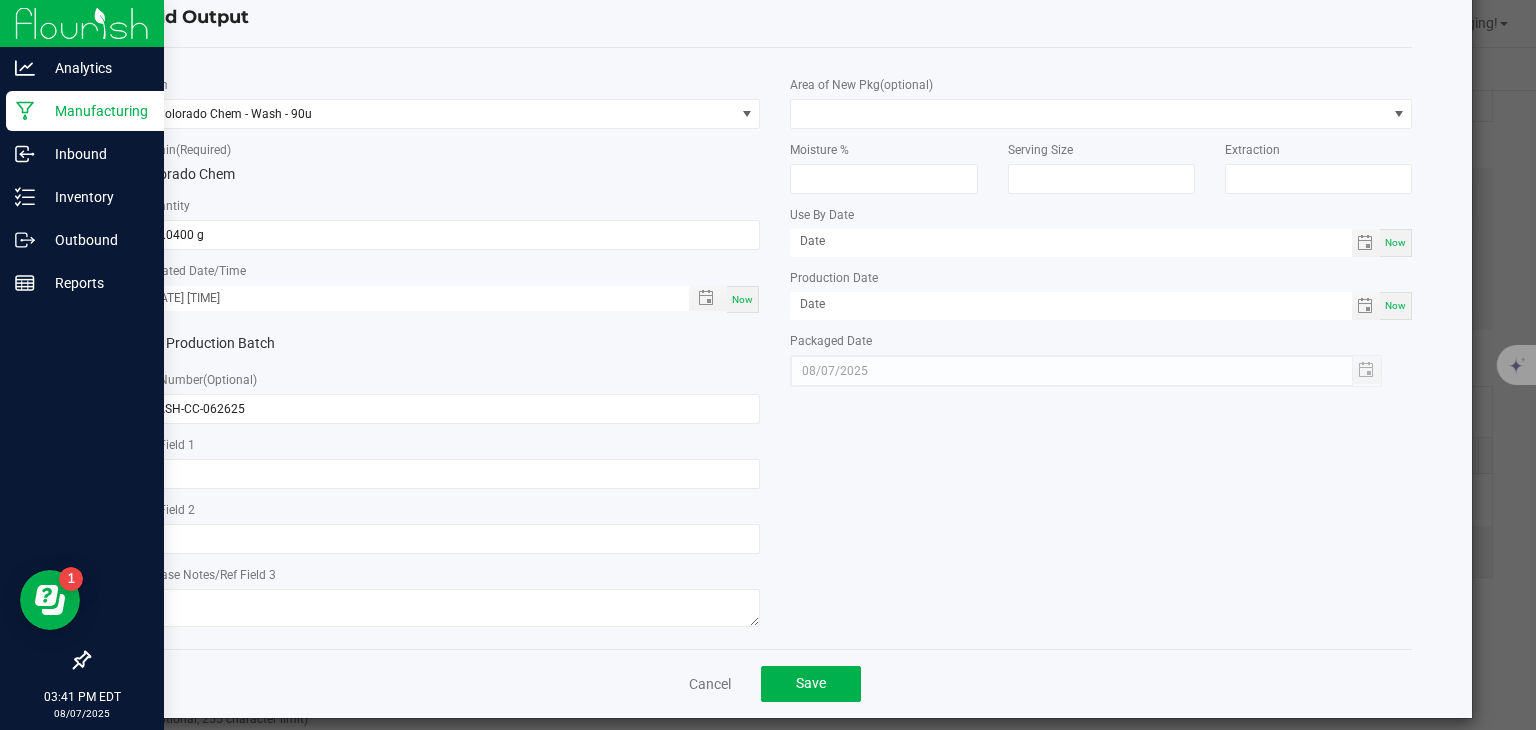 scroll, scrollTop: 59, scrollLeft: 0, axis: vertical 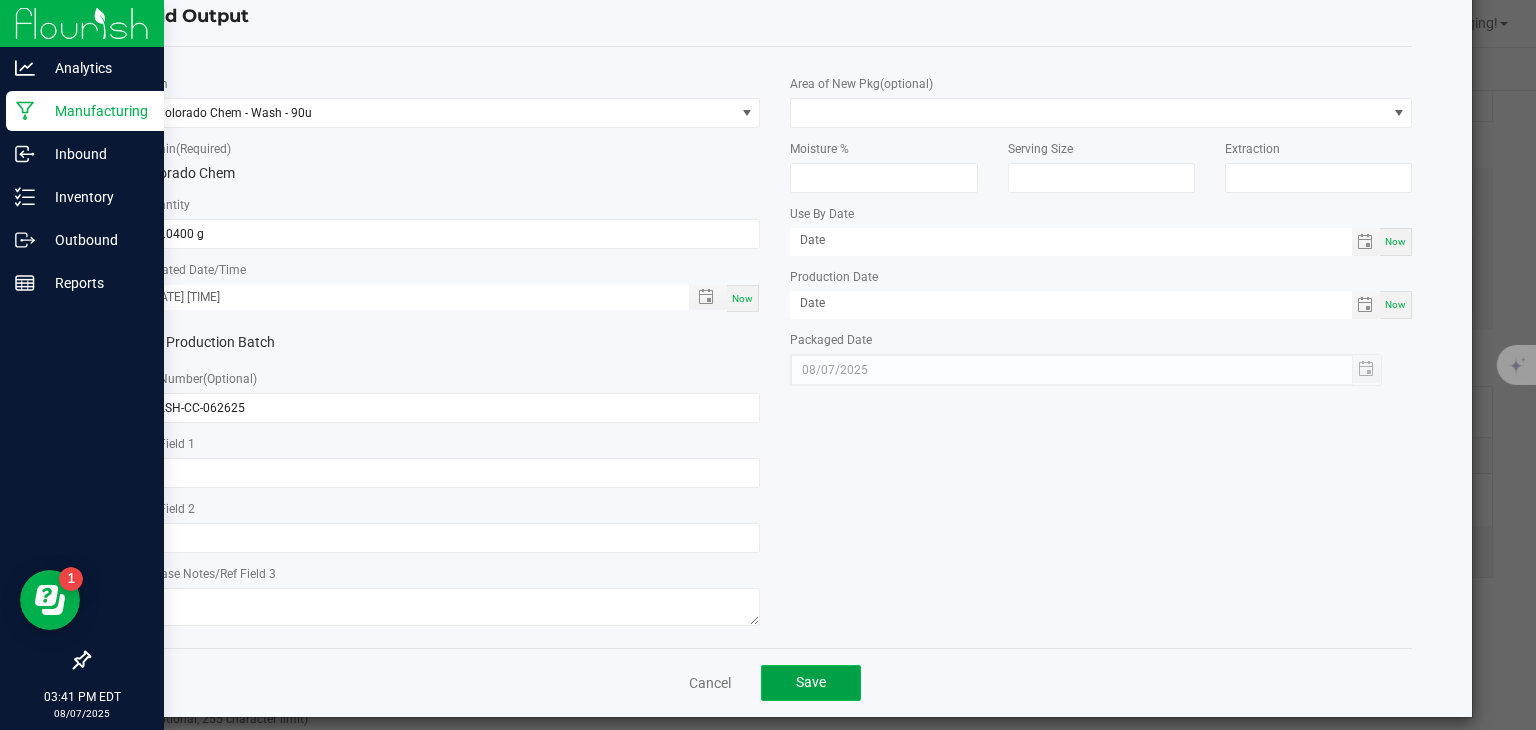 click on "Save" 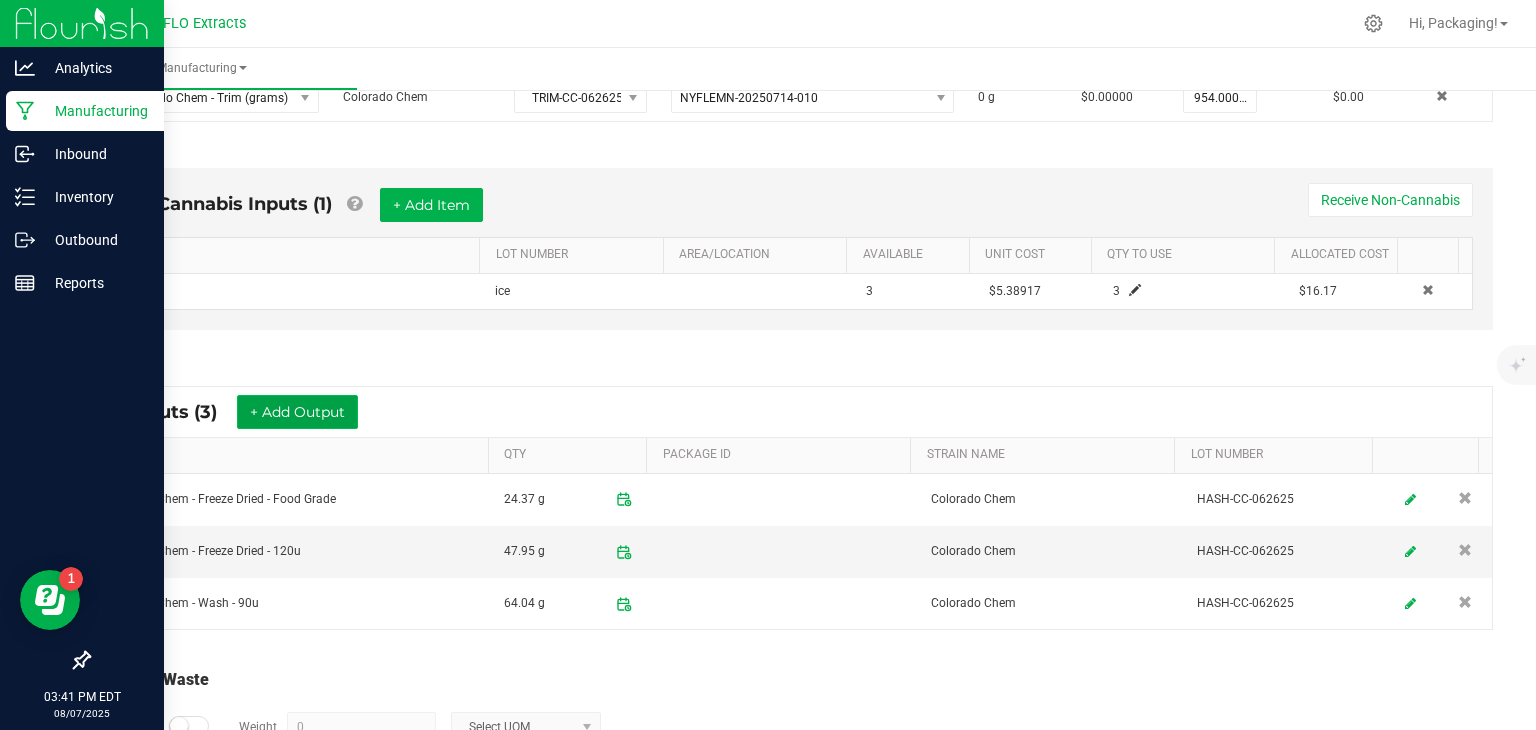 click on "+ Add Output" at bounding box center [297, 412] 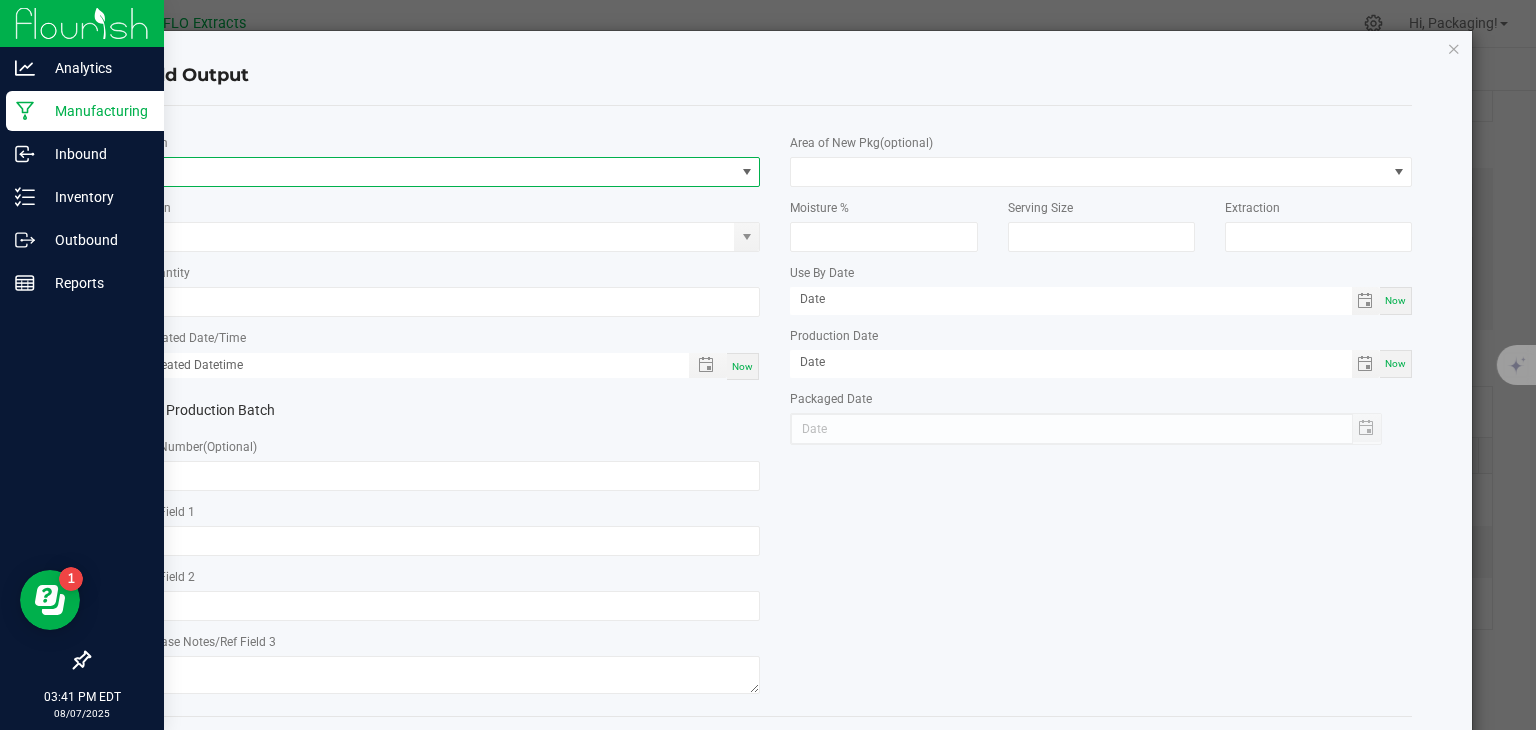 click at bounding box center (747, 172) 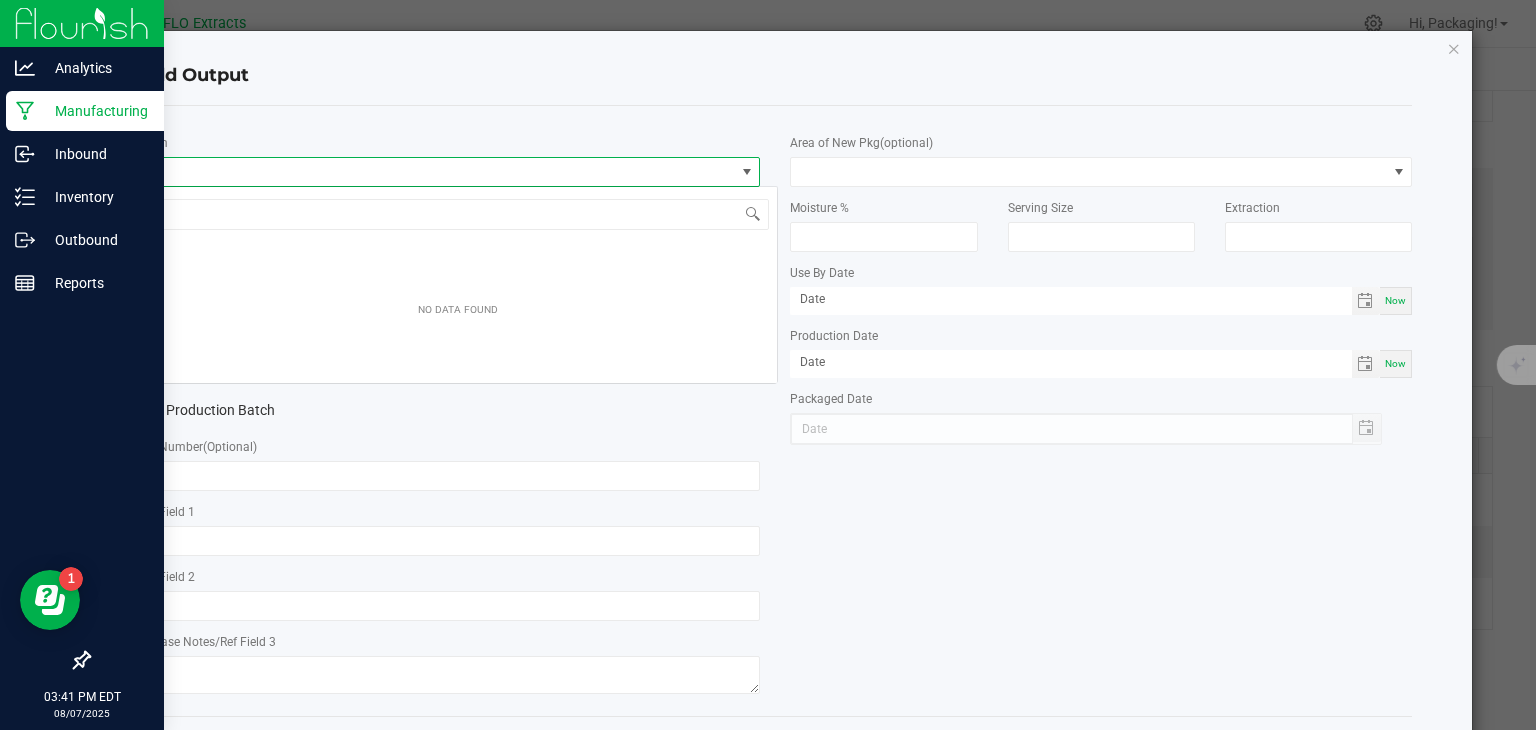 scroll, scrollTop: 99970, scrollLeft: 99384, axis: both 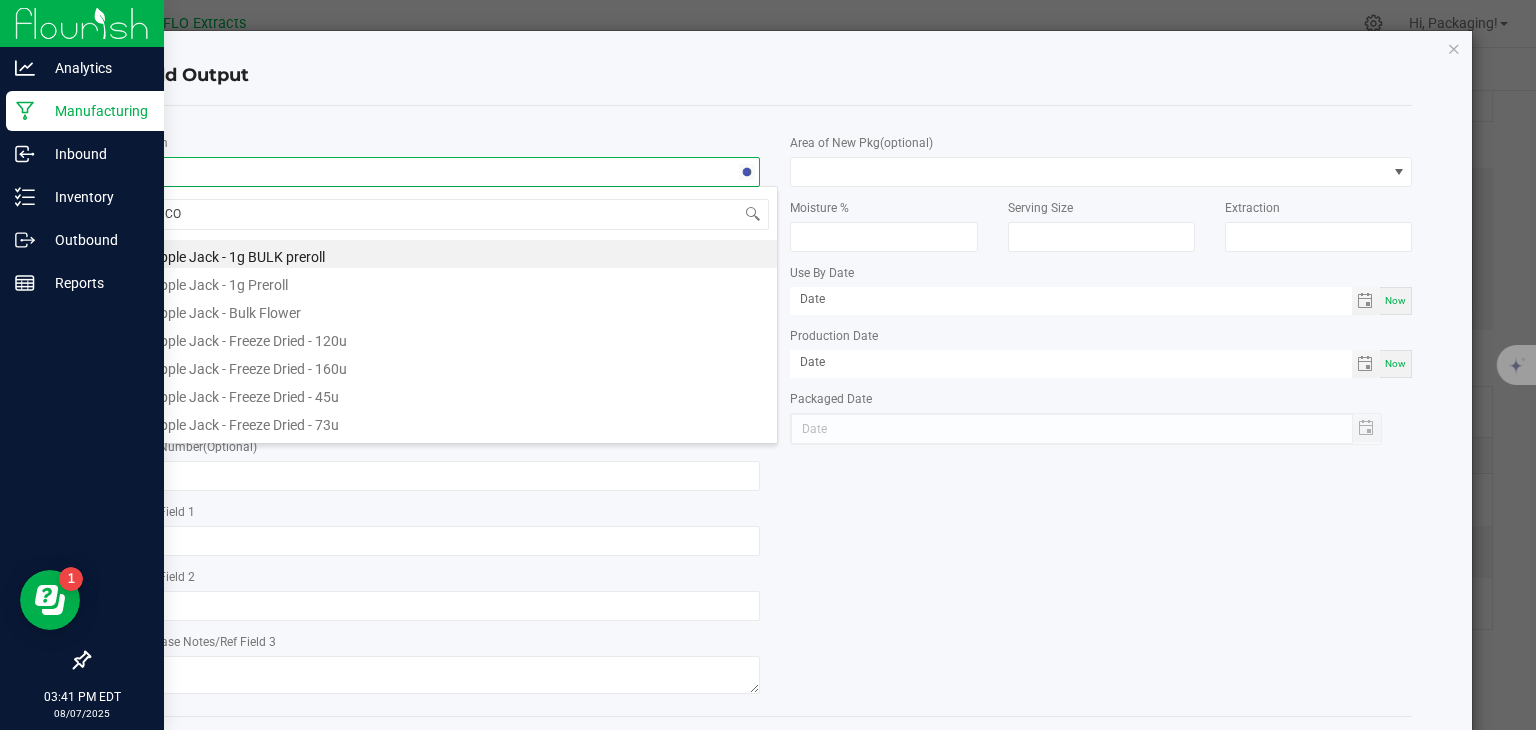 type on "COL" 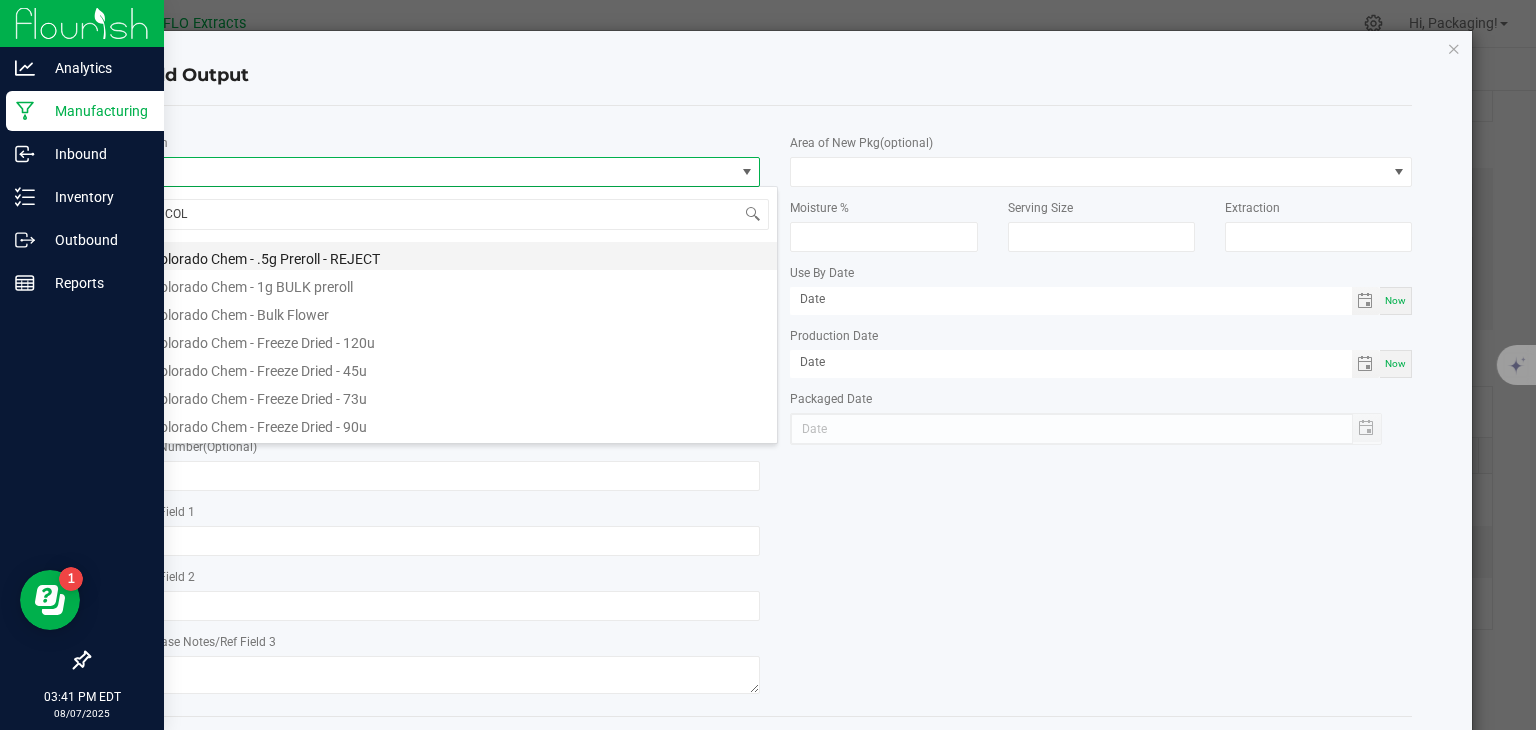 scroll, scrollTop: 55, scrollLeft: 0, axis: vertical 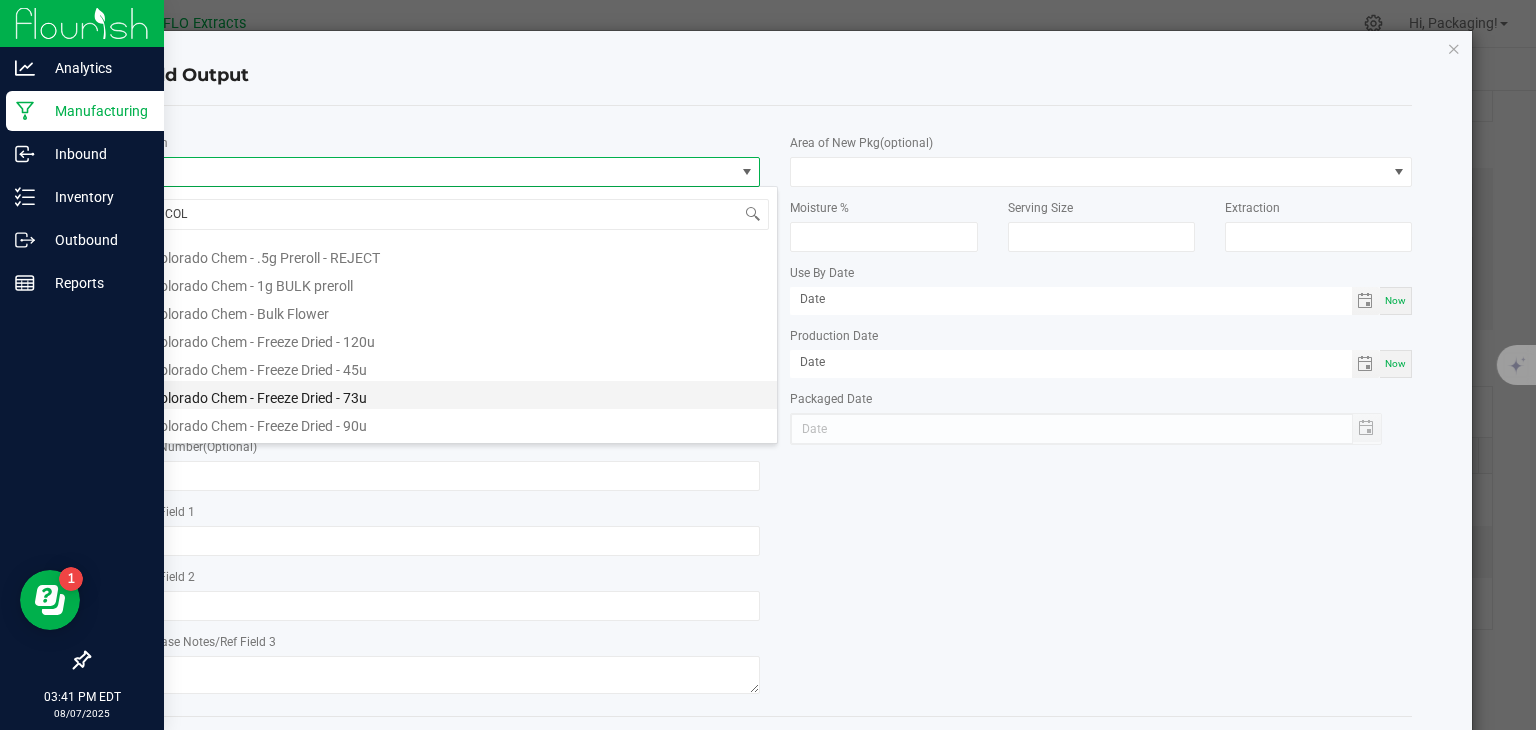 click on "Colorado Chem - Freeze Dried - 73u" at bounding box center [458, 395] 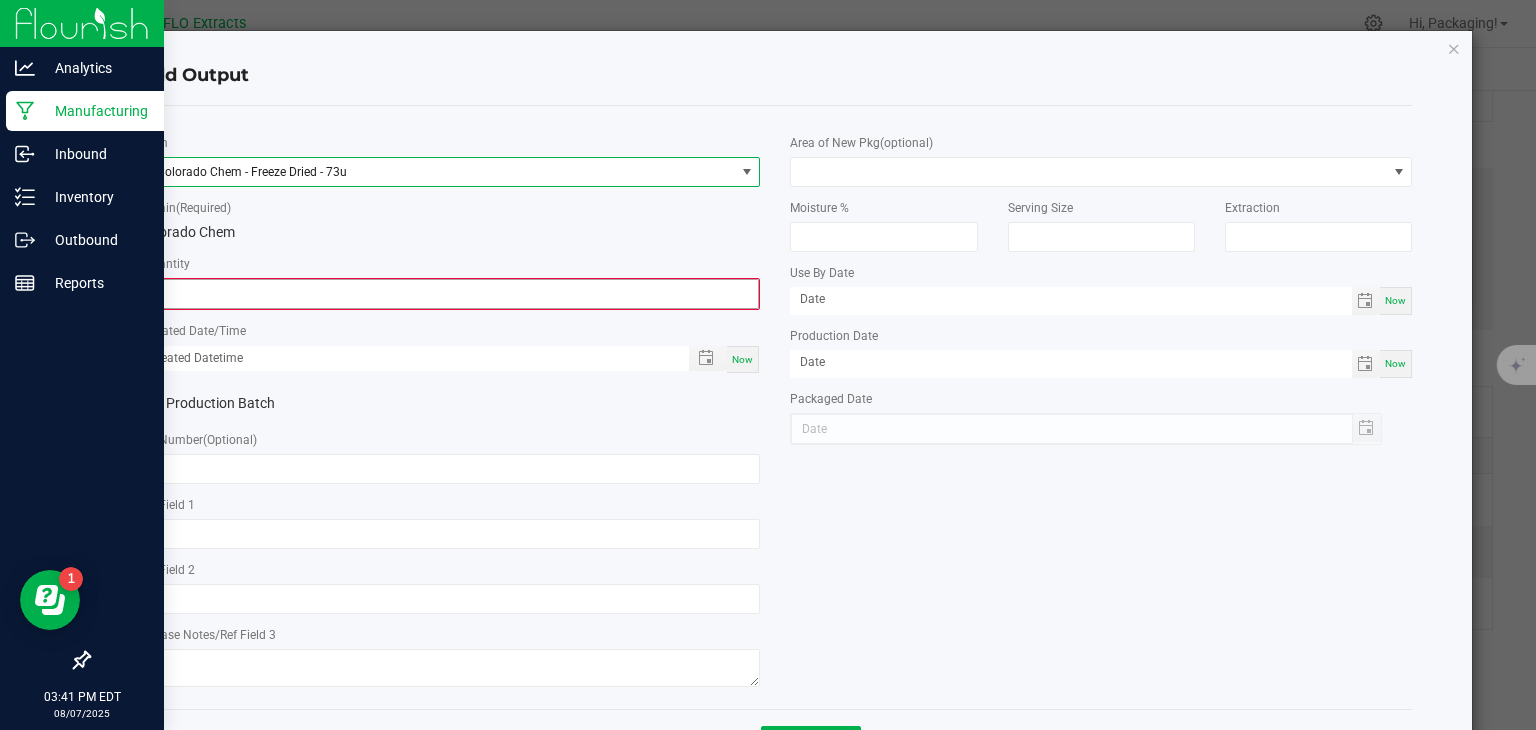 click on "0" at bounding box center [450, 294] 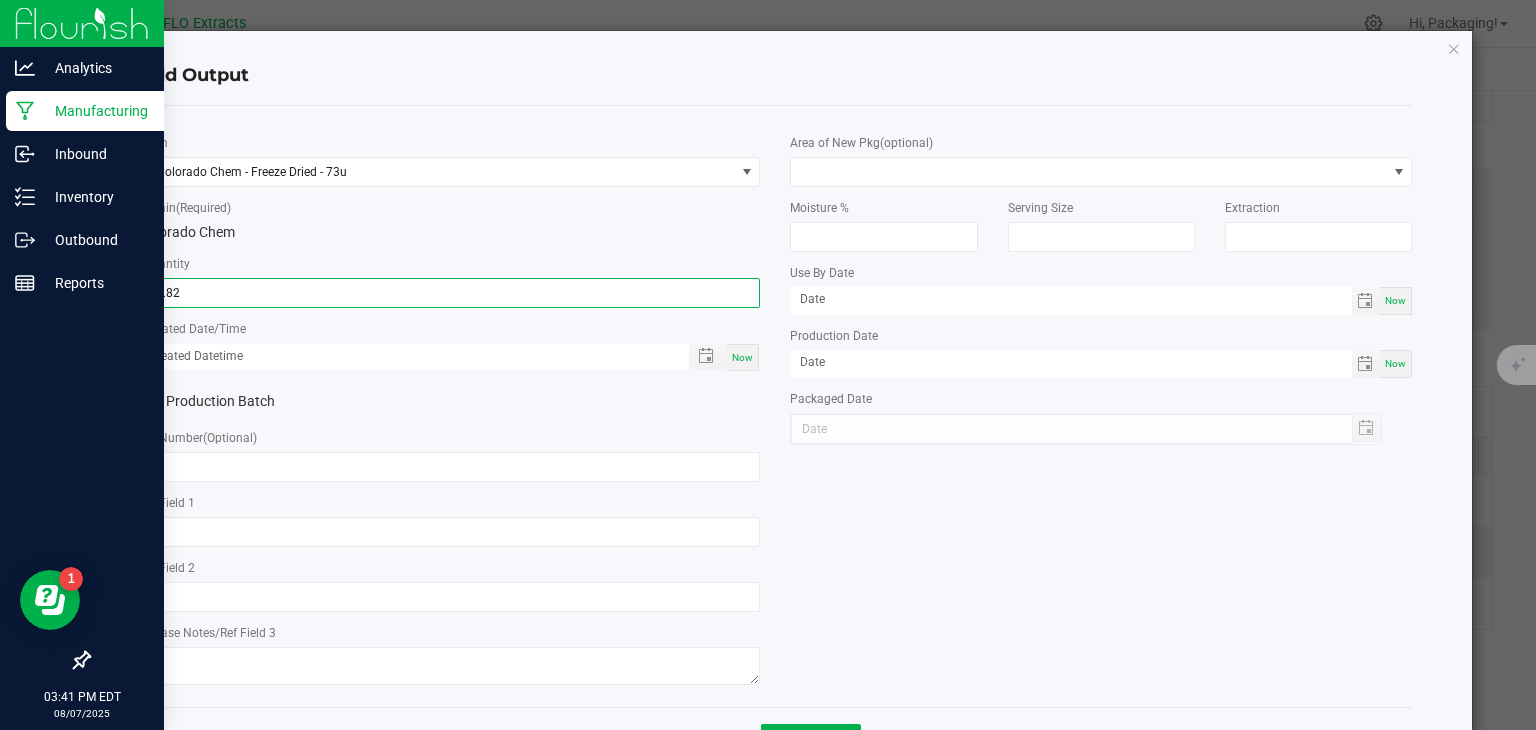 type on "49.8200 g" 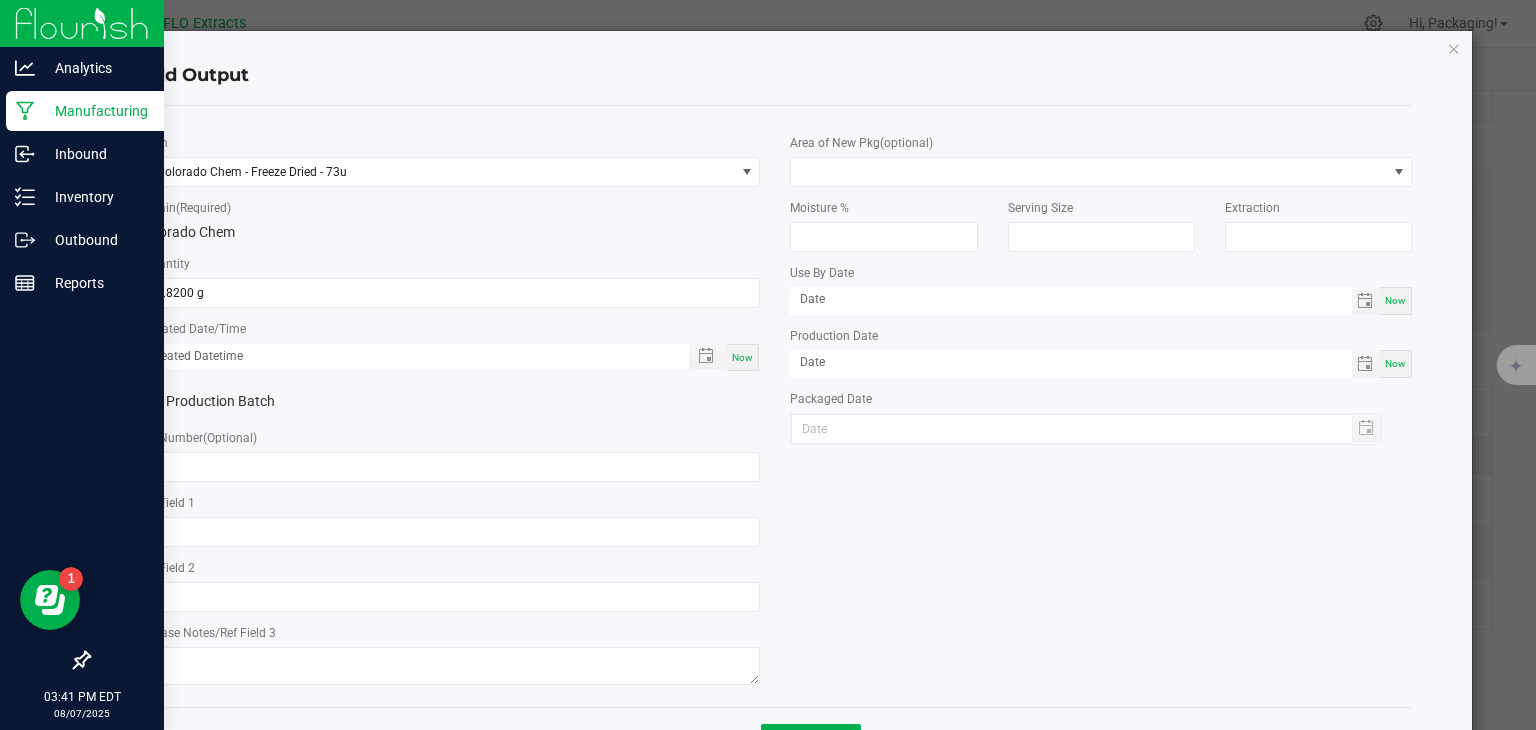 click on "Now" at bounding box center [742, 357] 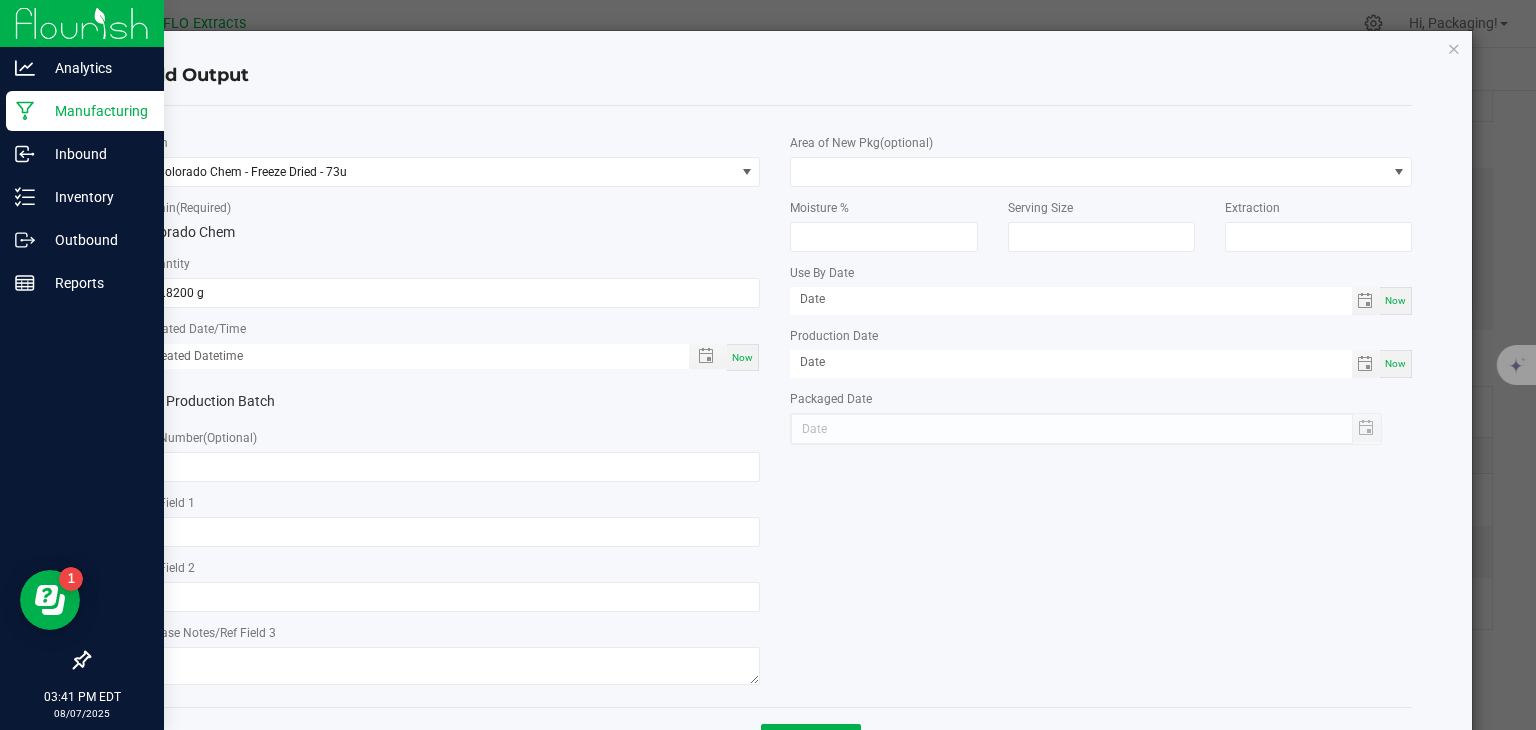 type on "08/07/2025 3:41 PM" 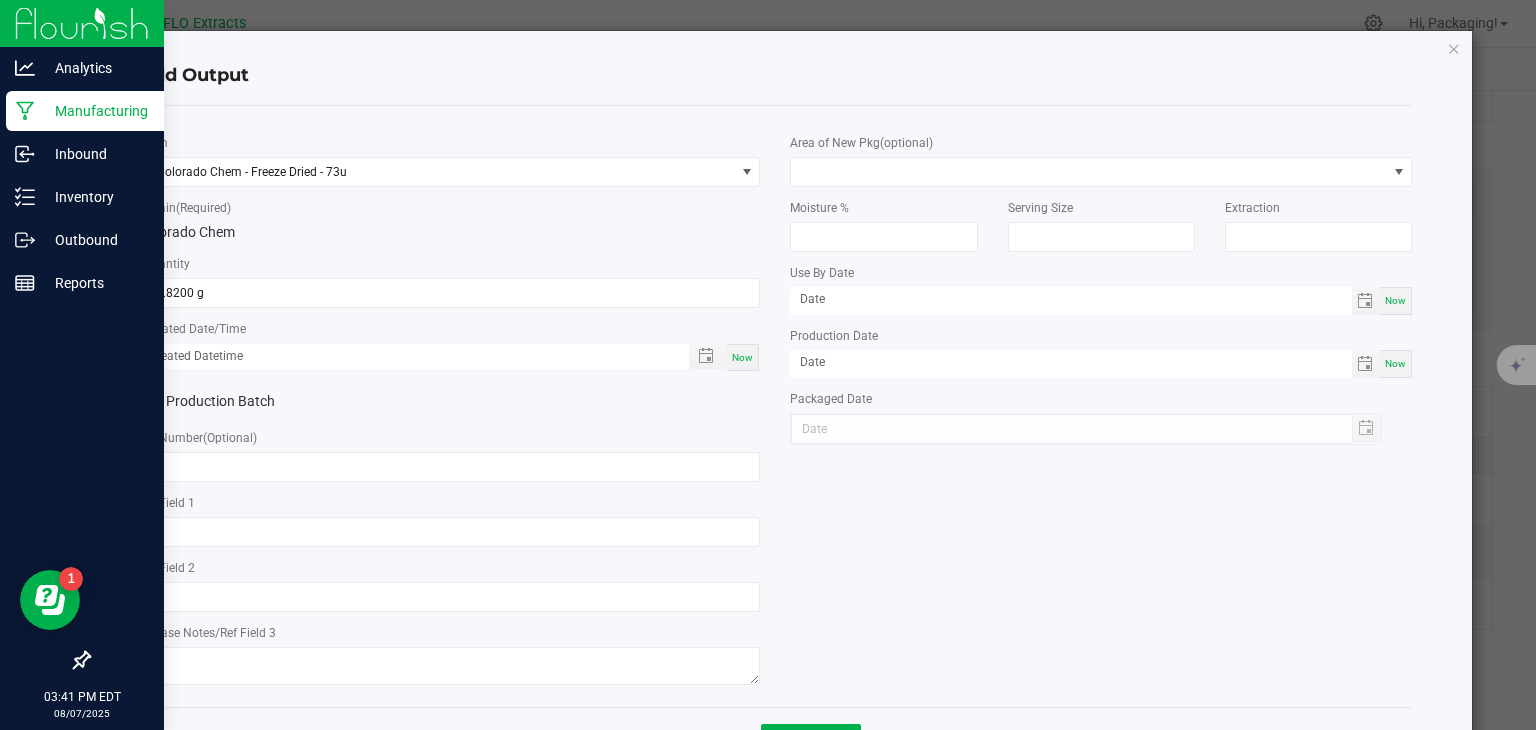 type on "08/07/2025" 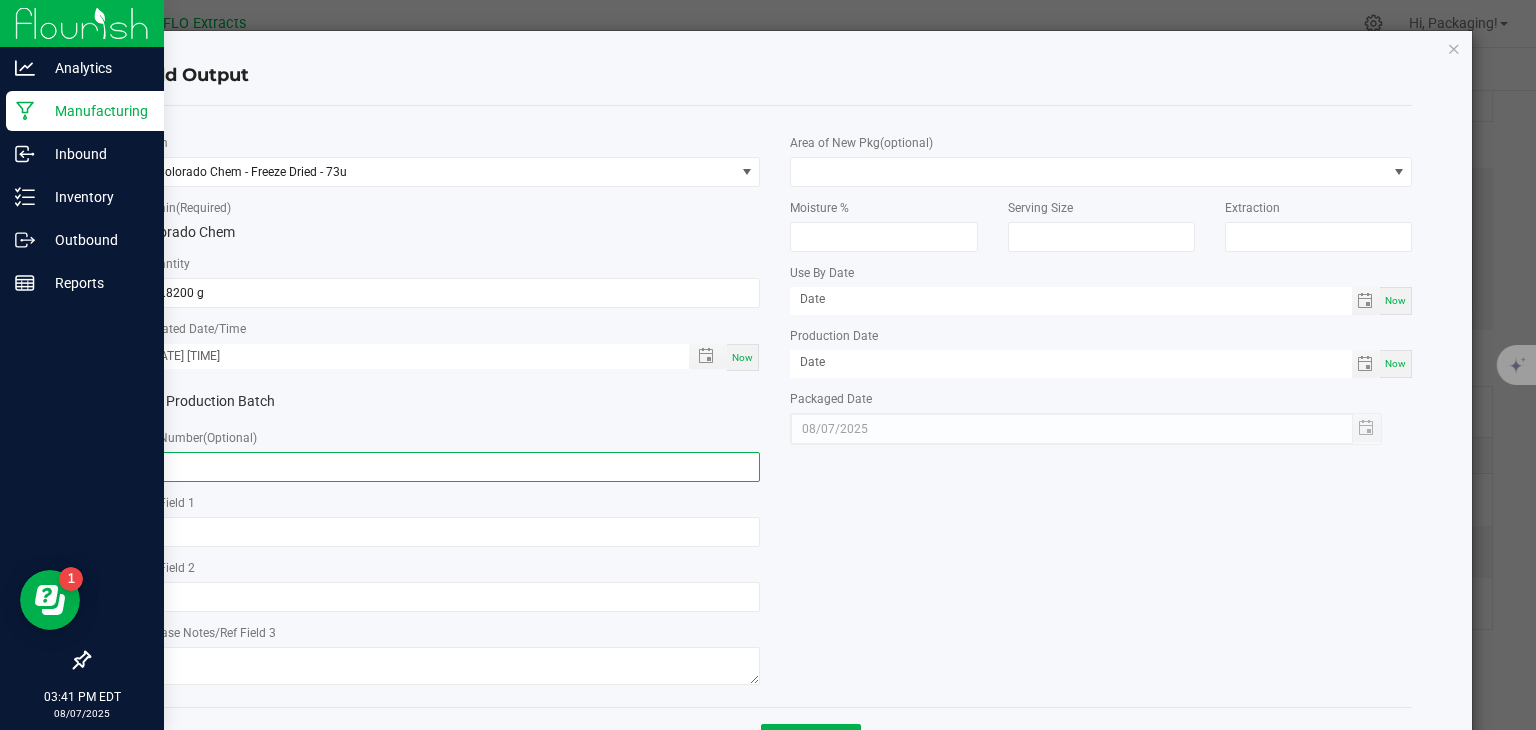 click 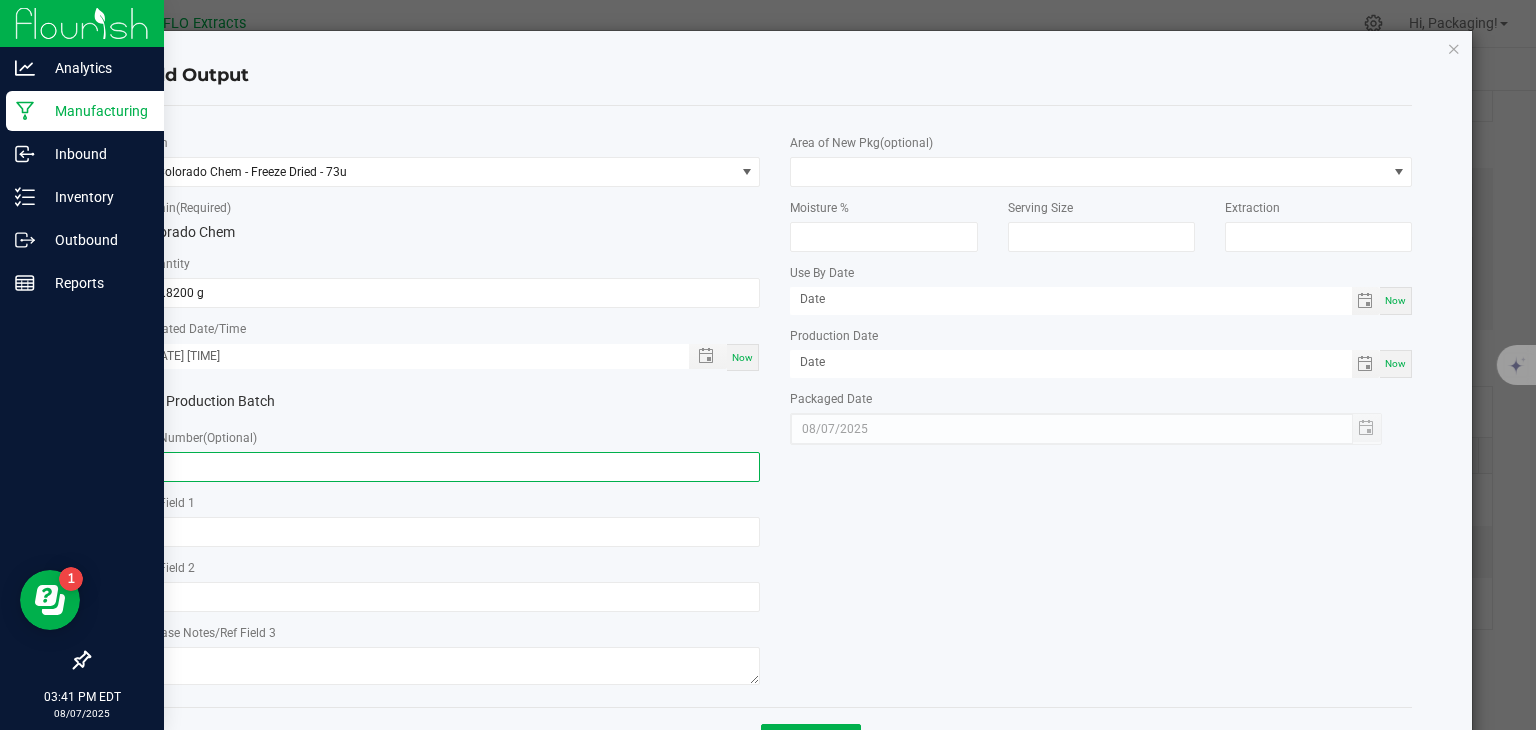 paste on "HASH-CC-062625" 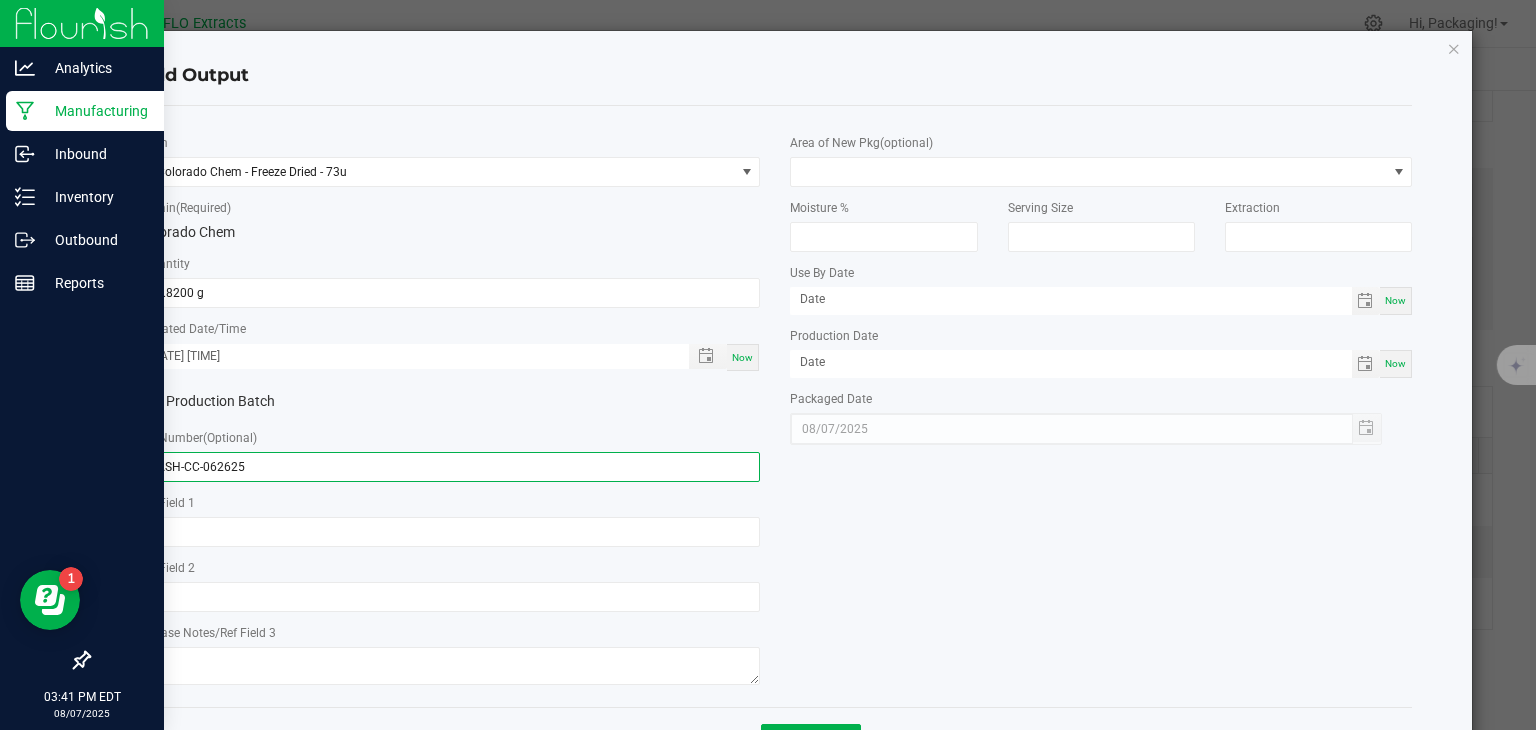 scroll, scrollTop: 78, scrollLeft: 0, axis: vertical 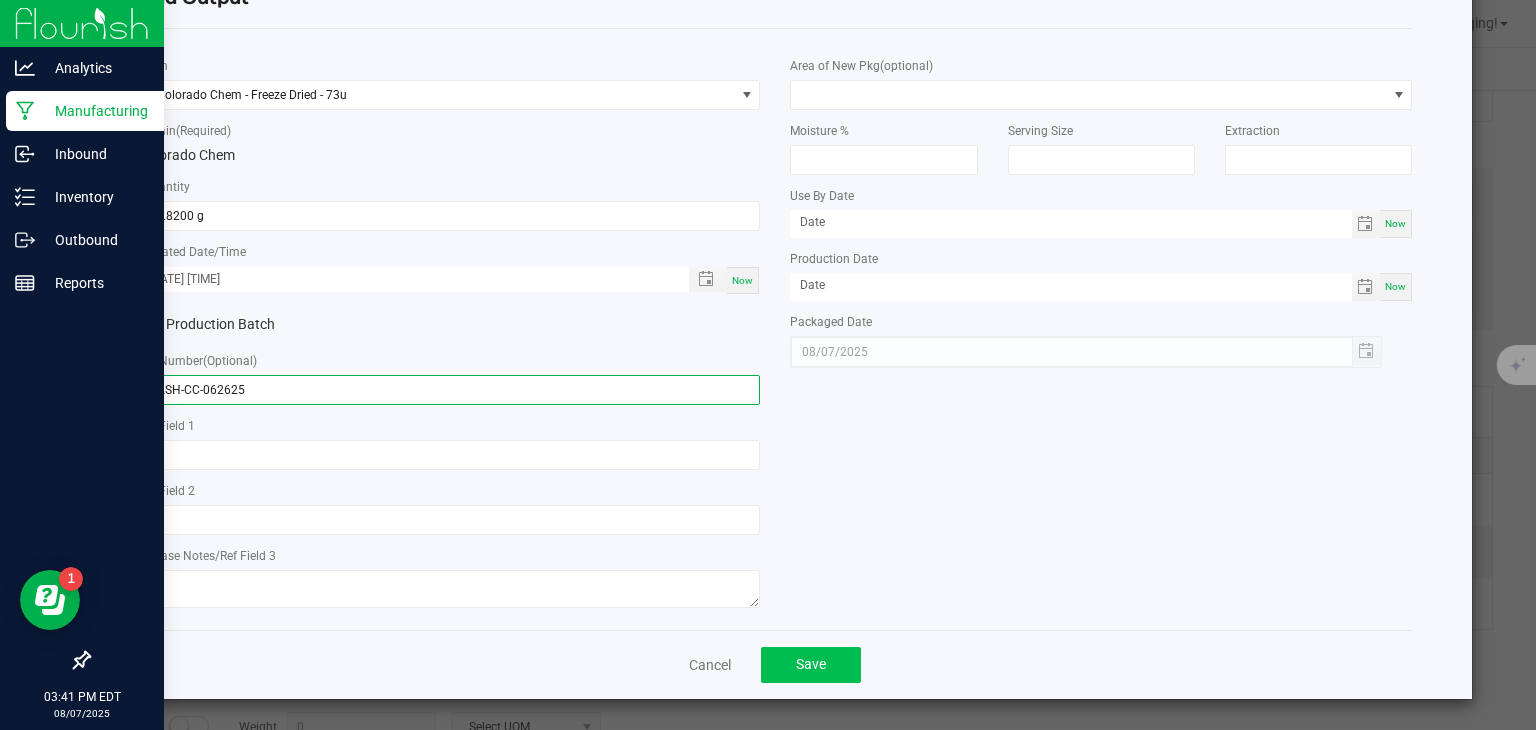 type on "HASH-CC-062625" 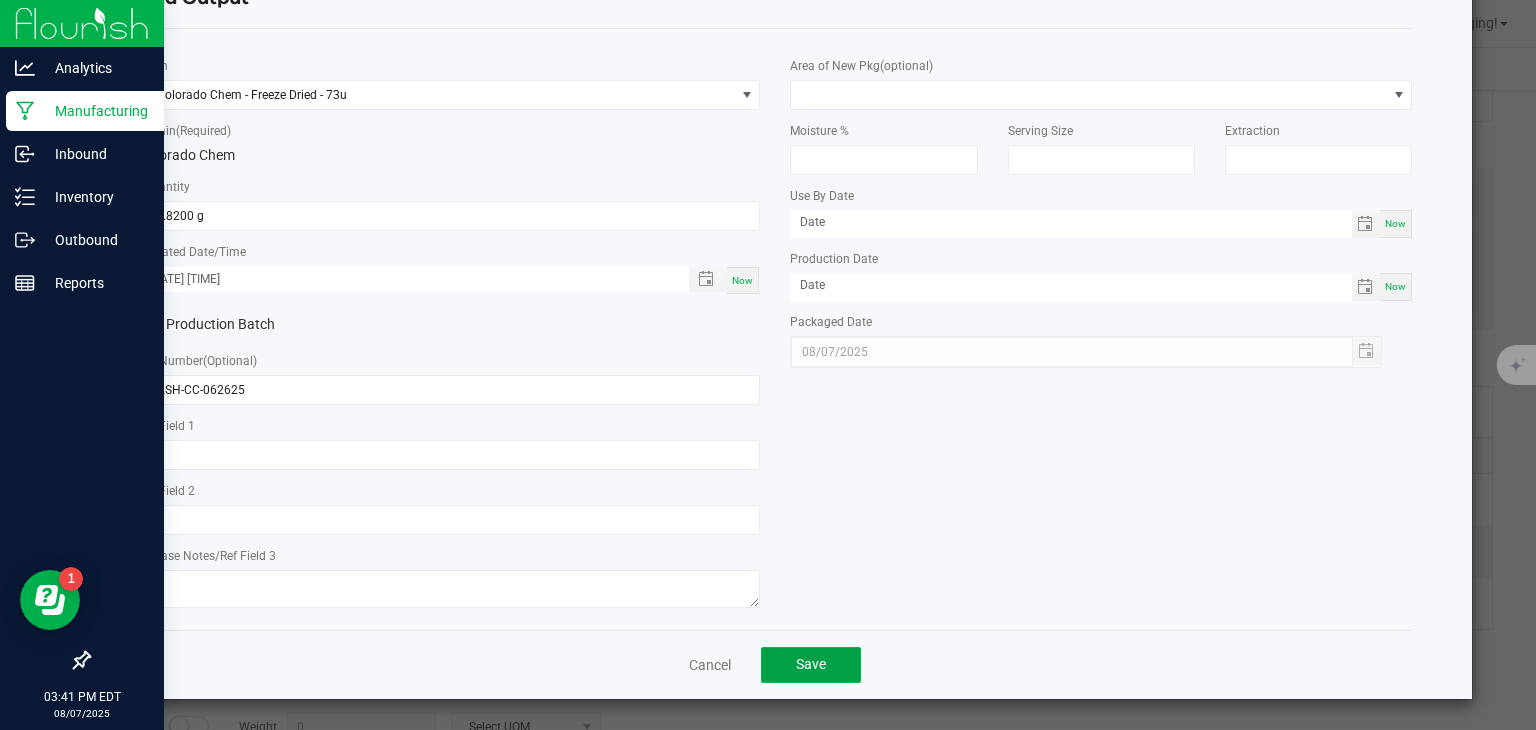 click on "Save" 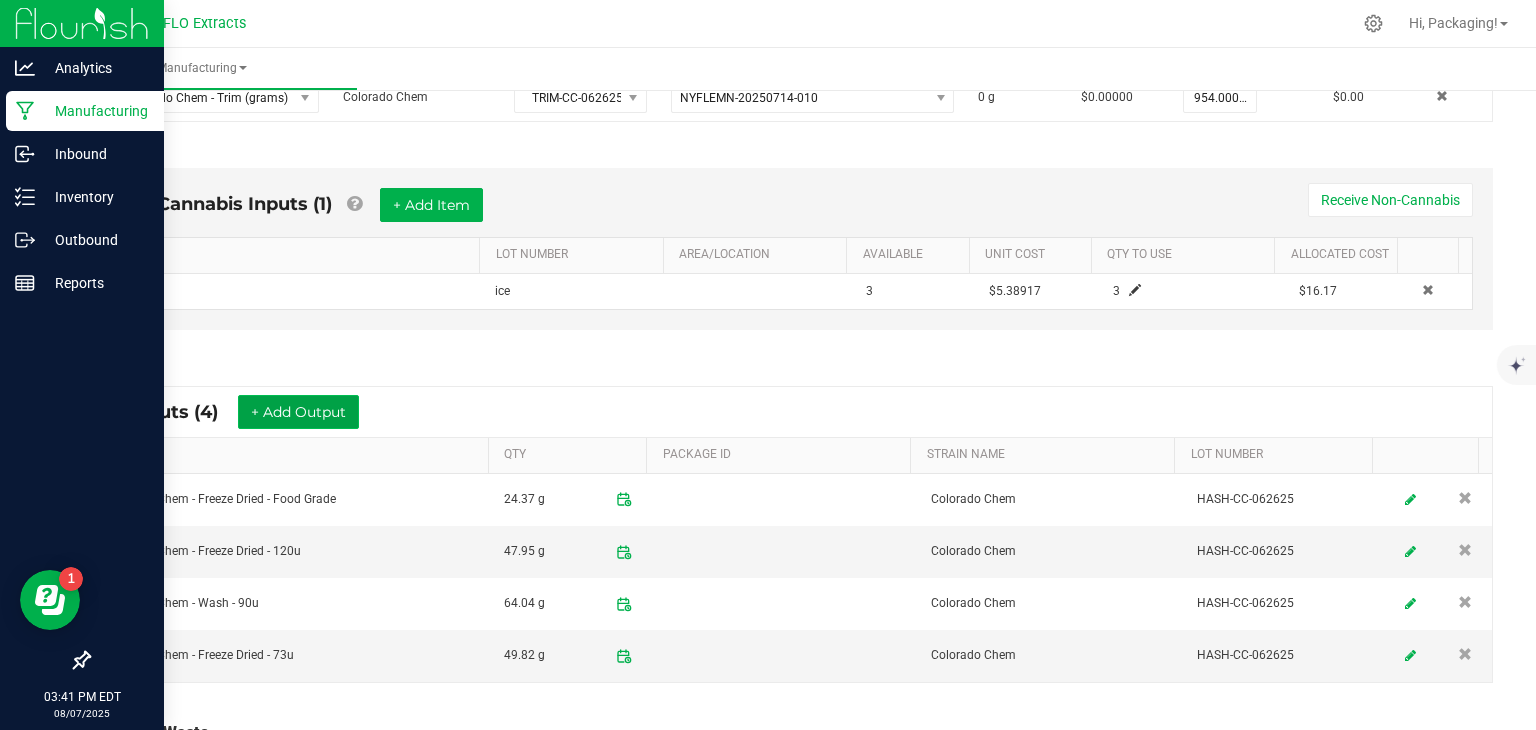 click on "+ Add Output" at bounding box center (298, 412) 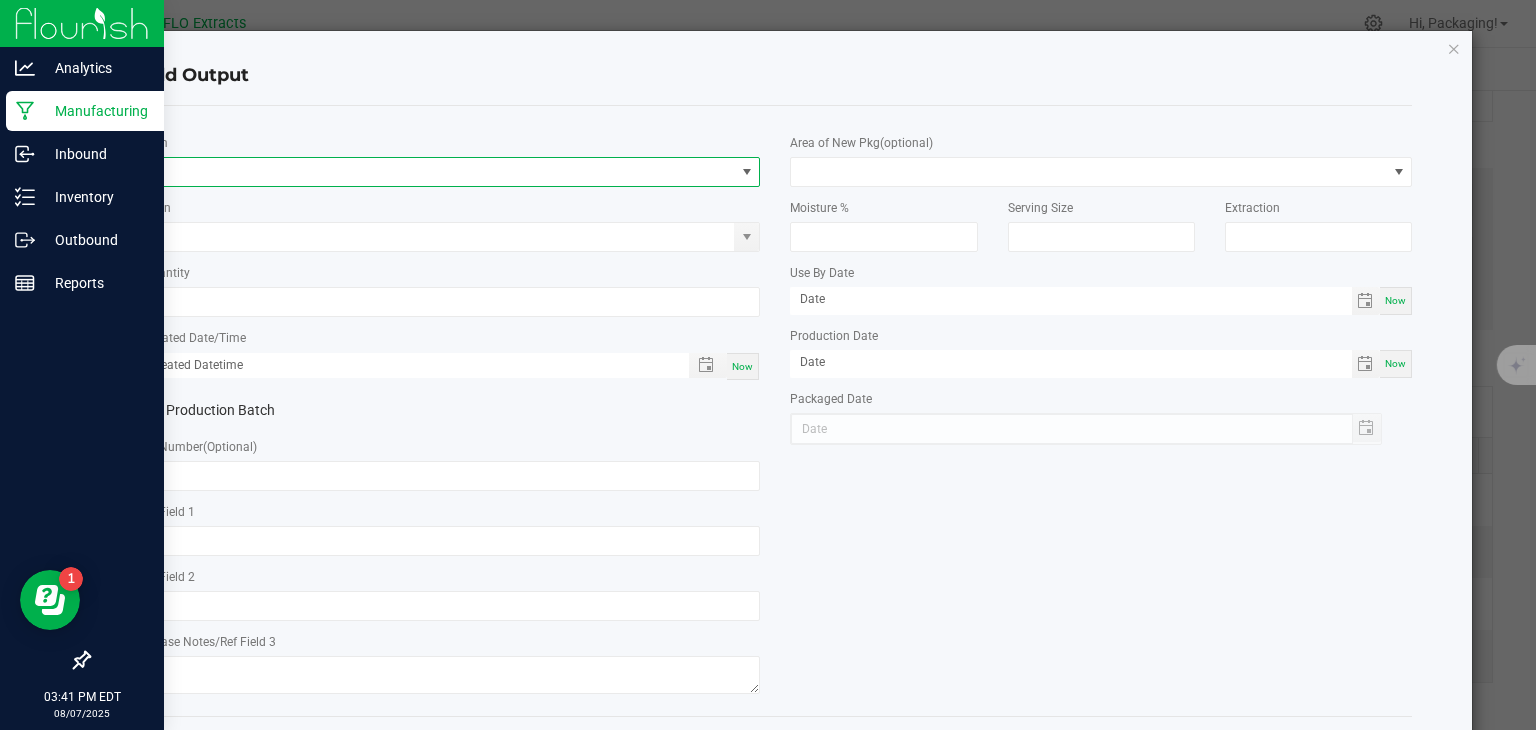 click at bounding box center (747, 172) 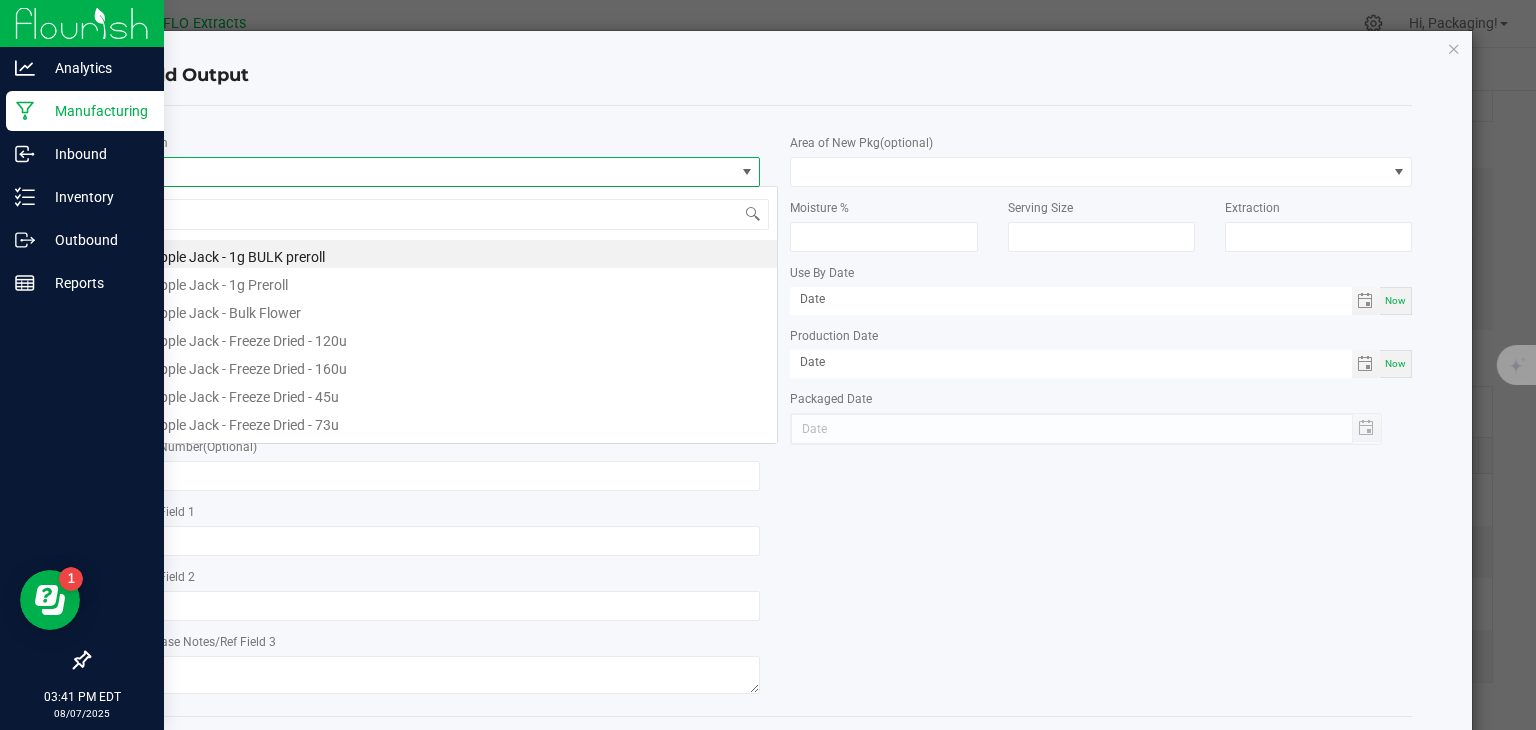 scroll, scrollTop: 99970, scrollLeft: 99384, axis: both 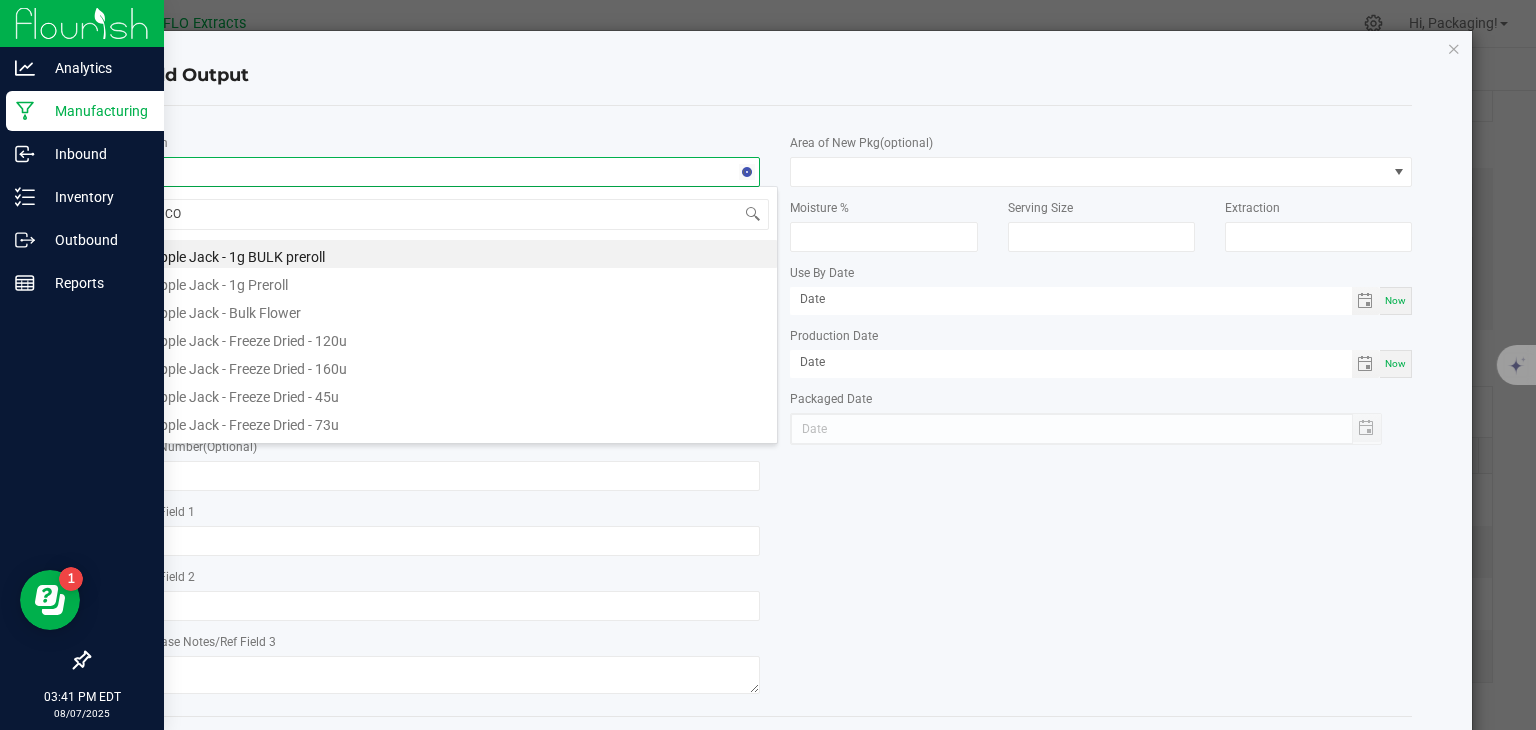 type on "COL" 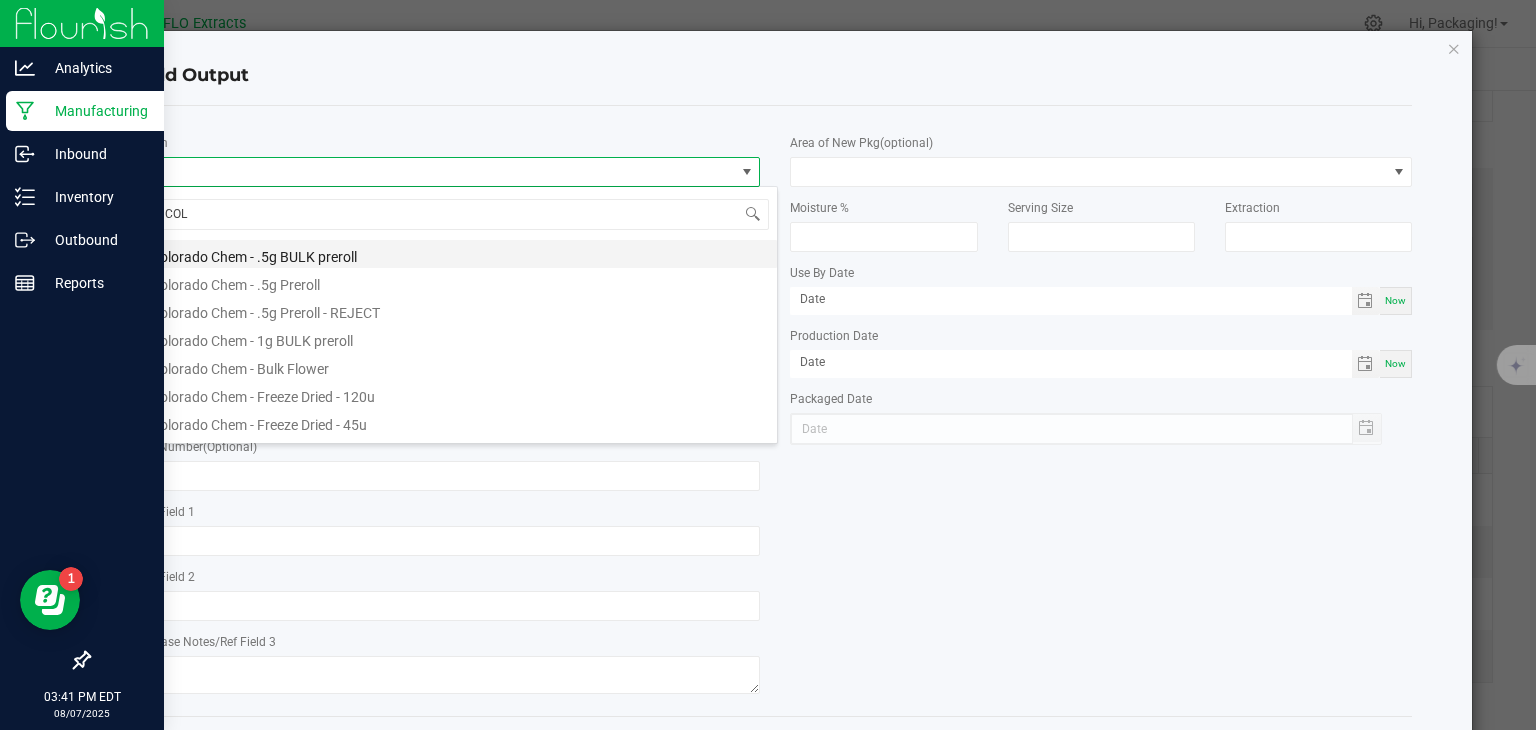 scroll, scrollTop: 54, scrollLeft: 0, axis: vertical 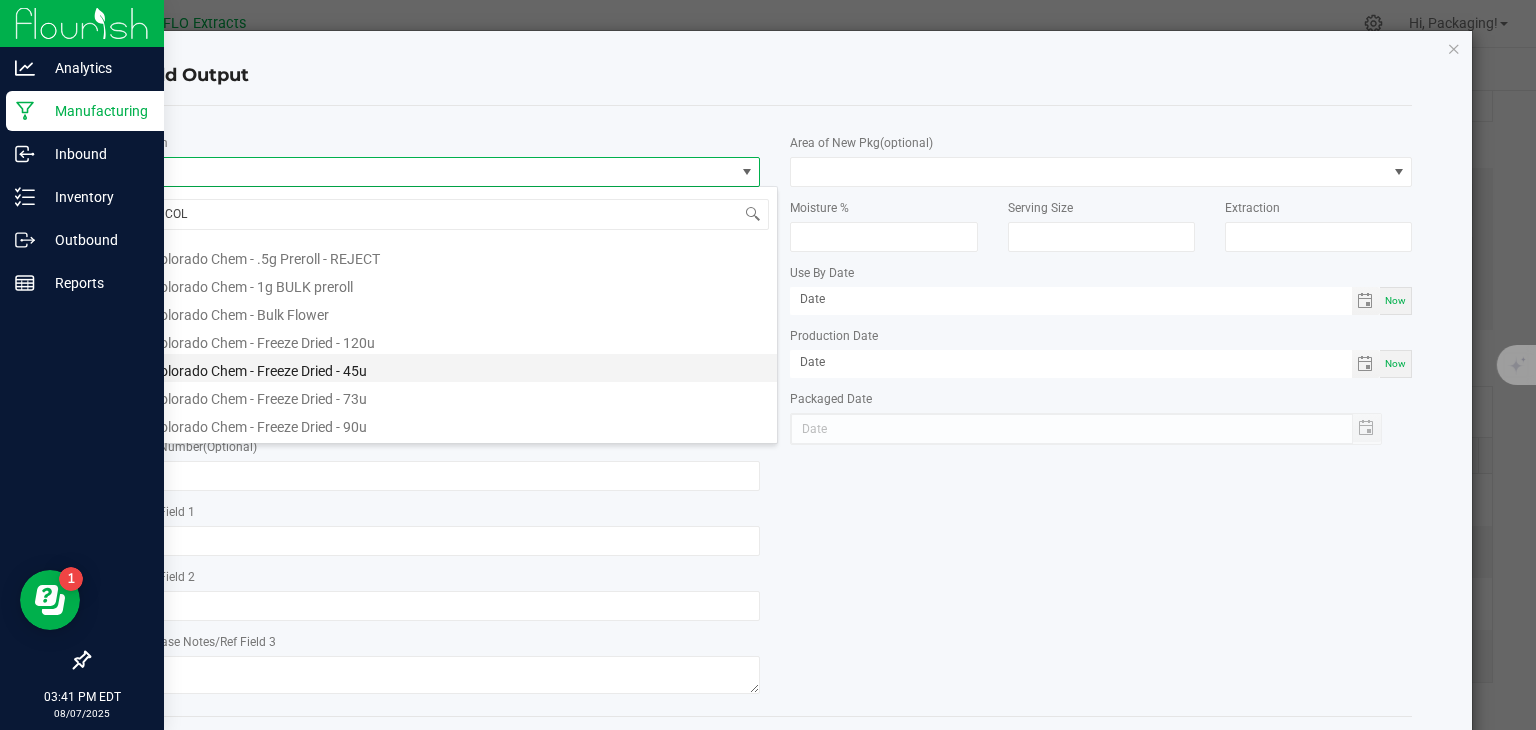 click on "Colorado Chem - Freeze Dried - 45u" at bounding box center [458, 368] 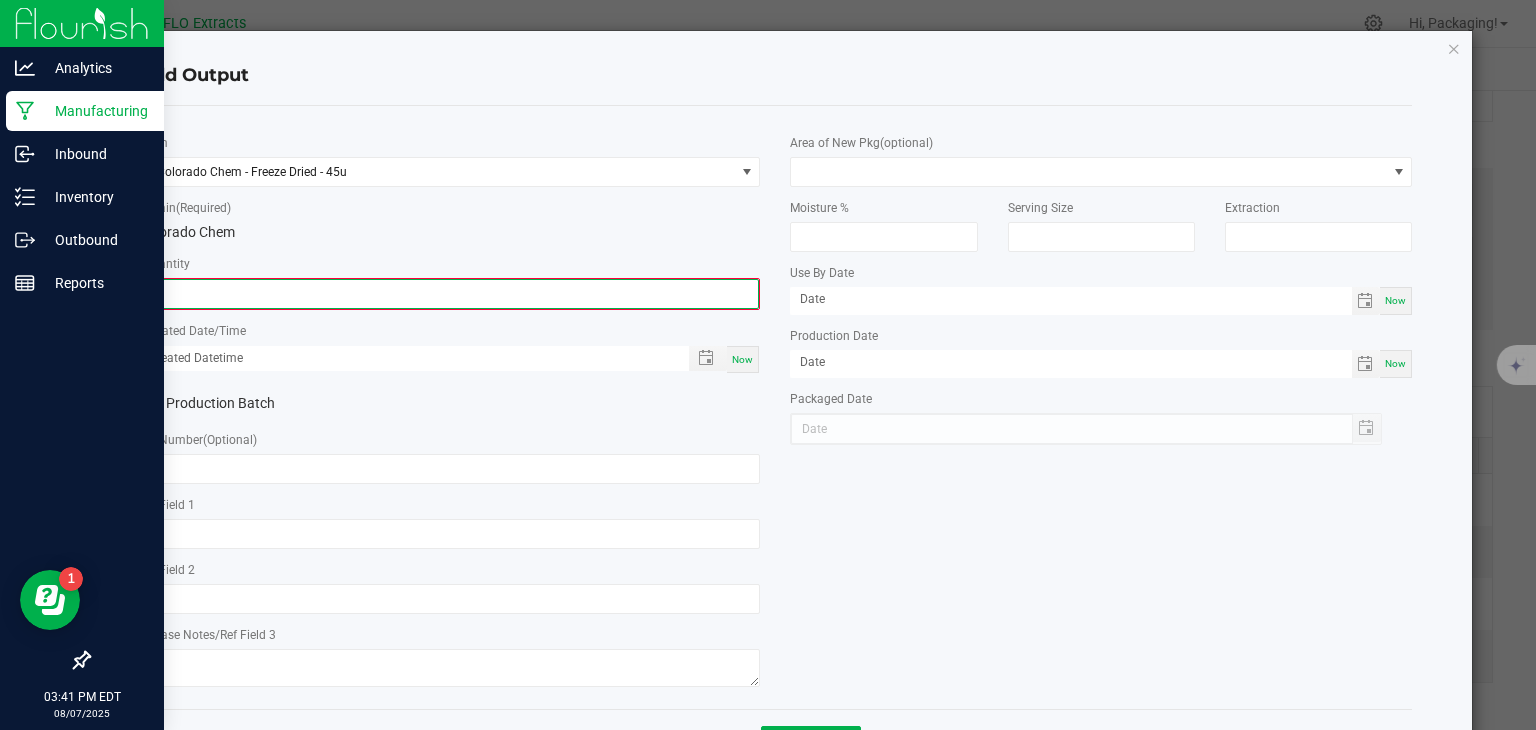 click on "0" at bounding box center (450, 294) 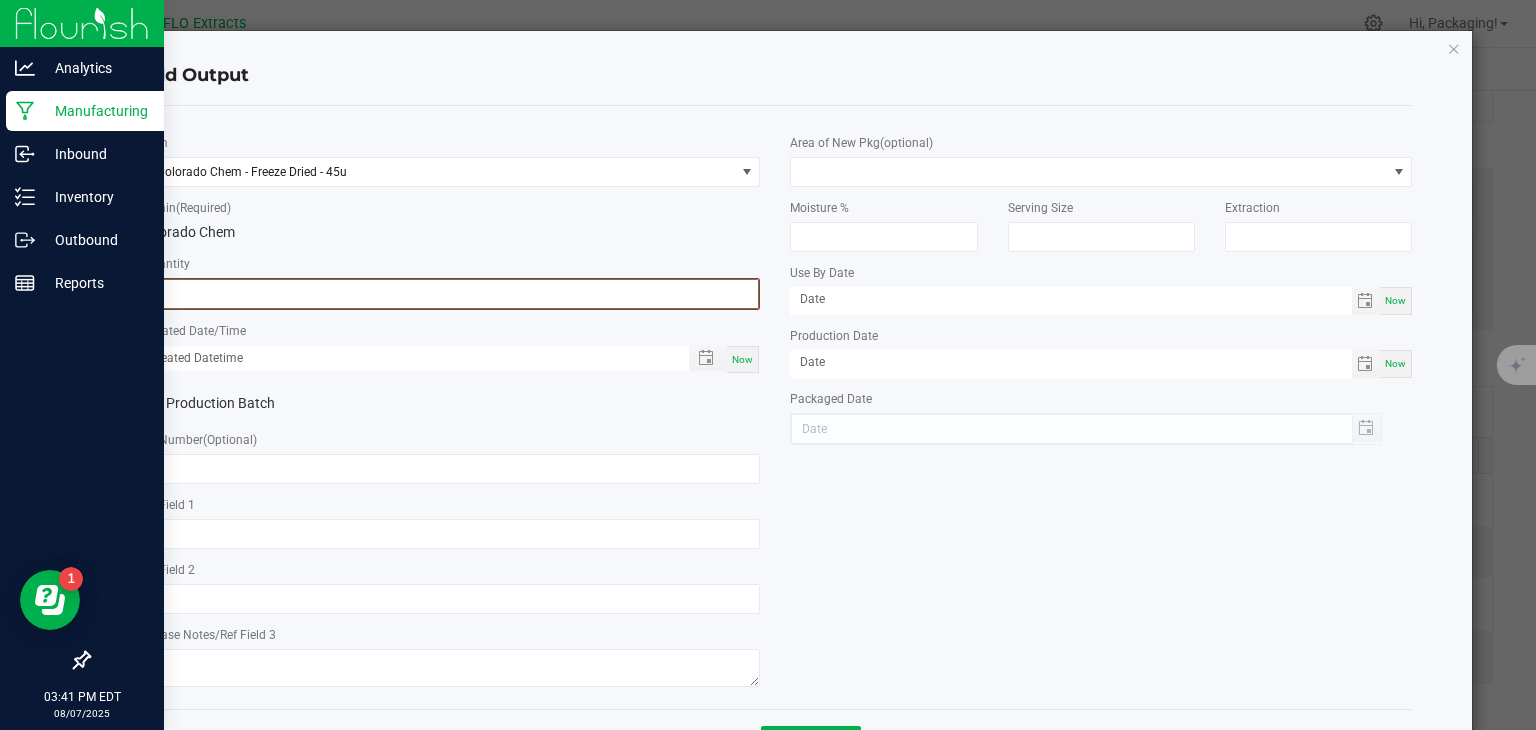 paste 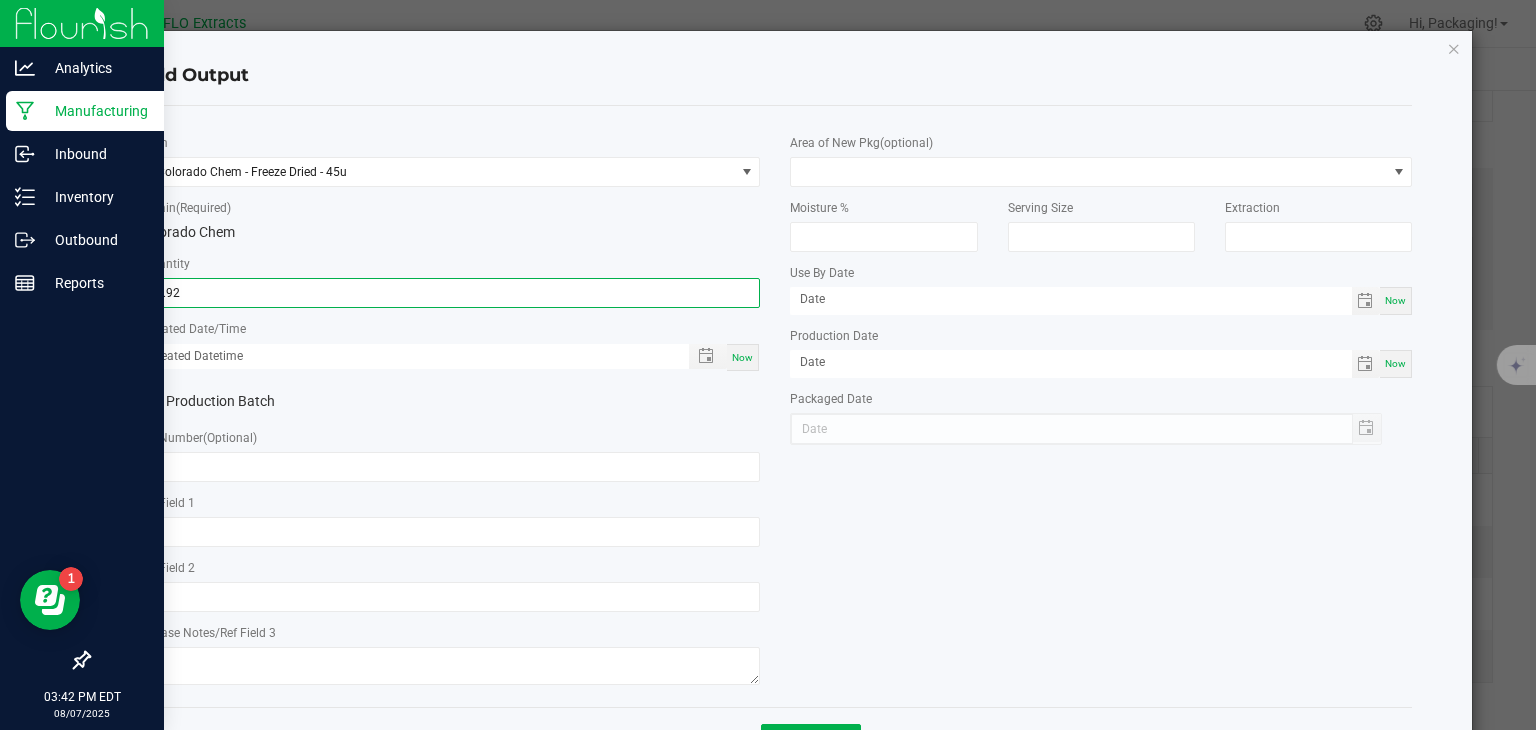 type on "47.9200 g" 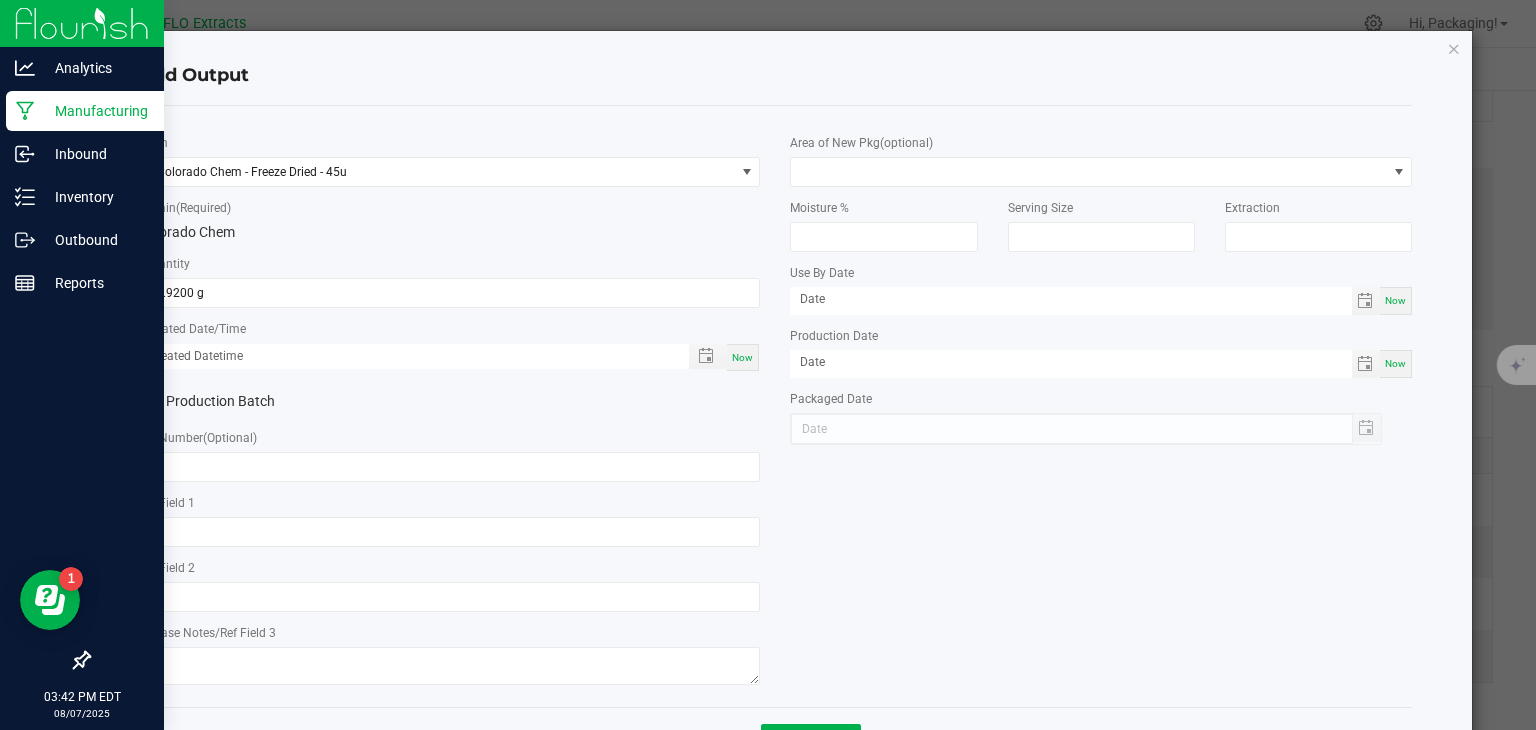 click on "Now" at bounding box center [742, 357] 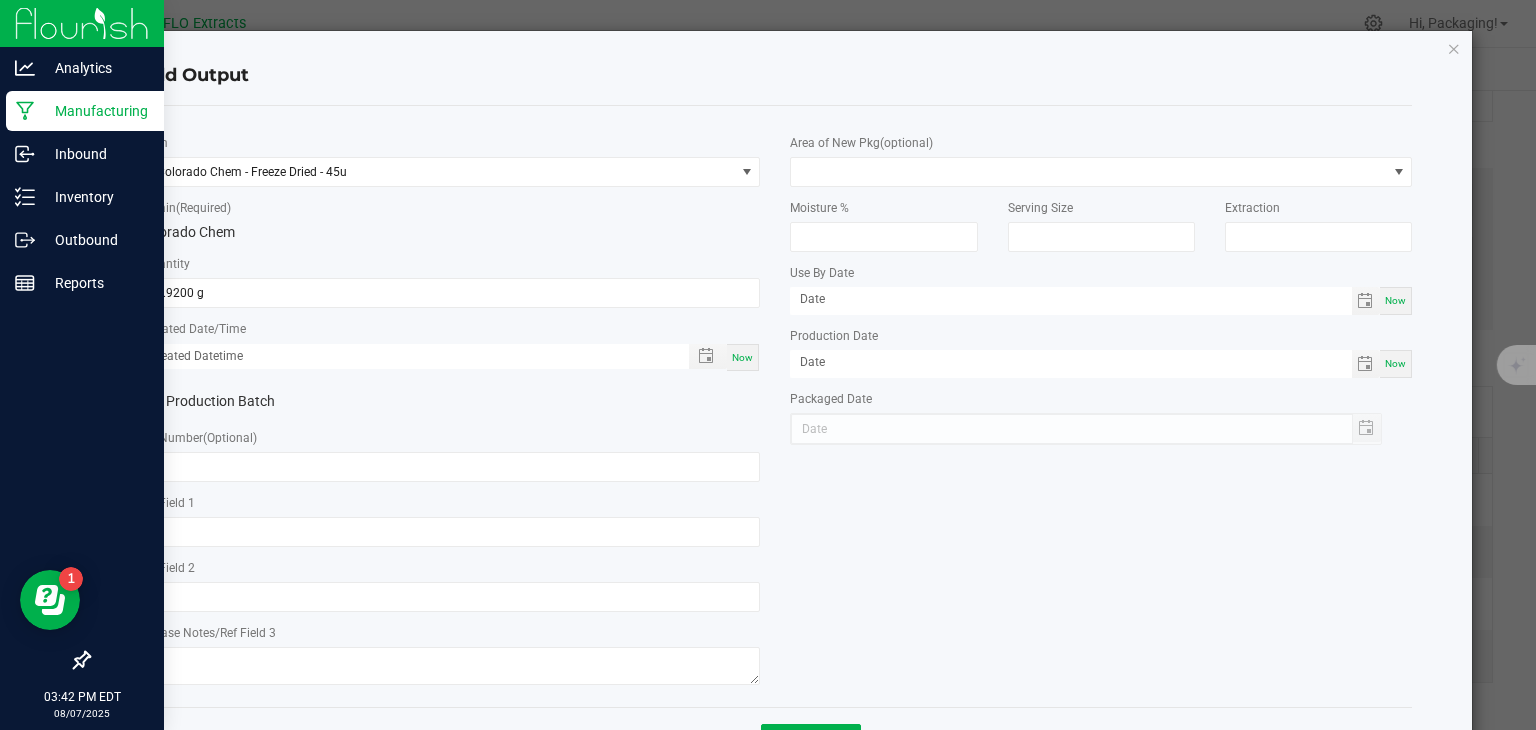 type on "08/07/2025 3:42 PM" 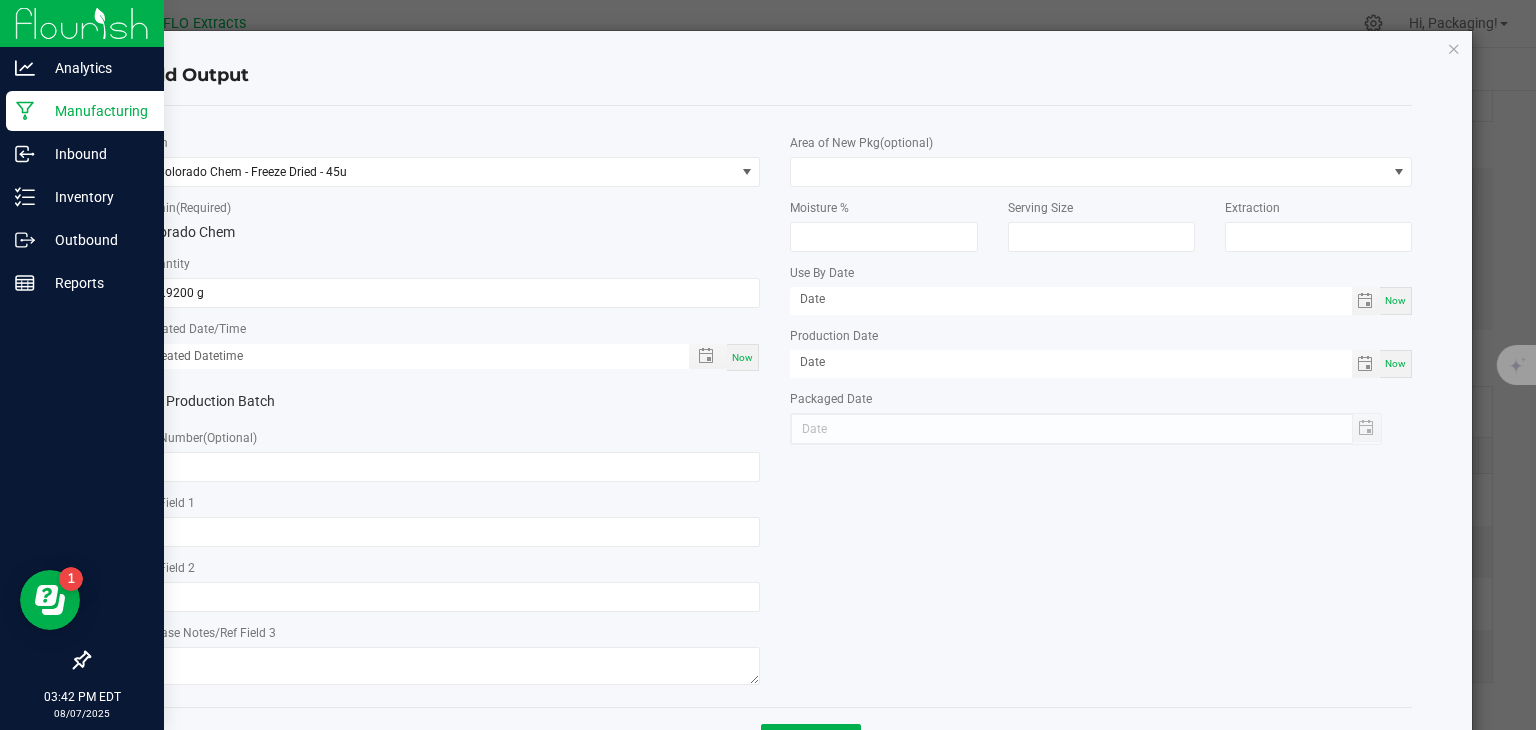 type on "08/07/2025" 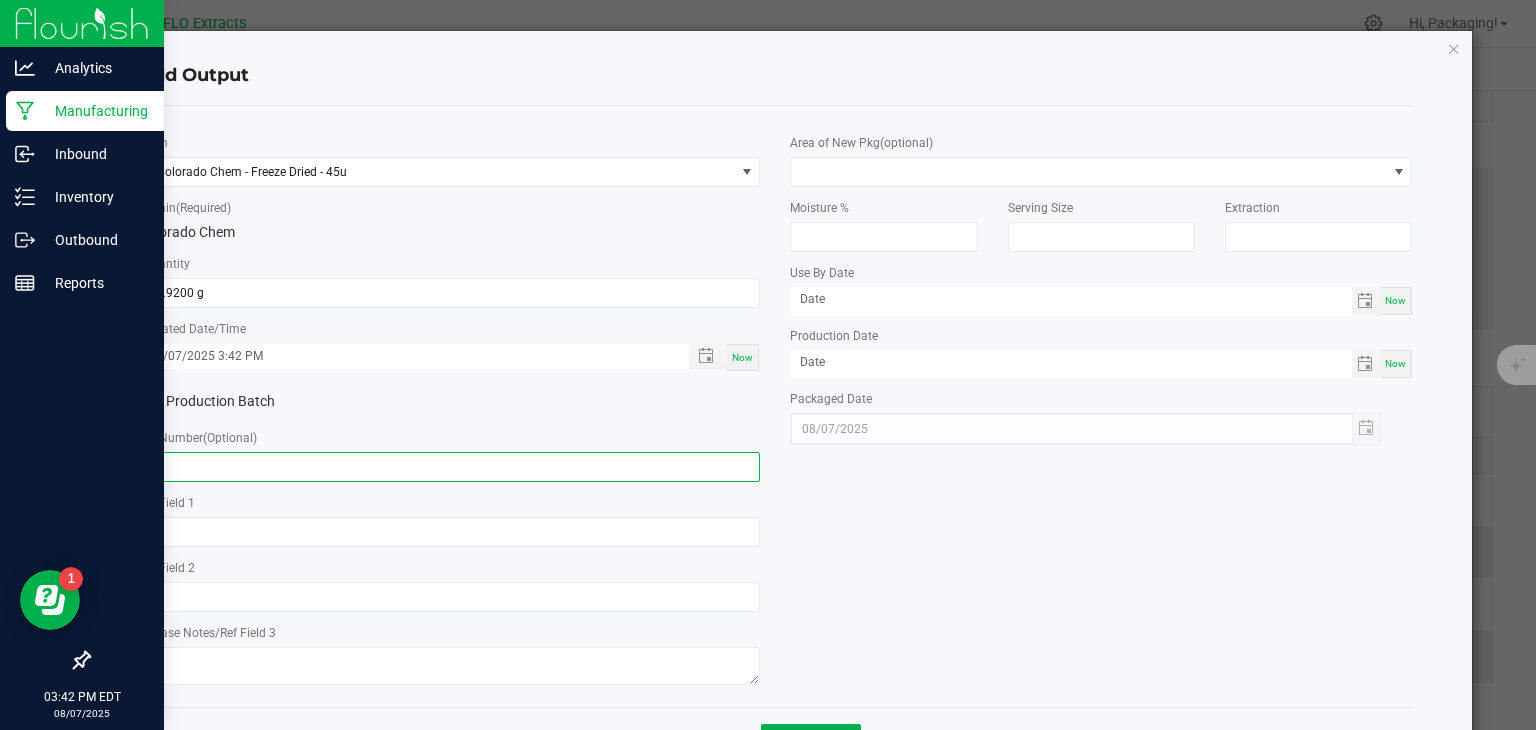 click 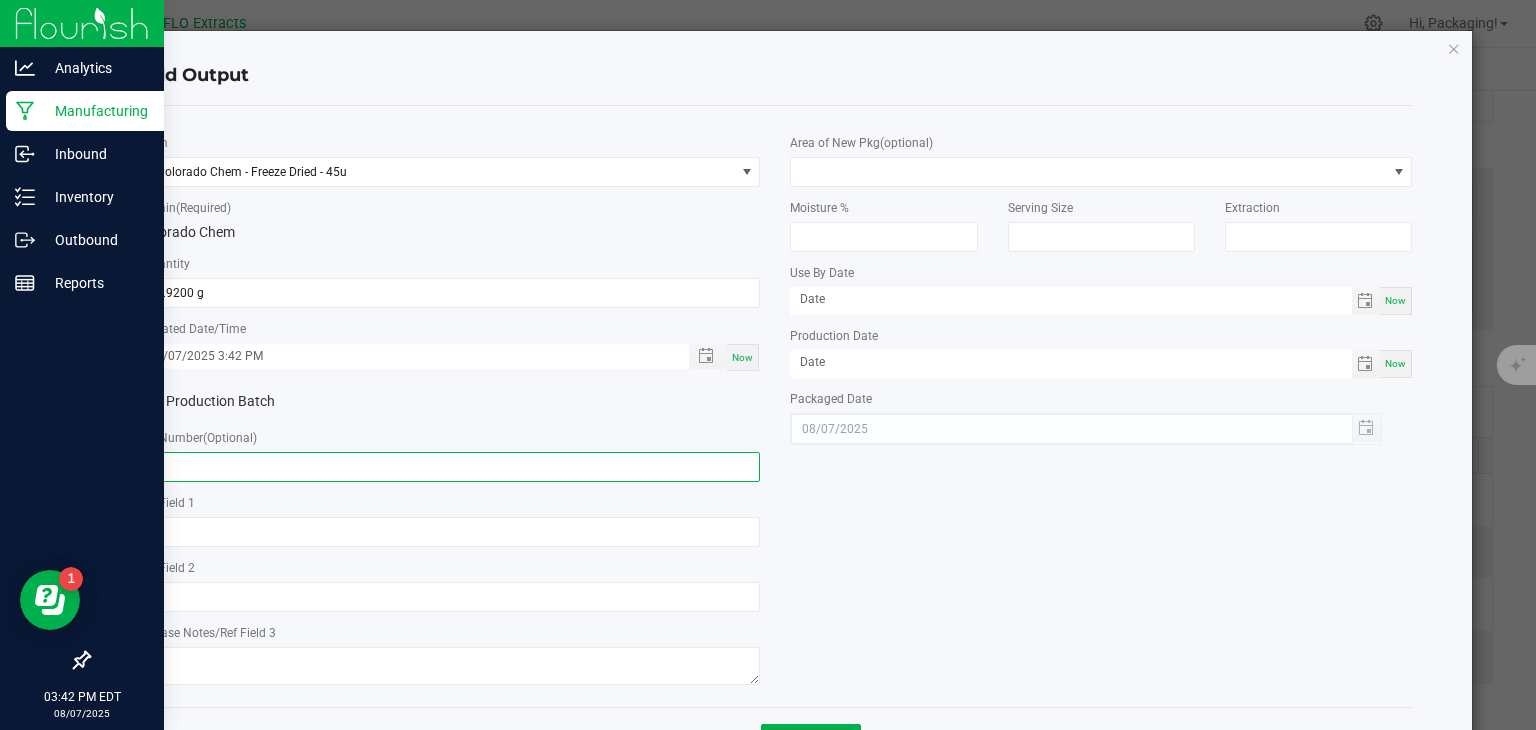 paste on "HASH-CC-062625" 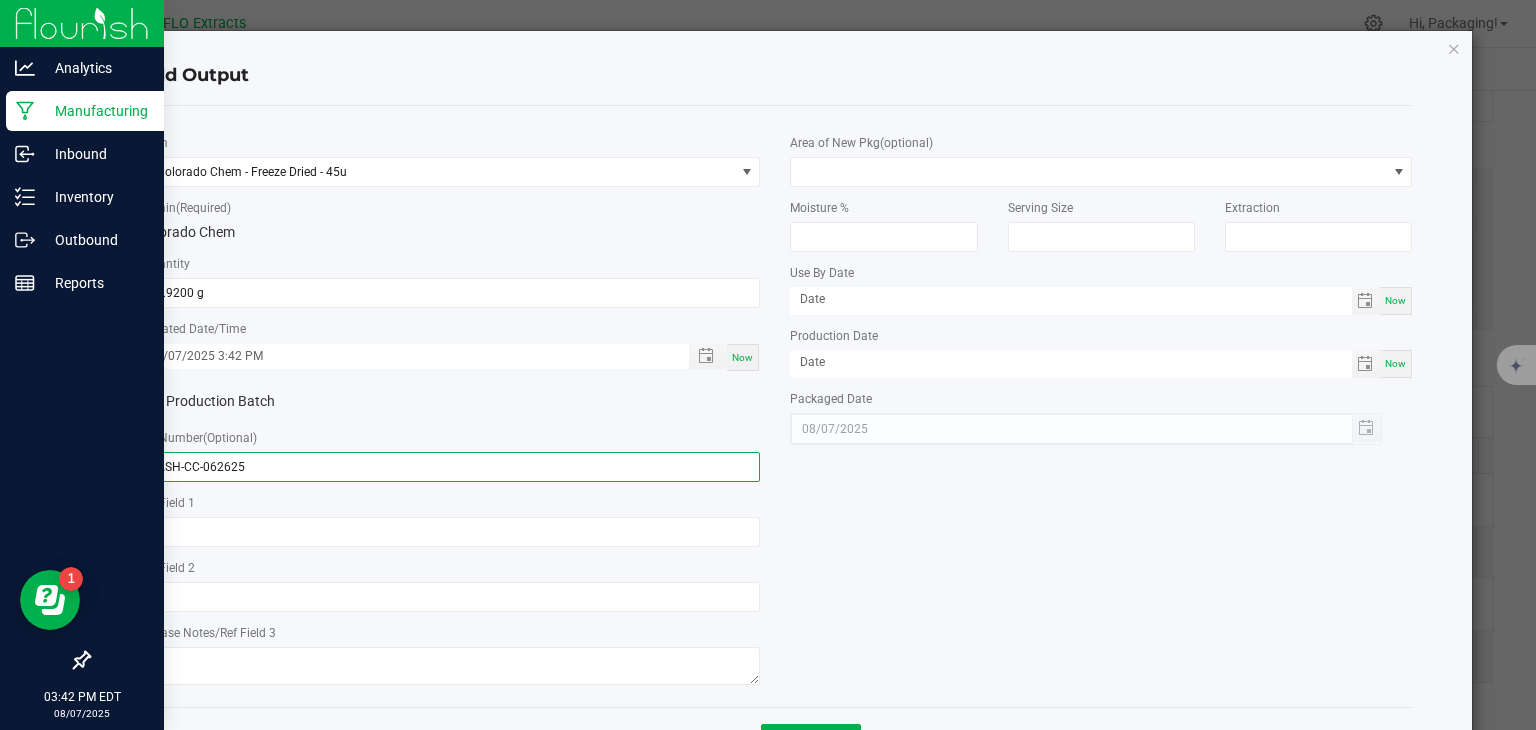 type on "HASH-CC-062625" 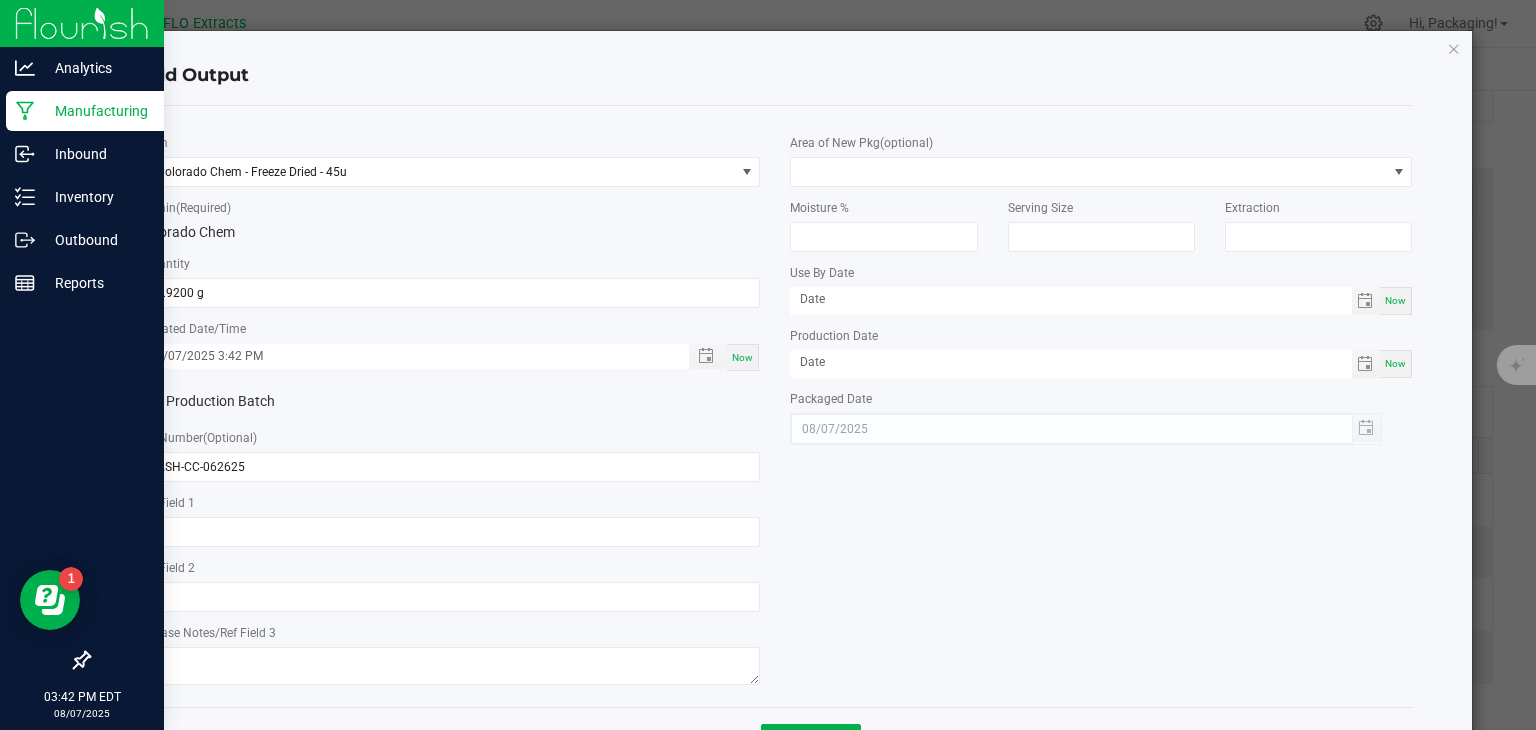 click on "*   Item  Colorado Chem - Freeze Dried - 45u  *   Strain  (Required)  Colorado Chem   *   Quantity  47.9200 g  *   Created Date/Time  08/07/2025 3:42 PM Now  Production Batch   Lot Number  (Optional) HASH-CC-062625     Ref Field 1   Ref Field 2   Release Notes/Ref Field 3   Area of New Pkg  (optional)  Moisture %   Serving Size   Extraction   Use By Date  Now  Production Date  Now  Packaged Date  08/07/2025" 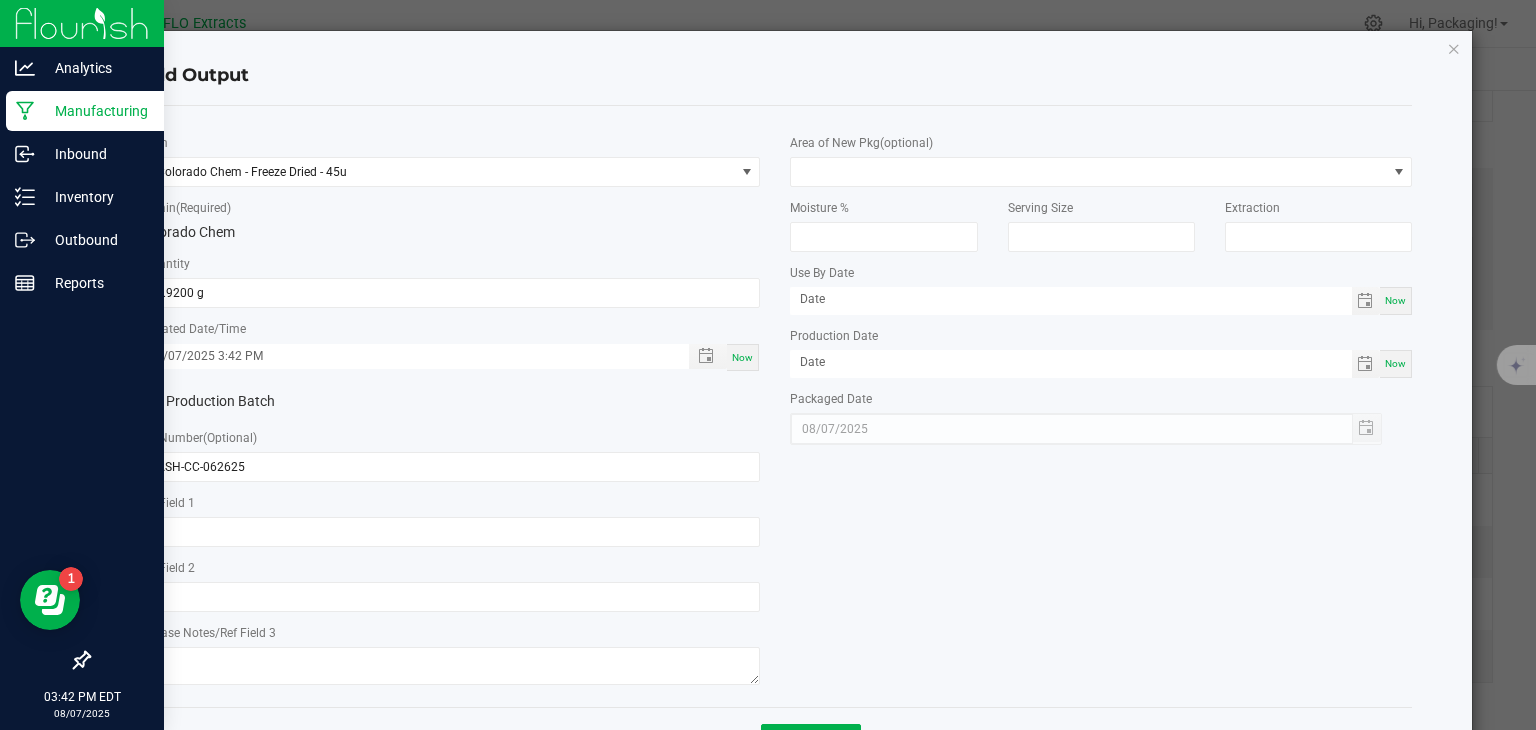scroll, scrollTop: 78, scrollLeft: 0, axis: vertical 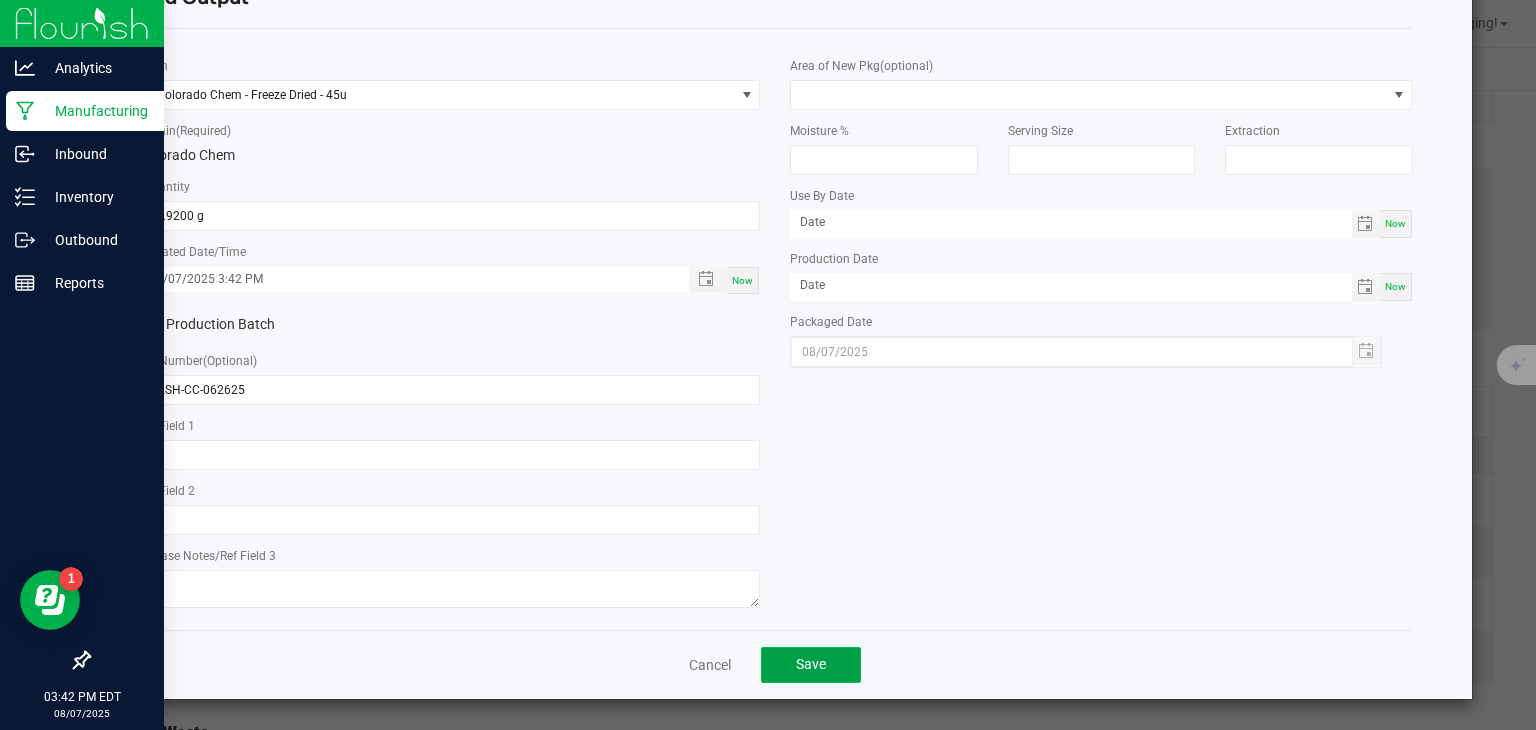 click on "Save" 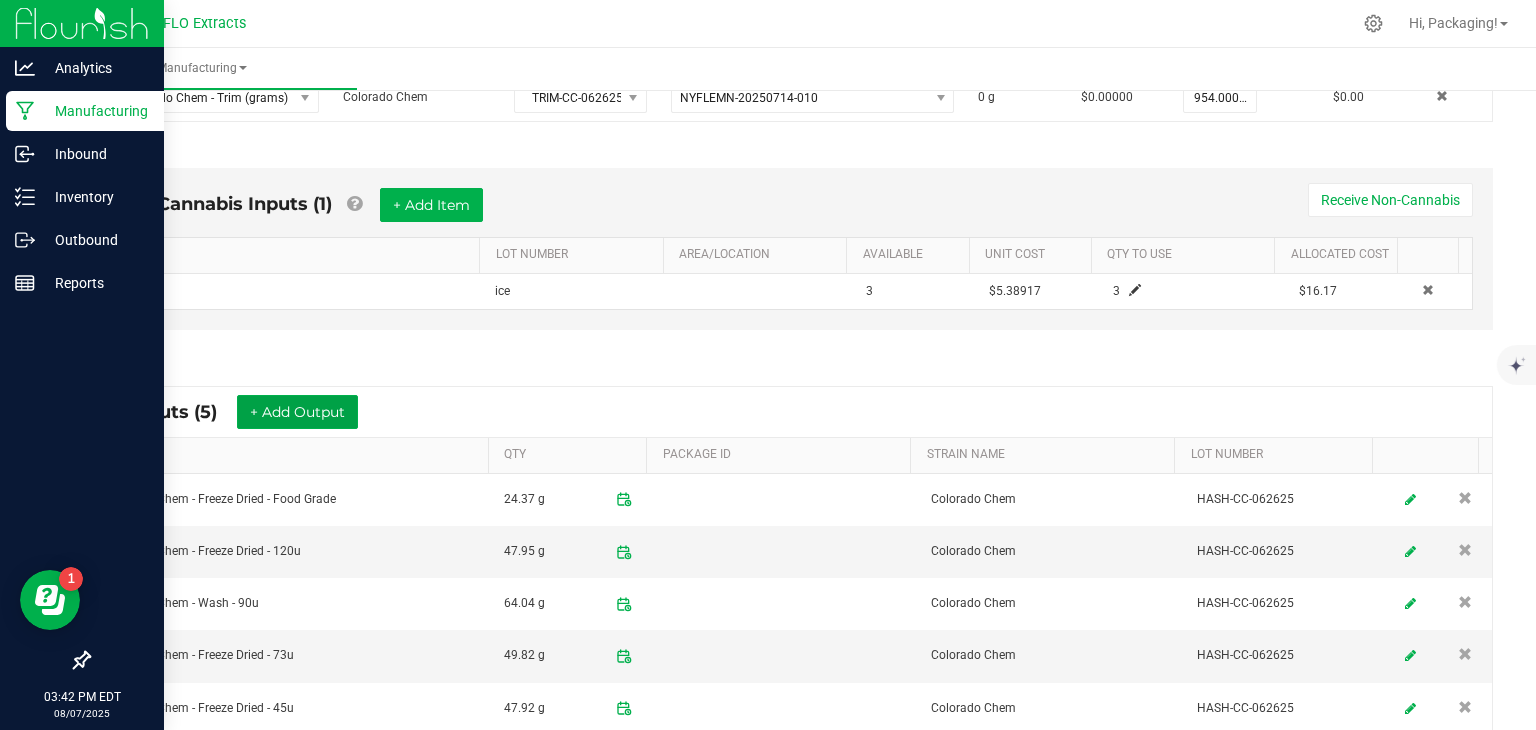 scroll, scrollTop: 832, scrollLeft: 0, axis: vertical 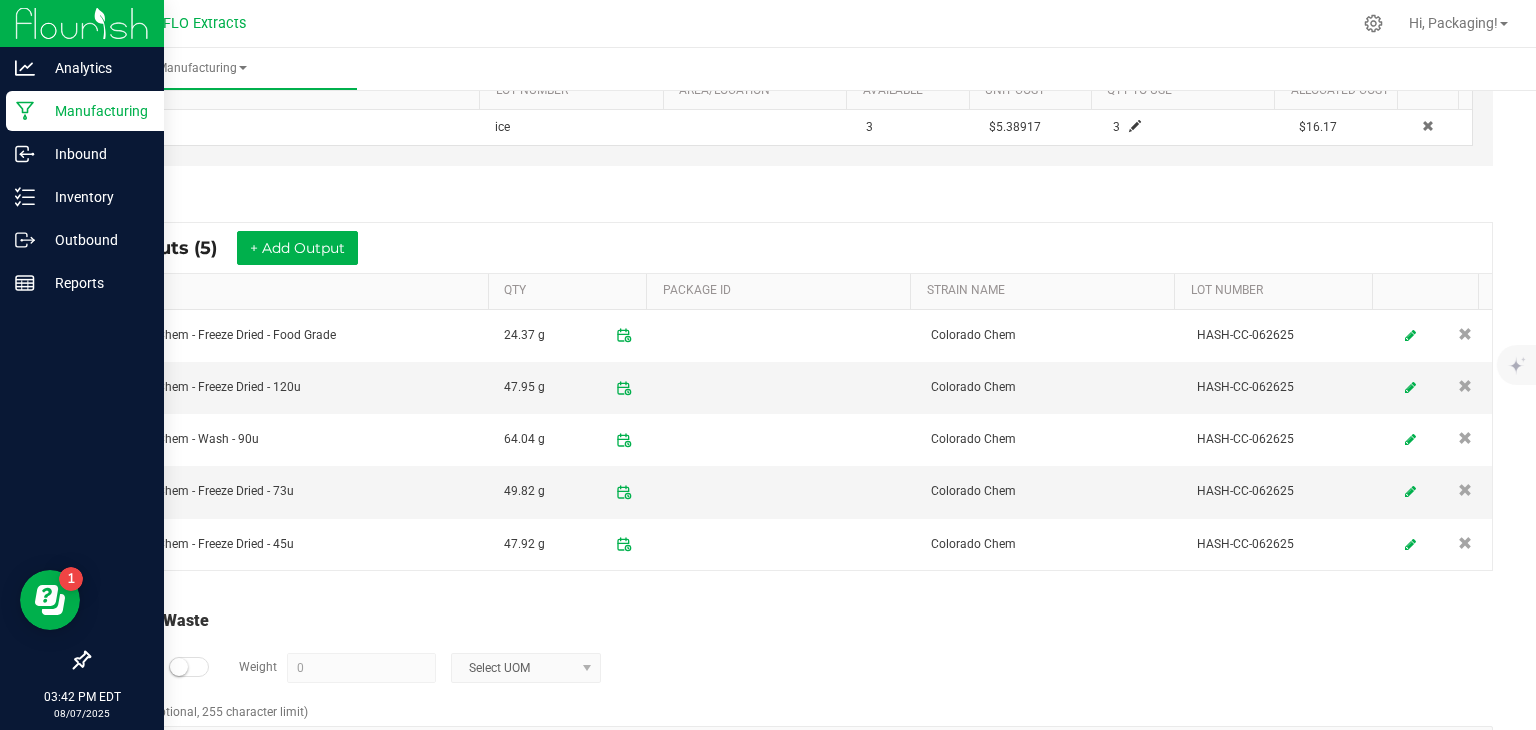 click at bounding box center [179, 667] 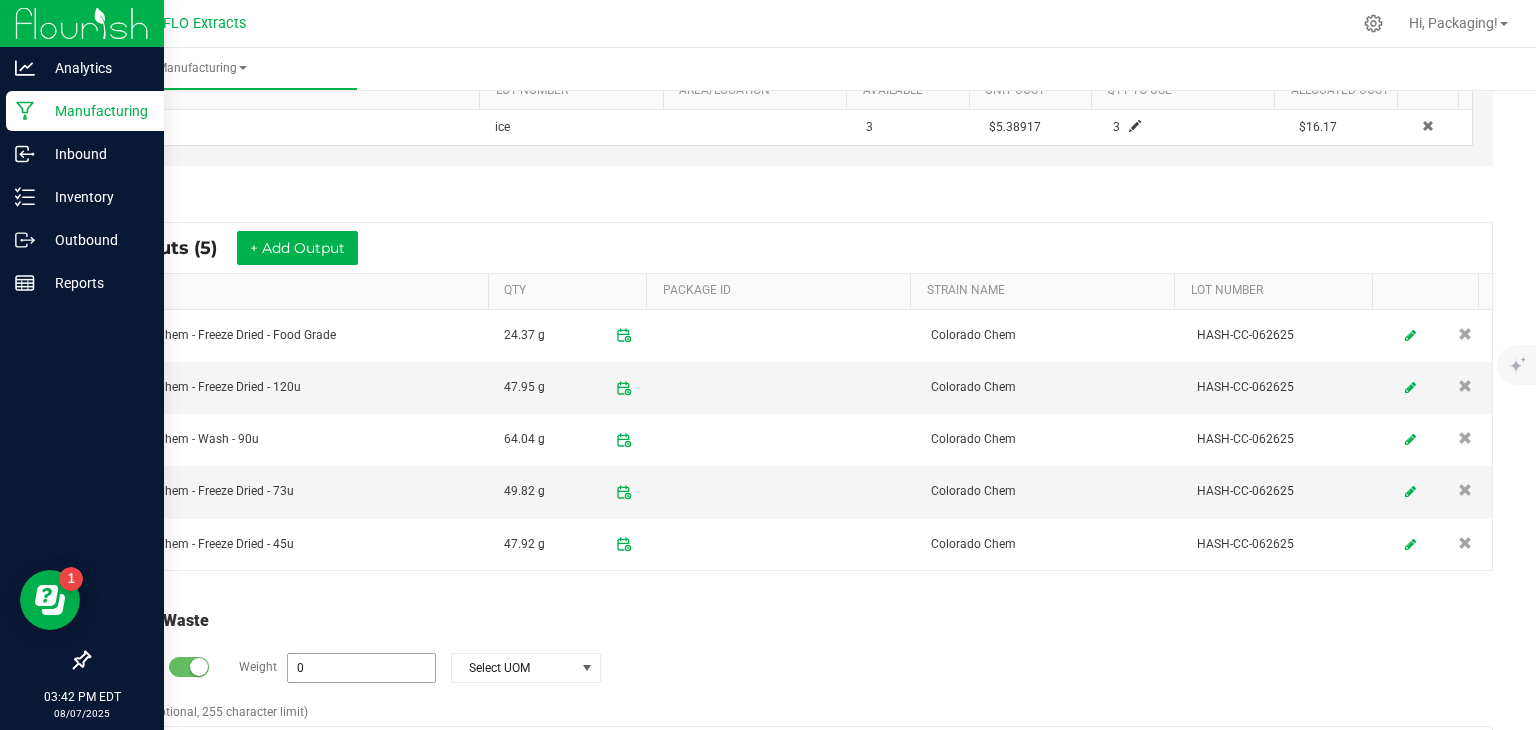 click on "0" at bounding box center (361, 668) 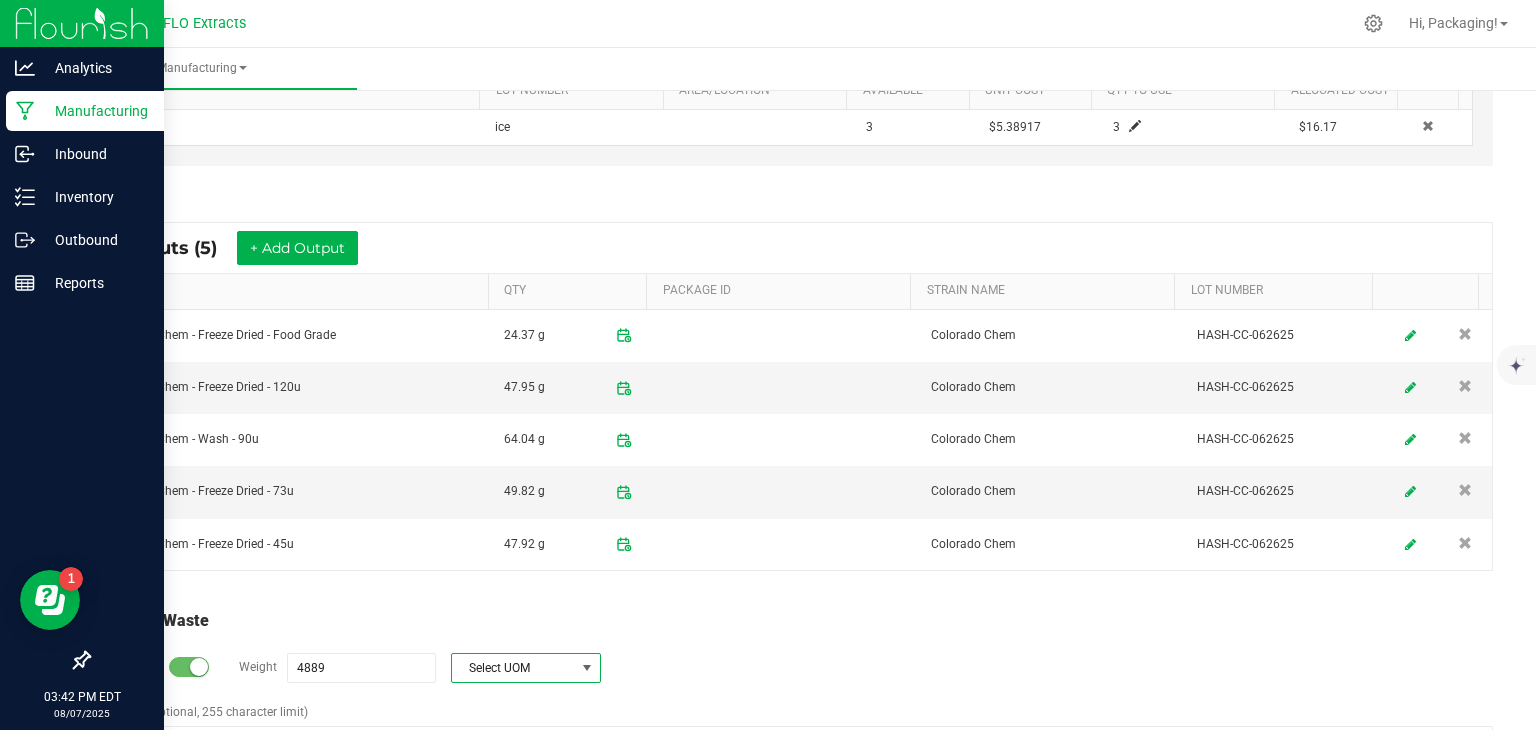 click at bounding box center (587, 668) 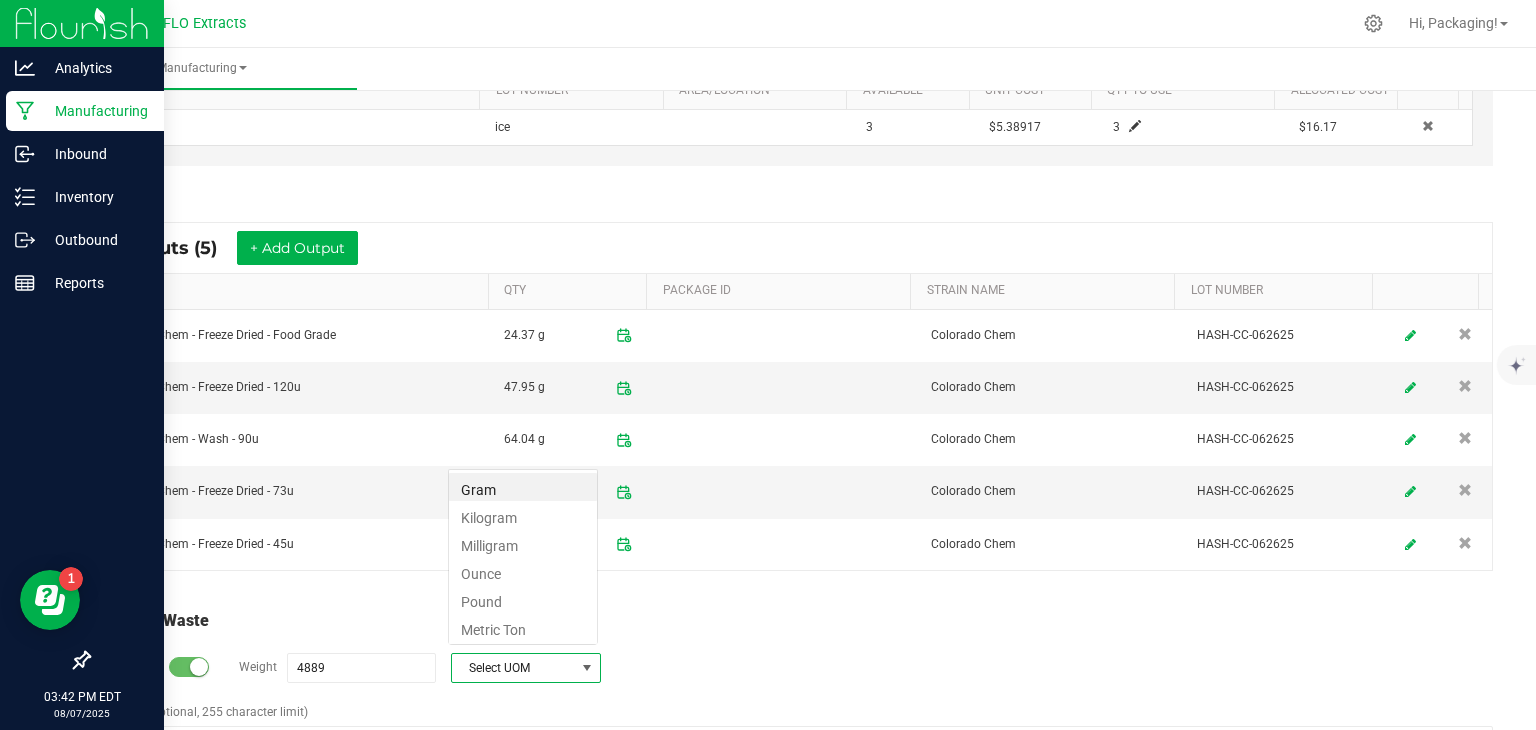 scroll, scrollTop: 99970, scrollLeft: 99849, axis: both 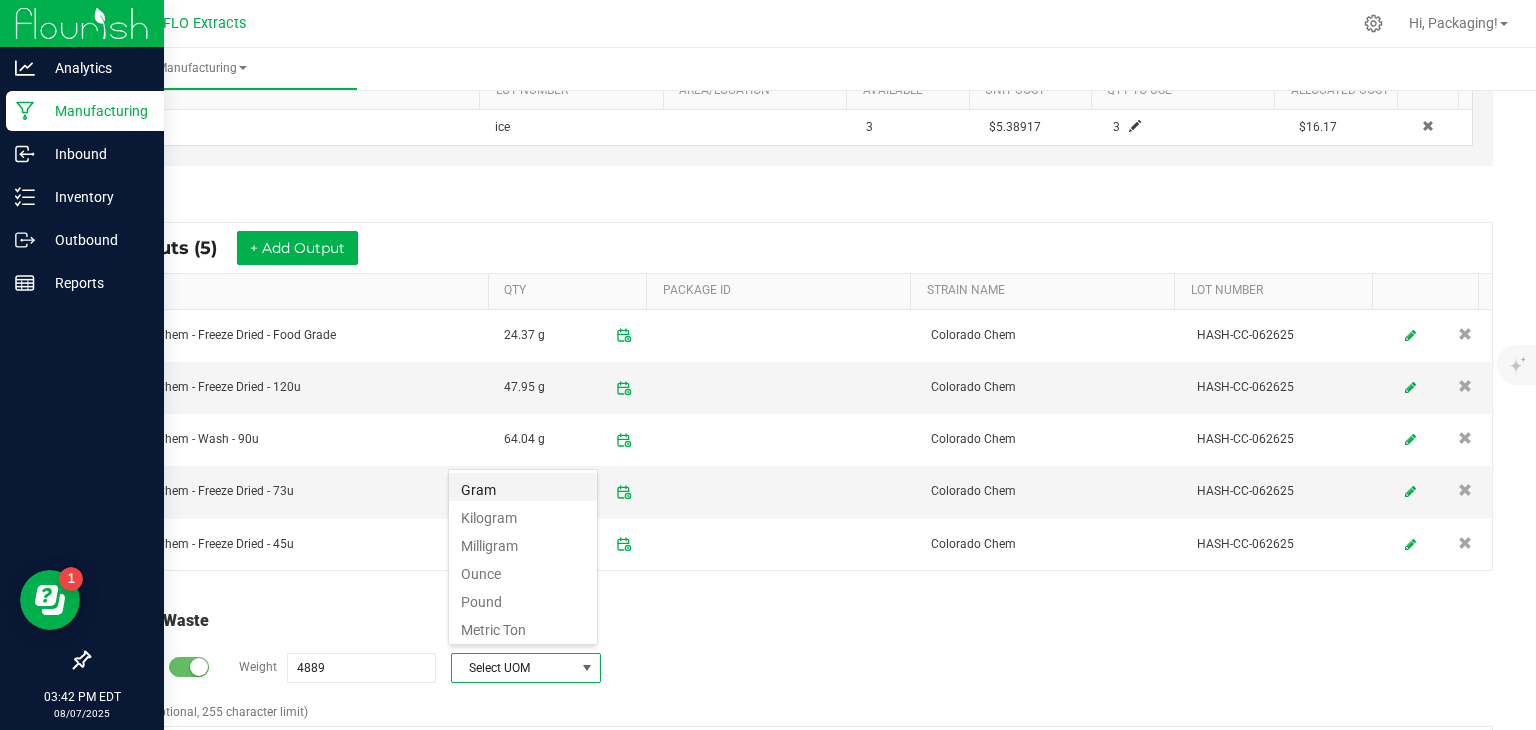 click on "Gram" at bounding box center (523, 487) 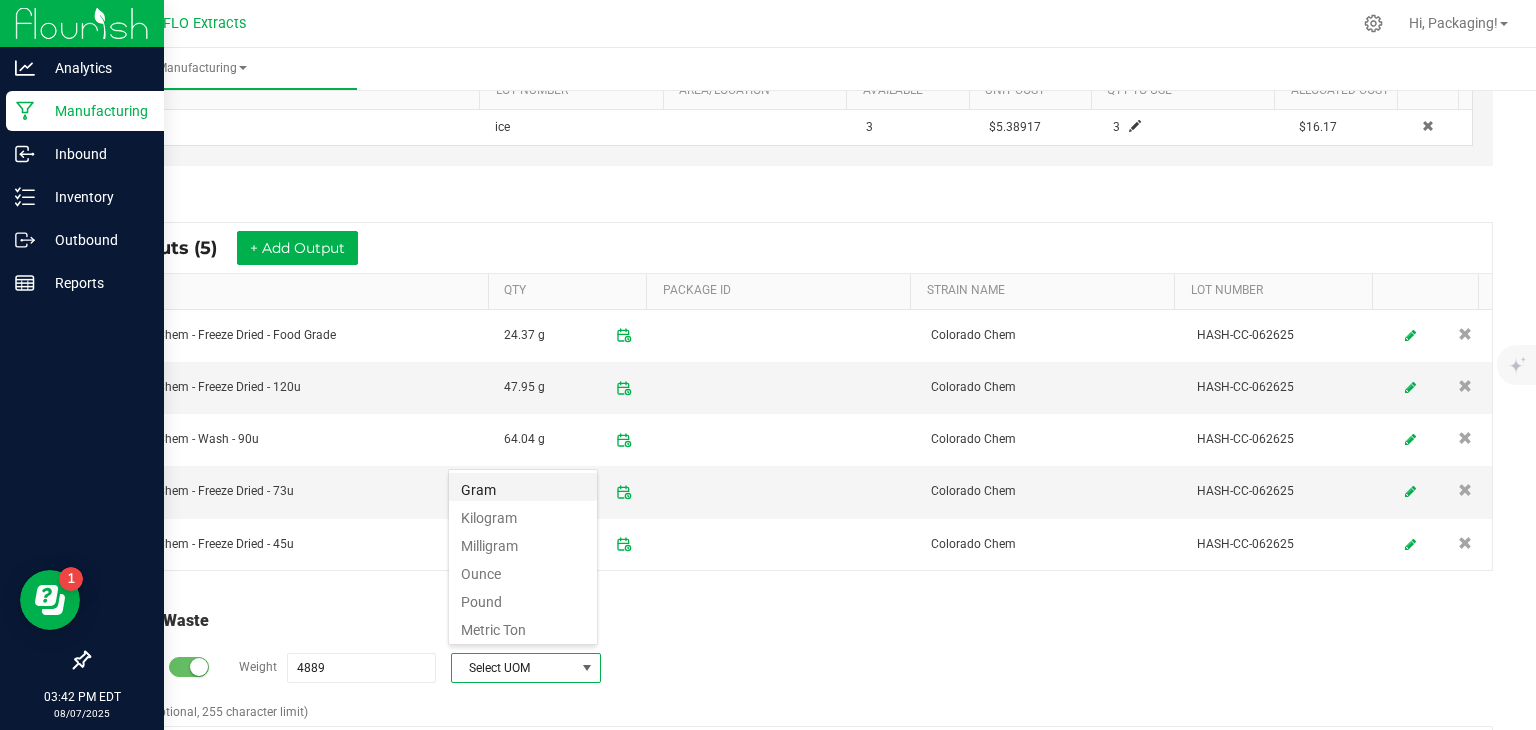 type on "4889 g" 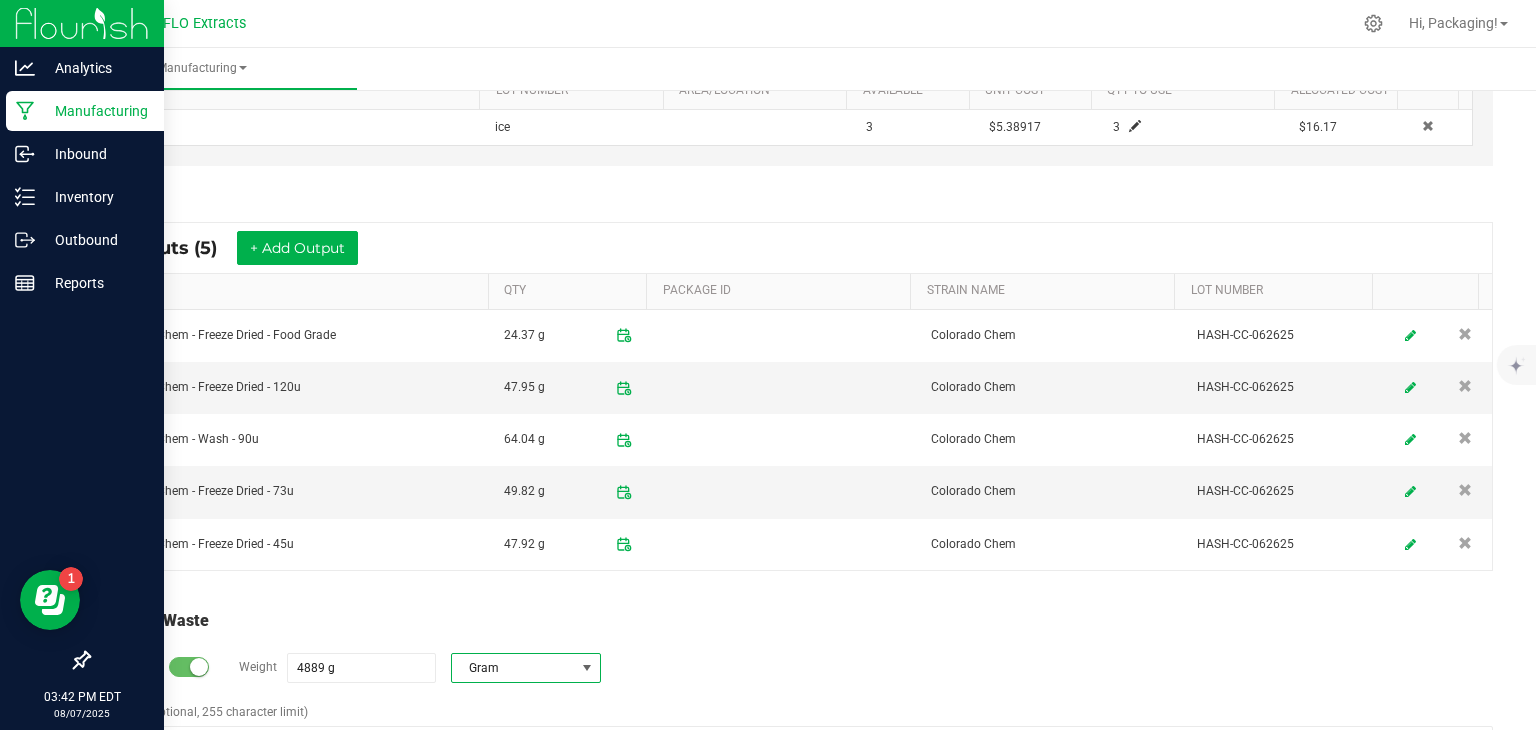click on "Log Waste?   Weight  4889 g Gram" at bounding box center [792, 668] 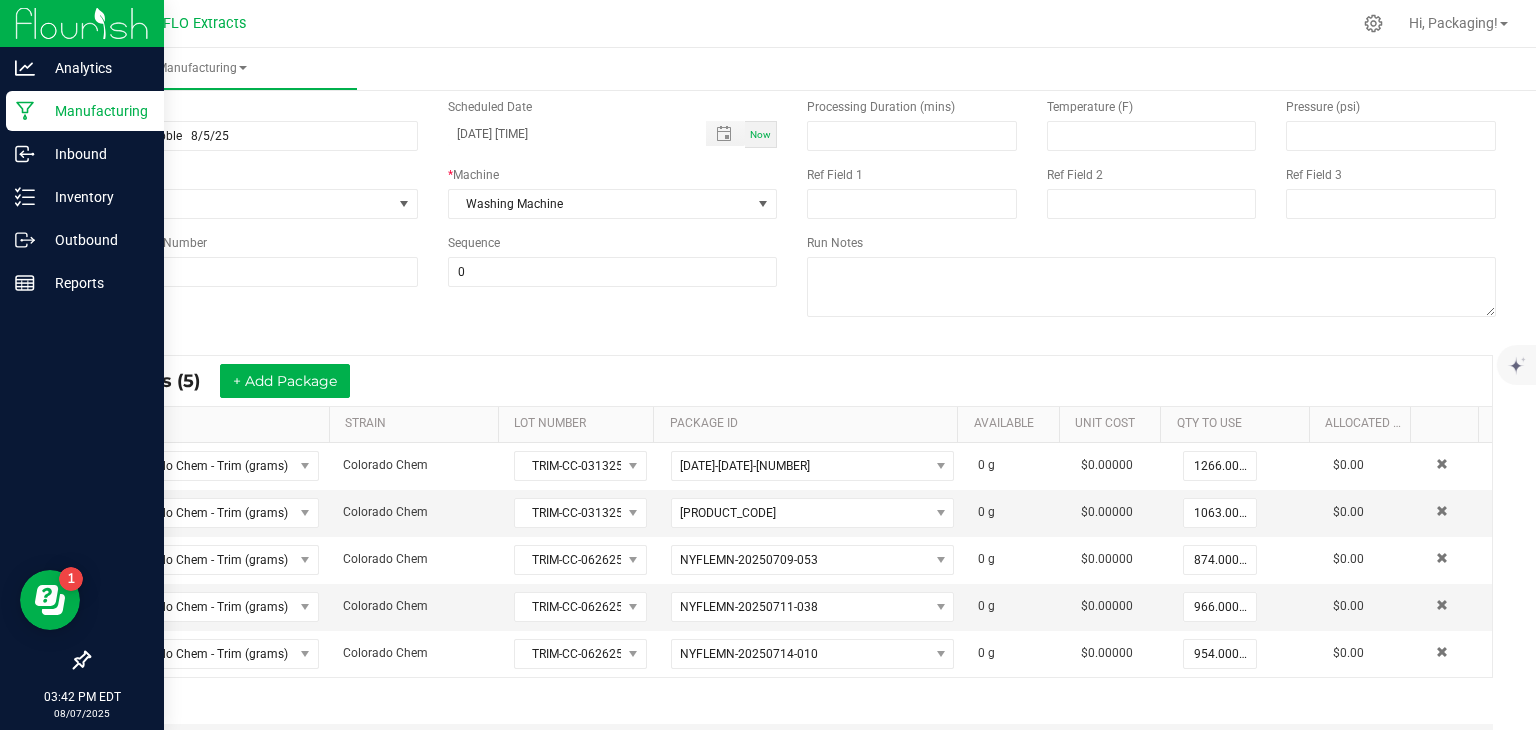 scroll, scrollTop: 0, scrollLeft: 0, axis: both 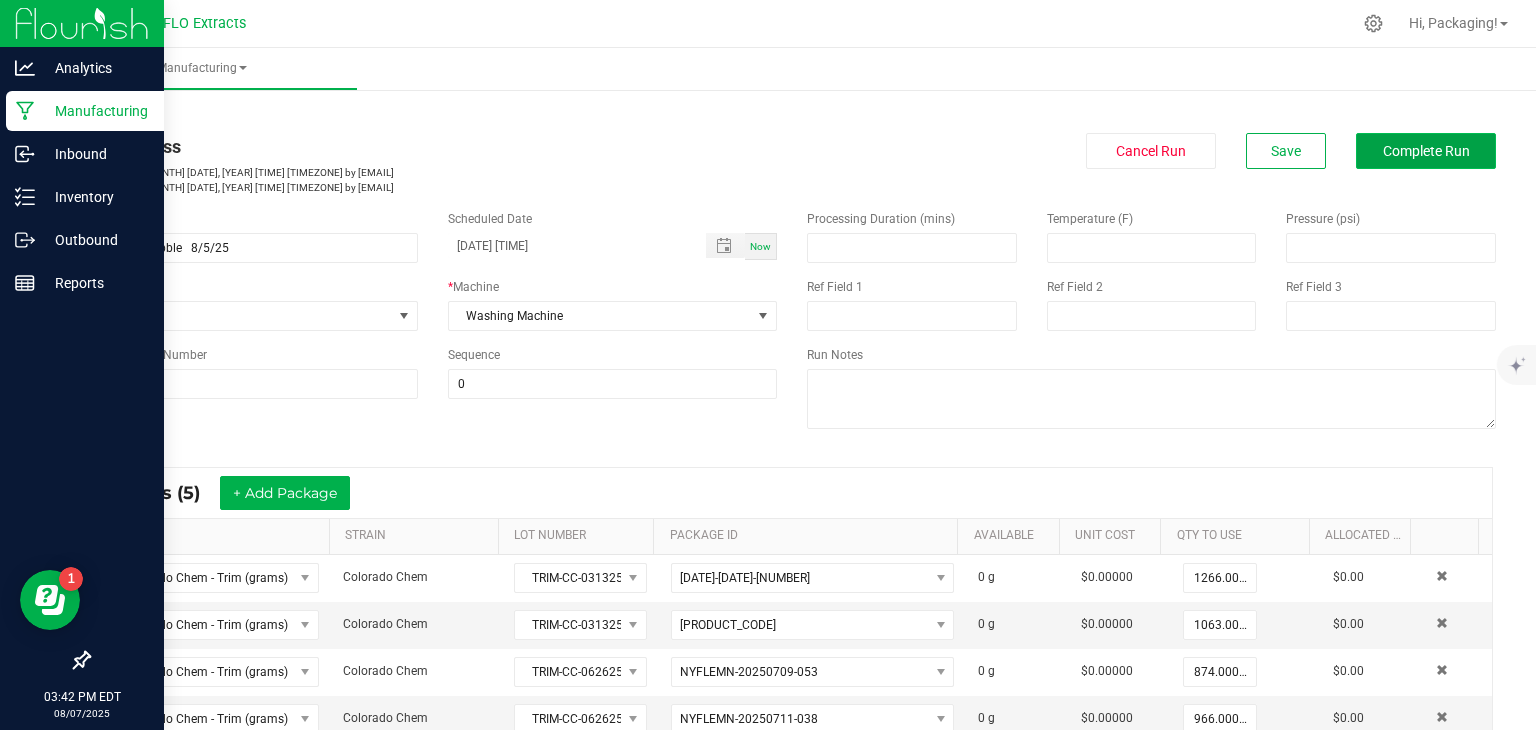 click on "Complete Run" at bounding box center (1426, 151) 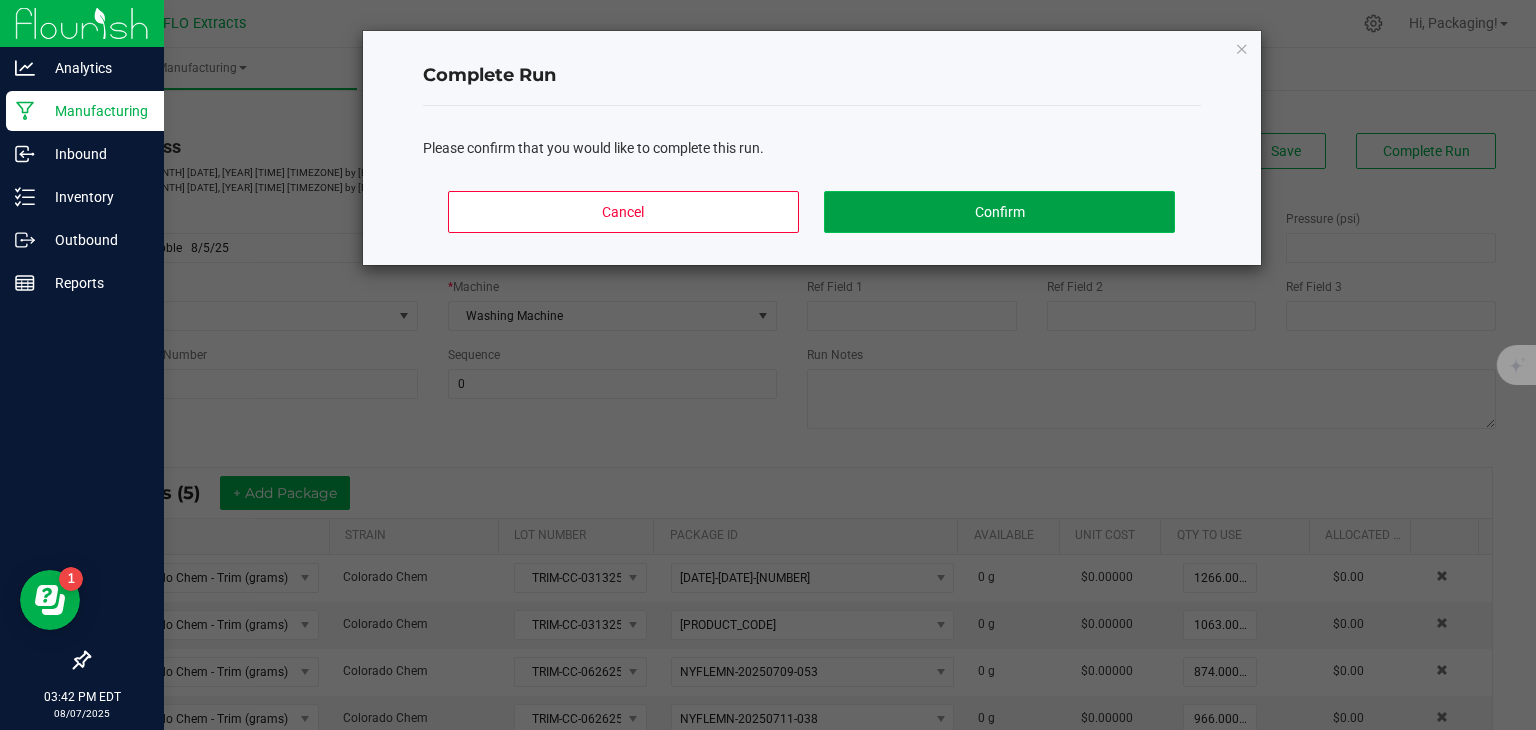click on "Confirm" 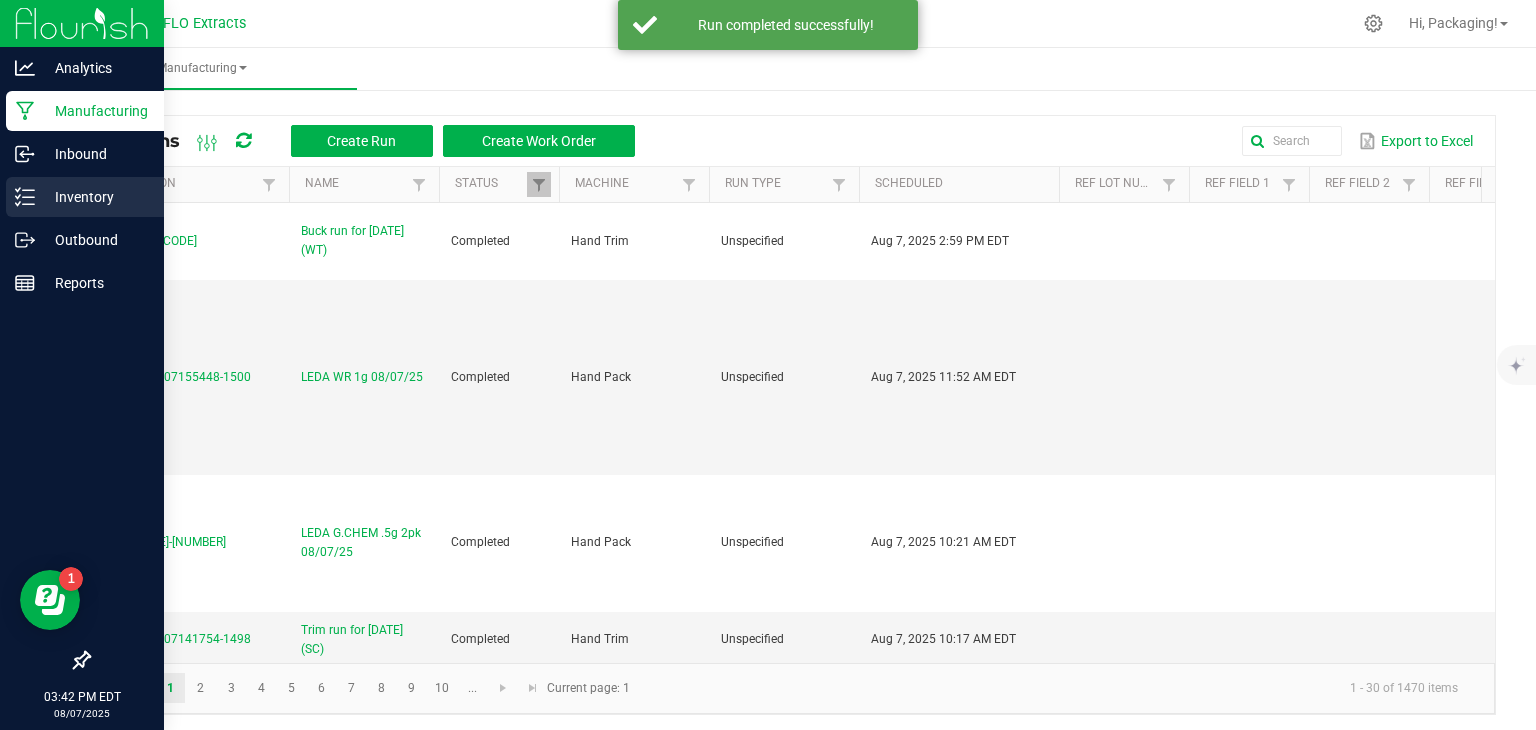 click on "Inventory" at bounding box center [95, 197] 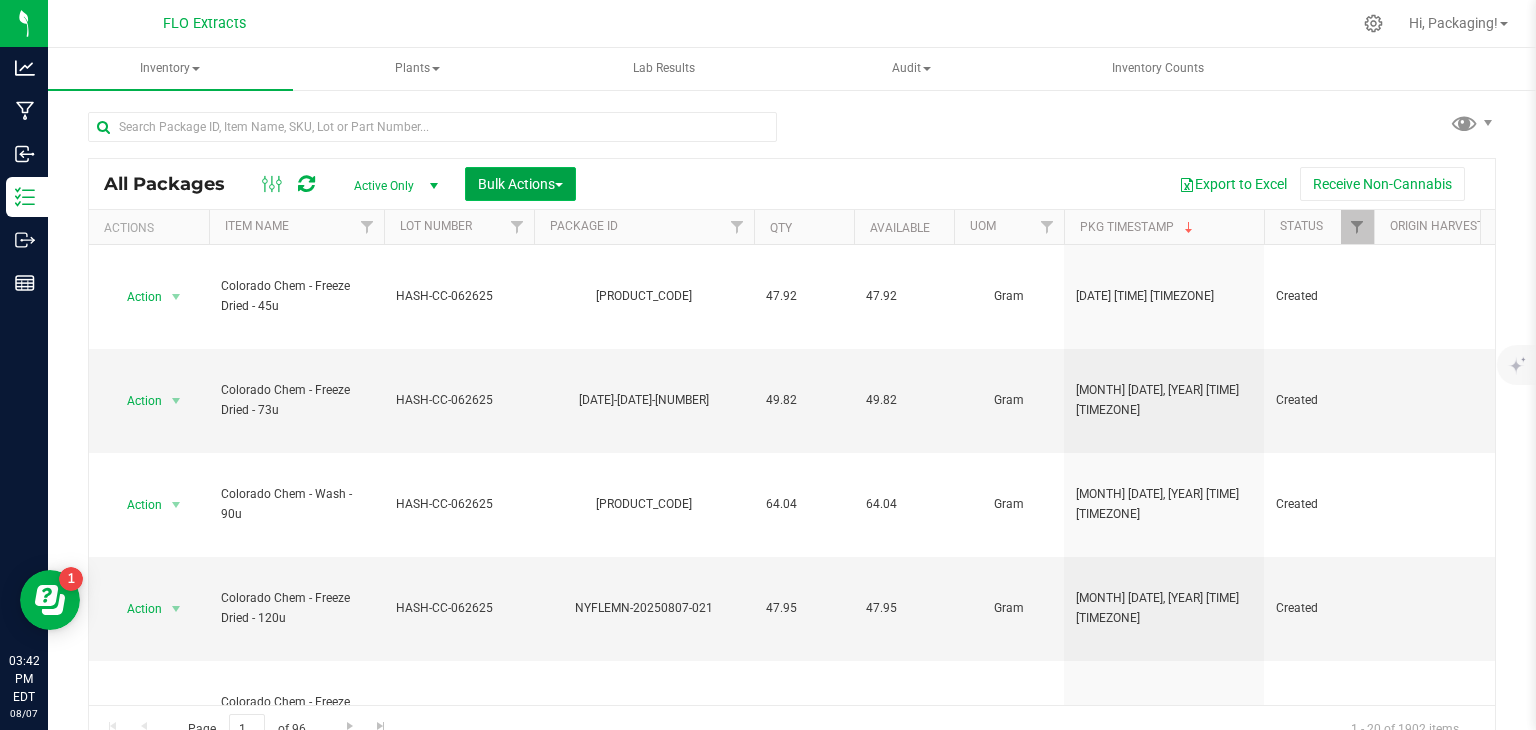 click on "Bulk Actions" at bounding box center (520, 184) 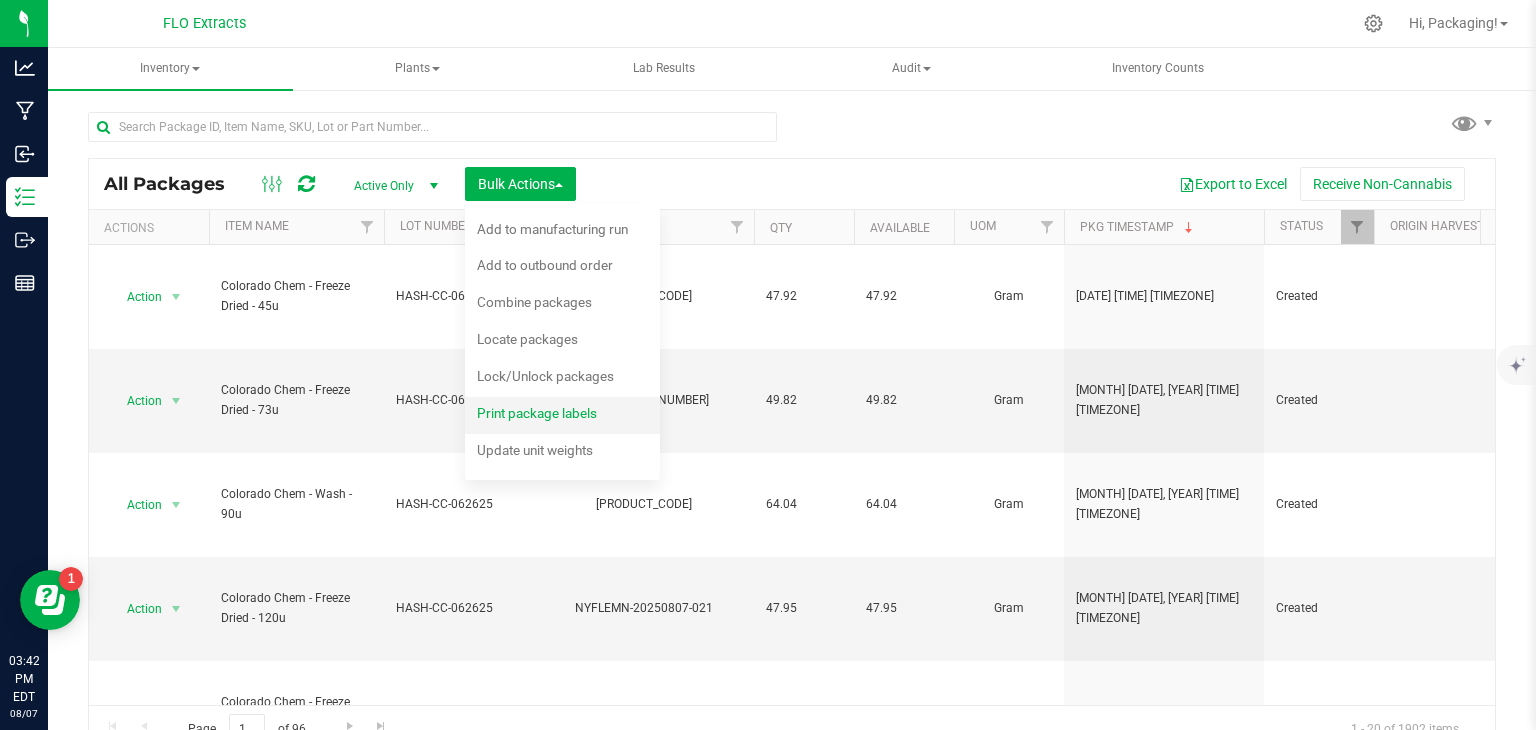 click on "Print package labels" at bounding box center [537, 413] 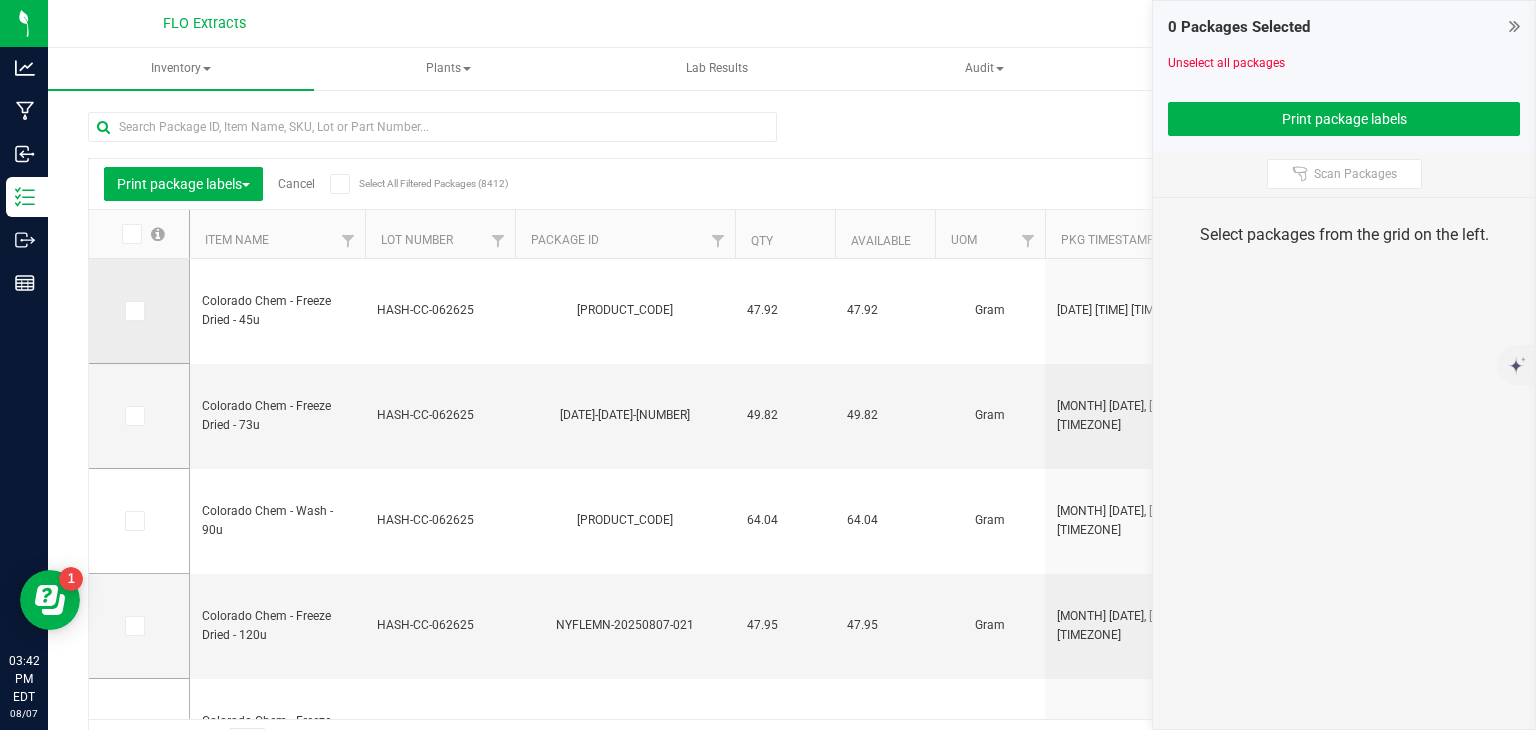 click at bounding box center [133, 311] 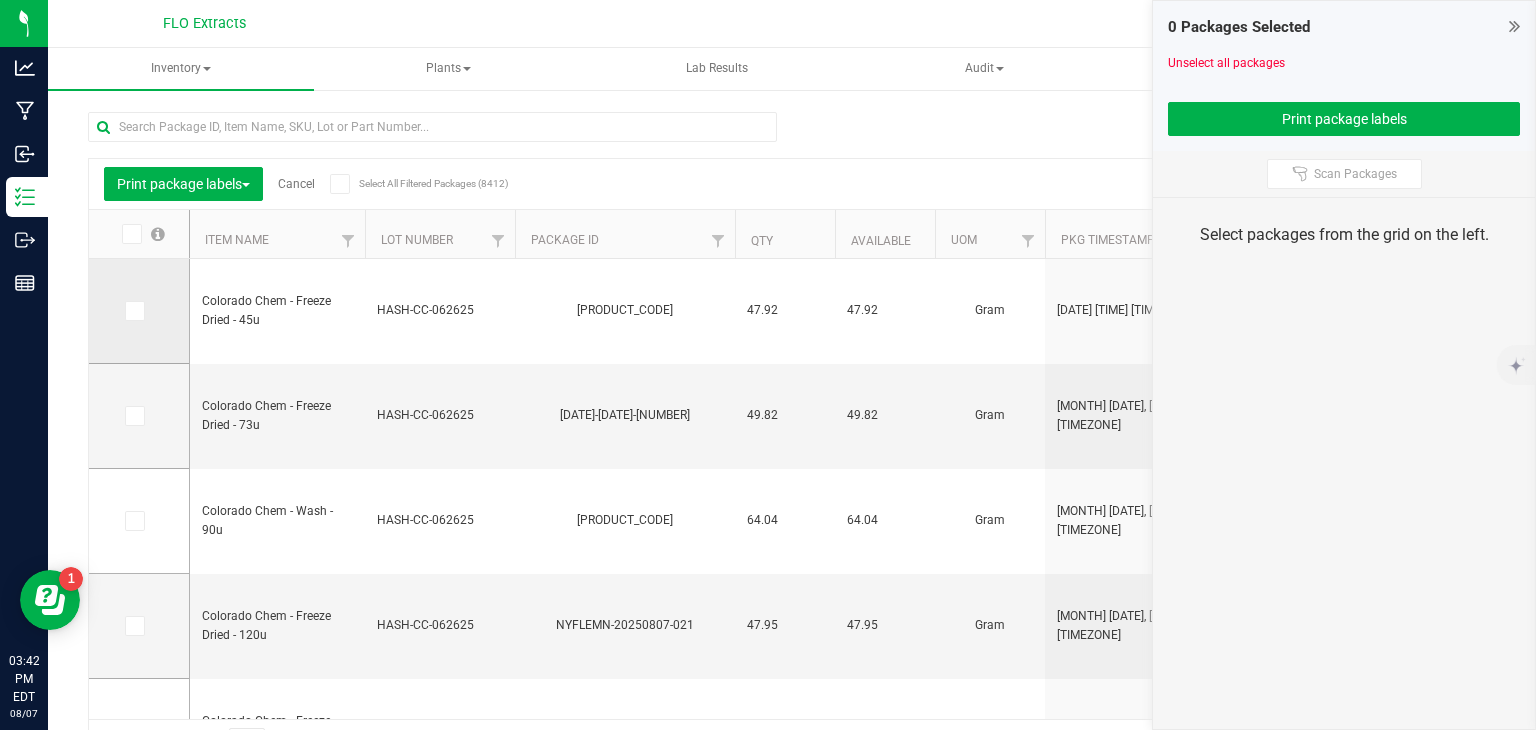 click at bounding box center [0, 0] 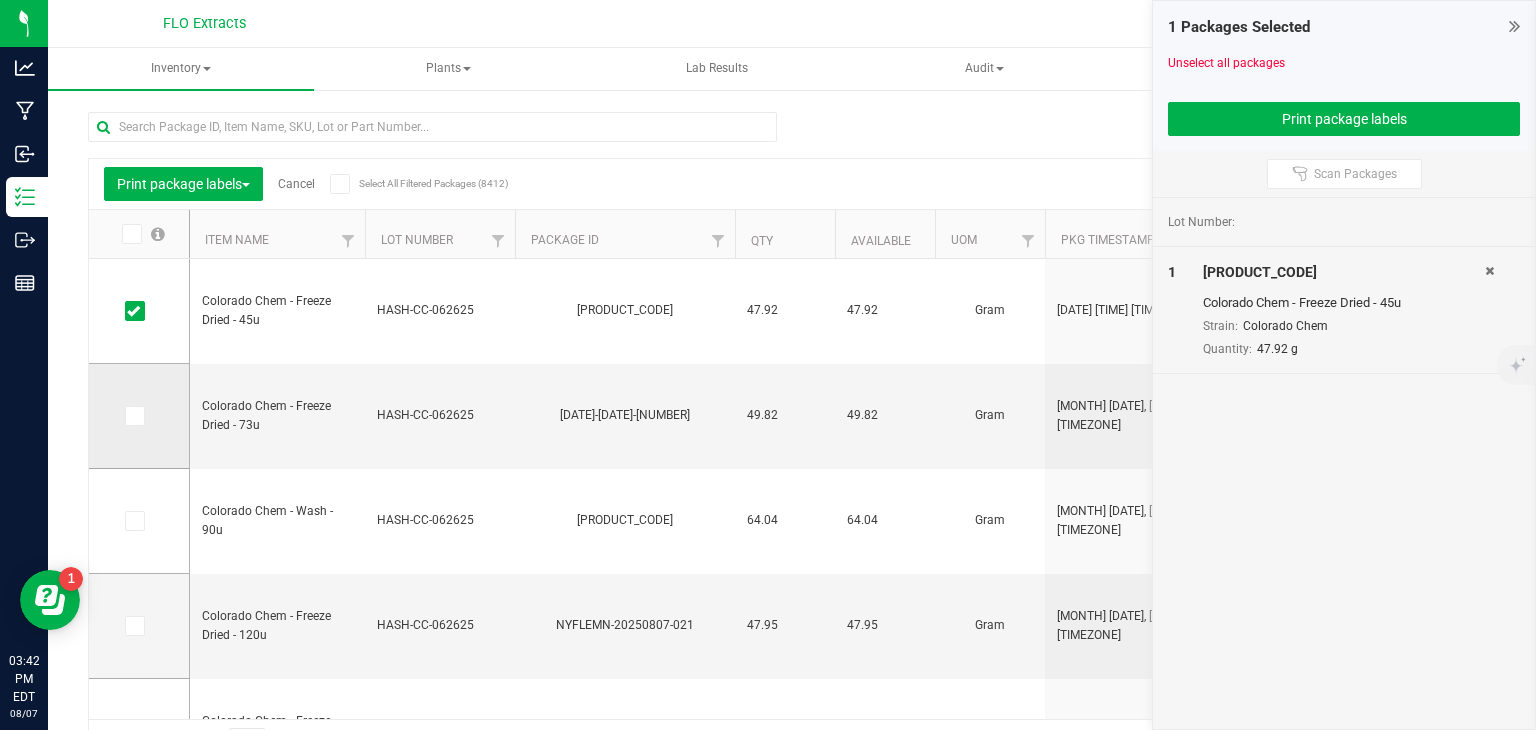 click at bounding box center [133, 416] 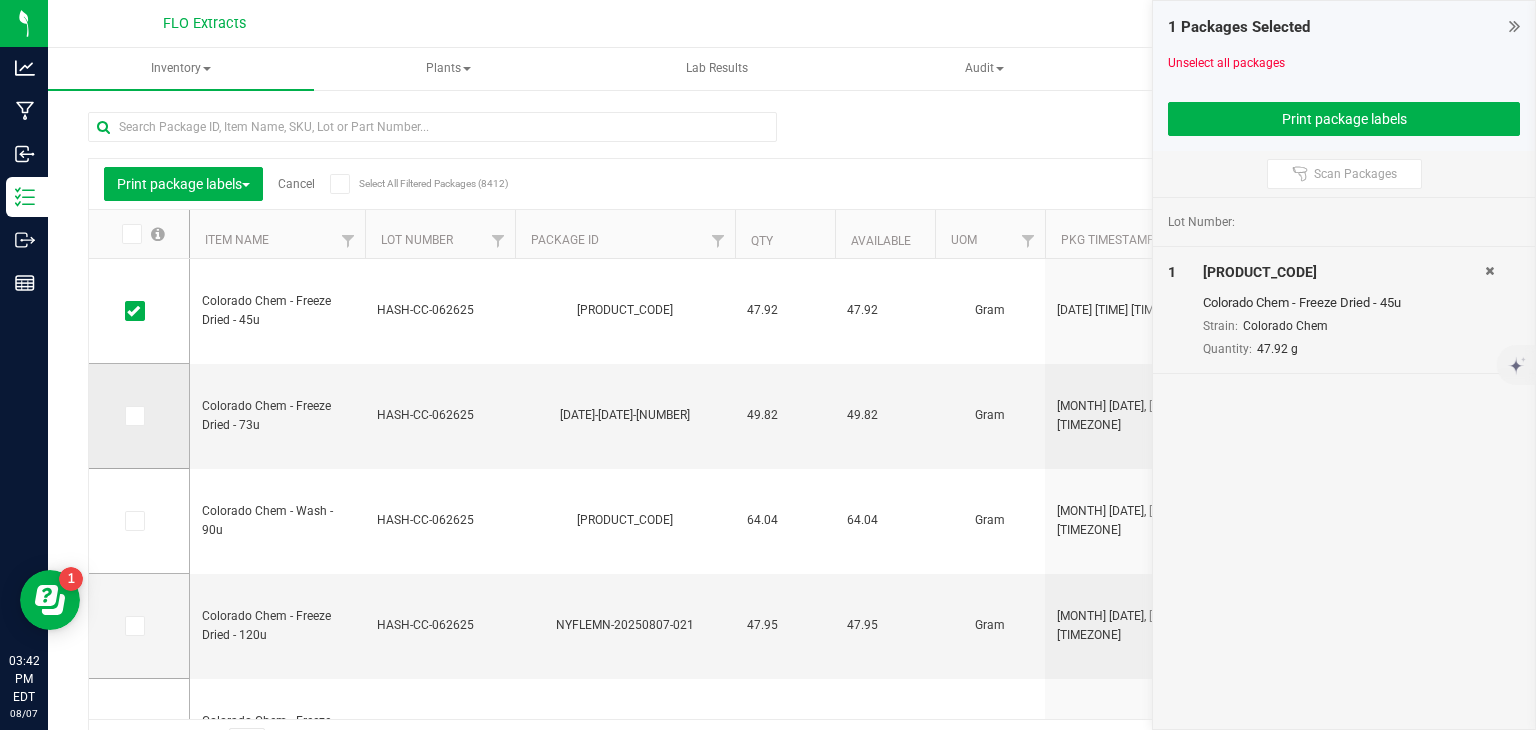 click at bounding box center [0, 0] 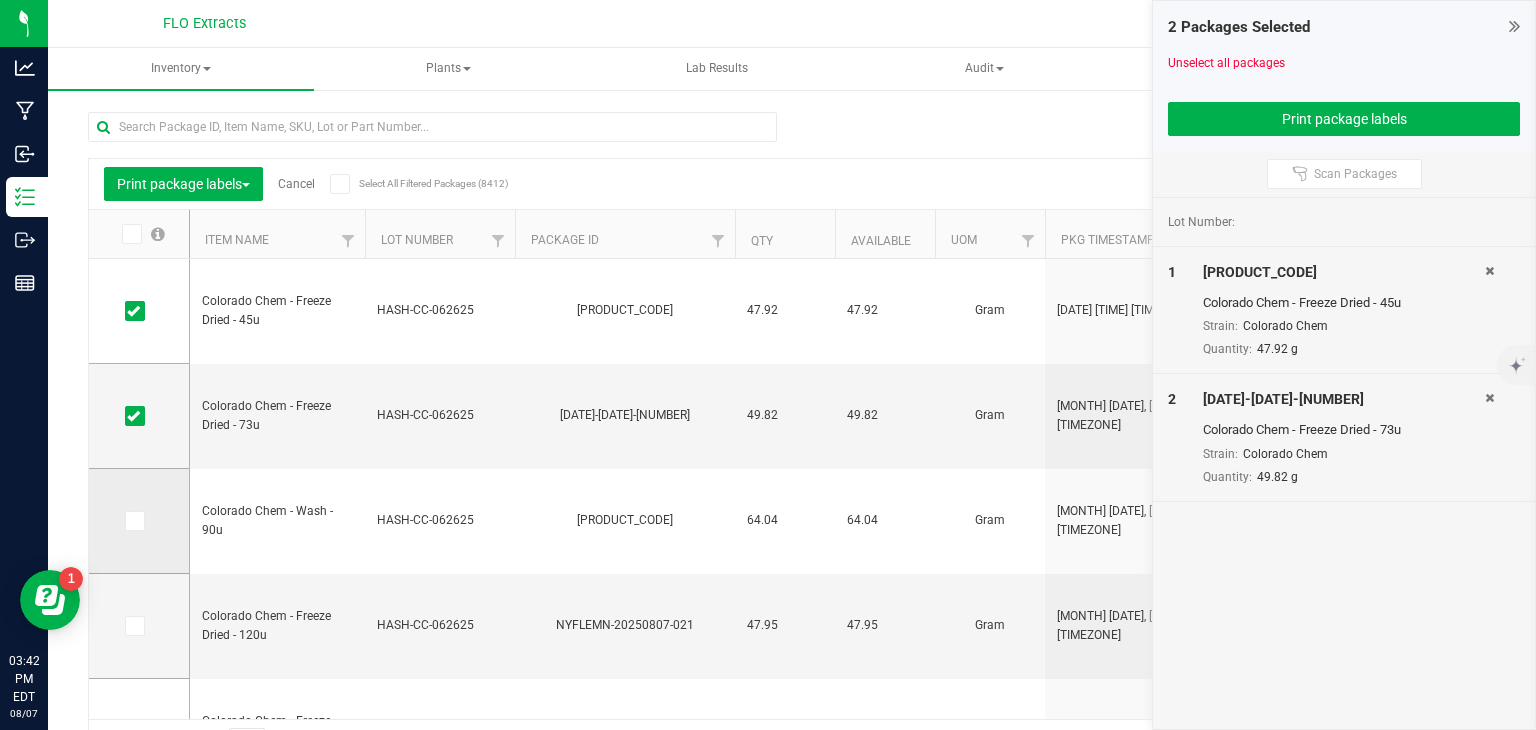 click at bounding box center (133, 521) 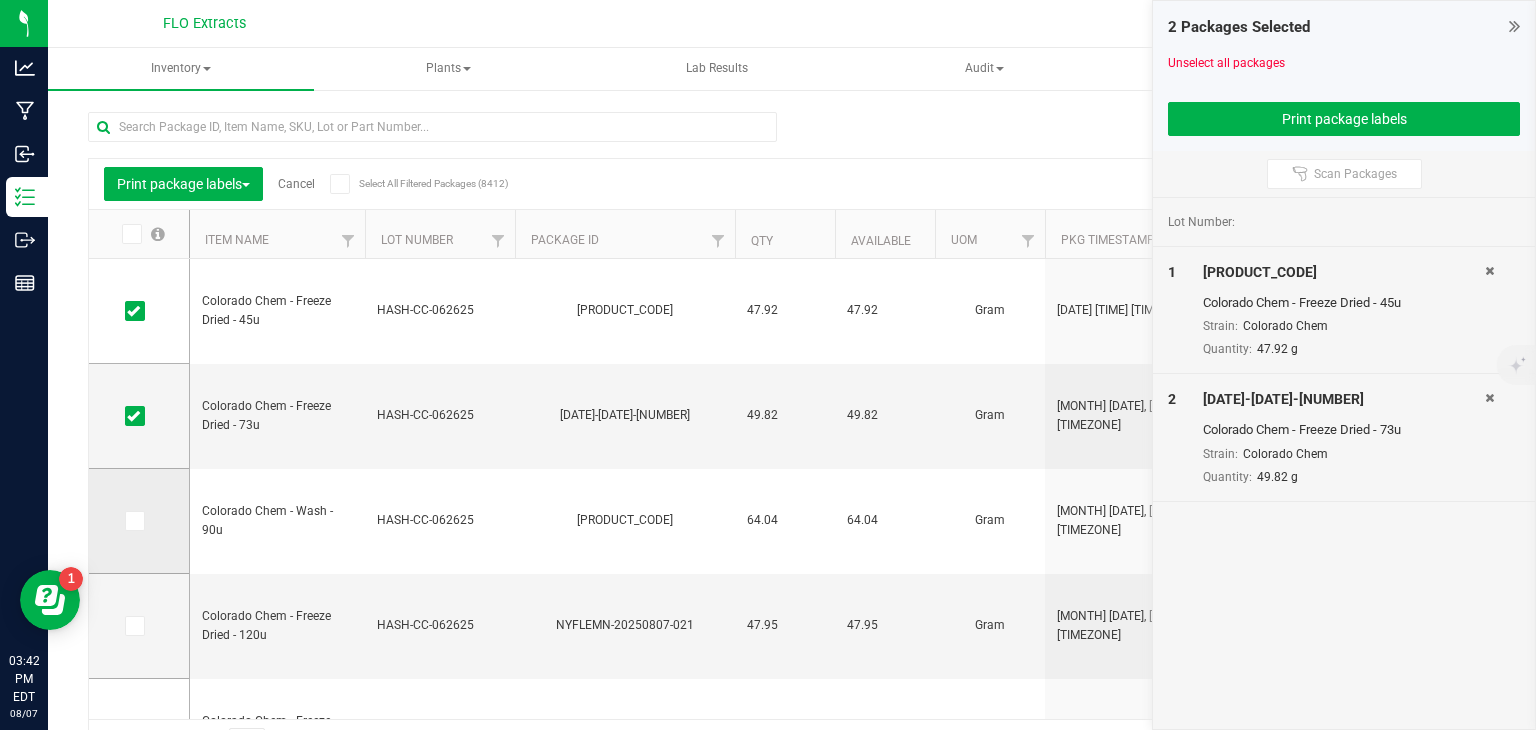 click at bounding box center [0, 0] 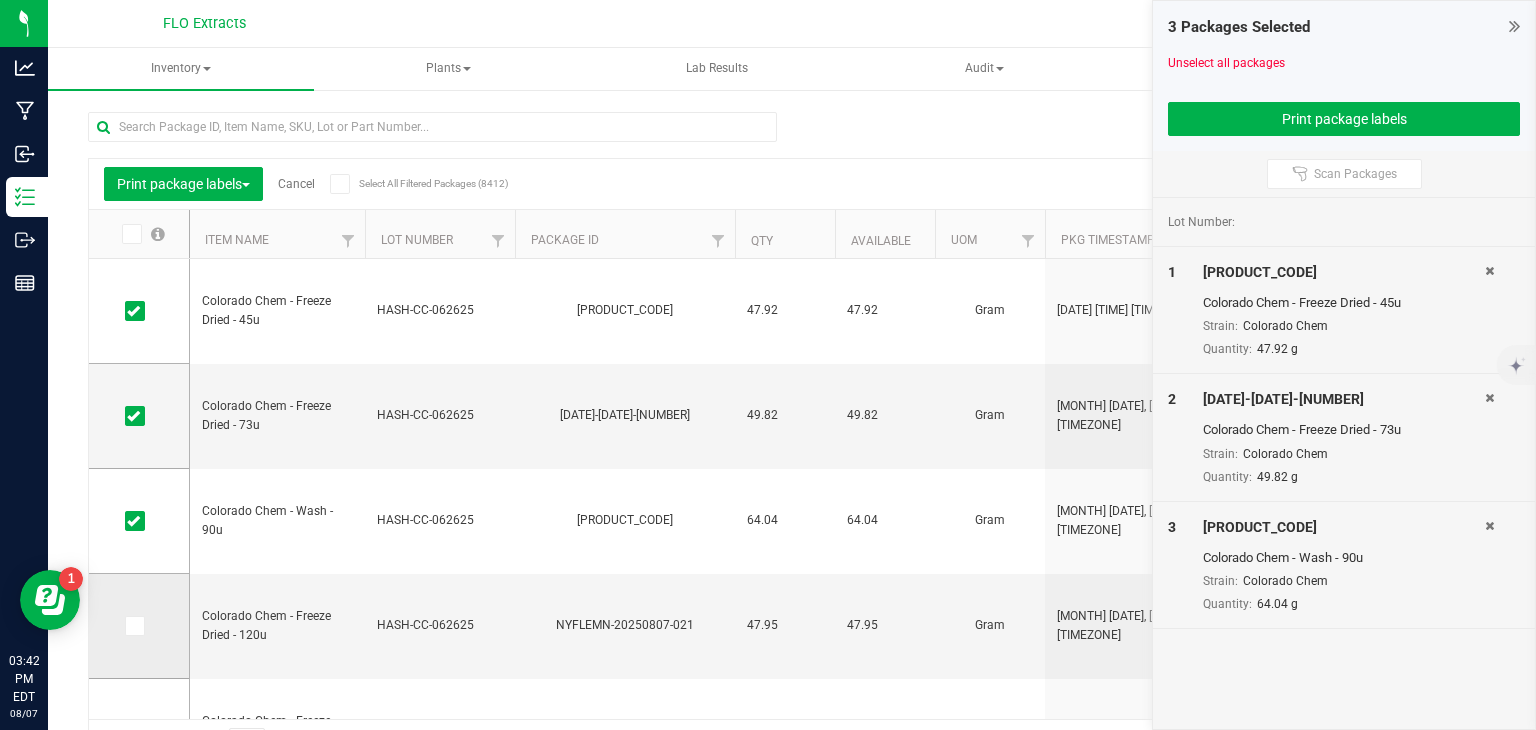 click at bounding box center [133, 626] 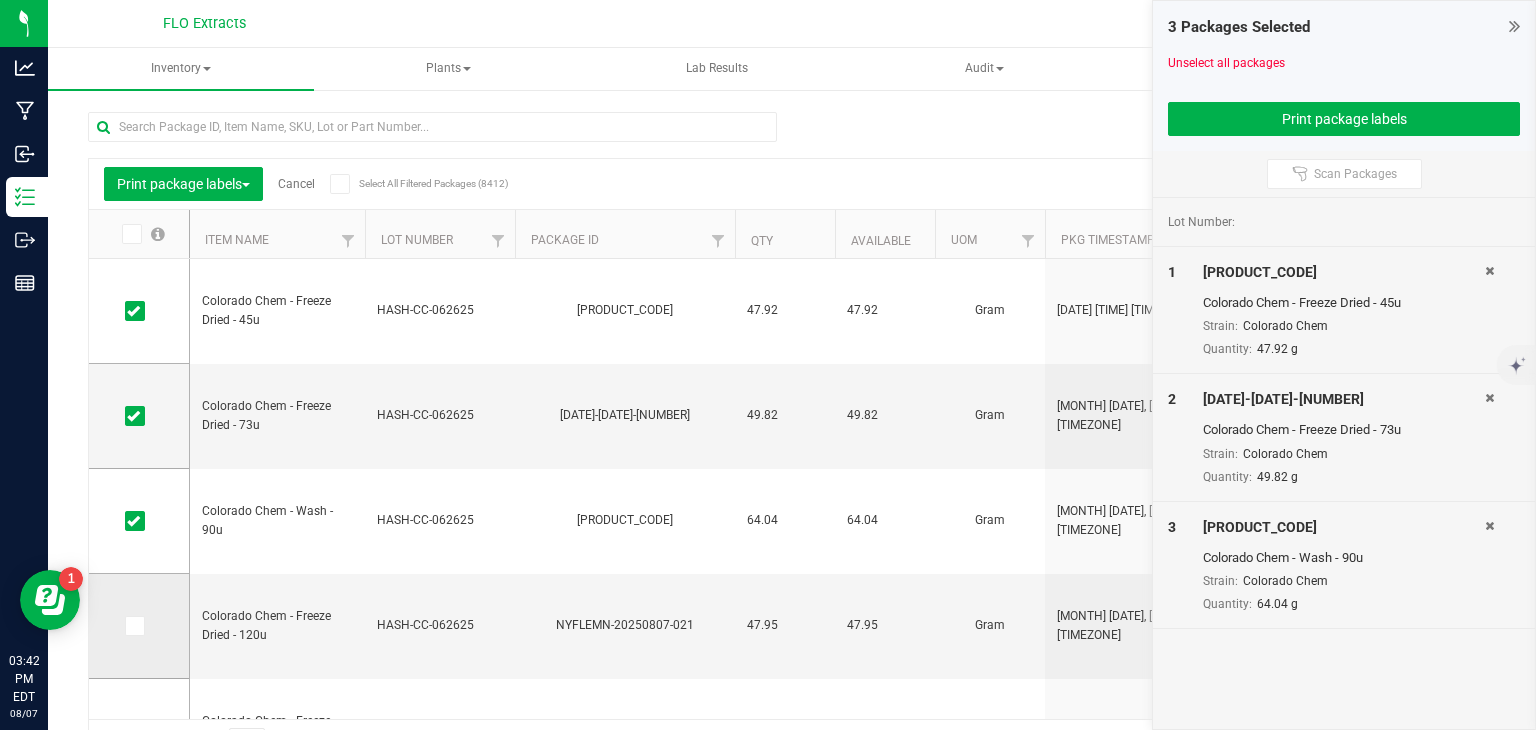 click at bounding box center (0, 0) 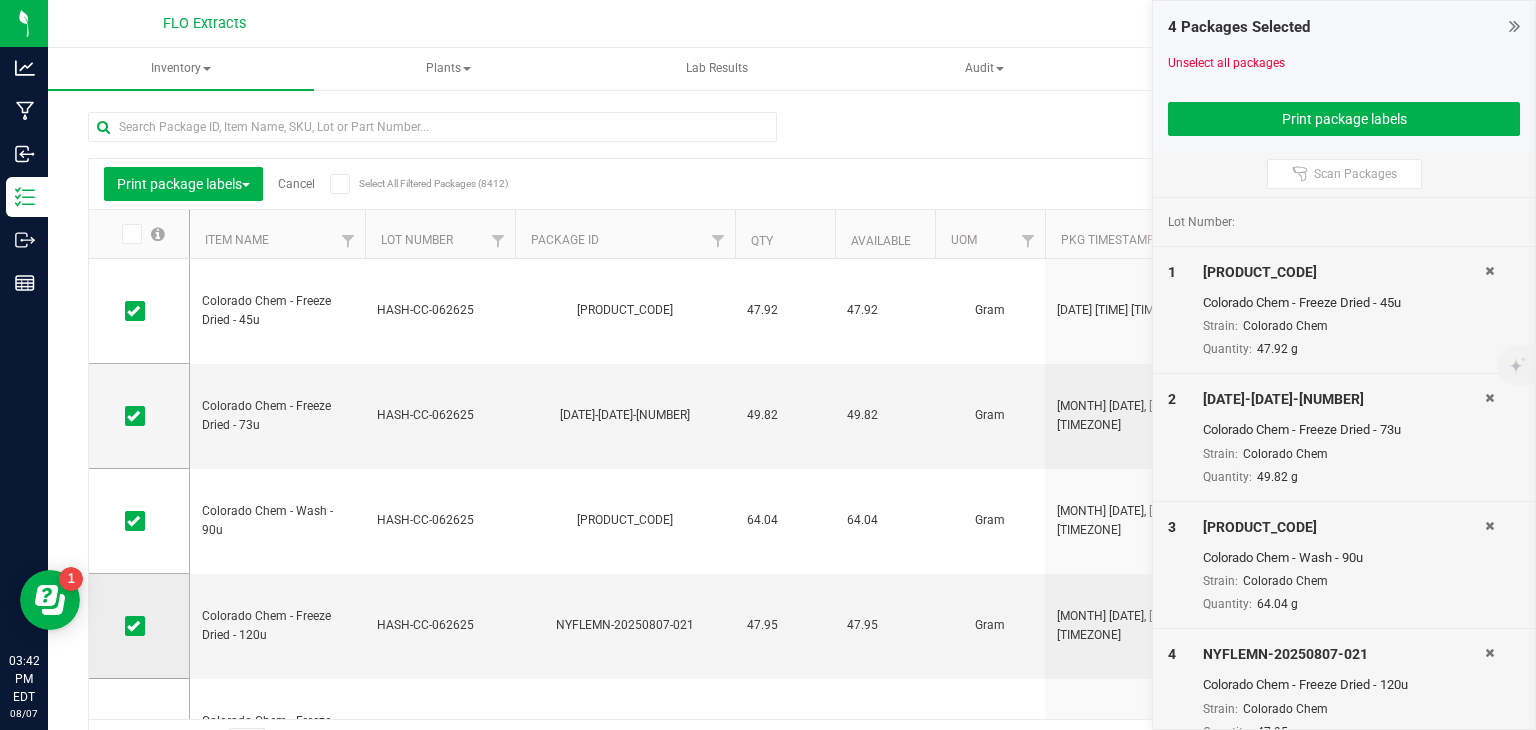 scroll, scrollTop: 126, scrollLeft: 0, axis: vertical 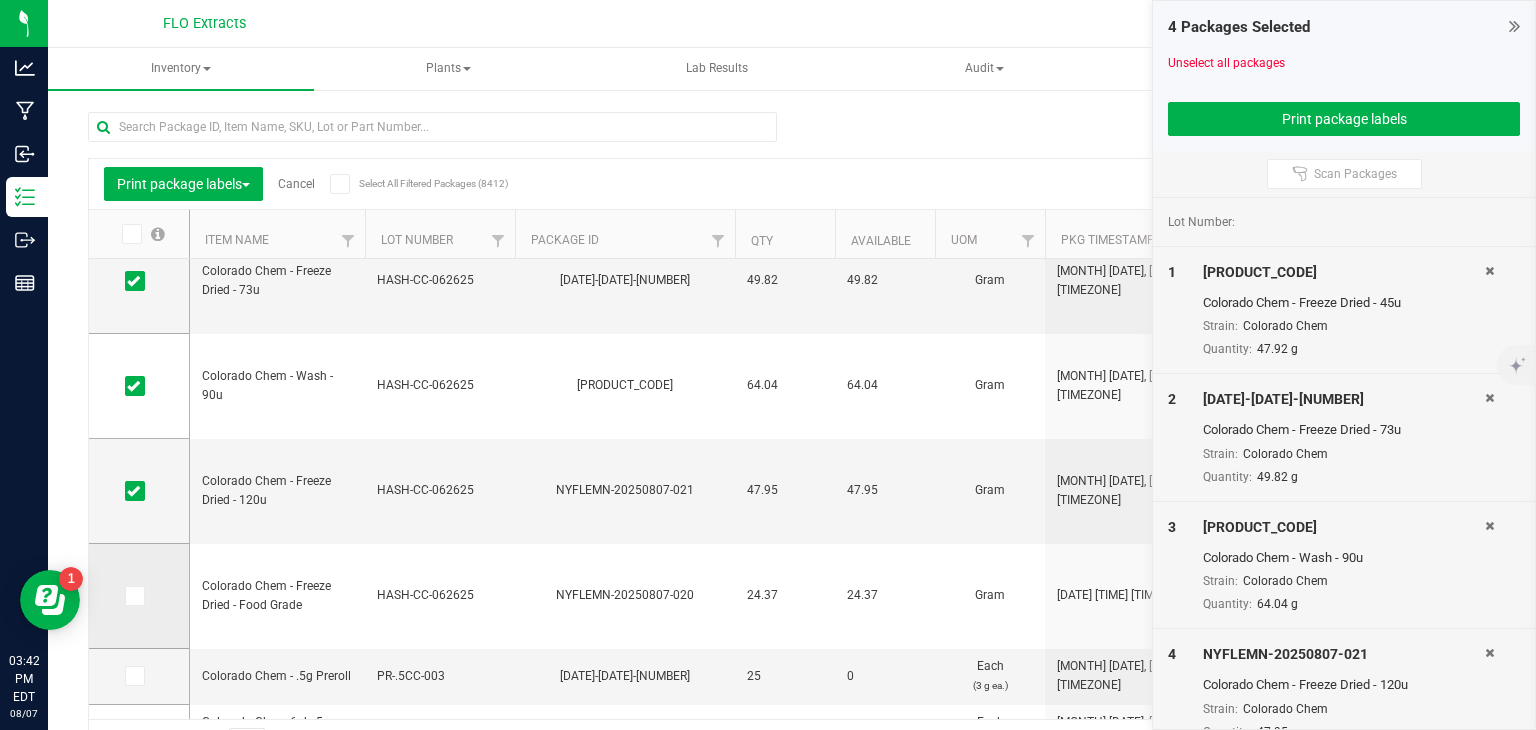 click at bounding box center [135, 596] 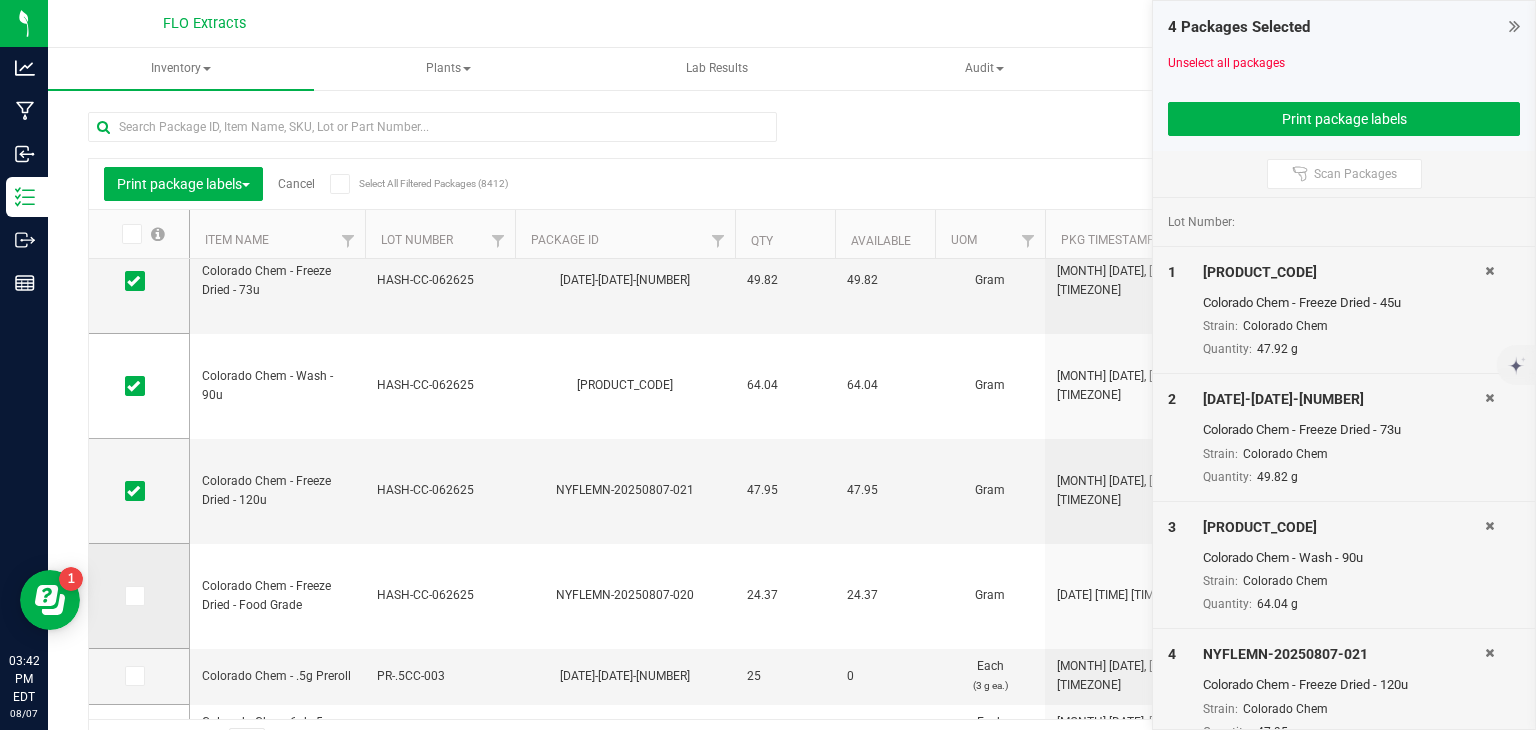 click at bounding box center [0, 0] 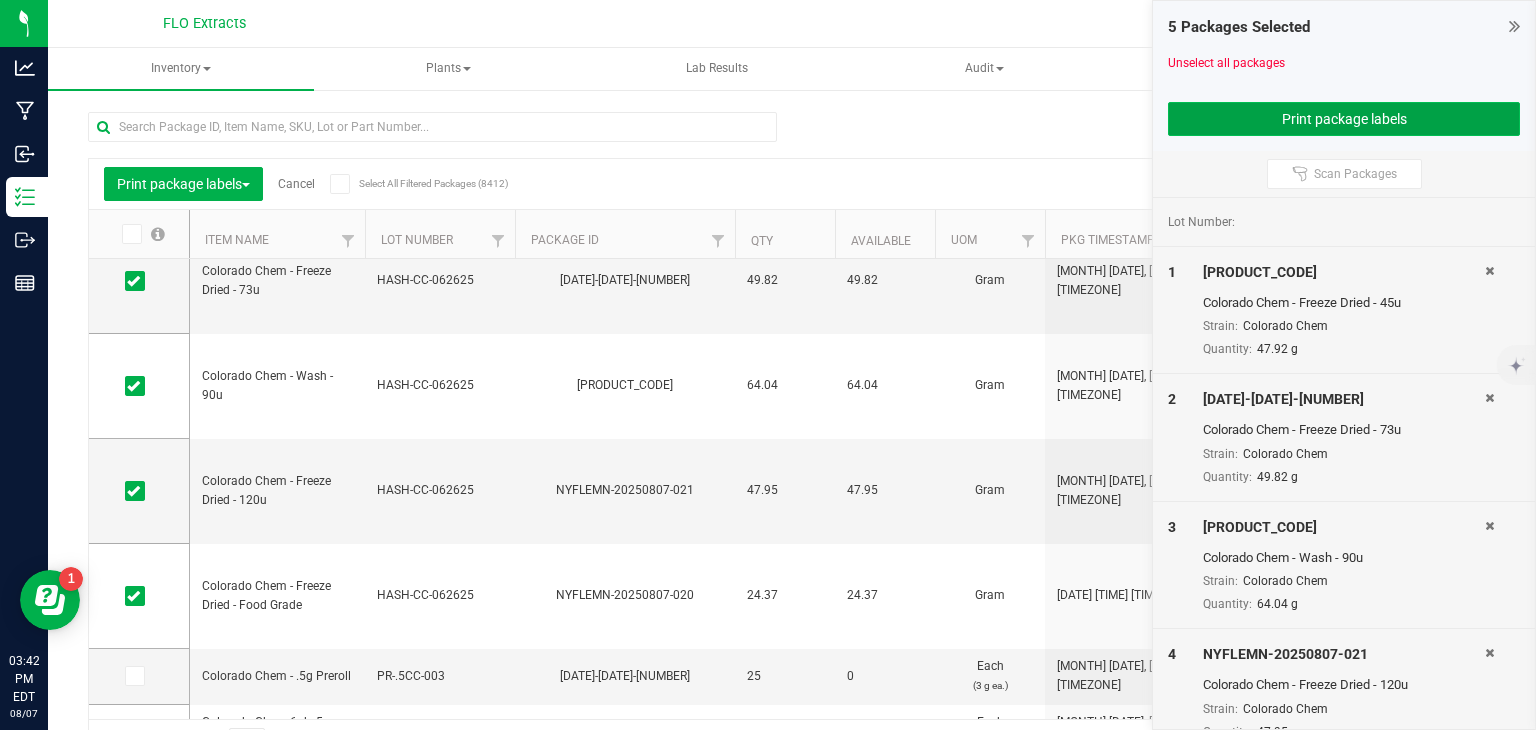 click on "Print package labels" at bounding box center [1344, 119] 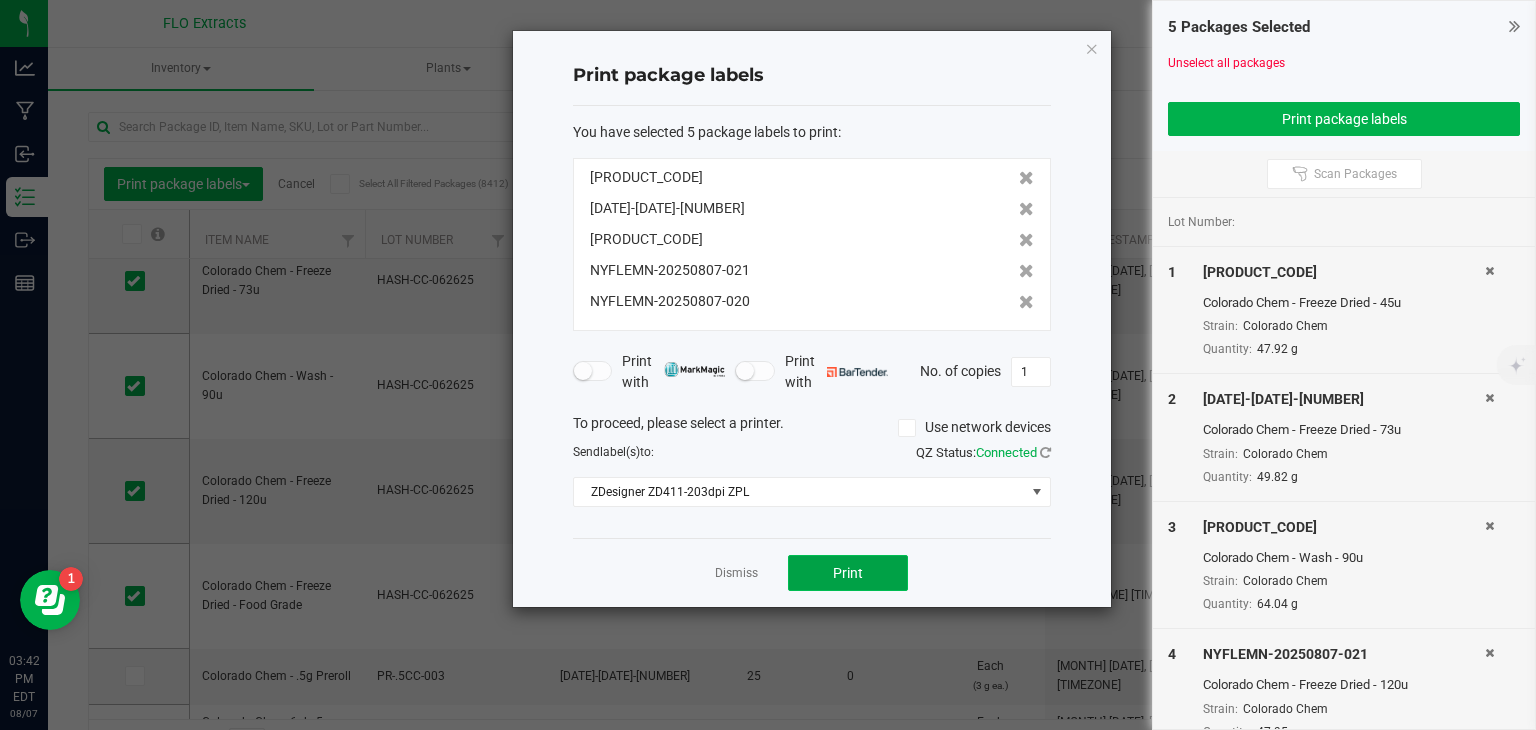 click on "Print" 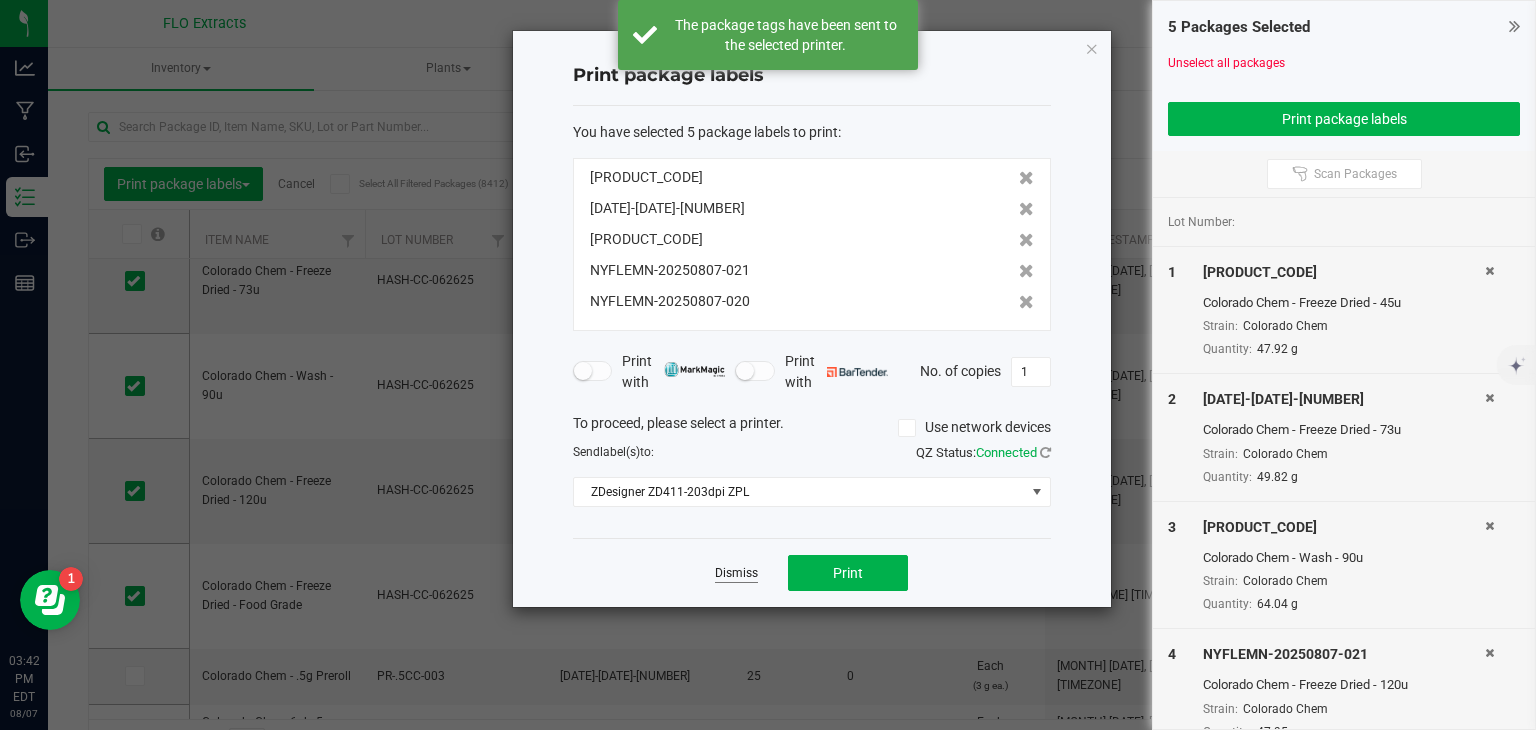 click on "Dismiss" 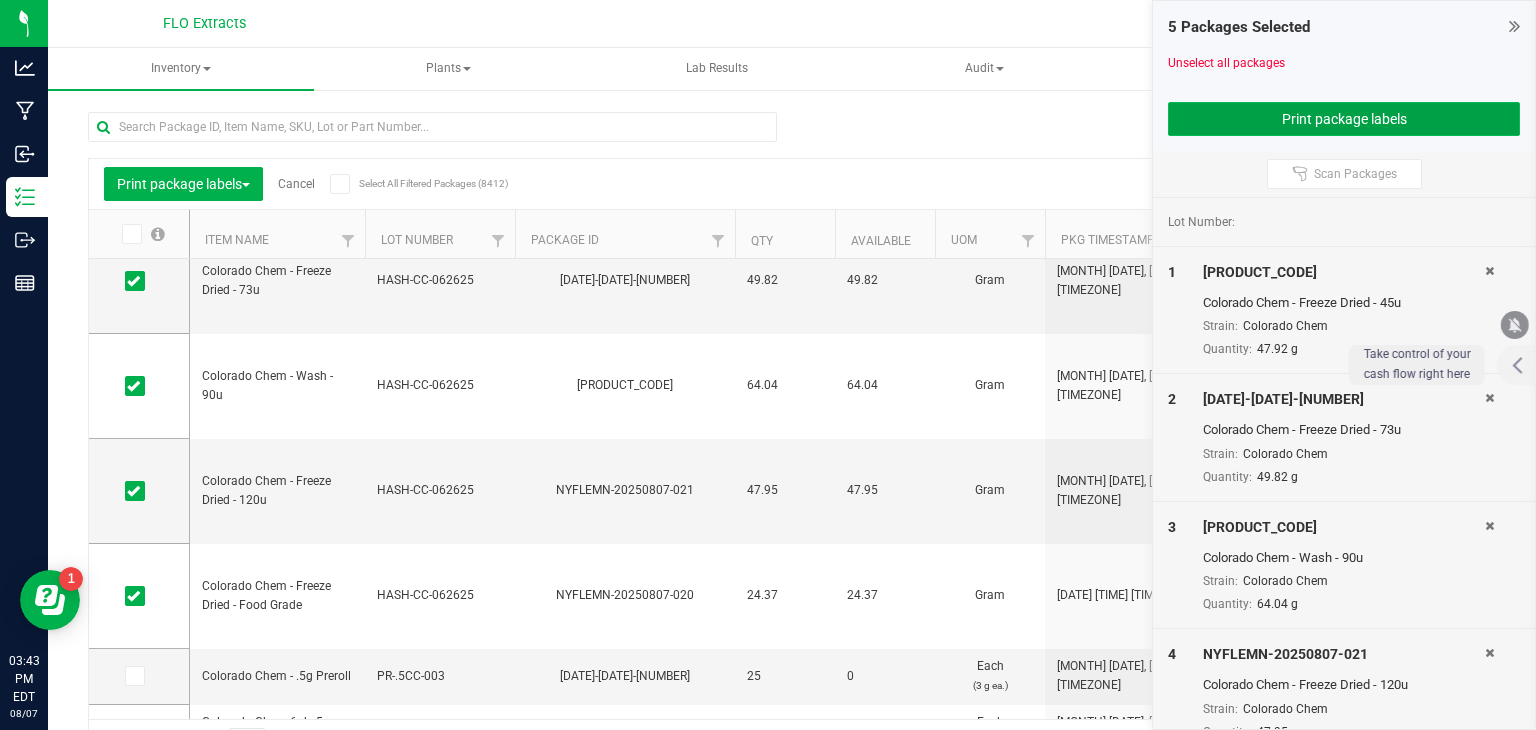 click on "Print package labels" at bounding box center (1344, 119) 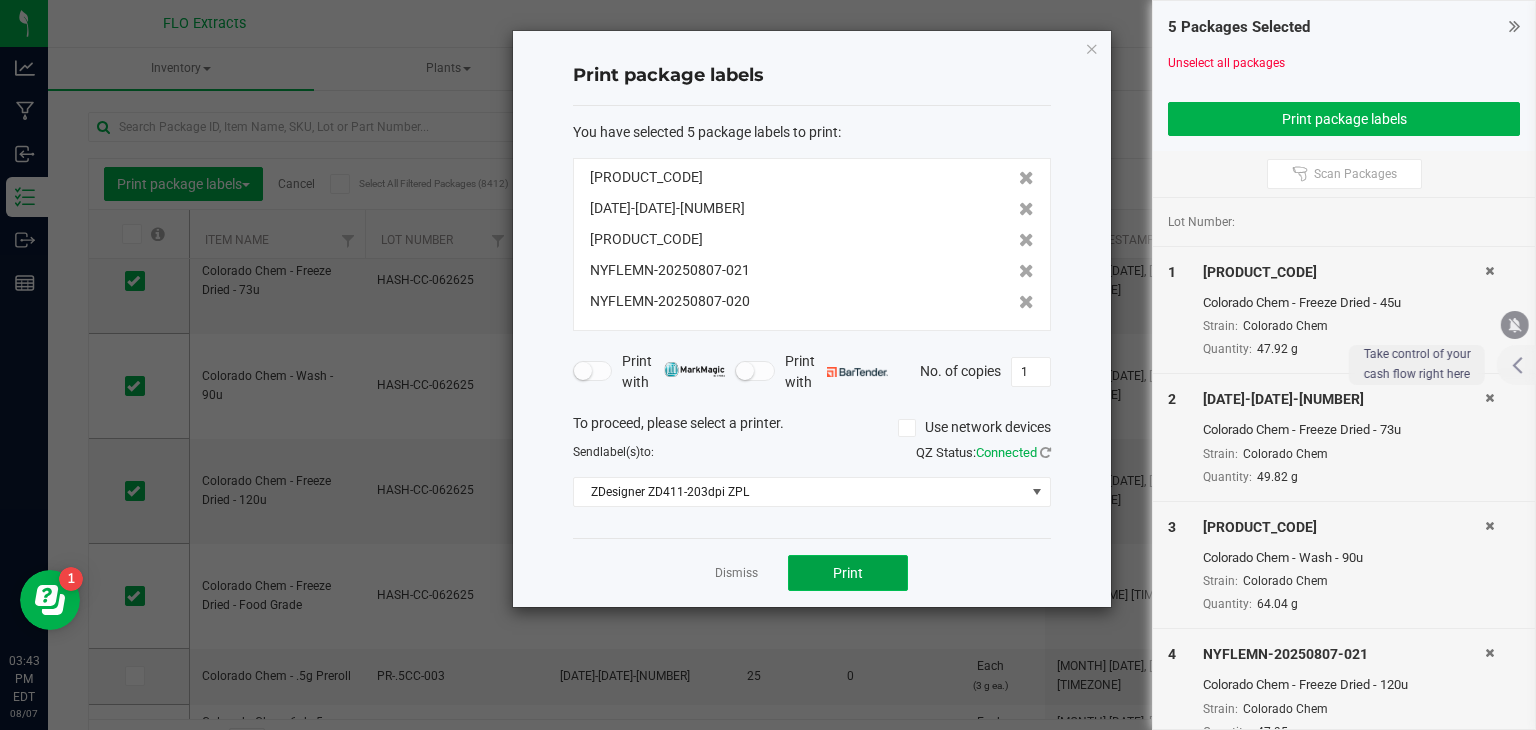click on "Print" 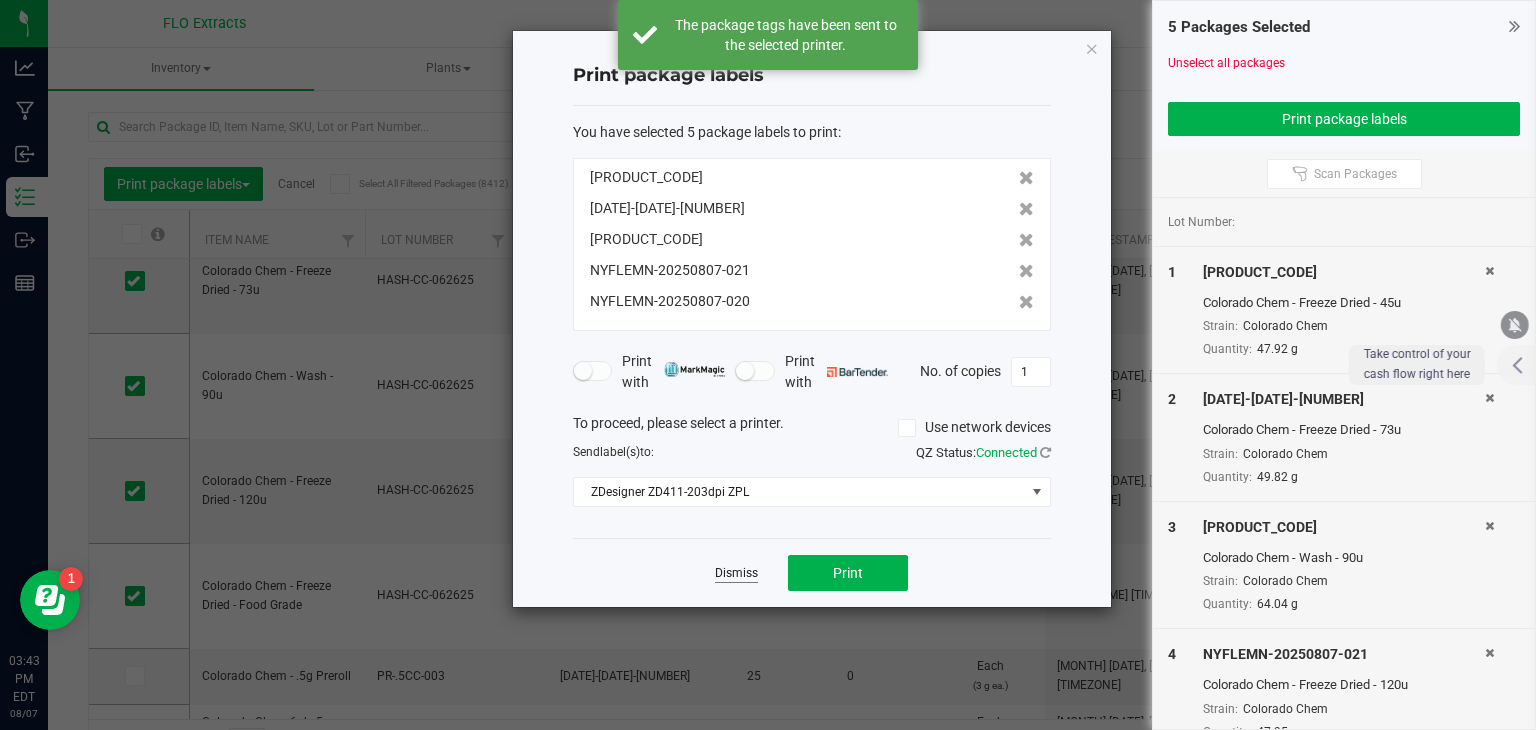 click on "Dismiss" 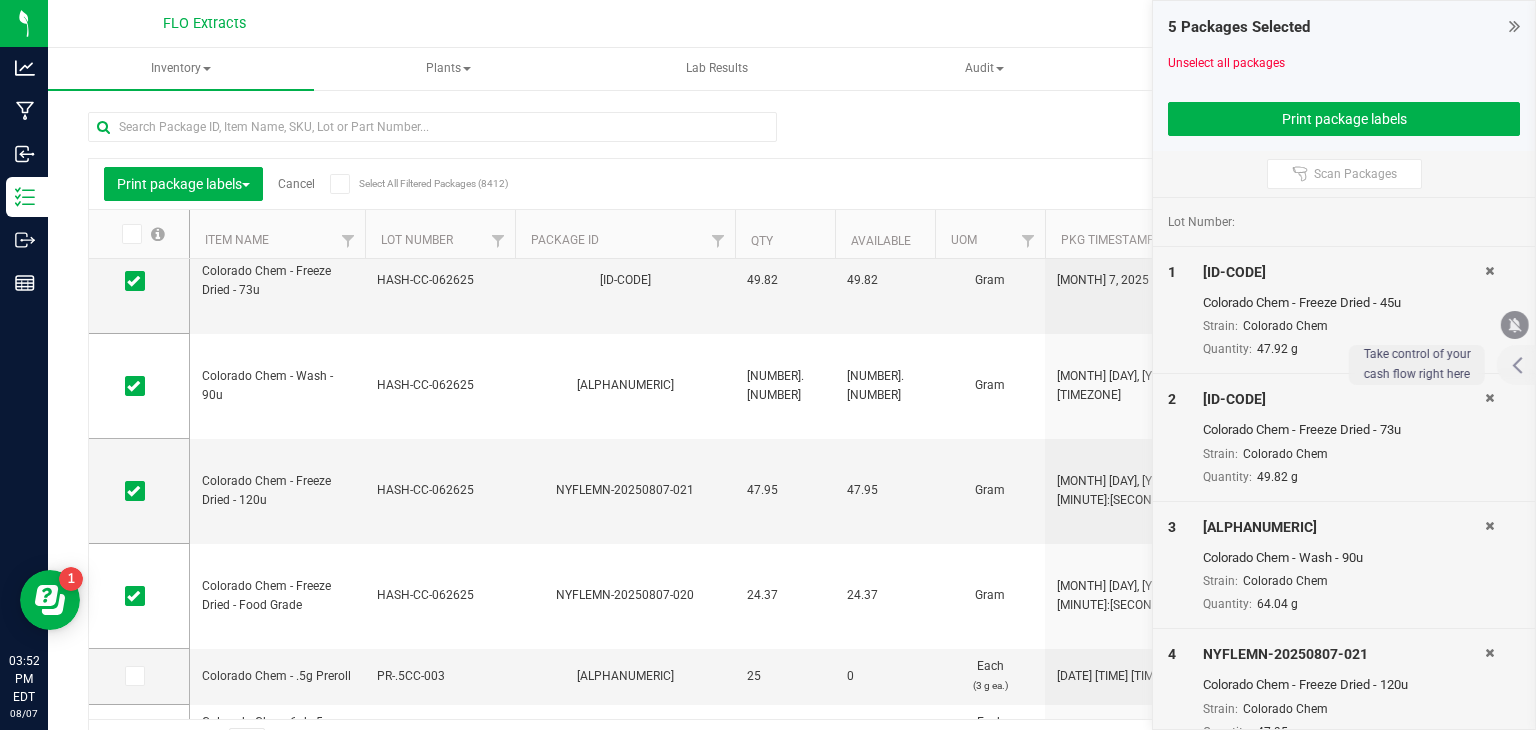 click on "Cancel" 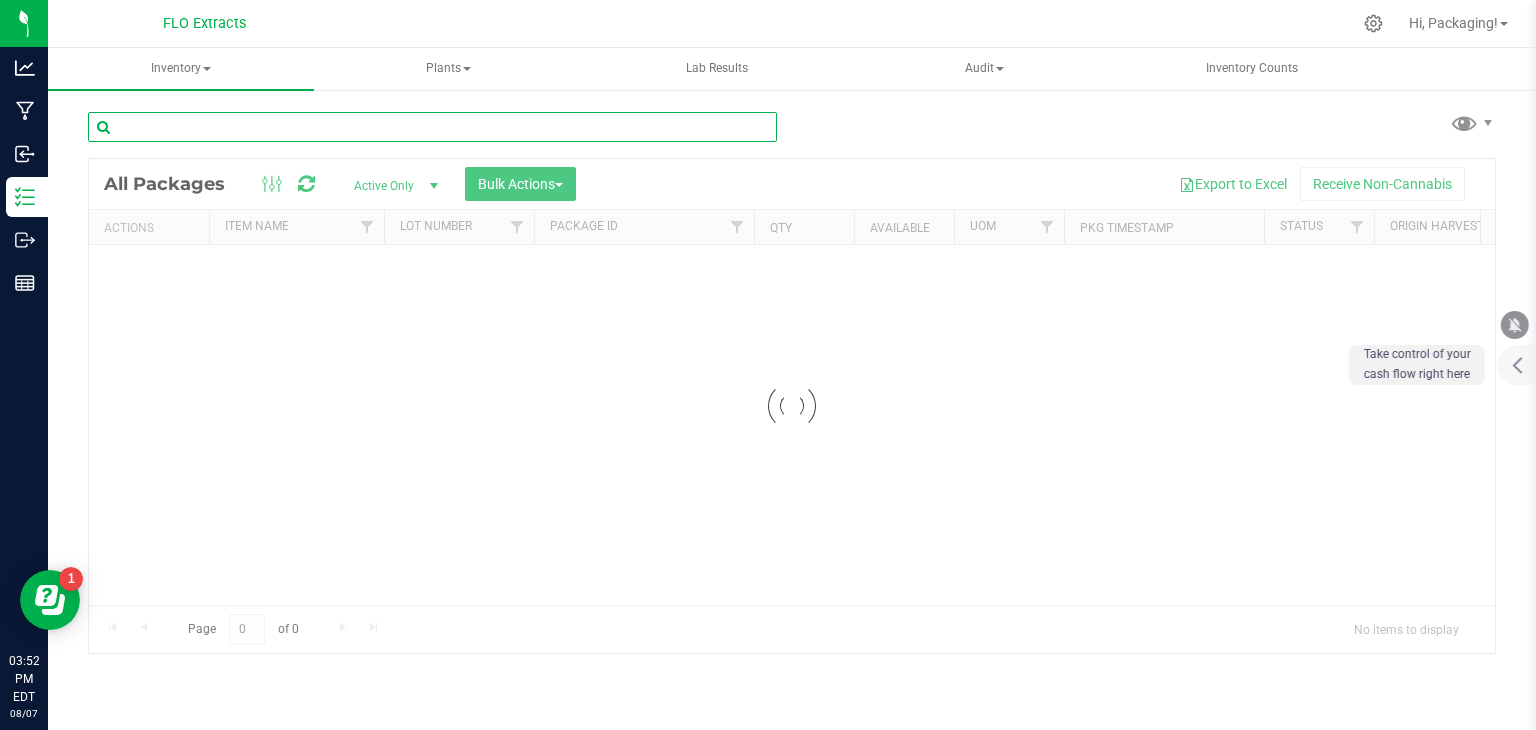 click 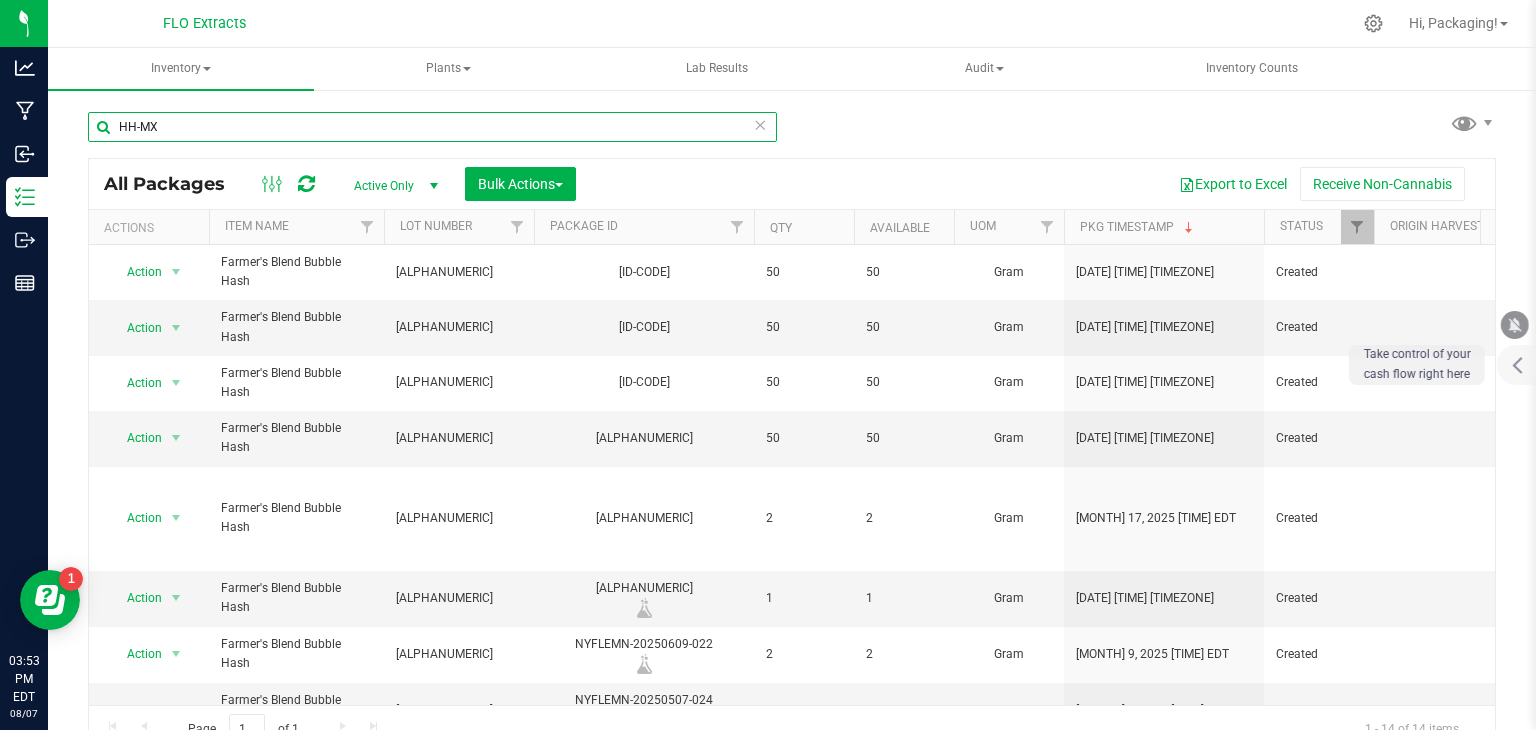 type on "HH-MX" 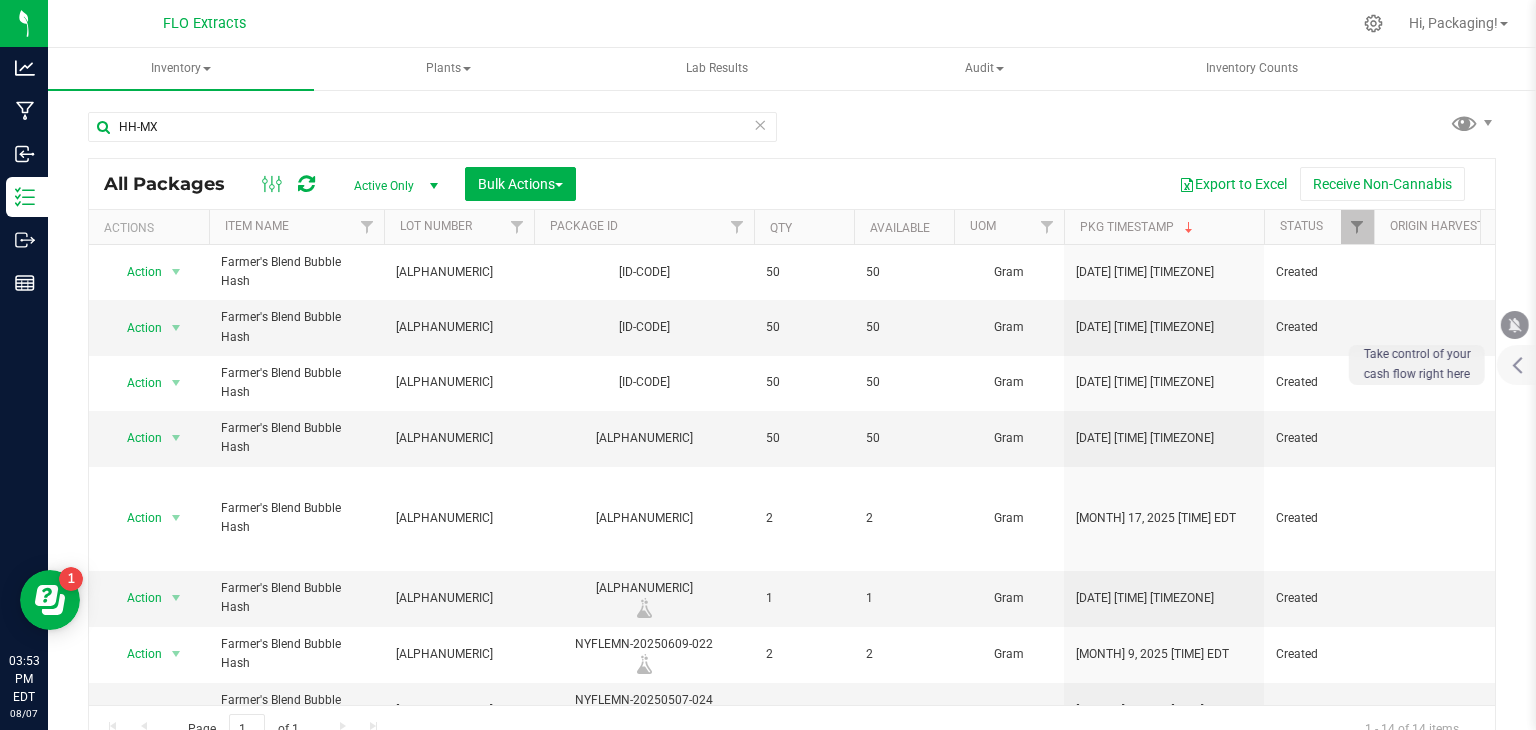 click 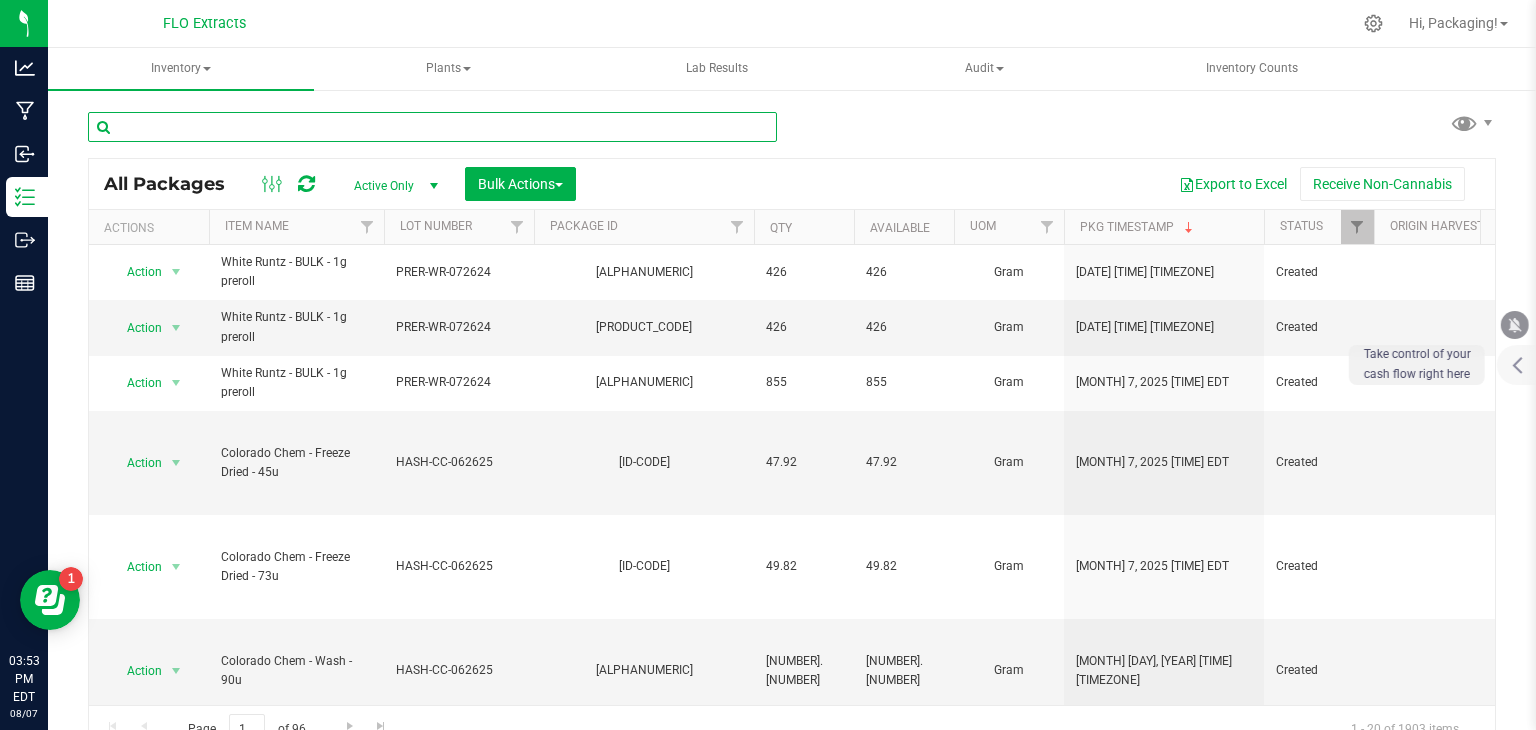 click 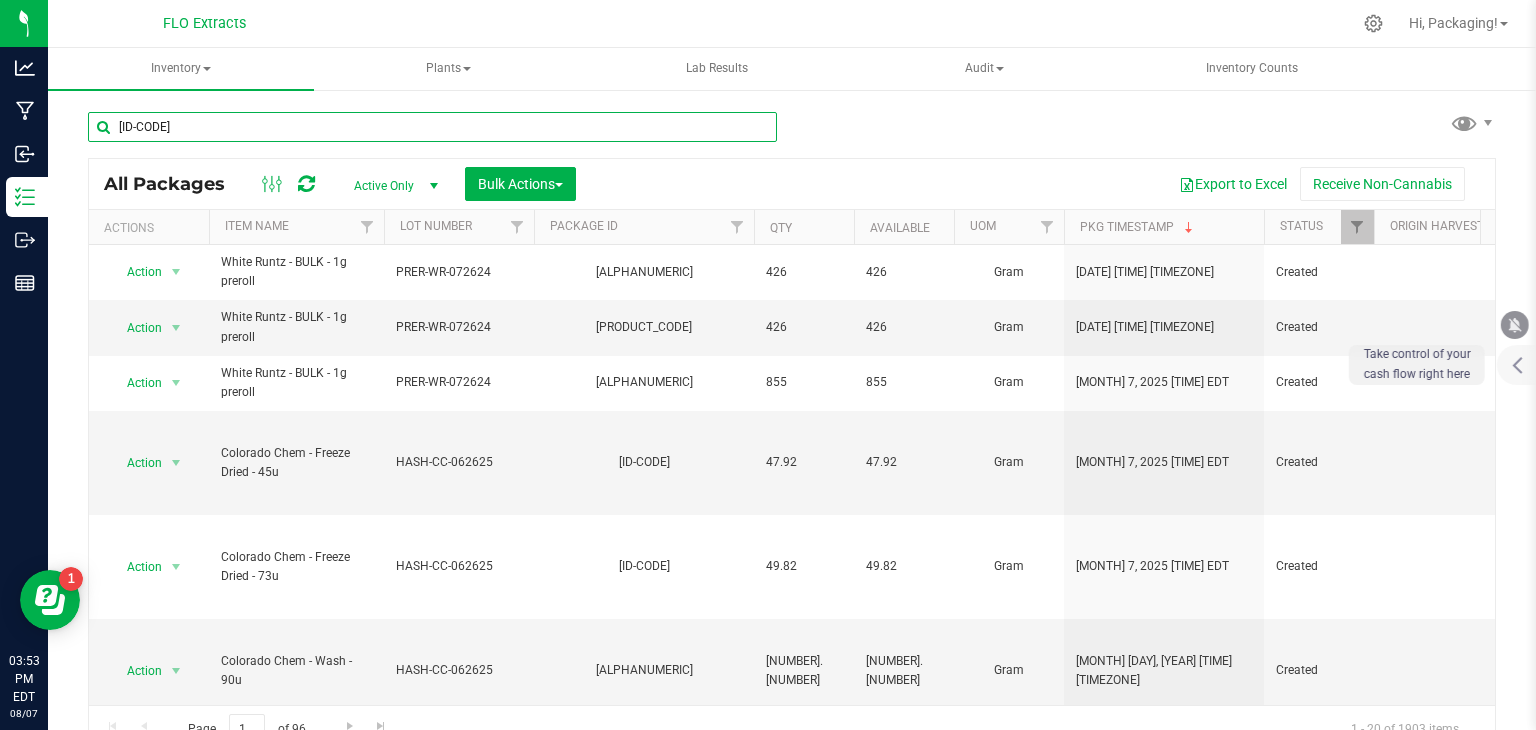 type on "nyflemn-[DATE]-[NUMBER]" 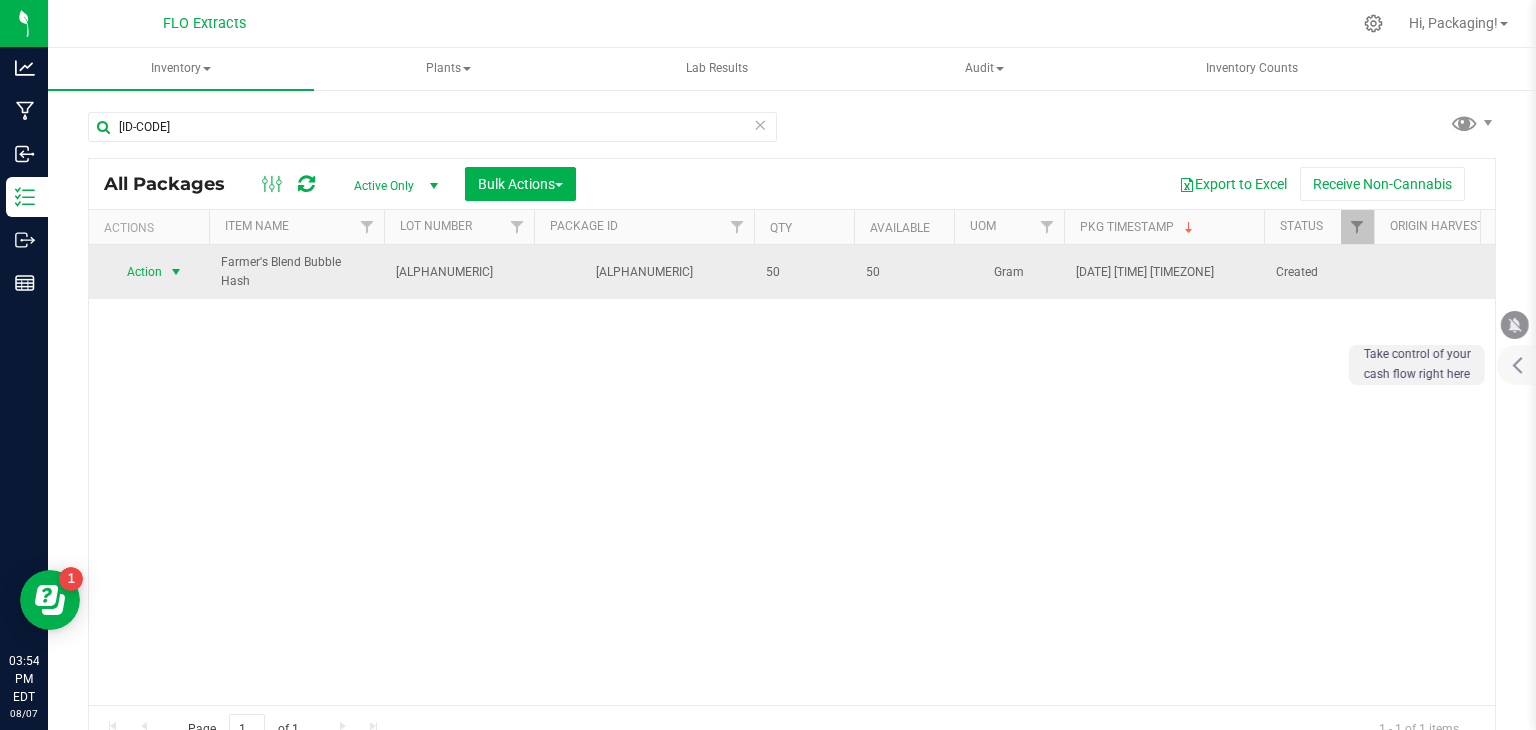 click on "Action" 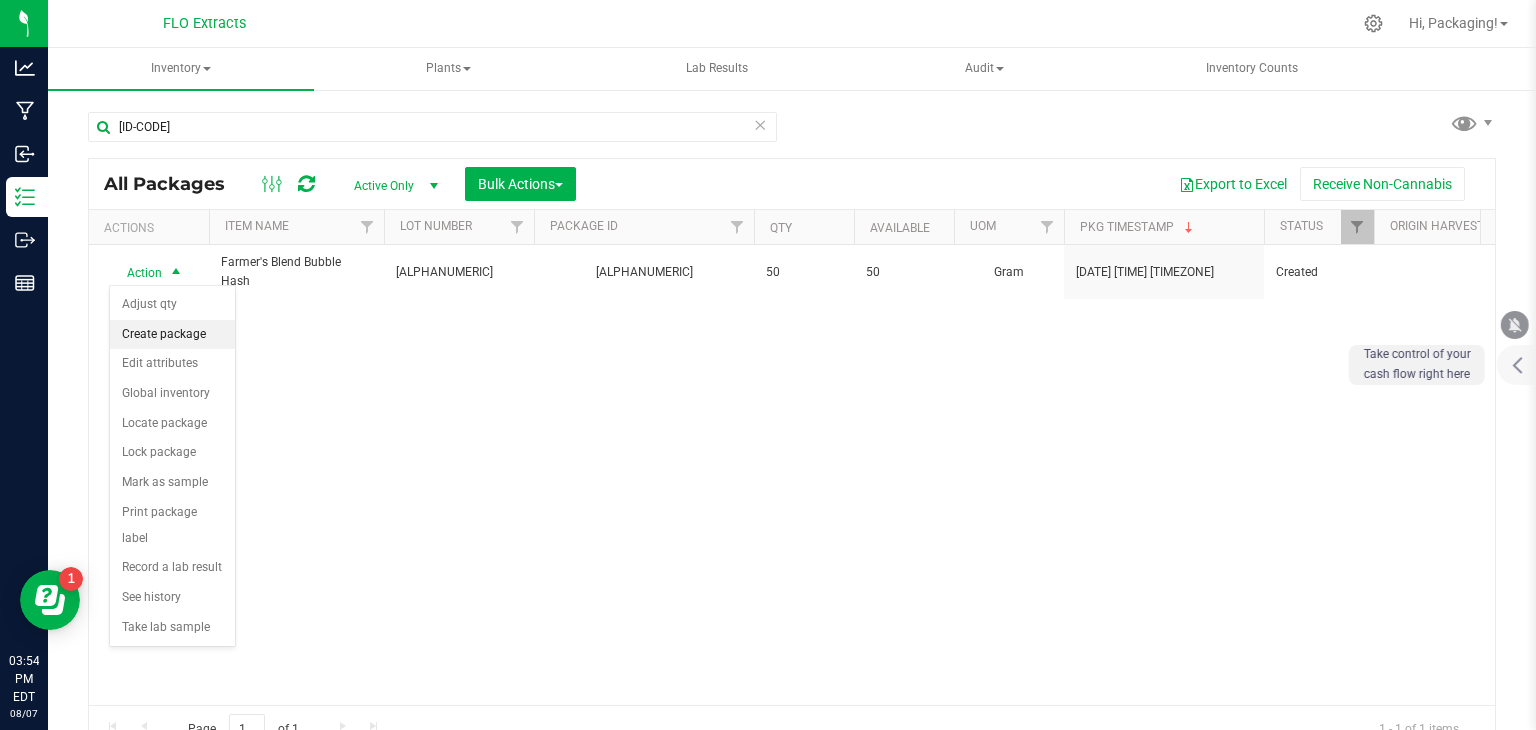 click on "Create package" 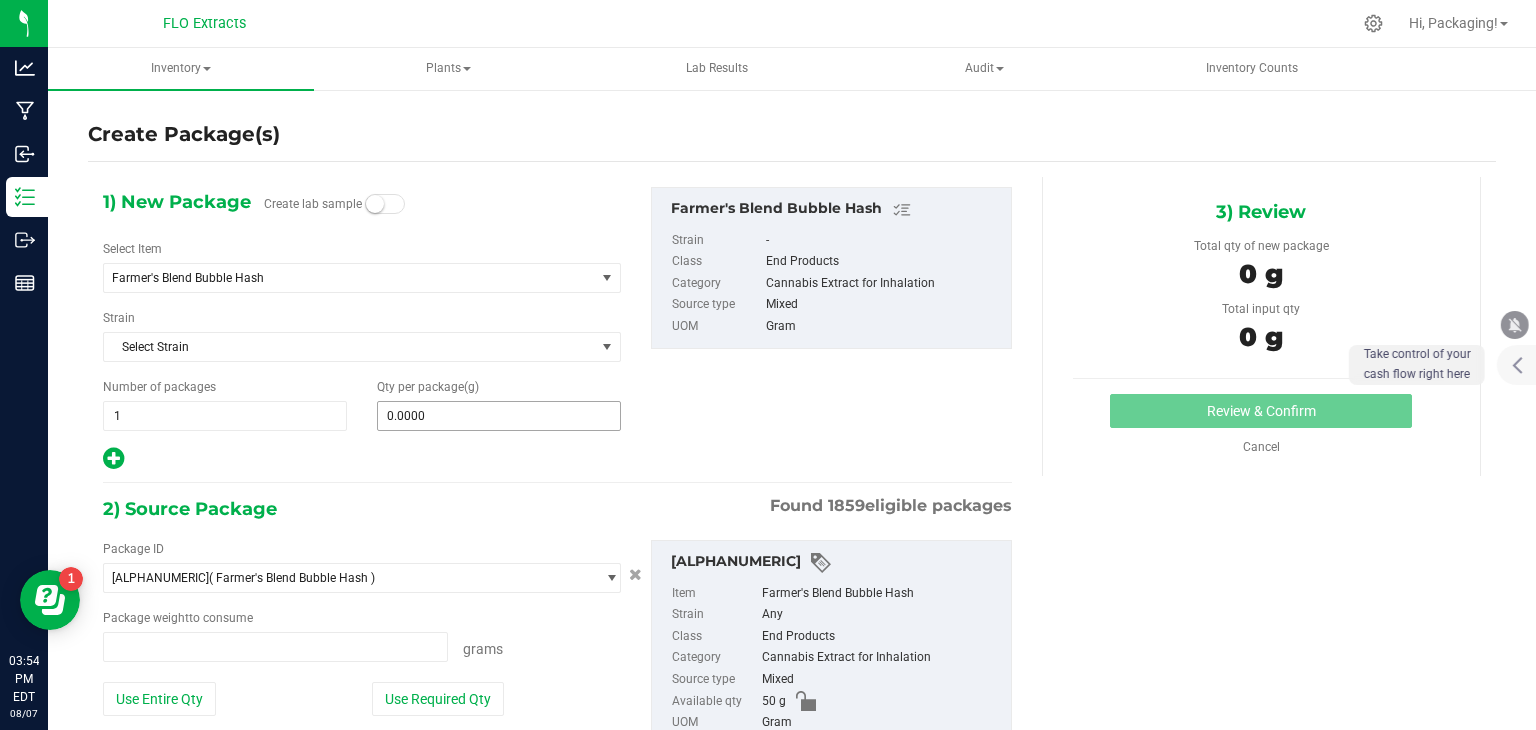 type on "0.0000 g" 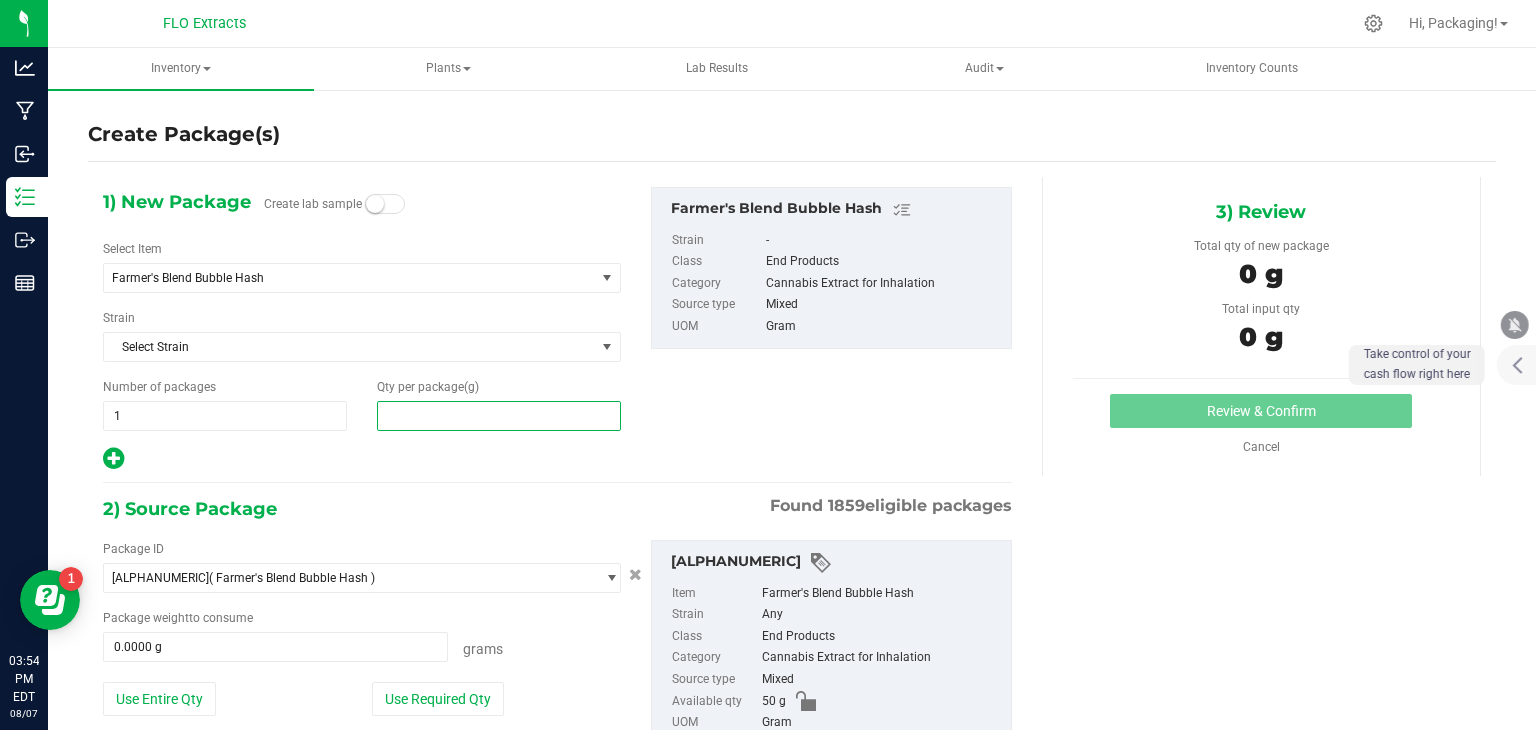 click 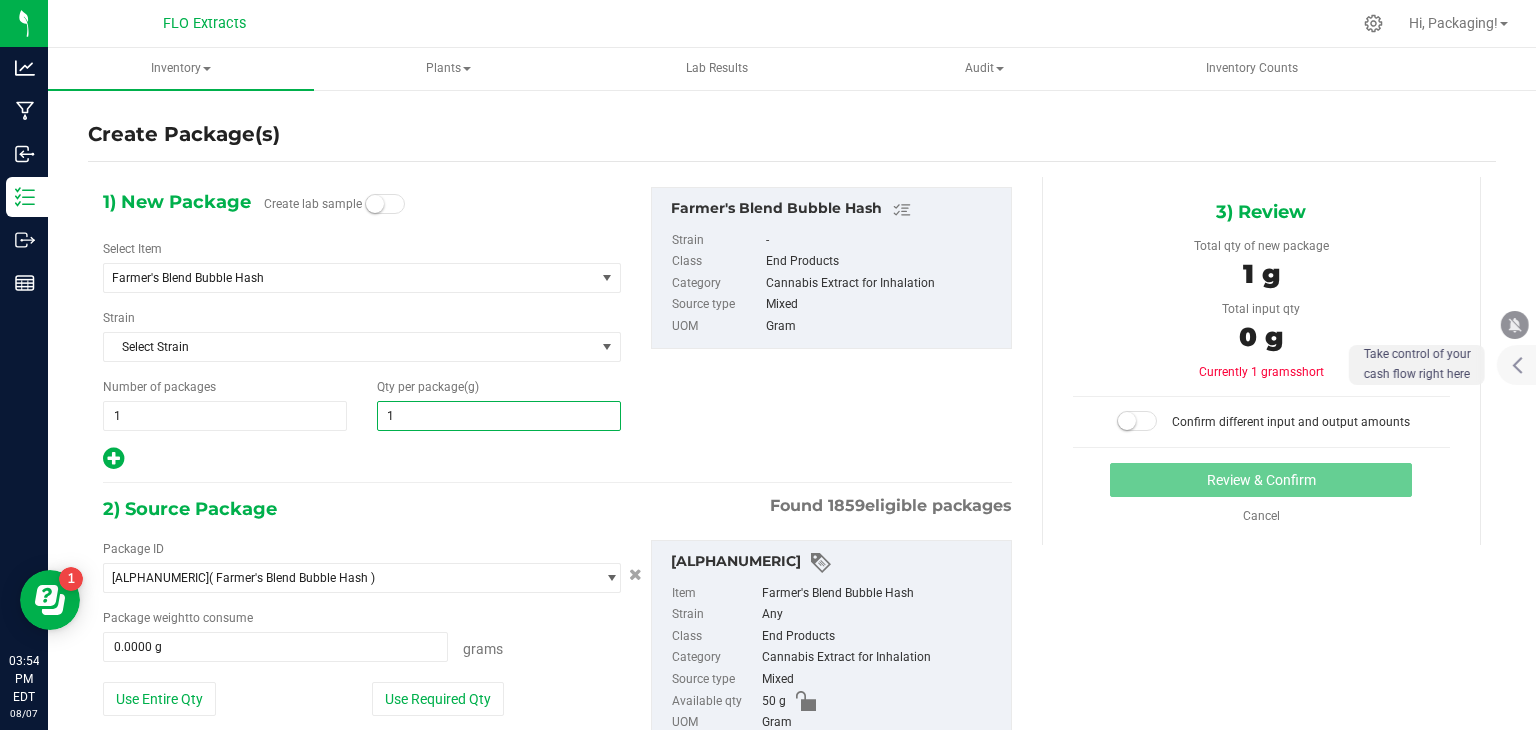 type on "18" 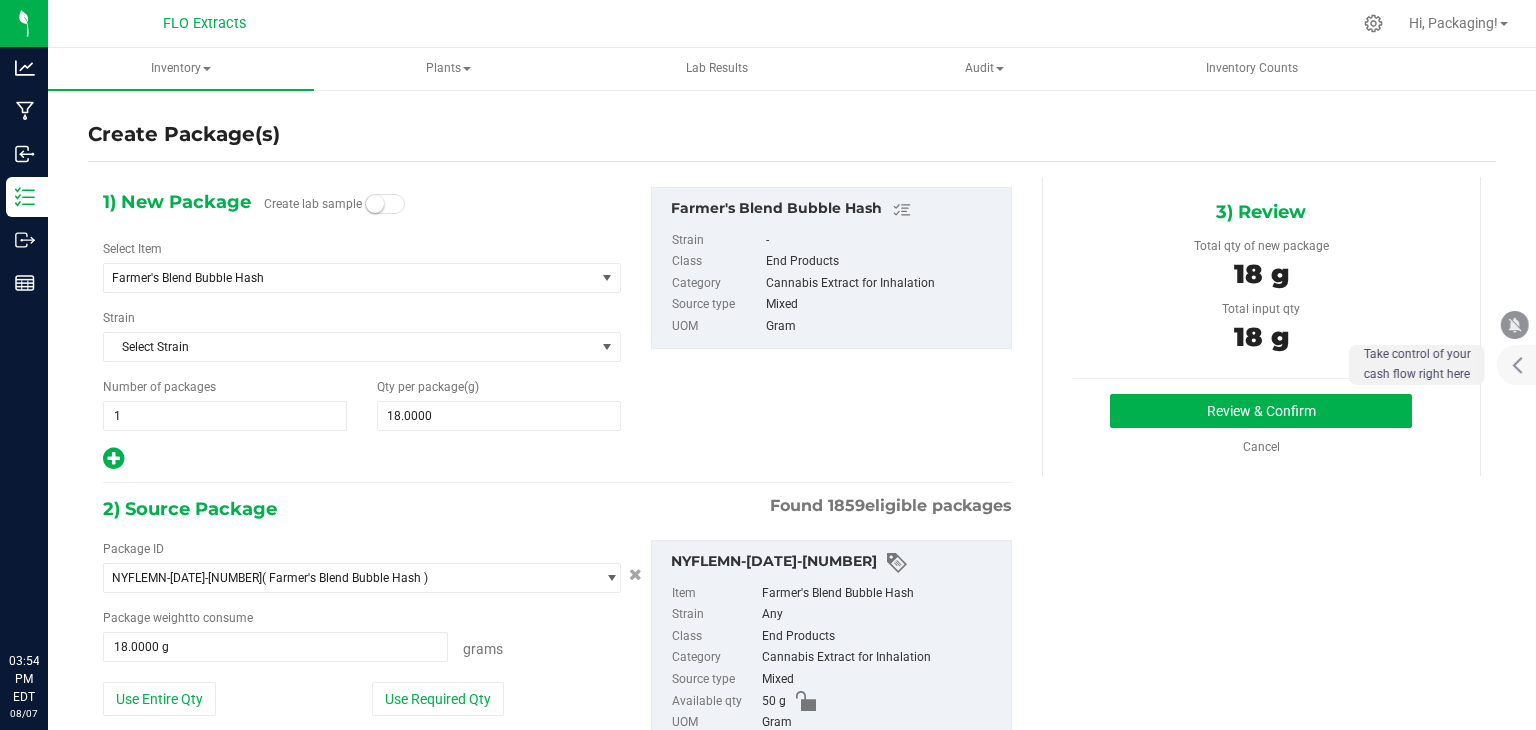 scroll, scrollTop: 0, scrollLeft: 0, axis: both 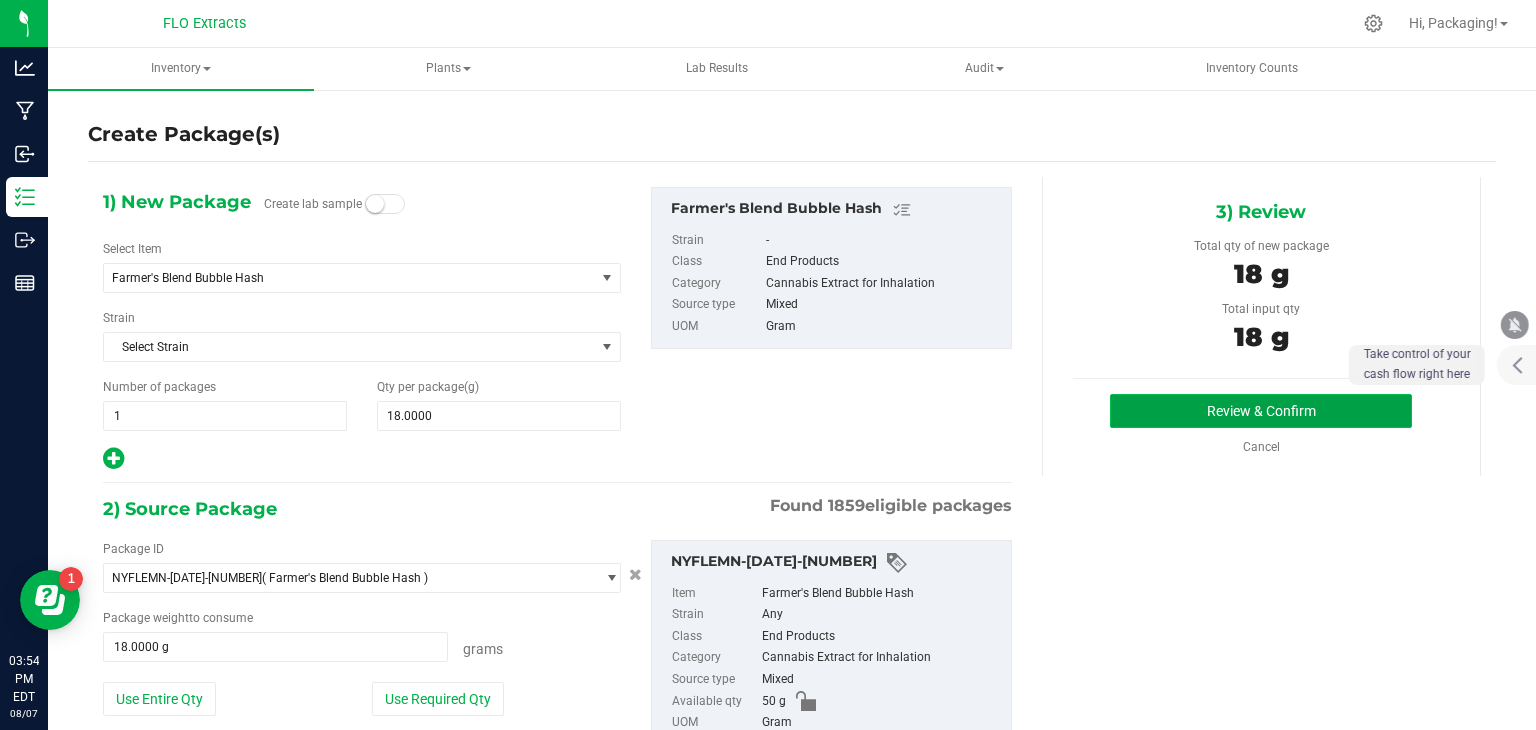 click on "Review & Confirm" at bounding box center [1261, 411] 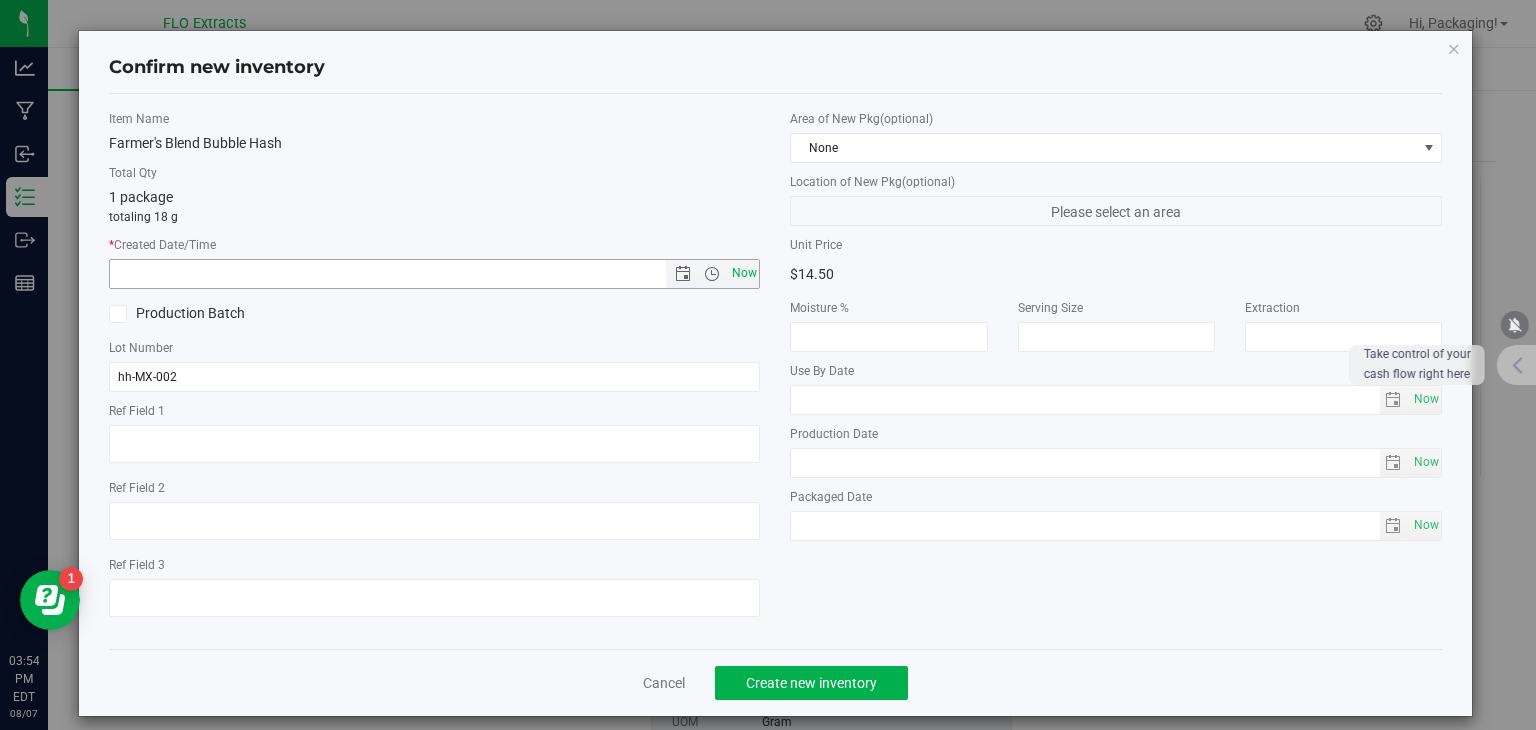 click on "Now" at bounding box center (744, 273) 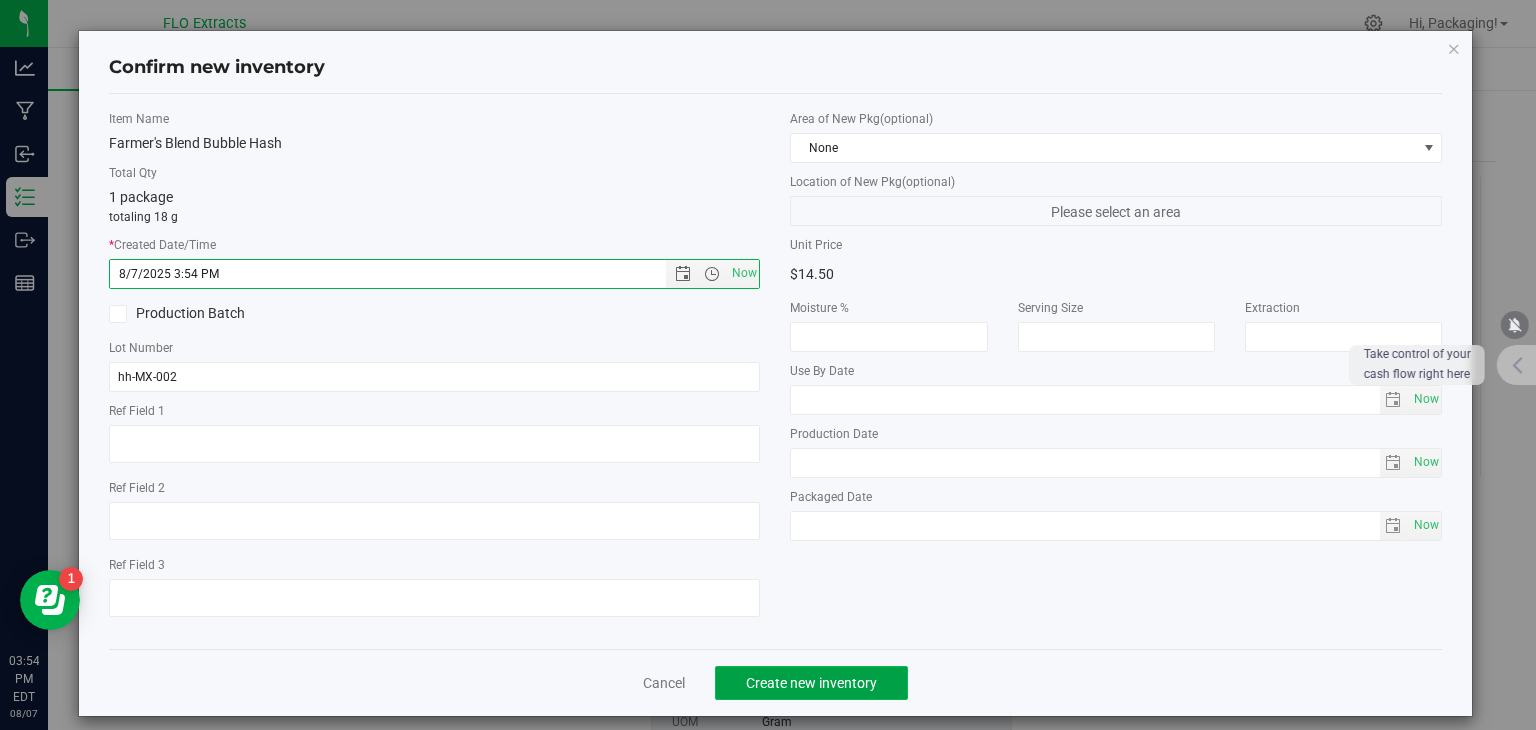 click on "Create new inventory" 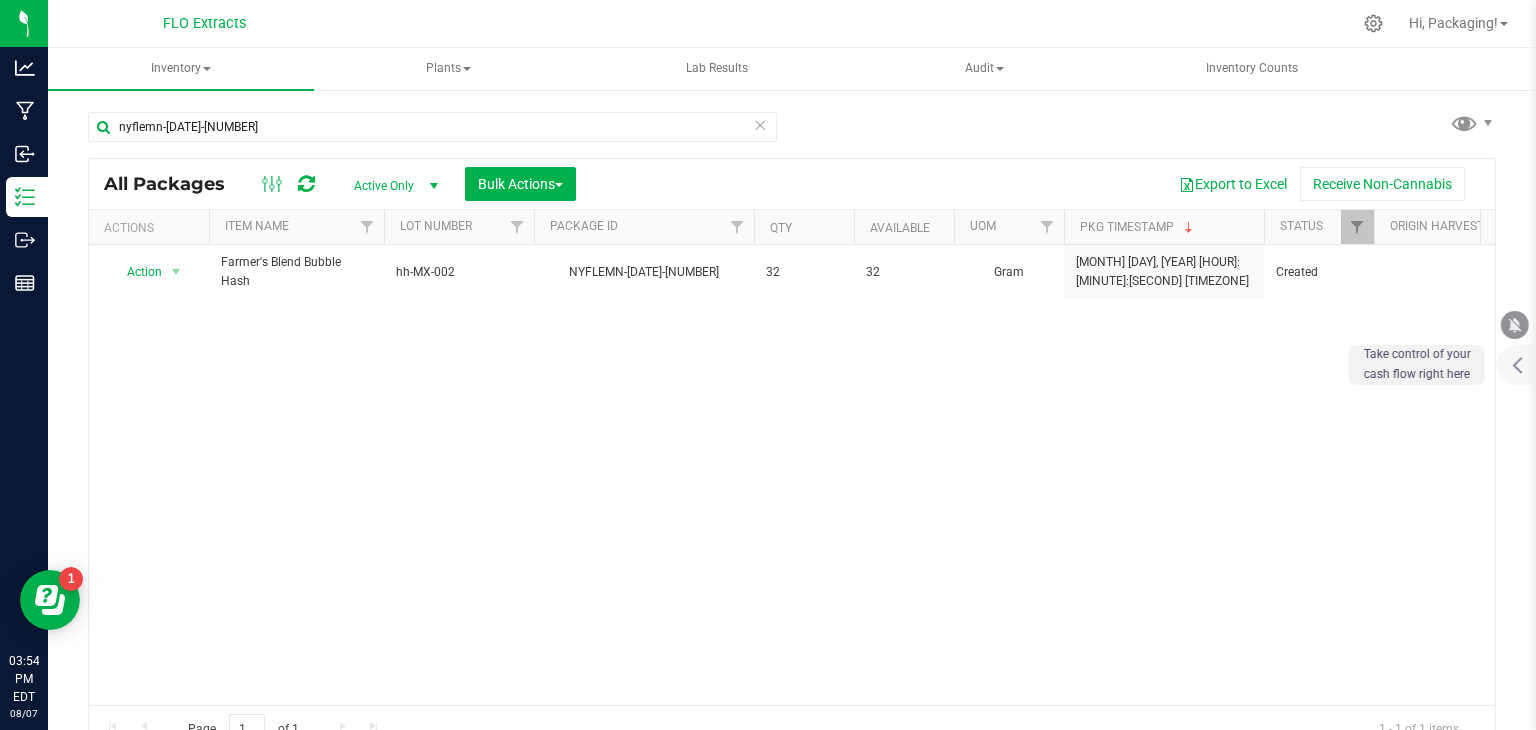 click at bounding box center [760, 124] 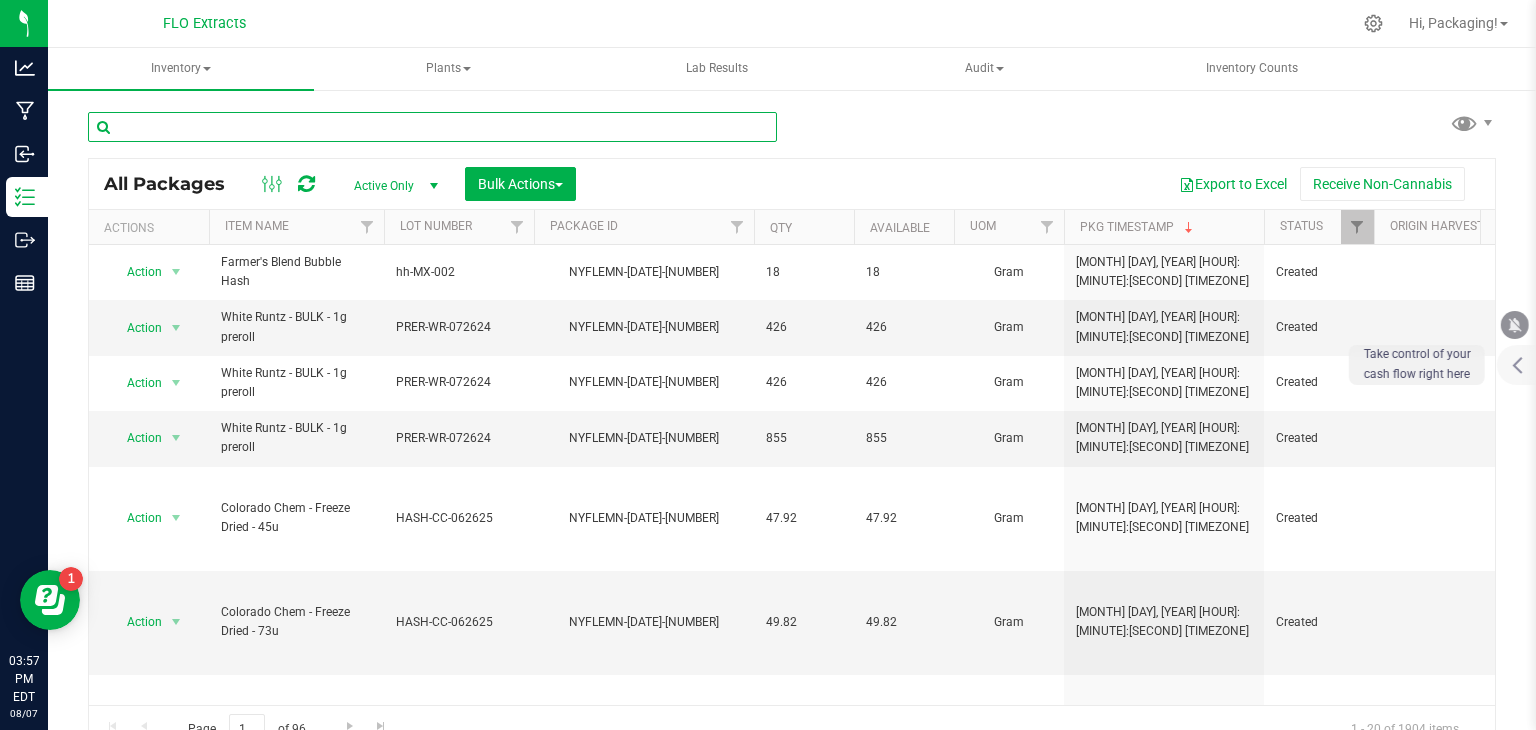 click at bounding box center (432, 127) 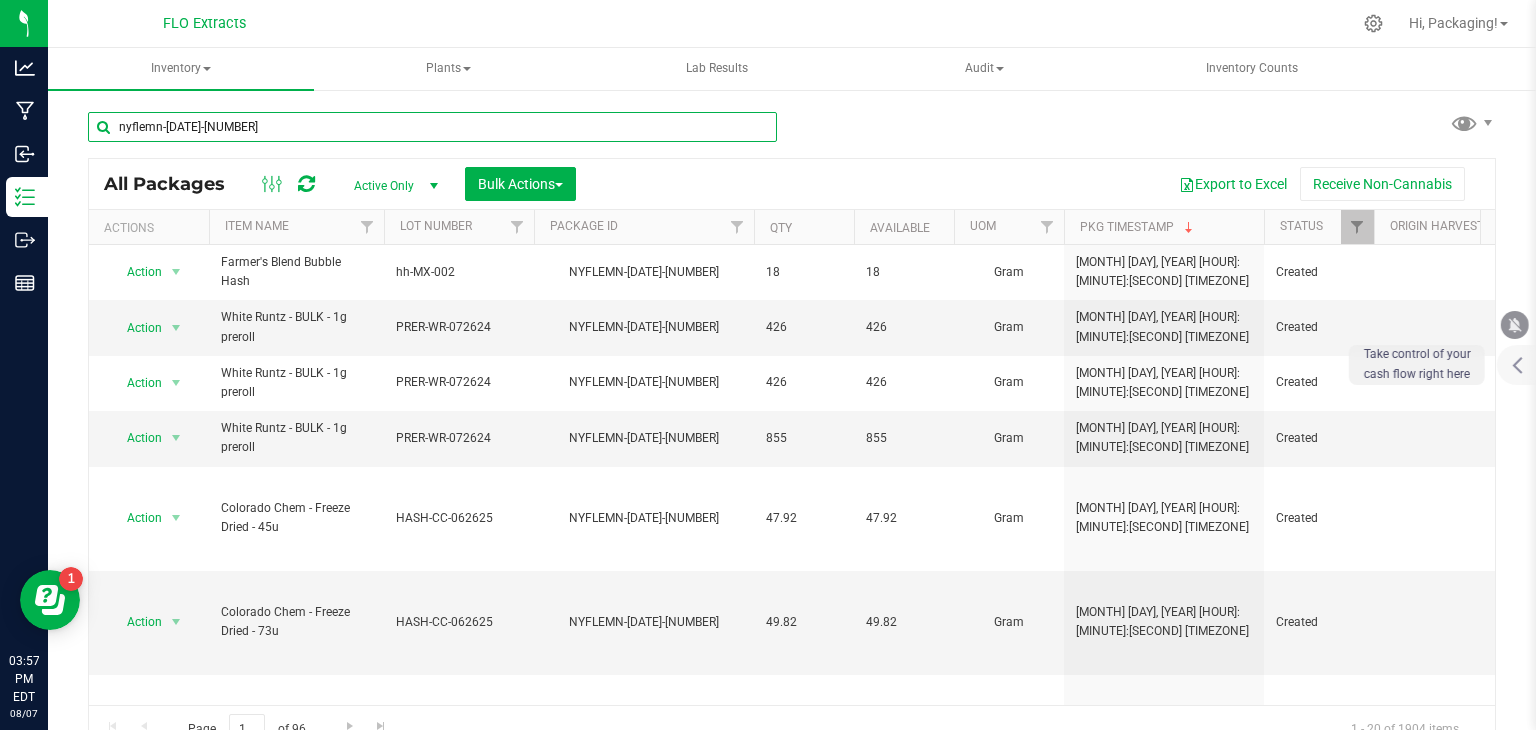 type on "nyflemn-[DATE]-[NUMBER]" 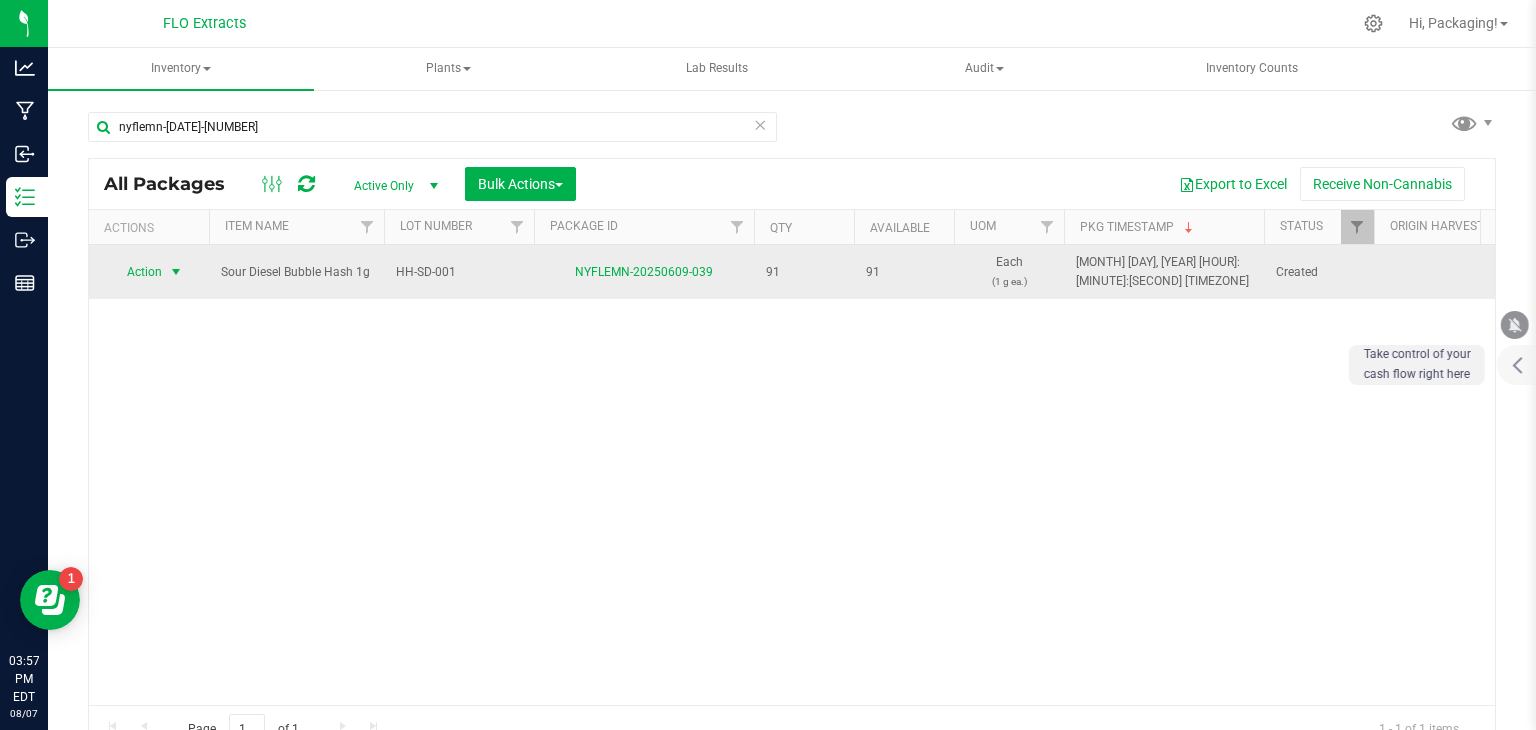 click on "Action" at bounding box center (136, 272) 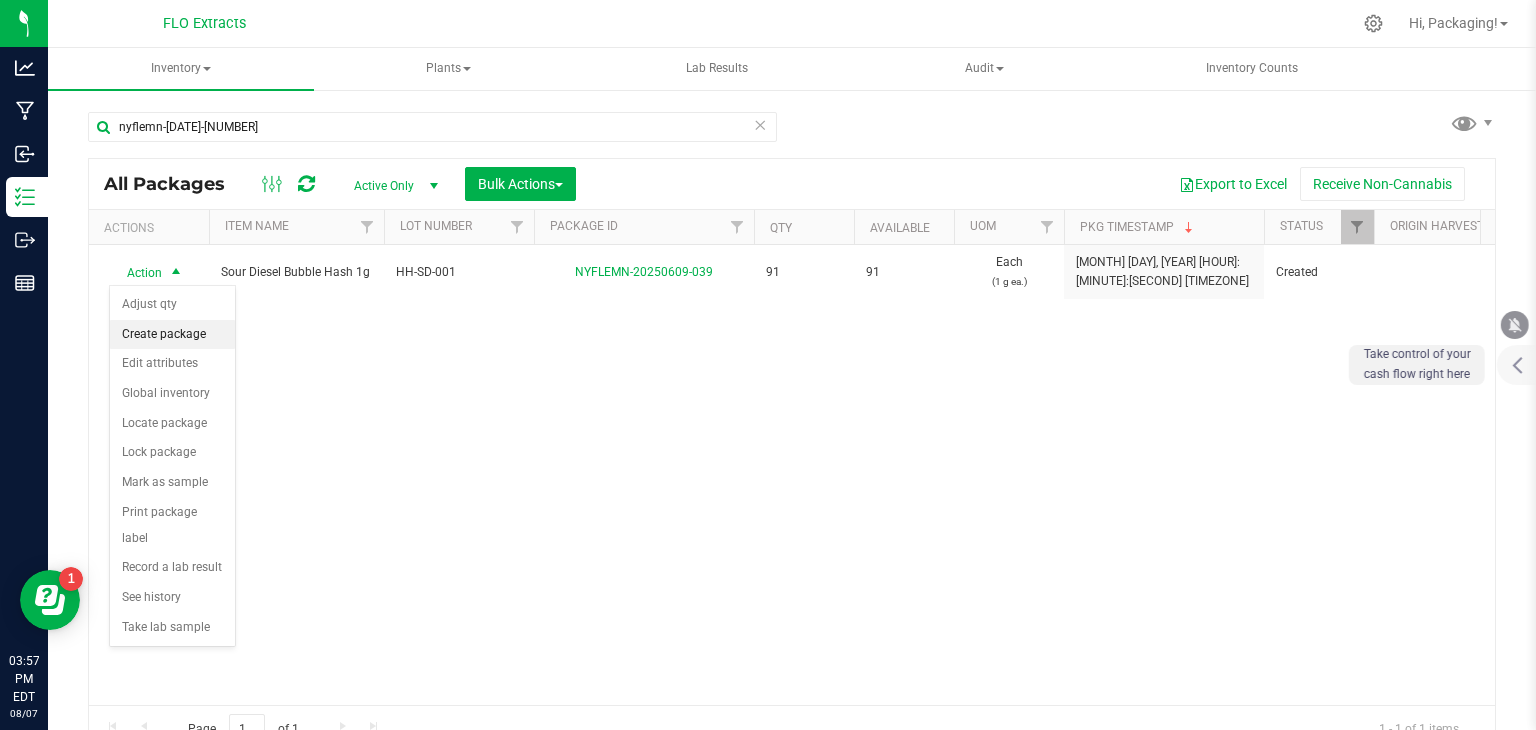 click on "Create package" at bounding box center (172, 335) 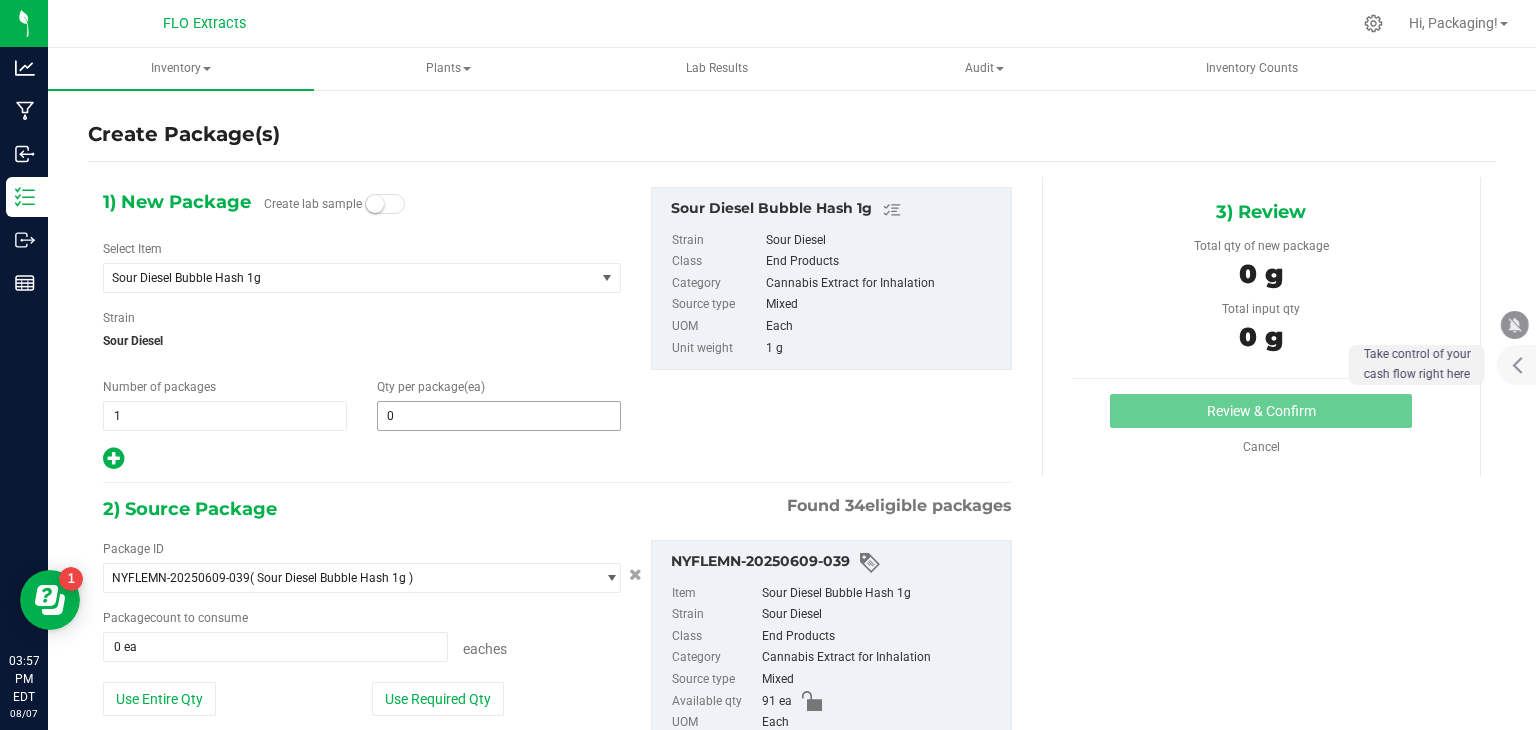 type 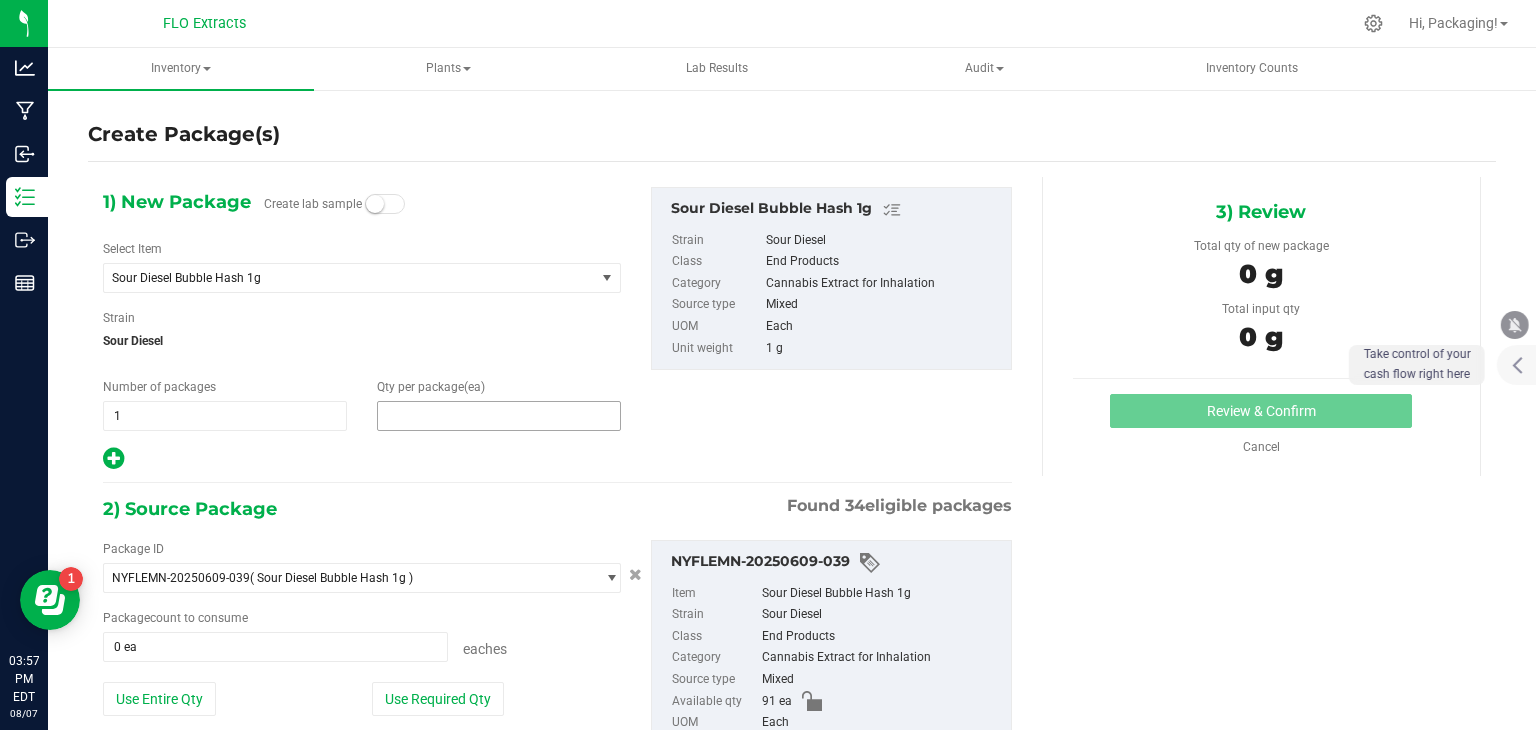 click at bounding box center [499, 416] 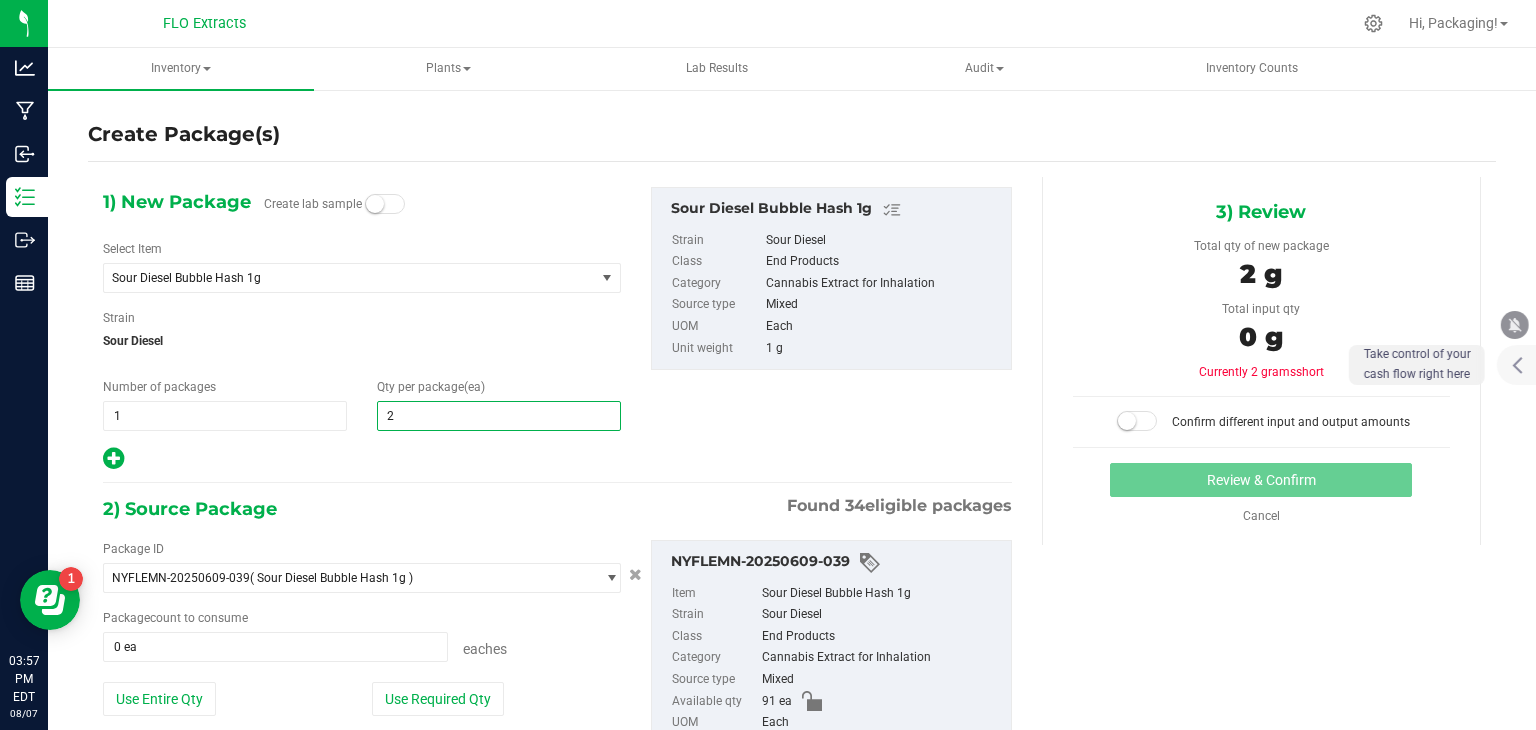 type on "20" 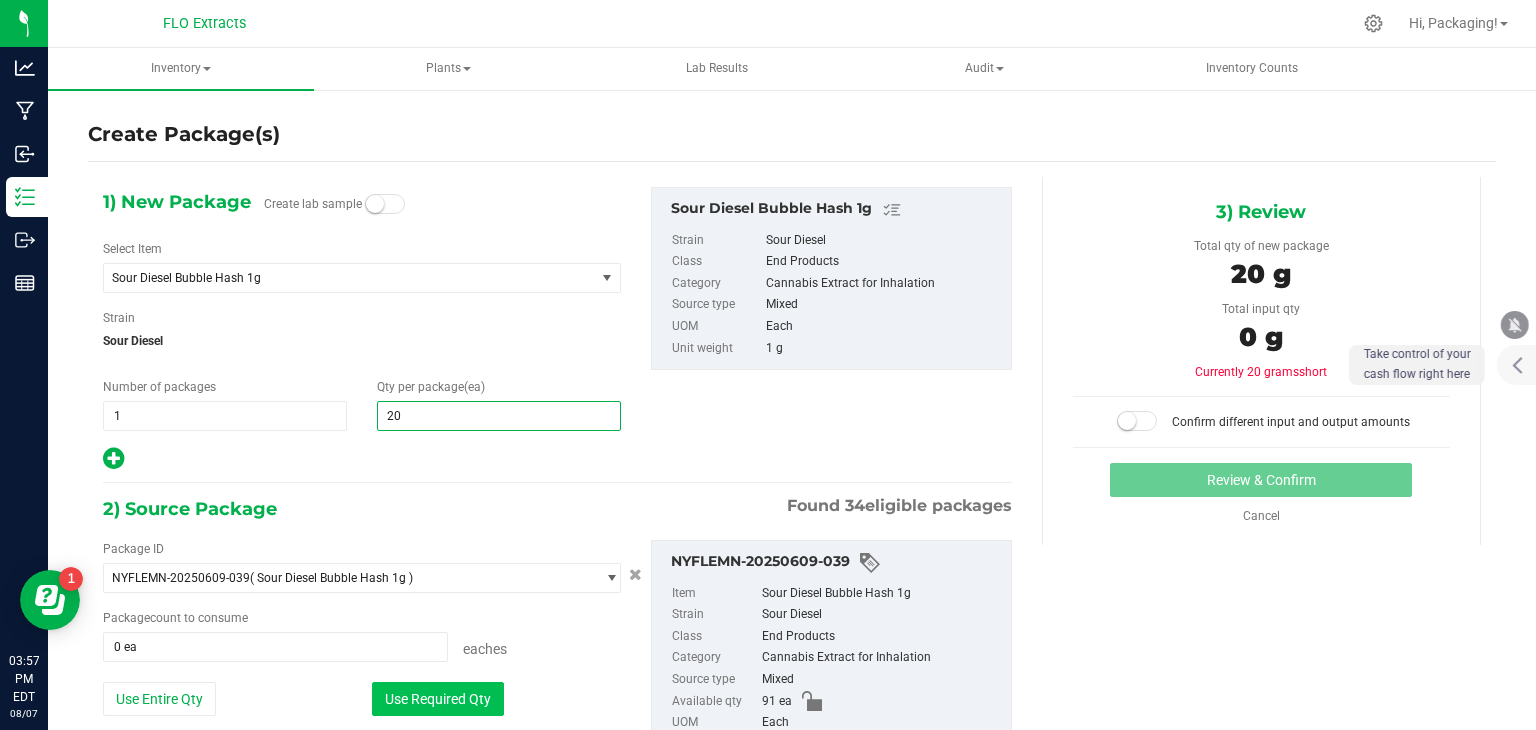 type on "20" 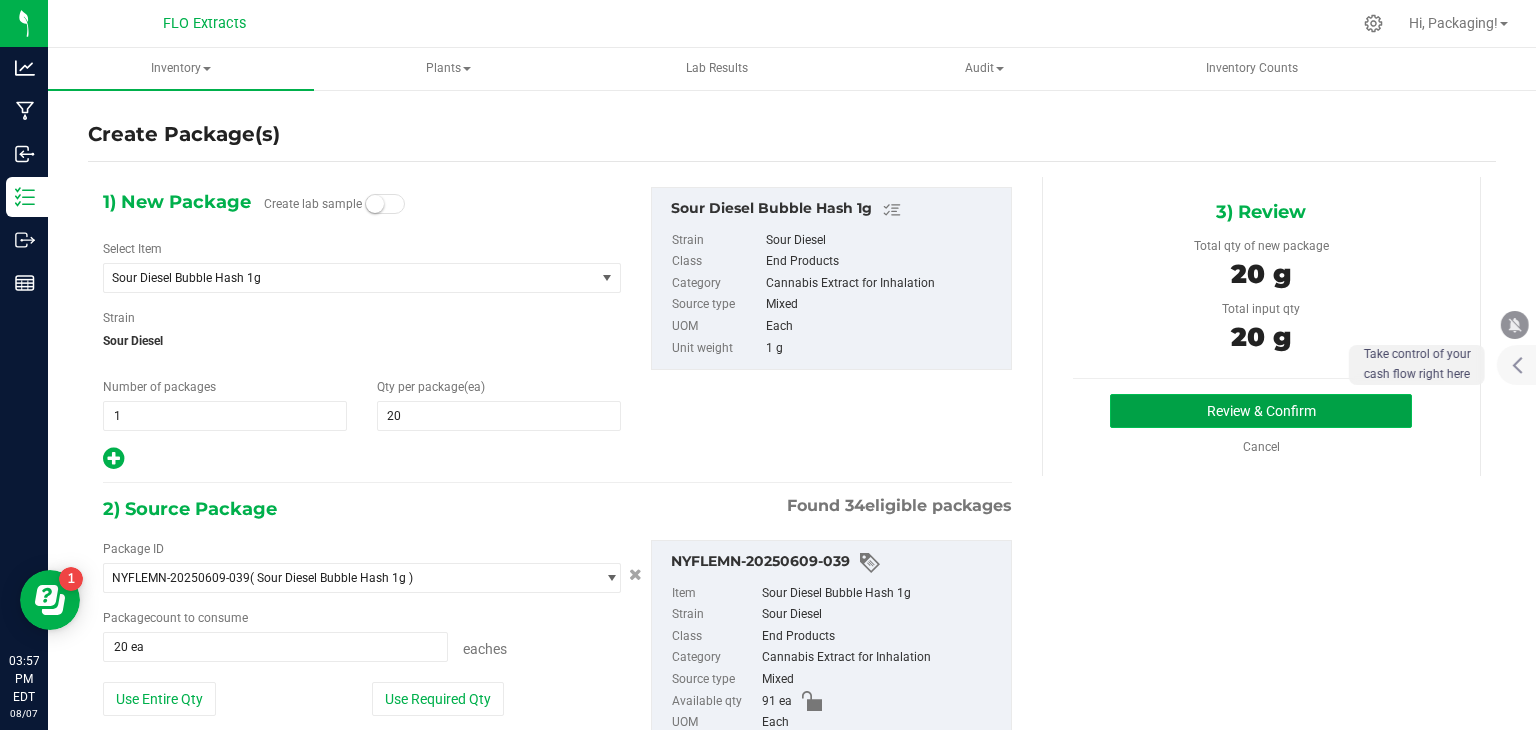 click on "Review & Confirm" at bounding box center (1261, 411) 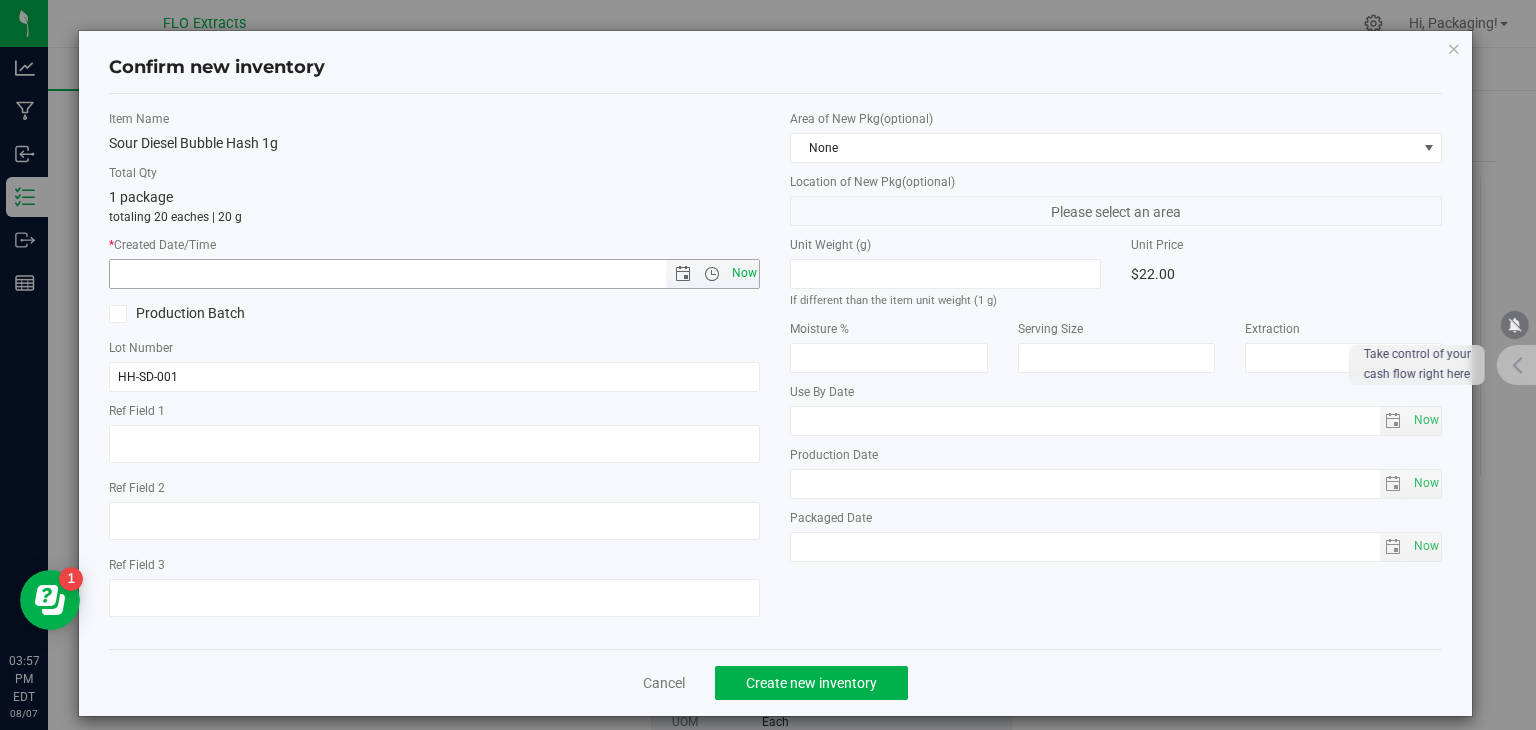 click on "Now" at bounding box center (744, 273) 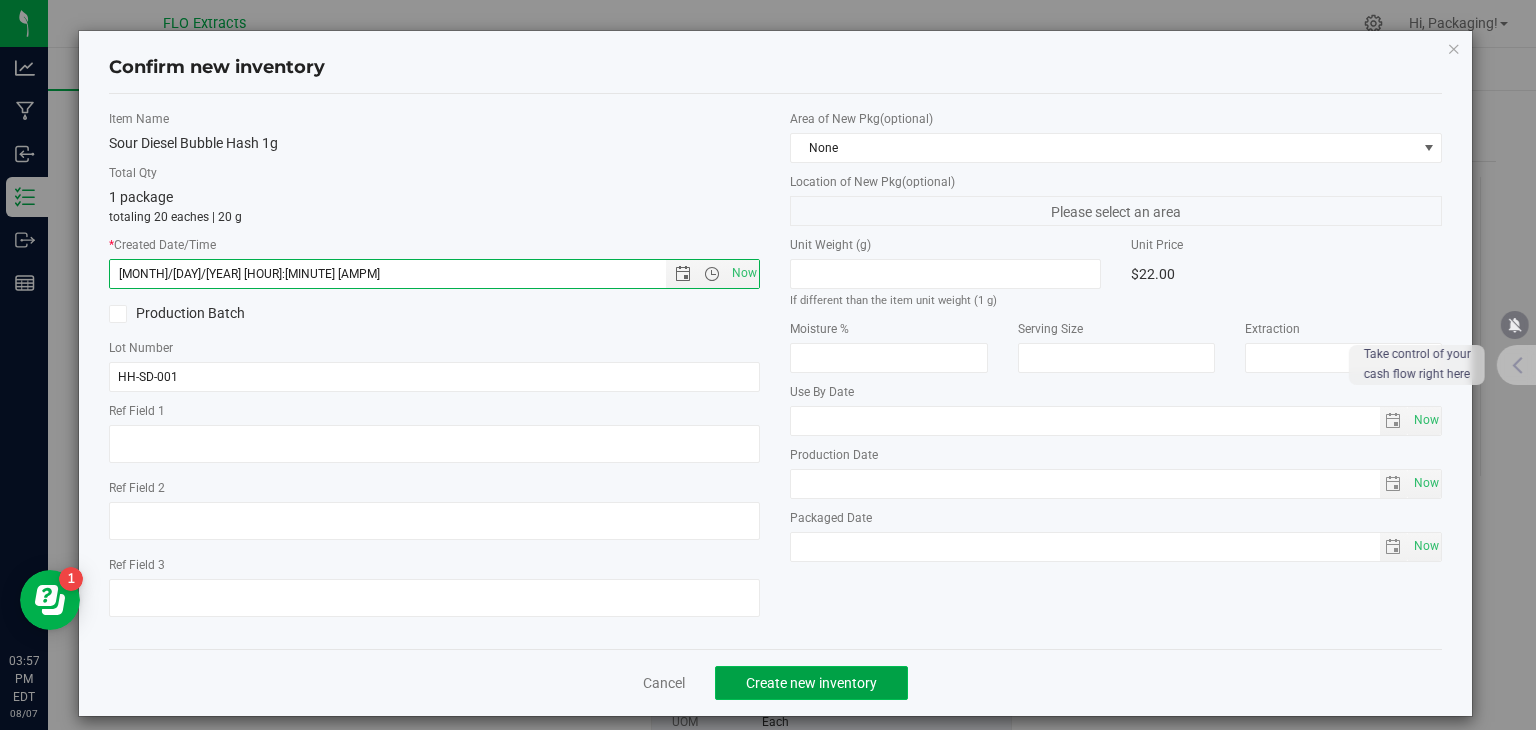 click on "Create new inventory" 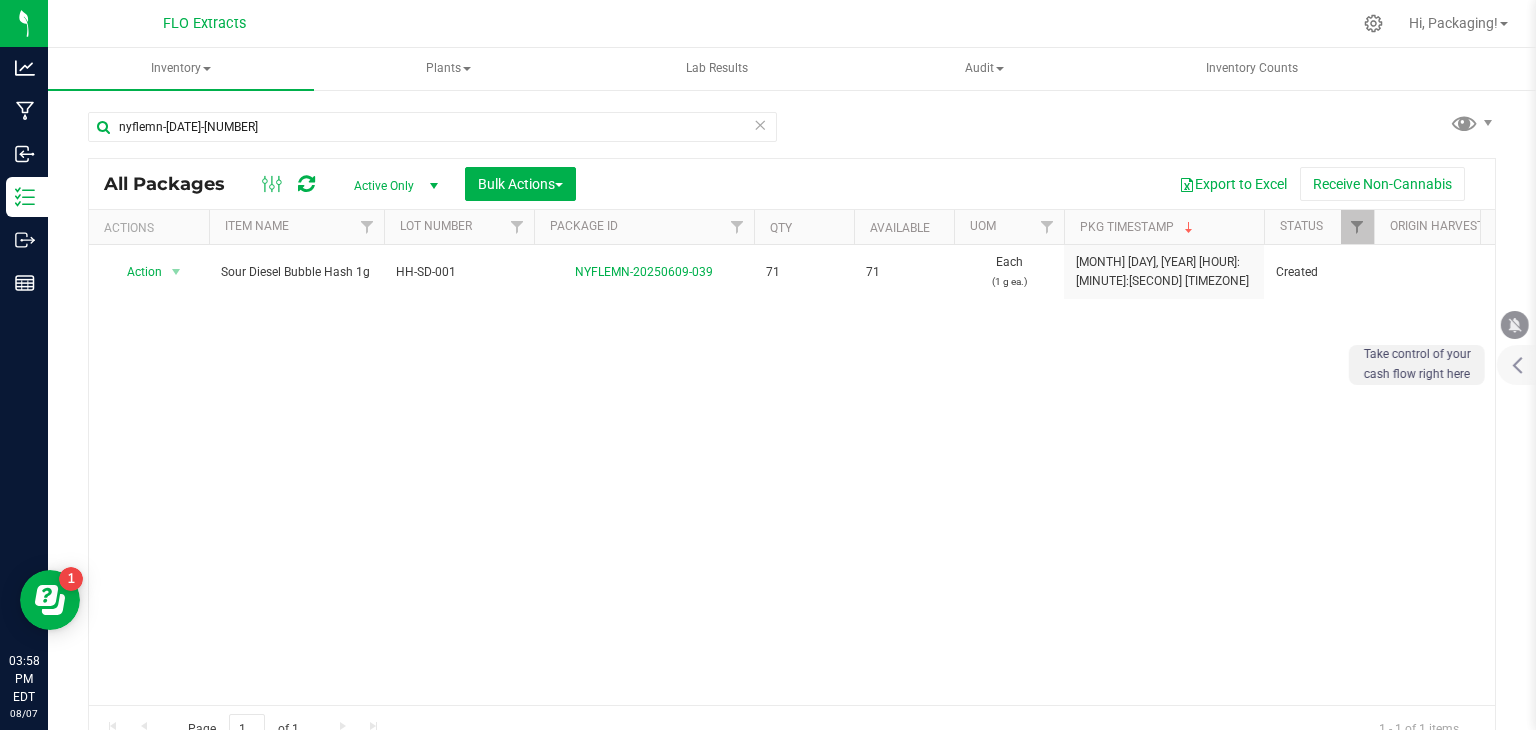 click at bounding box center [760, 124] 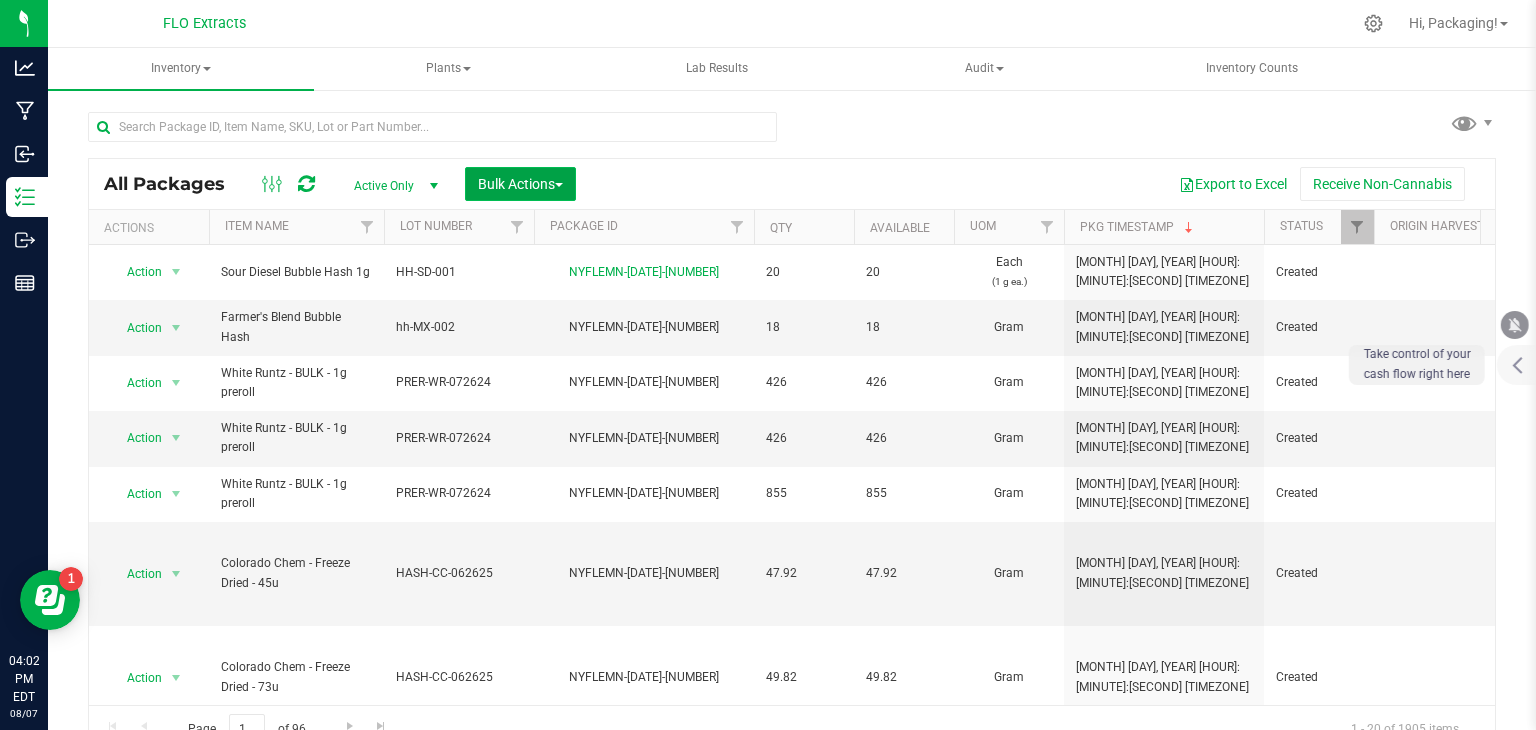 click on "Bulk Actions" at bounding box center (520, 184) 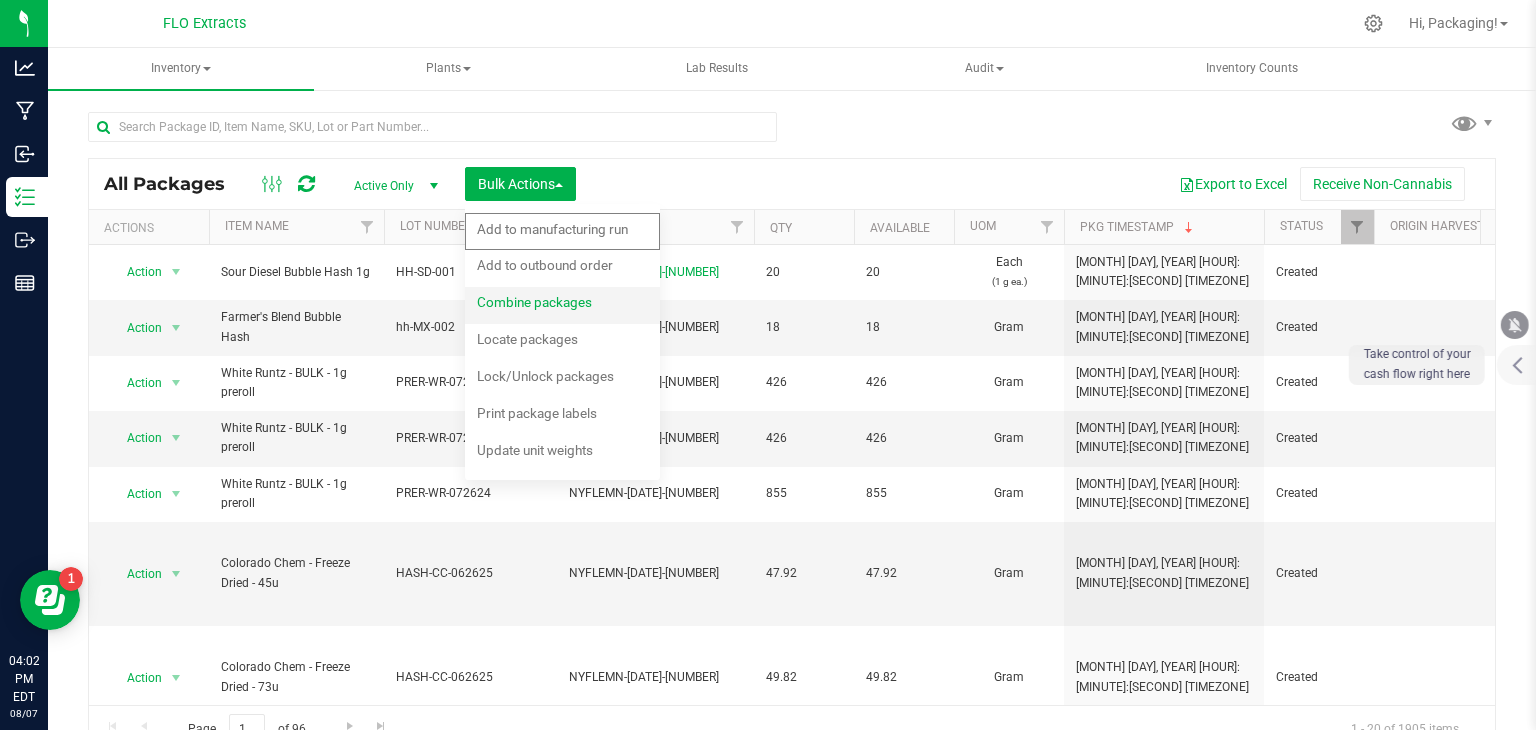 click on "Combine packages" at bounding box center (534, 302) 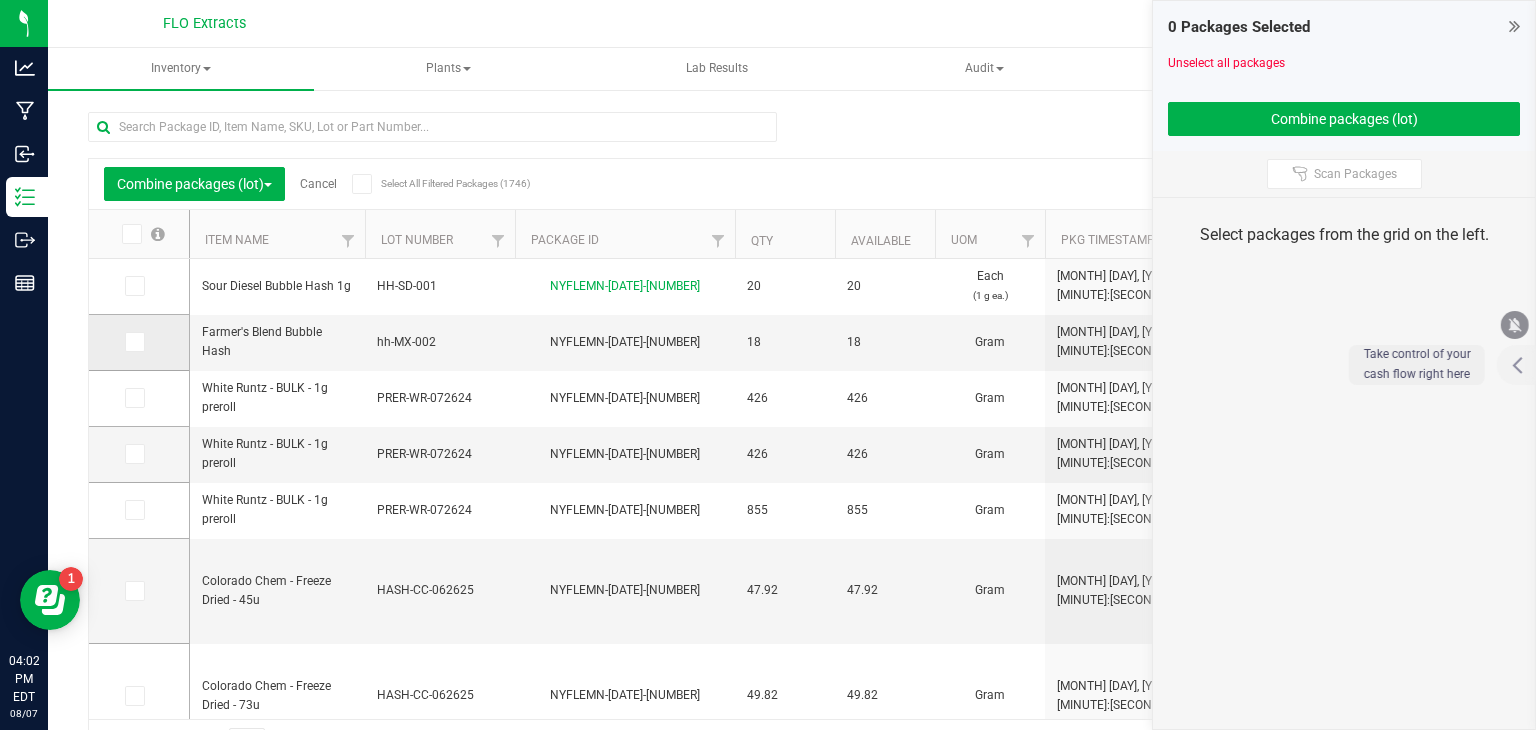 click at bounding box center [133, 342] 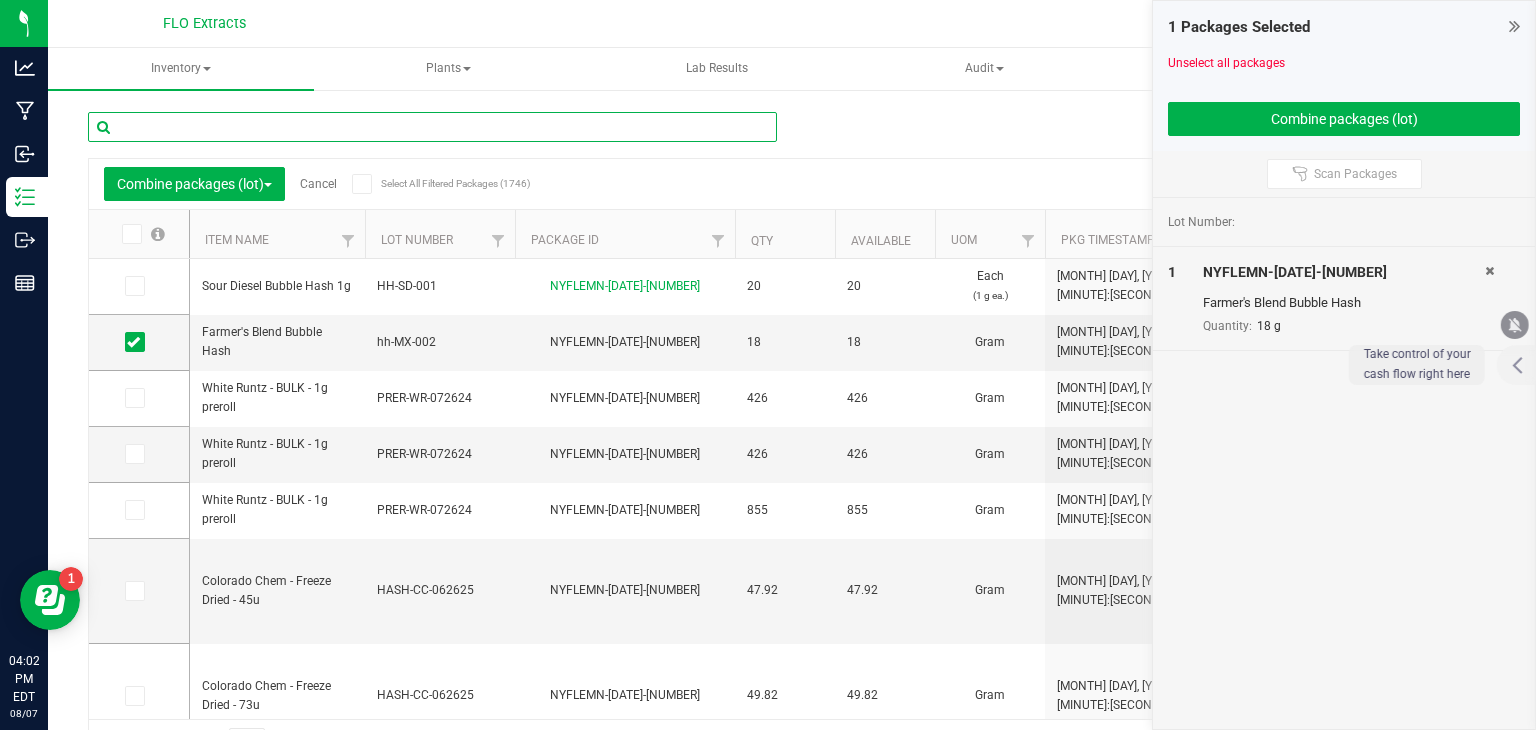 click at bounding box center (432, 127) 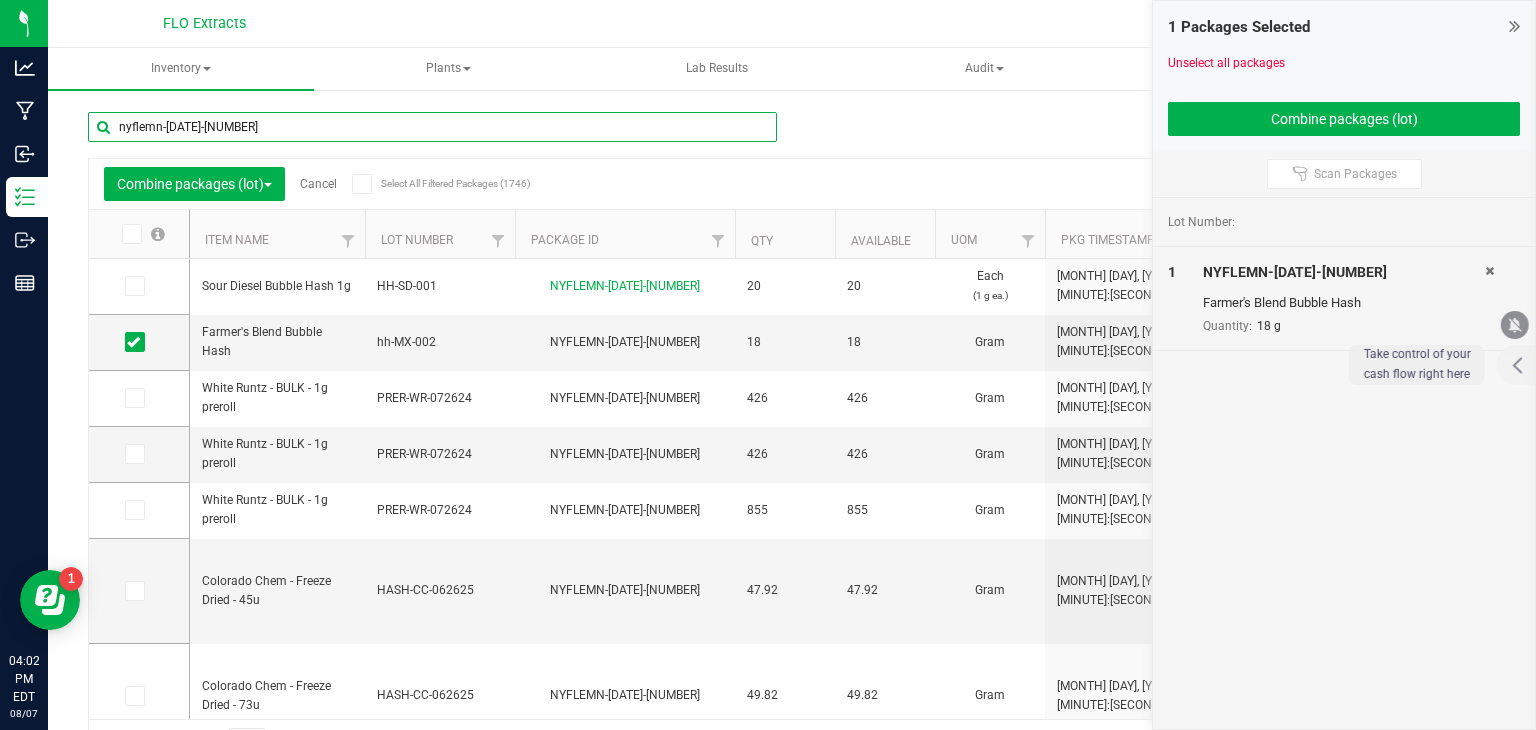 type on "nyflemn-[DATE]-[NUMBER]" 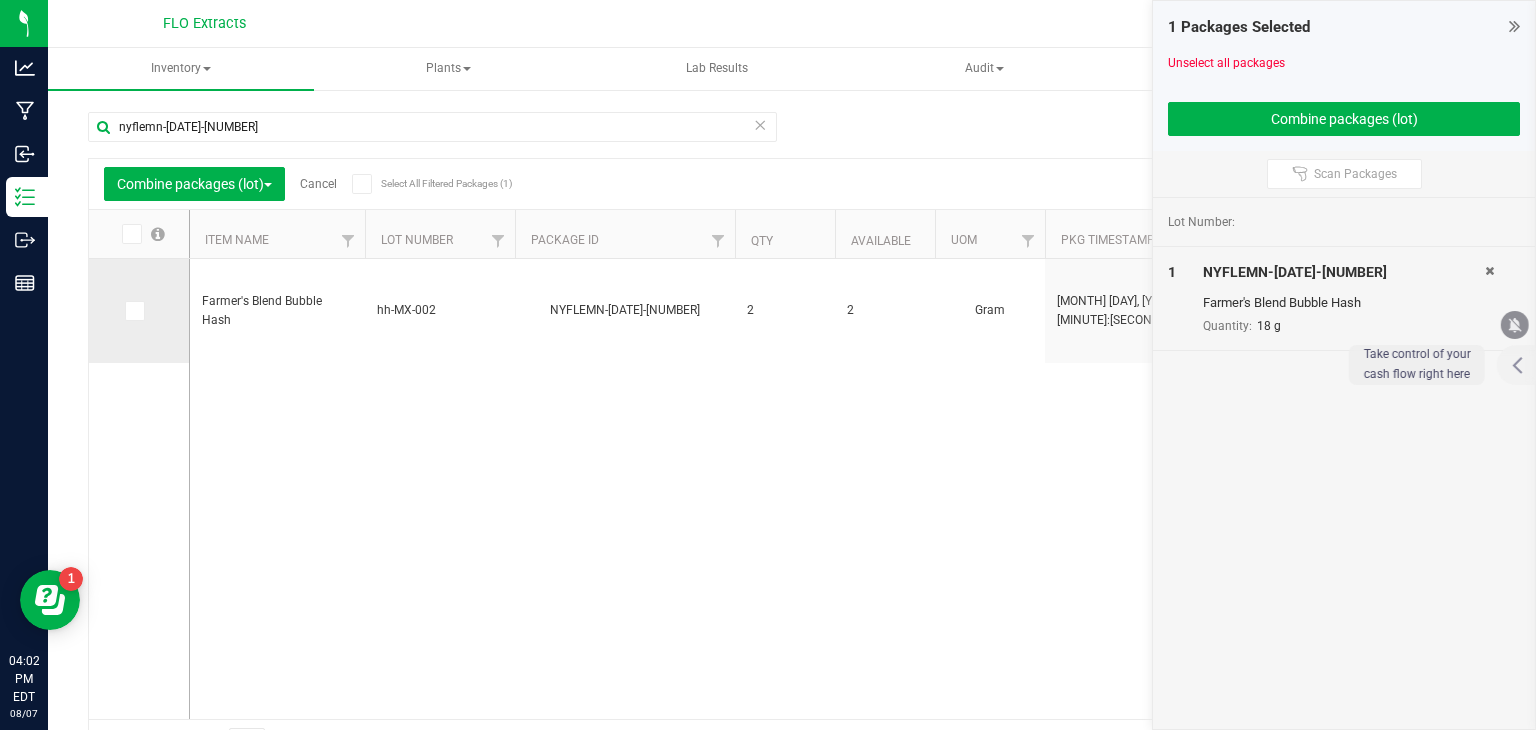 click at bounding box center [133, 311] 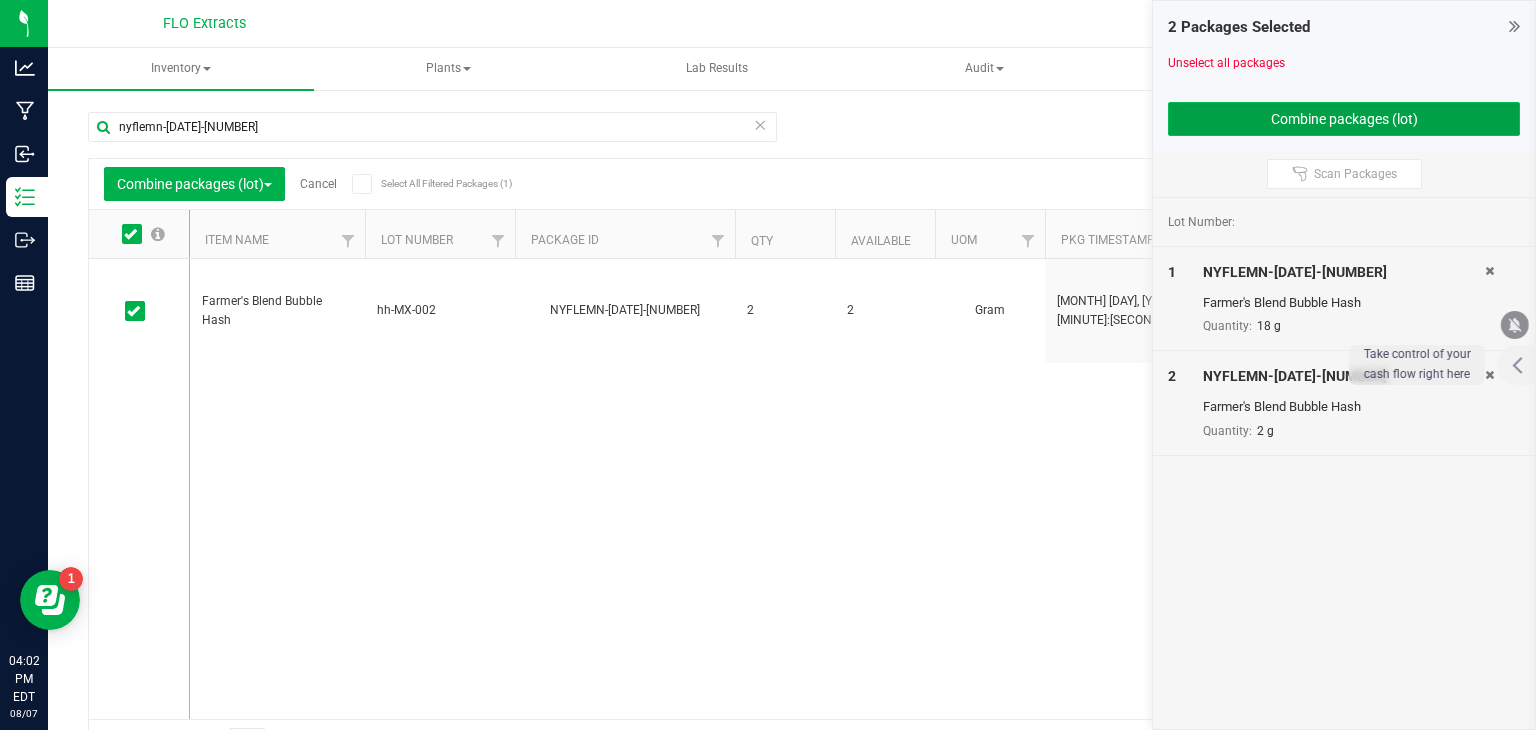 click on "Combine packages (lot)" at bounding box center (1344, 119) 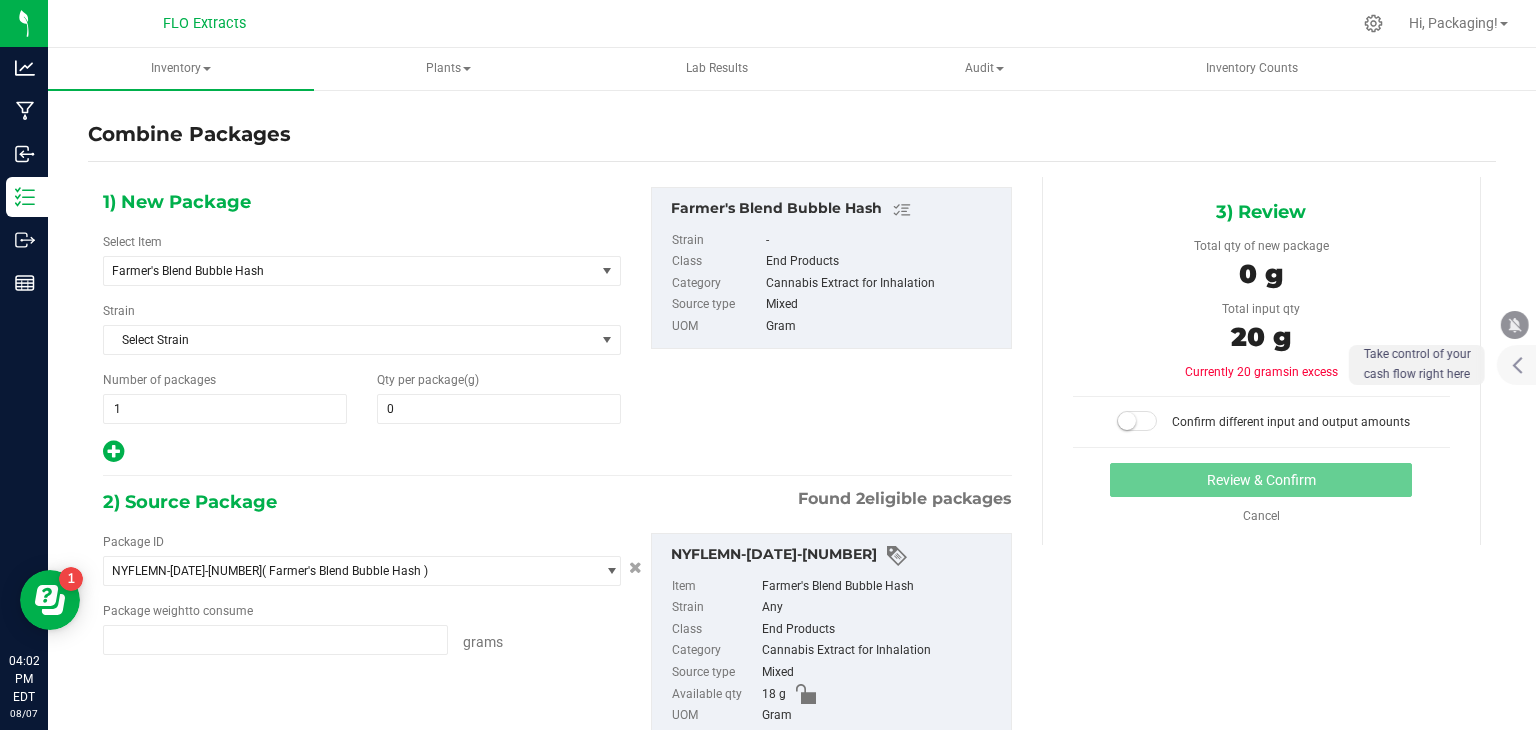 type on "18.0000 g" 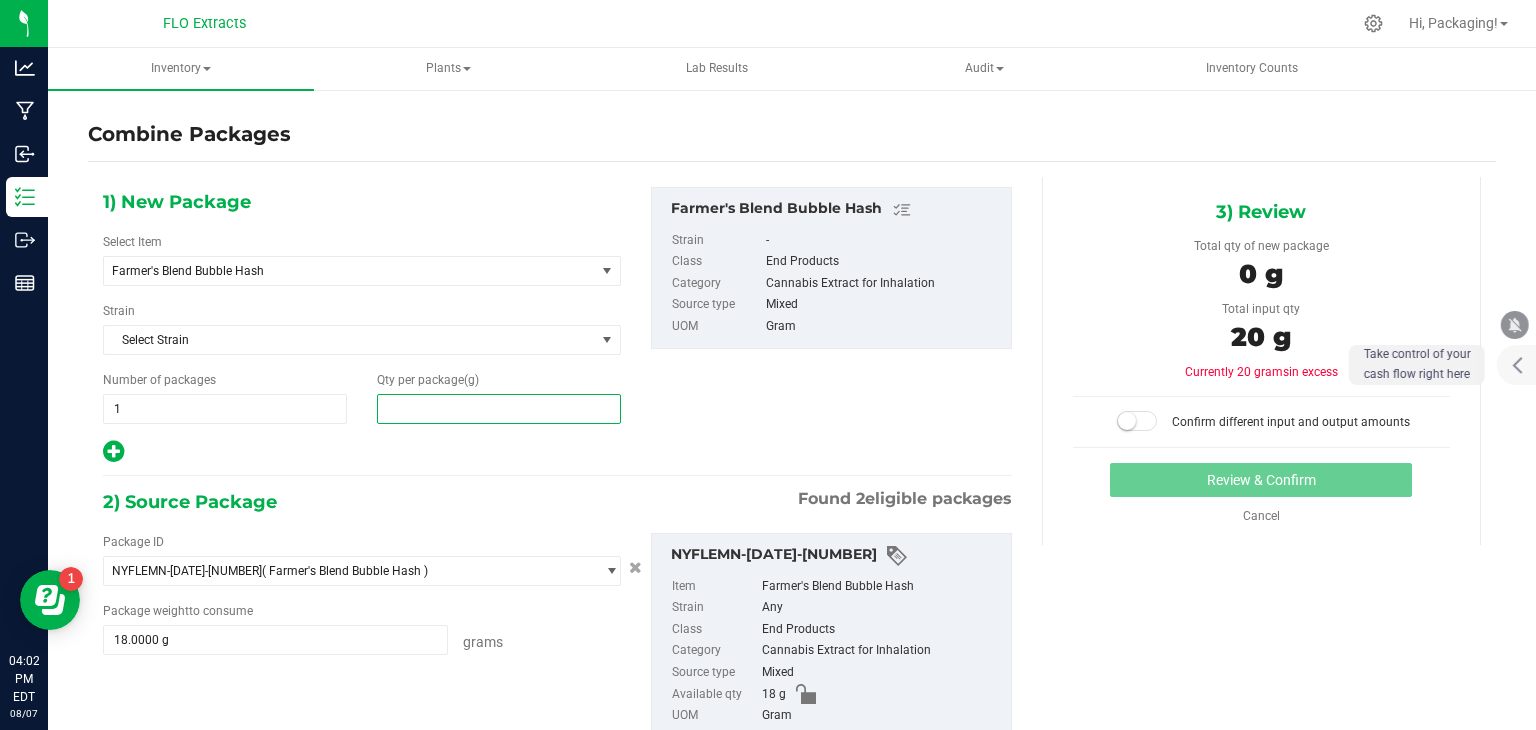 click at bounding box center [499, 409] 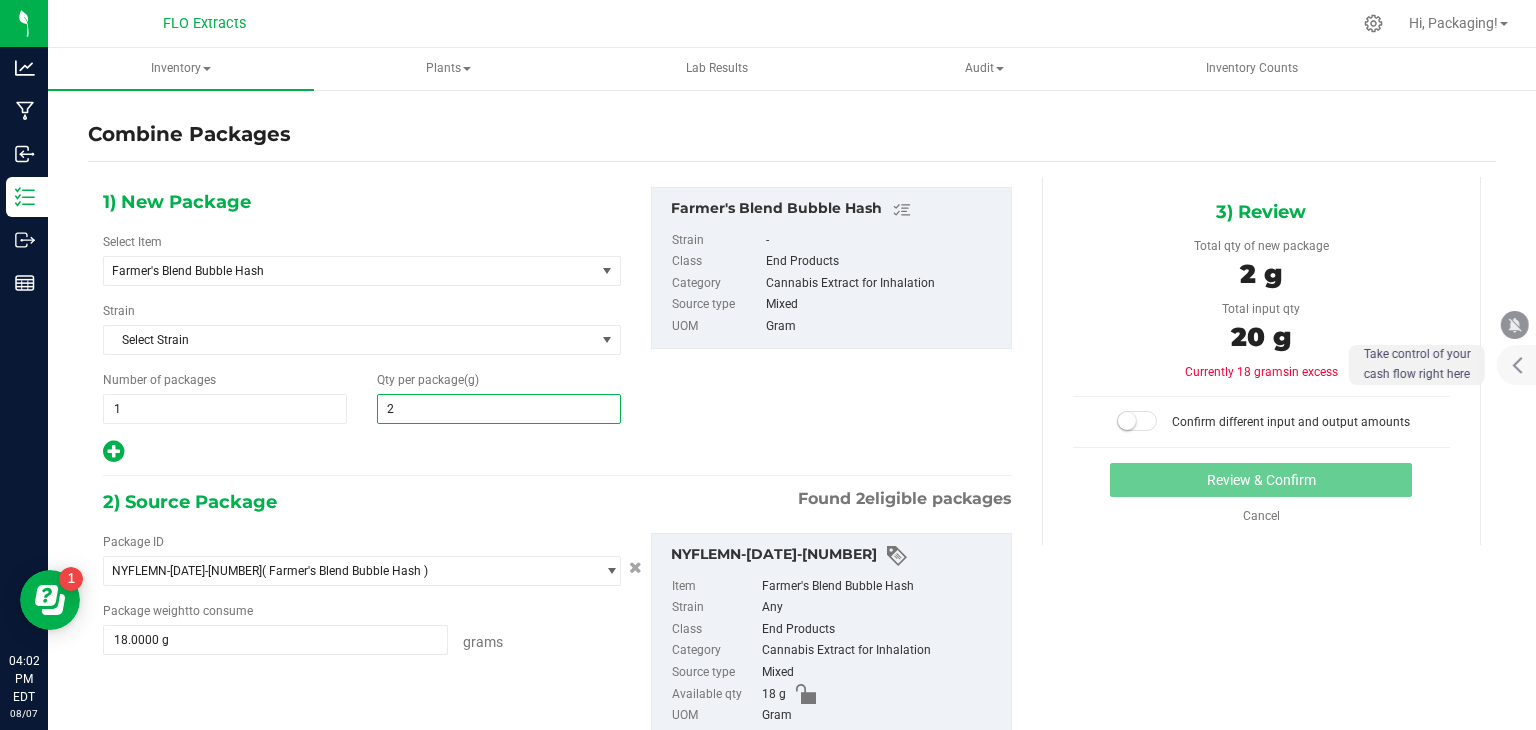 type on "20" 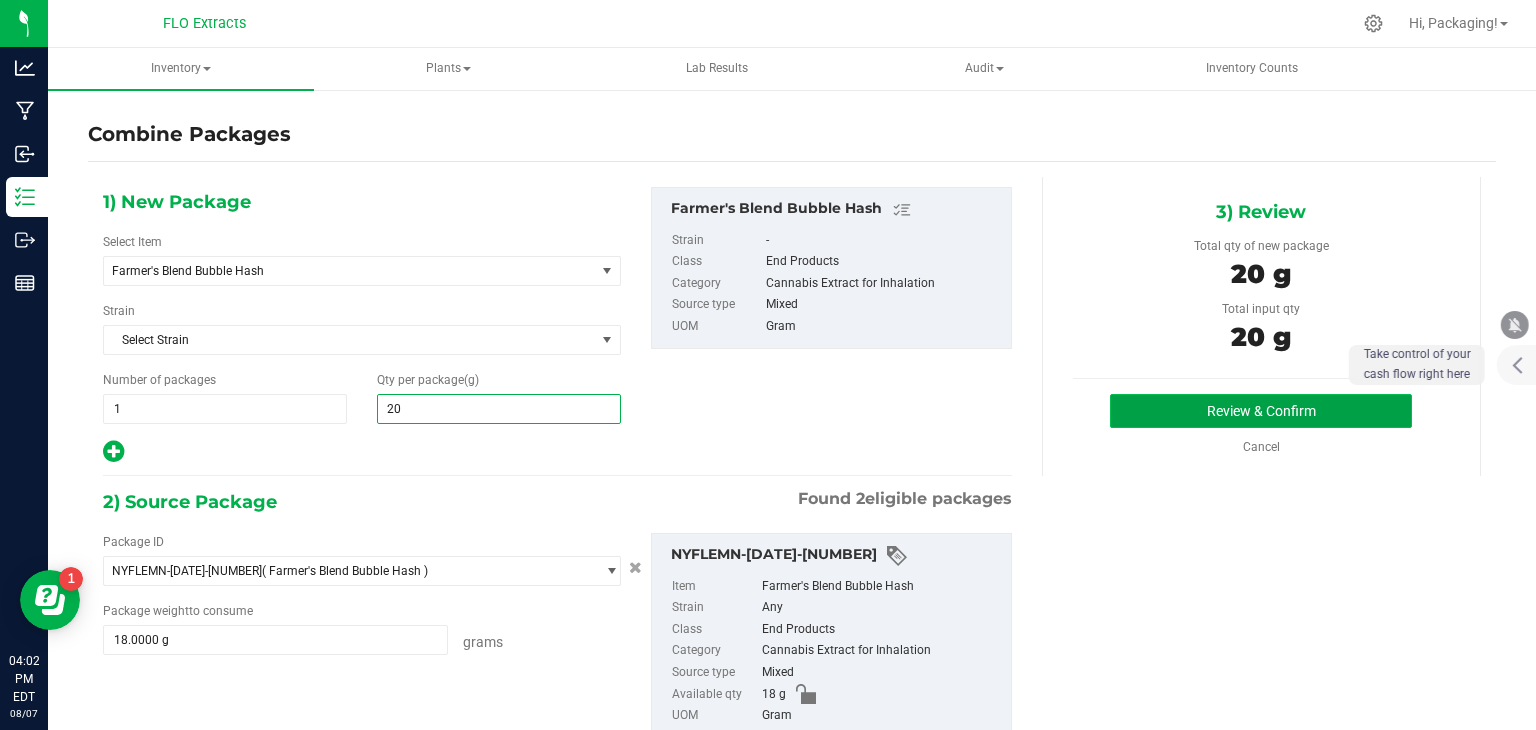 type on "20" 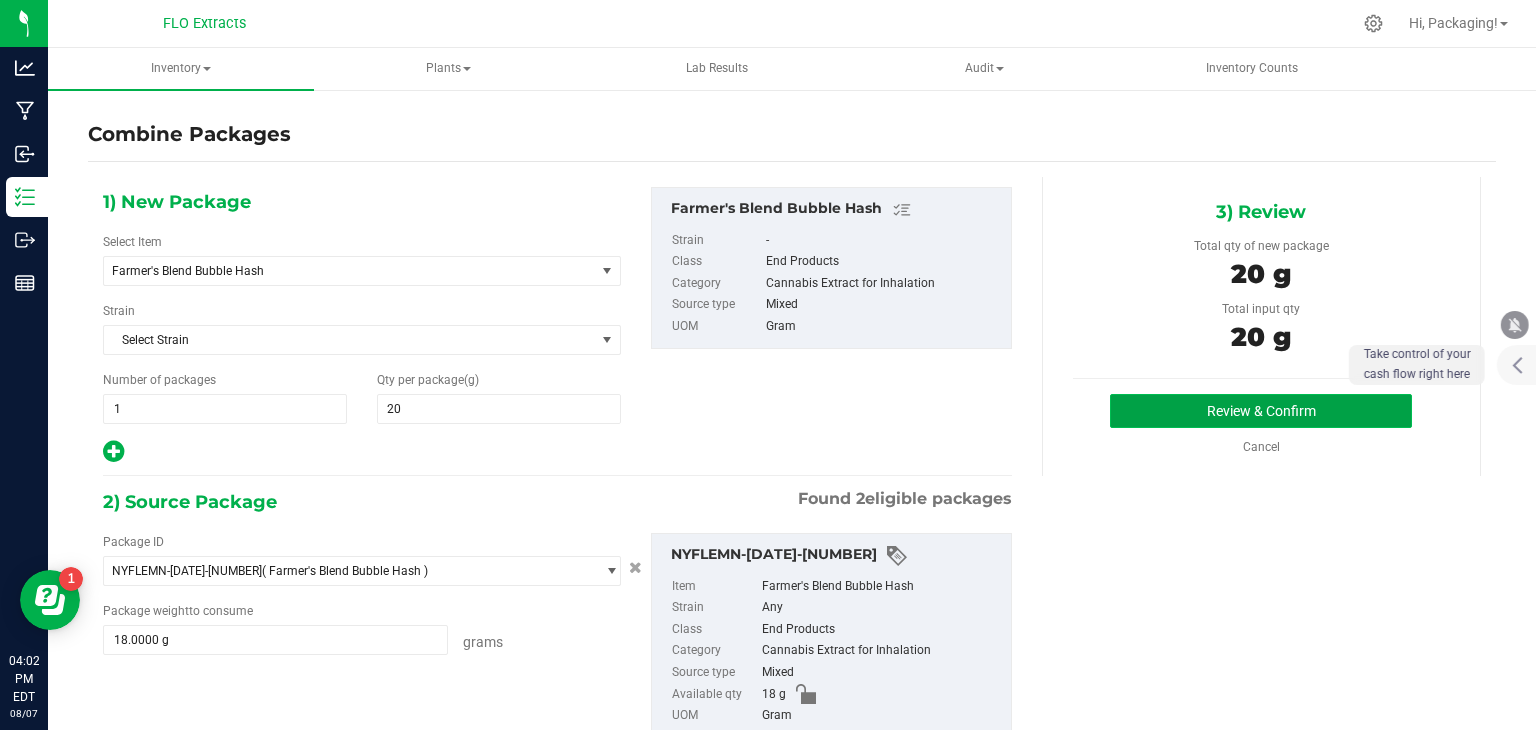 click on "Review & Confirm" at bounding box center (1261, 411) 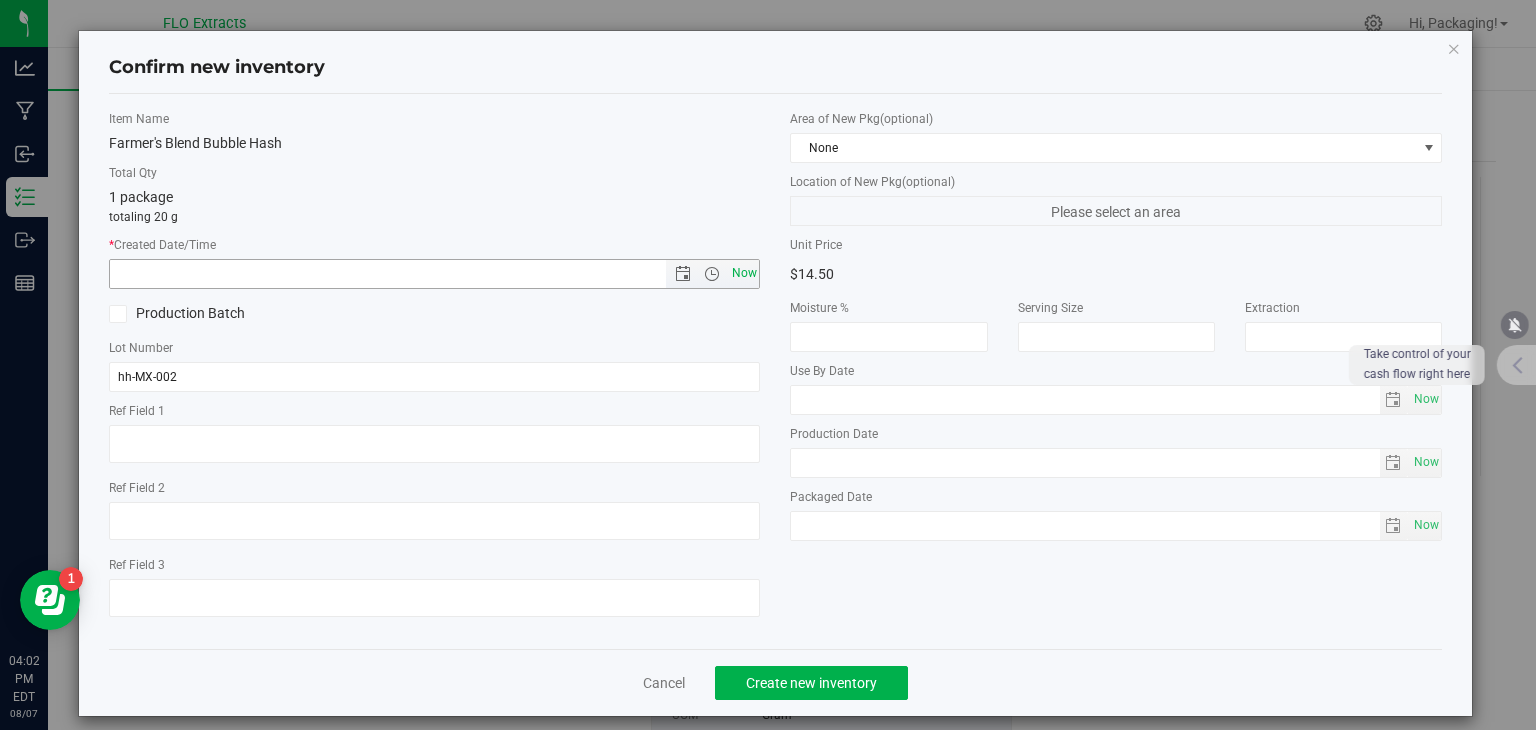 click on "Now" at bounding box center [744, 273] 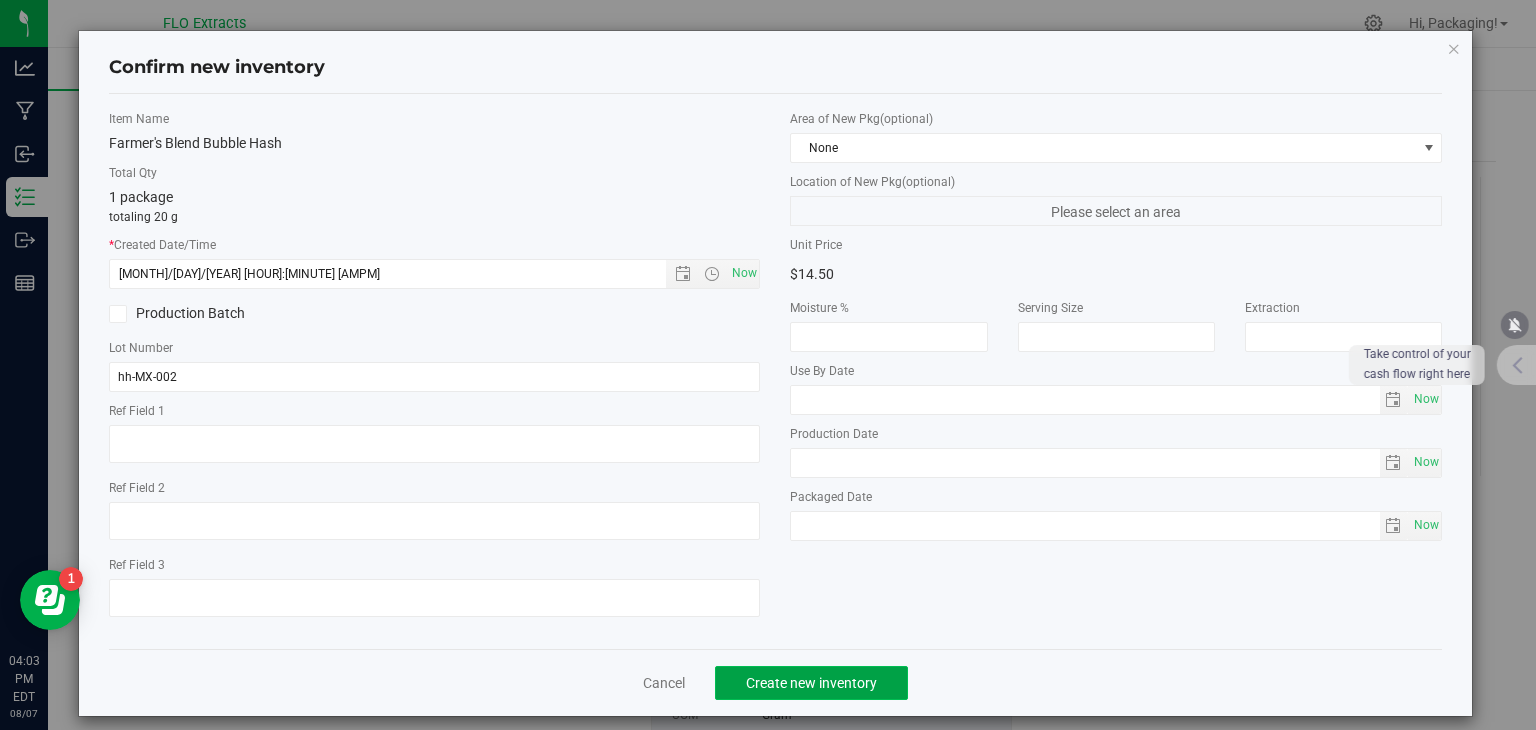 click on "Create new inventory" 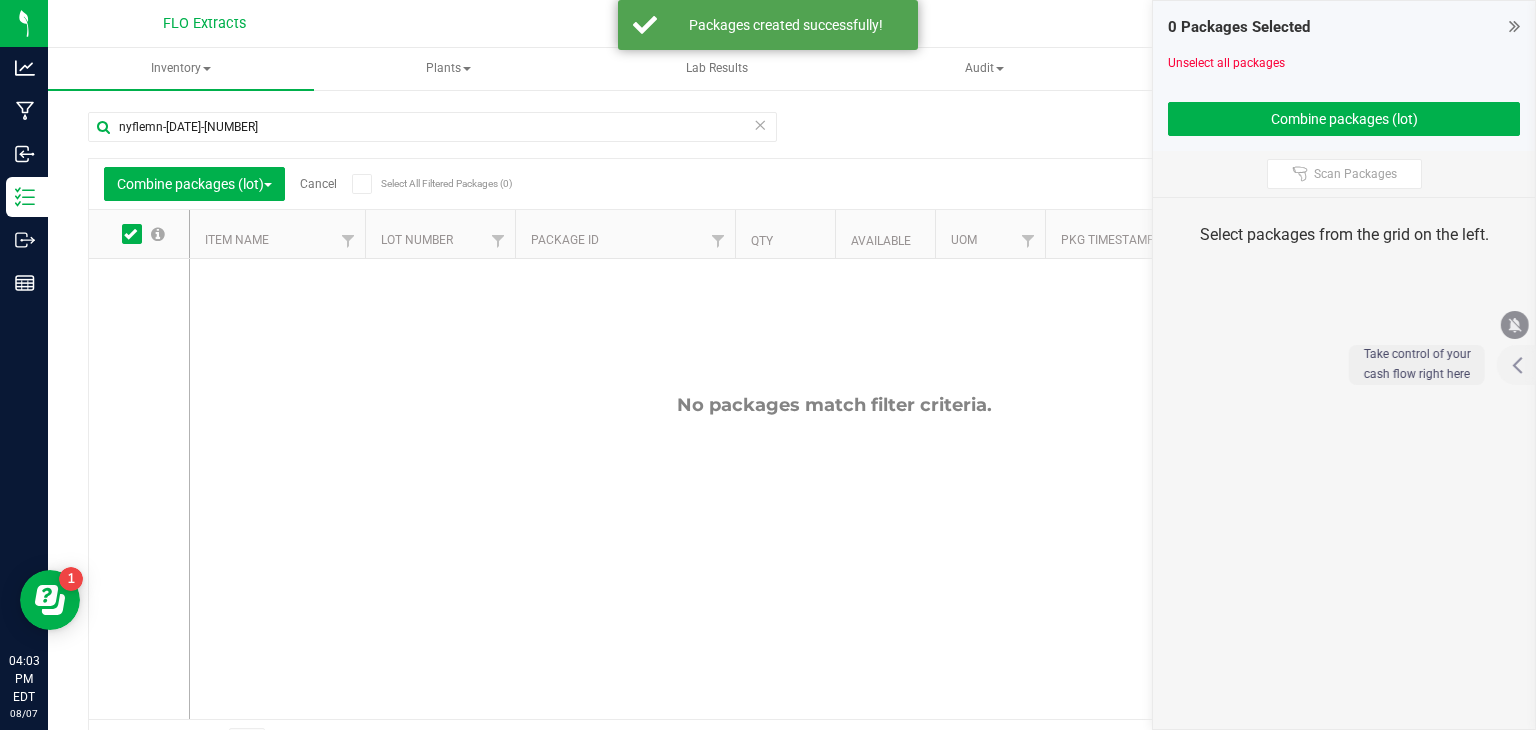 click on "Cancel" at bounding box center (318, 184) 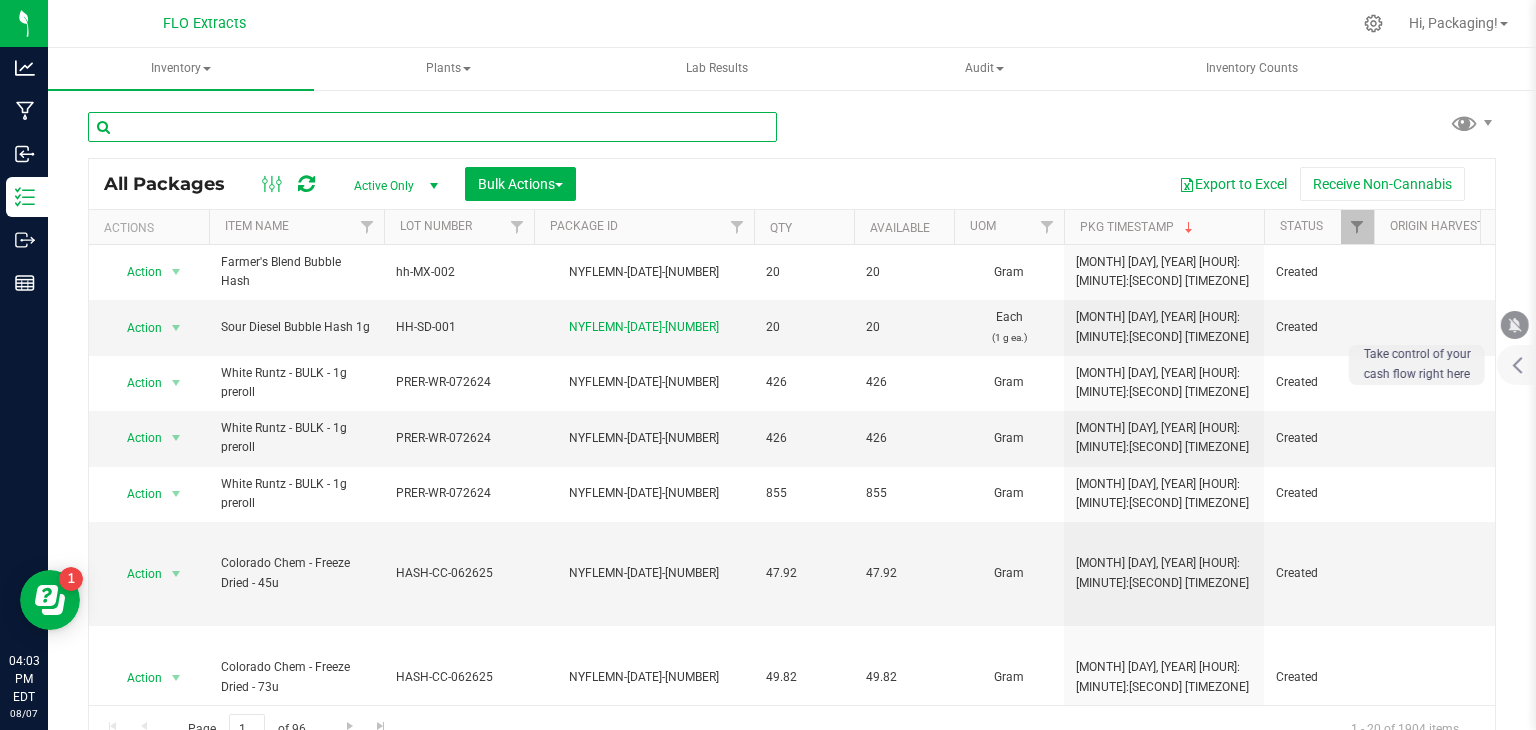 click at bounding box center (432, 127) 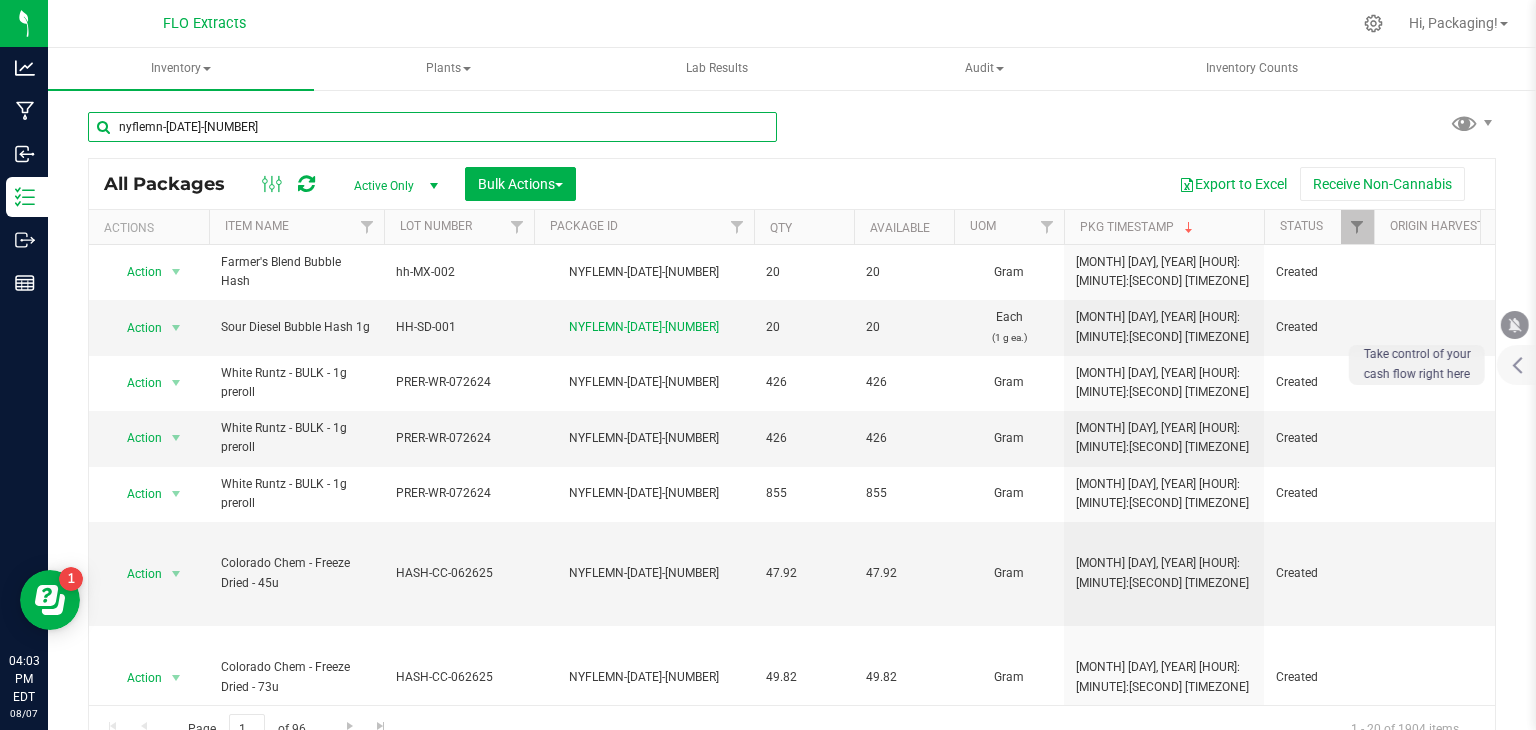 type on "nyflemn-[DATE]-[NUMBER]" 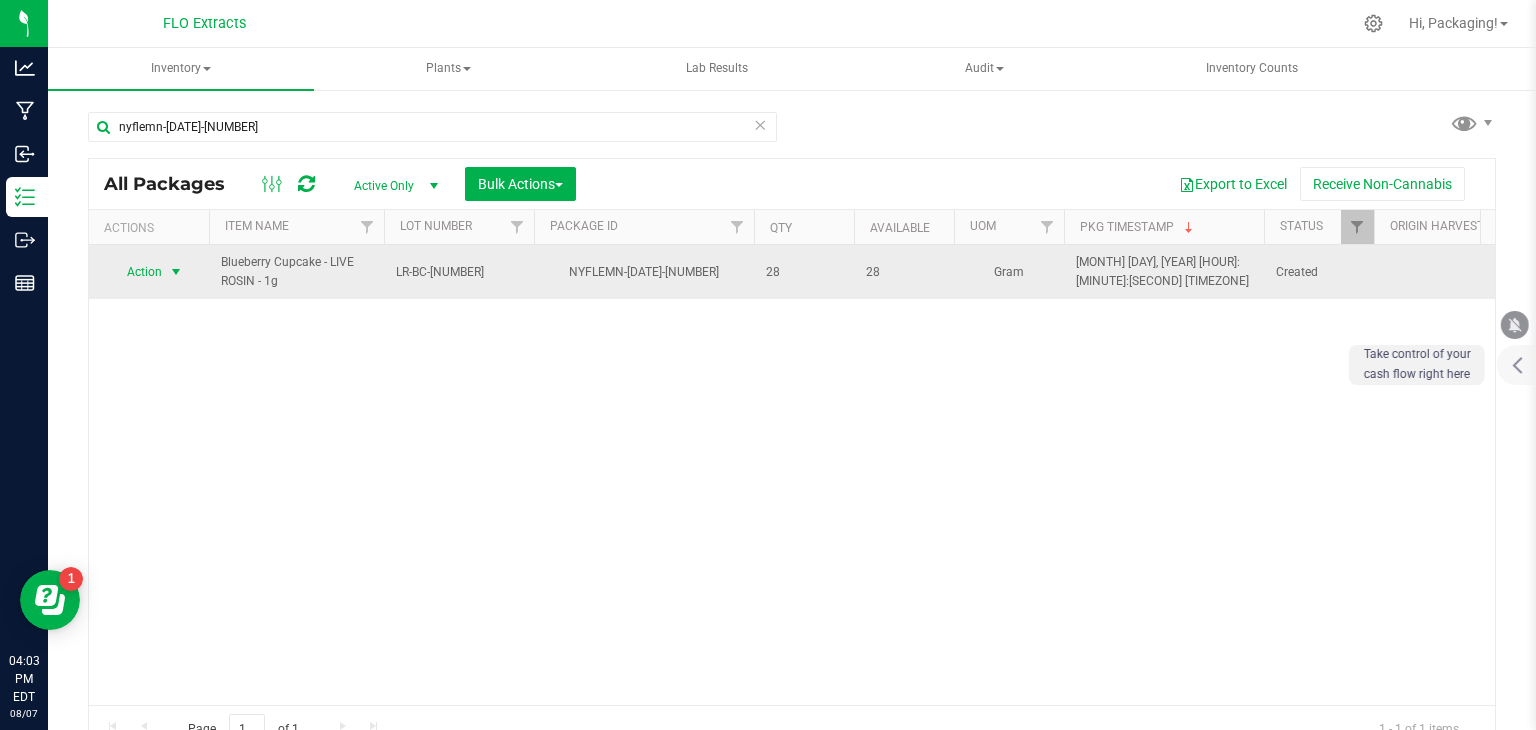 click on "Action" at bounding box center (136, 272) 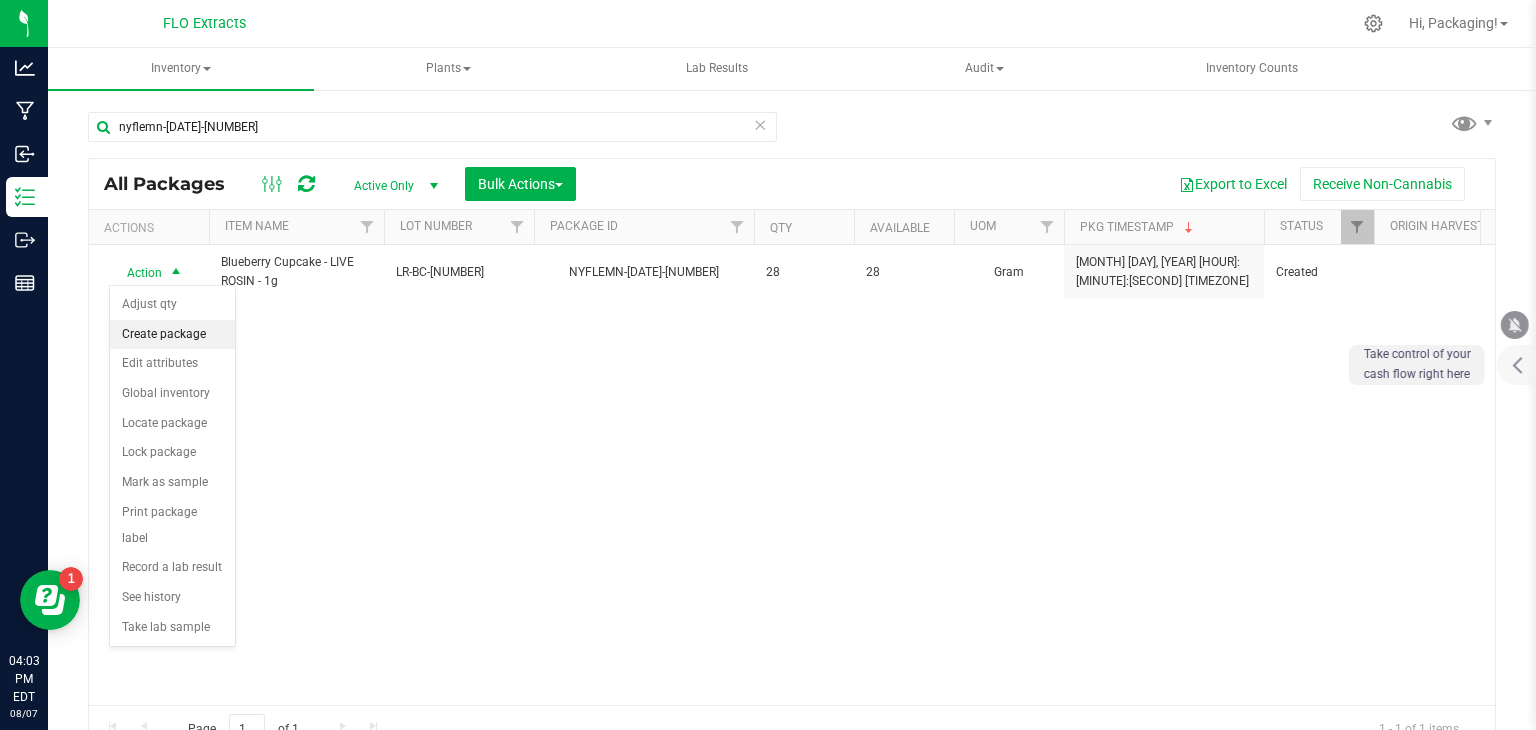 click on "Create package" at bounding box center [172, 335] 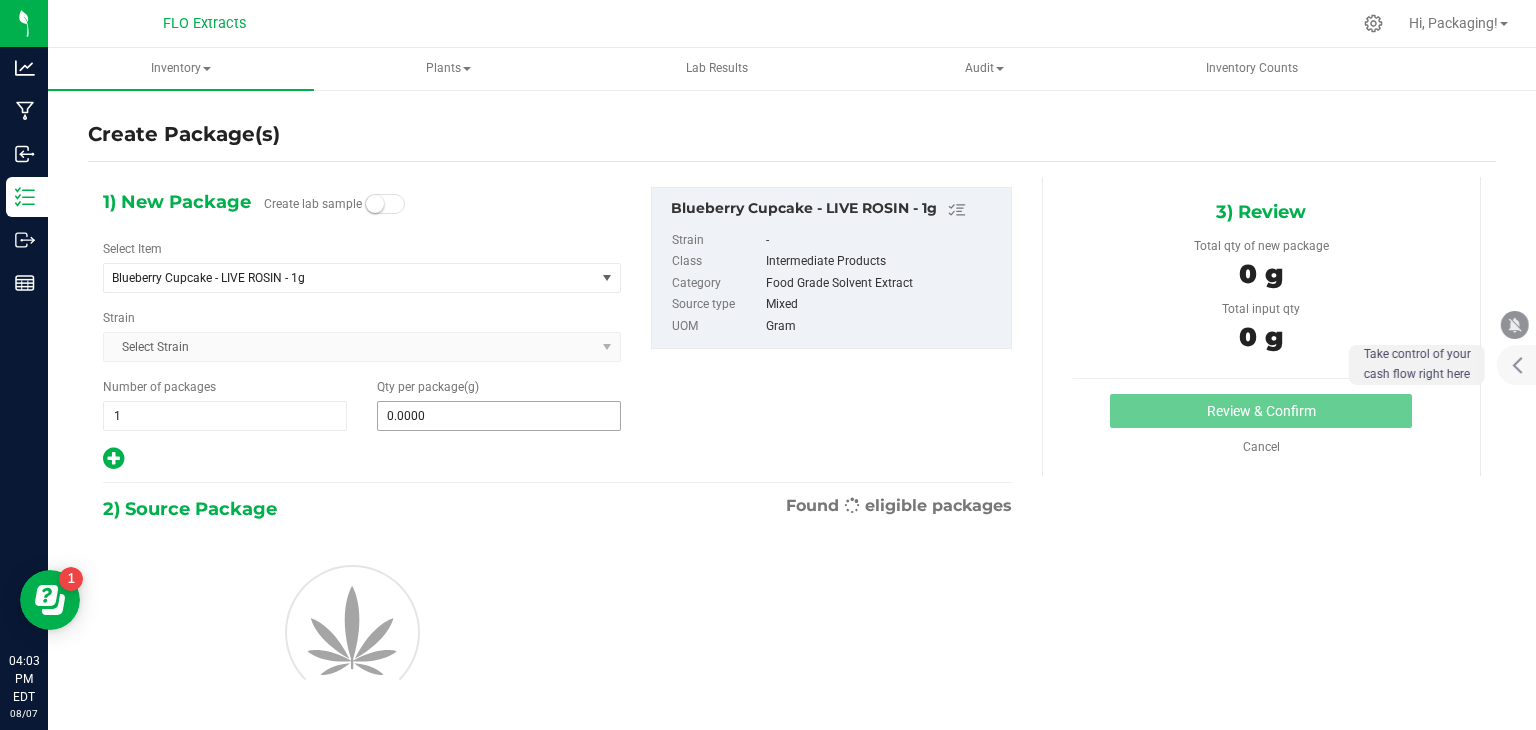 type 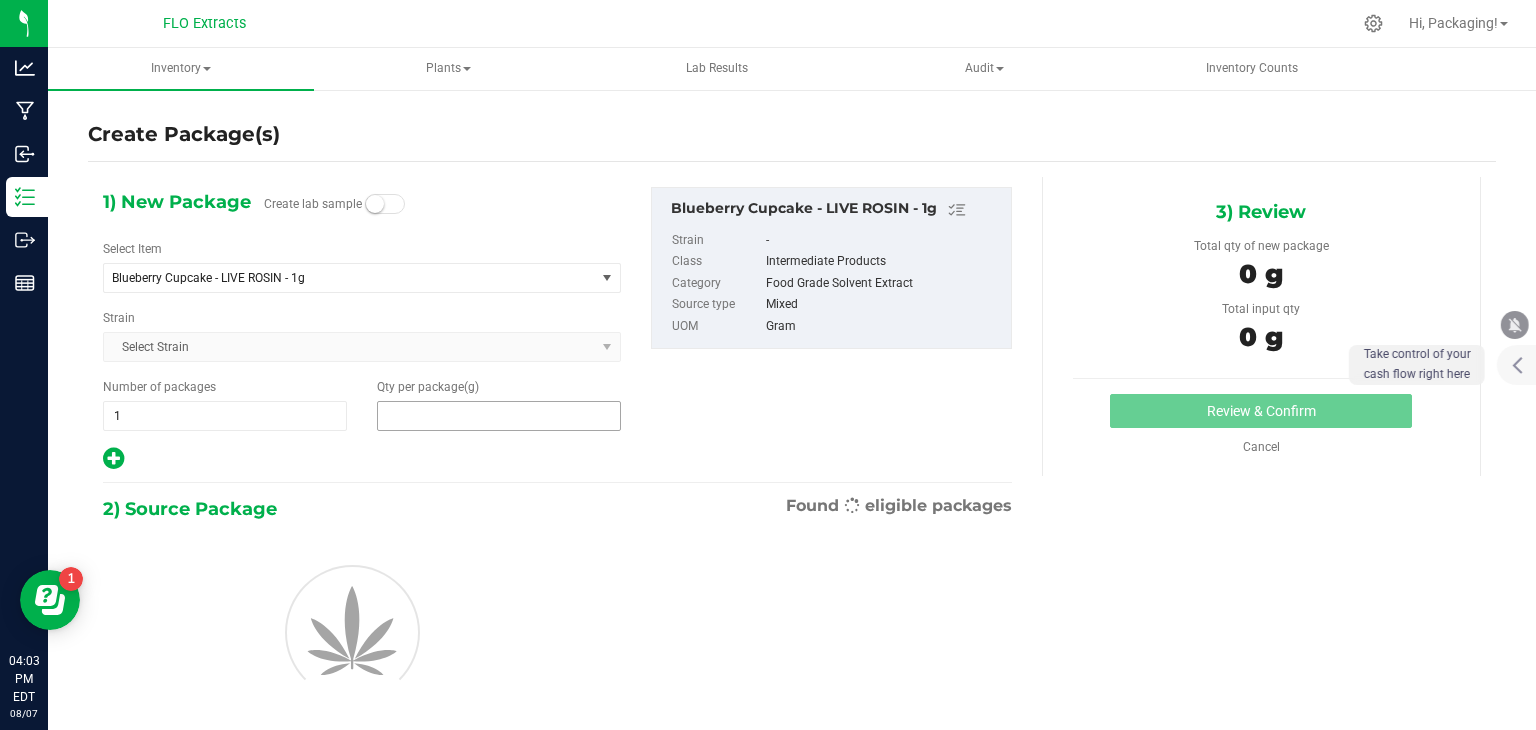 click at bounding box center [499, 416] 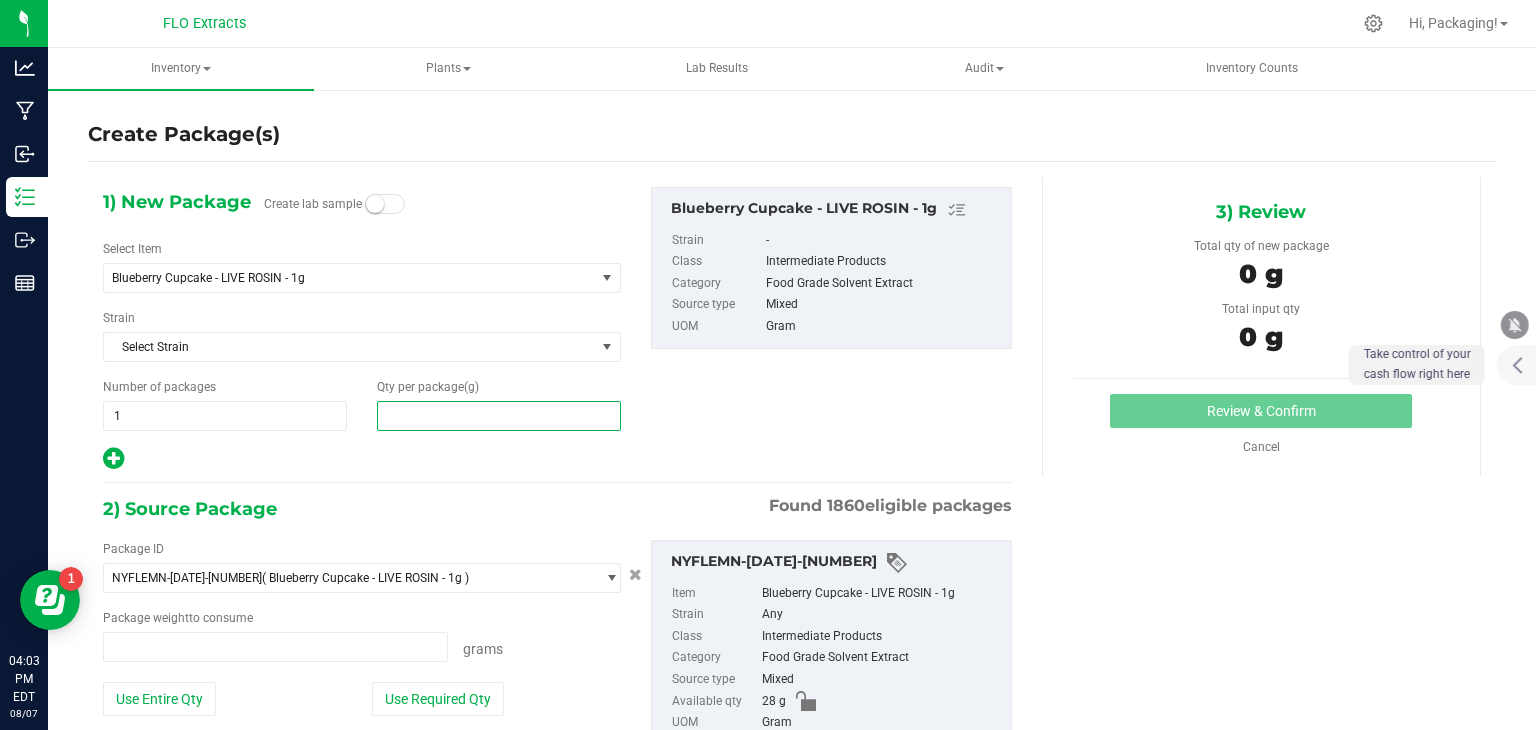 type on "0.0000 g" 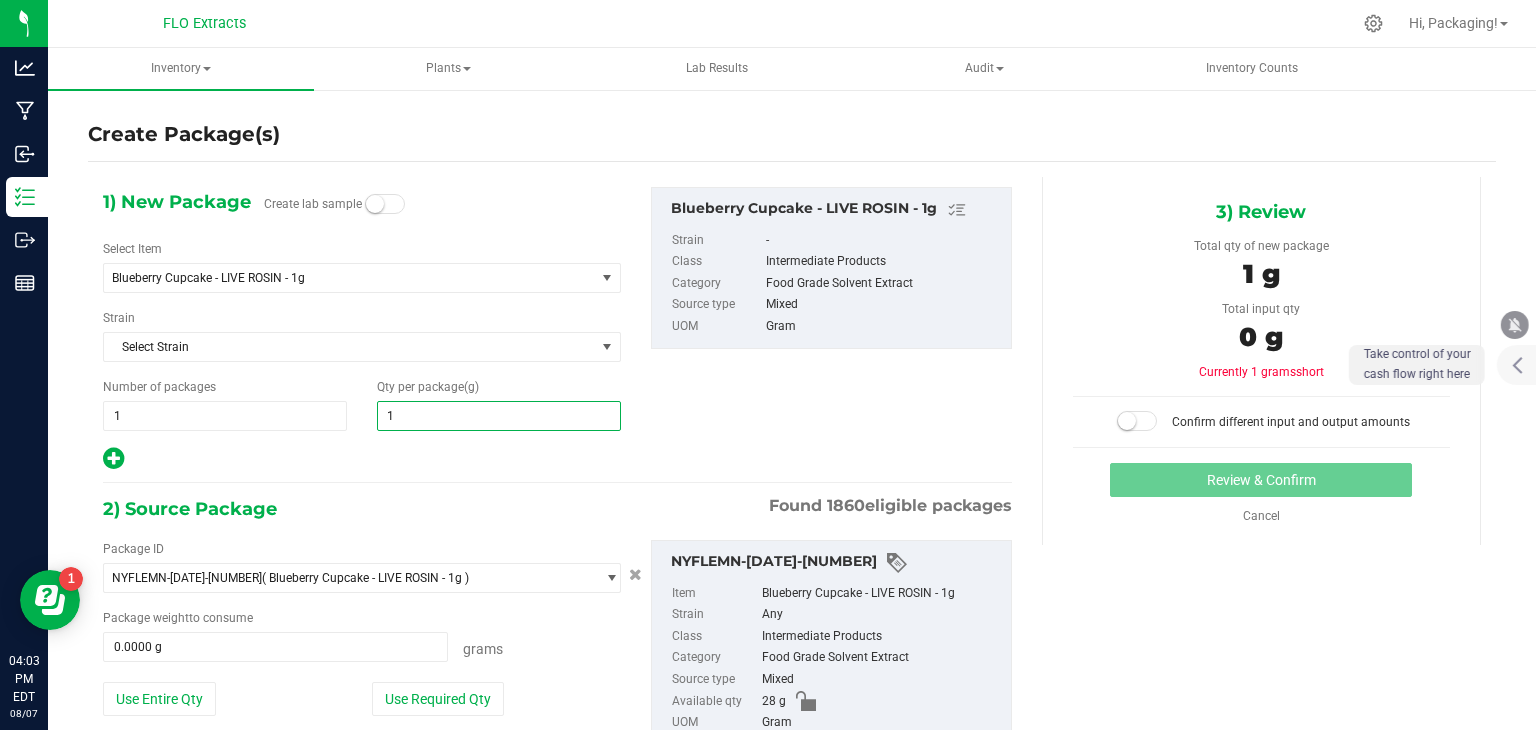type on "10" 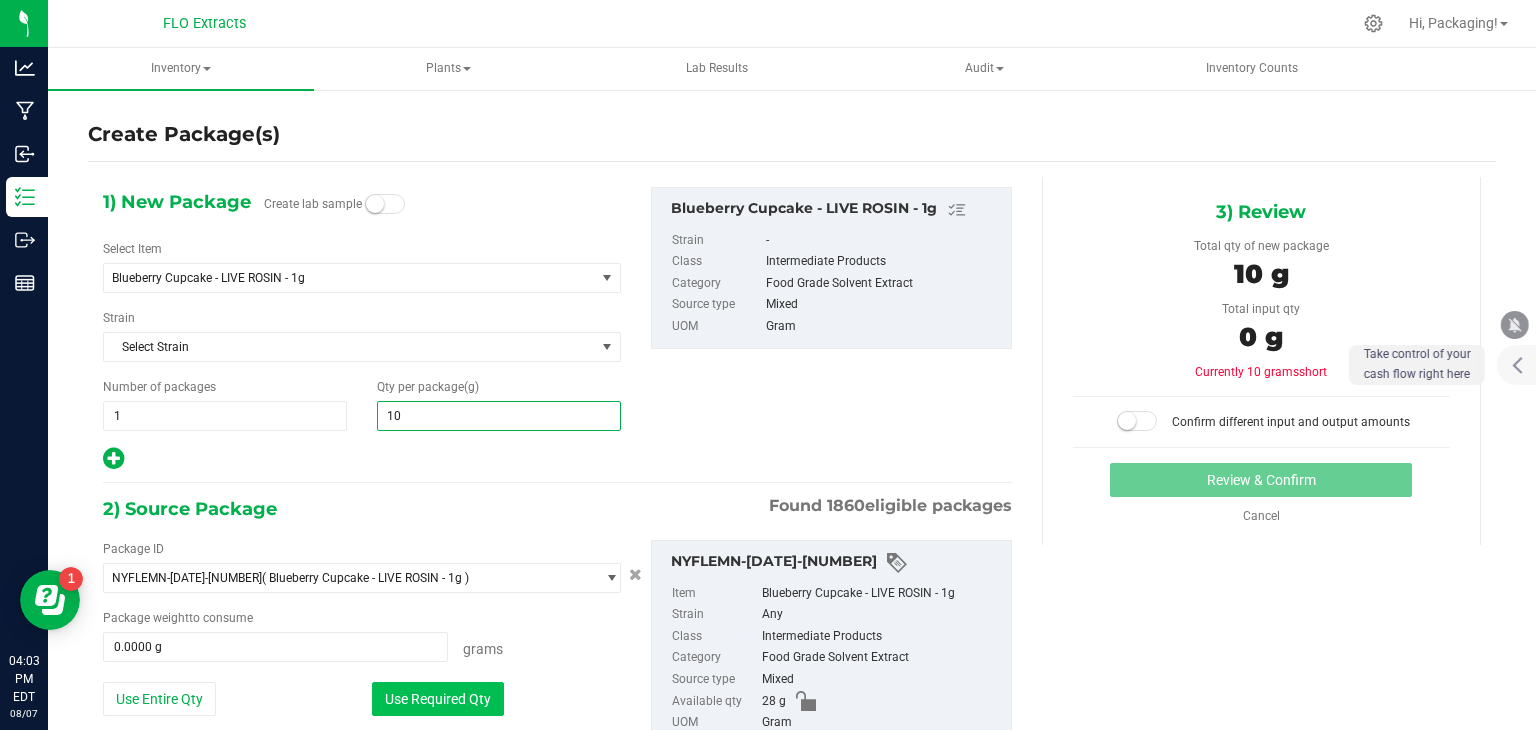 type on "10.0000" 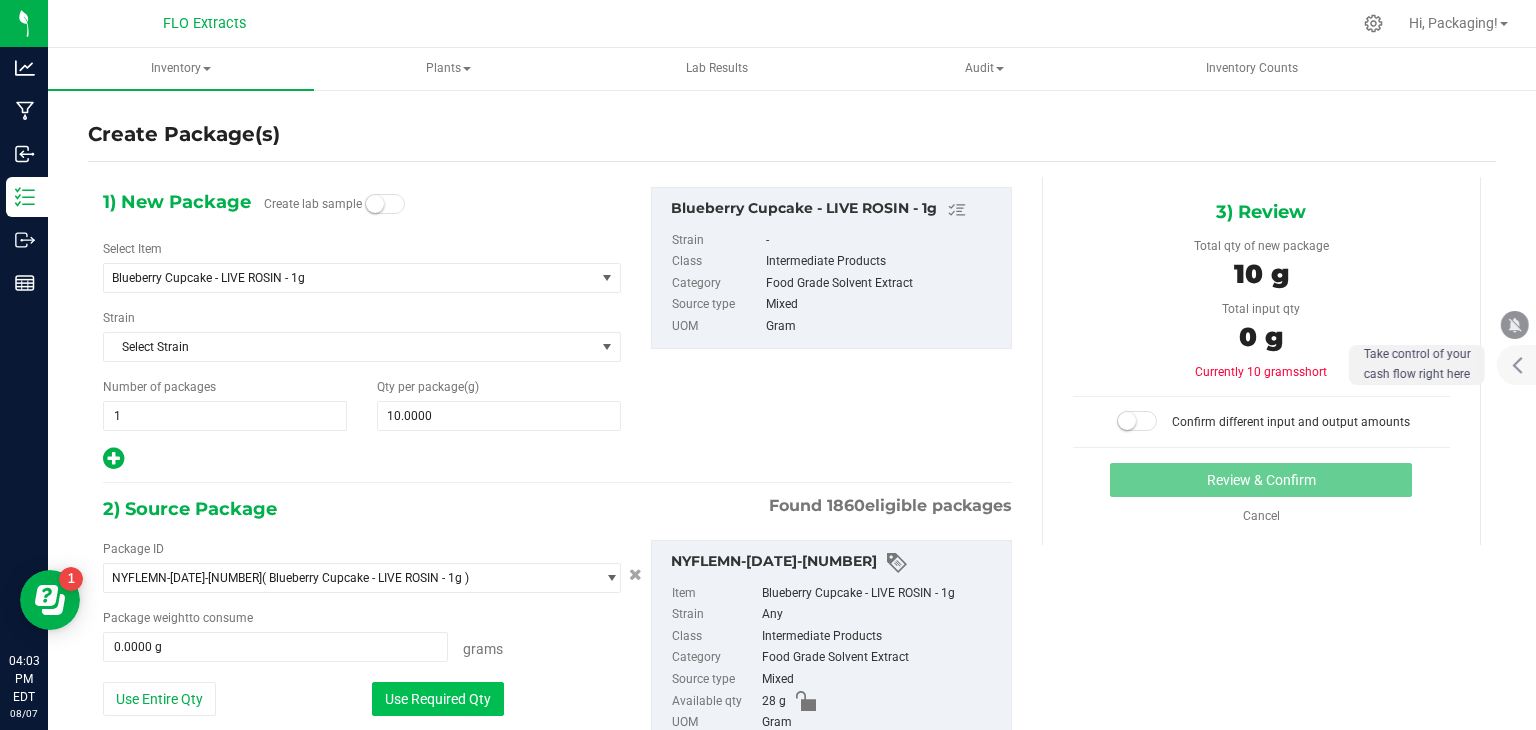 click on "Use Required Qty" at bounding box center [438, 699] 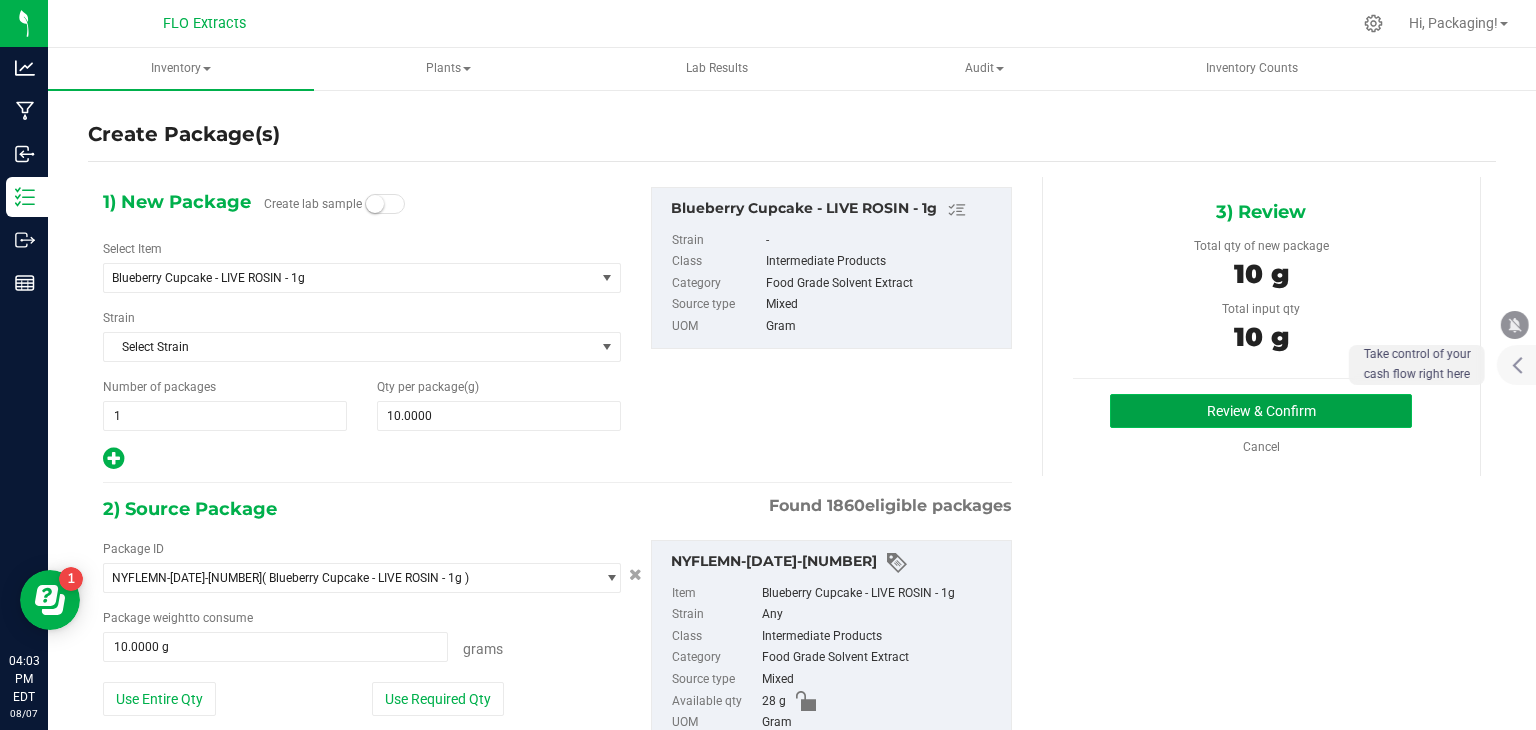 click on "Review & Confirm" at bounding box center [1261, 411] 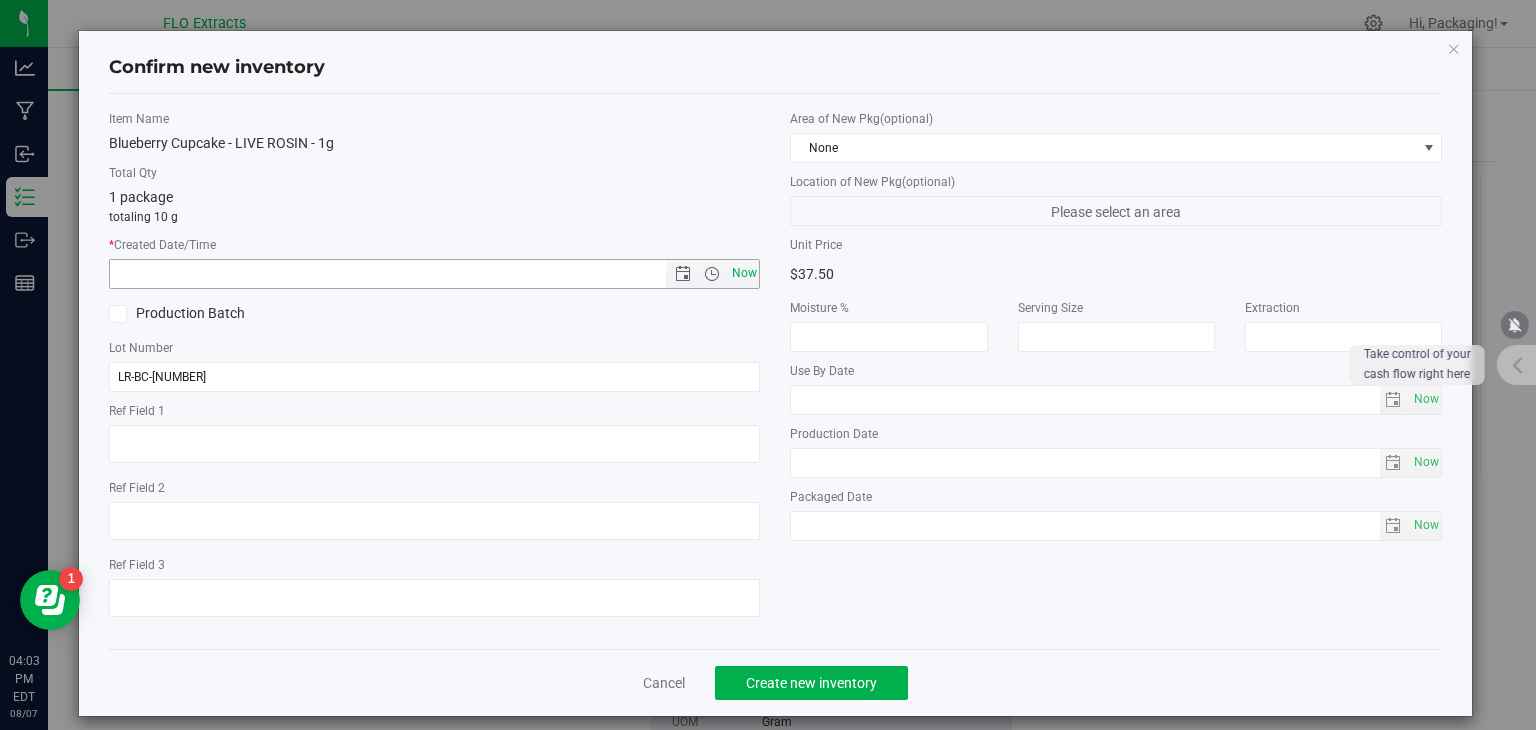 click on "Now" at bounding box center [744, 273] 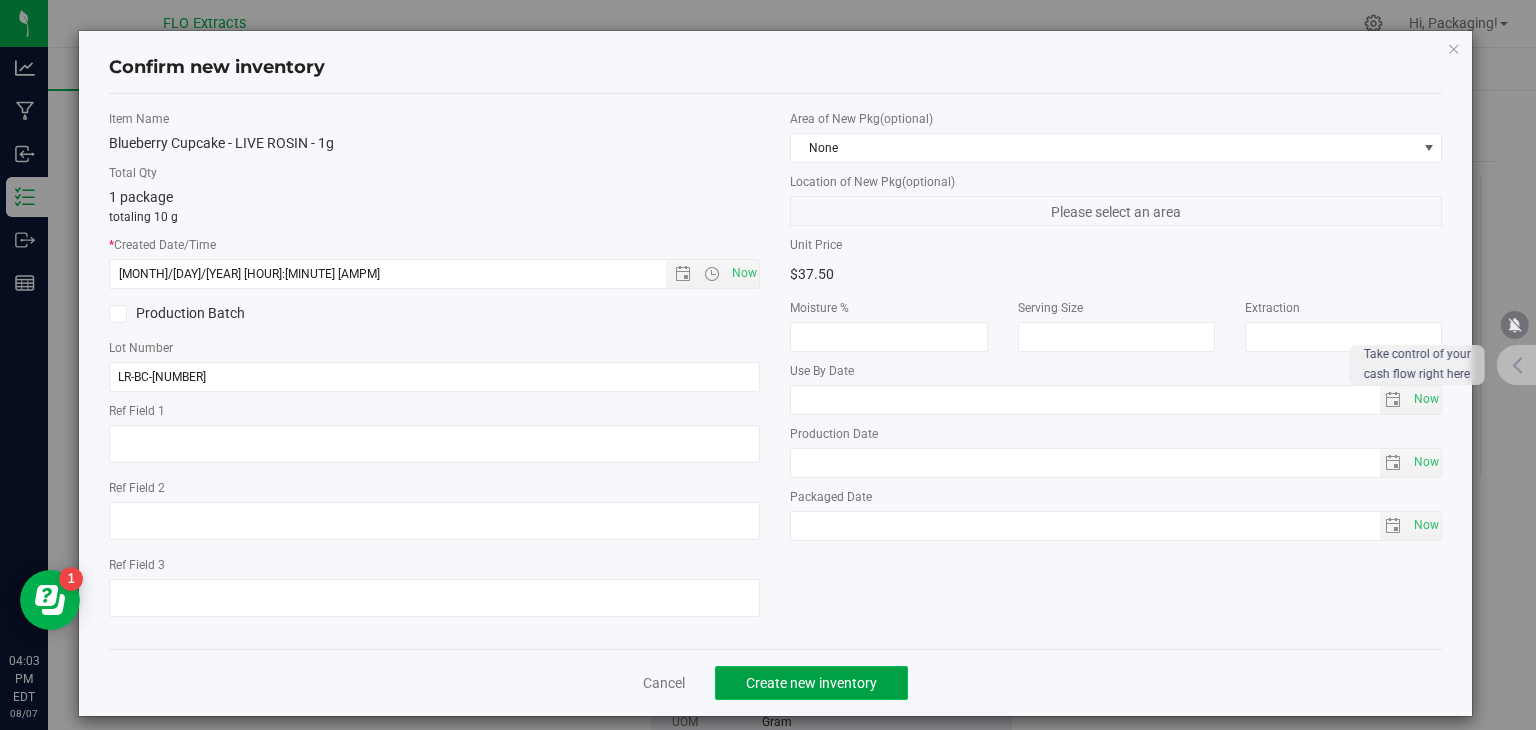 click on "Create new inventory" 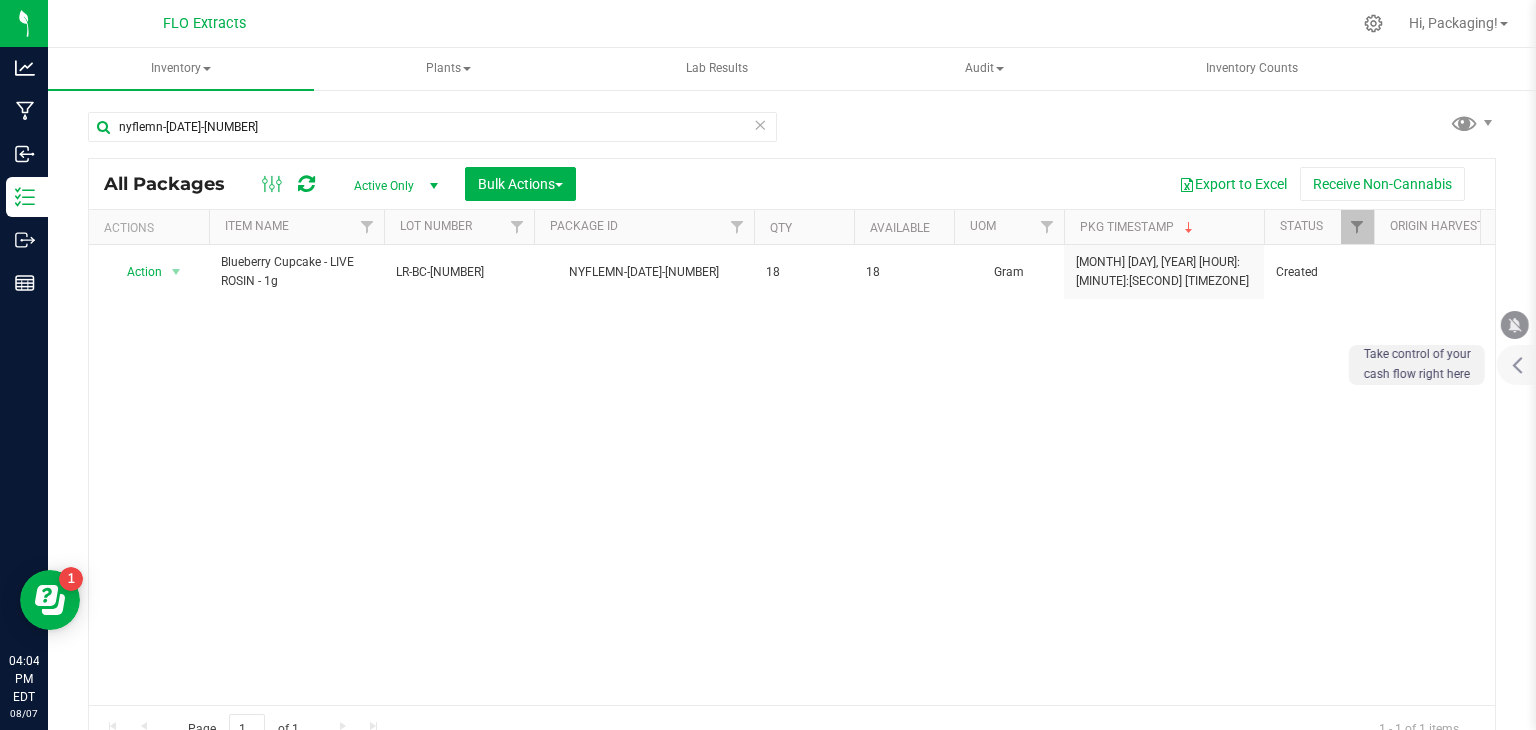 click at bounding box center [760, 124] 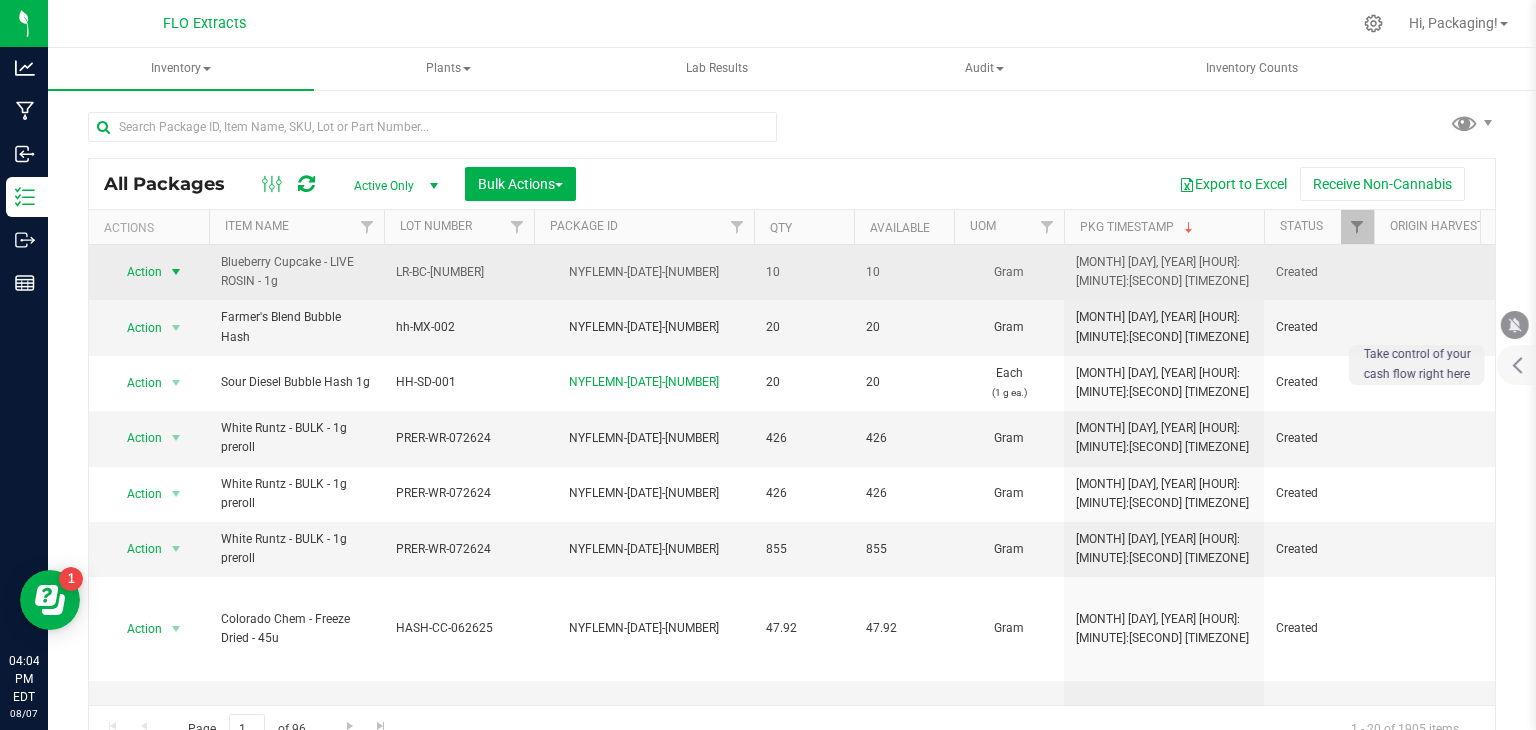 click on "Action" at bounding box center (136, 272) 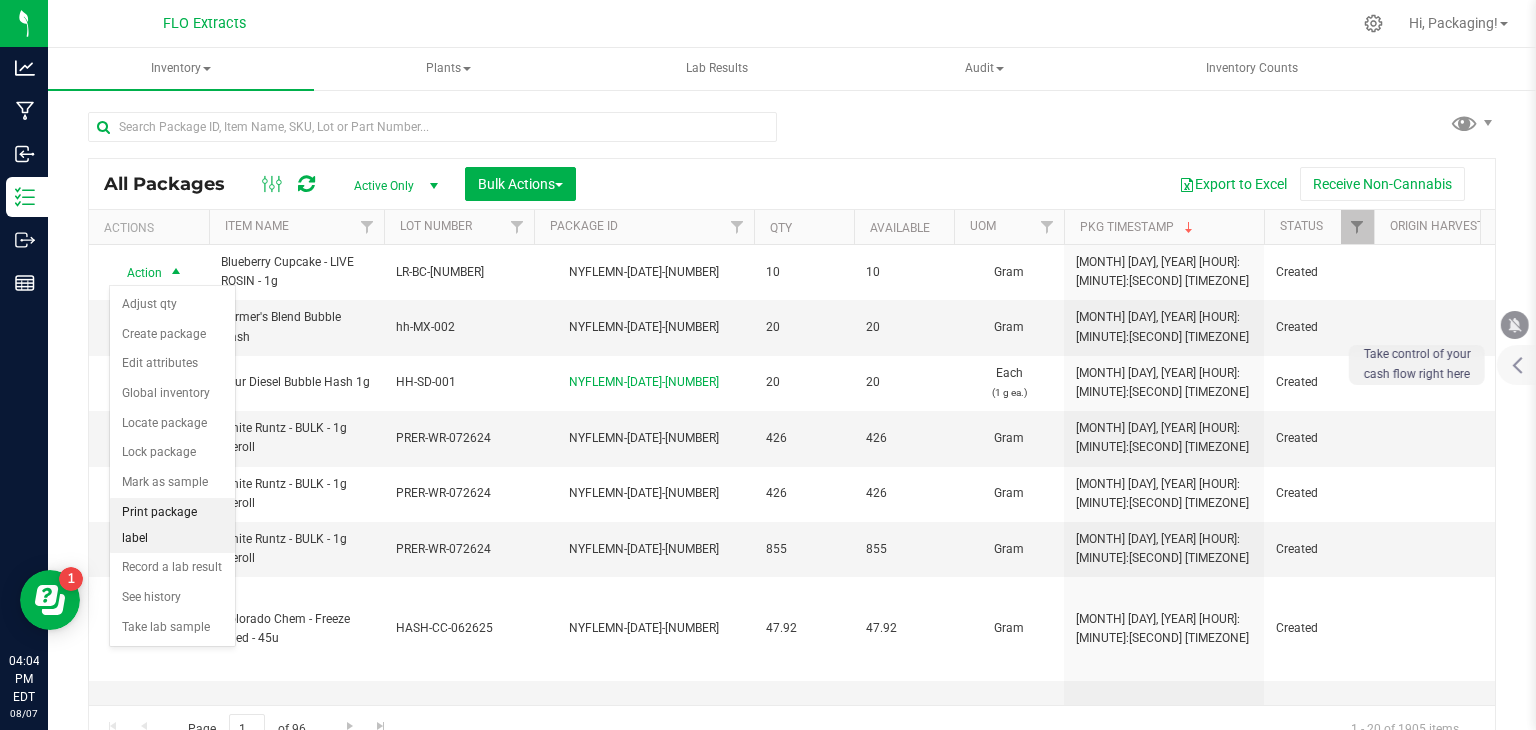 click on "Print package label" at bounding box center [172, 525] 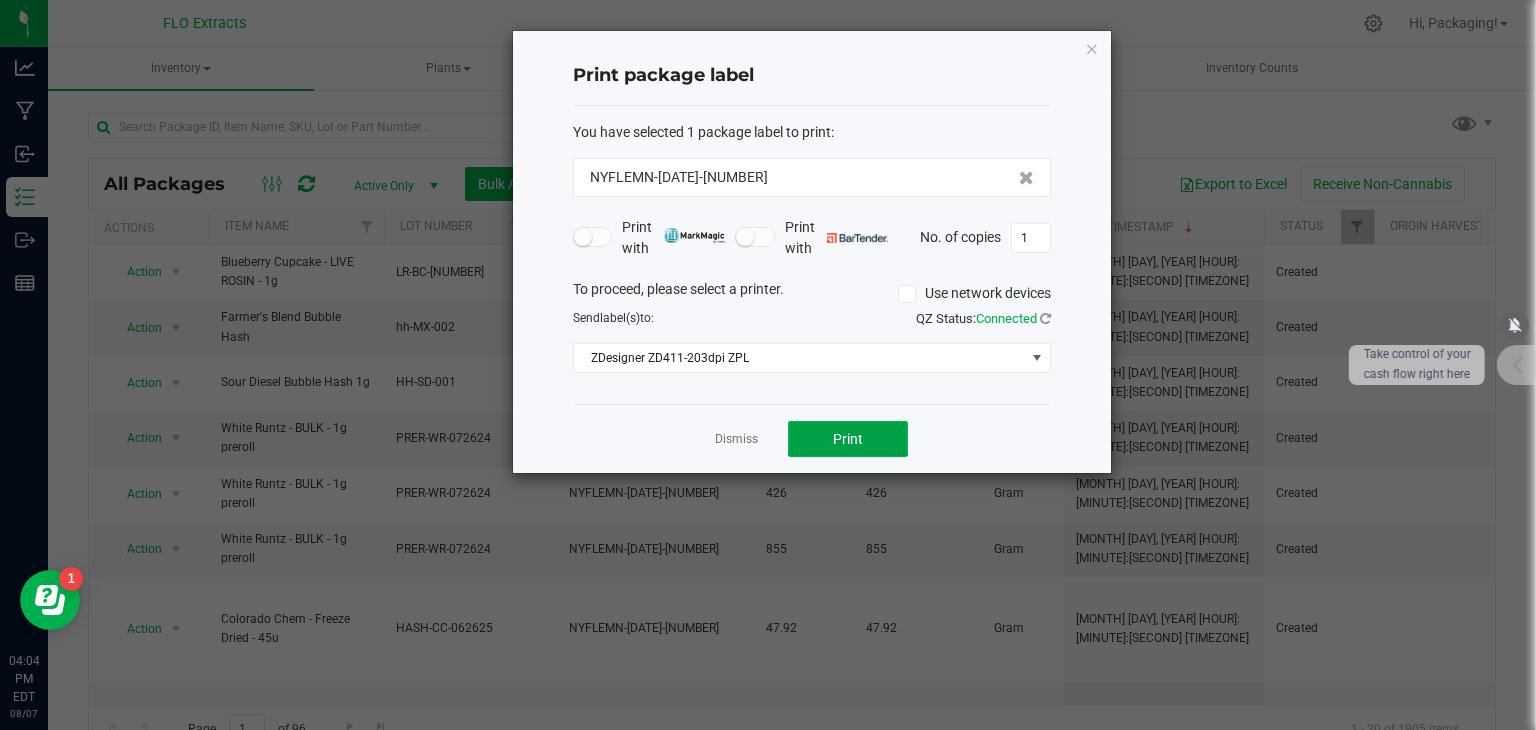 click on "Print" 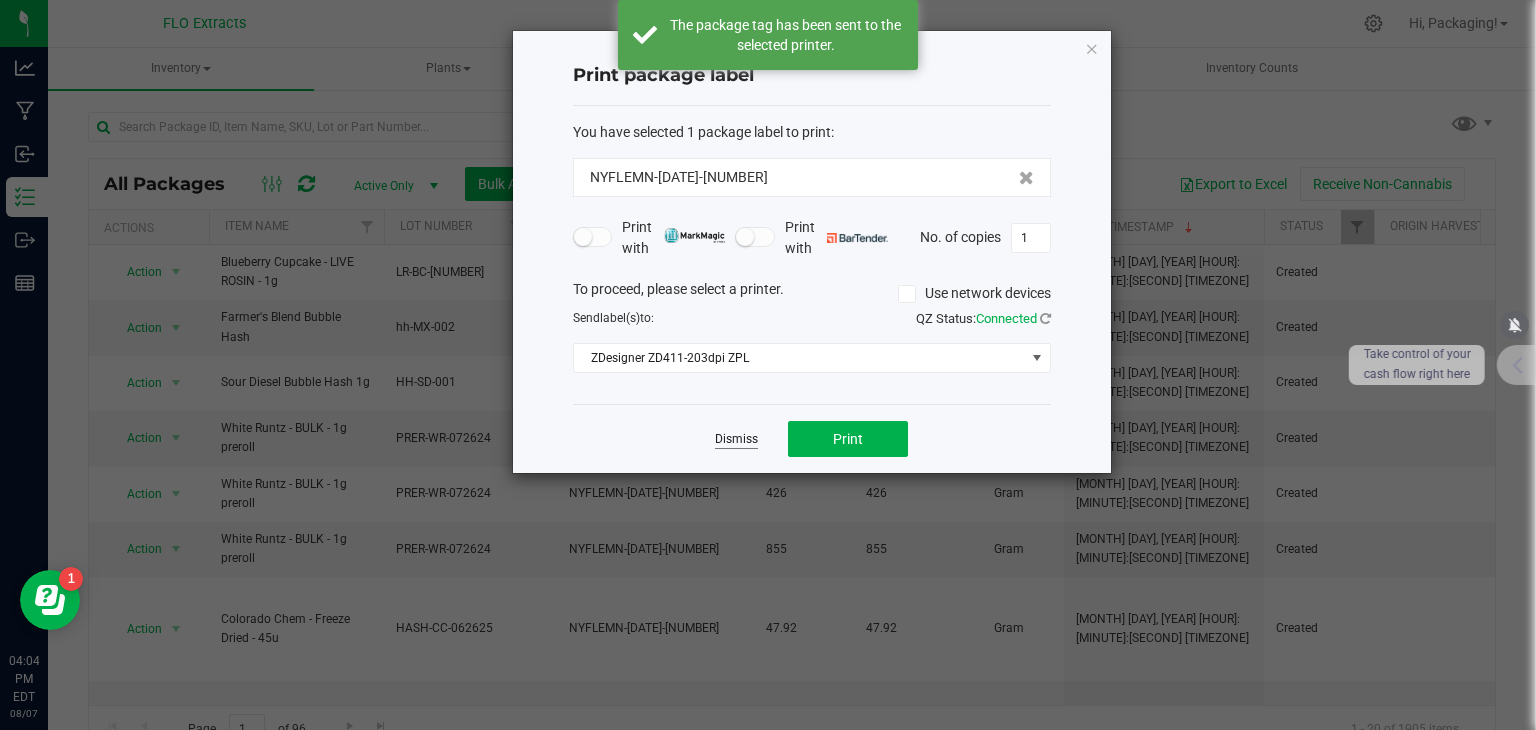 click on "Dismiss" 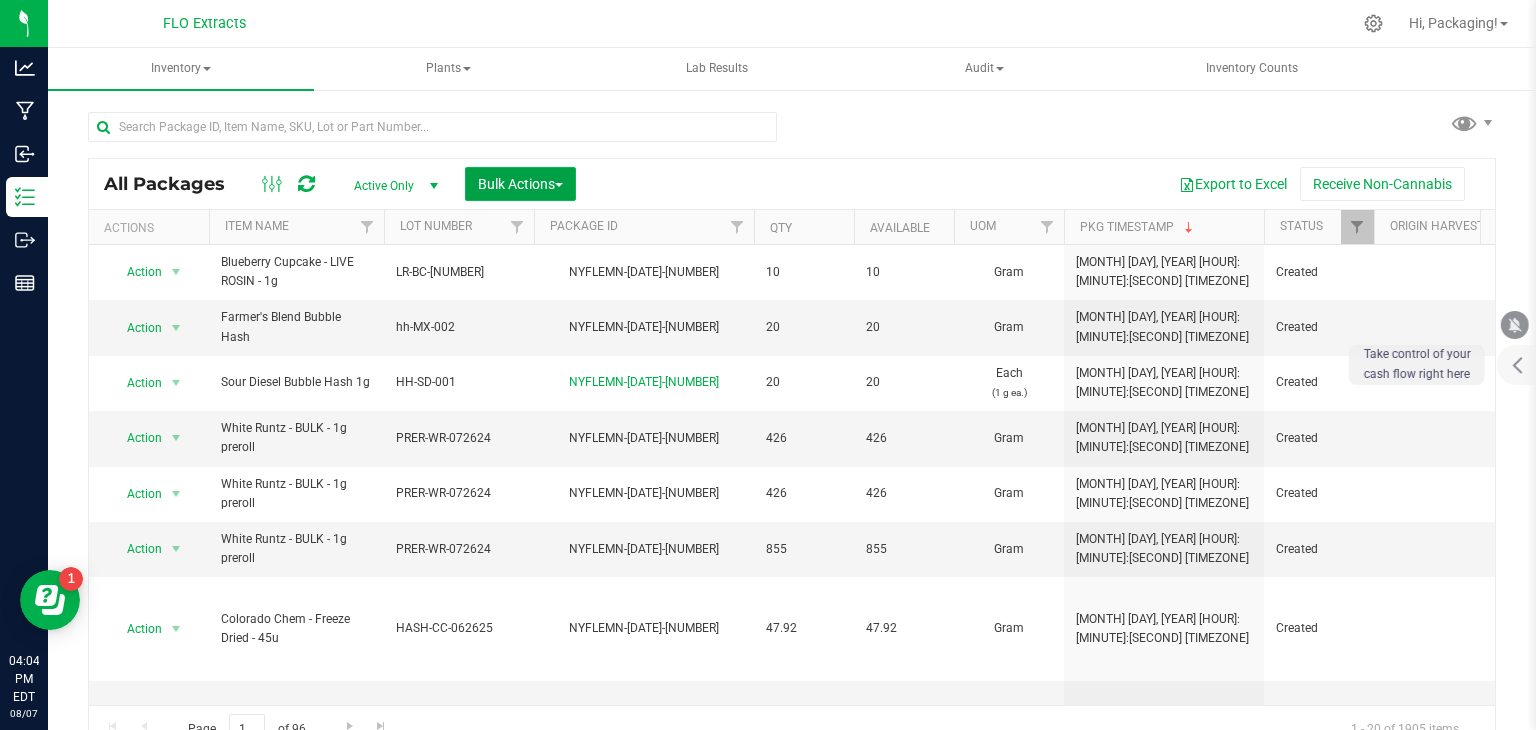 click on "Bulk Actions" at bounding box center (520, 184) 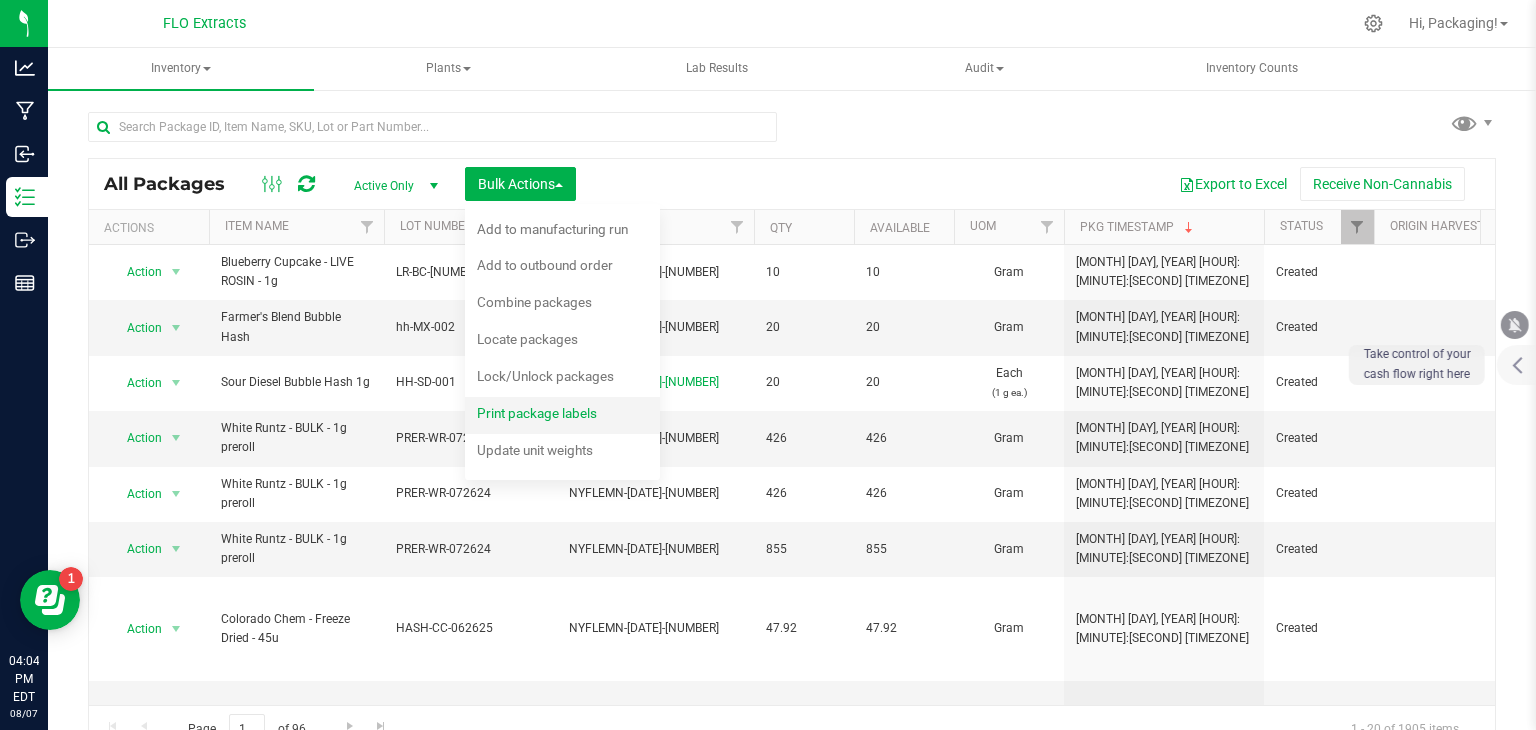 click on "Print package labels" at bounding box center [537, 413] 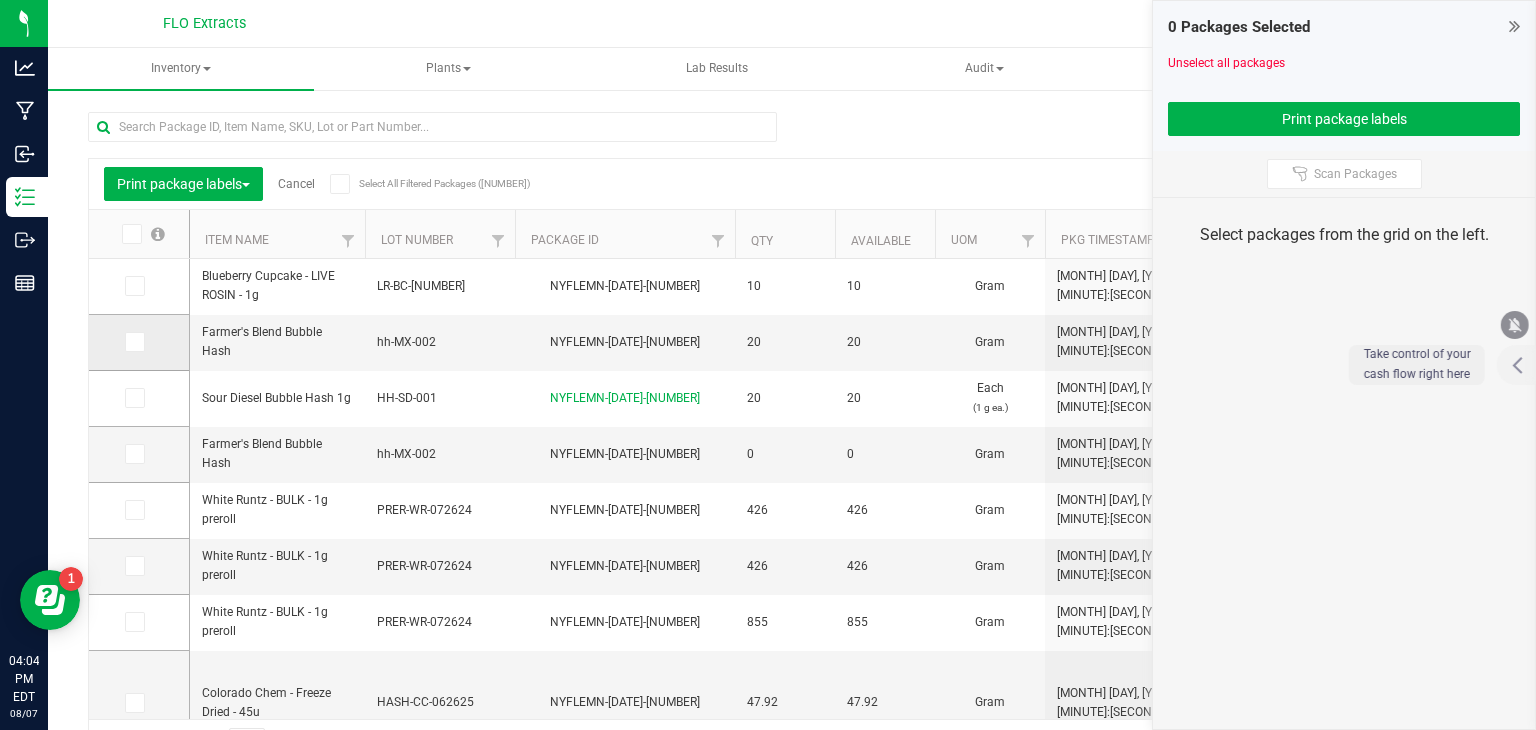 click at bounding box center (135, 342) 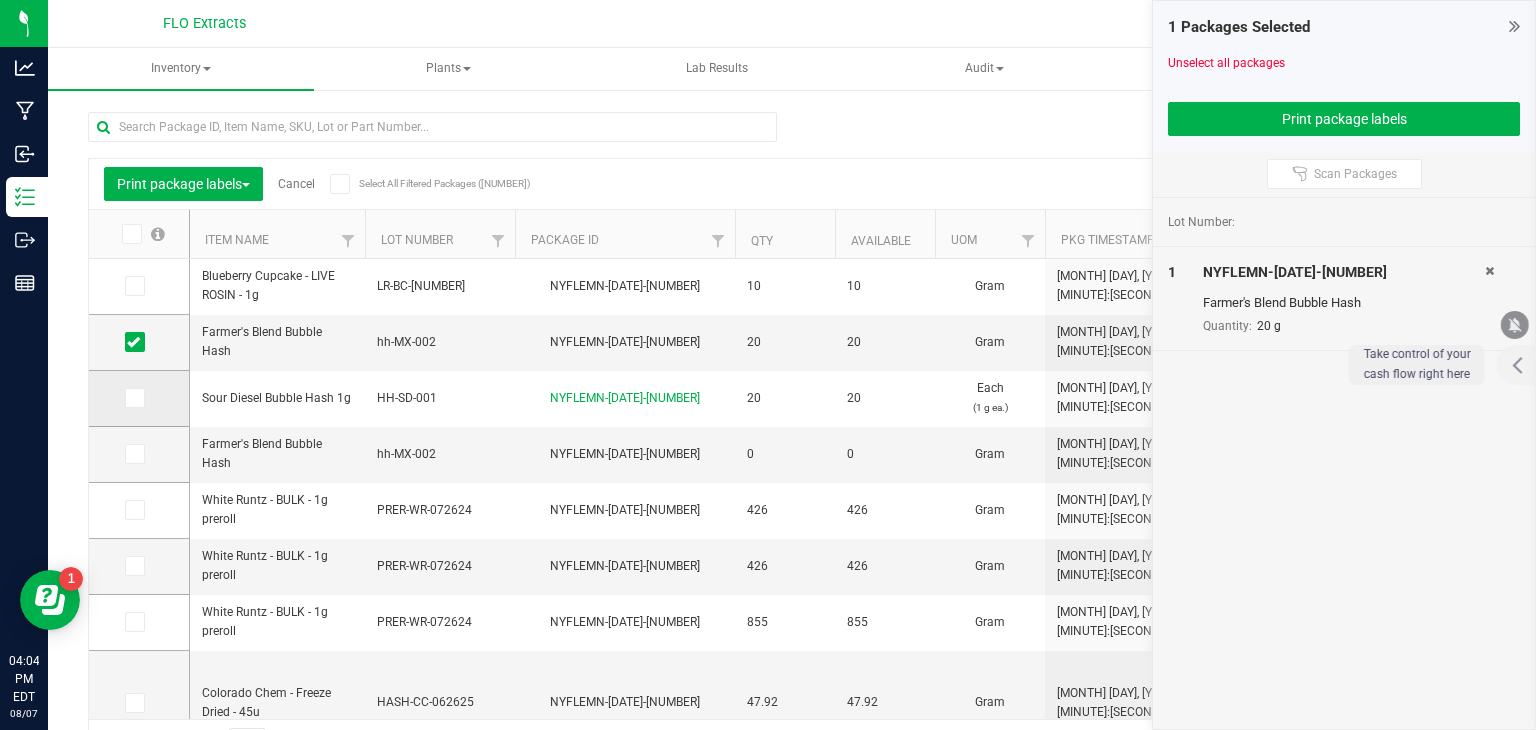 click at bounding box center [133, 398] 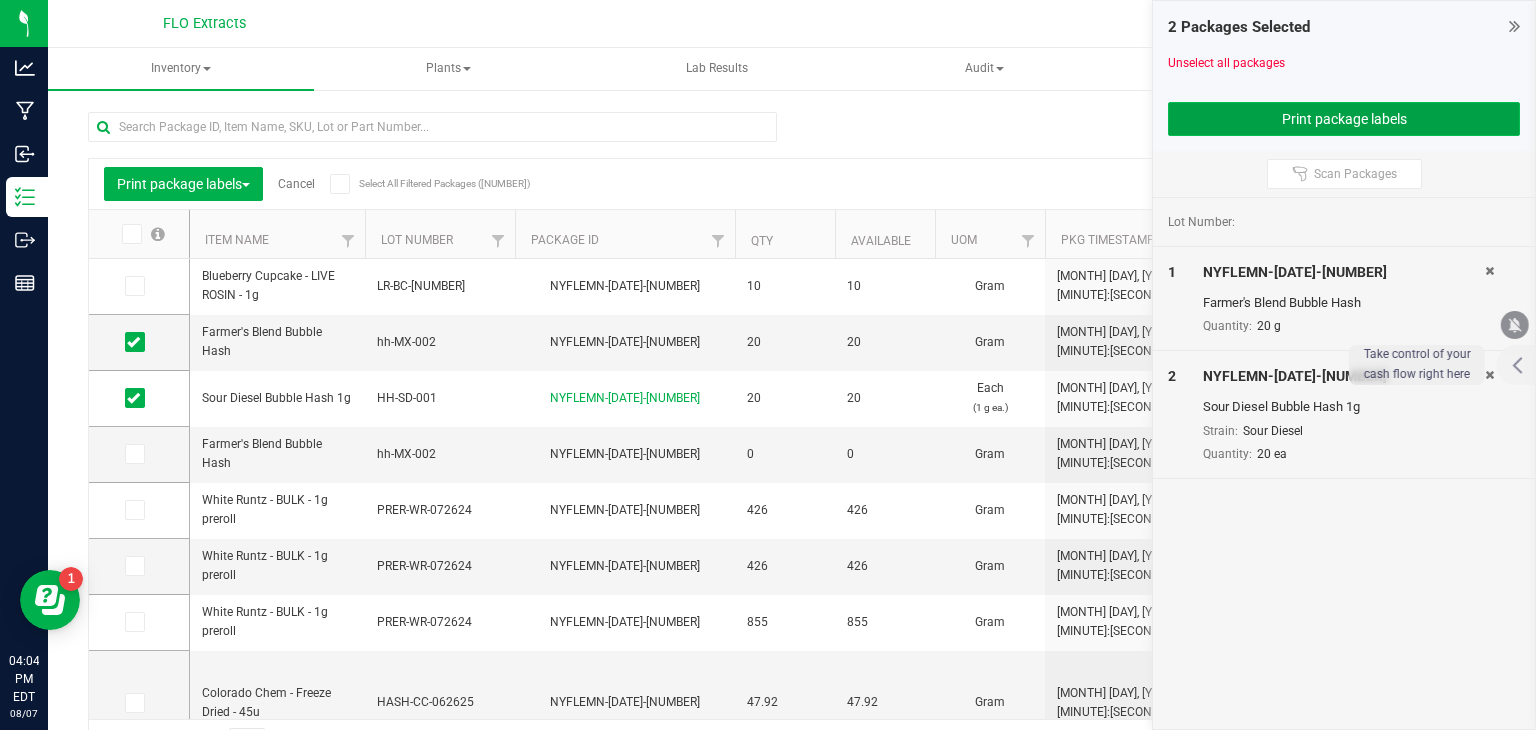 click on "Print package labels" at bounding box center (1344, 119) 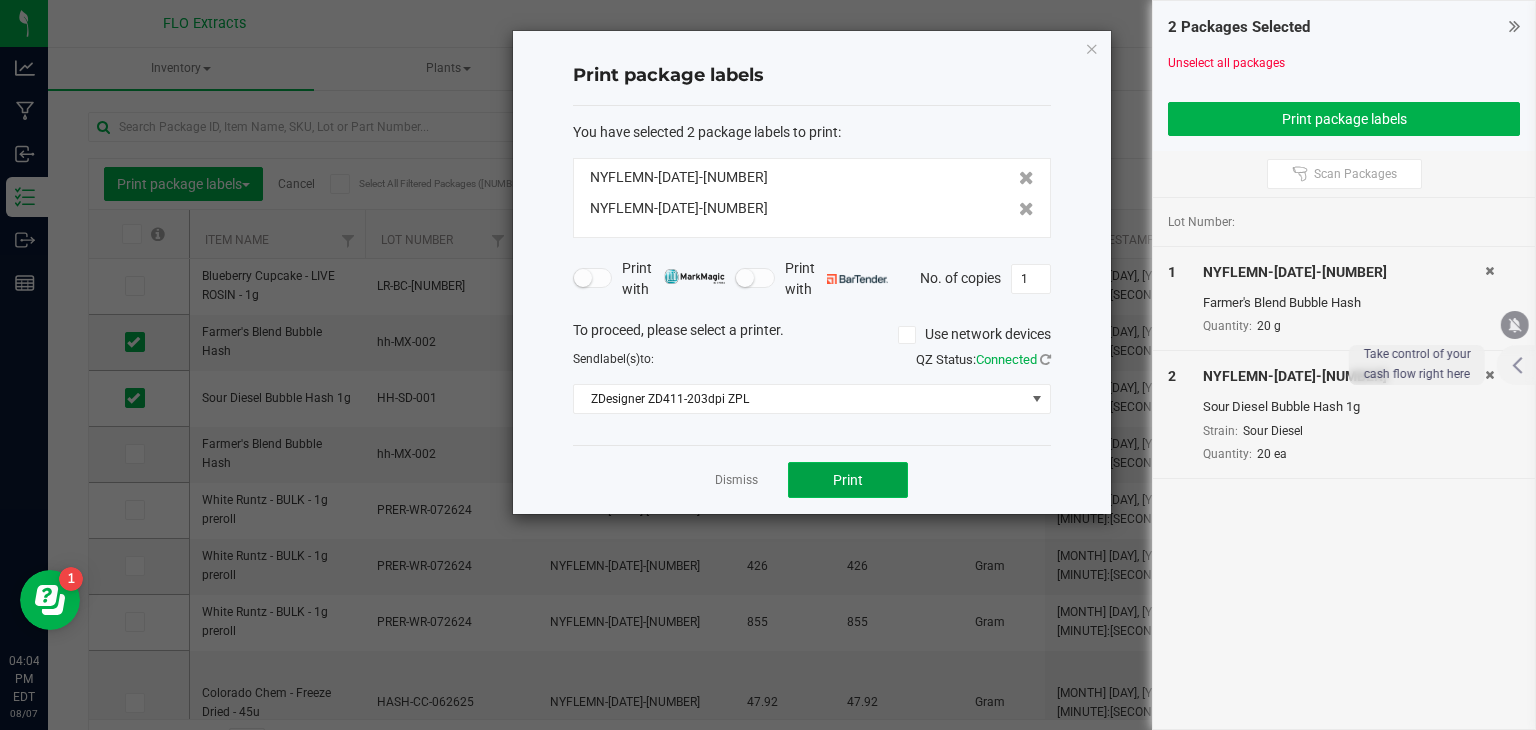 click on "Print" 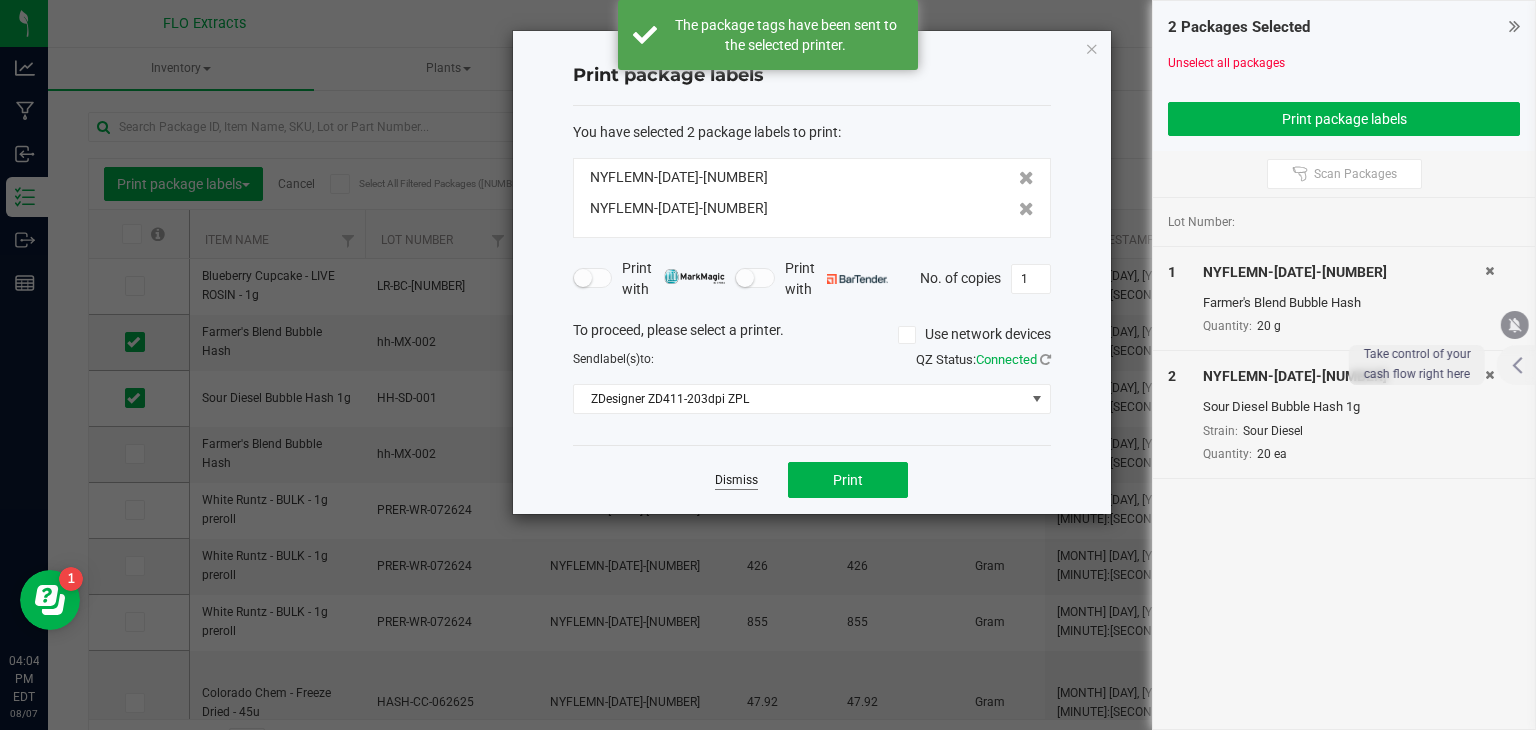 click on "Dismiss" 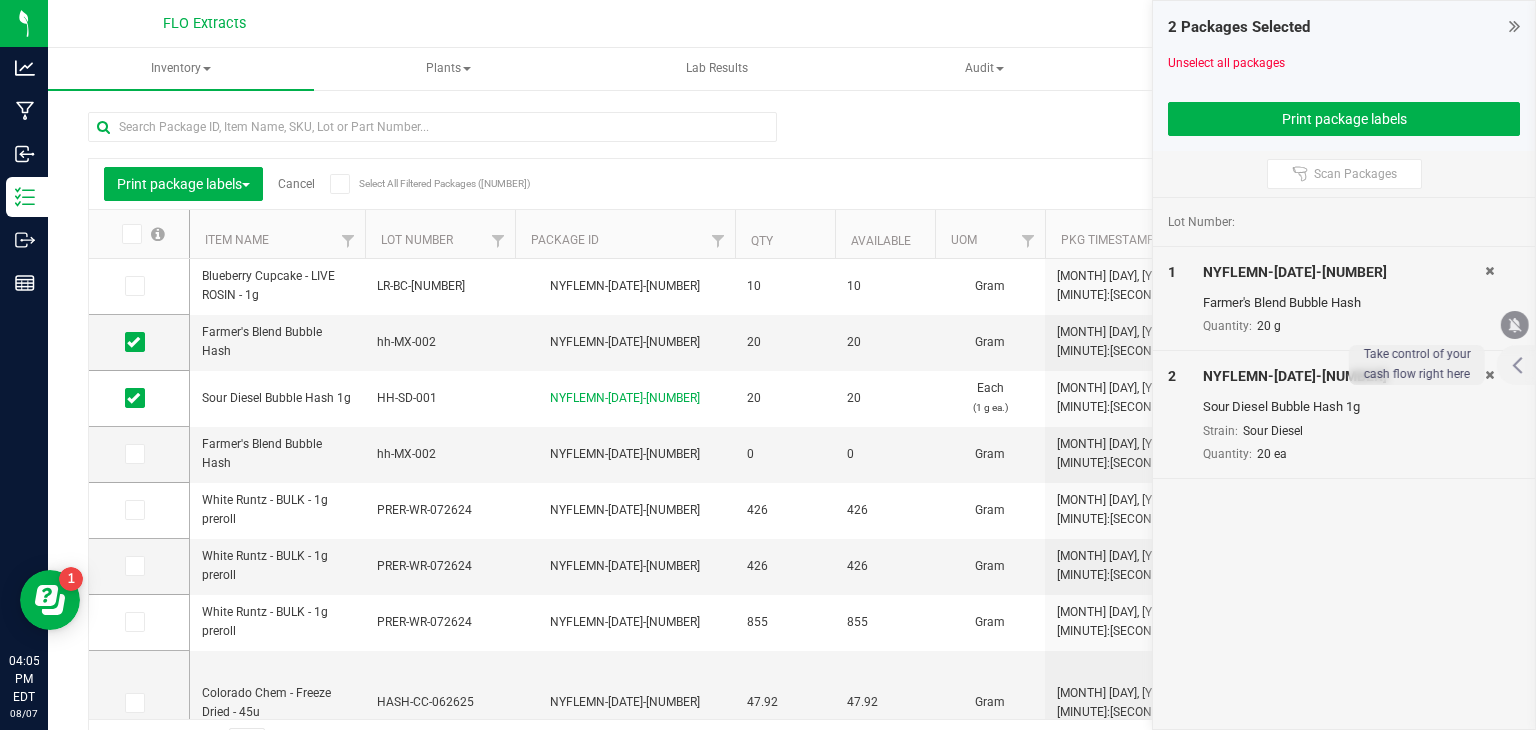 click on "Cancel" at bounding box center [296, 184] 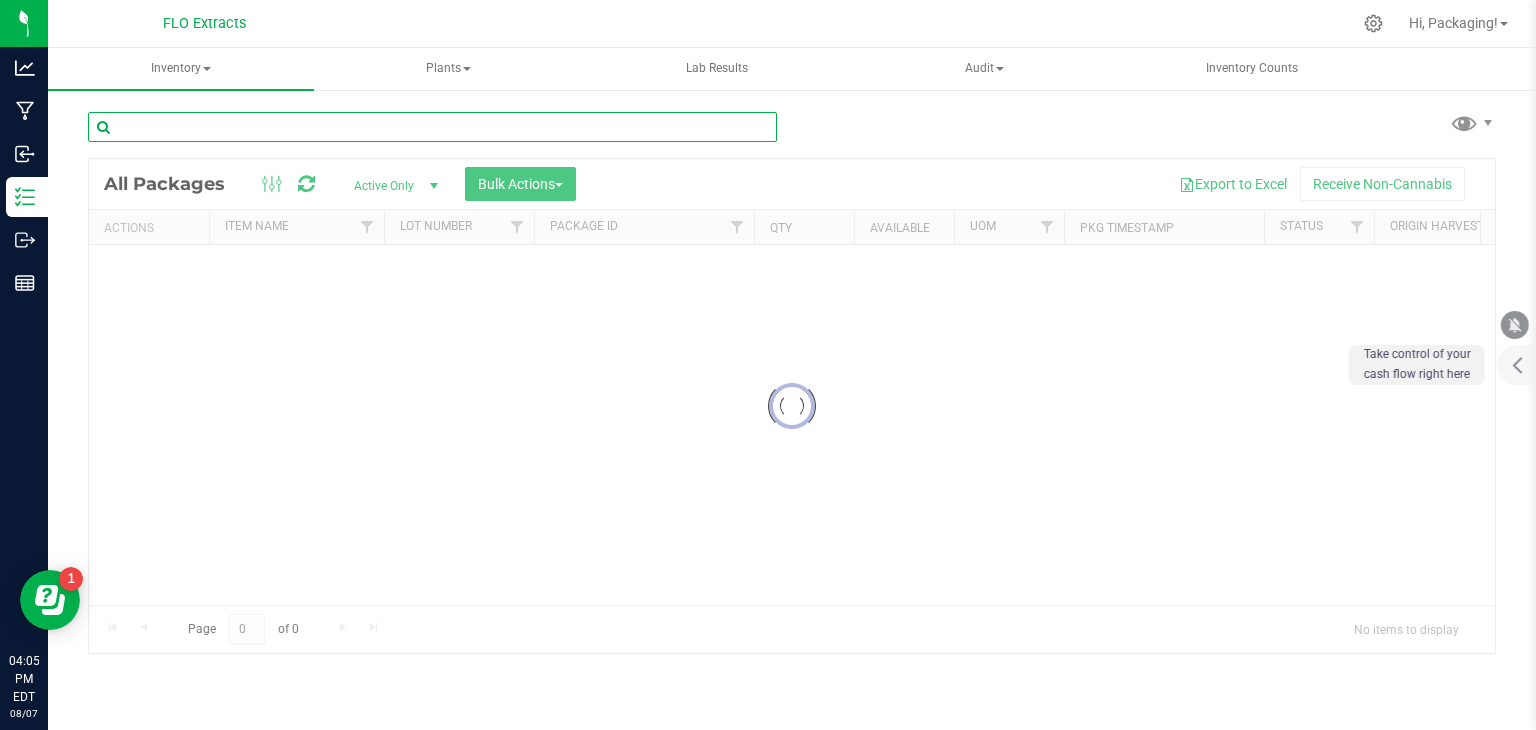 click at bounding box center [432, 127] 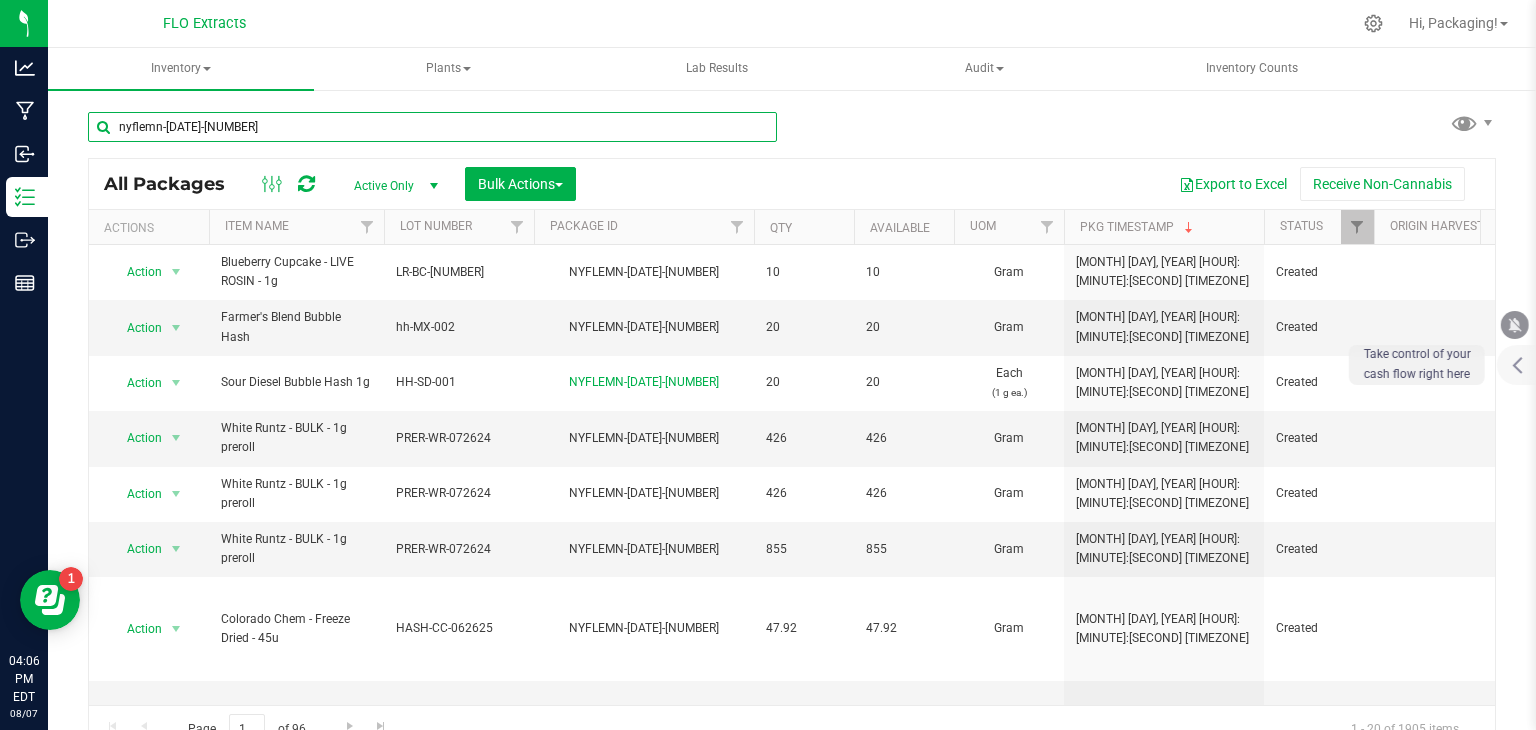 type on "nyflemn-[DATE]-[NUMBER]" 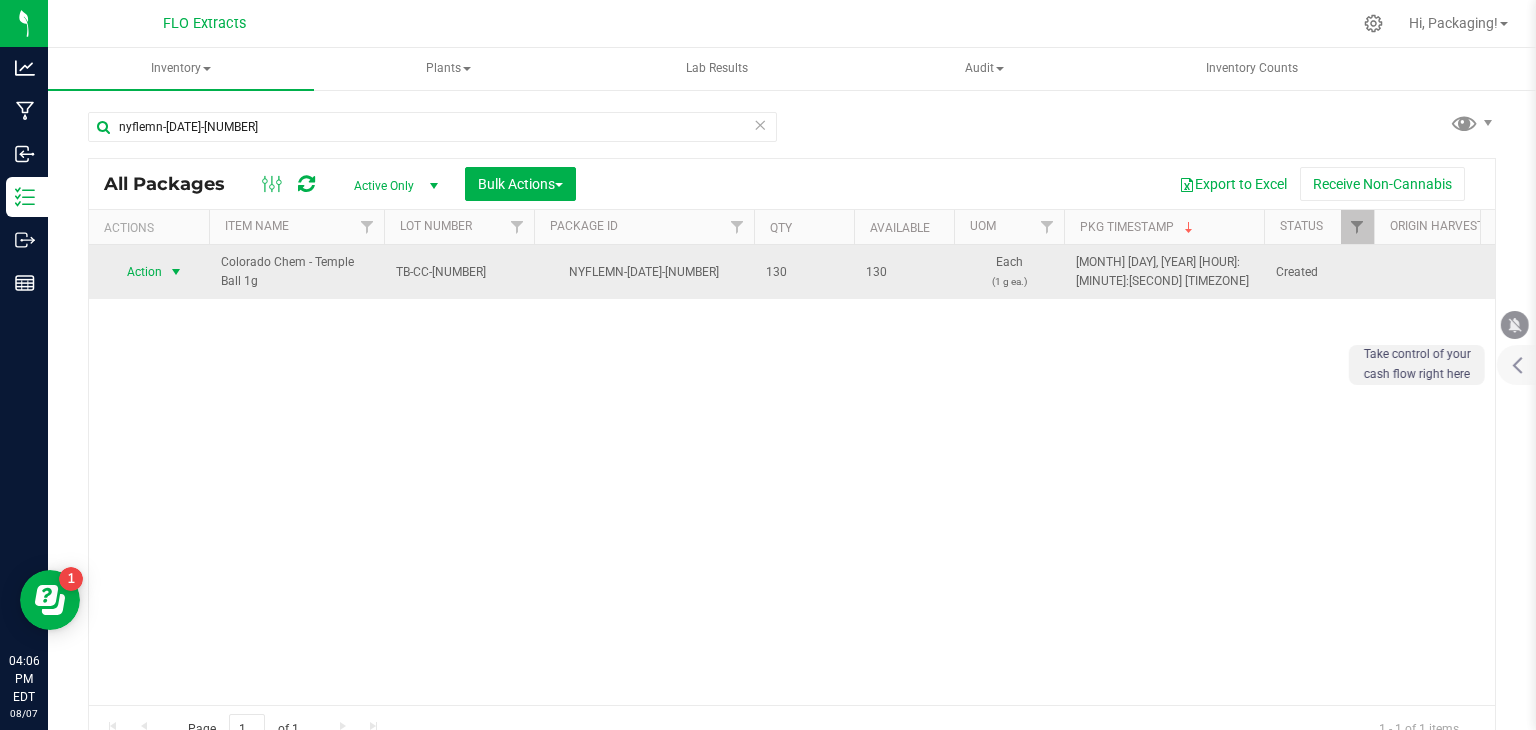 click on "Action" at bounding box center [136, 272] 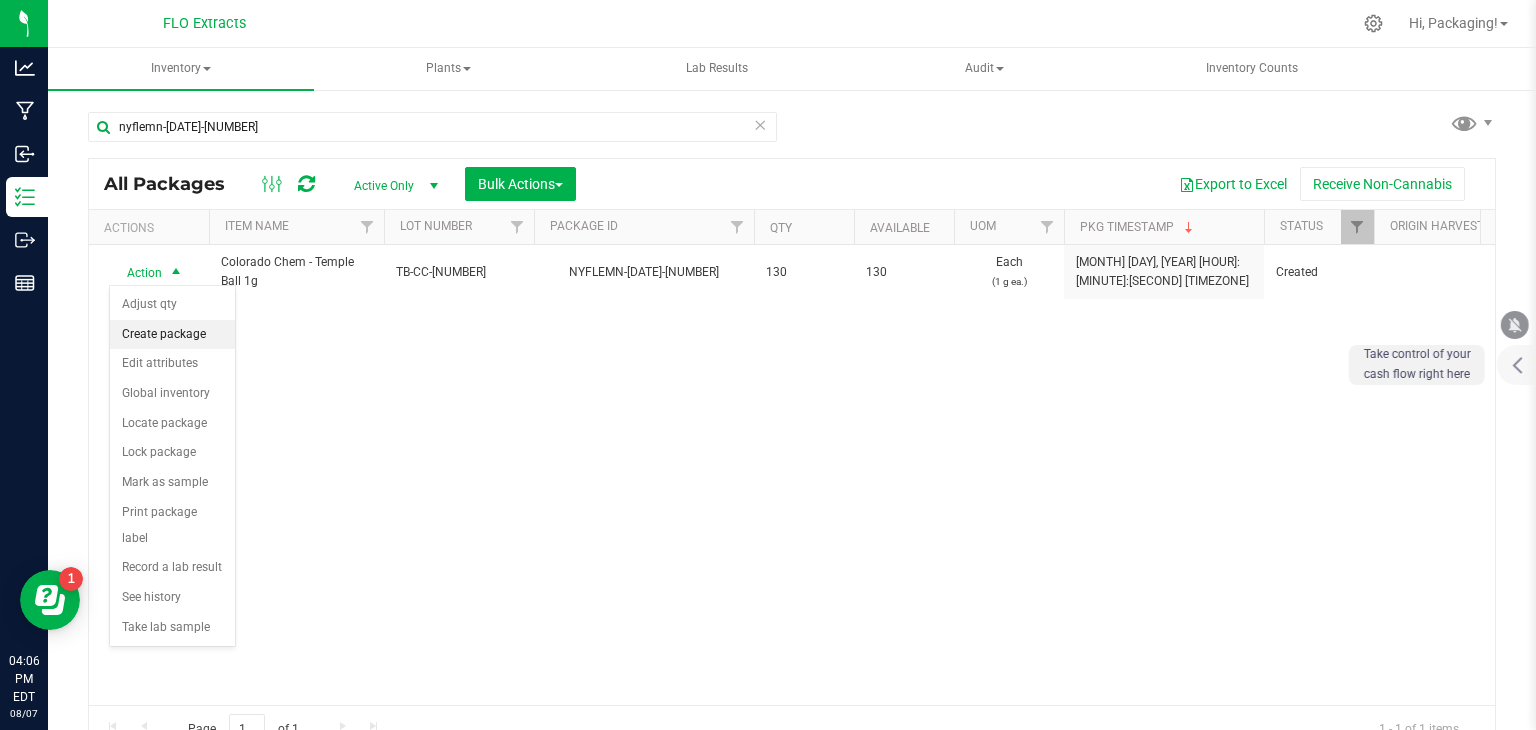 click on "Create package" at bounding box center [172, 335] 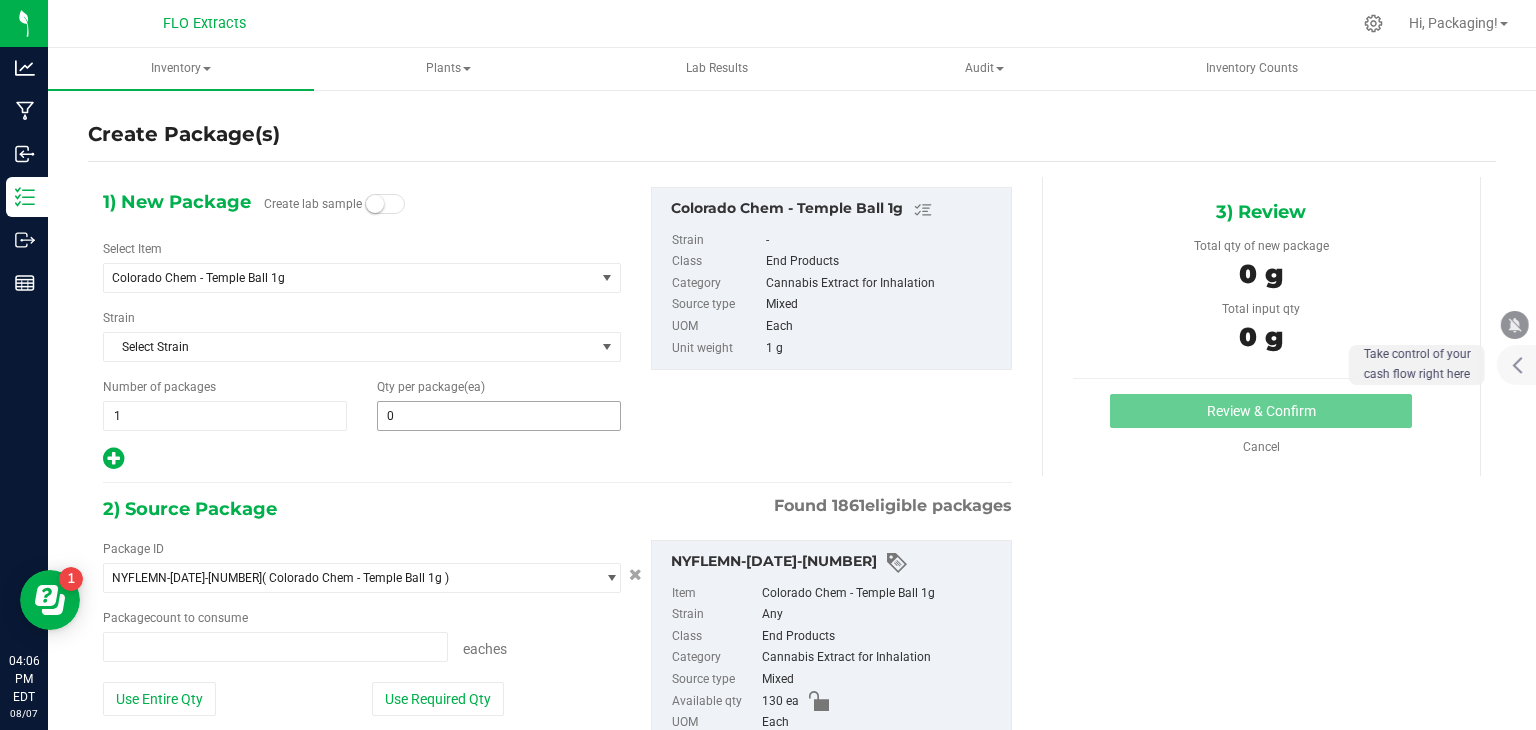 type on "0 ea" 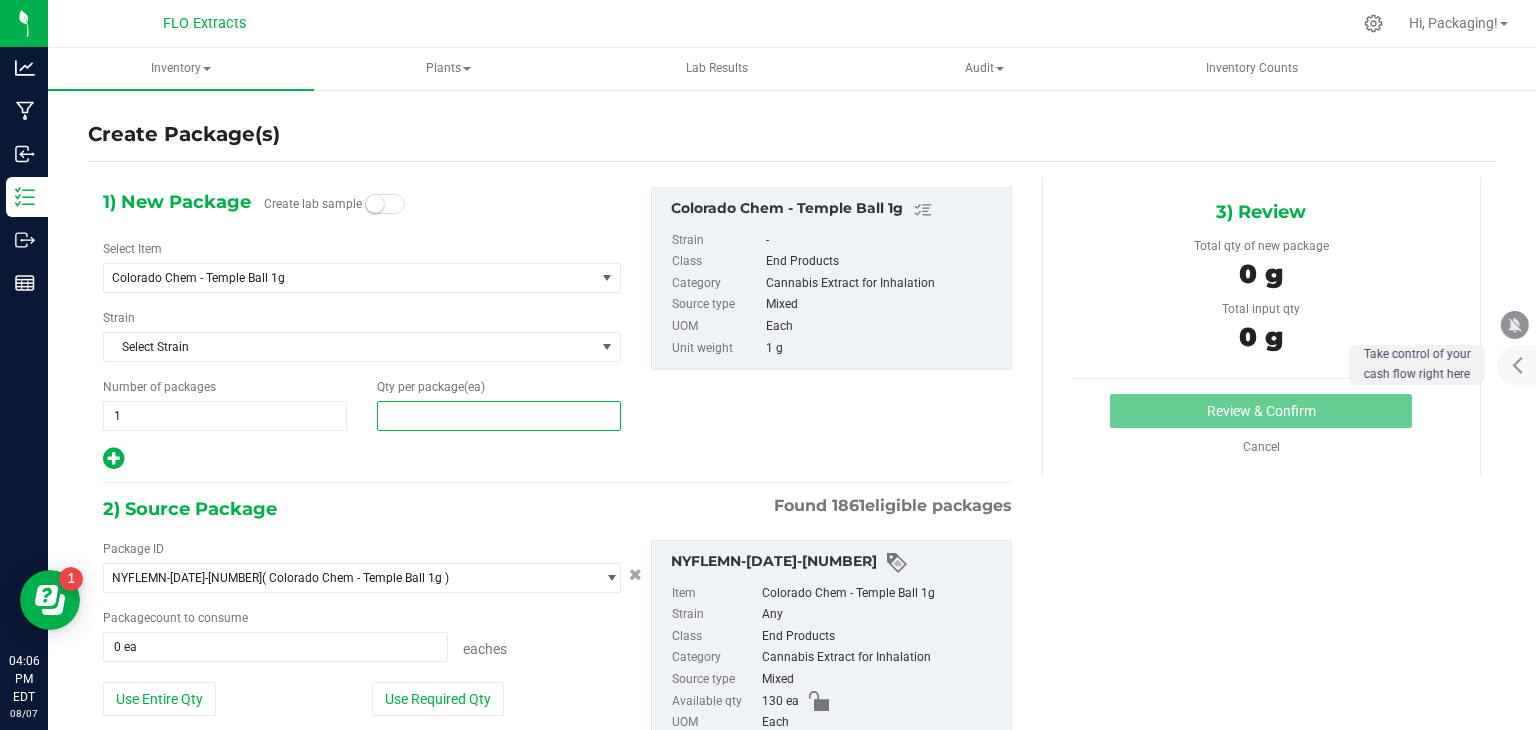 click at bounding box center [499, 416] 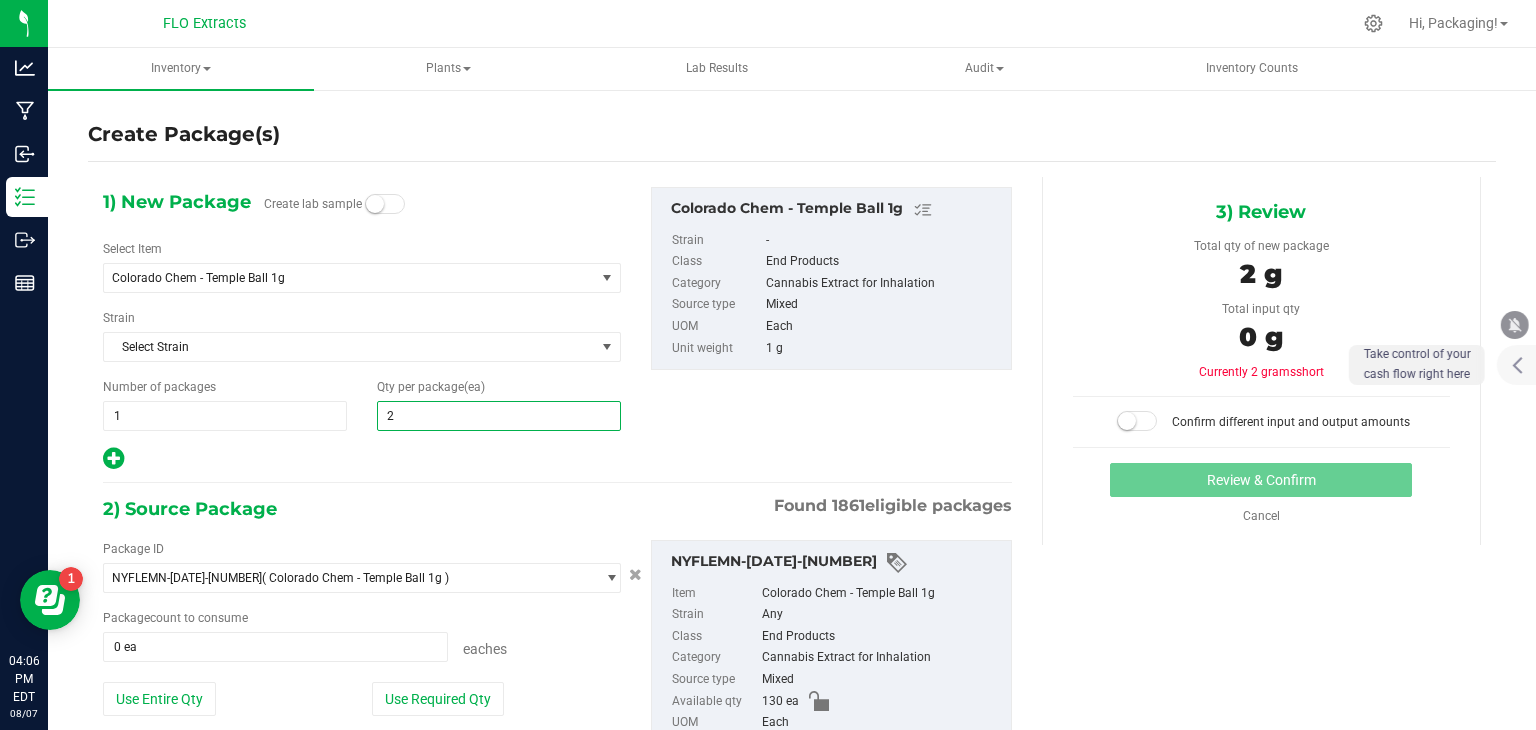 type on "20" 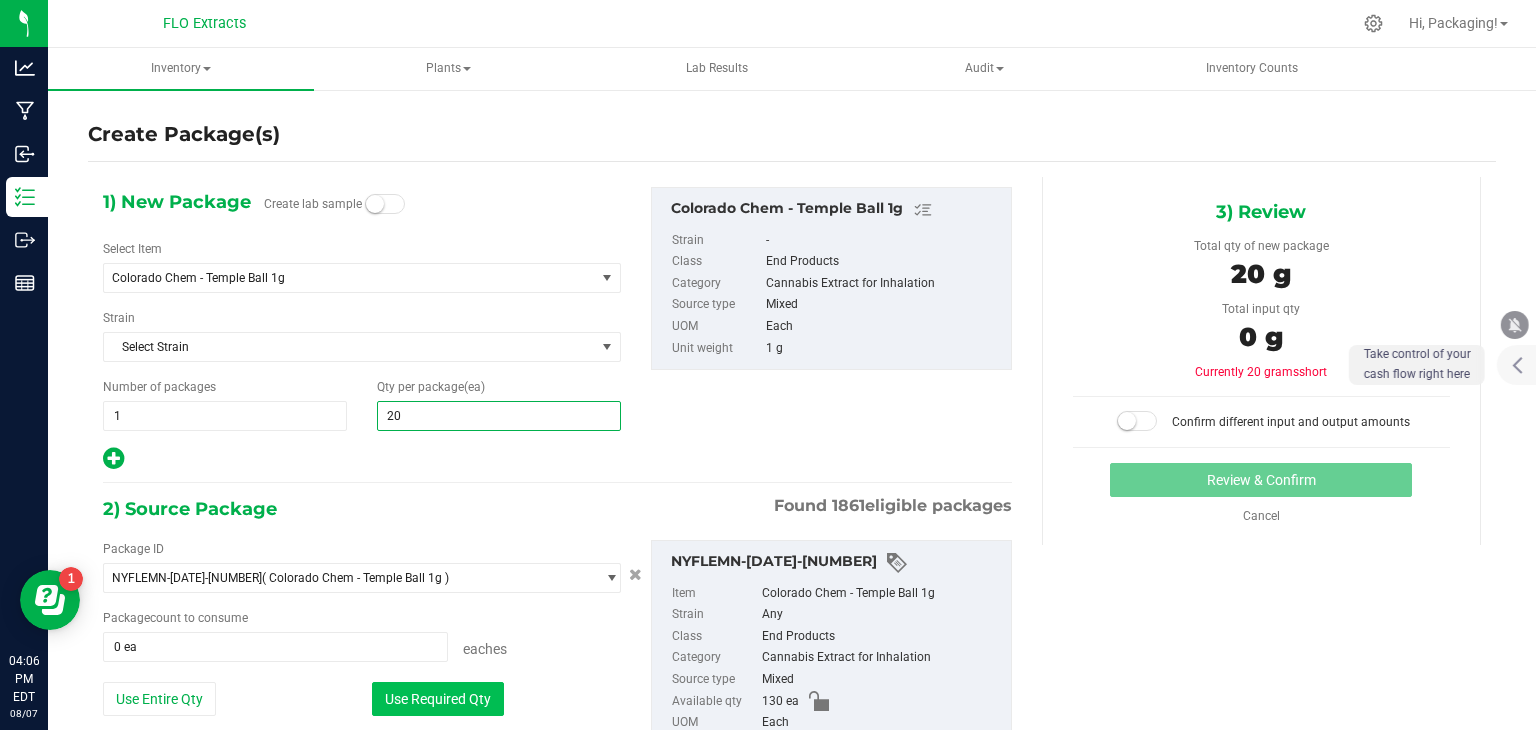 type on "20" 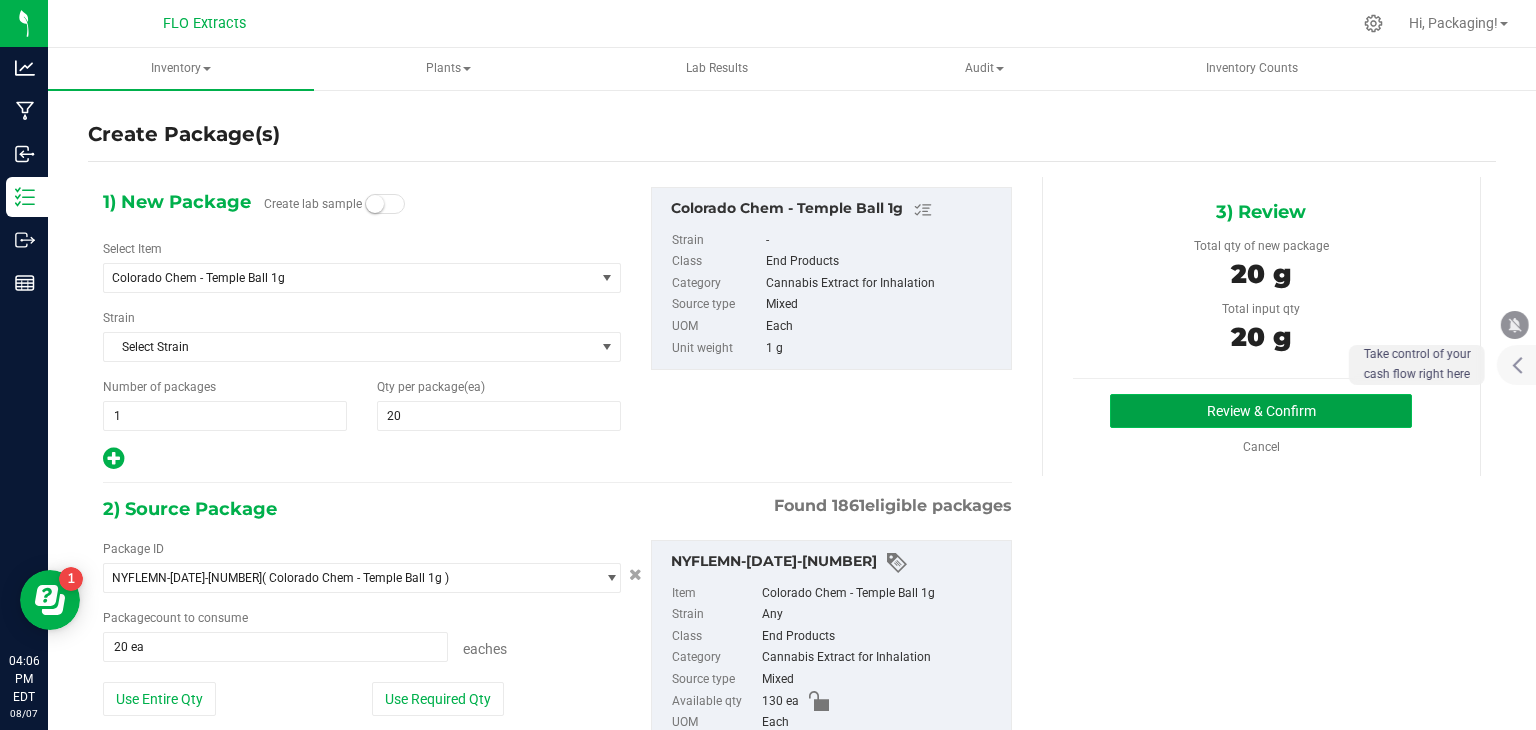 click on "Review & Confirm" at bounding box center [1261, 411] 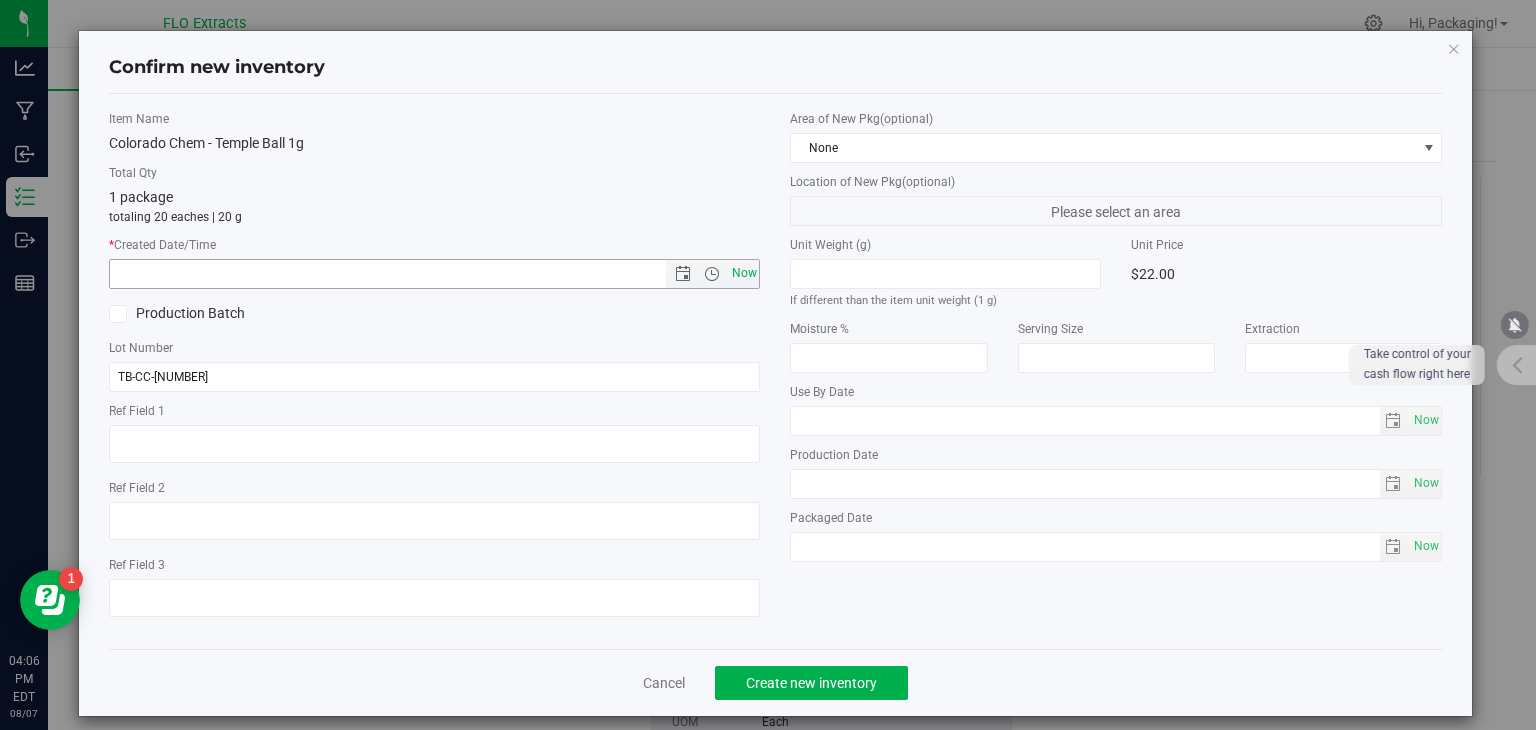 click on "Now" at bounding box center [744, 273] 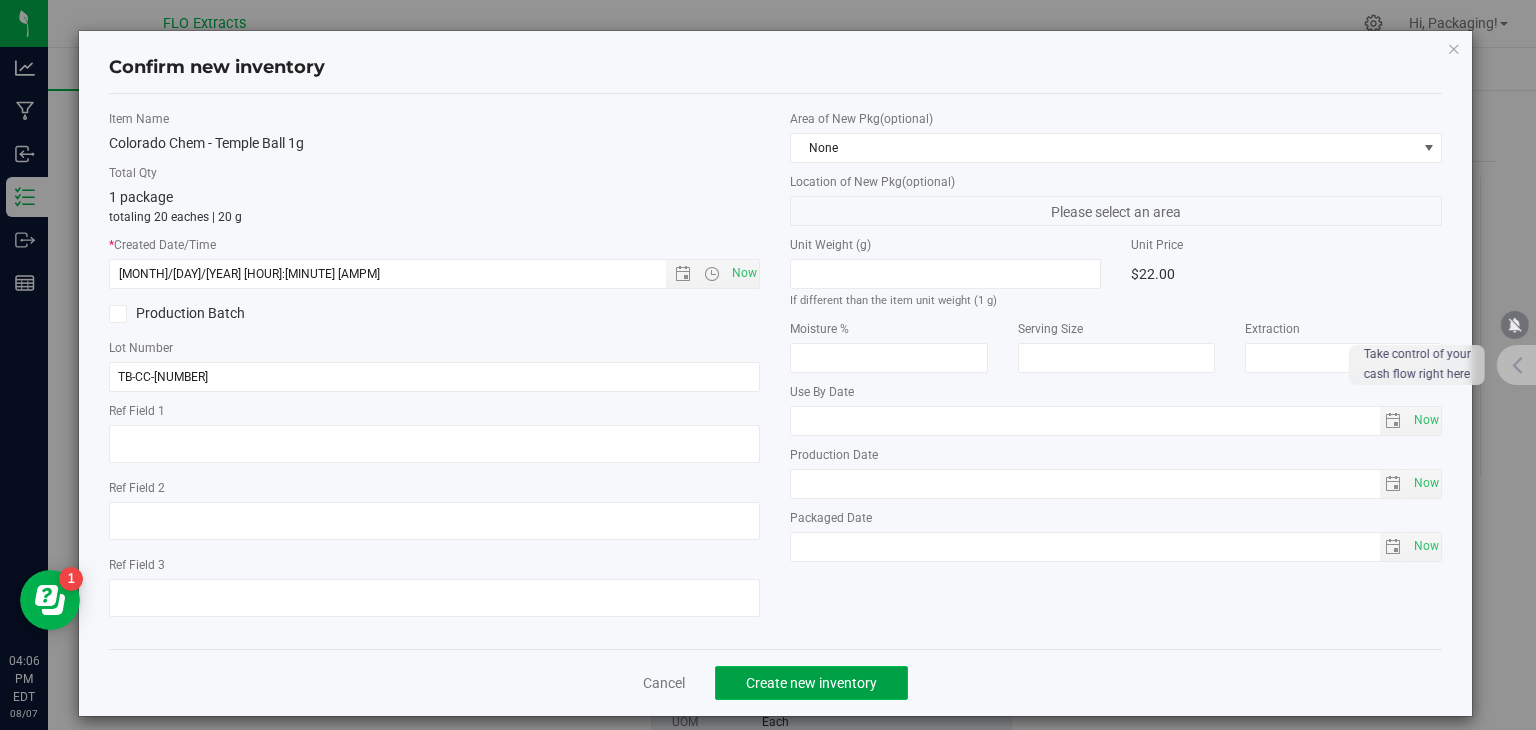 click on "Create new inventory" 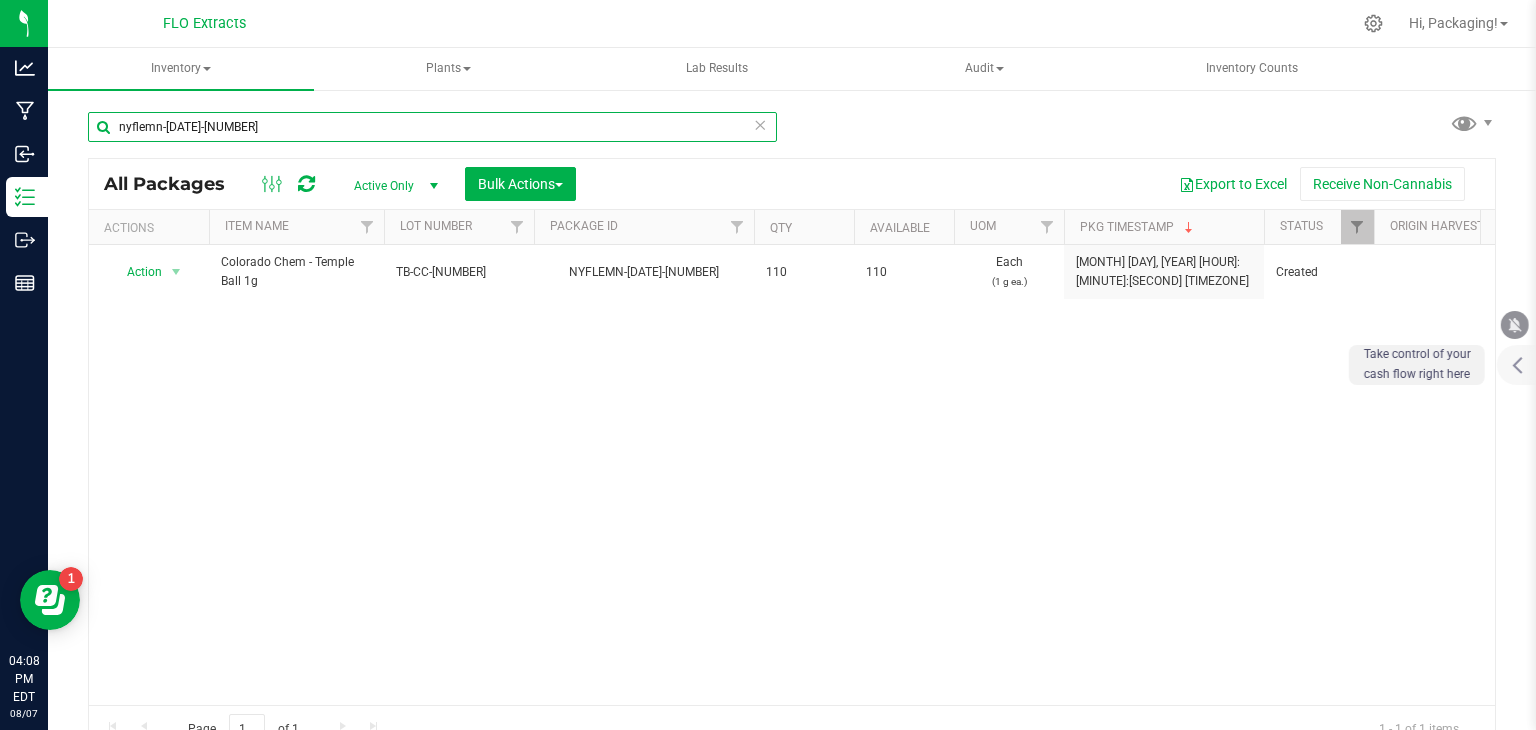 click on "nyflemn-[DATE]-[NUMBER]" at bounding box center [432, 127] 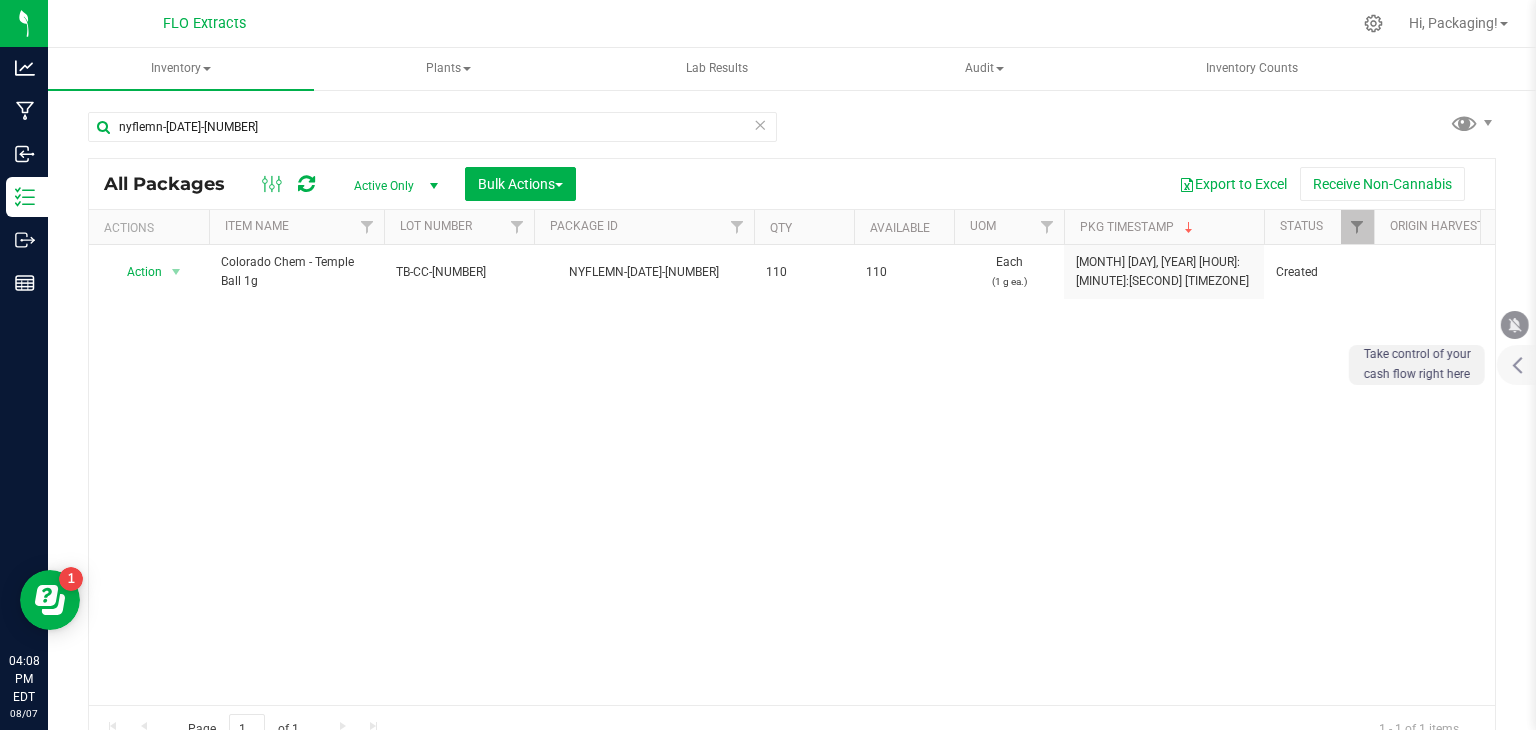 click at bounding box center [760, 124] 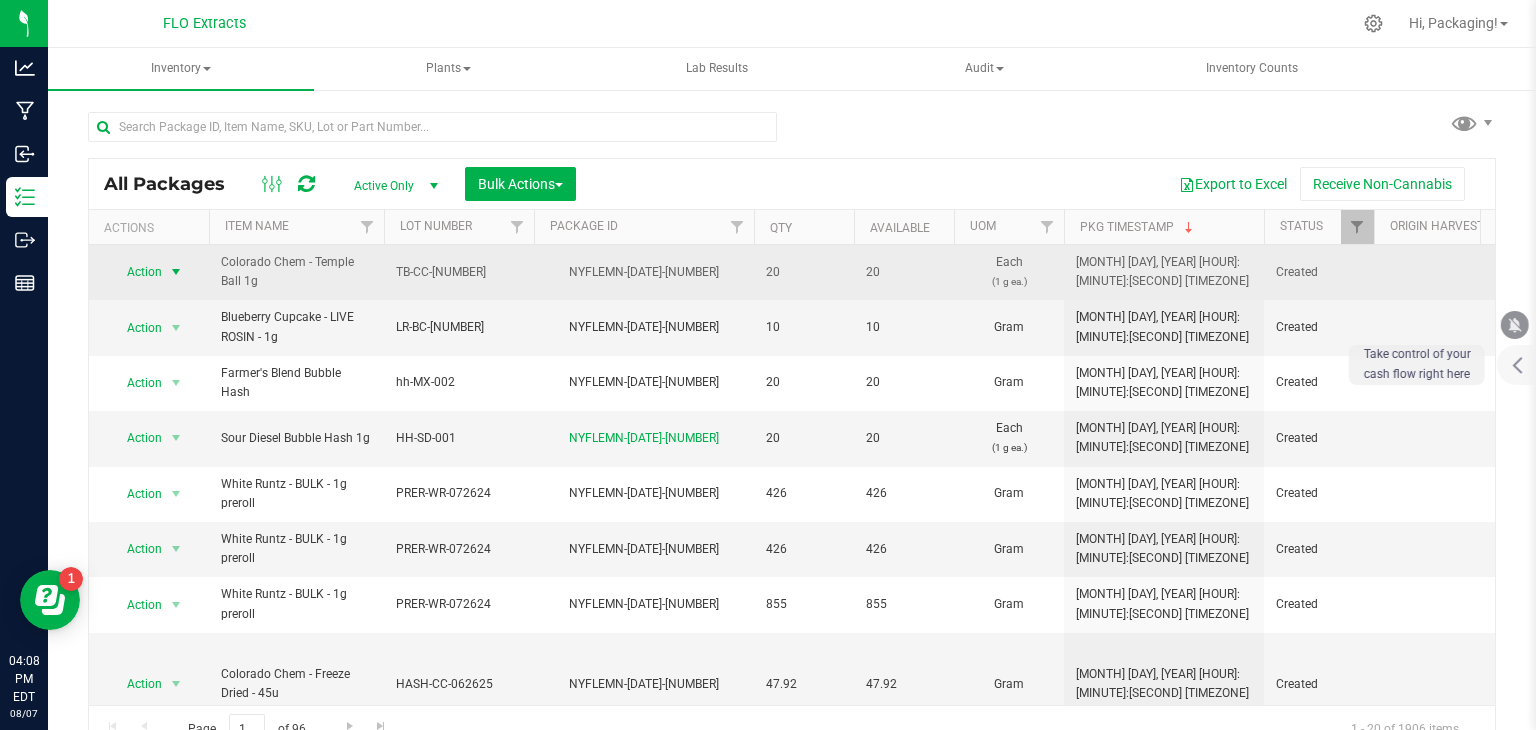 click on "Action" at bounding box center [136, 272] 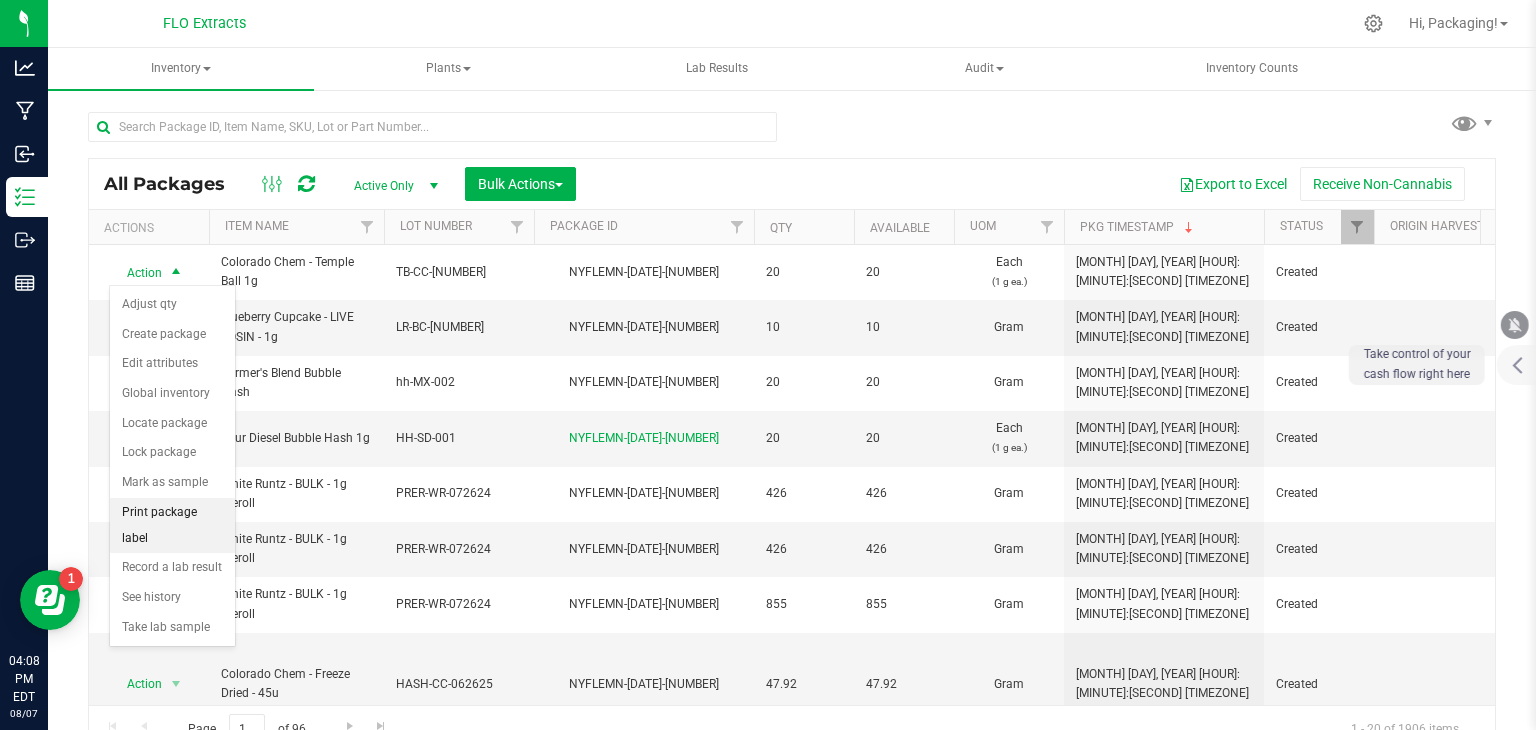 click on "Print package label" at bounding box center [172, 525] 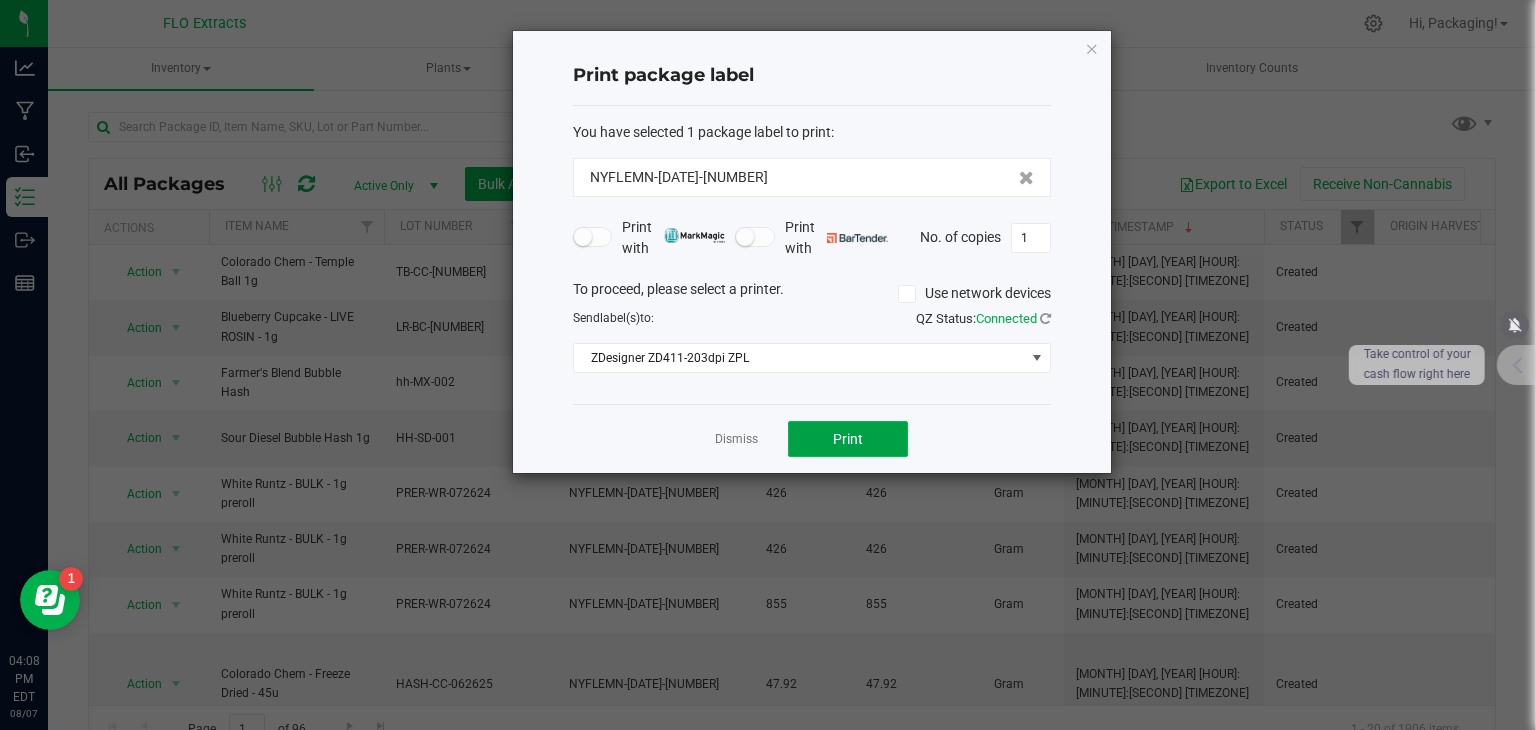 click on "Print" 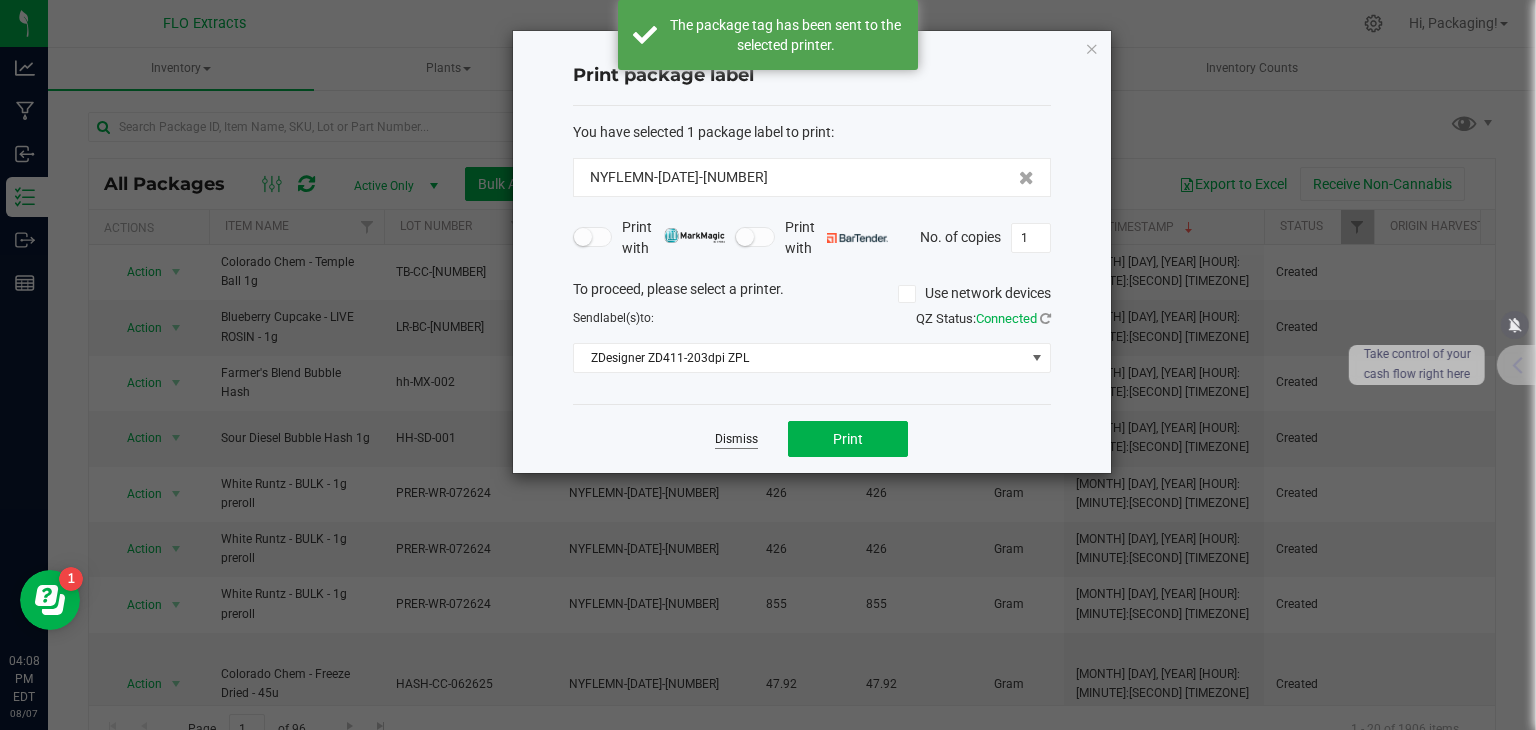 click on "Dismiss" 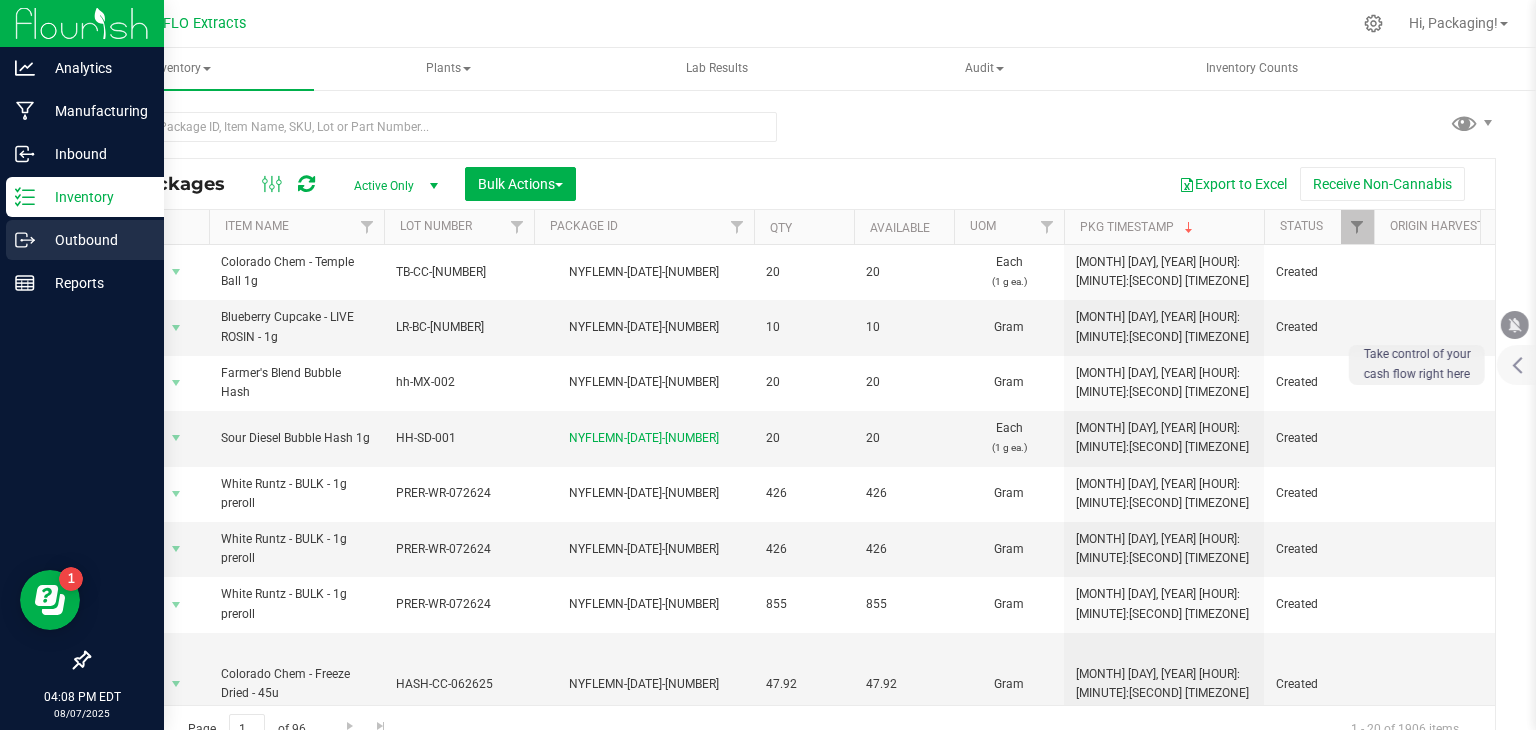 click on "Outbound" at bounding box center [85, 240] 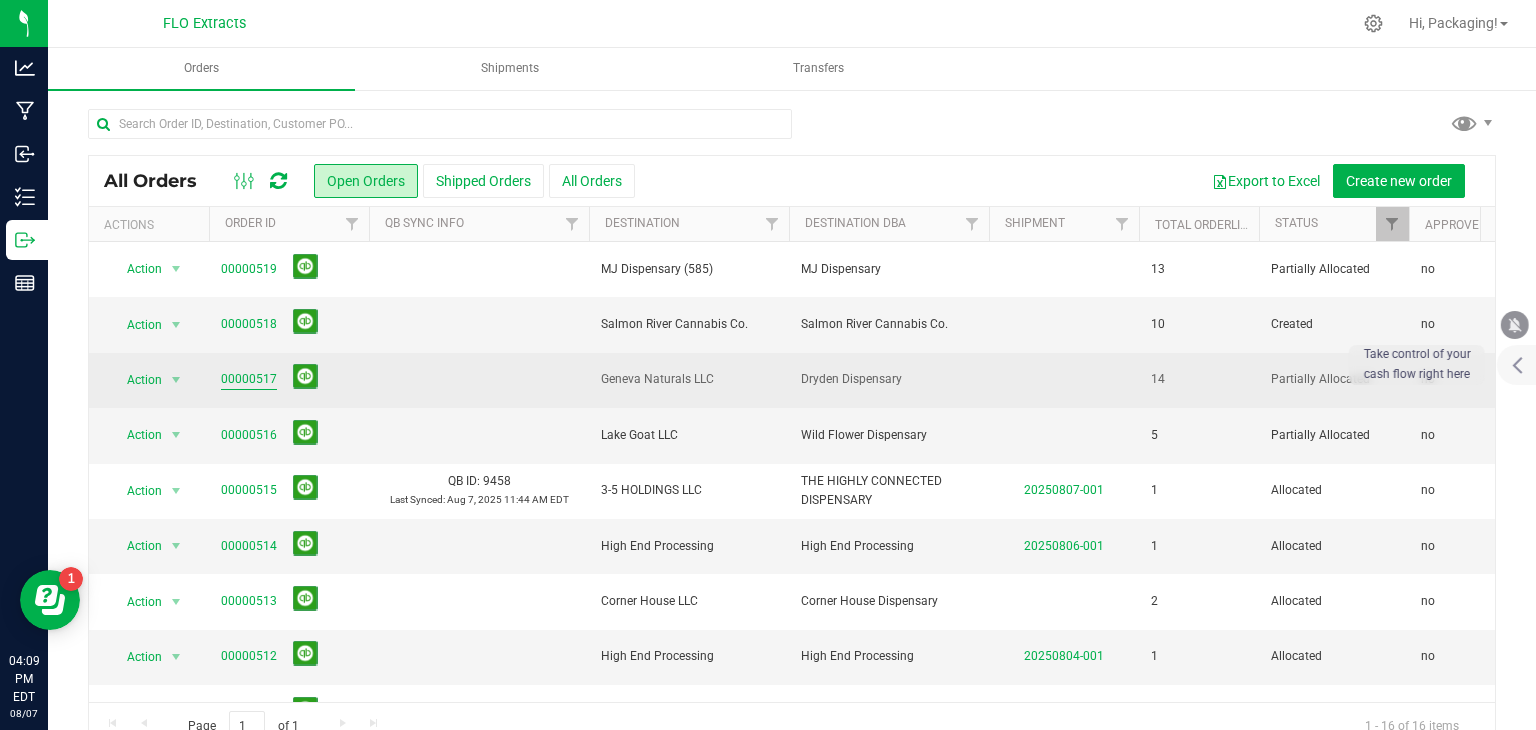 click on "00000517" at bounding box center [249, 379] 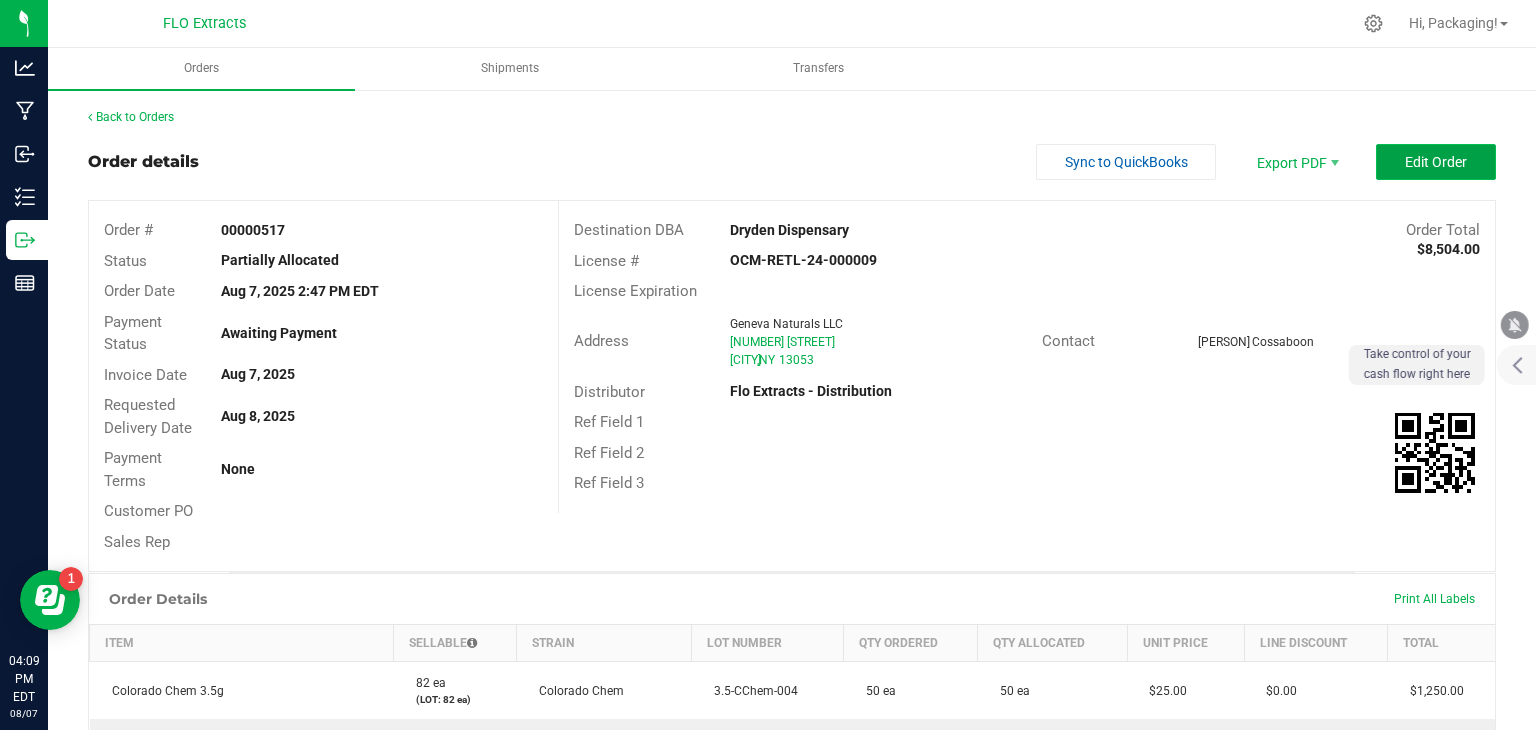 click on "Edit Order" at bounding box center (1436, 162) 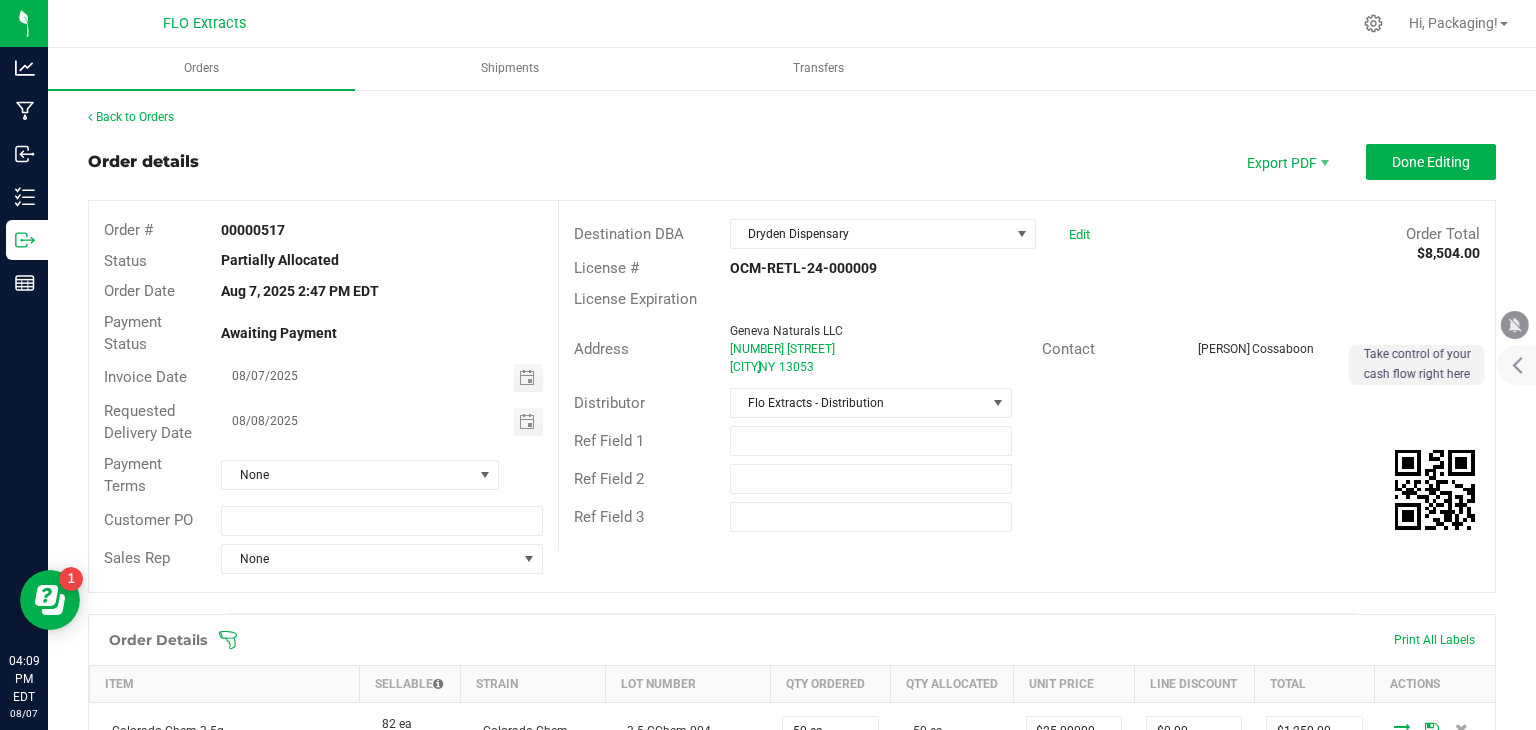 click 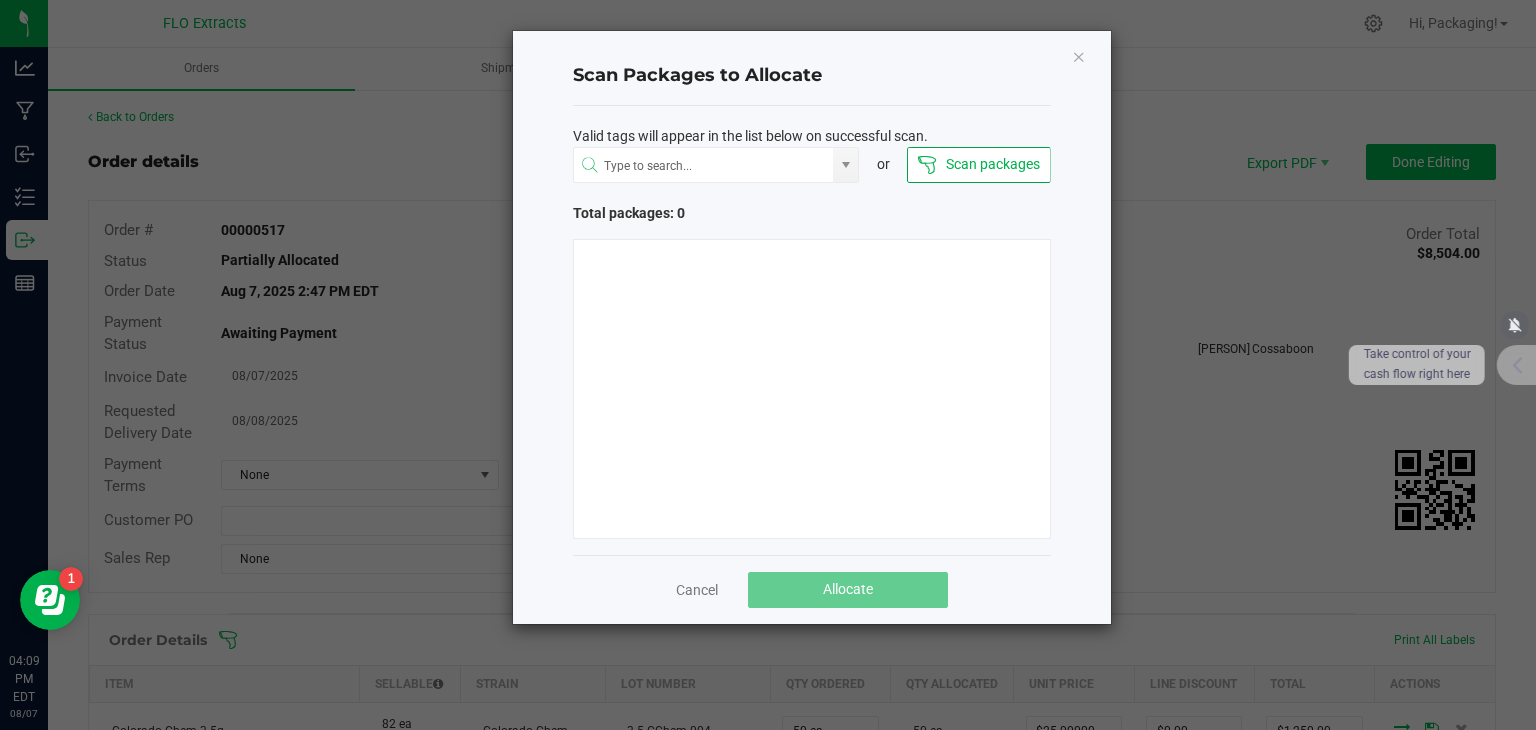 type 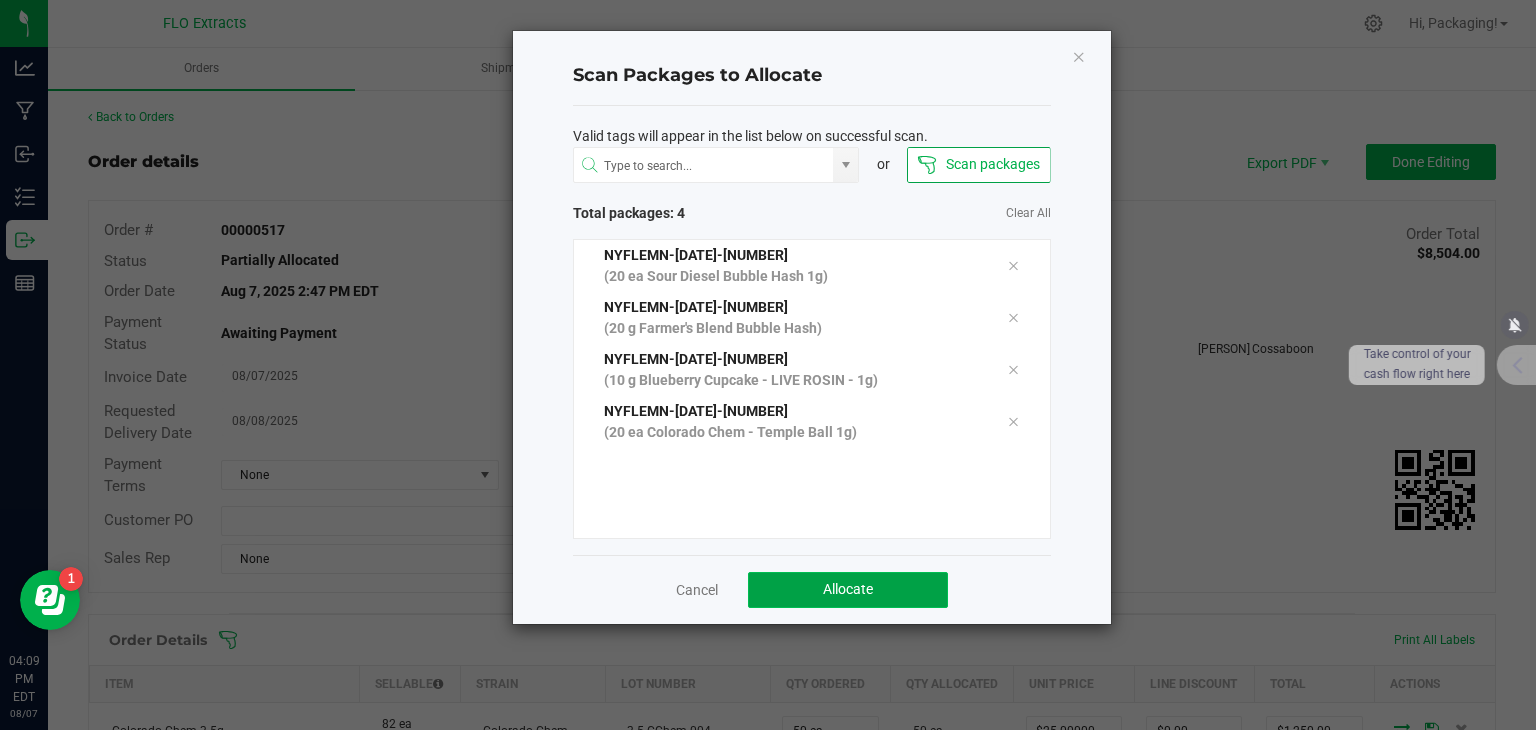 click on "Allocate" 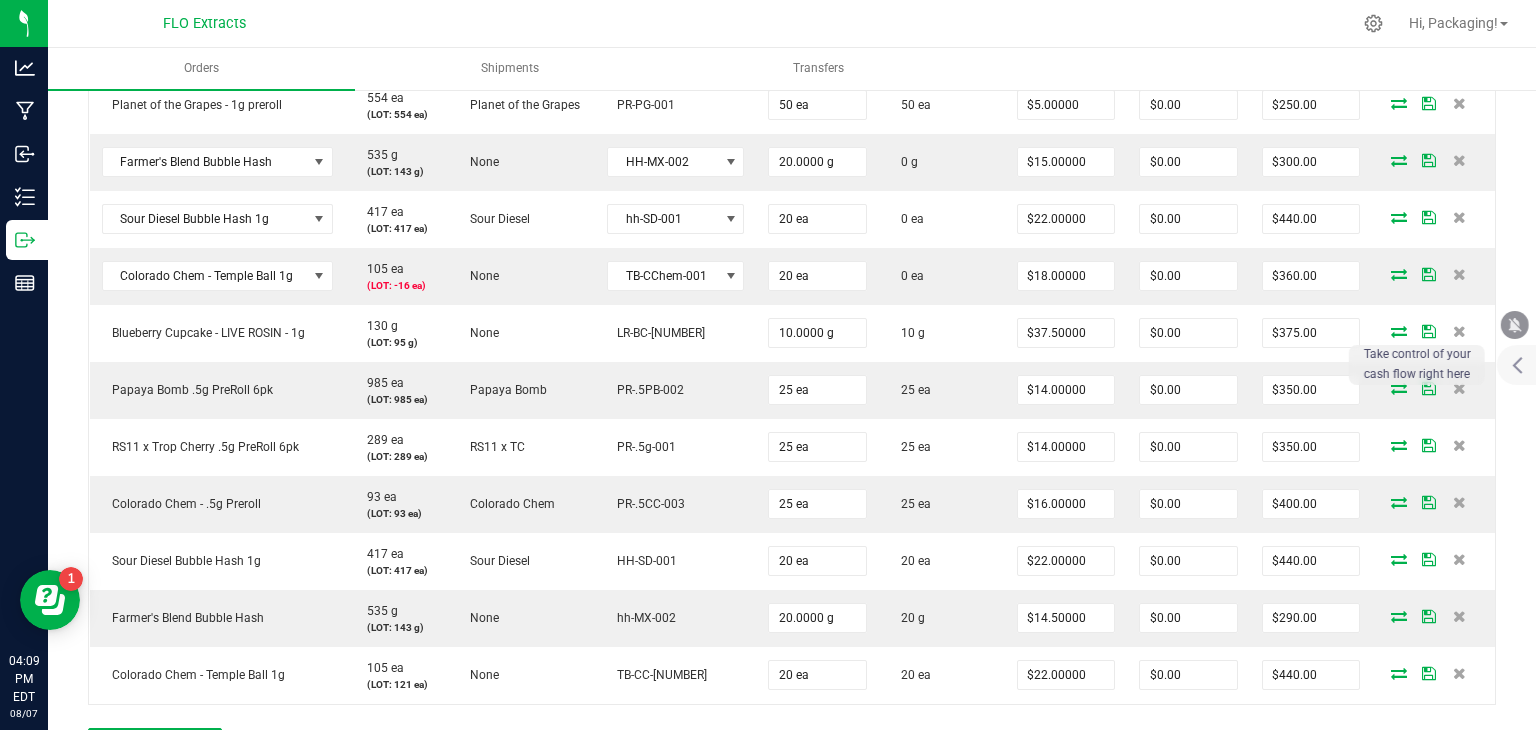 scroll, scrollTop: 960, scrollLeft: 0, axis: vertical 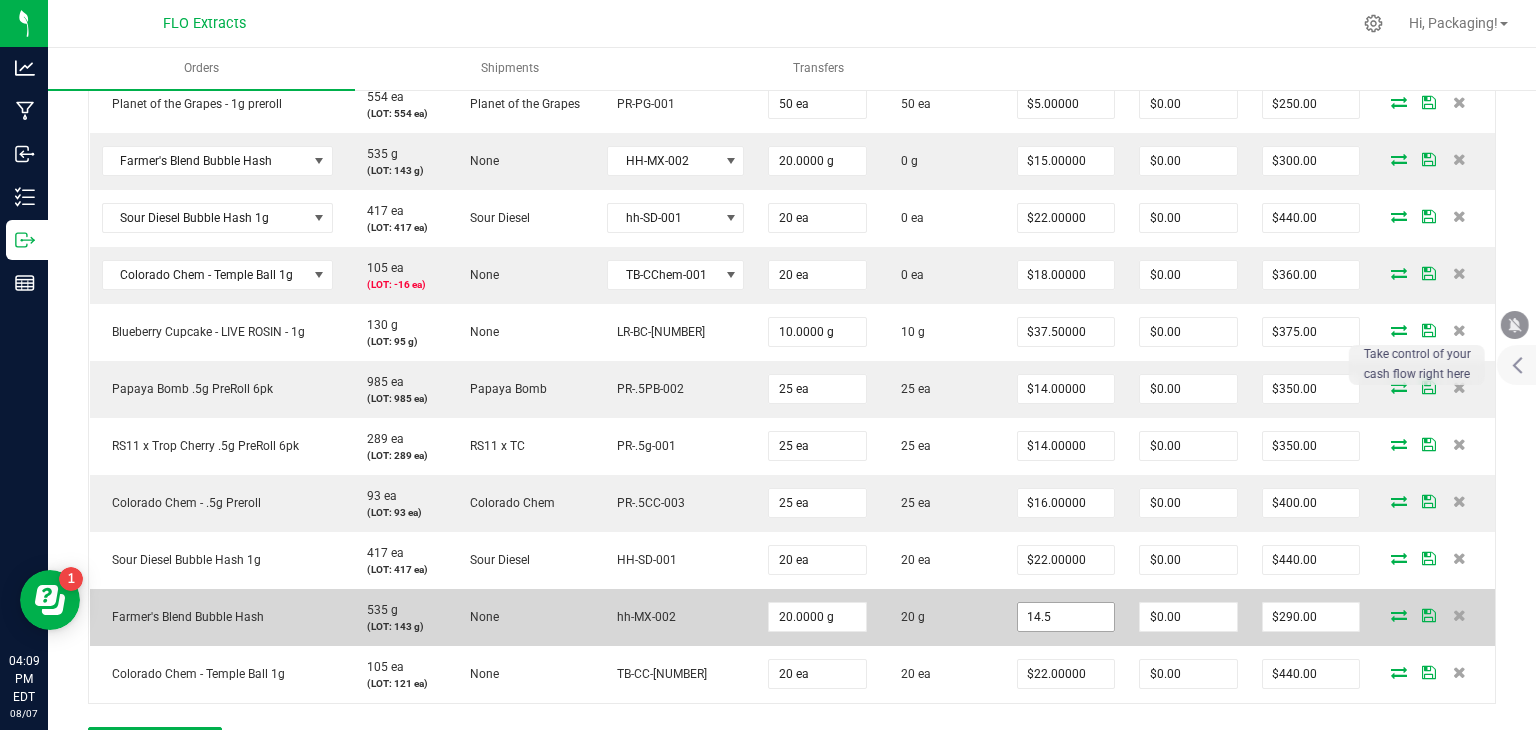 click on "14.5" at bounding box center [1066, 617] 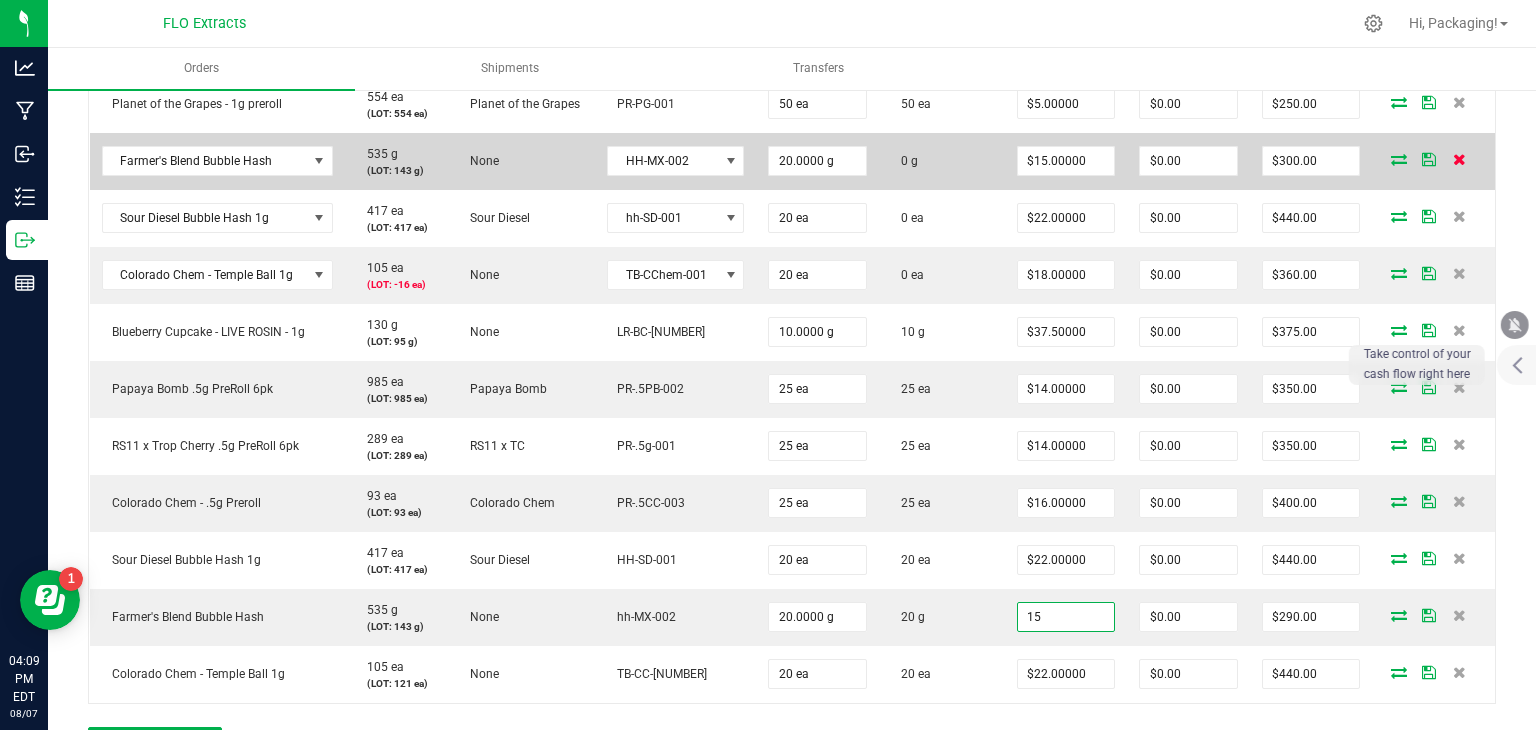type on "$15.00000" 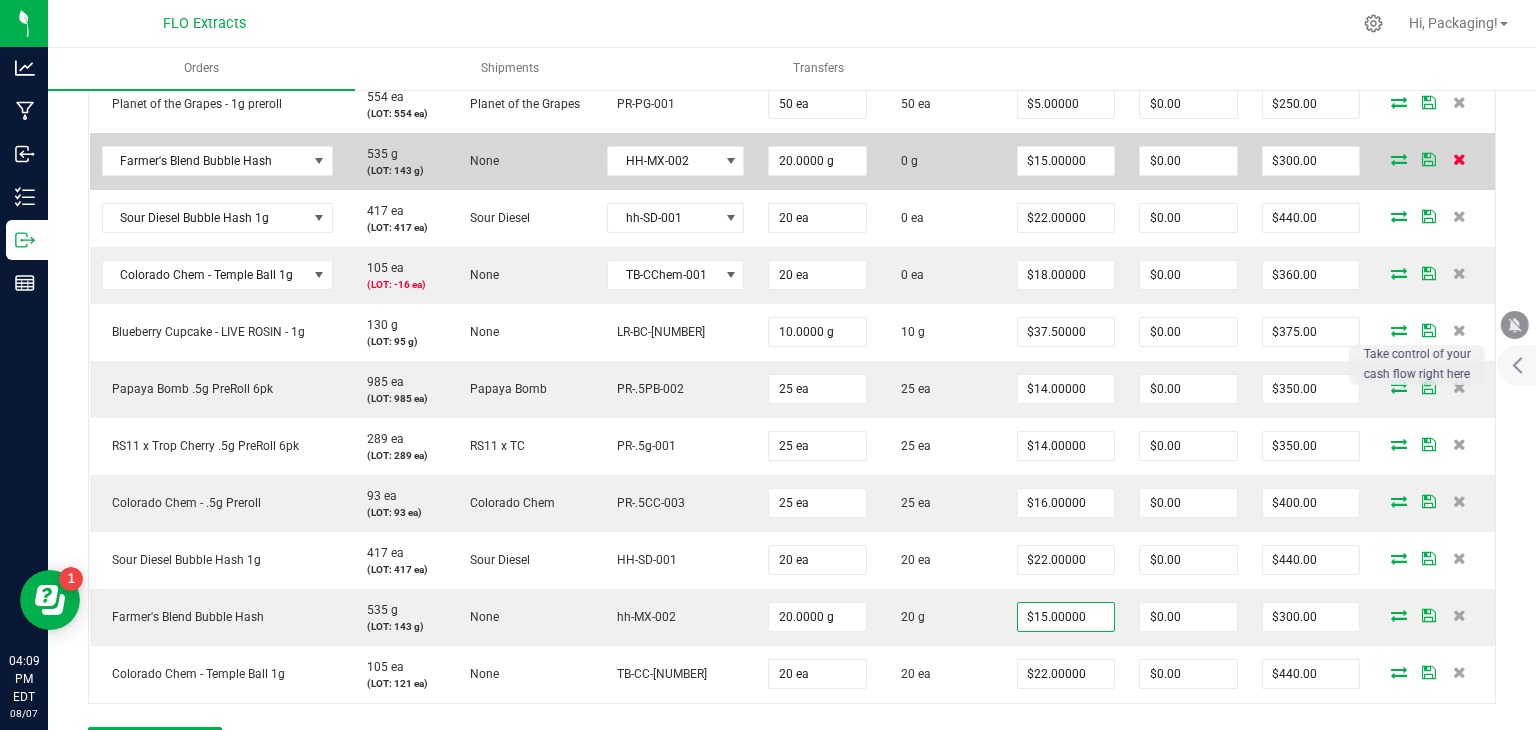 click at bounding box center (1459, 159) 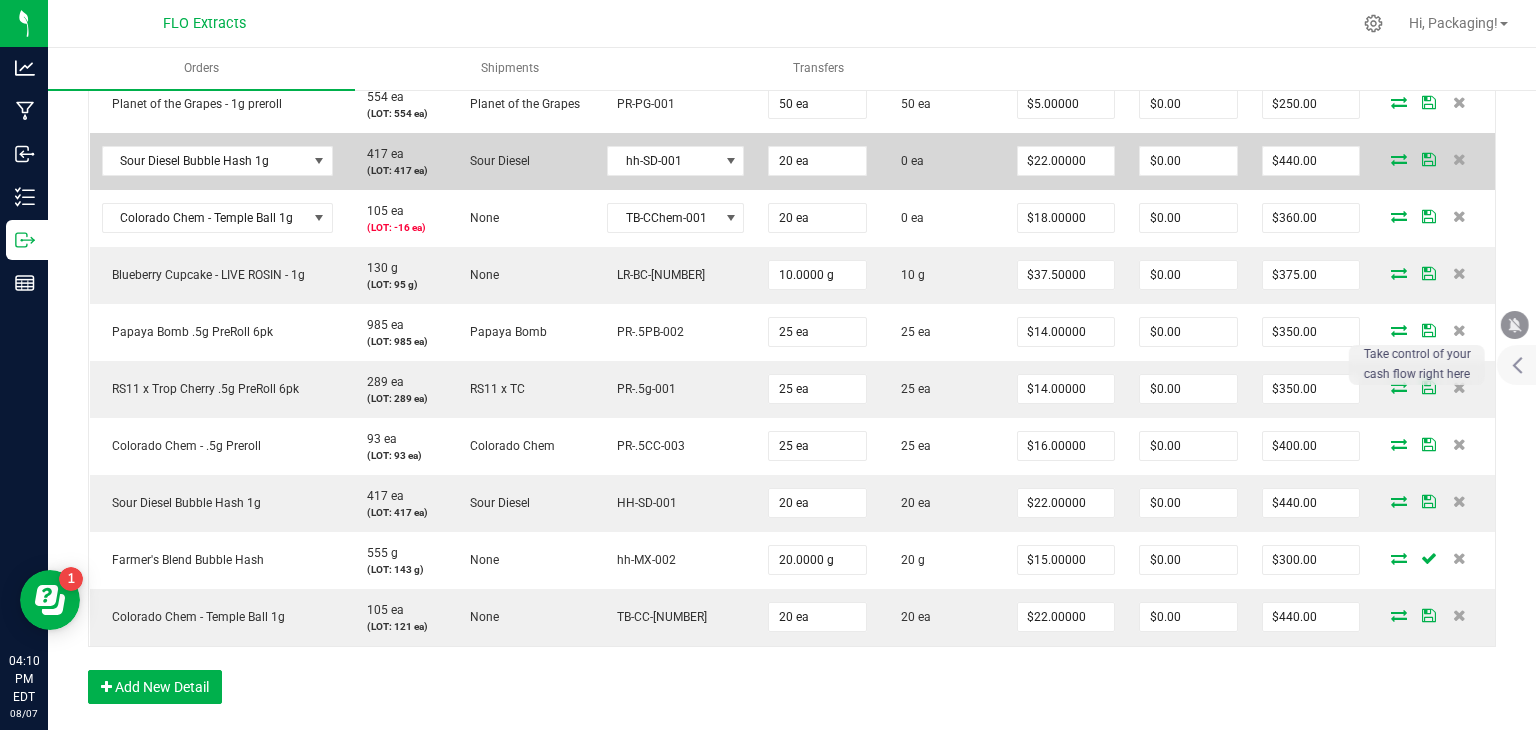click at bounding box center (1433, 161) 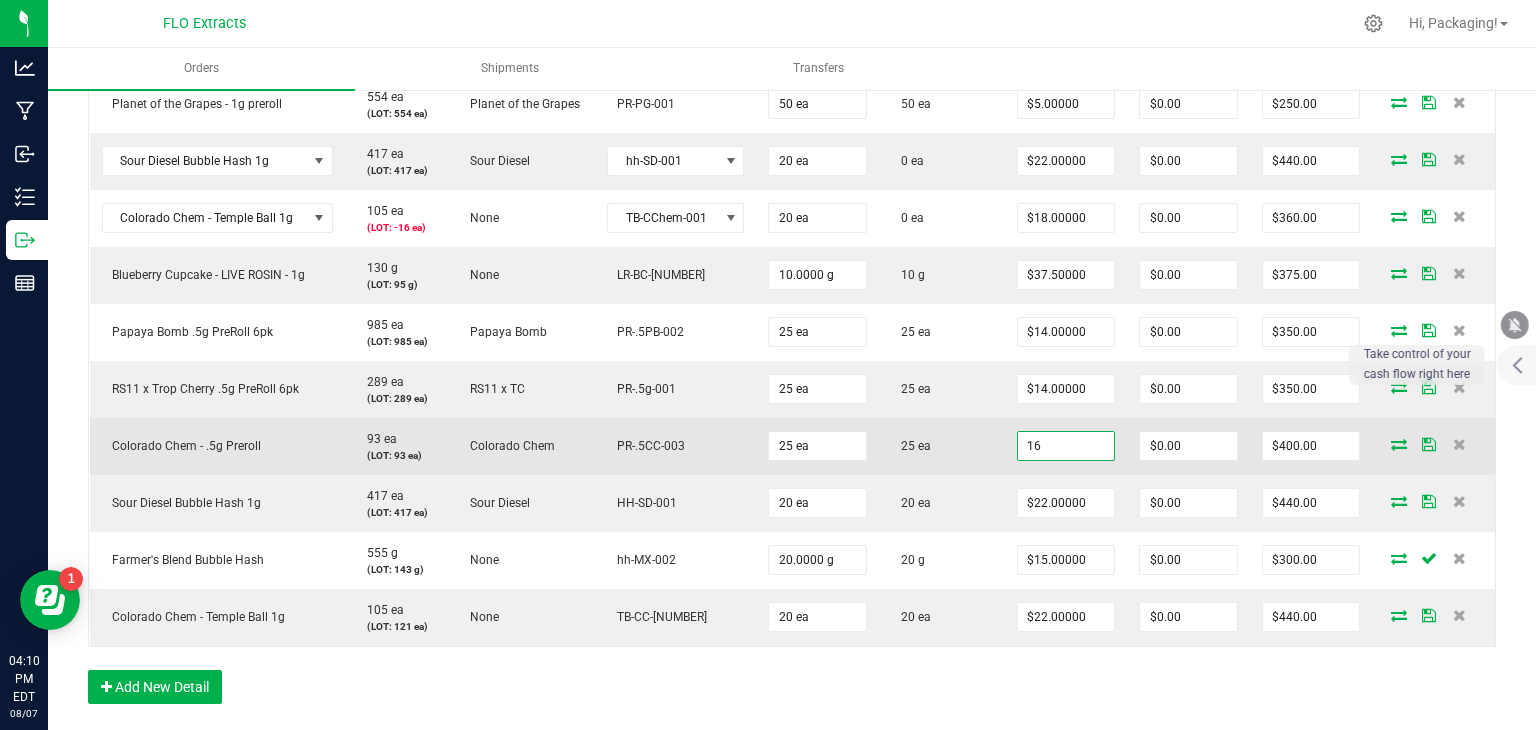 click on "16" at bounding box center [1066, 446] 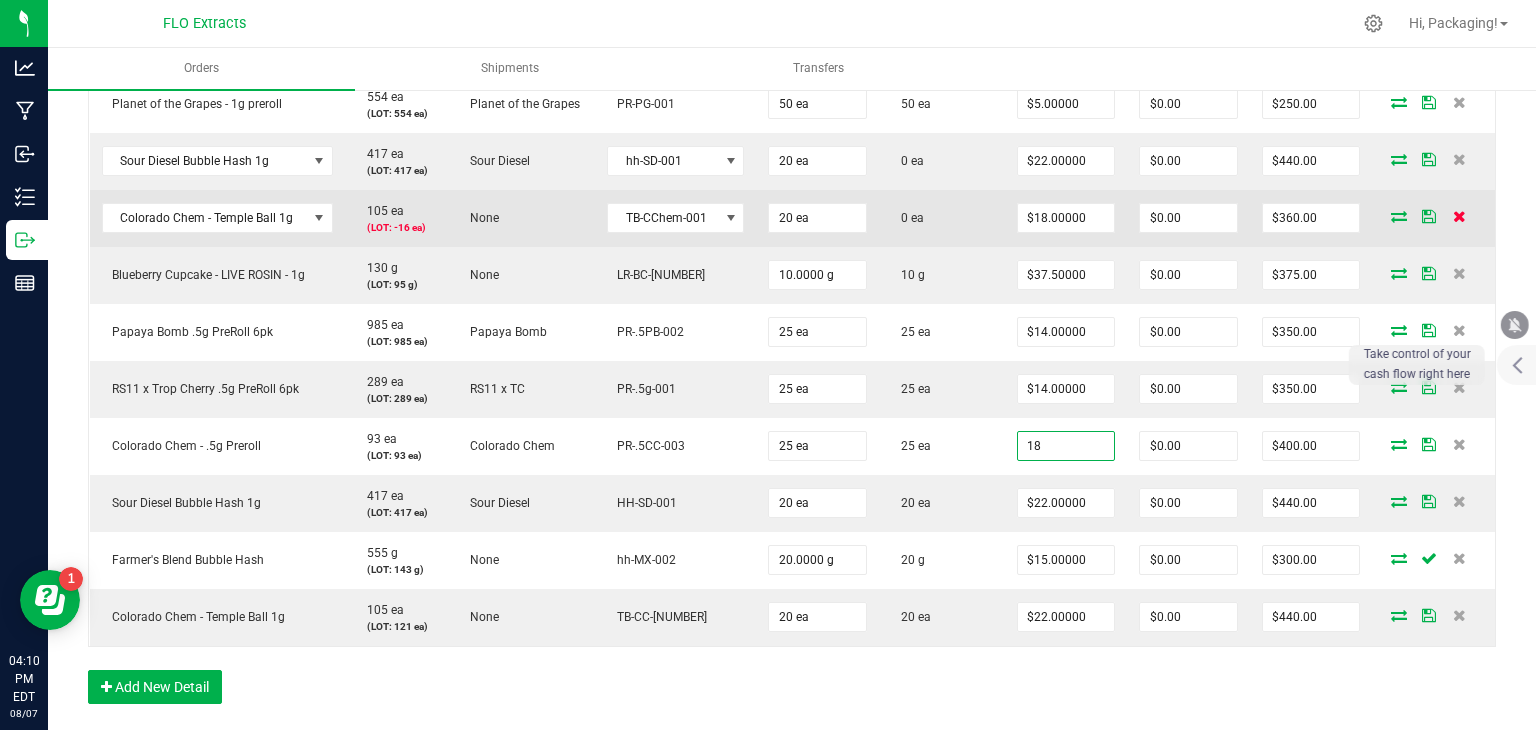 type on "$18.00000" 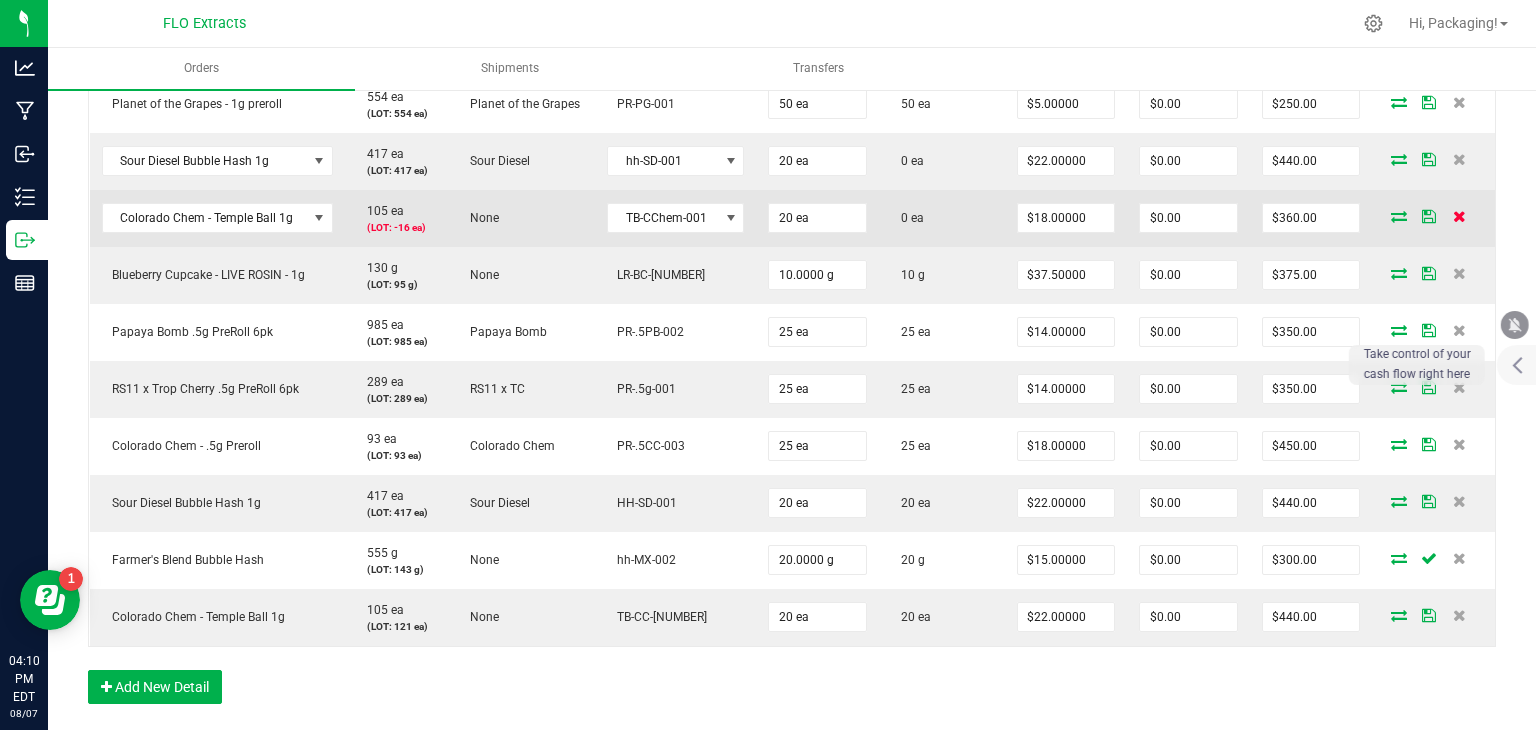 click at bounding box center (1459, 216) 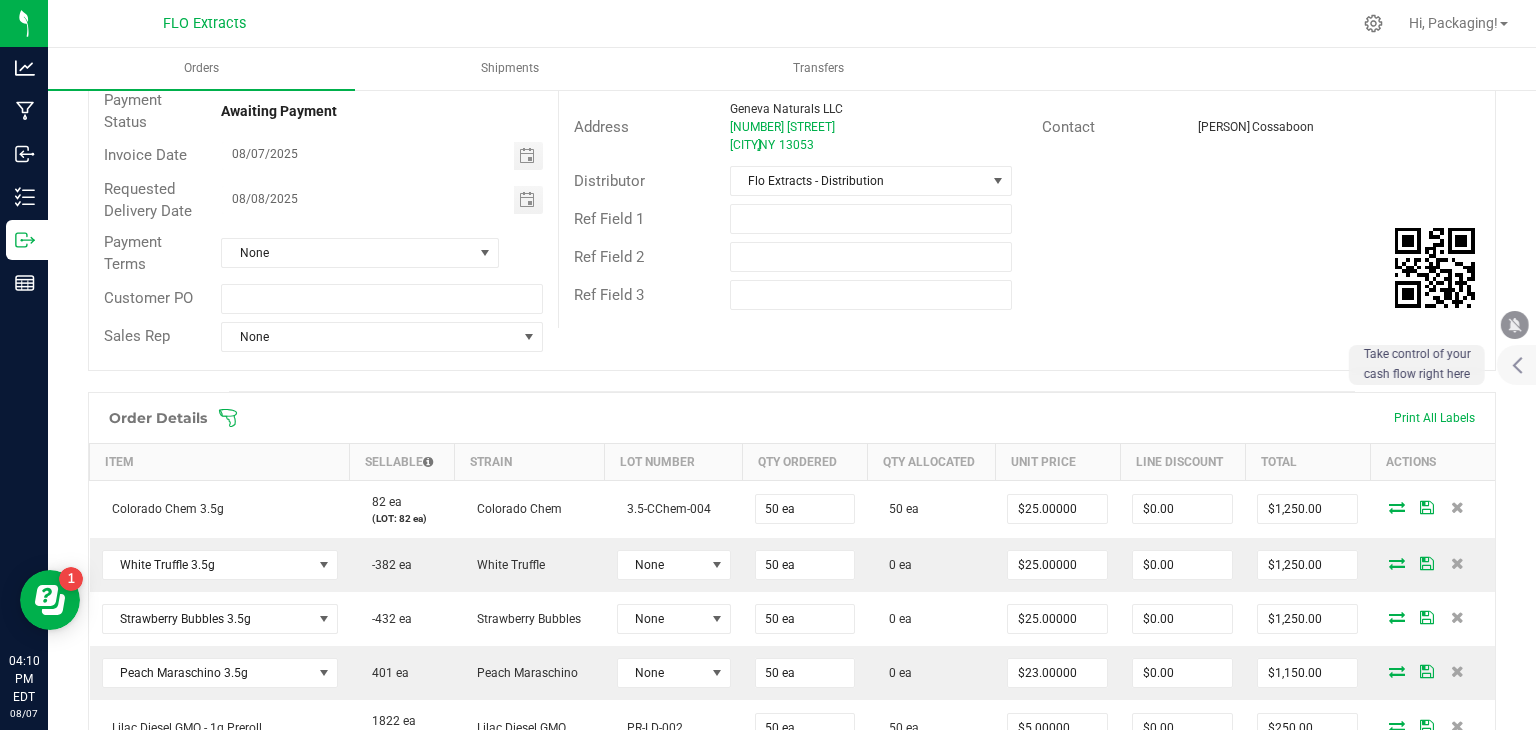 scroll, scrollTop: 0, scrollLeft: 0, axis: both 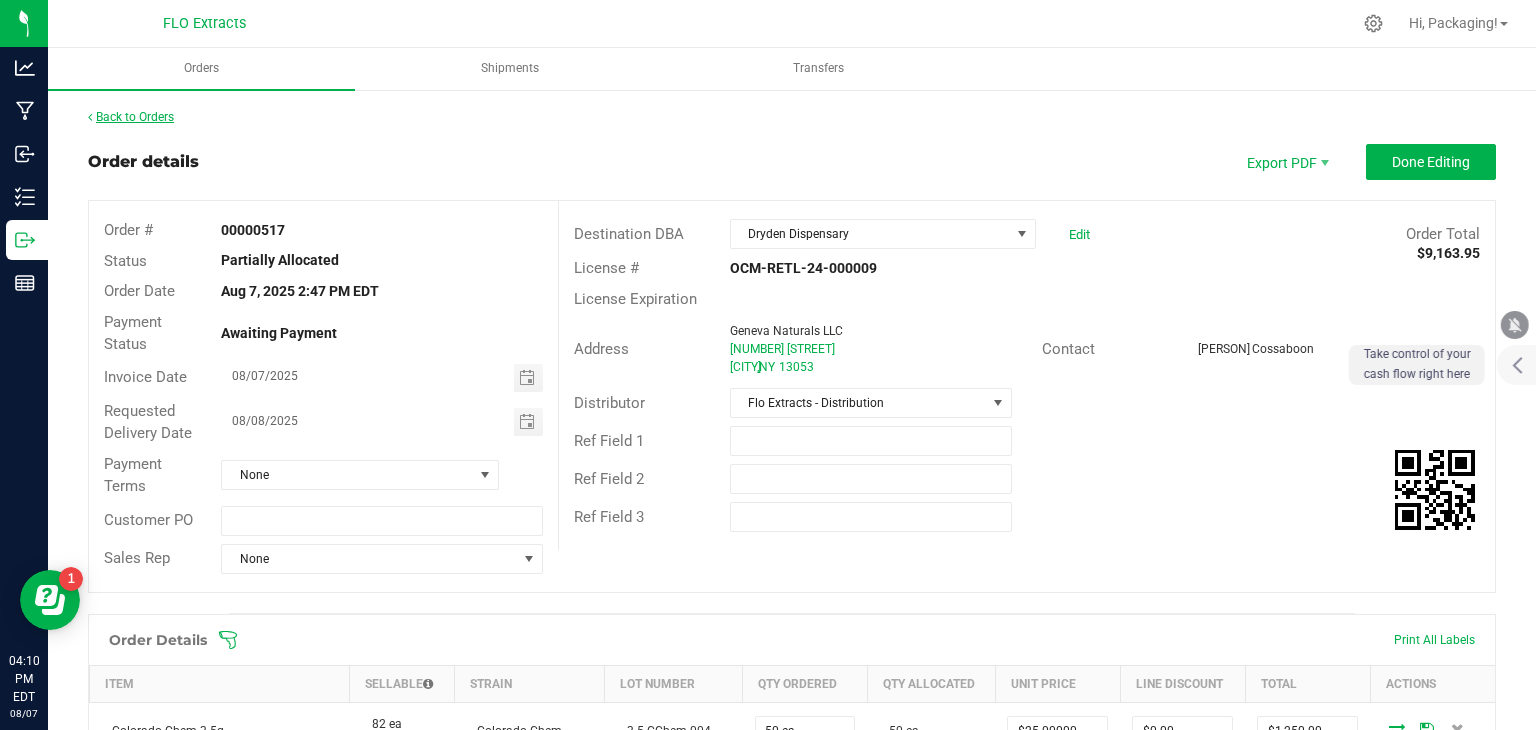 click on "Back to Orders" at bounding box center (131, 117) 